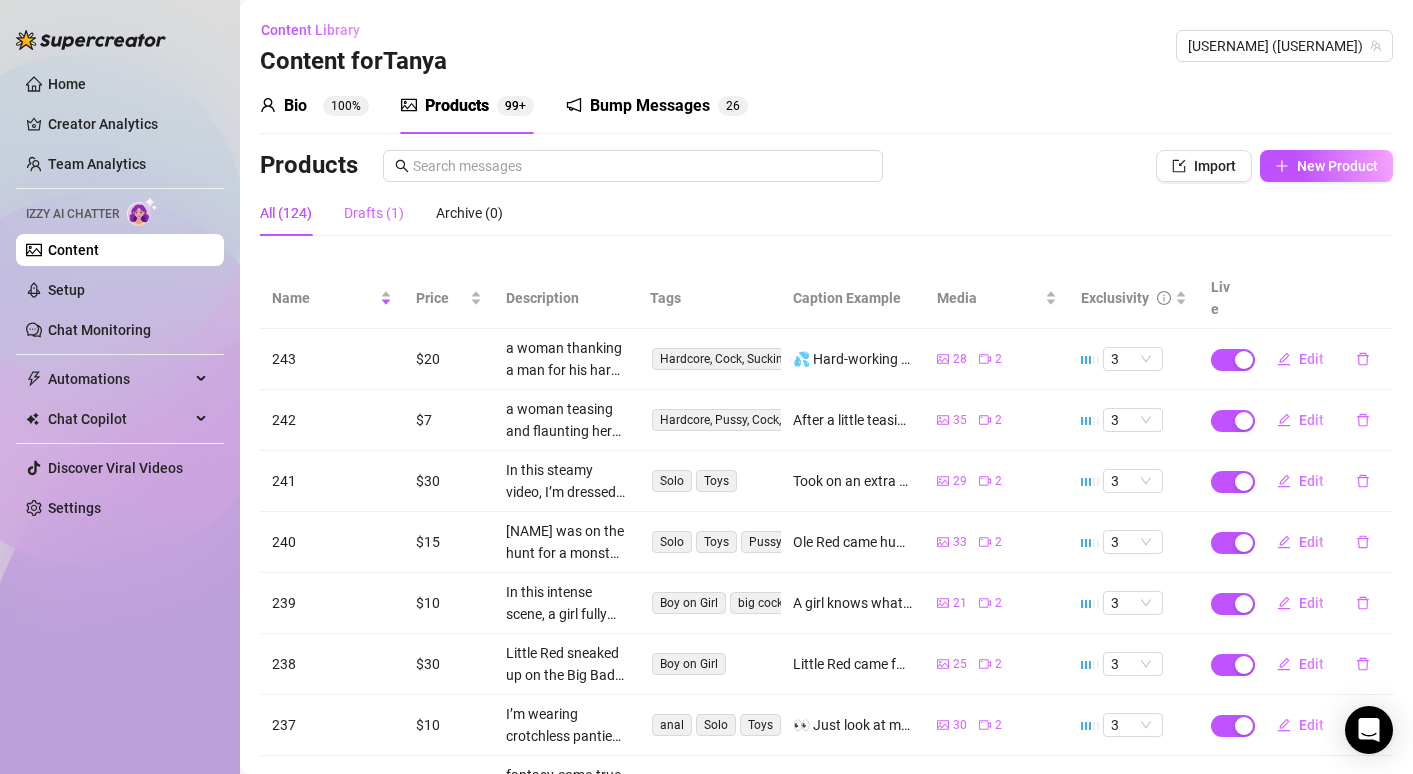 scroll, scrollTop: 0, scrollLeft: 0, axis: both 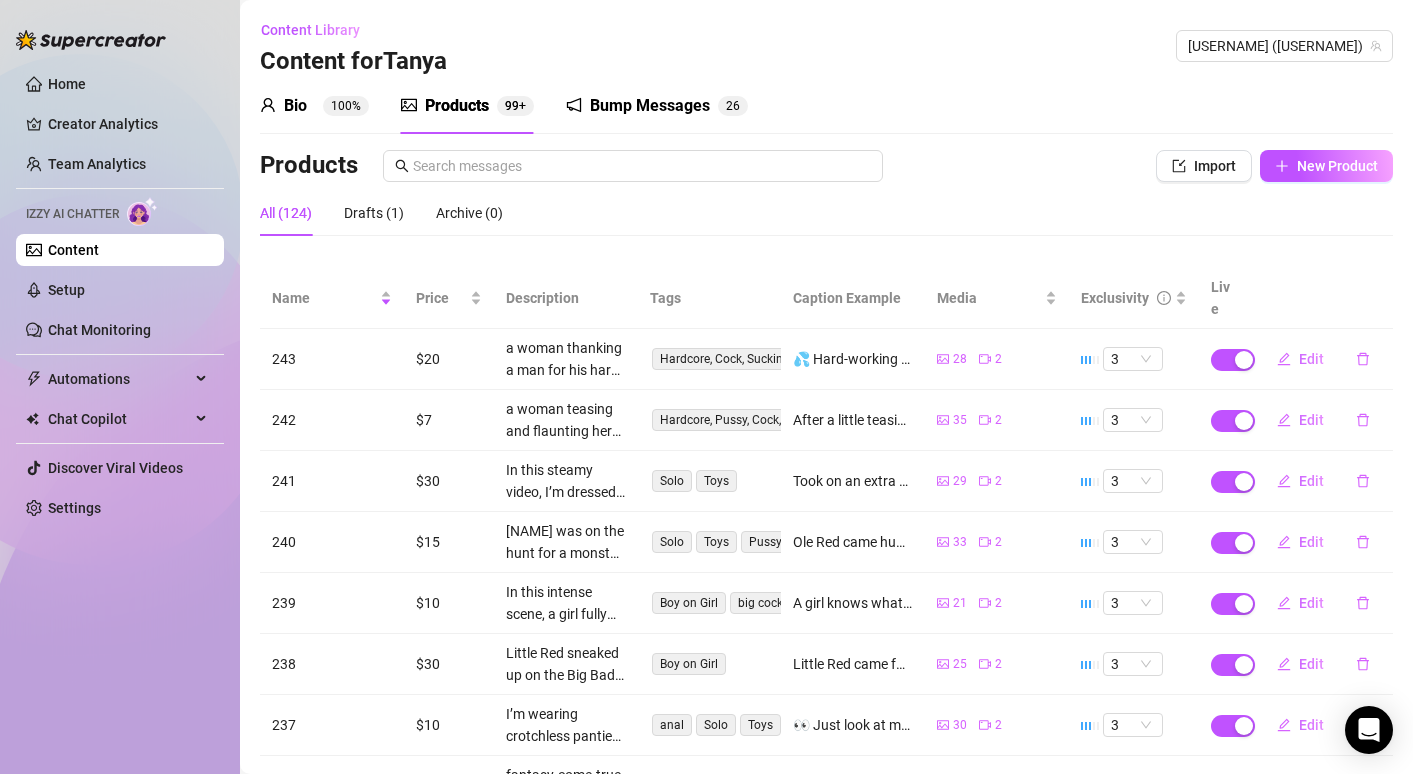 click on "Products" at bounding box center [457, 106] 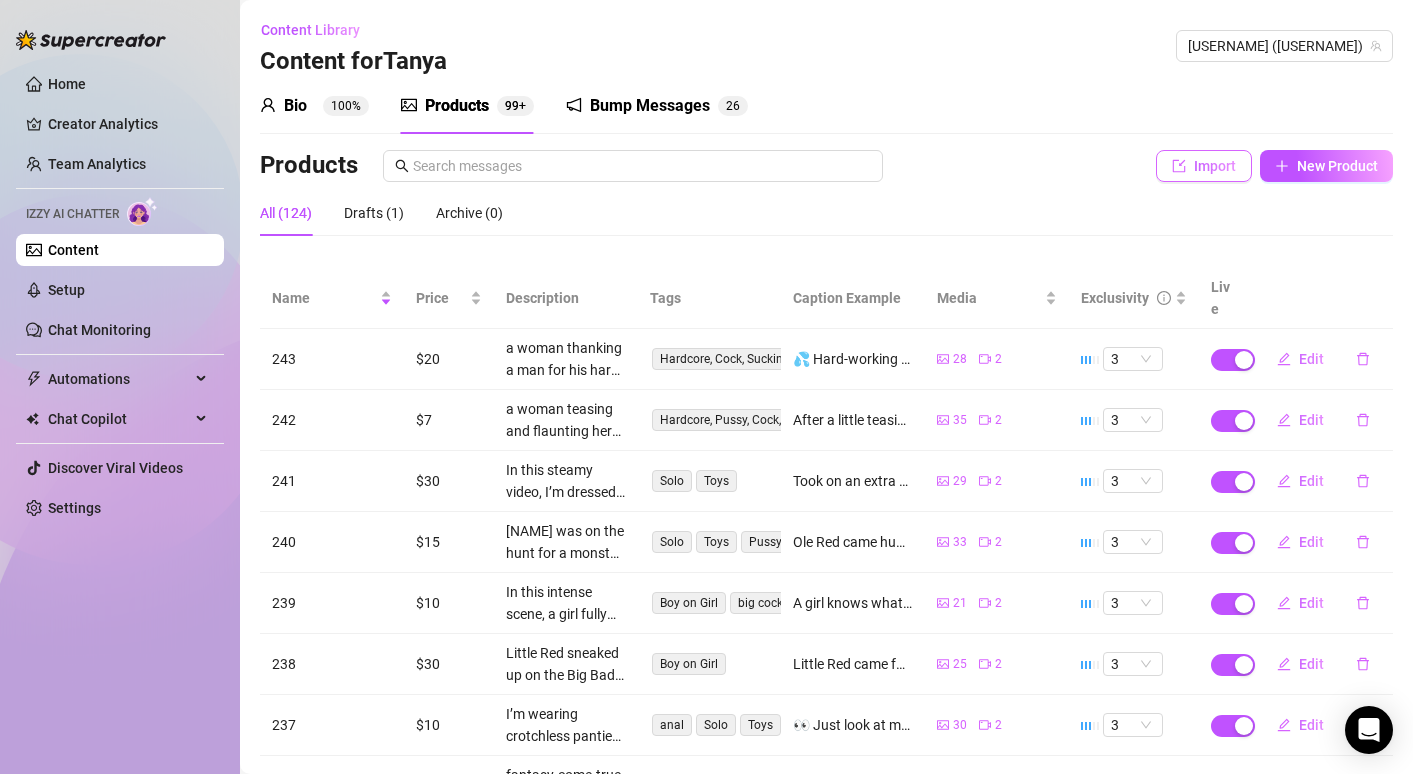 click on "Import" at bounding box center (1215, 166) 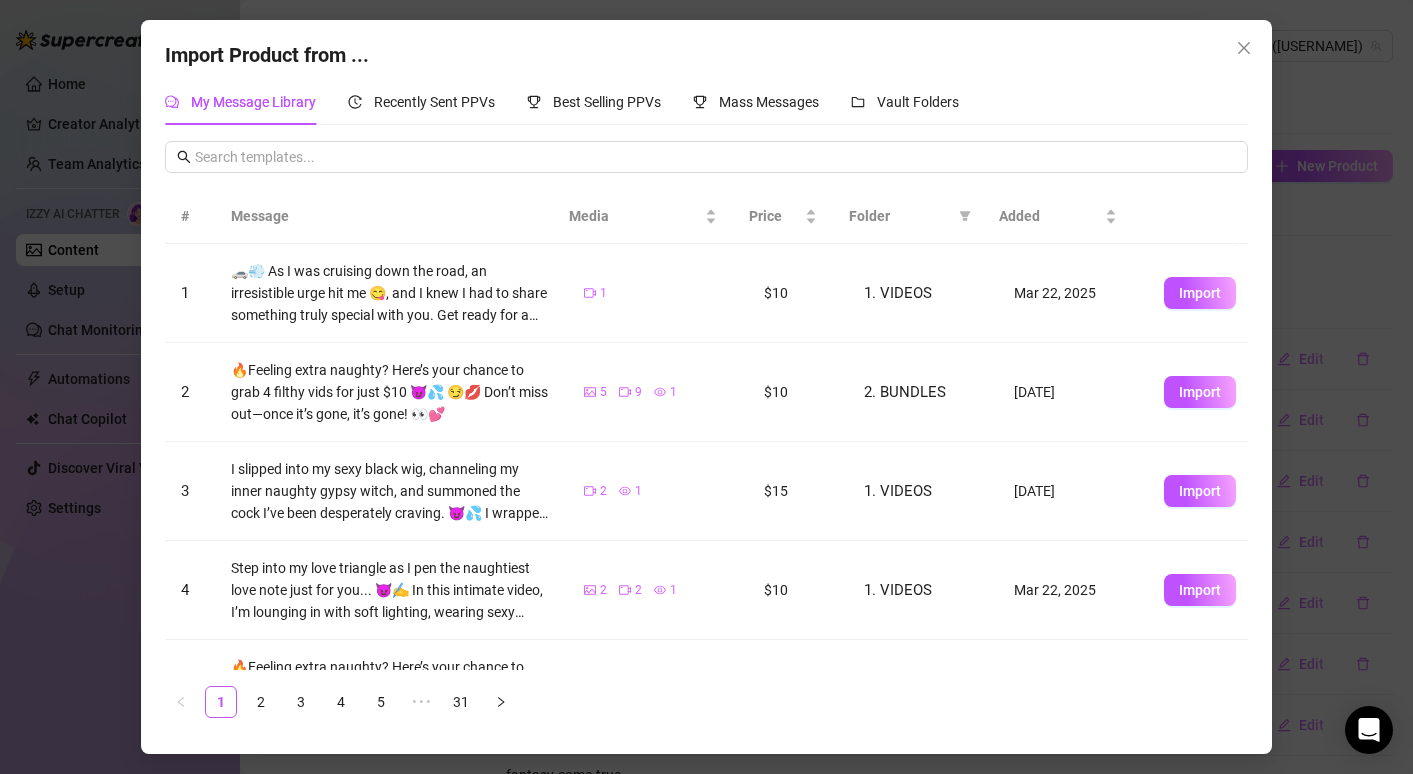 click on "# Message Media Price Folder Added               1 🚗💨 As I was cruising down the road, an irresistible urge hit me 😋, and I knew I had to share something truly special with you. Get ready for a delicious surprise you’re going to adore.
Meet my little kitties 🙀… actually, make that two kitties 🙀🙀, featured in this exclusive treat. Watch as one gracefully steps aside to let the real queen of the pussy take center stage 🤪. She’s absolutely delectable 🤤.
Come indulge in feeding my pretty kitty and give her everything she craves. She’s as sweet and irresistible as ever, and you definitely need this in your life. Let’s keep this our little secret, shall we? 🤫🫣😮‼️ 1 $[PRICE] 1. VIDEOS Mar 22, 2025 Import 2 🔥Feeling extra naughty? Here’s your chance to grab 4 filthy vids for just $[PRICE] 😈💦 😏💋 Don’t miss out—once it’s gone, it’s gone! 👀💕 5 9 1 $[PRICE] 2. BUNDLES Feb 16, 2025 Import 3 2 1 $[PRICE] 1. VIDEOS Feb 15, 2025 Import 4 2 2 $[PRICE] 1. VIDEOS 5 6" at bounding box center [706, 437] 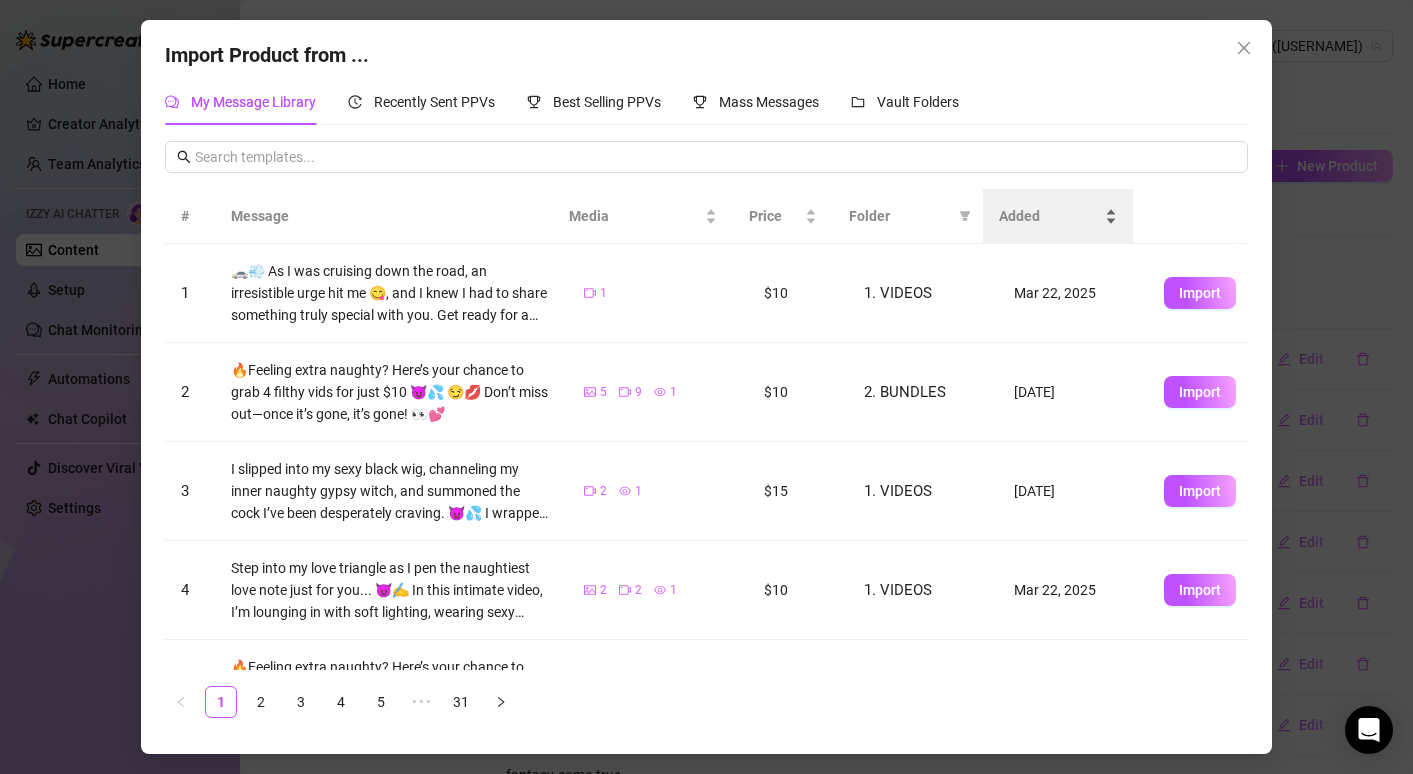 click on "Added" at bounding box center [1050, 216] 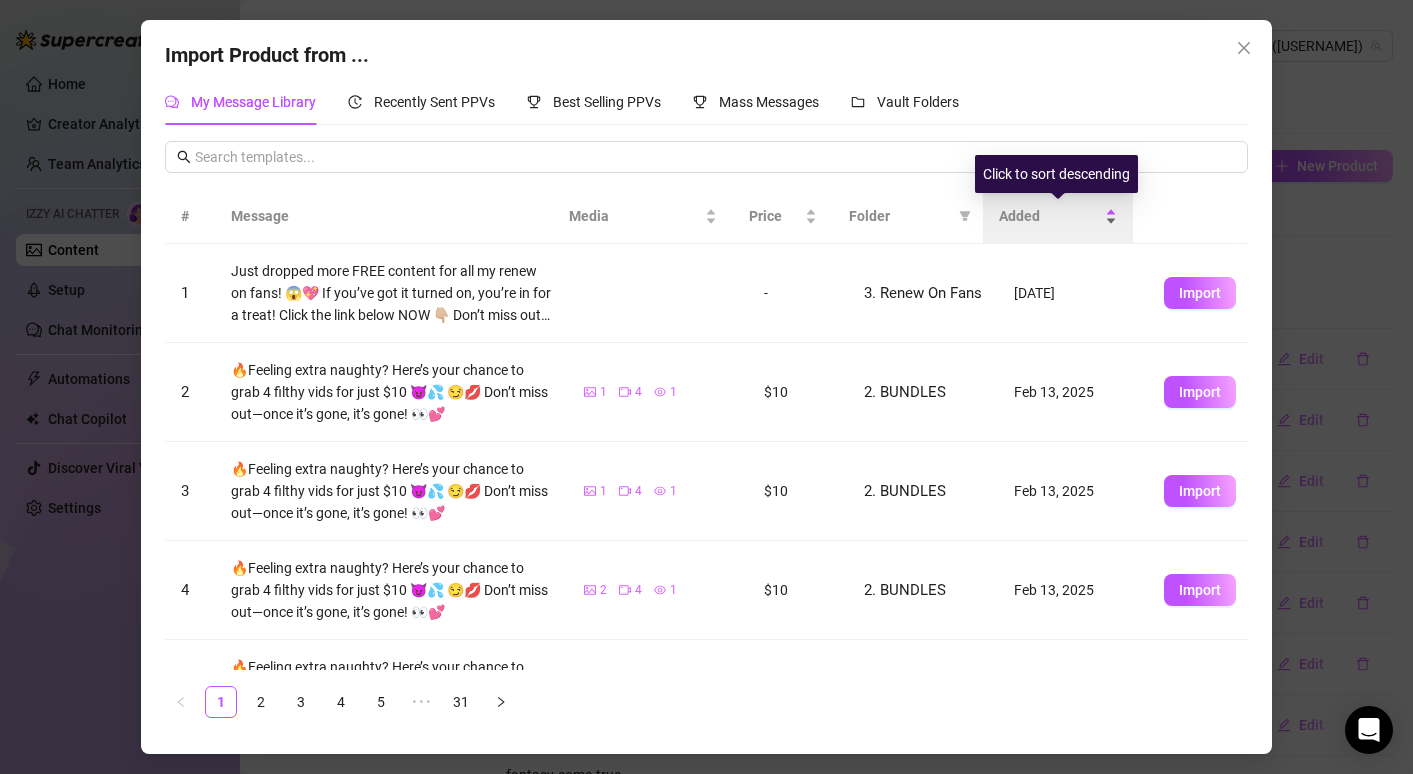 click on "Added" at bounding box center (1050, 216) 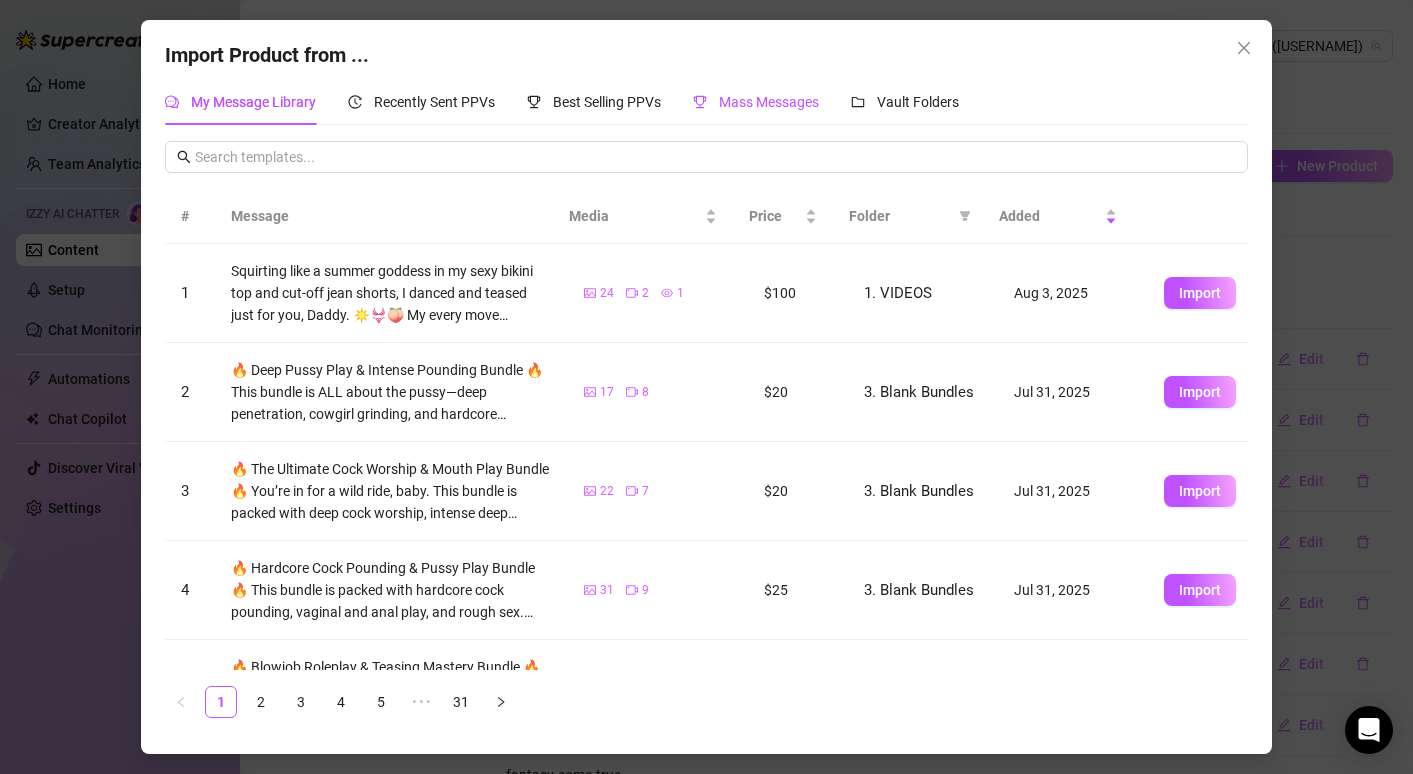 click on "Mass Messages" at bounding box center [756, 102] 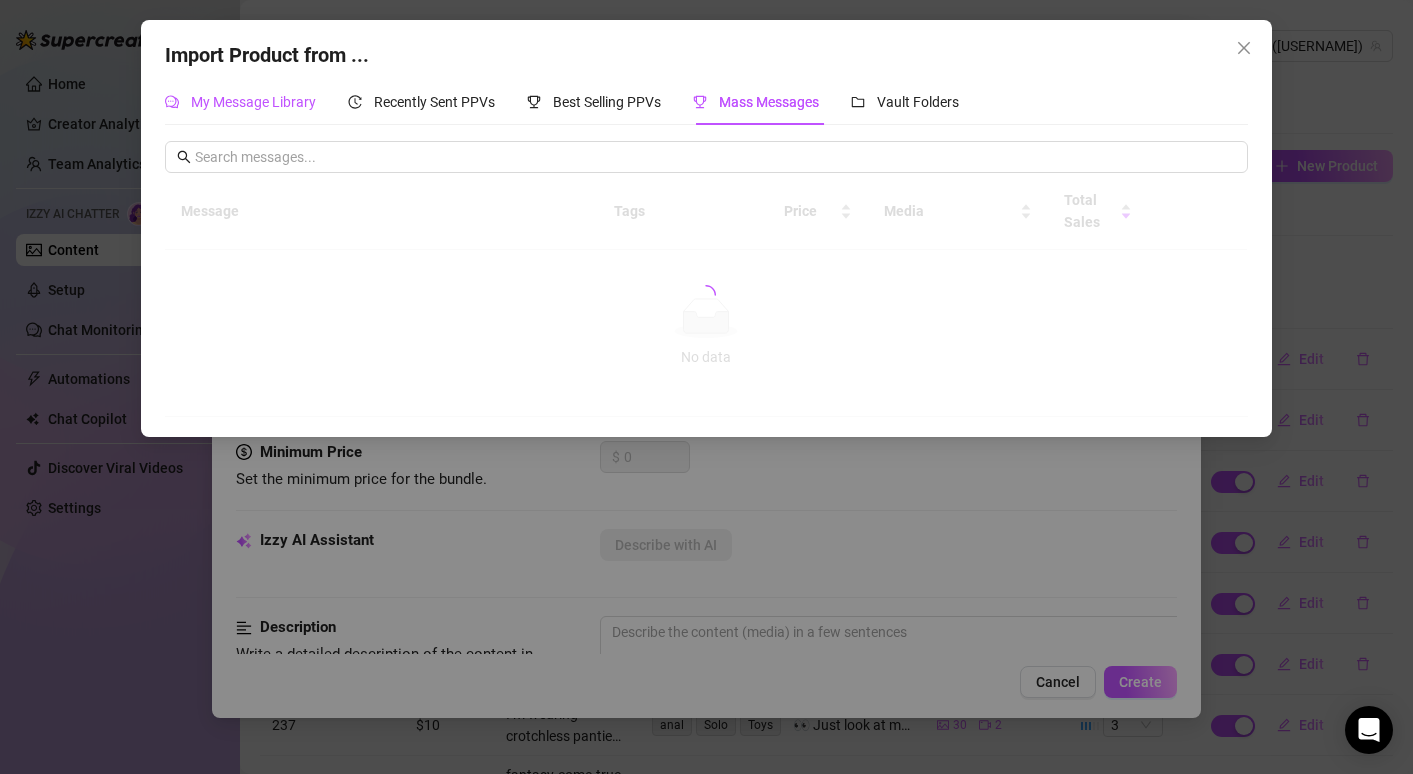 click on "My Message Library" at bounding box center (253, 102) 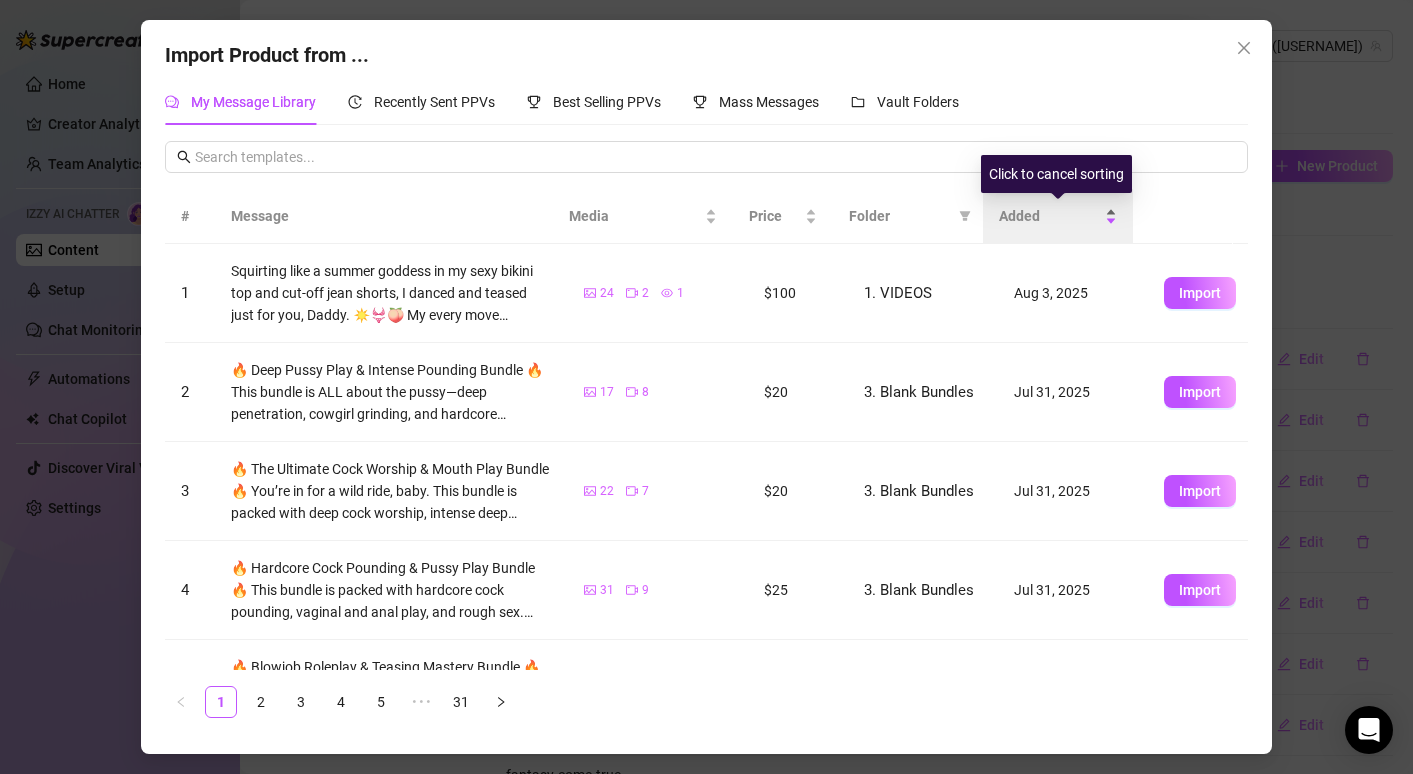 click on "Added" at bounding box center [1050, 216] 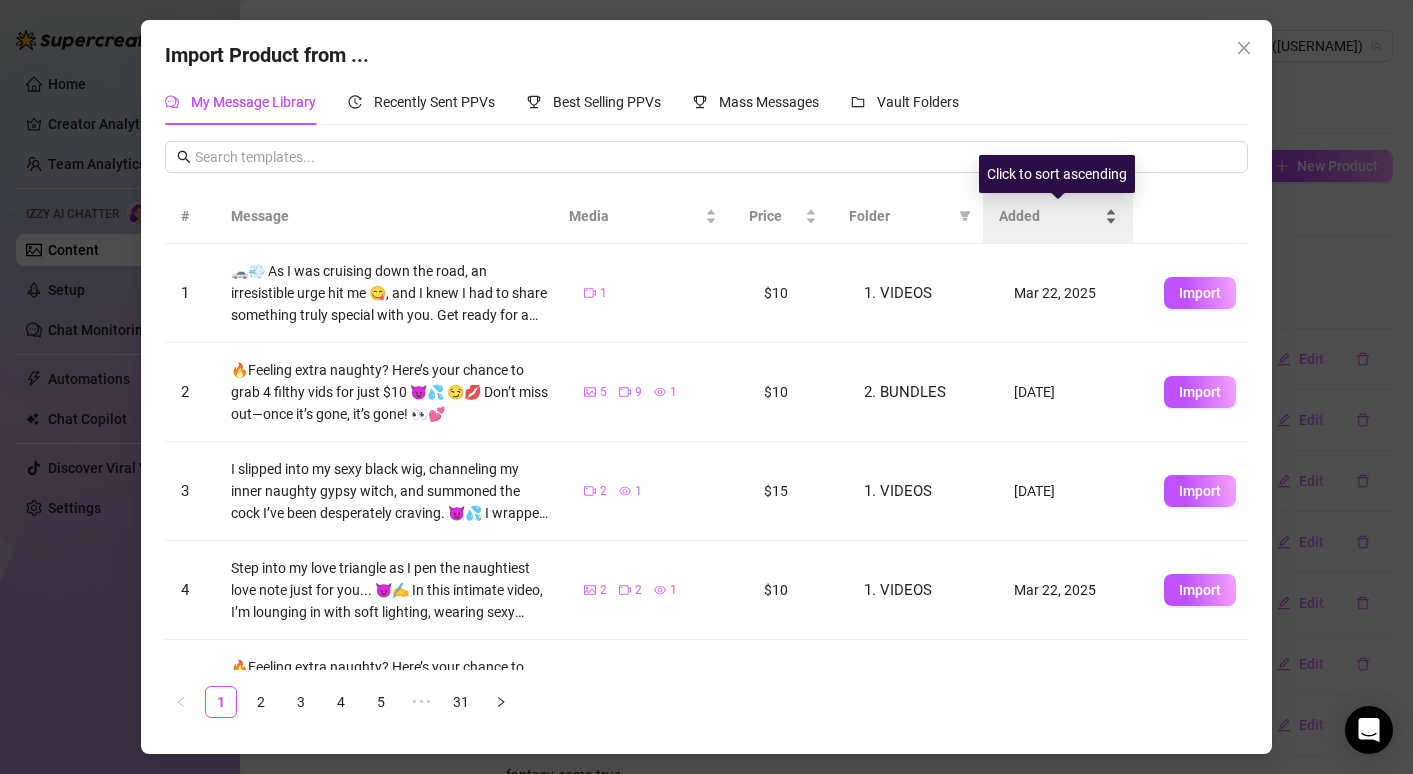 click on "Added" at bounding box center [1050, 216] 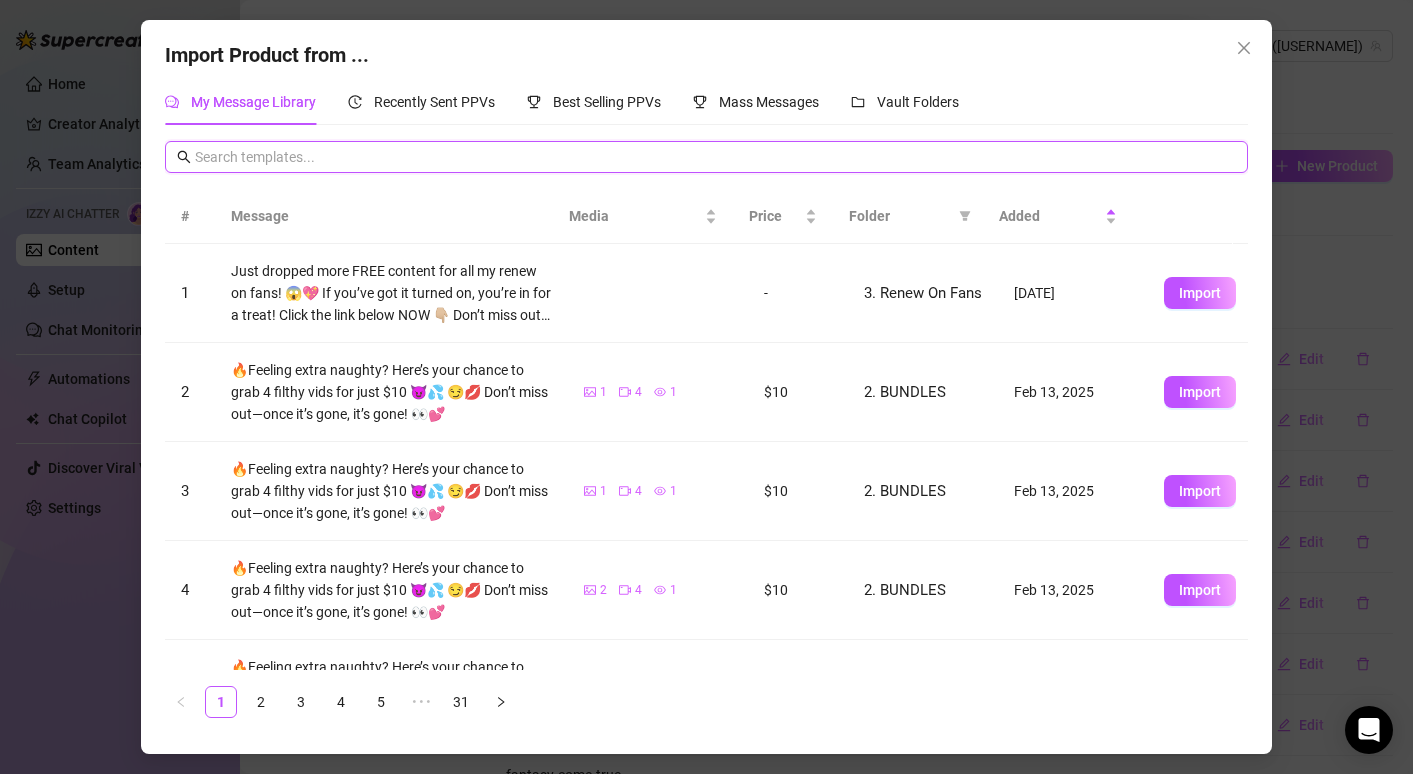 click at bounding box center [715, 157] 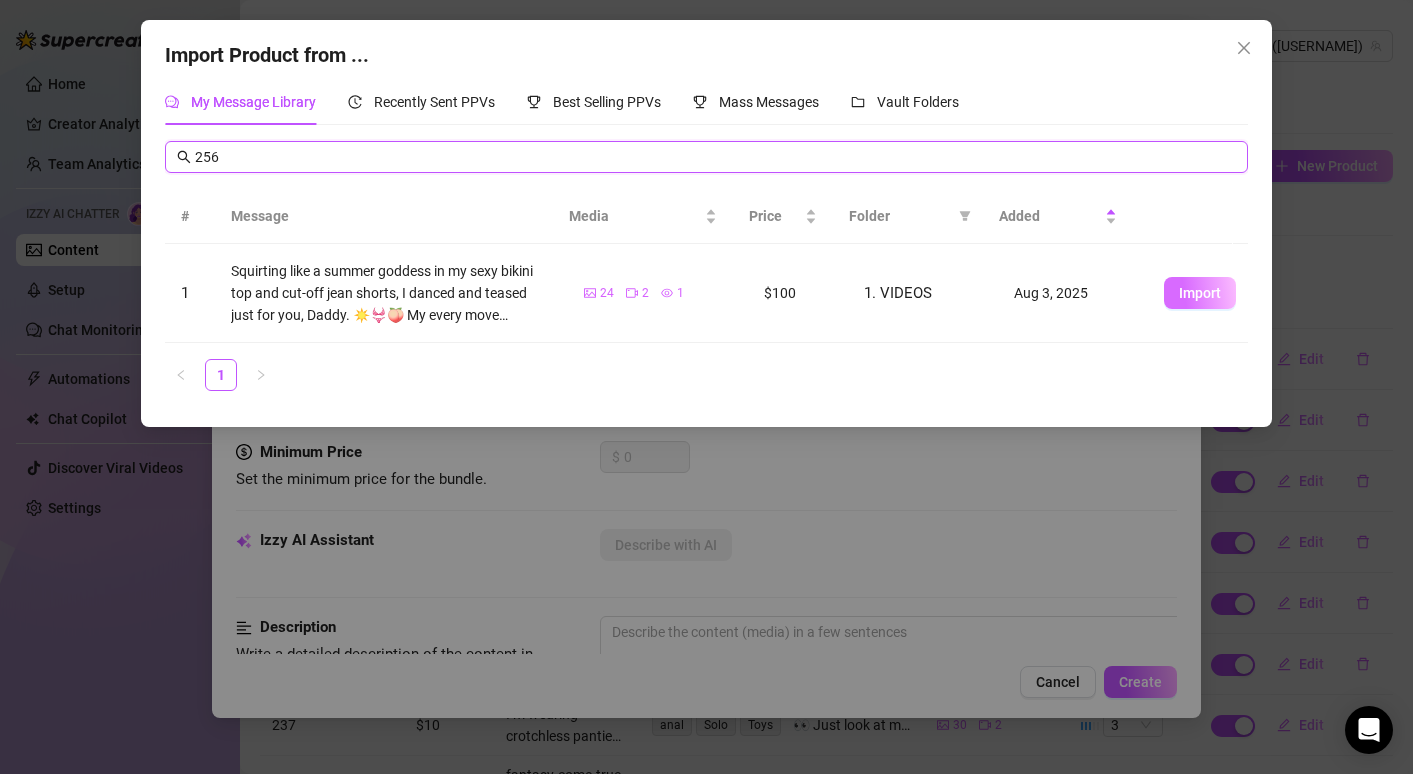 type on "256" 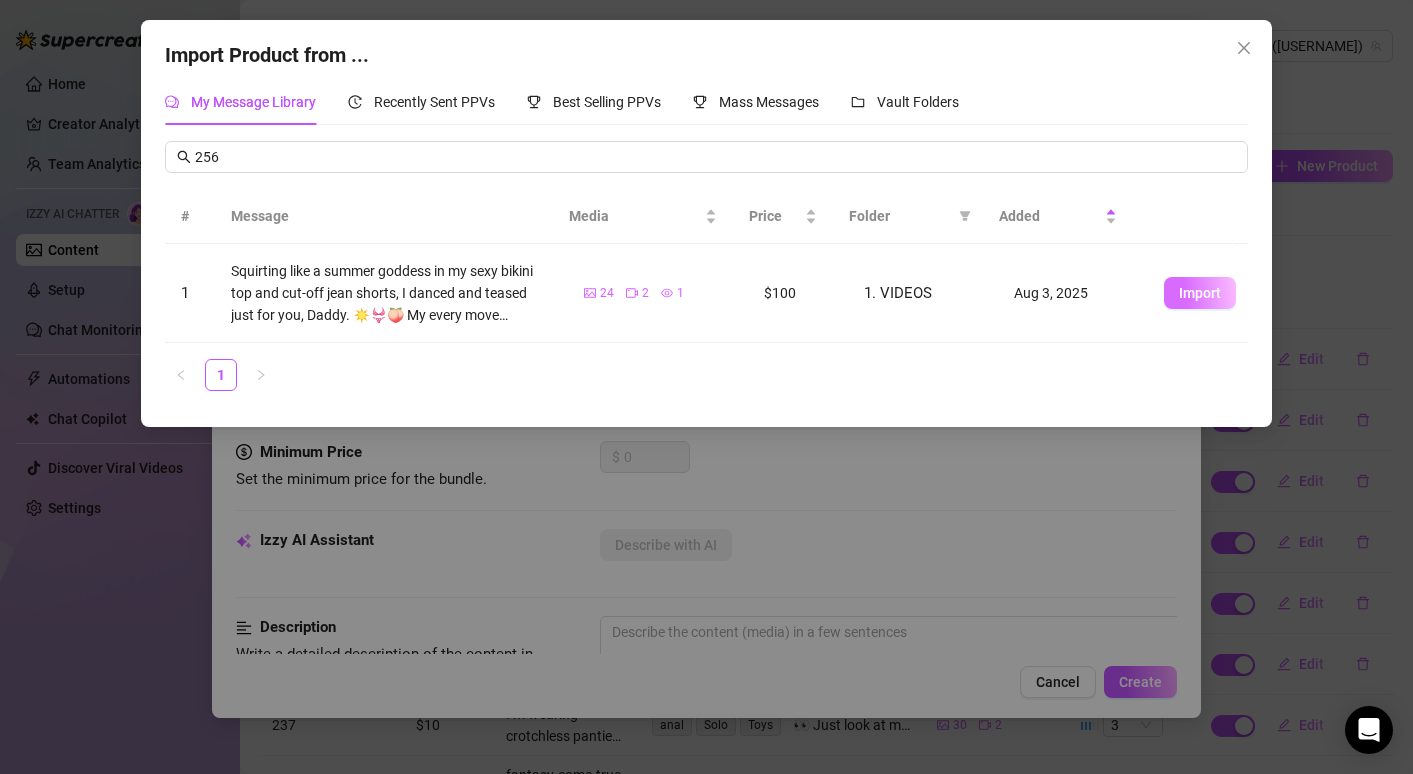 click on "Import" at bounding box center (1200, 293) 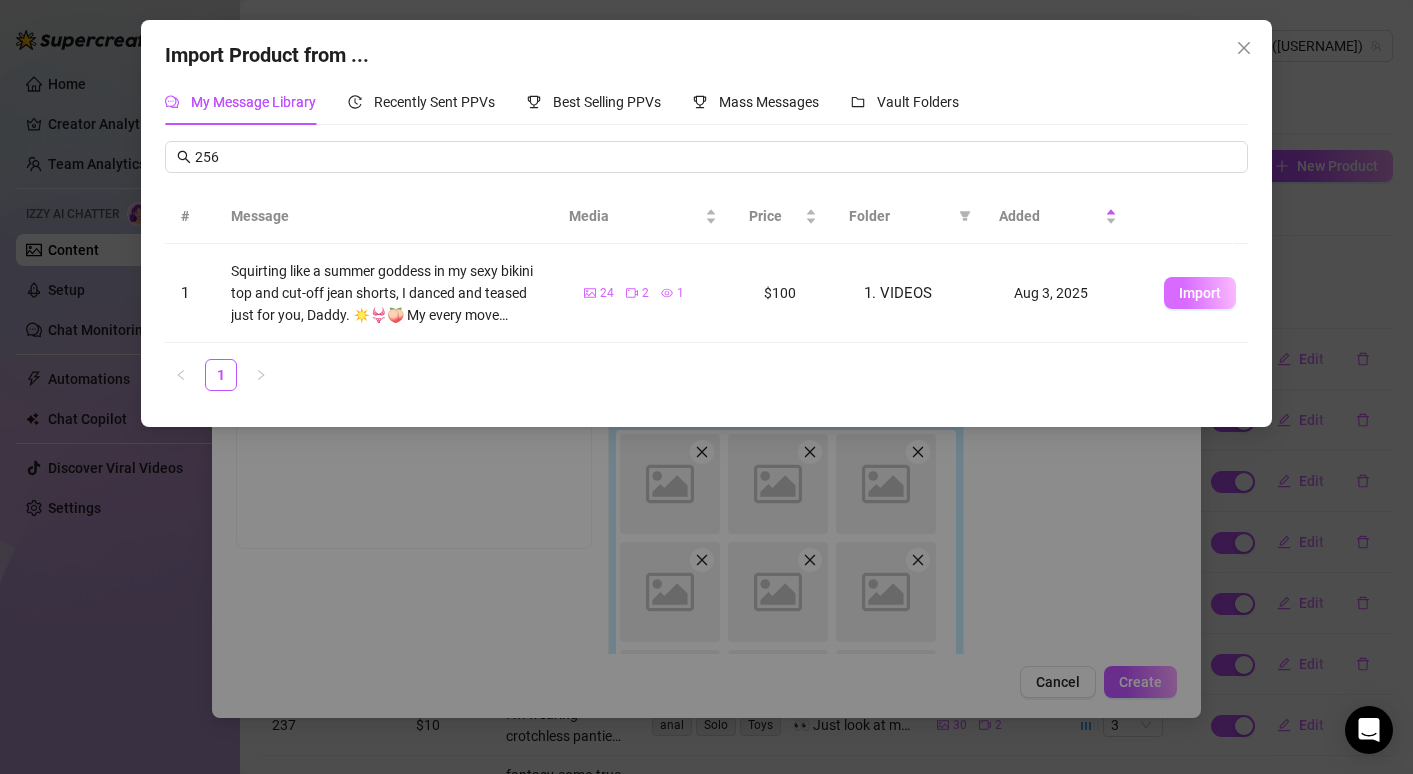 scroll, scrollTop: 3, scrollLeft: 0, axis: vertical 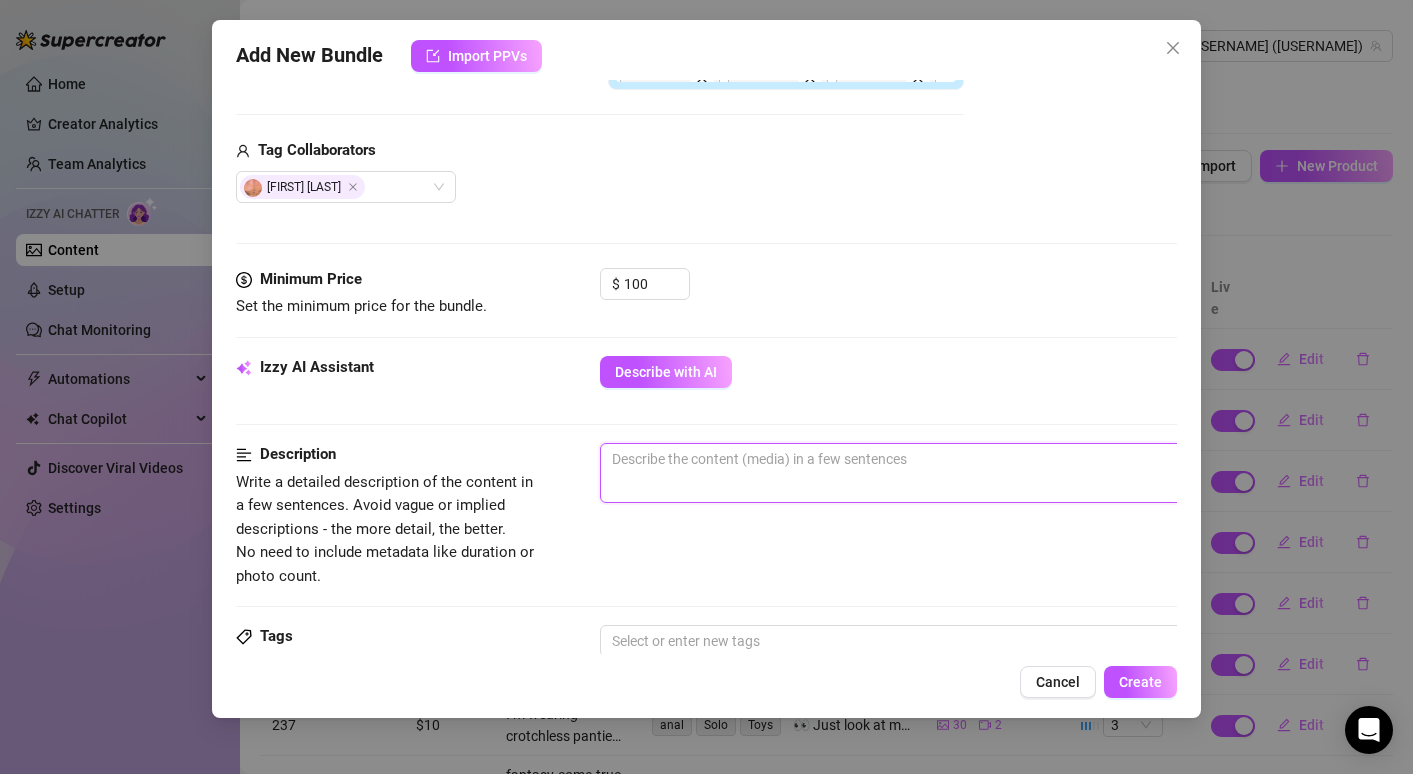 click at bounding box center [950, 473] 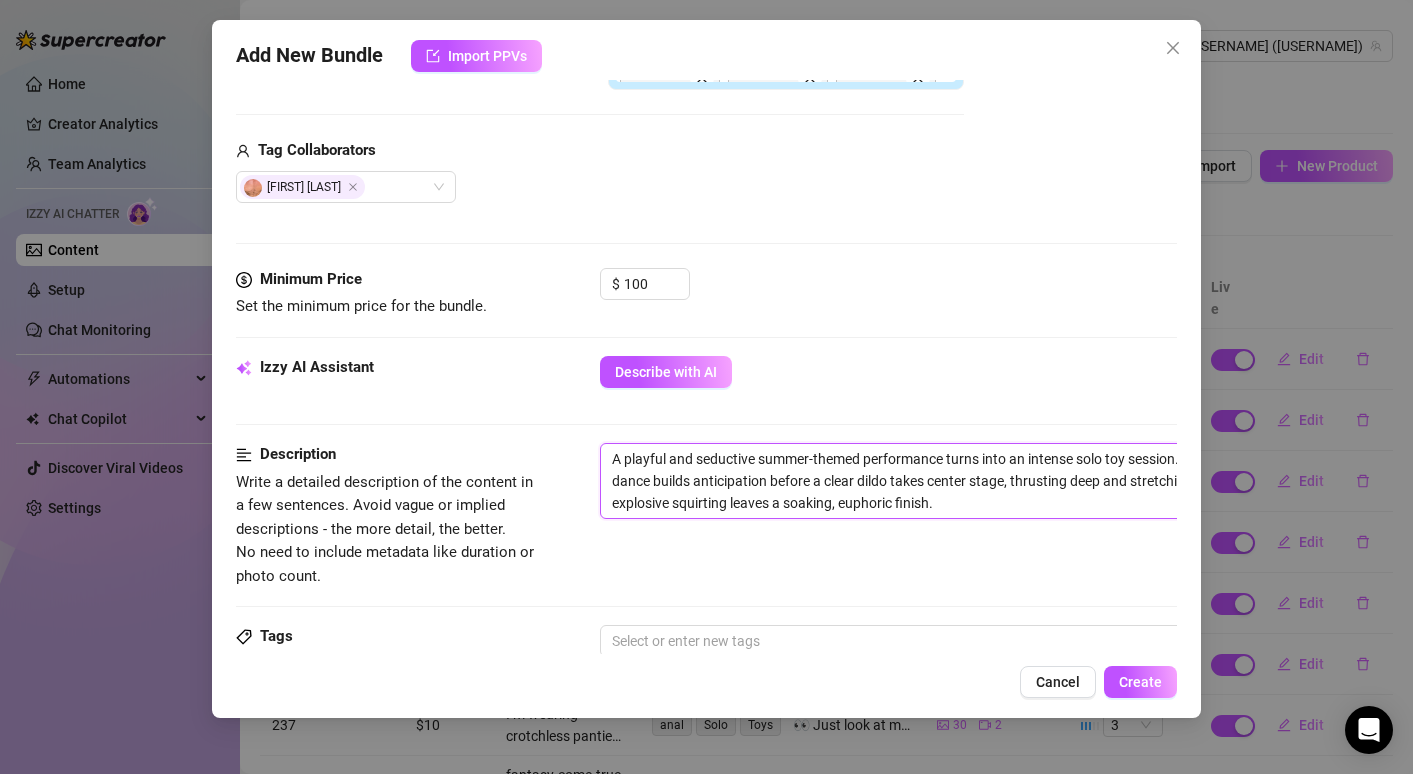 scroll, scrollTop: 0, scrollLeft: 0, axis: both 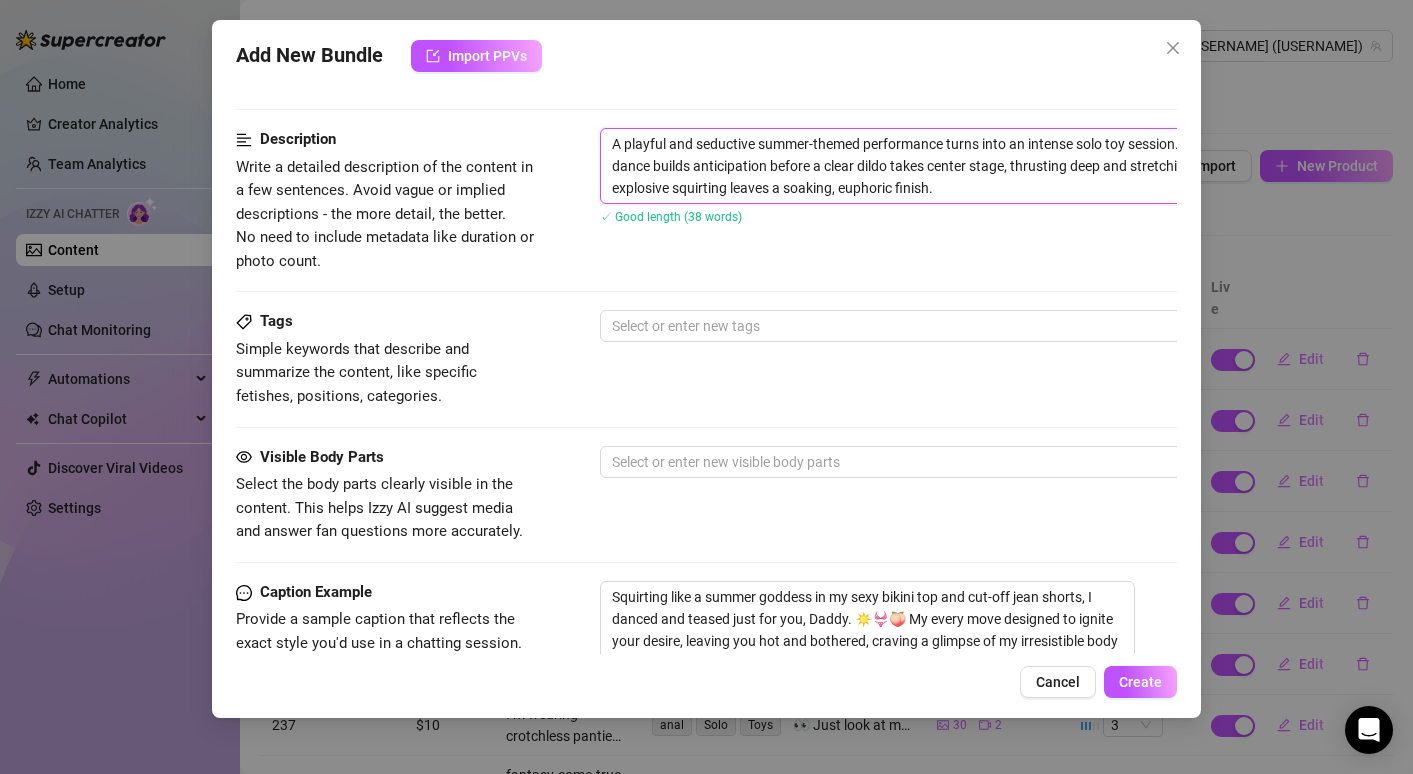 type on "A playful and seductive summer-themed performance turns into an intense solo toy session. The teasing dance builds anticipation before a clear dildo takes center stage, thrusting deep and stretching open until explosive squirting leaves a soaking, euphoric finish." 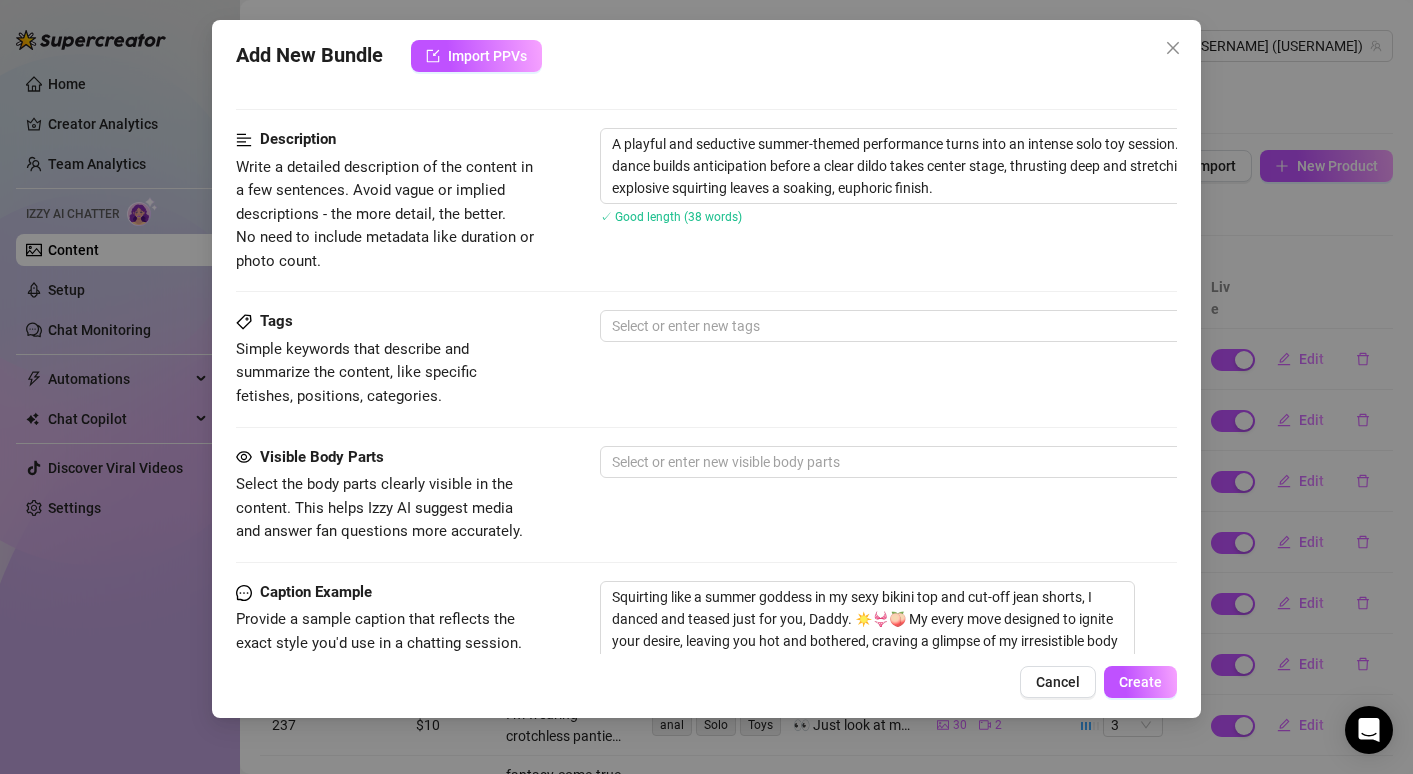 click on "Tags Simple keywords that describe and summarize the content, like specific fetishes, positions, categories.   Select or enter new tags" at bounding box center [706, 359] 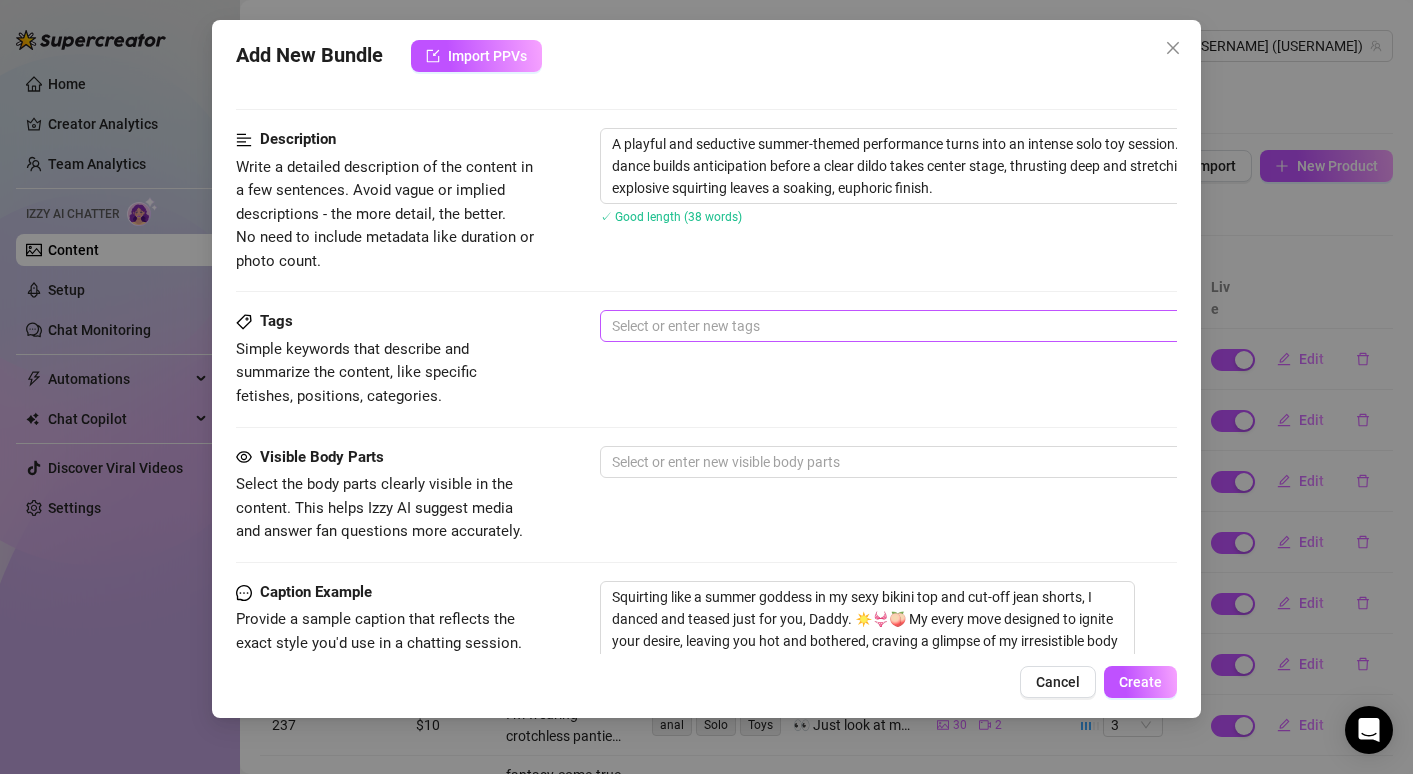 click at bounding box center [939, 326] 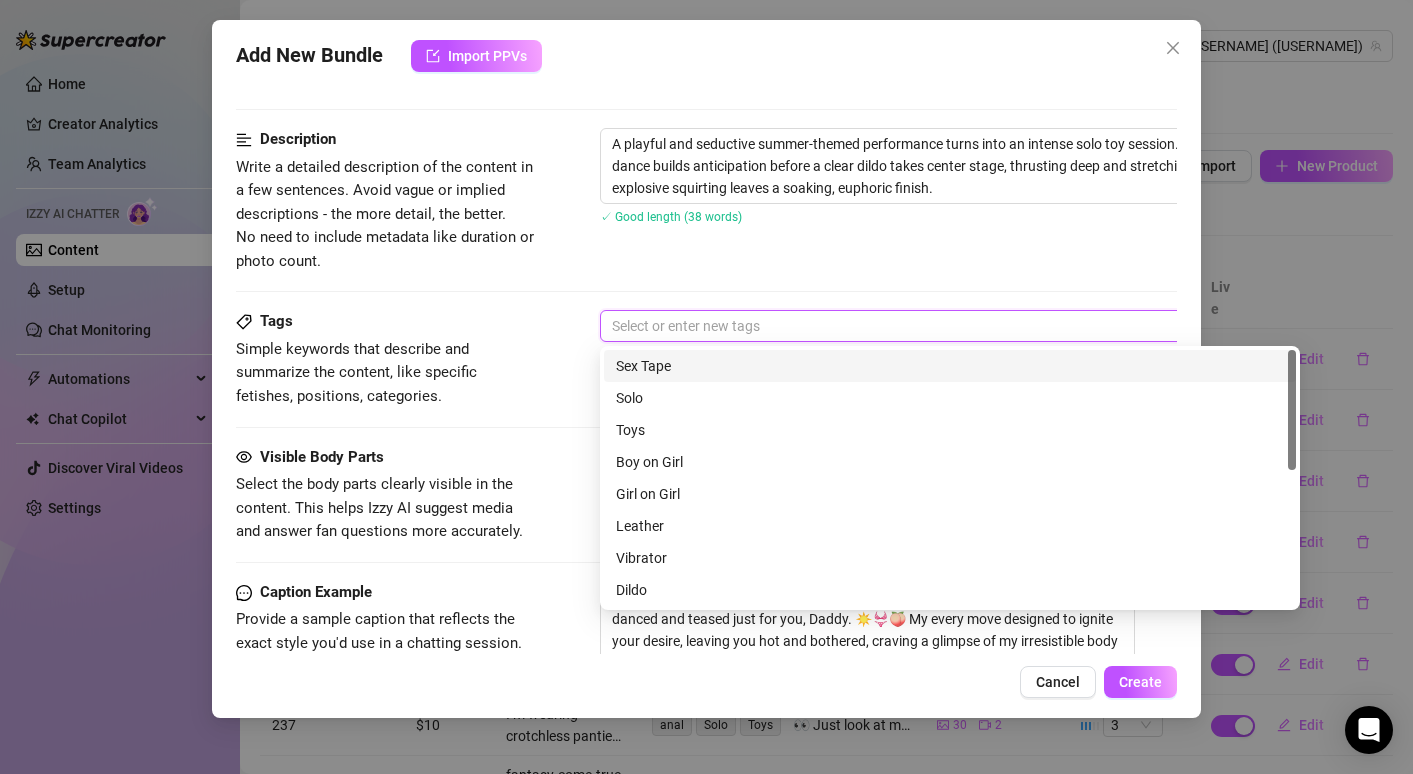 paste on "Squirting • Toy Play • Solo Scene" 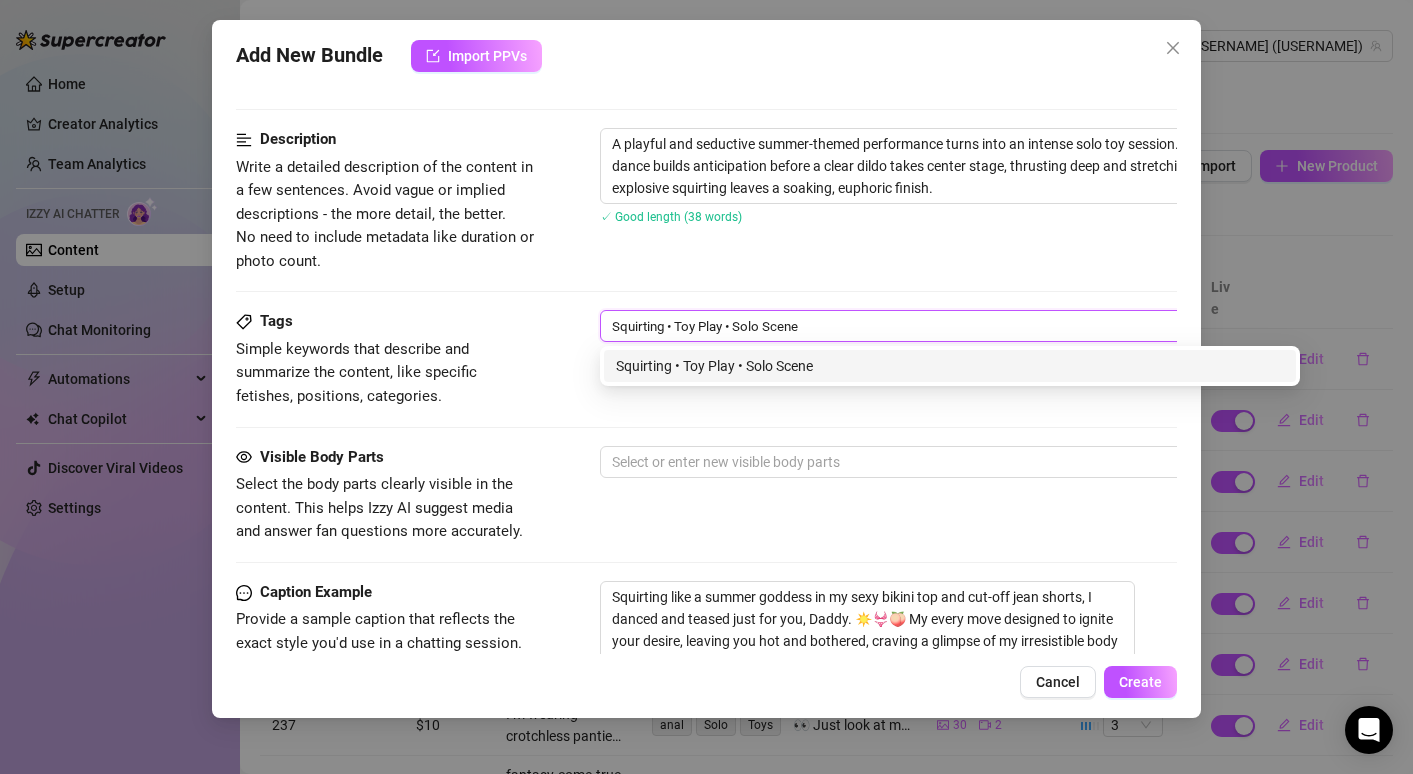 type on "Squirting • Toy Play • Solo Scene" 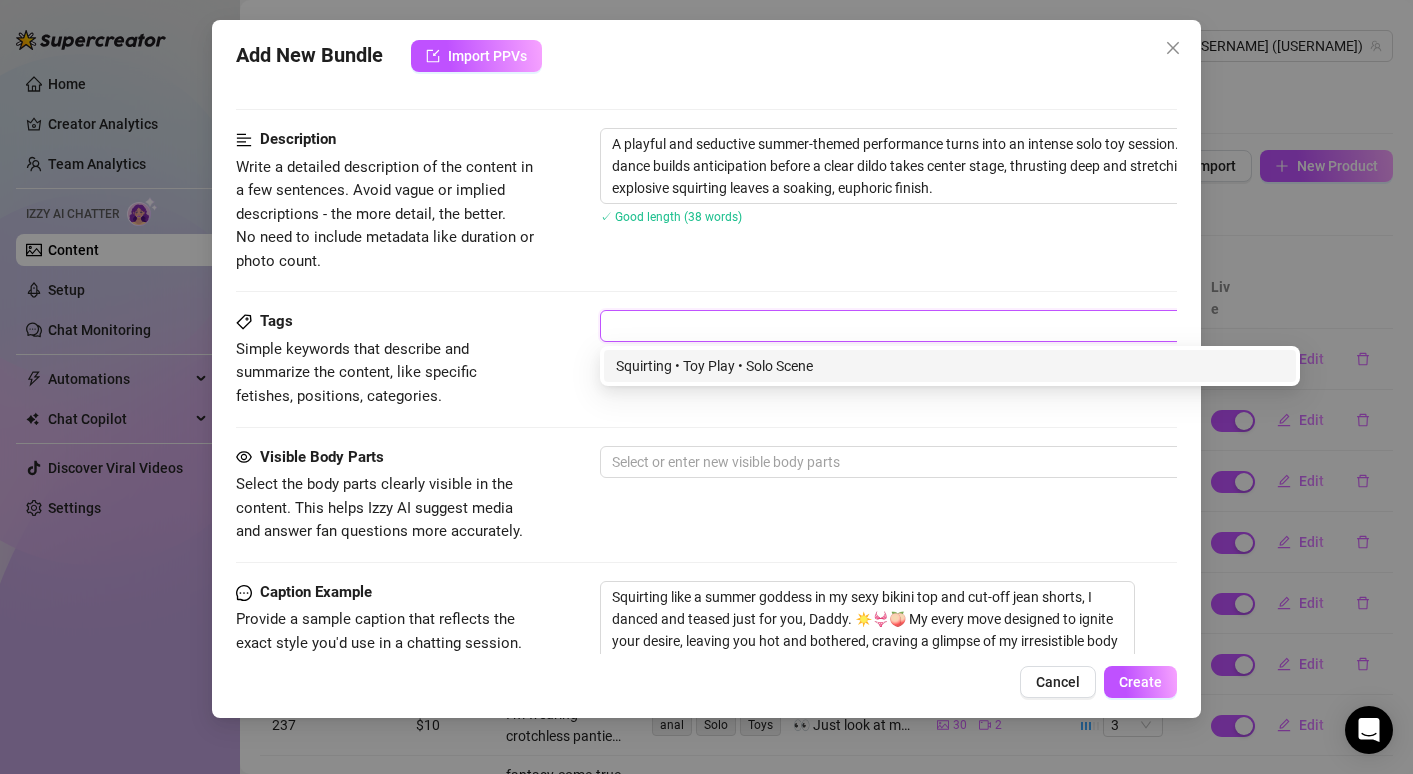 click on "Description Write a detailed description of the content in a few sentences. Avoid vague or implied descriptions - the more detail, the better.  No need to include metadata like duration or photo count. A playful and seductive summer-themed performance turns into an intense solo toy session. The teasing dance builds anticipation before a clear dildo takes center stage, thrusting deep and stretching open until explosive squirting leaves a soaking, euphoric finish. ✓ Good length (38 words)" at bounding box center [706, 200] 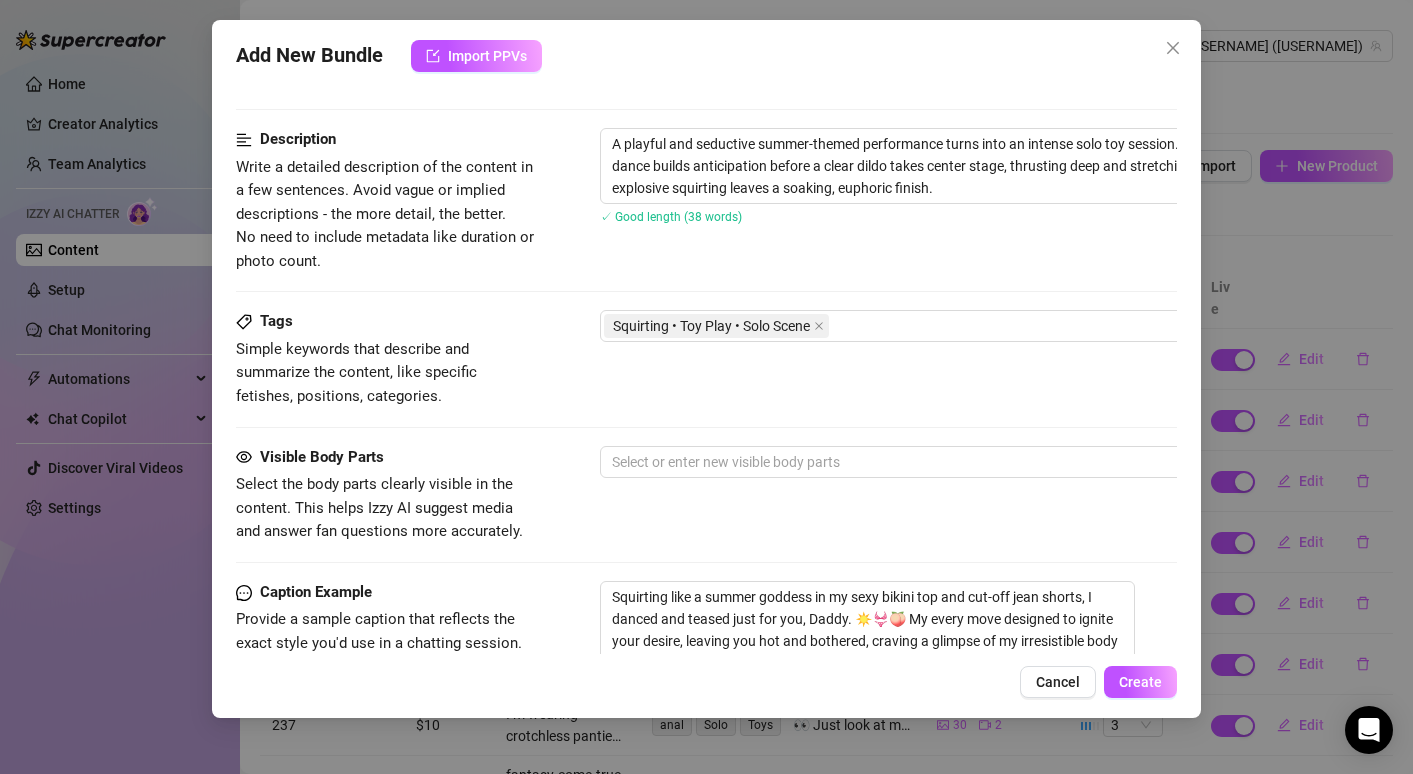 click on "Description Write a detailed description of the content in a few sentences. Avoid vague or implied descriptions - the more detail, the better.  No need to include metadata like duration or photo count. A playful and seductive summer-themed performance turns into an intense solo toy session. The teasing dance builds anticipation before a clear dildo takes center stage, thrusting deep and stretching open until explosive squirting leaves a soaking, euphoric finish. ✓ Good length (38 words)" at bounding box center [706, 200] 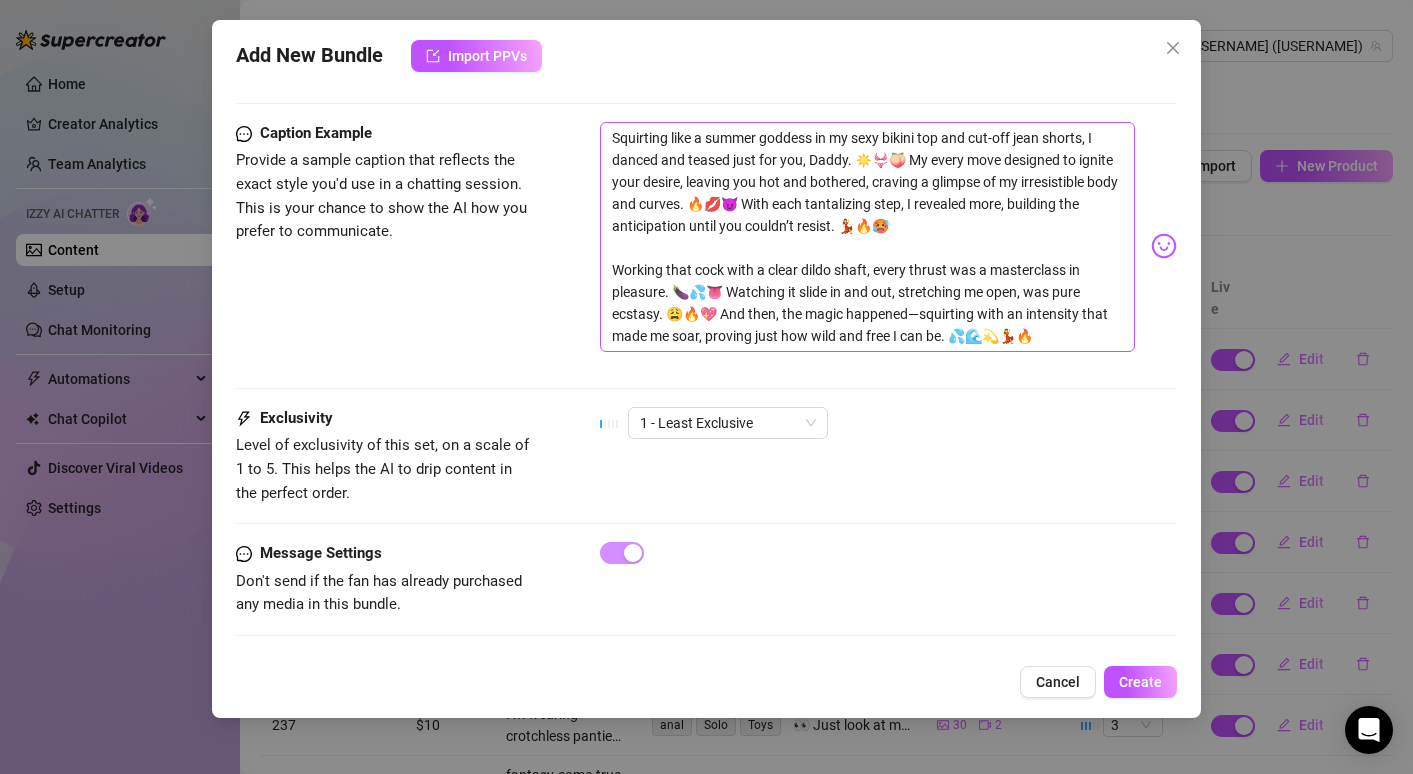 scroll, scrollTop: 1487, scrollLeft: 0, axis: vertical 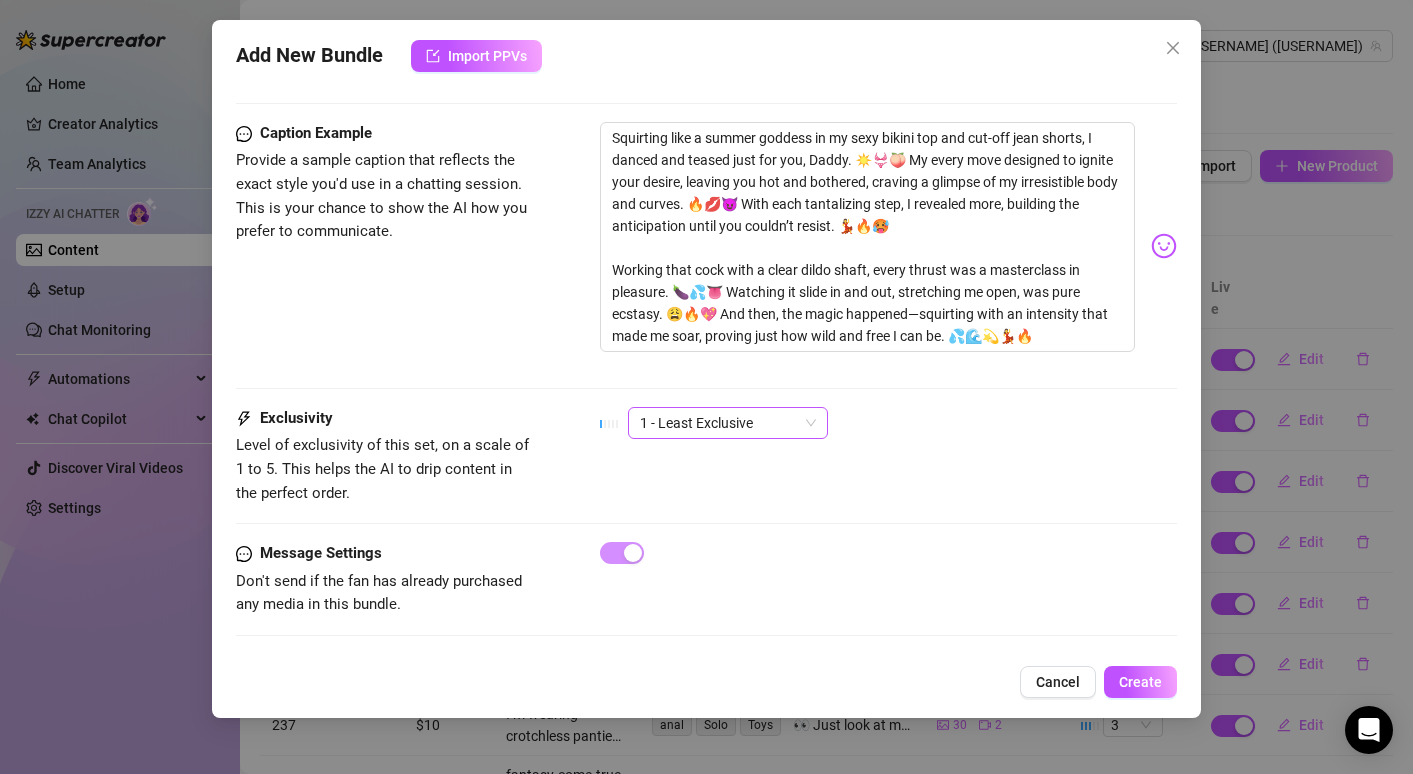 click on "1 - Least Exclusive" at bounding box center (728, 423) 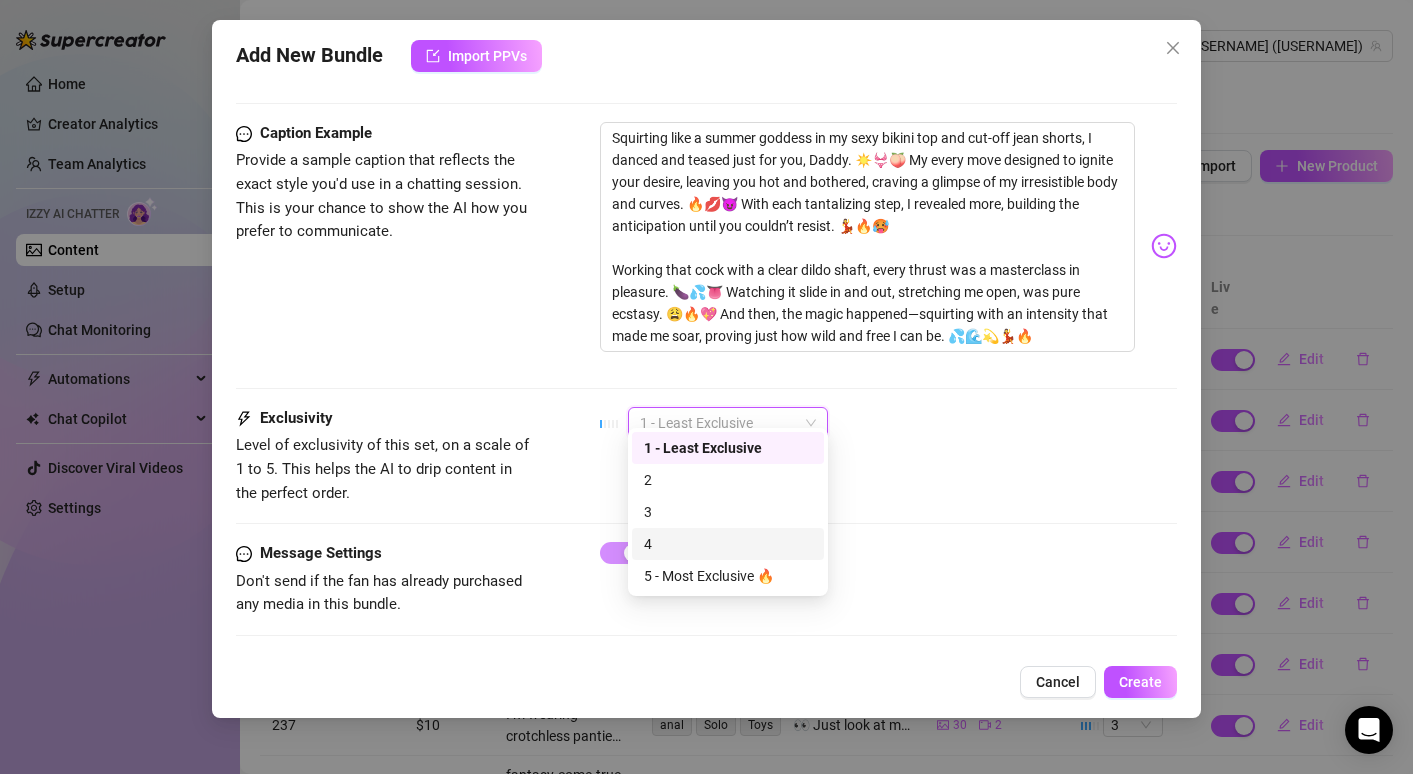 click on "4" at bounding box center [728, 544] 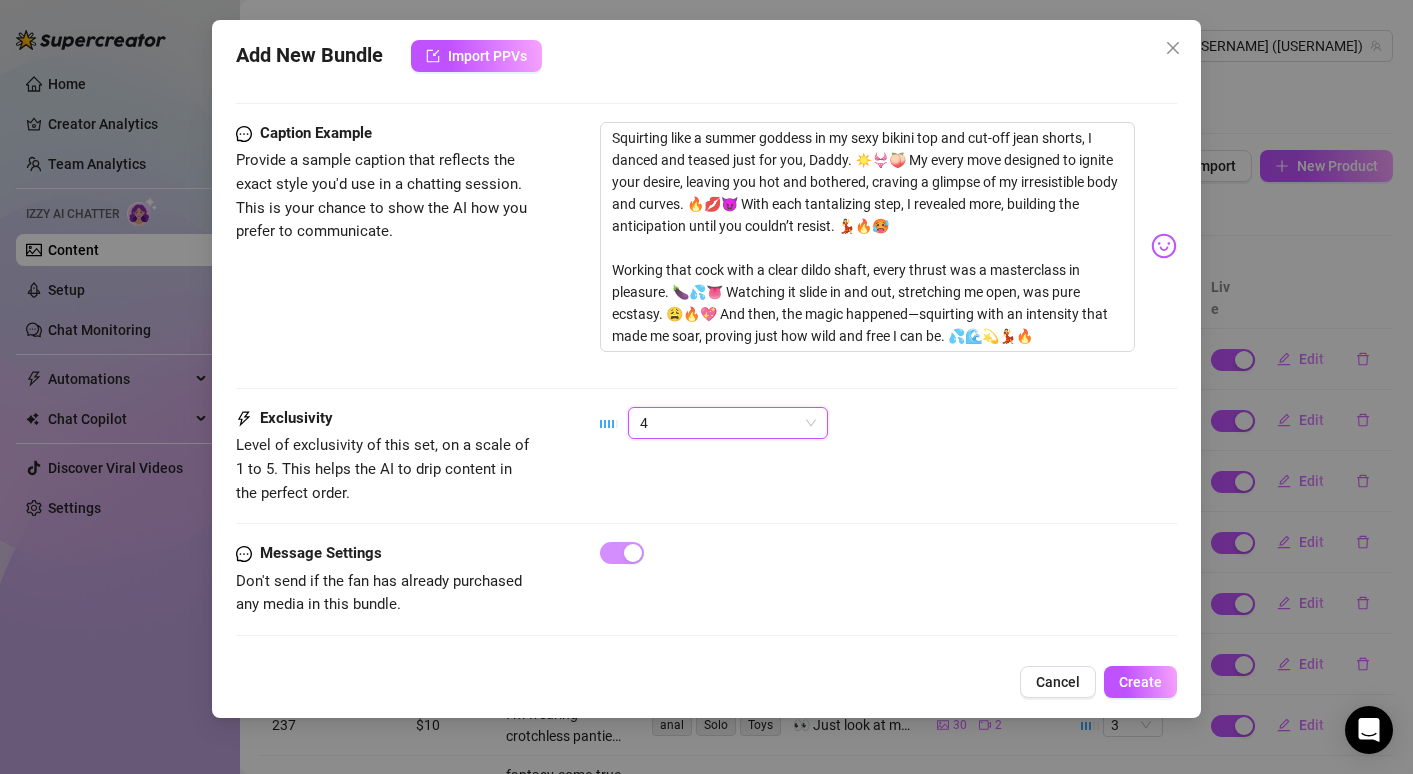 click on "Exclusivity Level of exclusivity of this set, on a scale of 1 to 5. This helps the AI to drip content in the perfect order. 4 4" at bounding box center (706, 456) 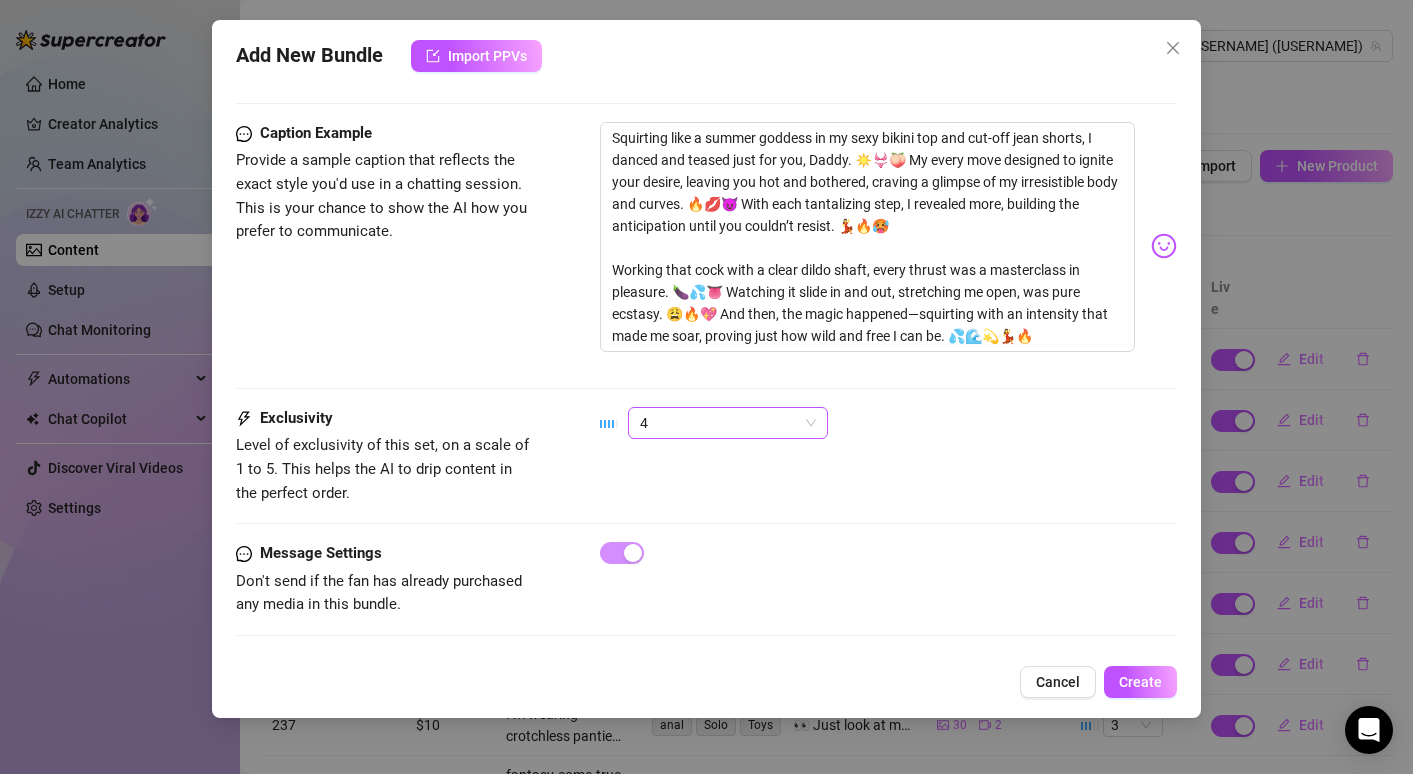 click on "4" at bounding box center [728, 423] 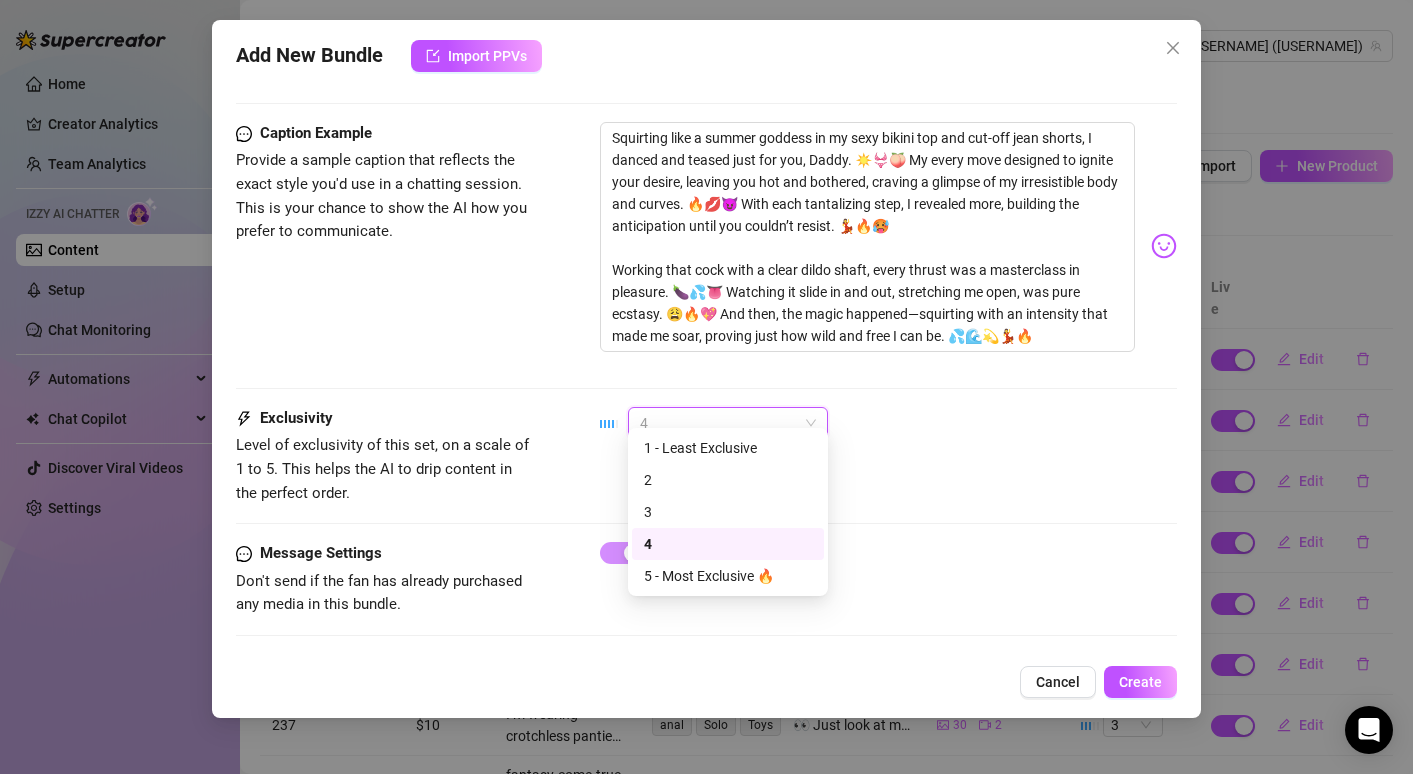 click on "4" at bounding box center (728, 544) 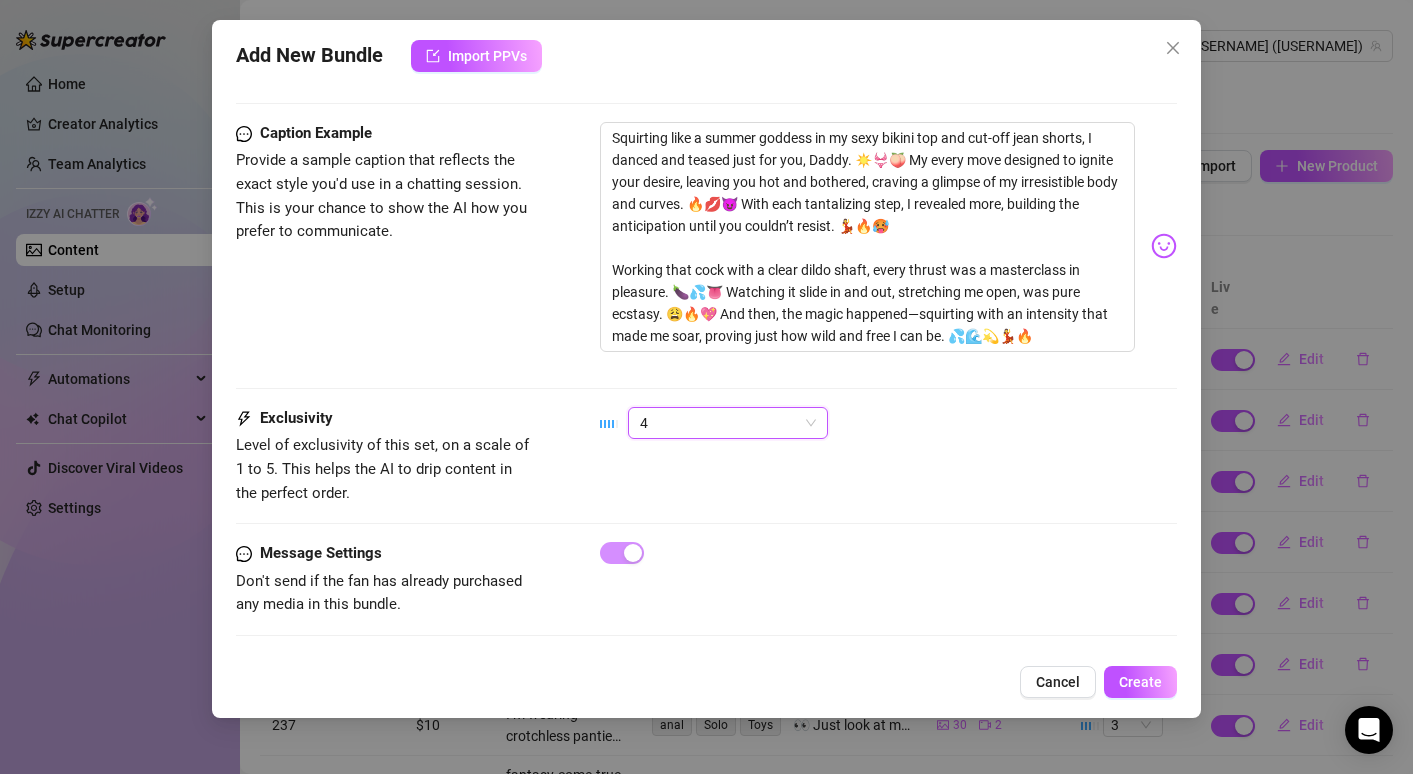 click on "Exclusivity Level of exclusivity of this set, on a scale of 1 to 5. This helps the AI to drip content in the perfect order. 4 4" at bounding box center (706, 456) 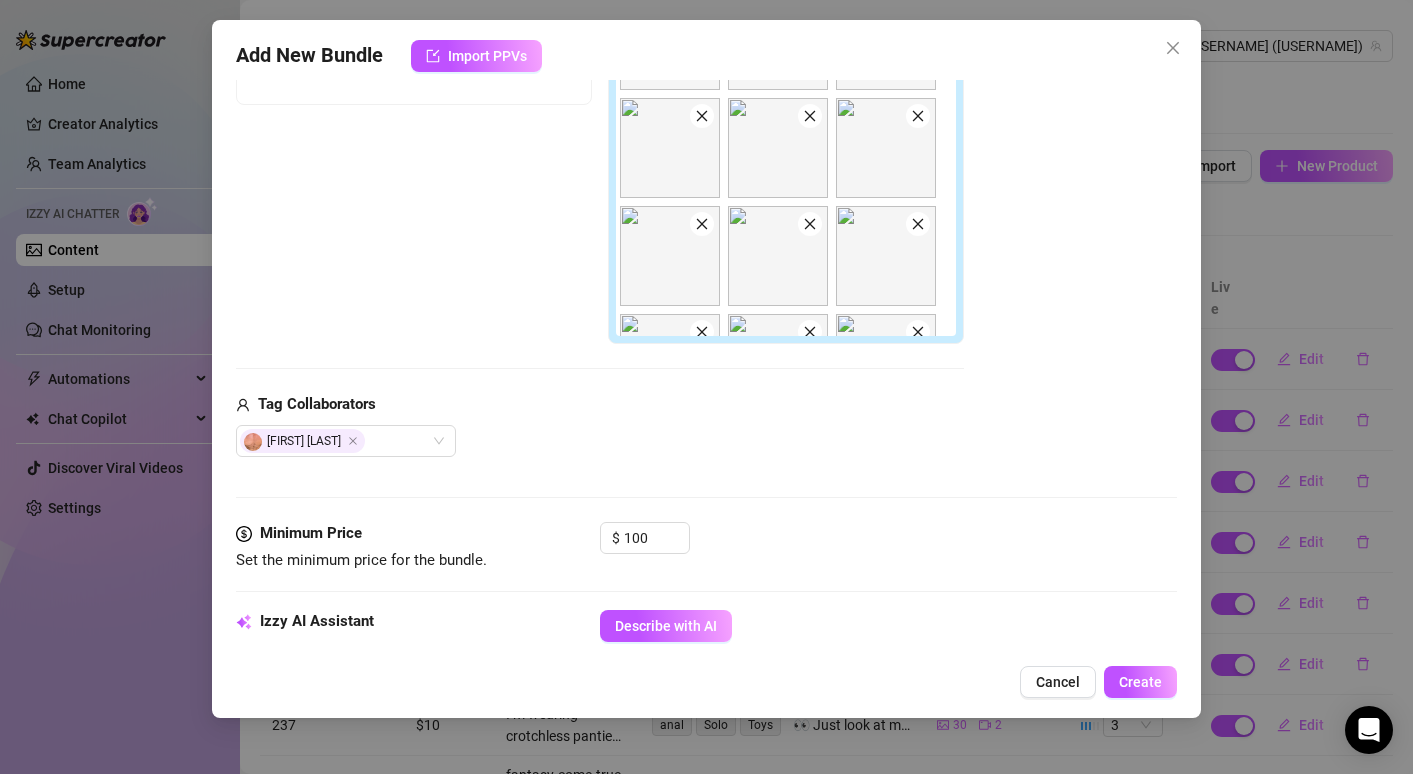 scroll, scrollTop: 440, scrollLeft: 0, axis: vertical 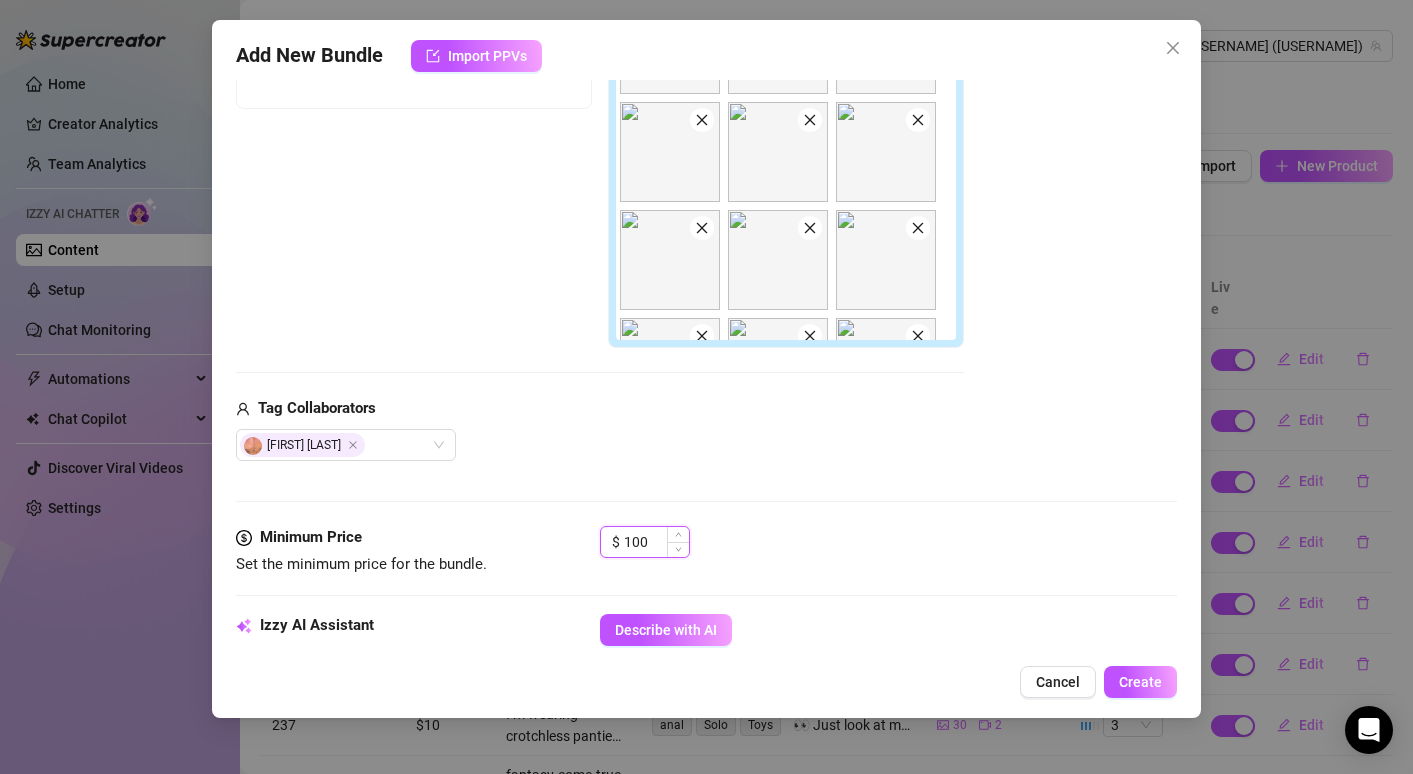 click on "100" at bounding box center (656, 542) 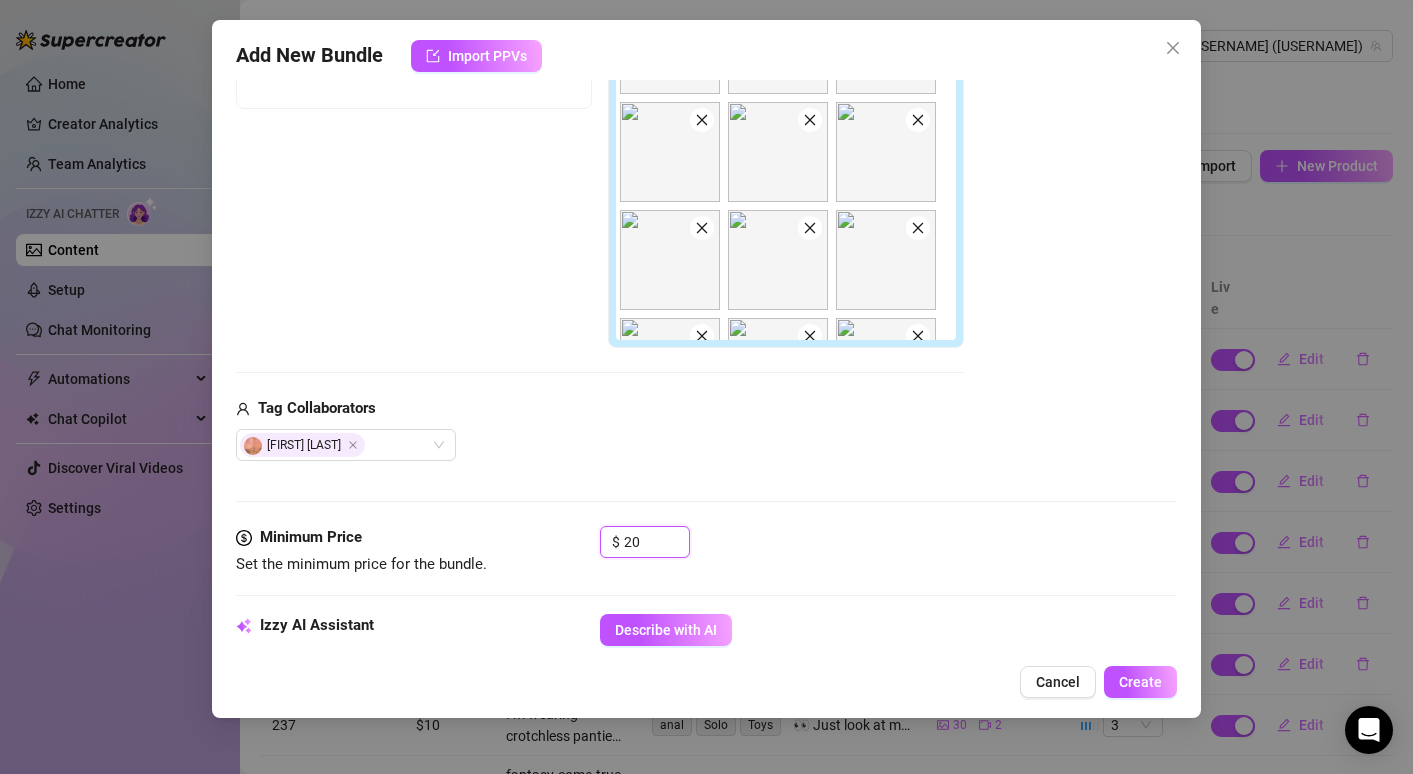 type on "20" 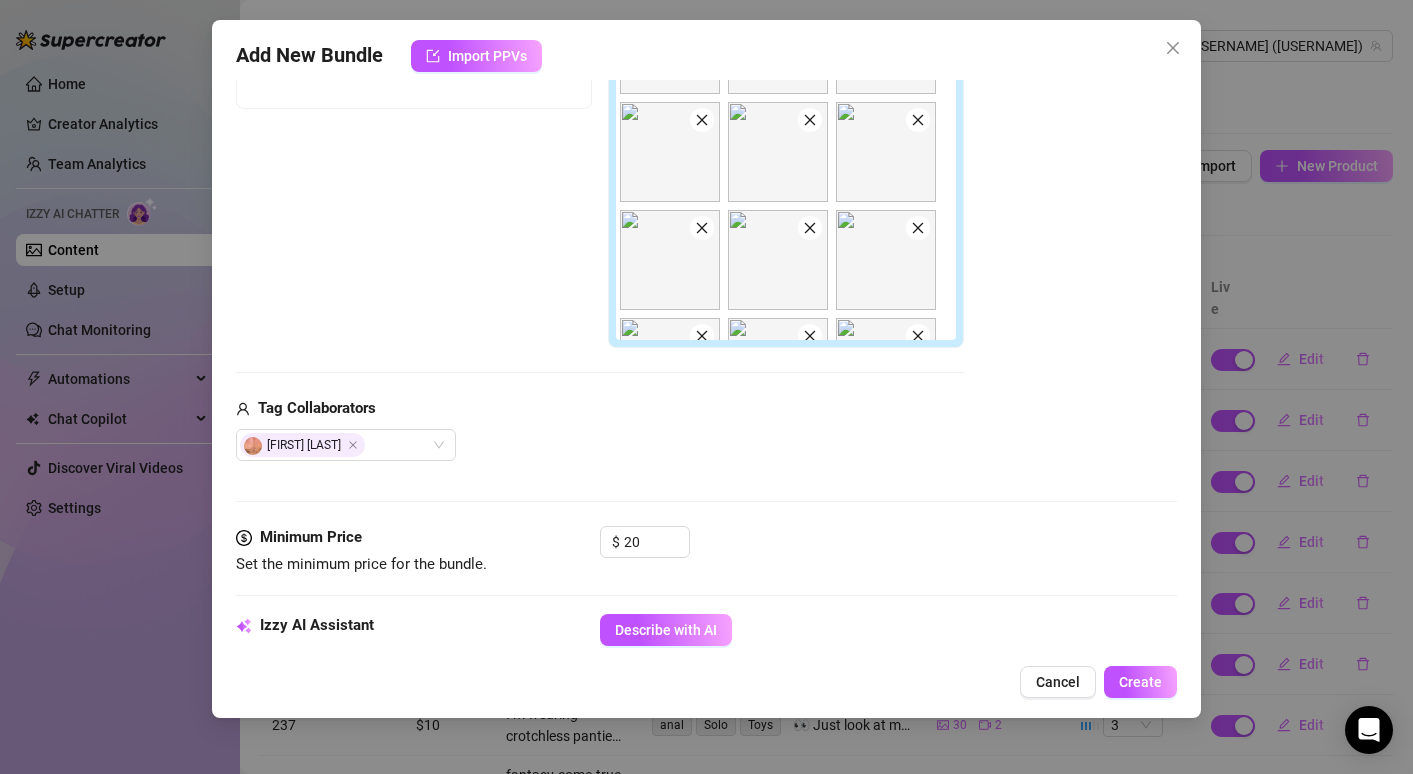 click on "Media Add Media from Vault Free preview Pay to view Tag Collaborators [NAME]" at bounding box center (706, 195) 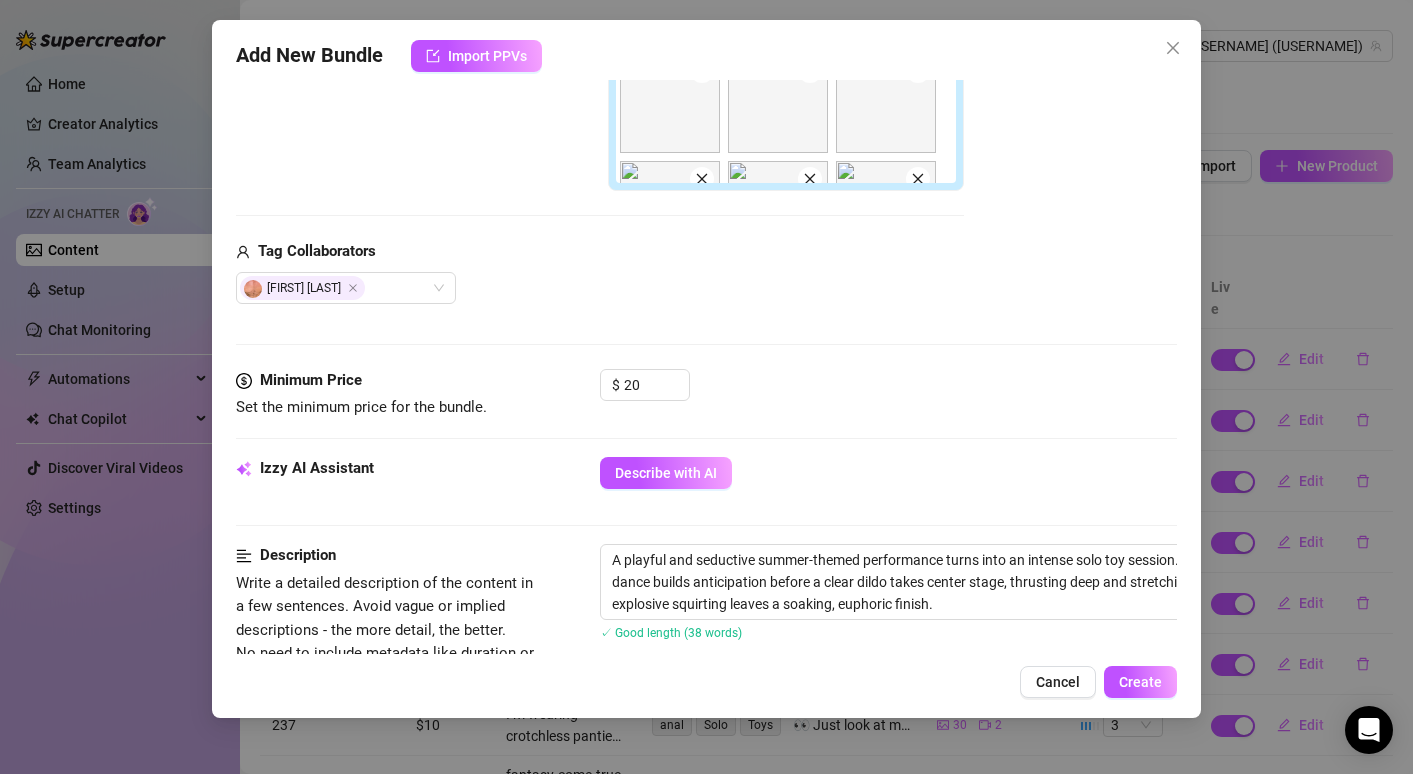 scroll, scrollTop: 778, scrollLeft: 0, axis: vertical 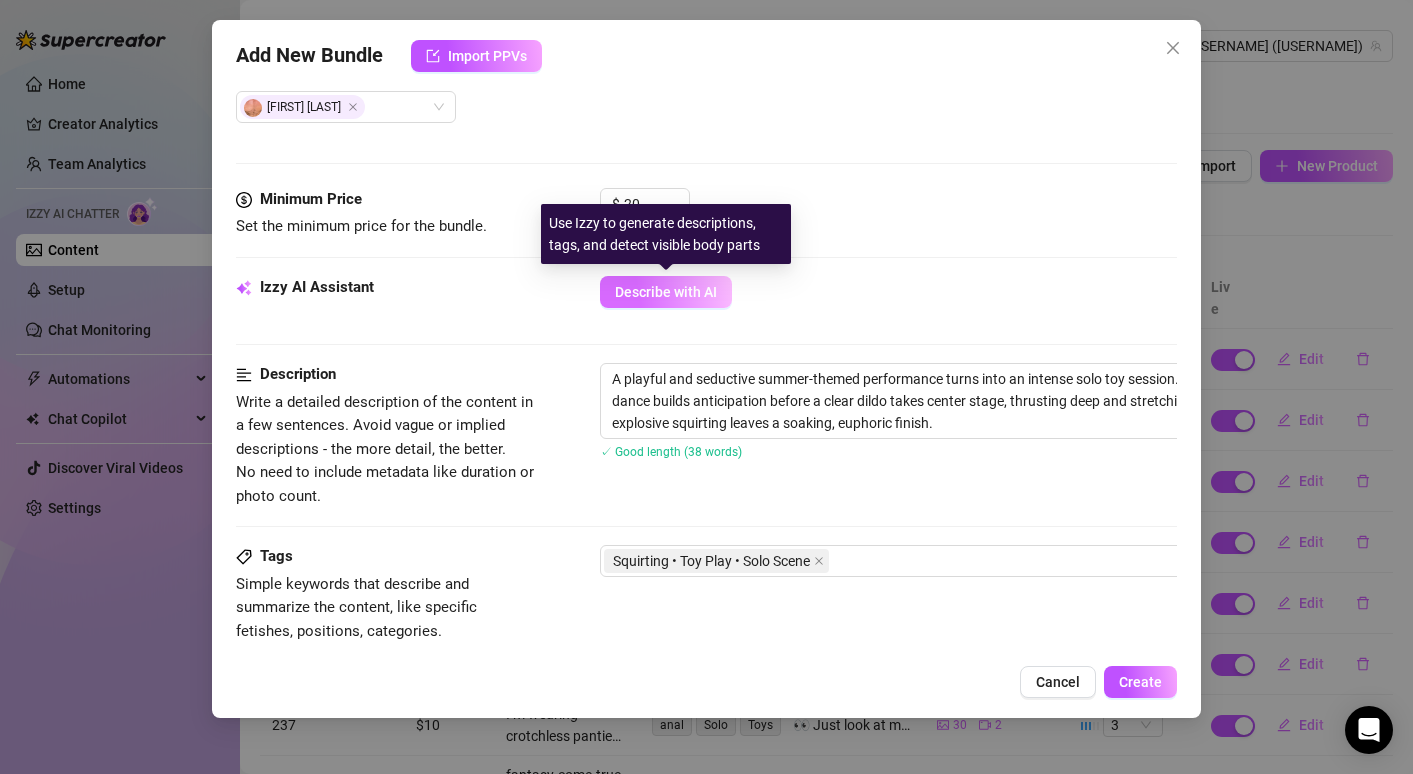 click on "Describe with AI" at bounding box center [666, 292] 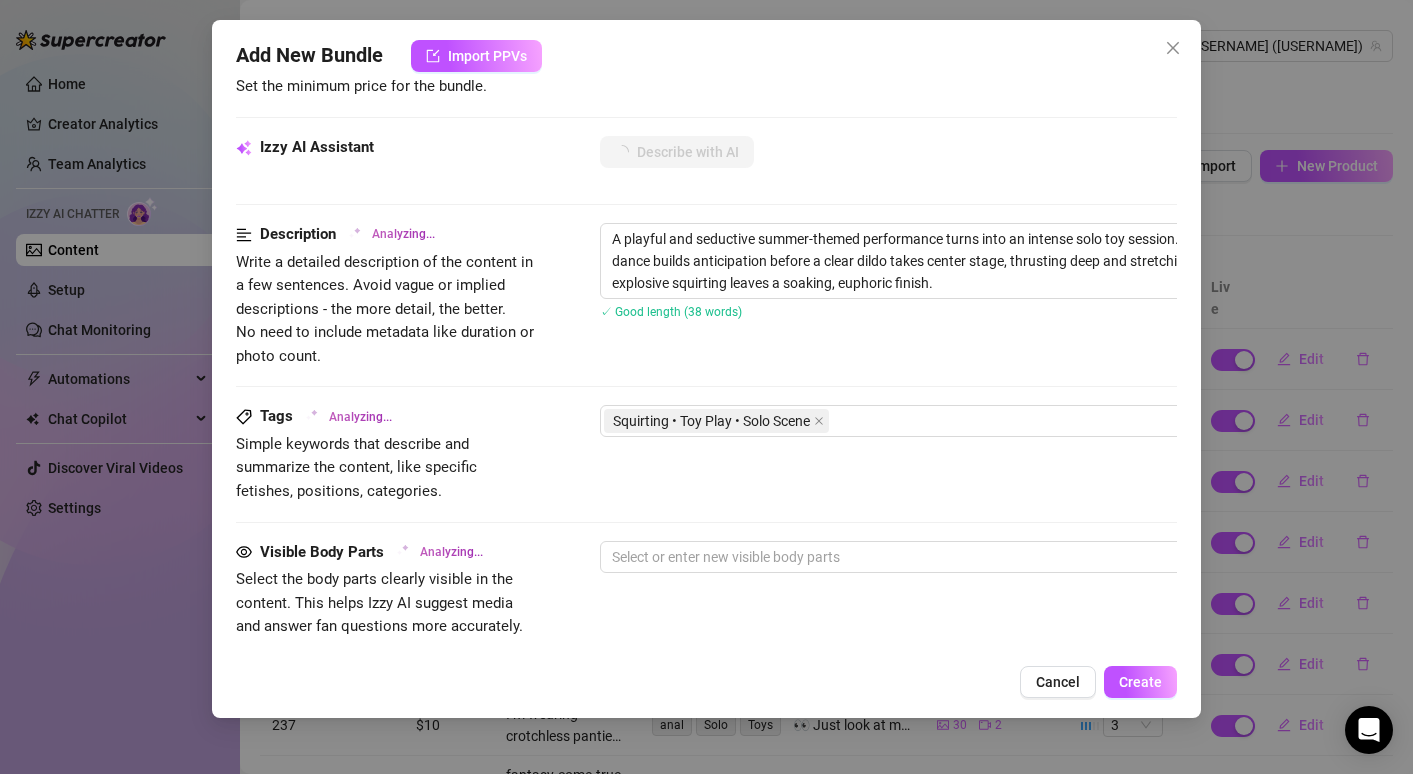 scroll, scrollTop: 926, scrollLeft: 0, axis: vertical 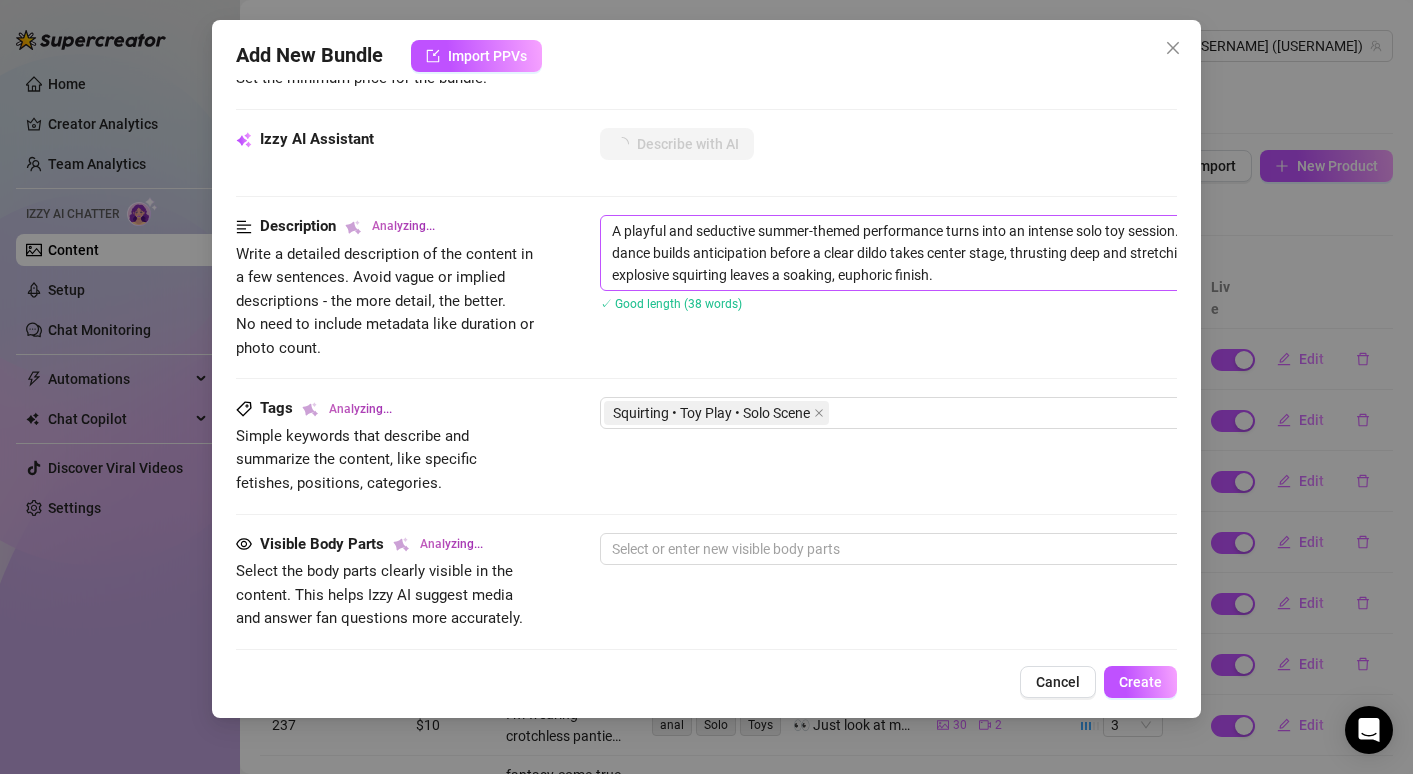 type on "Tanya" 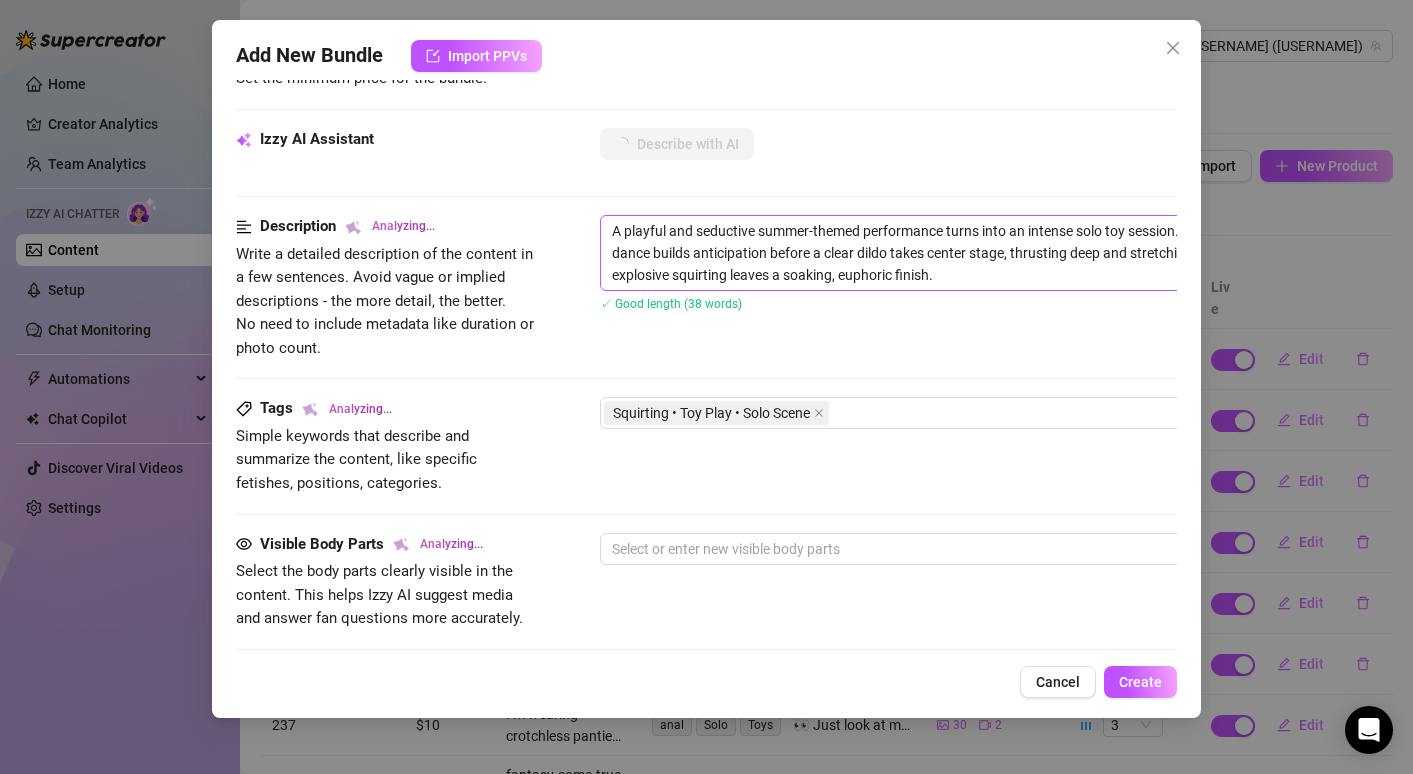 type on "Tanya" 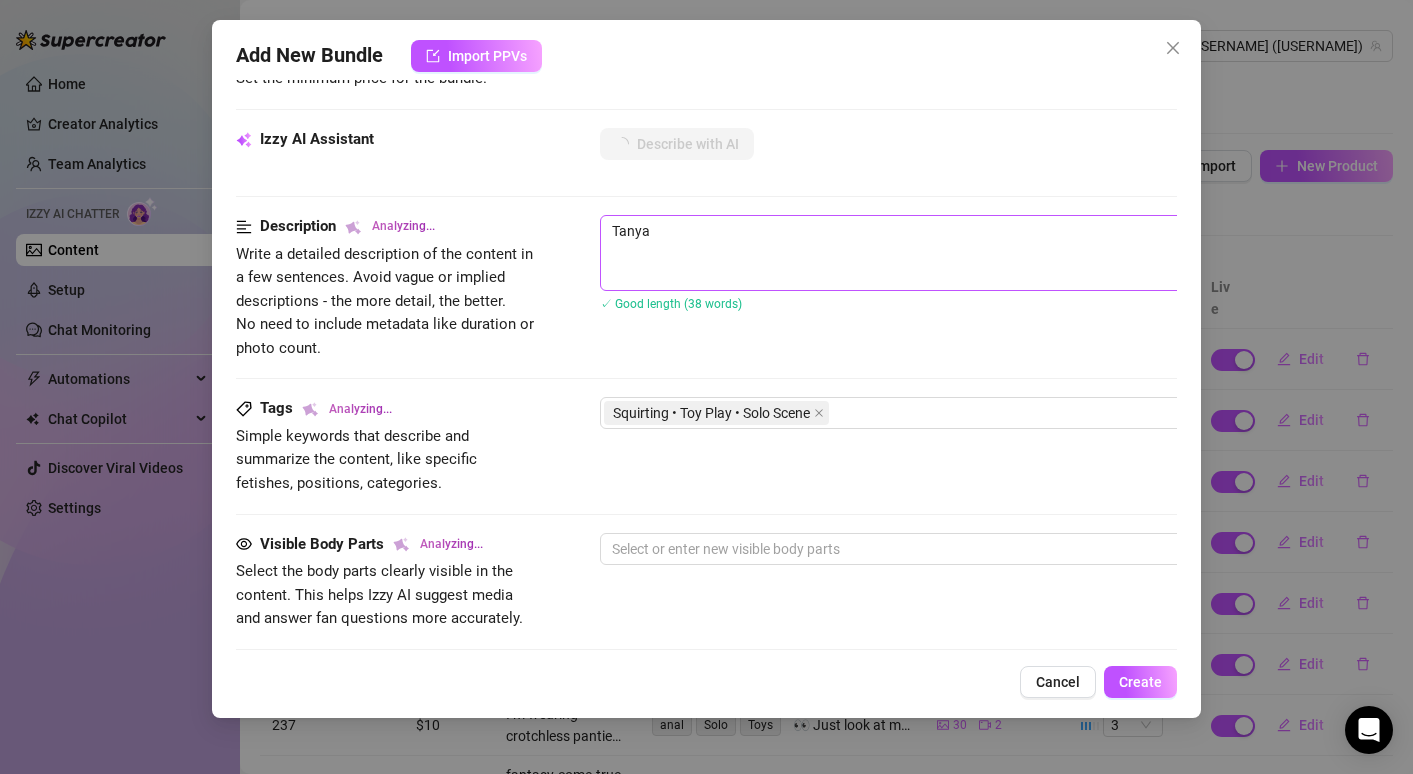 type on "Tanya Delight" 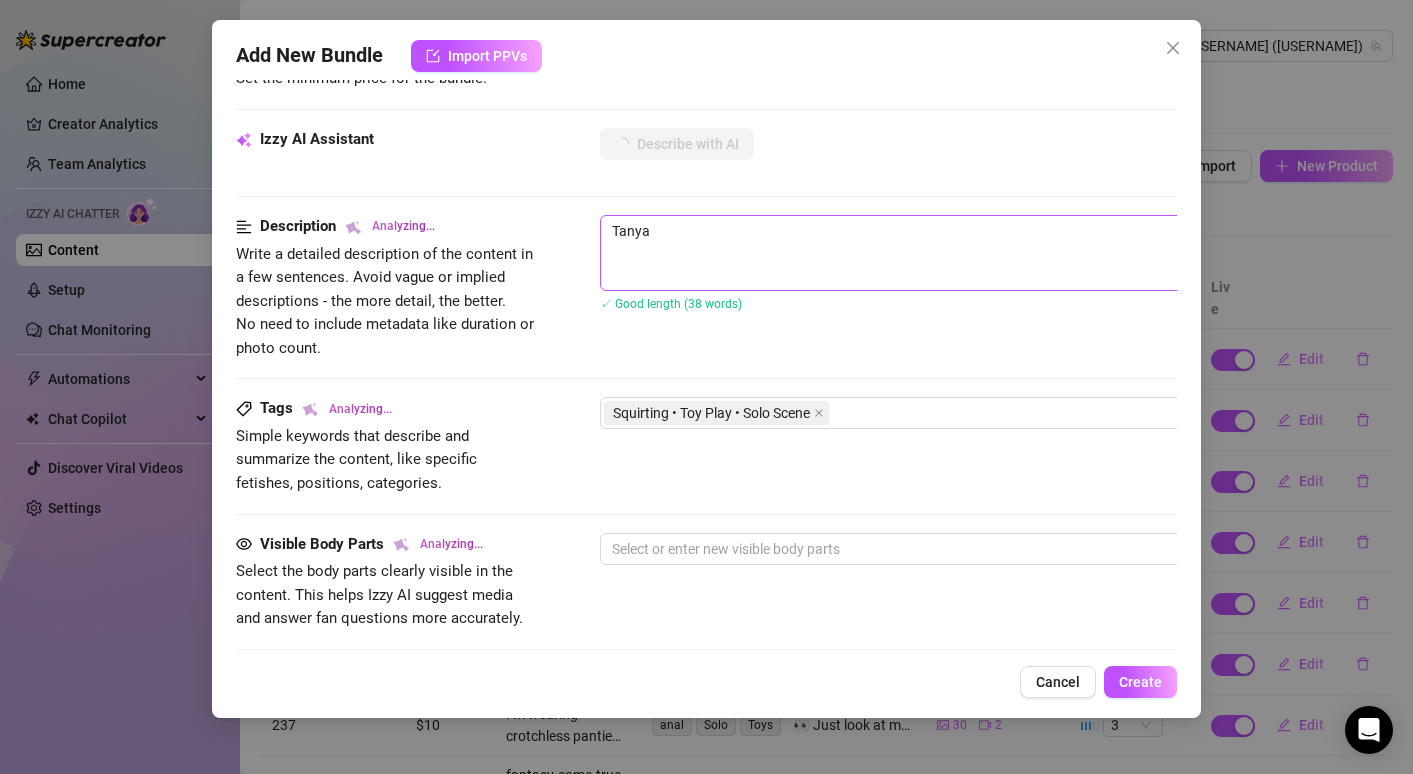 type on "Tanya Delight" 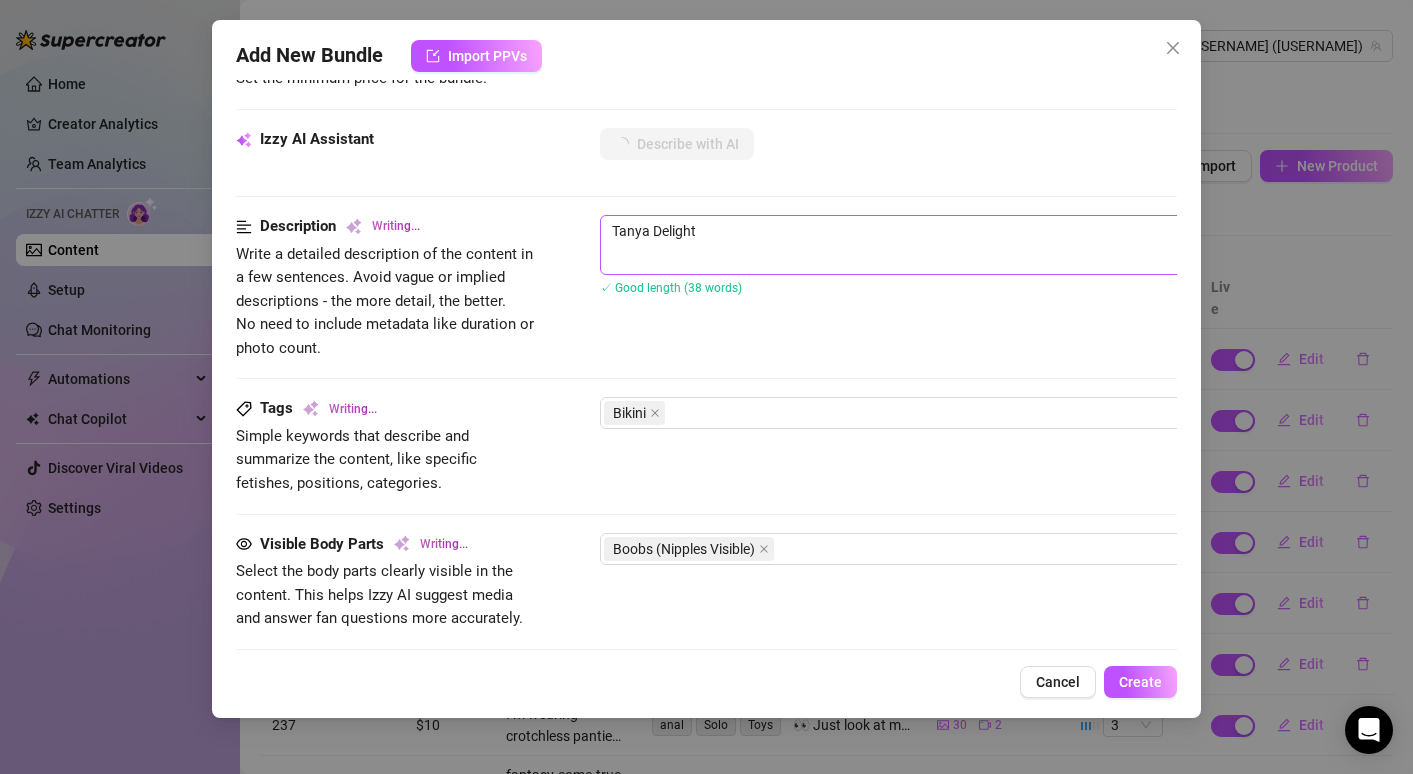 type on "Tanya Delight flaunts" 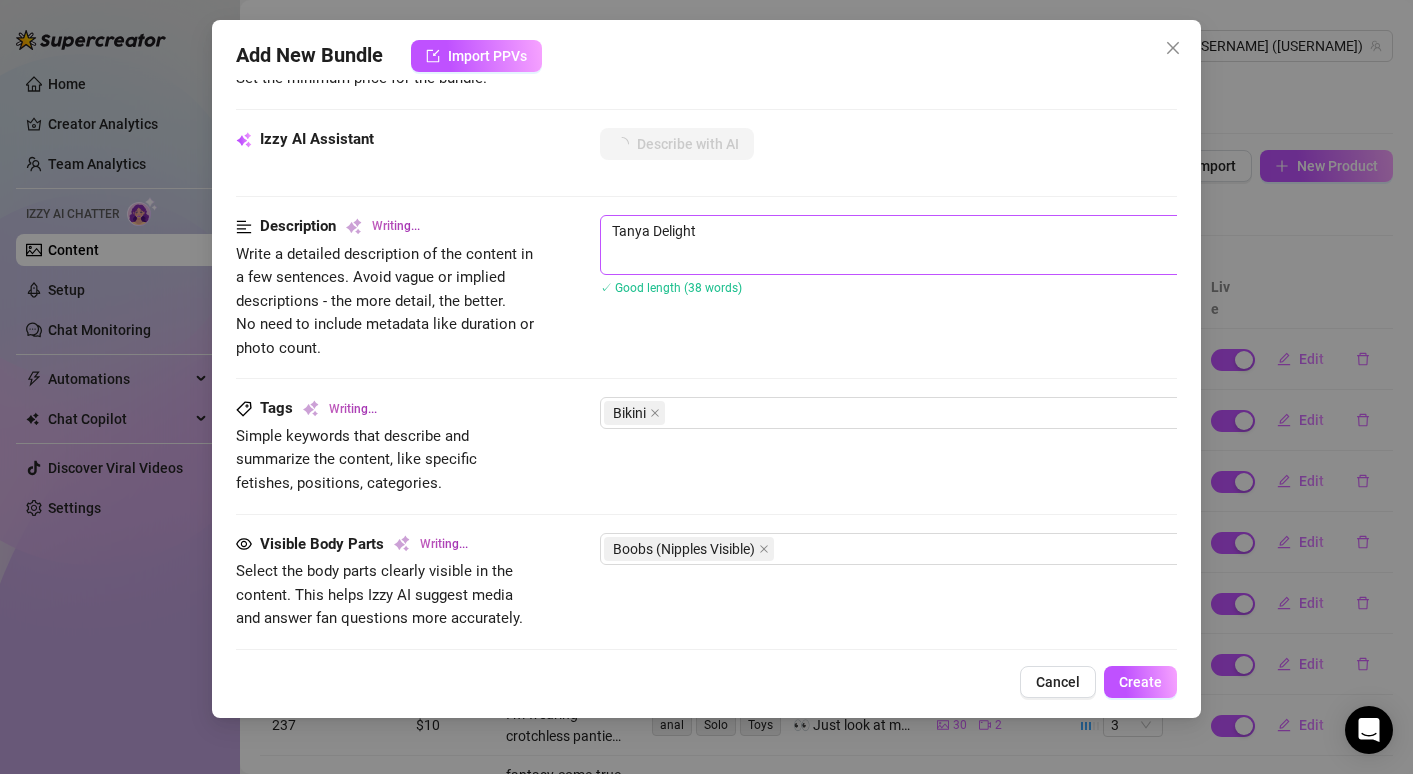 type on "Tanya Delight flaunts" 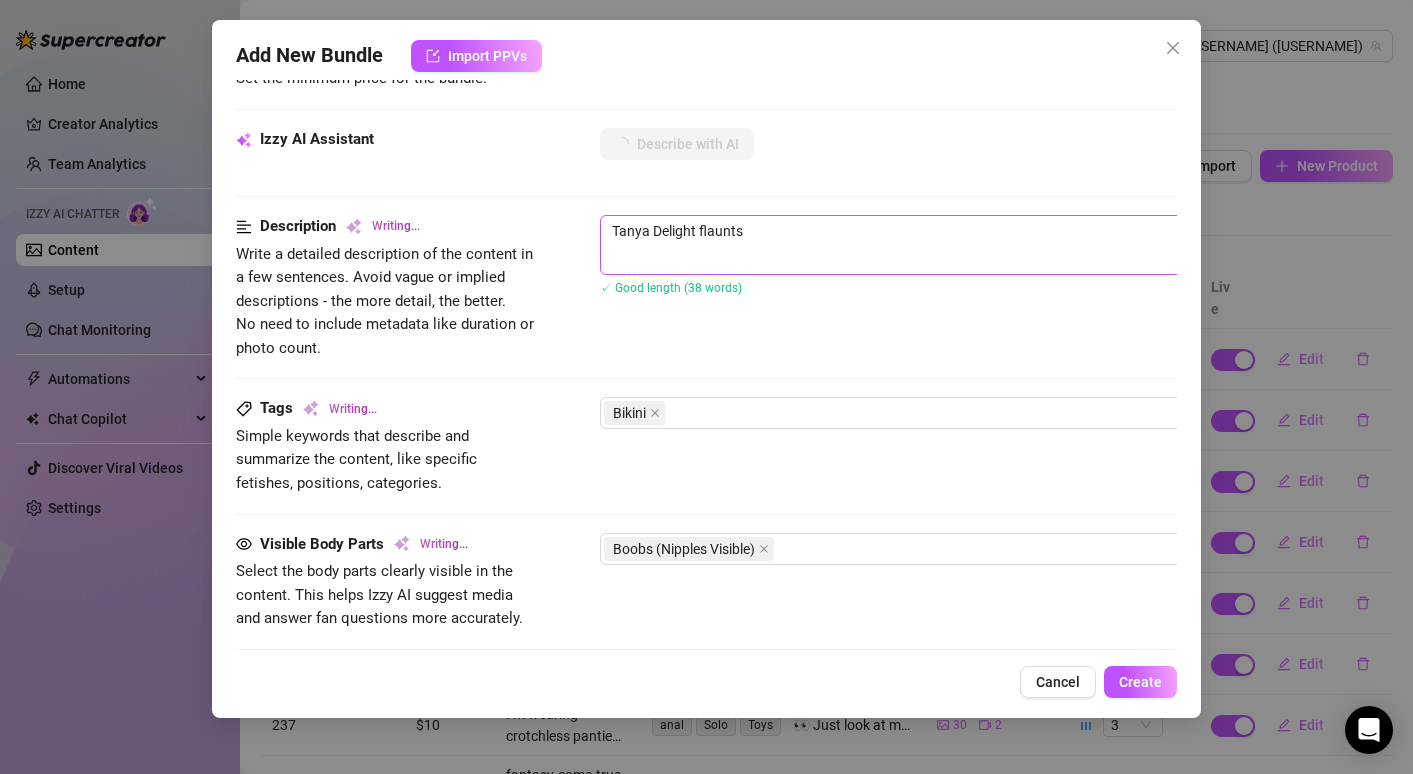 type on "Tanya Delight flaunts her" 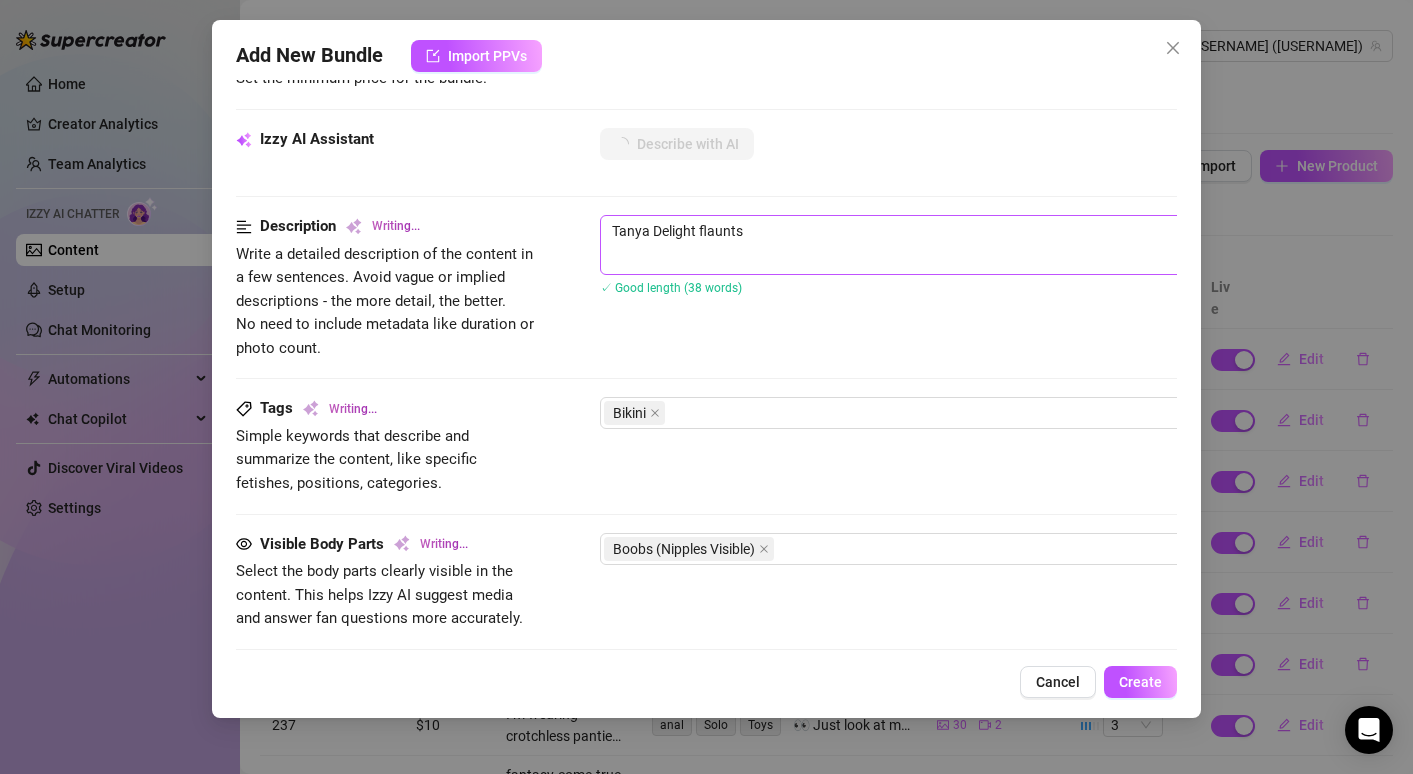 type on "Tanya Delight flaunts her" 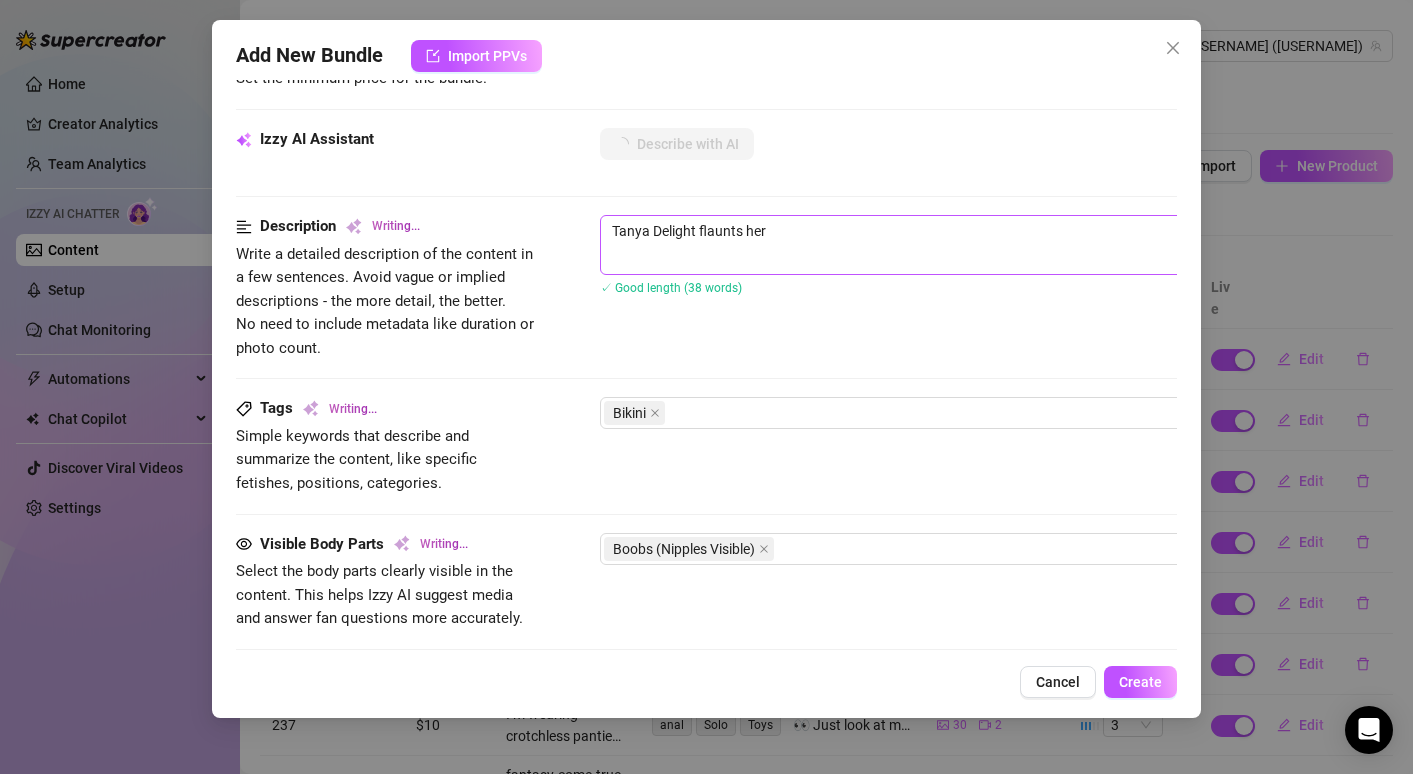 type on "[FIRST] [LAST] flaunts her busty" 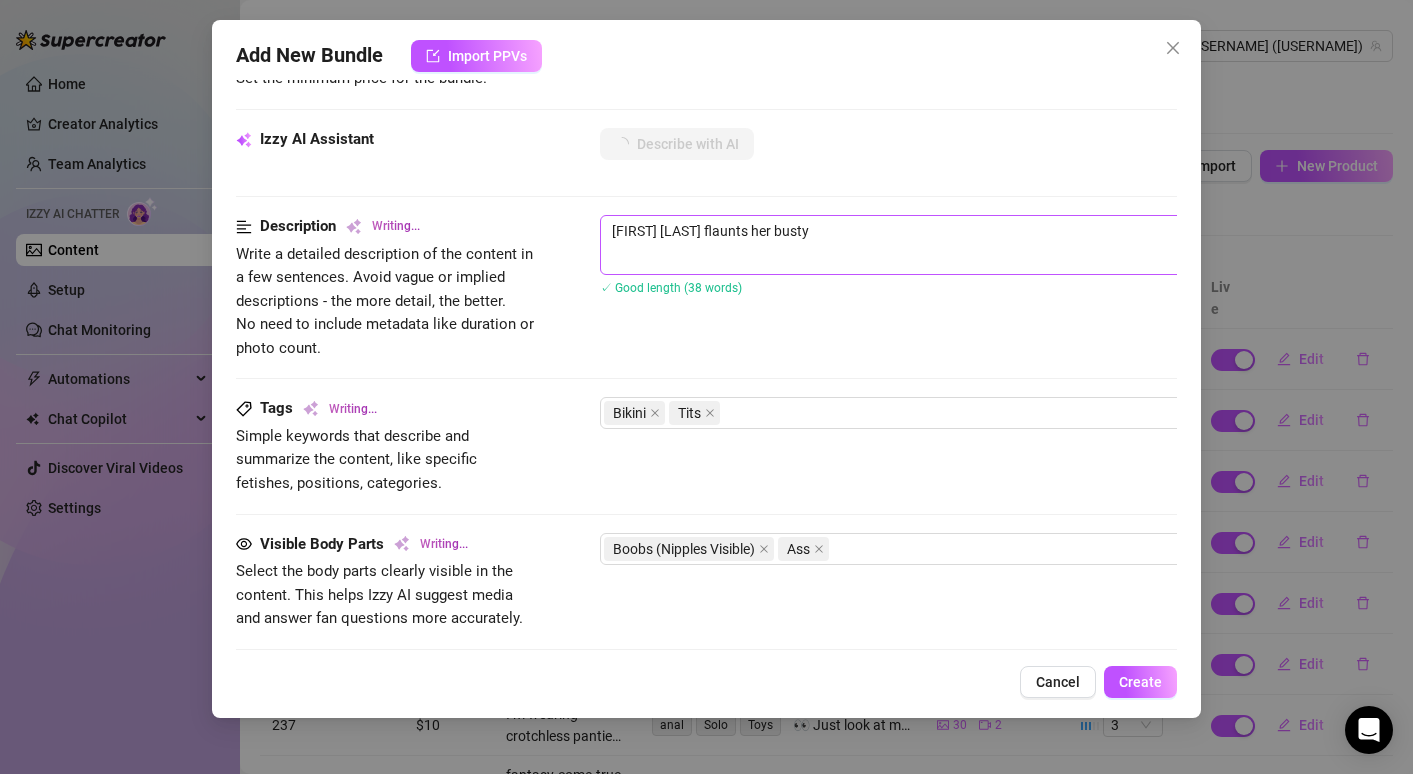type on "[NAME] flaunts her busty tits" 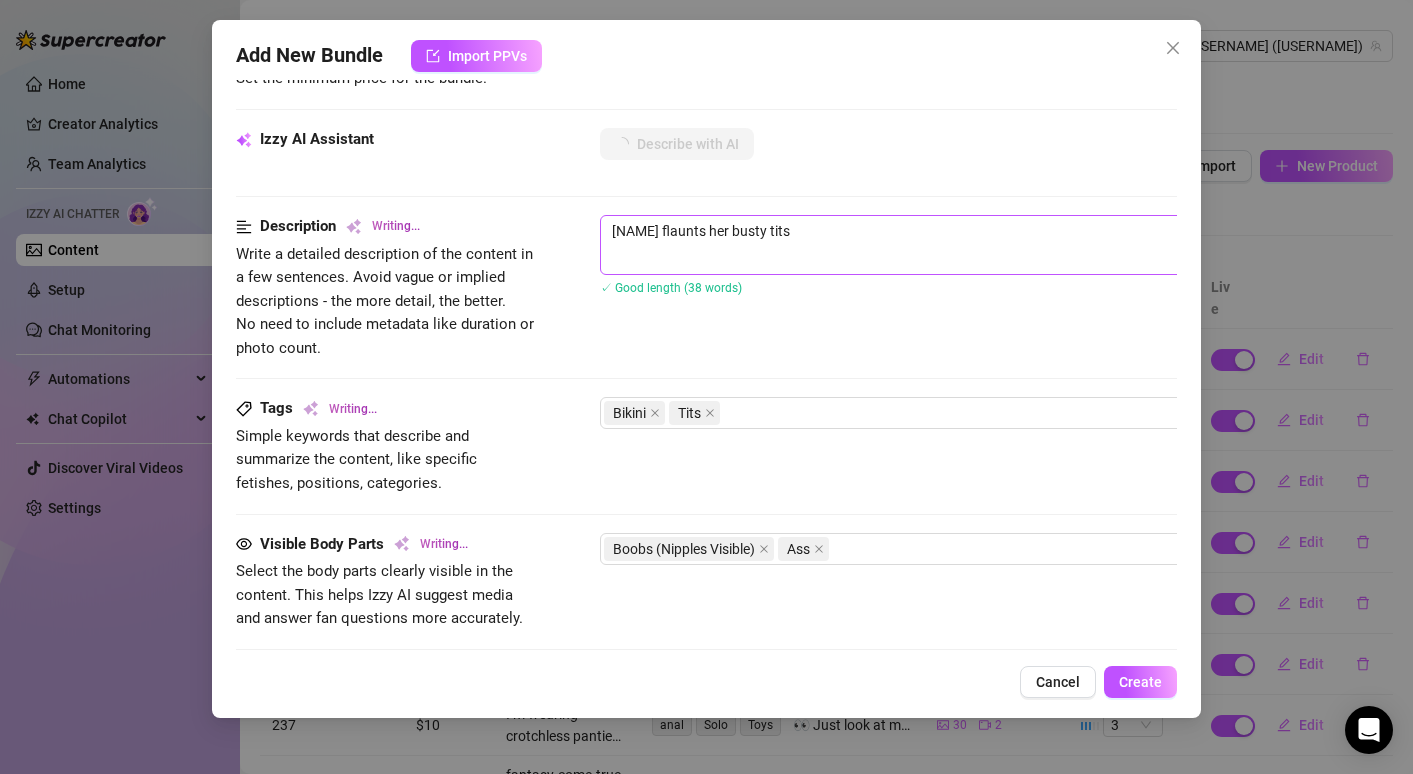 type on "[FIRST] [LAST] flaunts her busty tits in" 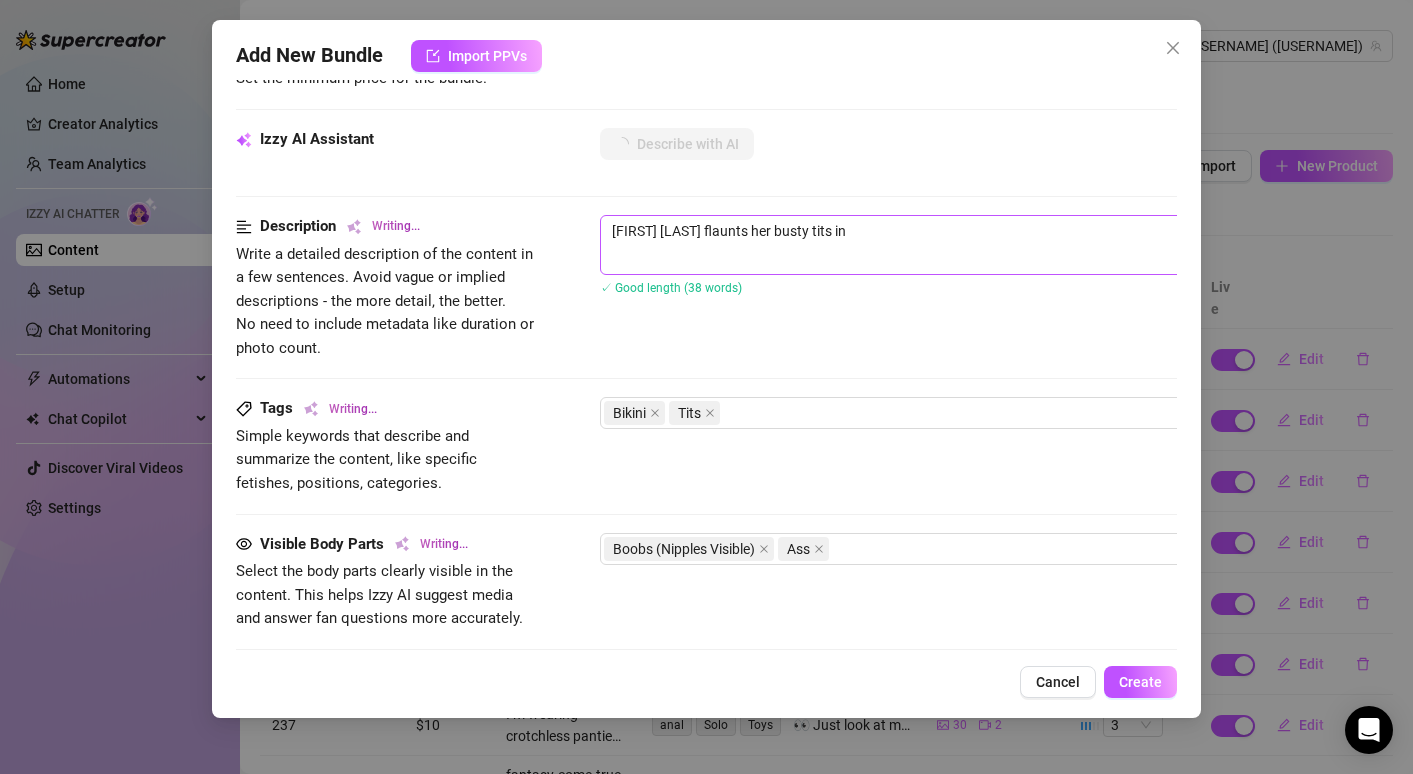 type on "[FIRST] [LAST] flaunts her busty tits in a" 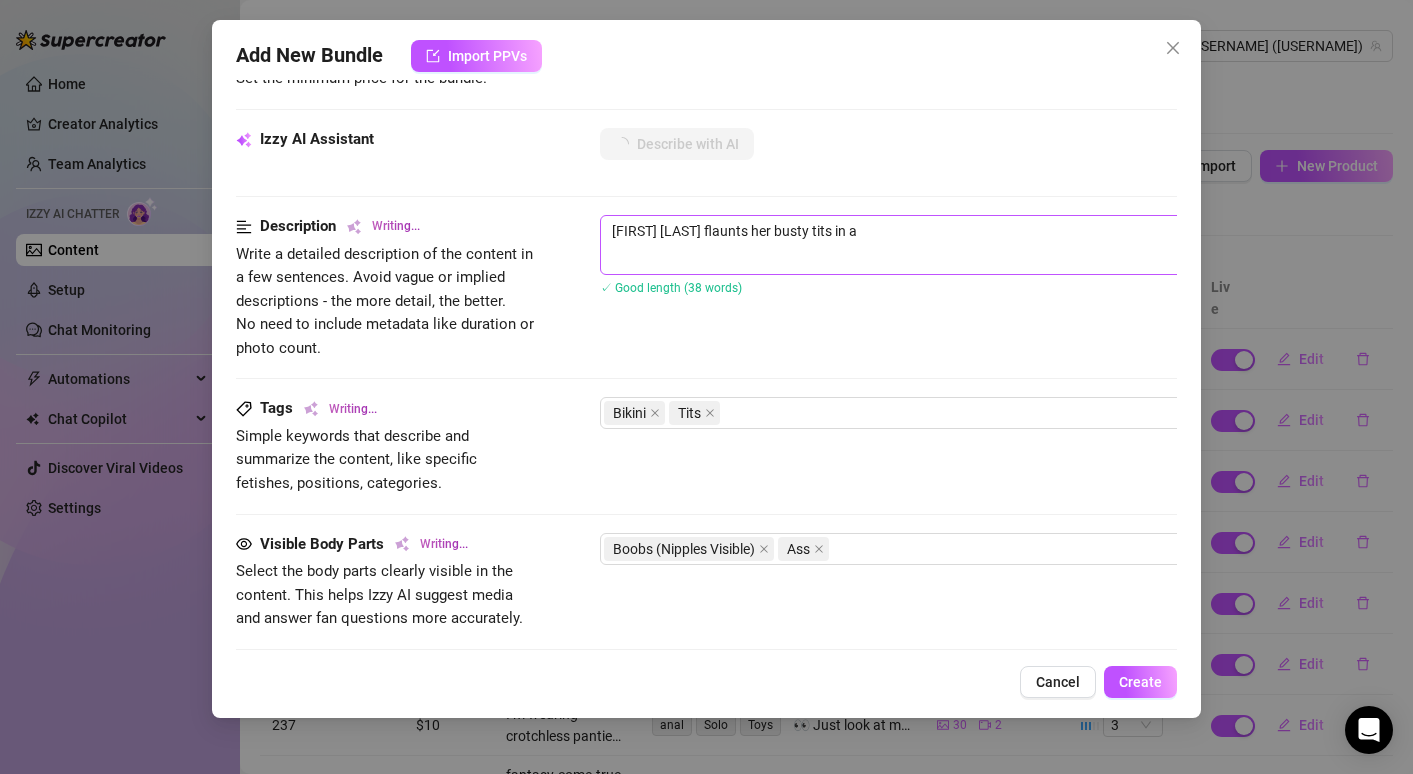 type on "[FIRST] [LAST] flaunts her busty tits in a skimpy" 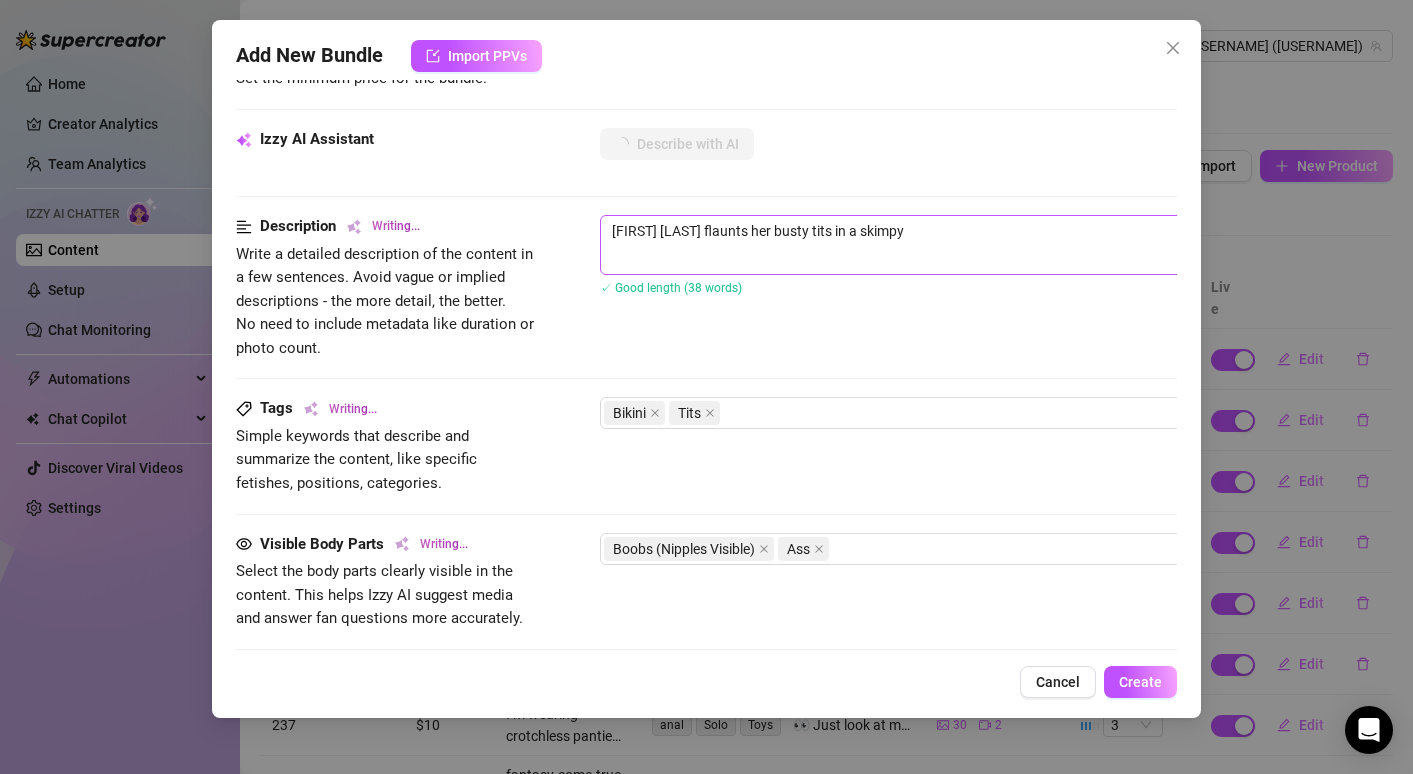 type on "[FIRST] [LAST] flaunts her busty tits in a skimpy green" 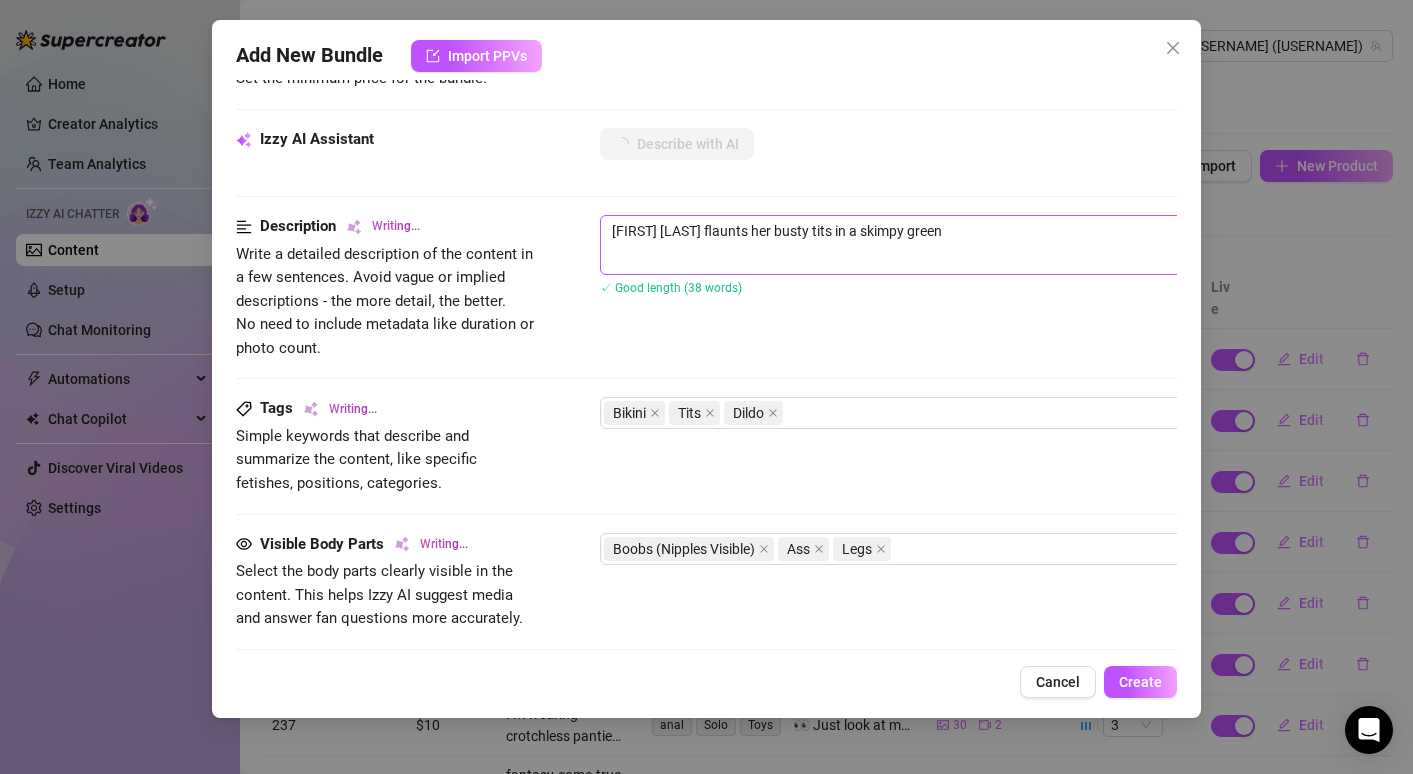 type on "[FIRST] [LAST] flaunts her busty tits in a skimpy green bikini" 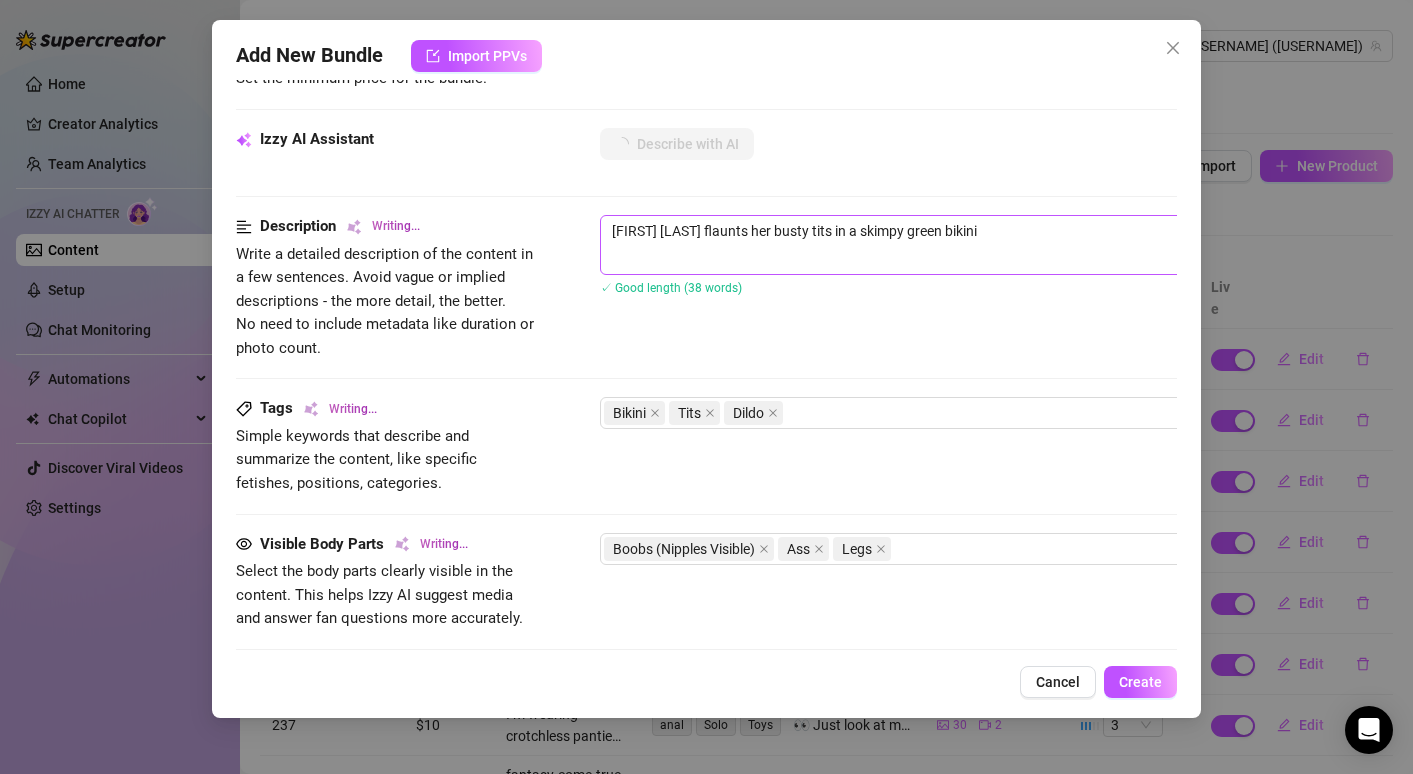 type on "Tanya Delight flaunts her busty tits in a skimpy green bikini top" 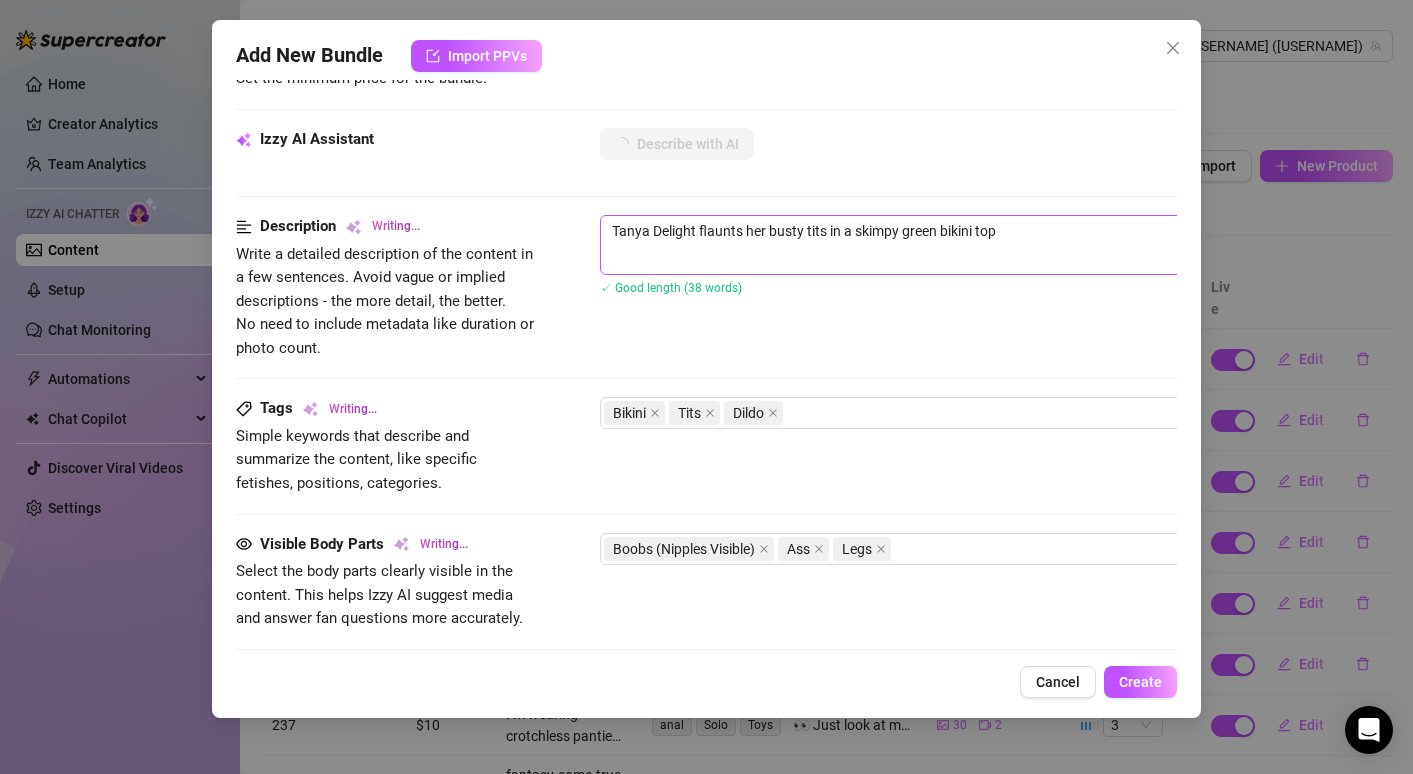 type on "[FIRST] [LAST] flaunts her busty tits in a skimpy green bikini top and" 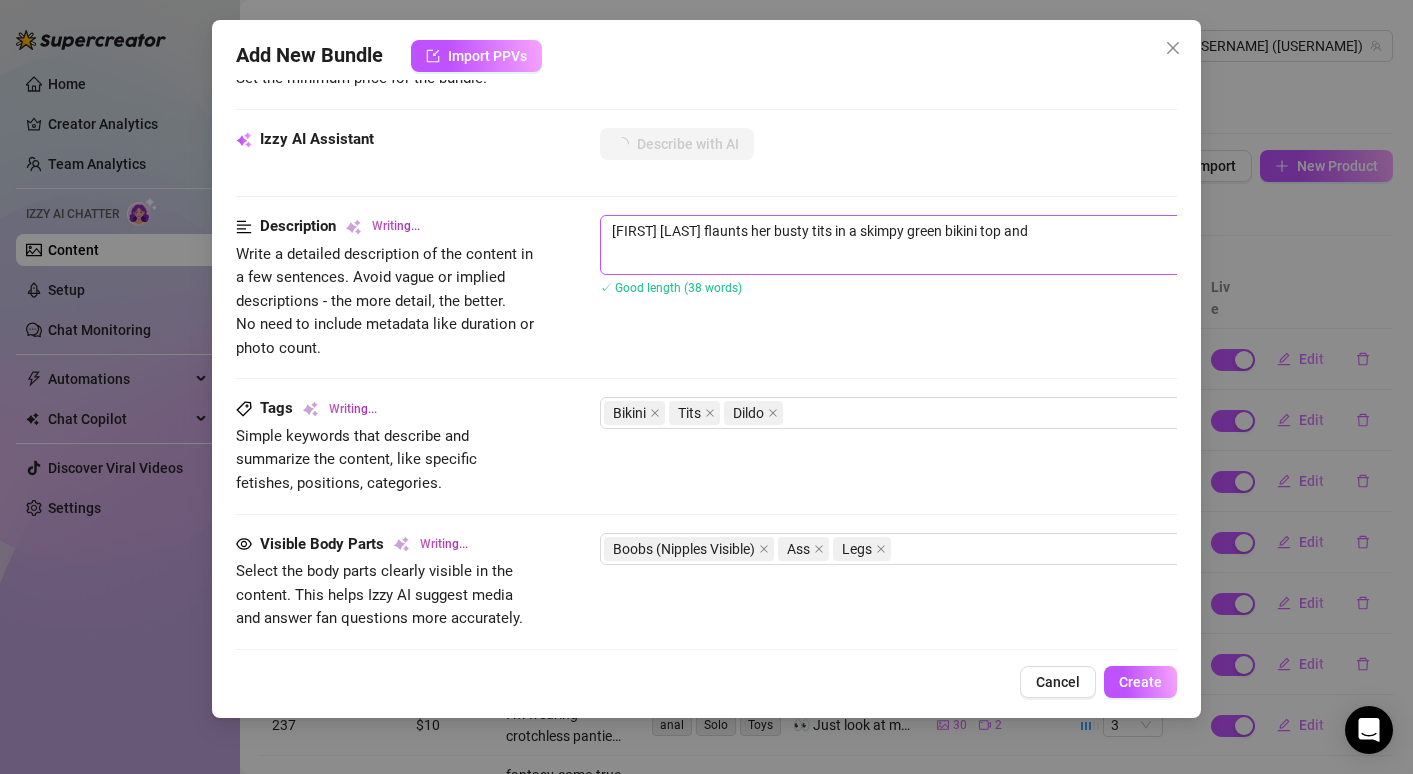 type on "Tanya Delight flaunts her busty tits in a skimpy green bikini top and tiny" 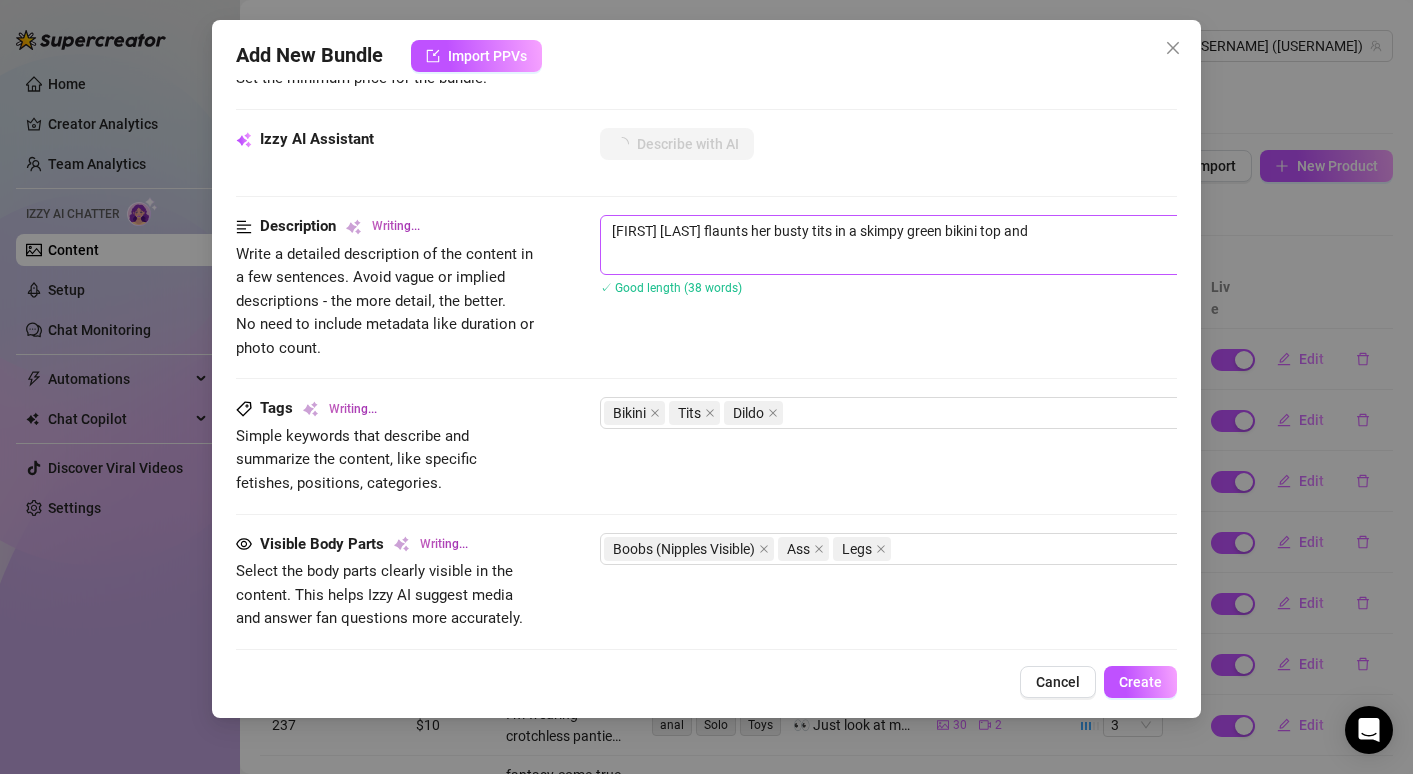 type on "Tanya Delight flaunts her busty tits in a skimpy green bikini top and tiny" 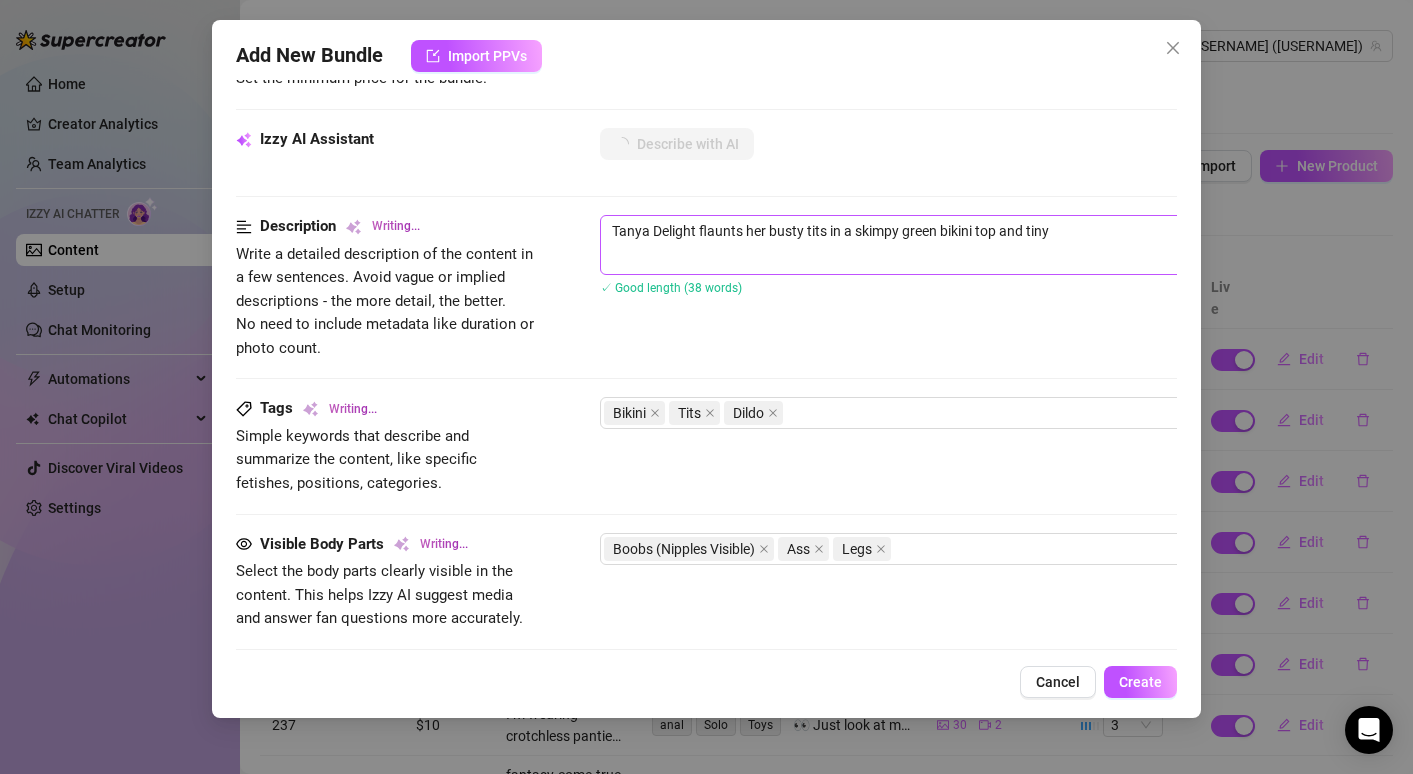 type on "[FIRST] [LAST] flaunts her busty tits in a skimpy green bikini top and tiny" 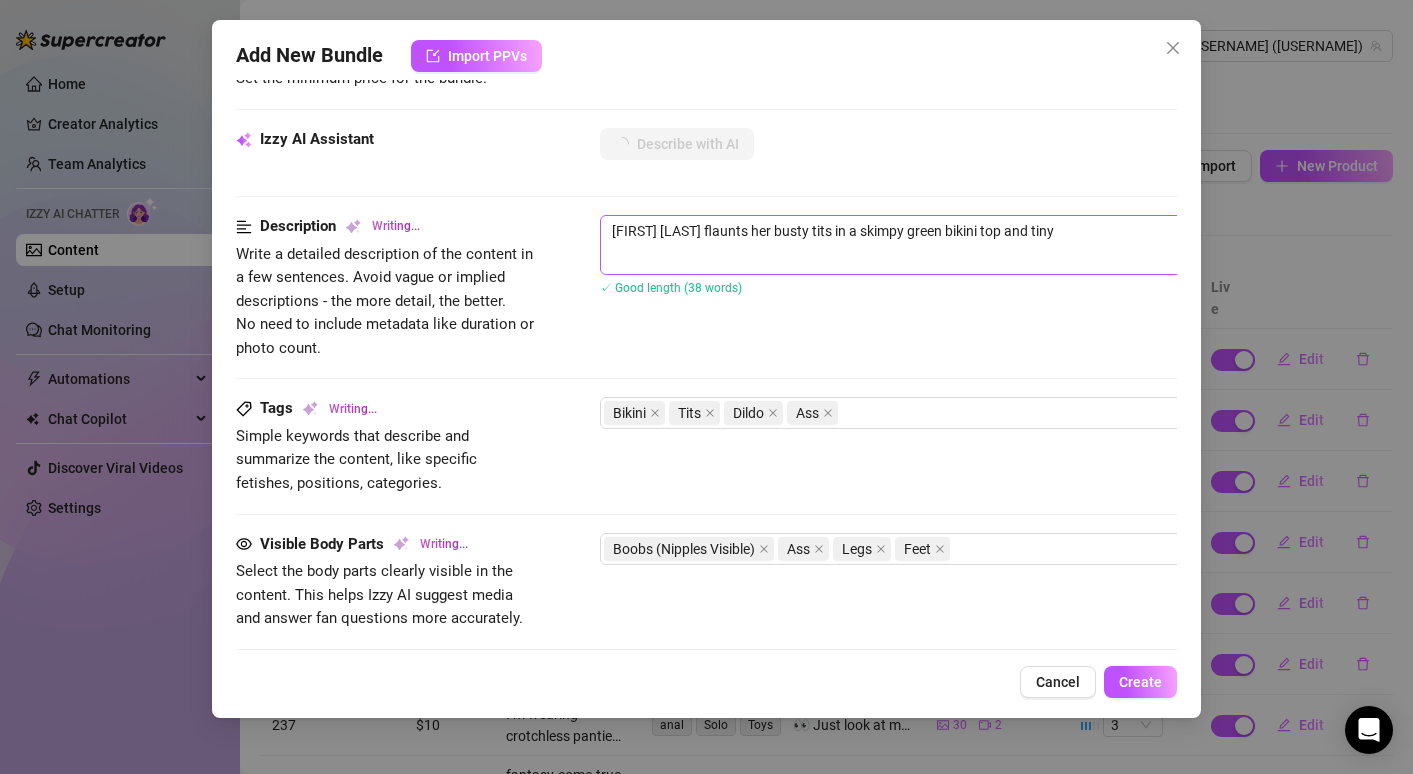 type on "[NAME] flaunts her busty tits in a skimpy green bikini top and tiny denim shorts, teasing with" 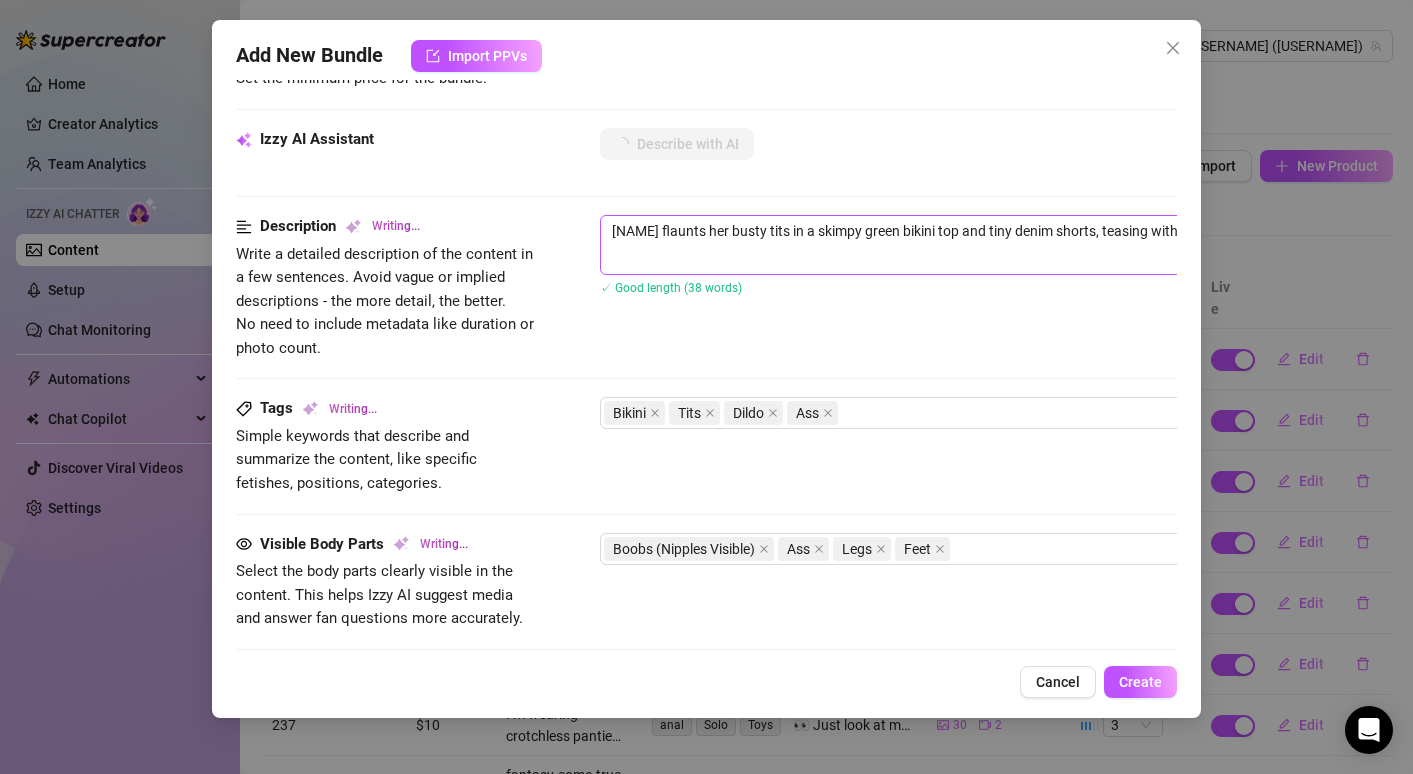 type on "[NAME] flaunts her busty tits in a skimpy green bikini top and tiny denim shorts, teasing" 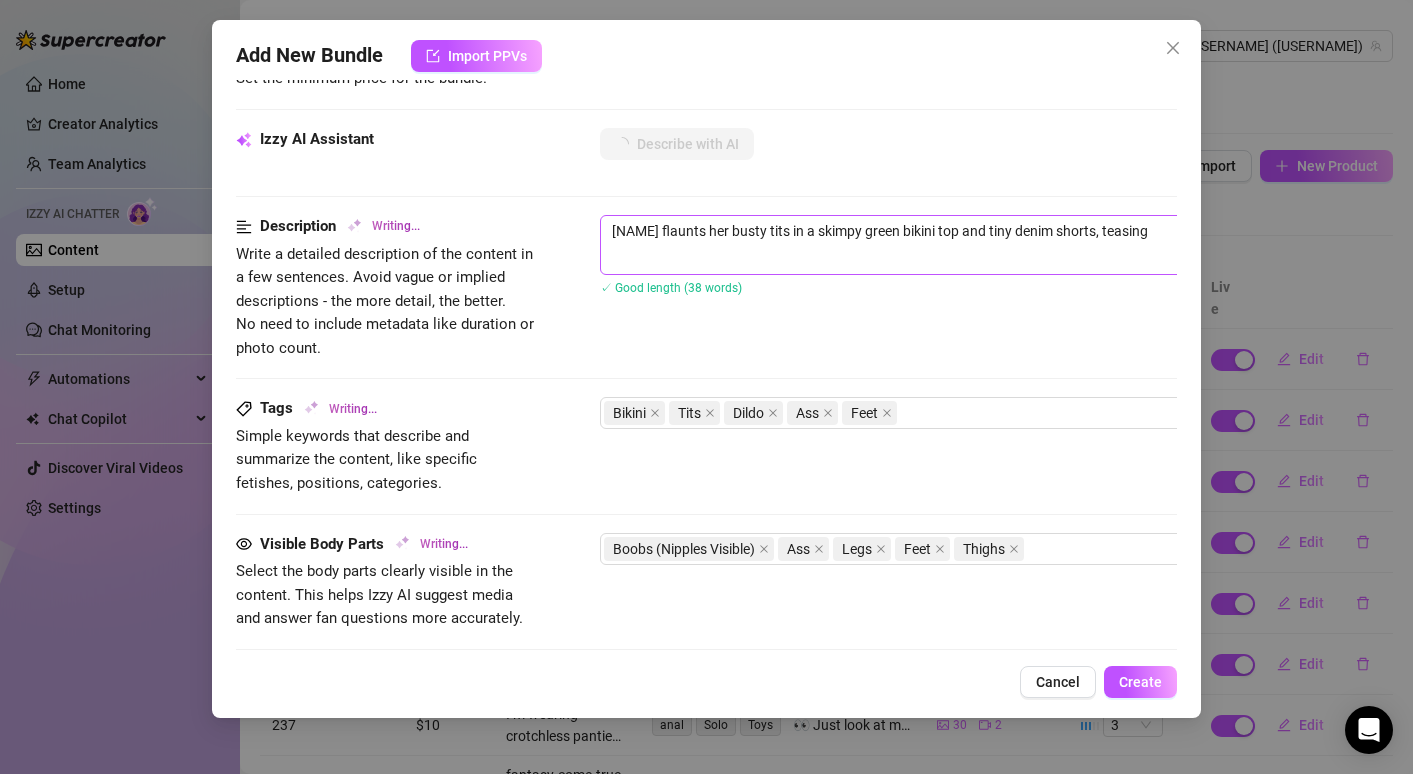 type on "[NAME] flaunts her busty tits in a skimpy green bikini top and tiny denim shorts, teasing with" 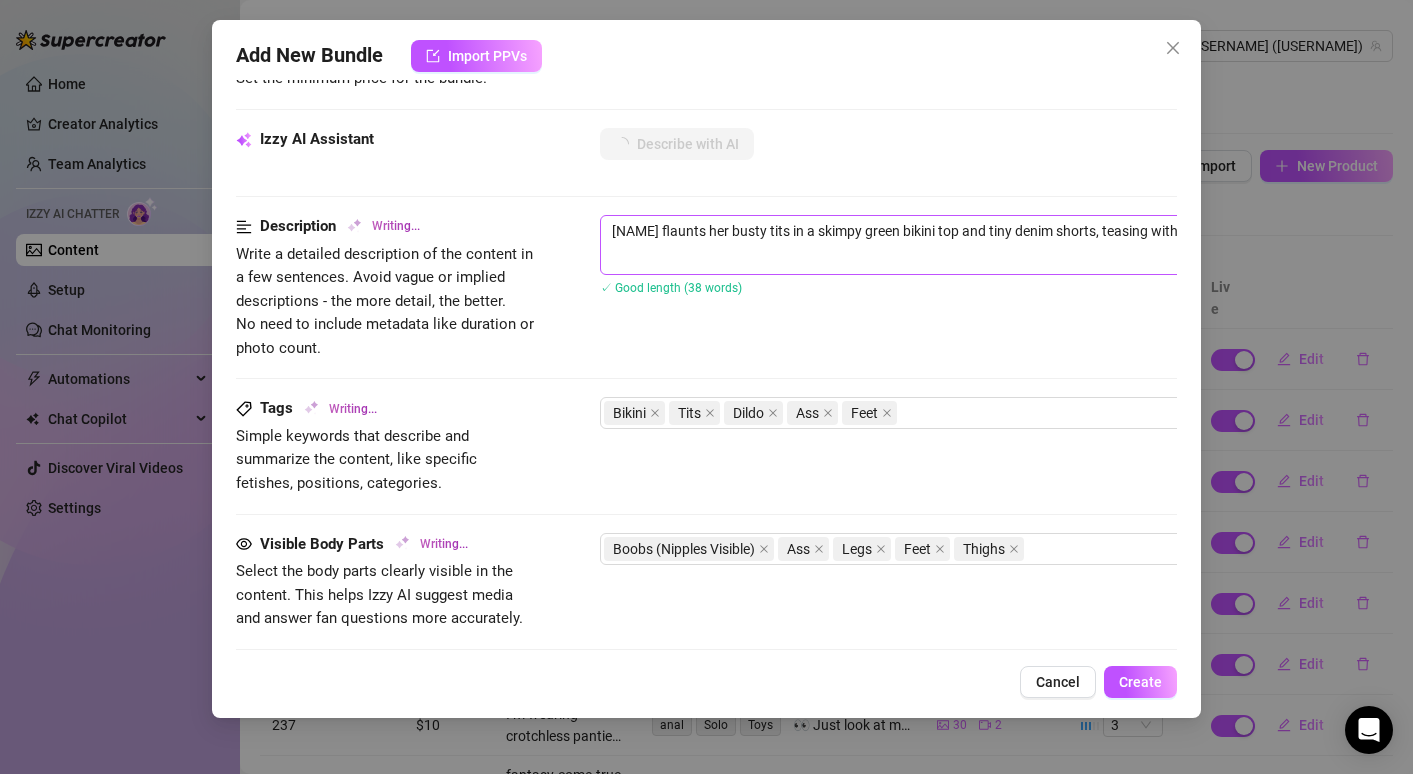 type on "[USERNAME] flaunts her busty tits in a skimpy green bikini top and tiny denim shorts, teasing with a" 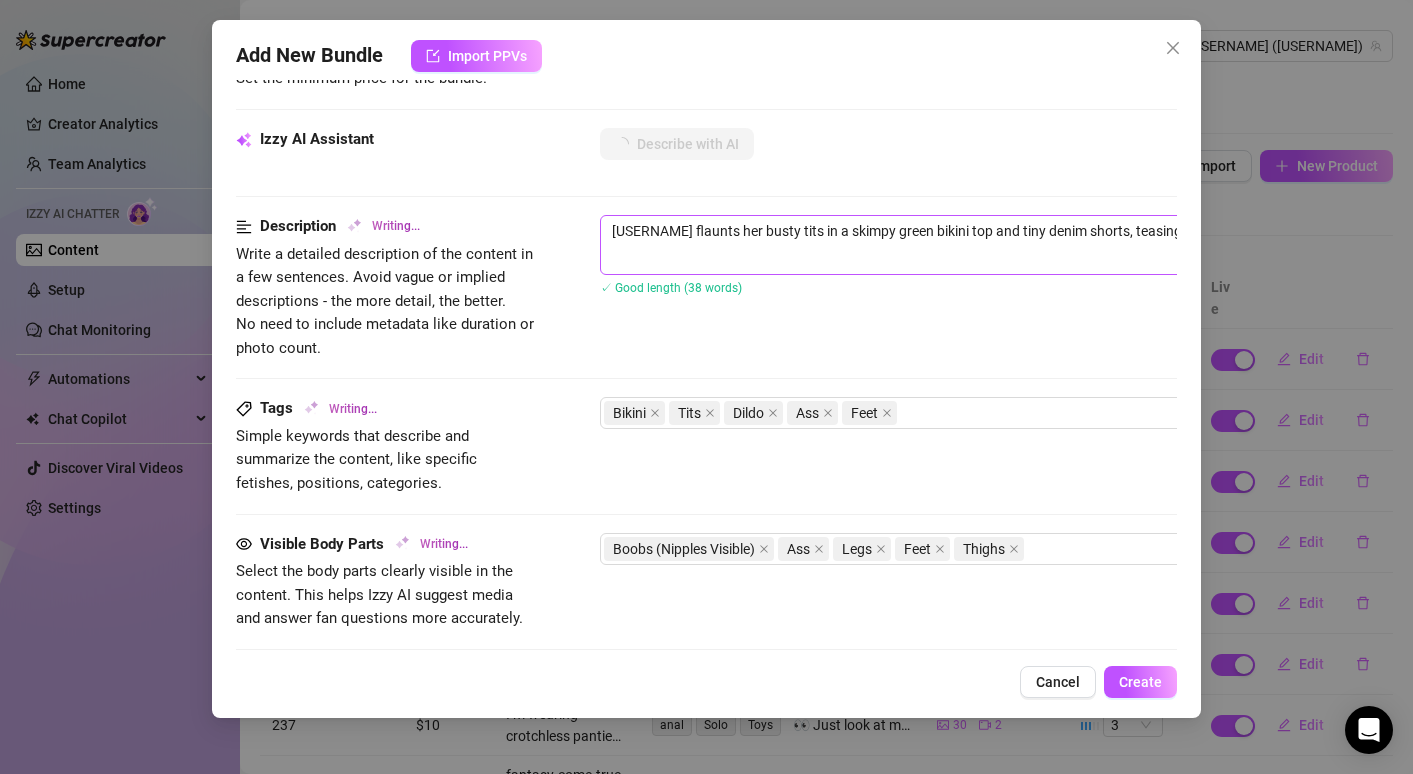 type on "[NAME] Delight flaunts her busty tits in a skimpy green bikini top and tiny denim shorts, teasing with a seductive" 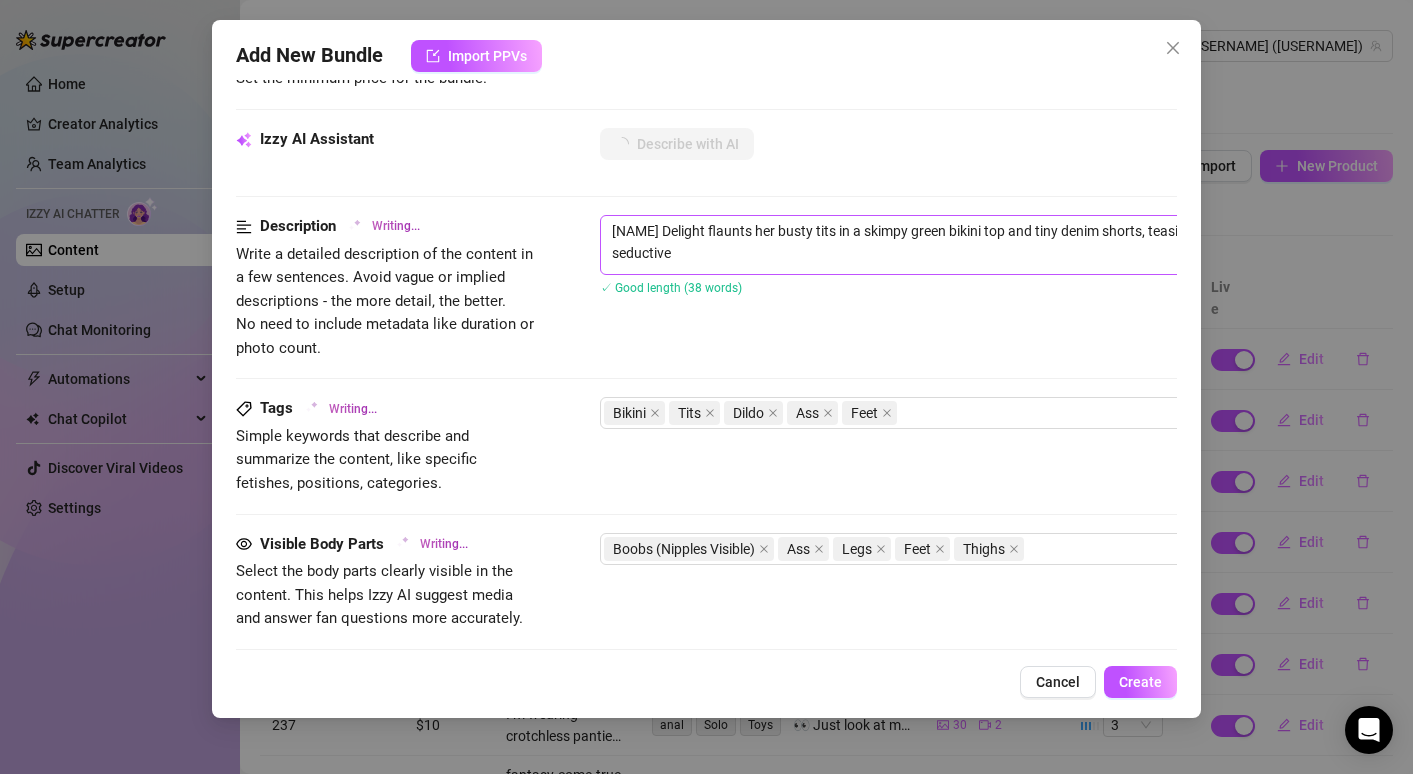 type on "[NAME] Delight flaunts her busty tits in a skimpy green bikini top and tiny denim shorts, teasing with a seductive pose" 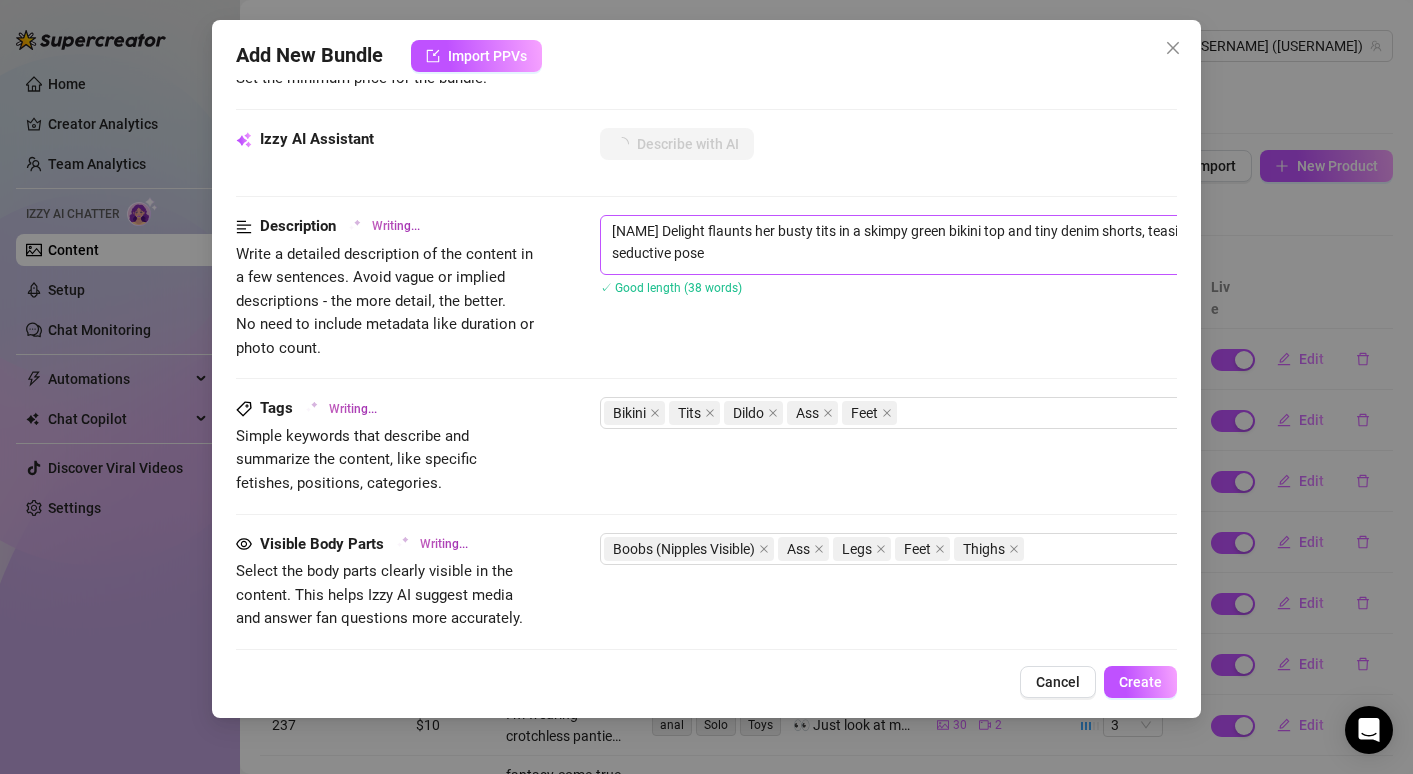 type on "[USERNAME] flaunts her busty tits in a skimpy green bikini top and tiny denim shorts, teasing with a seductive pose on" 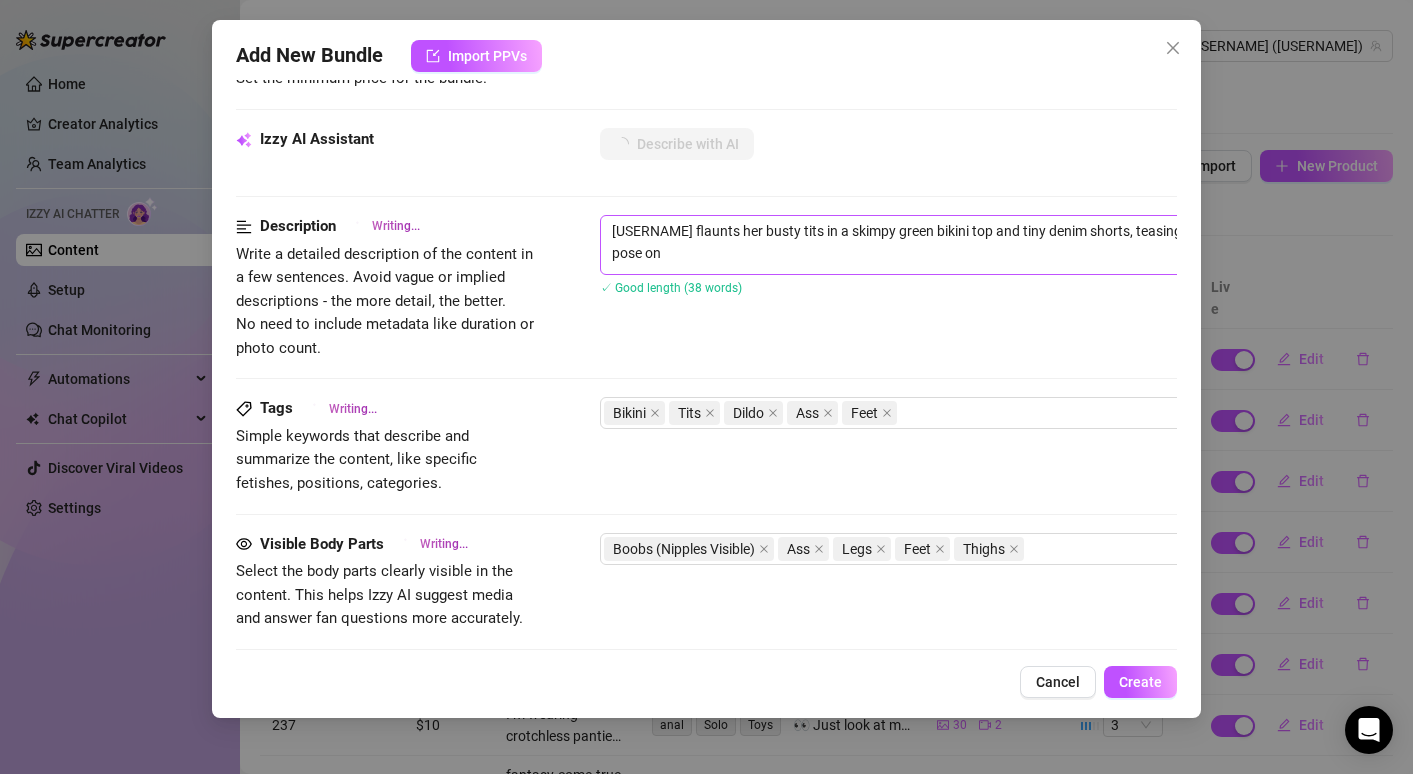 type on "Tanya Delight flaunts her busty tits in a skimpy green bikini top and tiny denim shorts, teasing with a seductive pose on a" 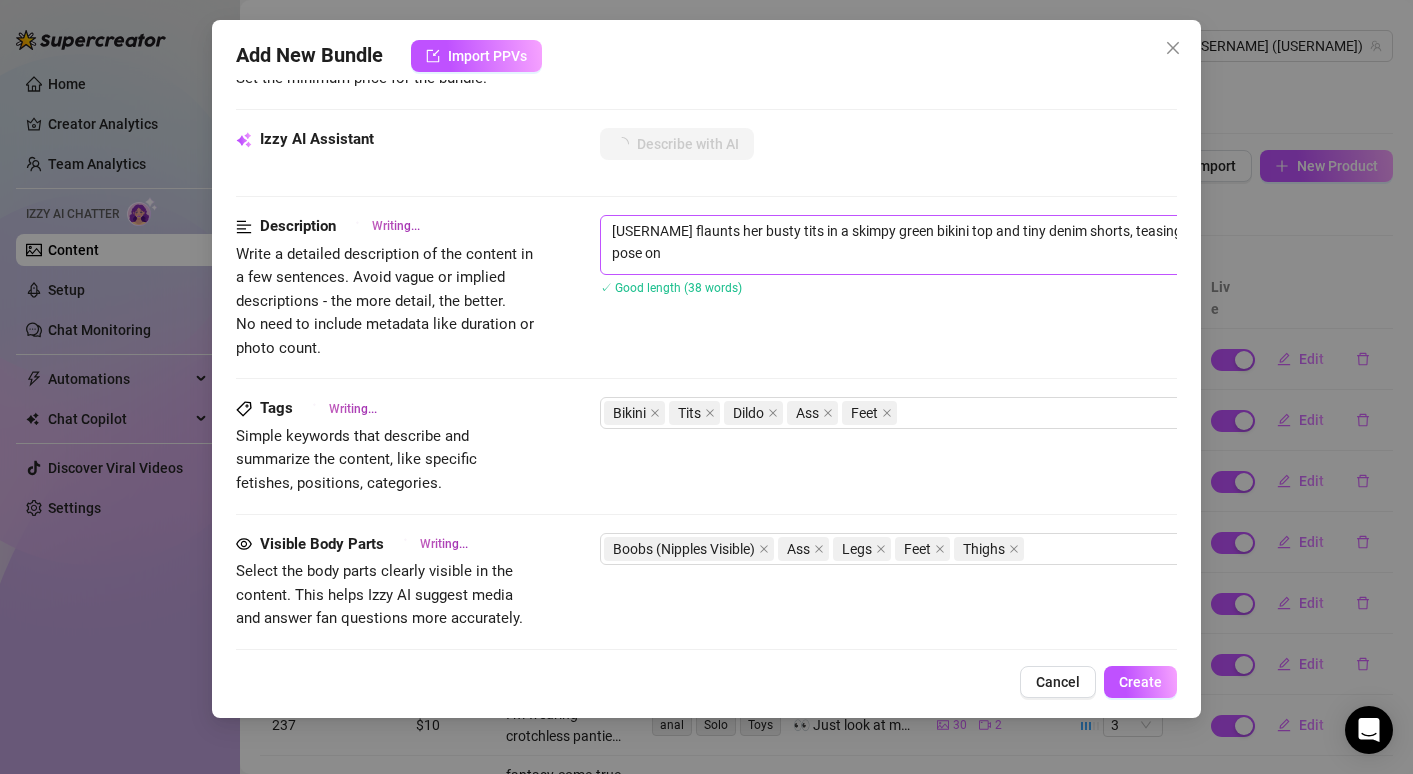 type on "Tanya Delight flaunts her busty tits in a skimpy green bikini top and tiny denim shorts, teasing with a seductive pose on a" 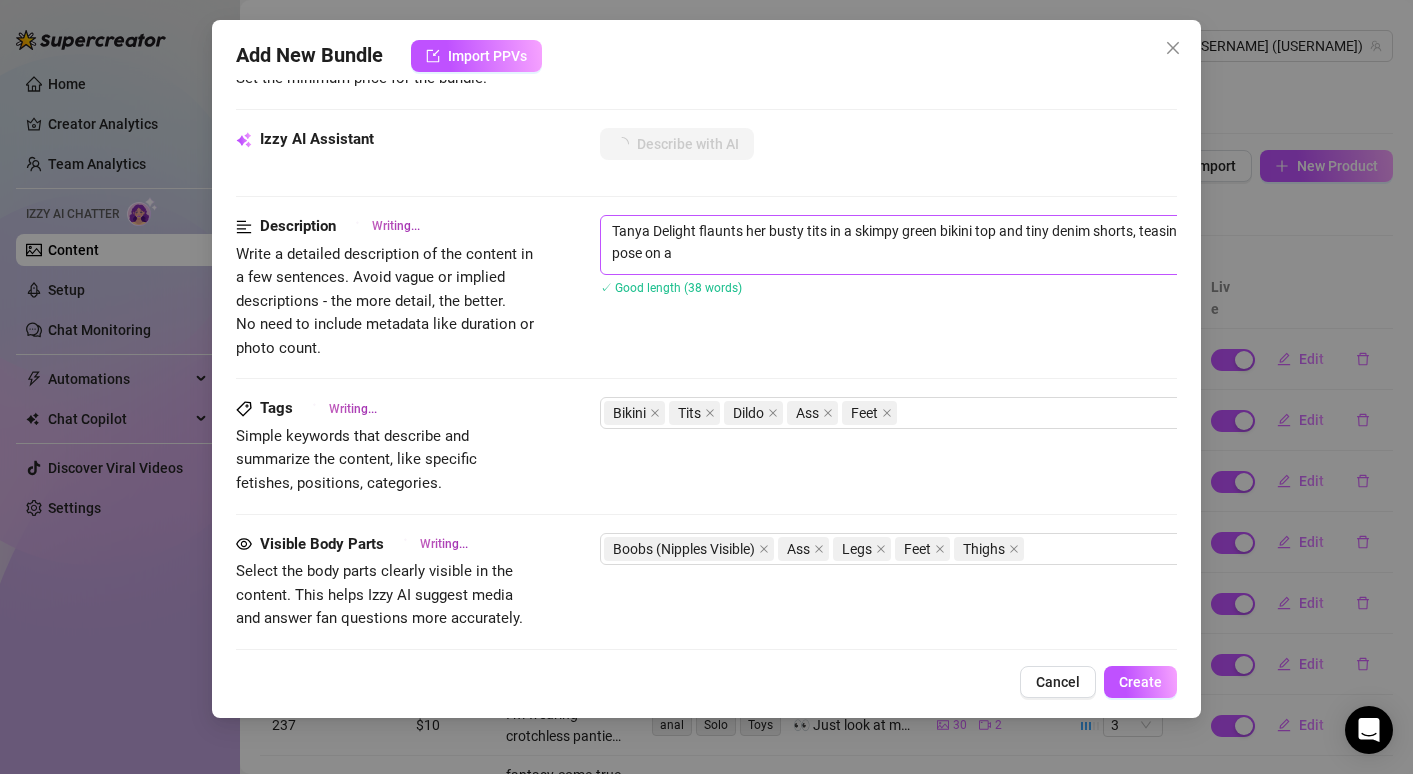 type on "[NAME] flaunts her busty tits in a skimpy green bikini top and tiny denim shorts, teasing with a seductive pose on a chair." 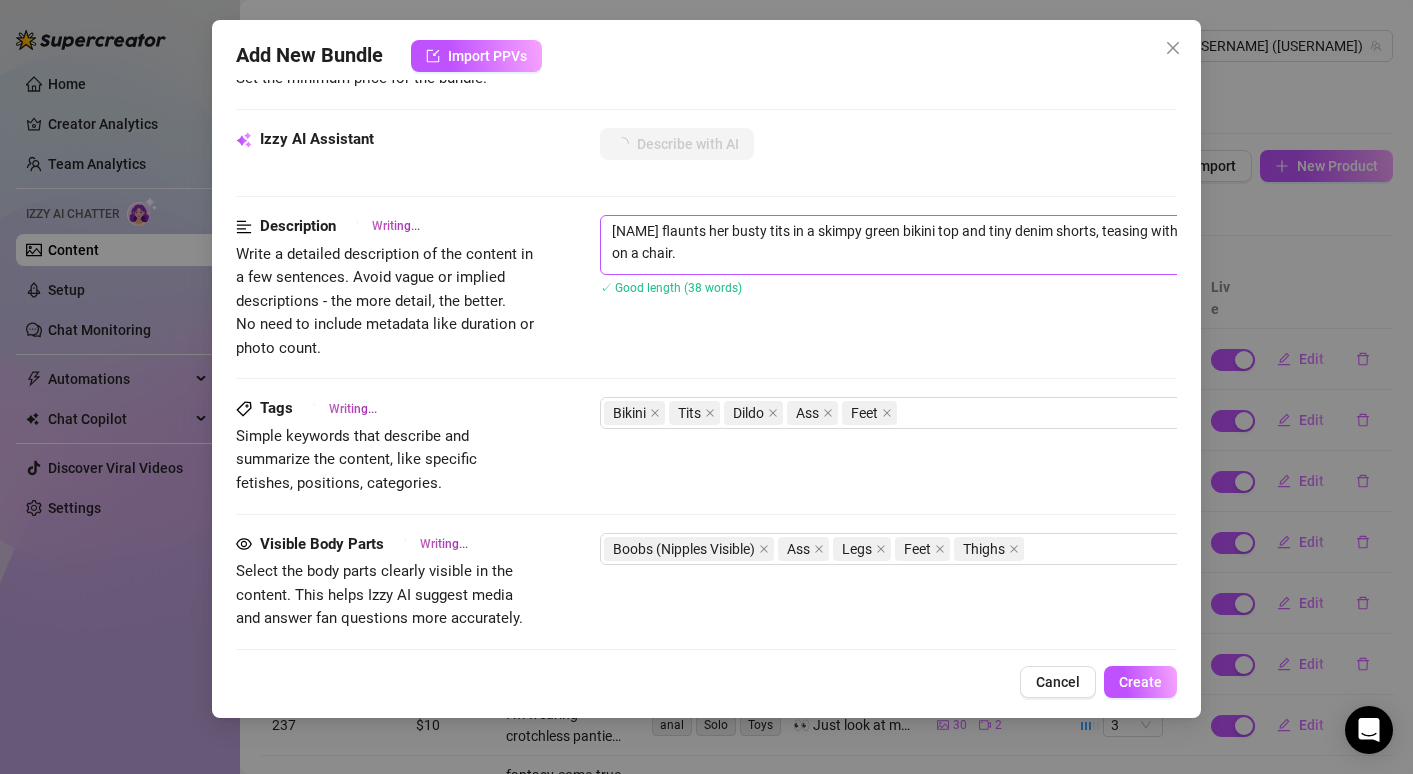 type on "[FIRST] [LAST] flaunts her curves in a skimpy green bikini top and tiny denim shorts, teasing with her busty tits and toned legs. Her" 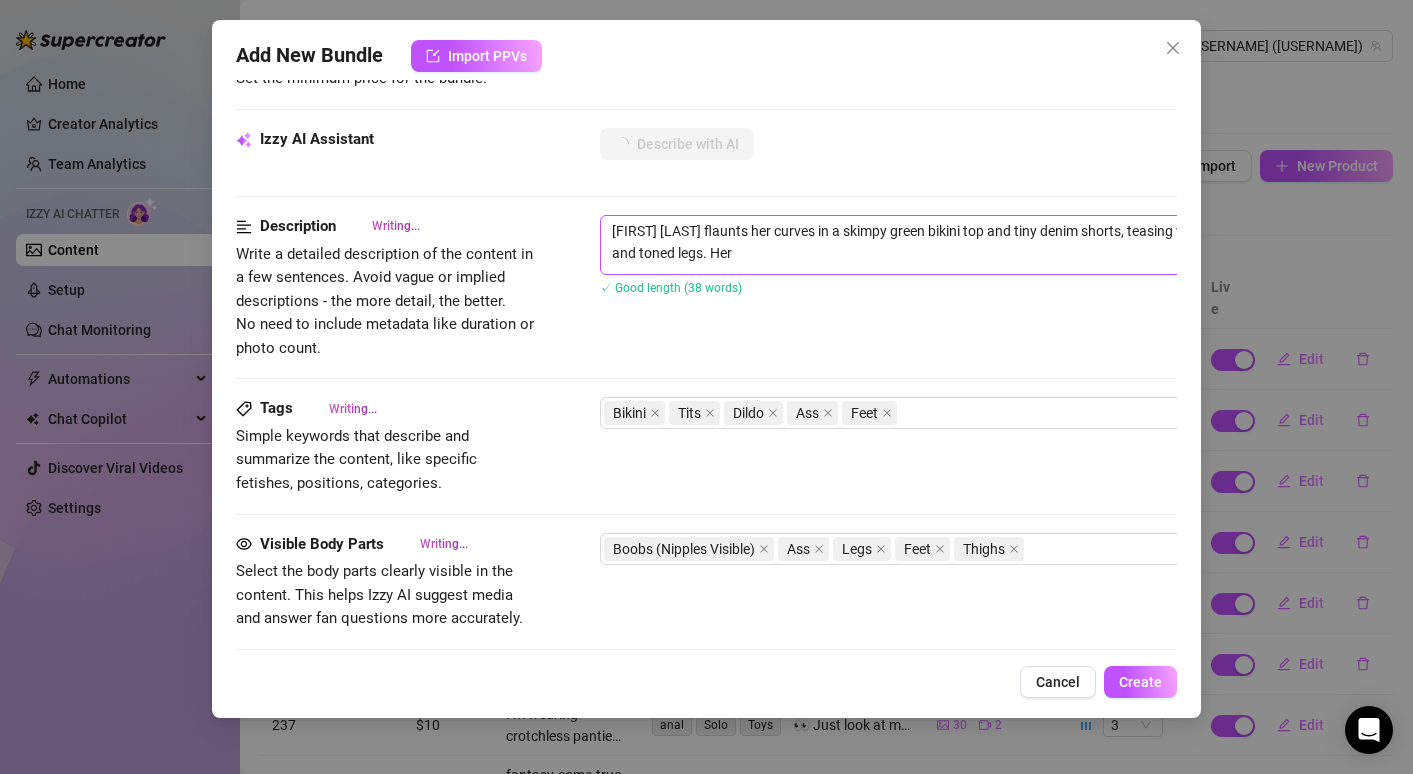 type on "[FIRST] [LAST] flaunts her curves in a skimpy green bikini top and tiny denim shorts, teasing with a seductive pose on a chair. Her nipples" 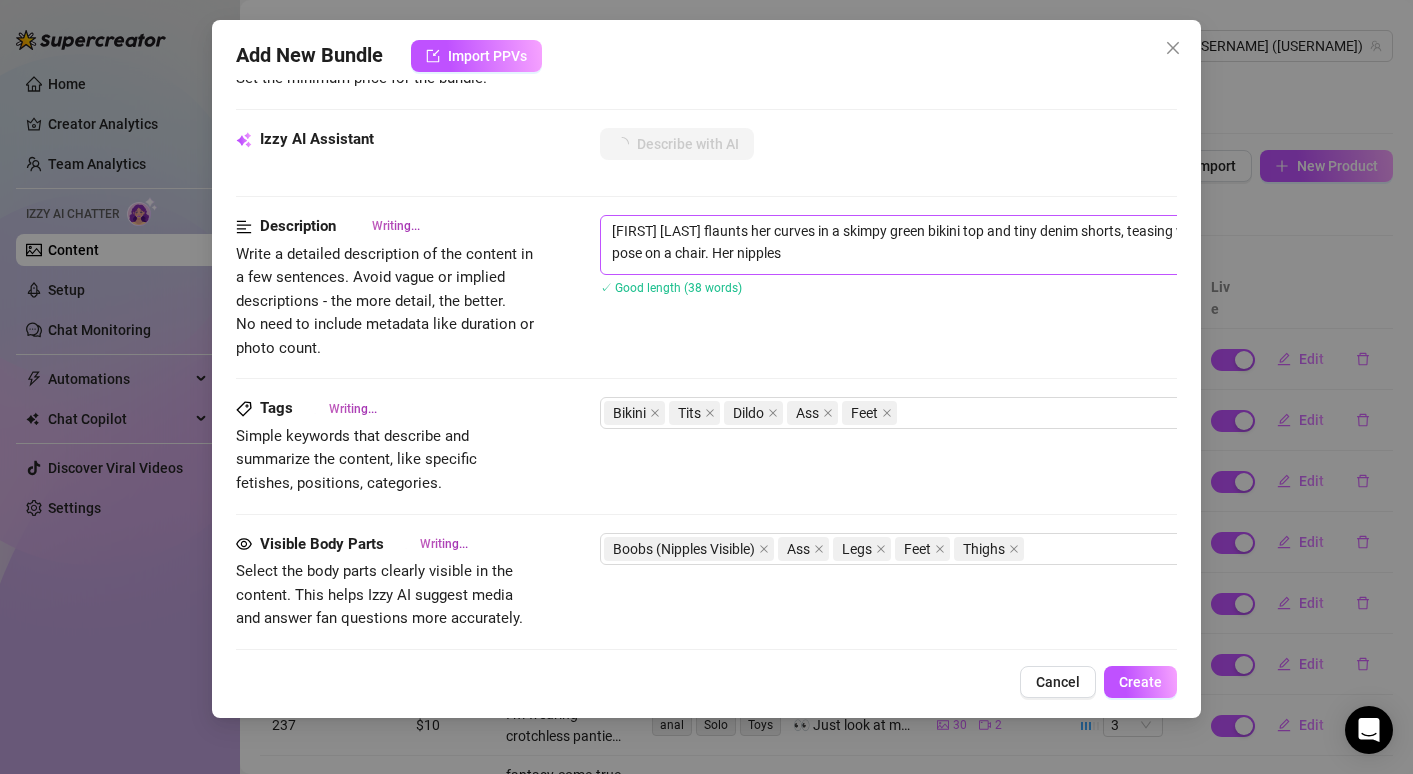 type on "[NAME] Delight flaunts her busty tits in a skimpy green bikini top and tiny denim shorts, teasing with a seductive pose on a chair. Her nipples peek" 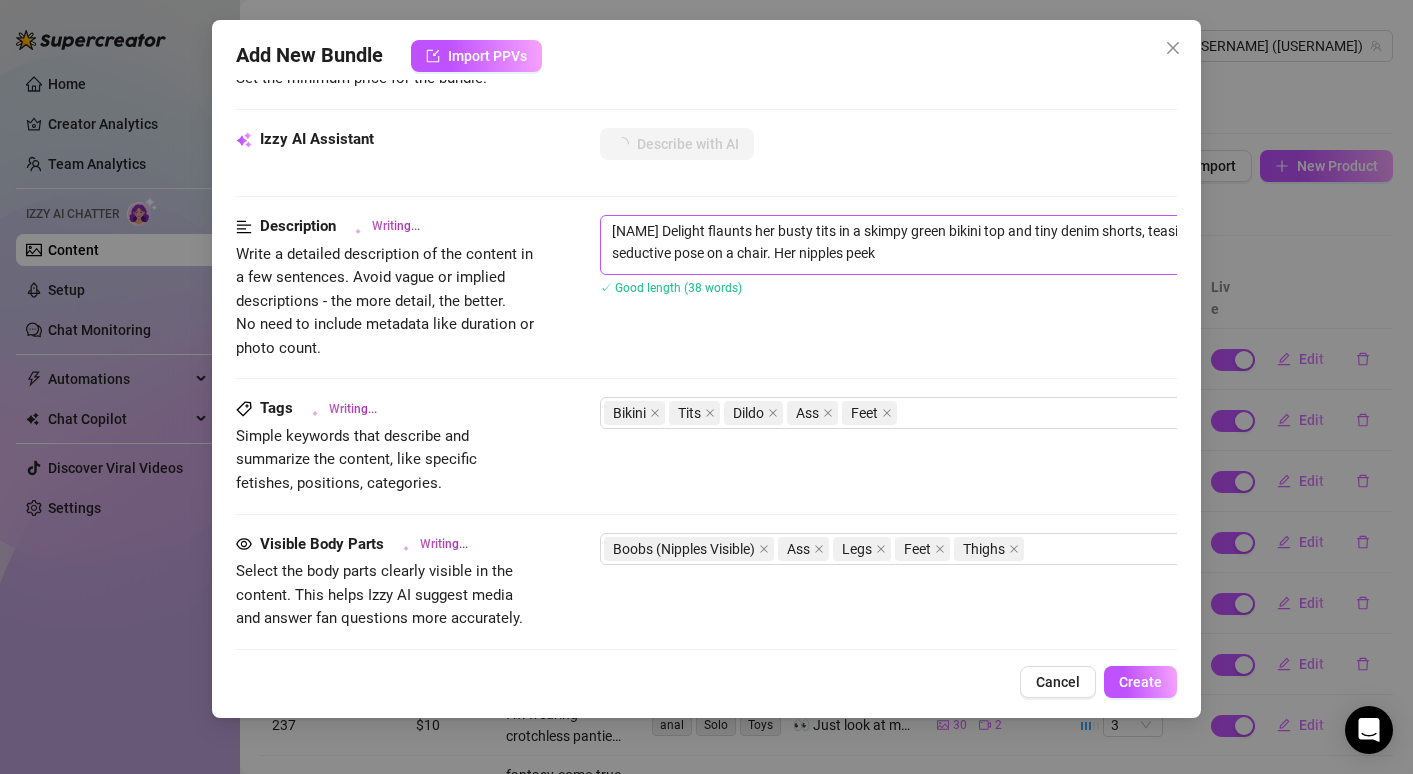 type on "Tanya Delight flaunts her busty tits in a skimpy green bikini top and tiny denim shorts, teasing with a seductive pose on a chair. Her nipples peek through" 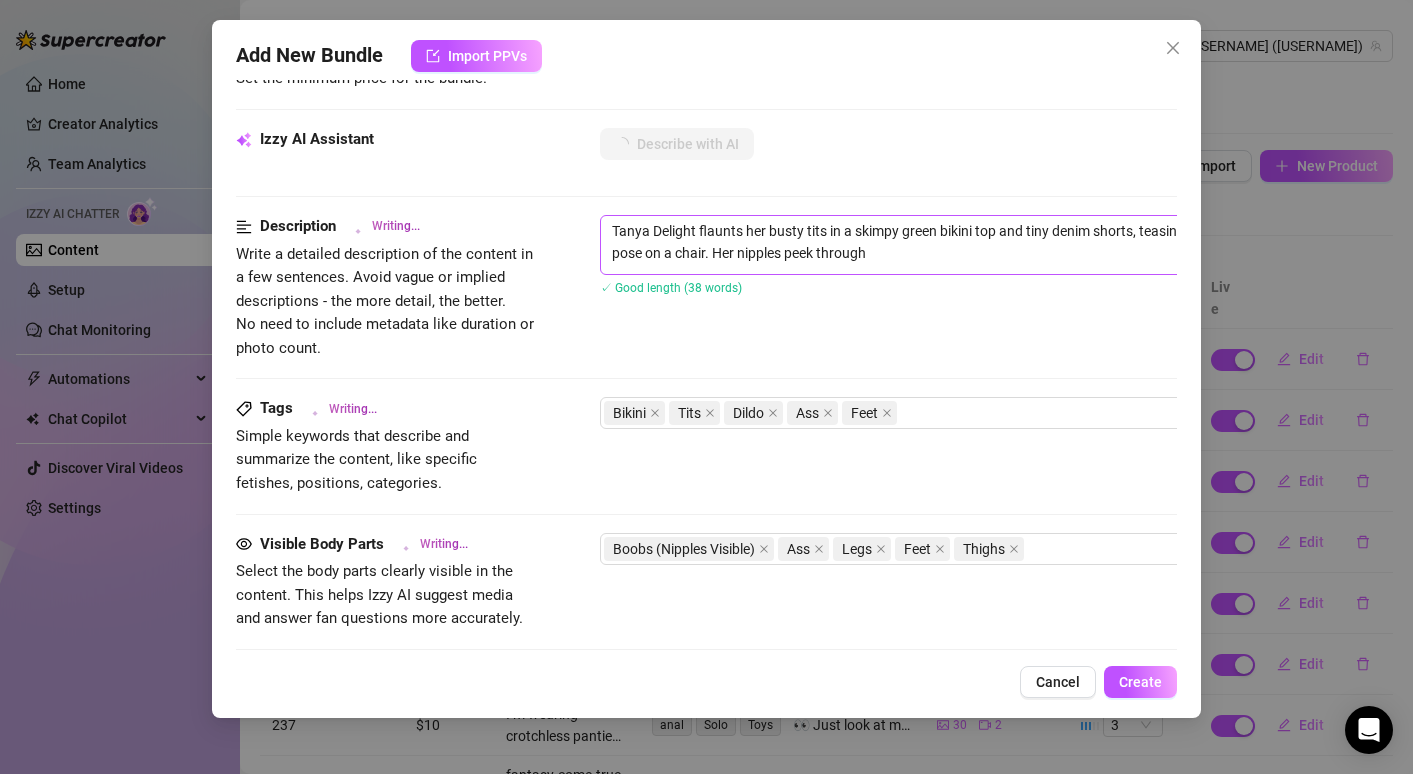 type on "[FIRST] [LAST] flaunts her busty tits in a skimpy green bikini top and tiny denim shorts, teasing with a seductive pose on a chair. Her nipples peek through the" 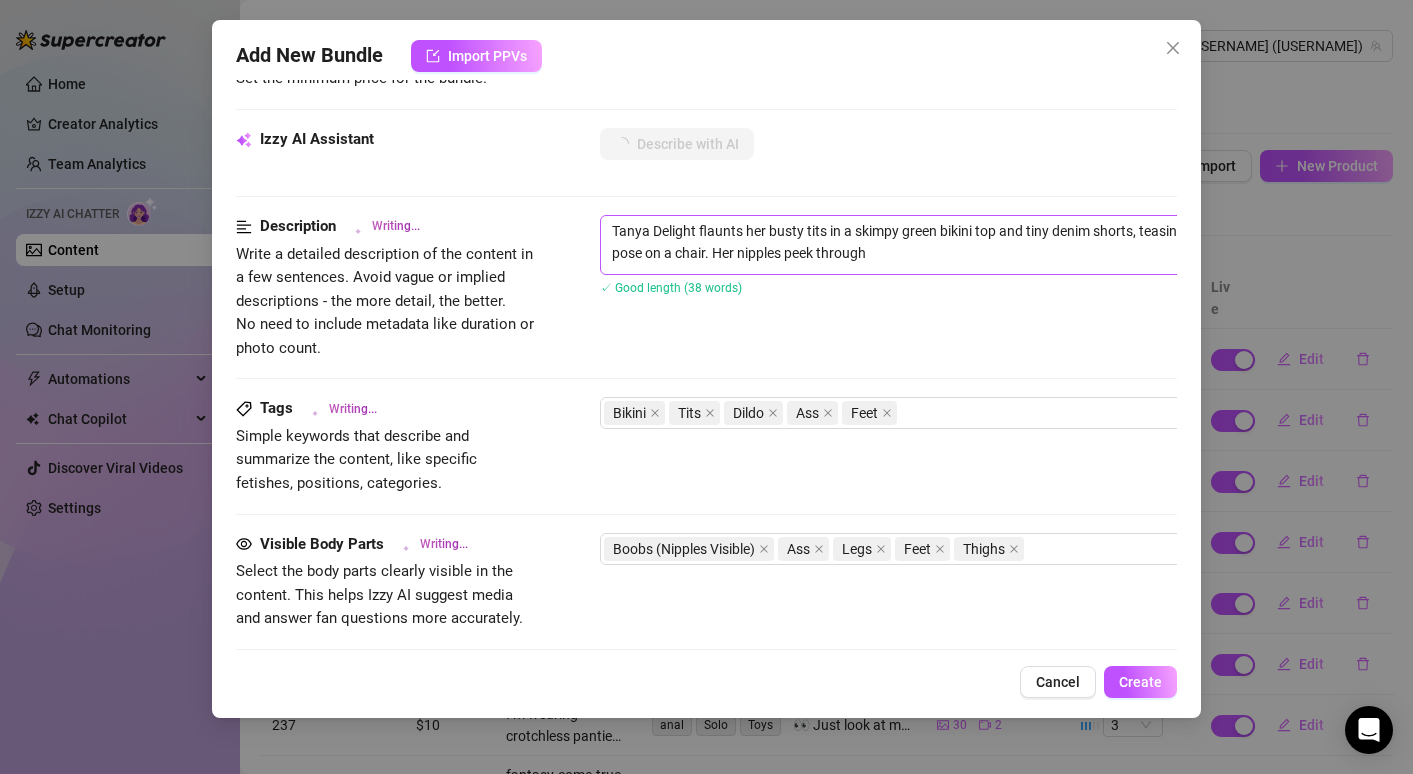 type on "[FIRST] [LAST] flaunts her busty tits in a skimpy green bikini top and tiny denim shorts, teasing with a seductive pose on a chair. Her nipples peek through the" 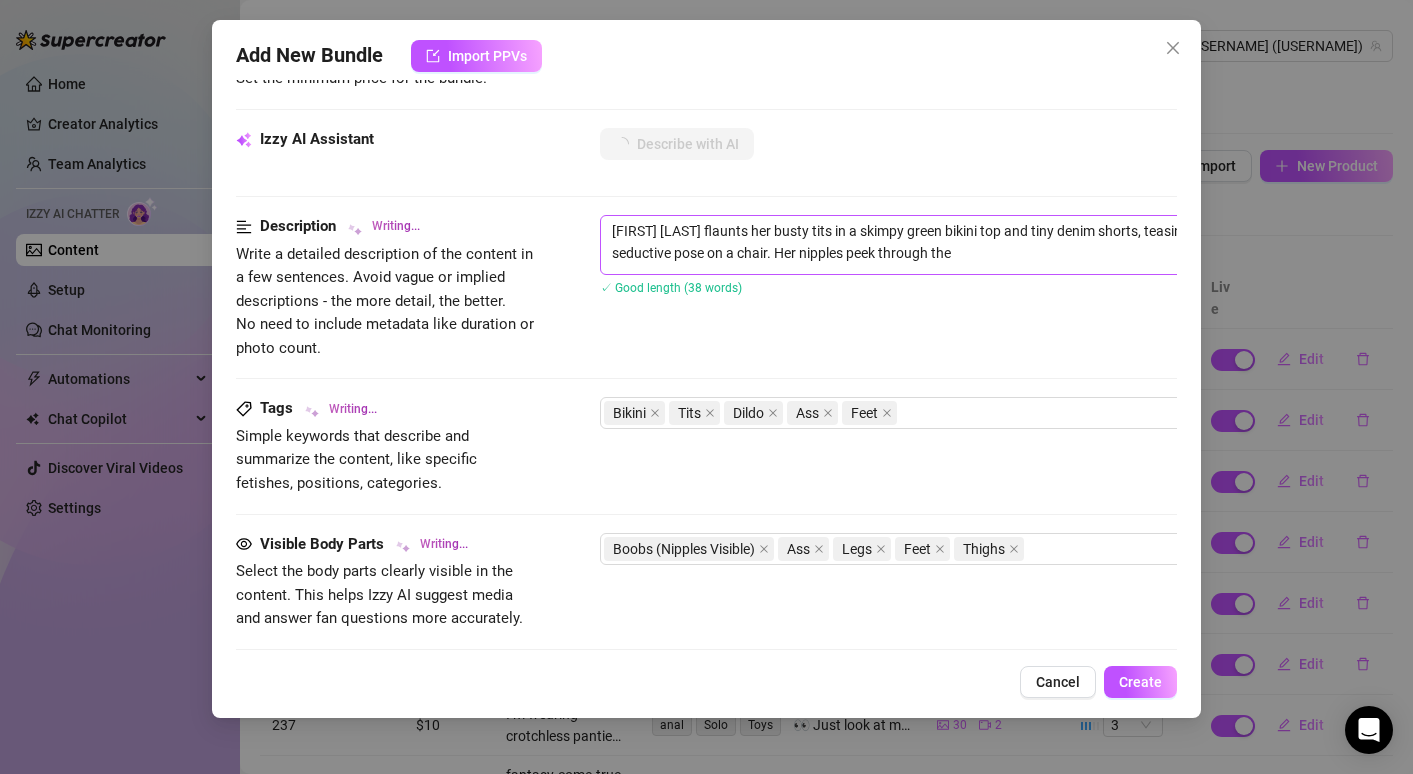 type on "[FIRST] [LAST] flaunts her busty tits in a skimpy green bikini top and tiny denim shorts, teasing with a seductive pose on a chair. Her nipples peek through the sheer" 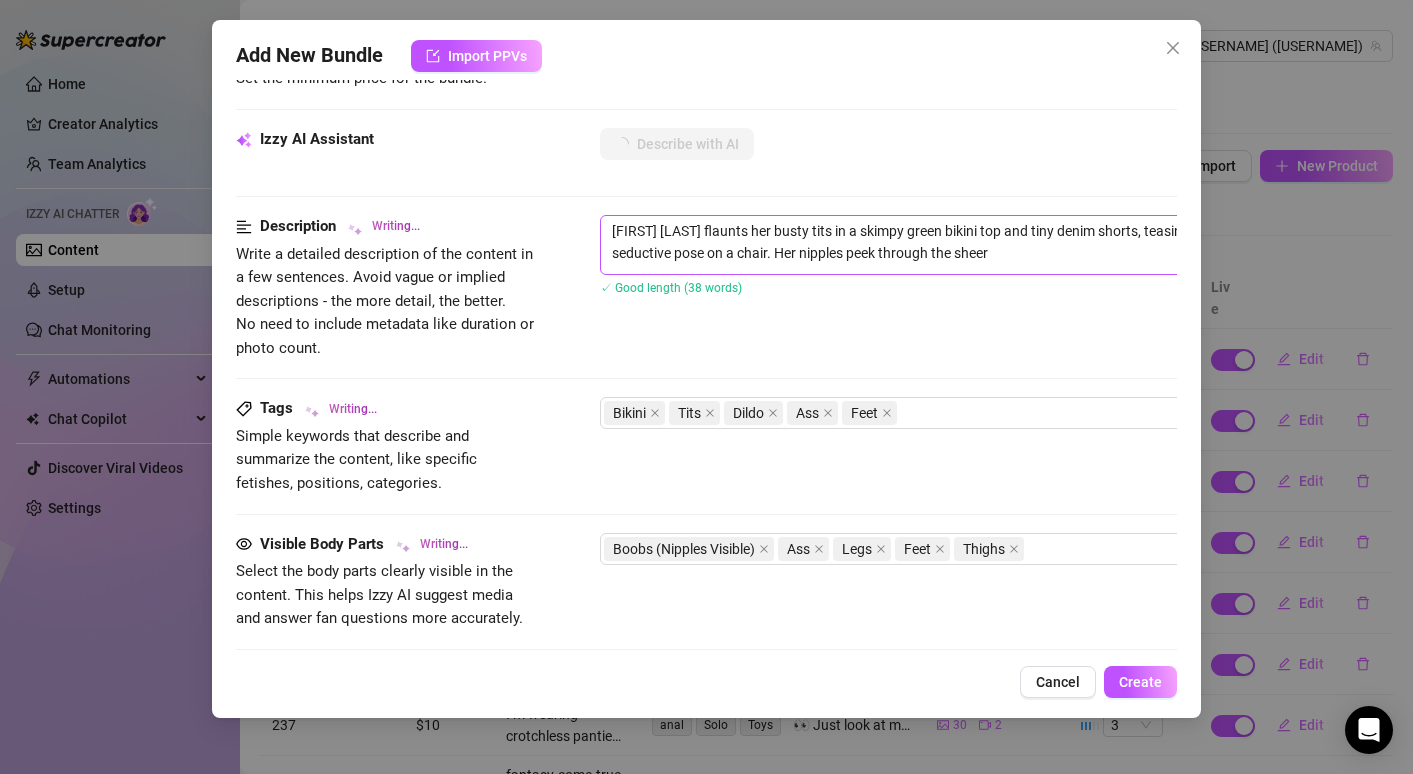 type on "[FIRST] [LAST] flaunts her busty tits in a skimpy green bikini top and tiny denim shorts, teasing with a seductive pose on a chair. Her nipples peek through the sheer fabric," 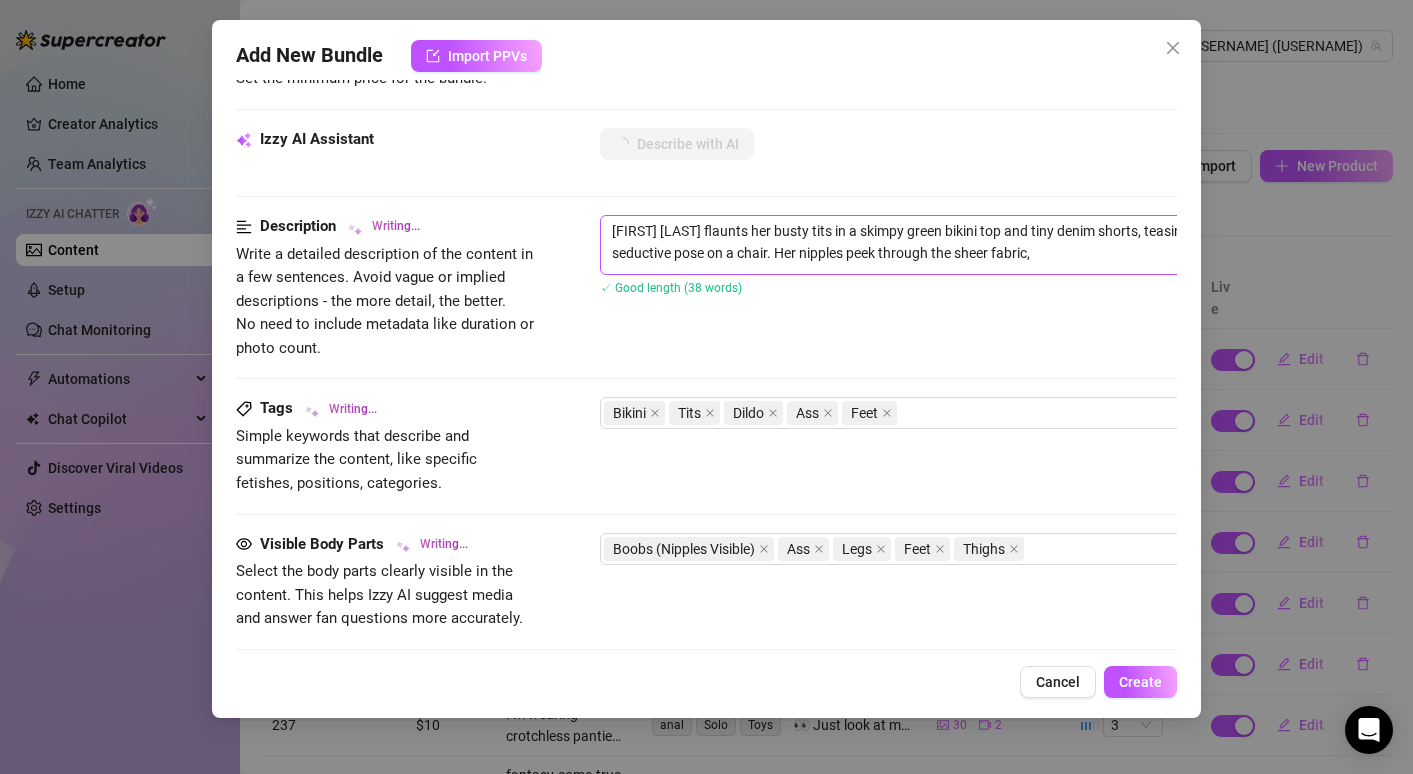 type on "[FIRST] [LAST] flaunts her busty tits in a skimpy green bikini top and tiny denim shorts, teasing with a seductive pose on a chair. Her nipples peek through the sheer fabric, and" 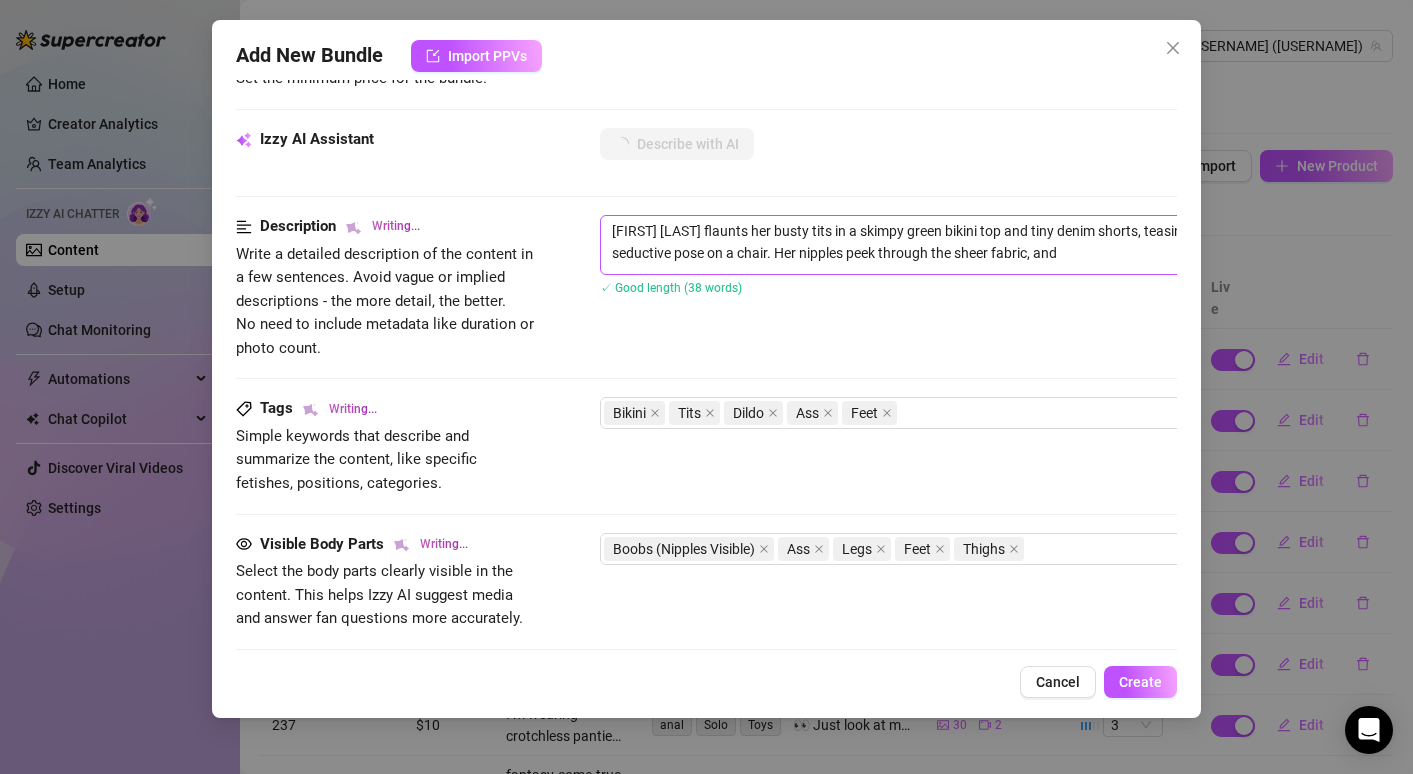 type on "[NAME] flaunts her busty tits in a skimpy green bikini top and tiny denim shorts, teasing with a seductive pose on a chair. Her nipples peek through the sheer fabric, and she" 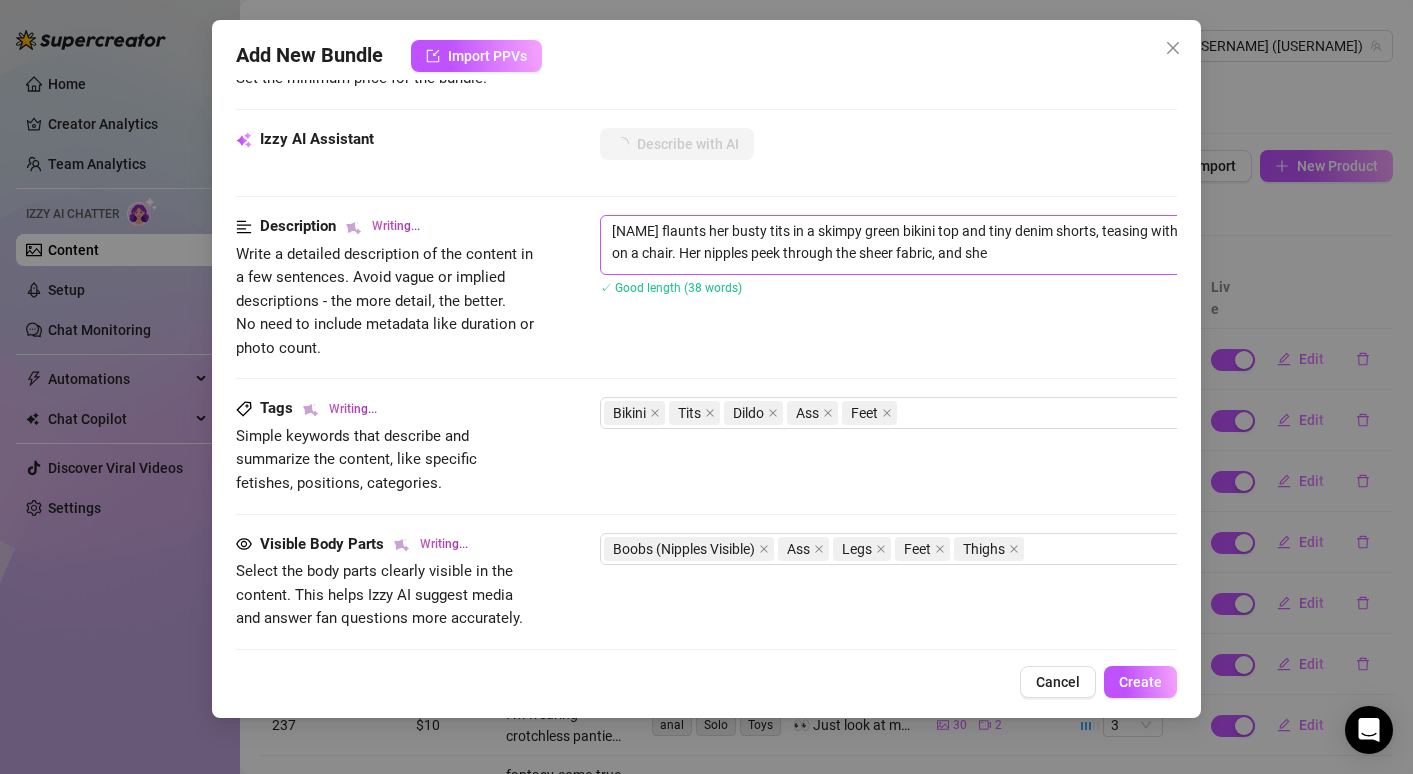 type on "[NAME] Delight flaunts her busty tits in a skimpy green bikini top and tiny denim shorts, teasing with a seductive pose on a chair. Her nipples peek through the sheer fabric, and she playfully" 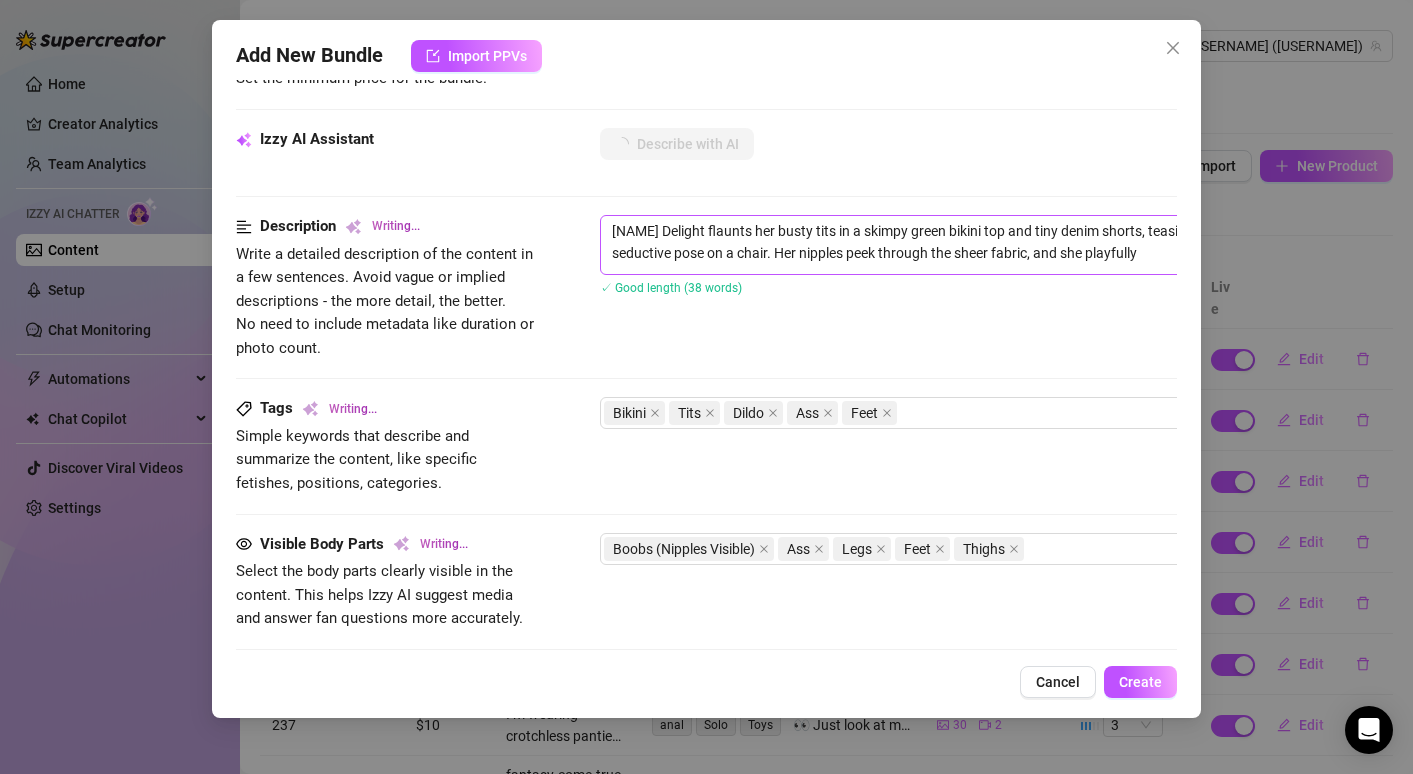 type on "Tanya Delight flaunts her busty tits in a skimpy green bikini top and tiny denim shorts, teasing with a seductive pose on a chair. Her nipples peek through the sheer fabric, and she playfully holds" 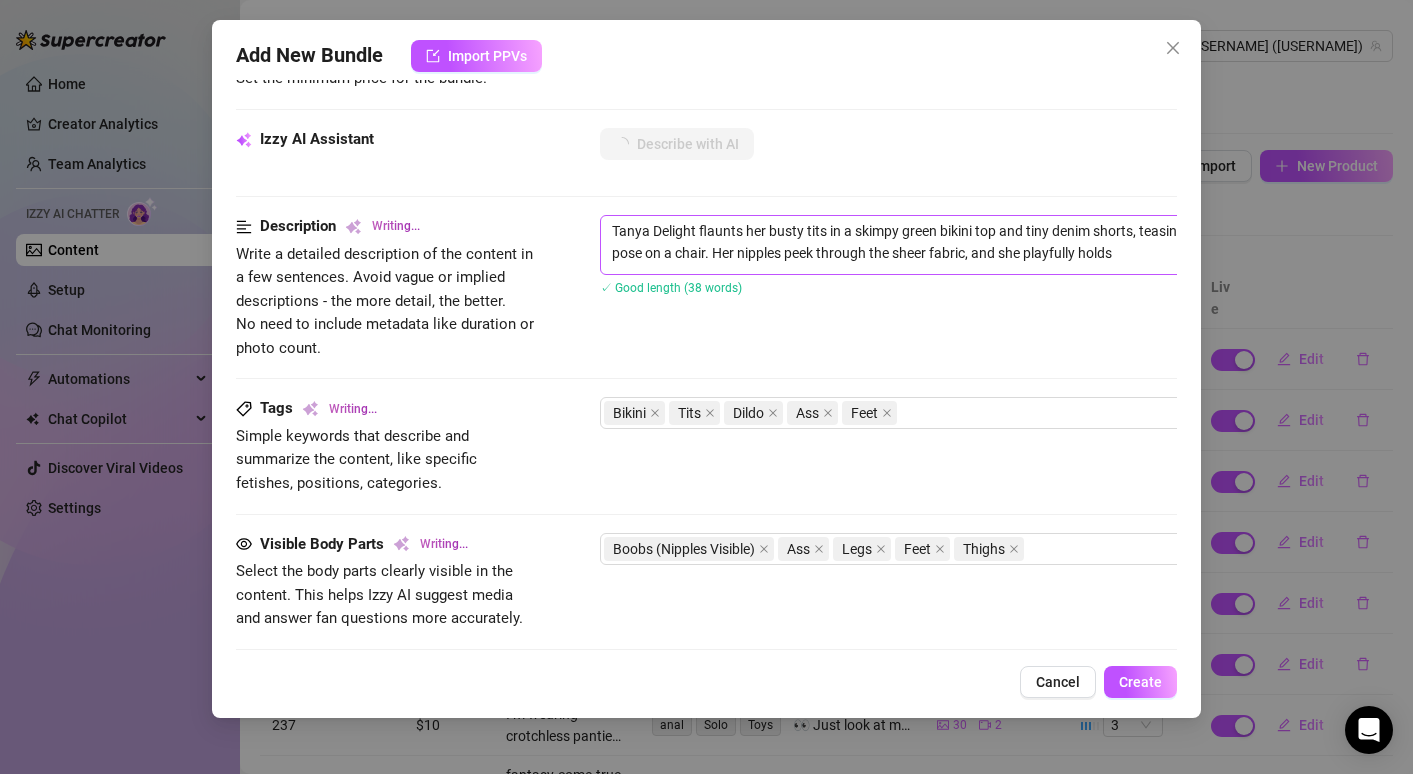 type on "[USERNAME] flaunts her busty tits in a skimpy green bikini top and tiny denim shorts, teasing with a seductive pose on a chair. Her nipples peek through the sheer fabric, and she playfully holds a dildo between her legs, hinting at solo play. Her juicy" 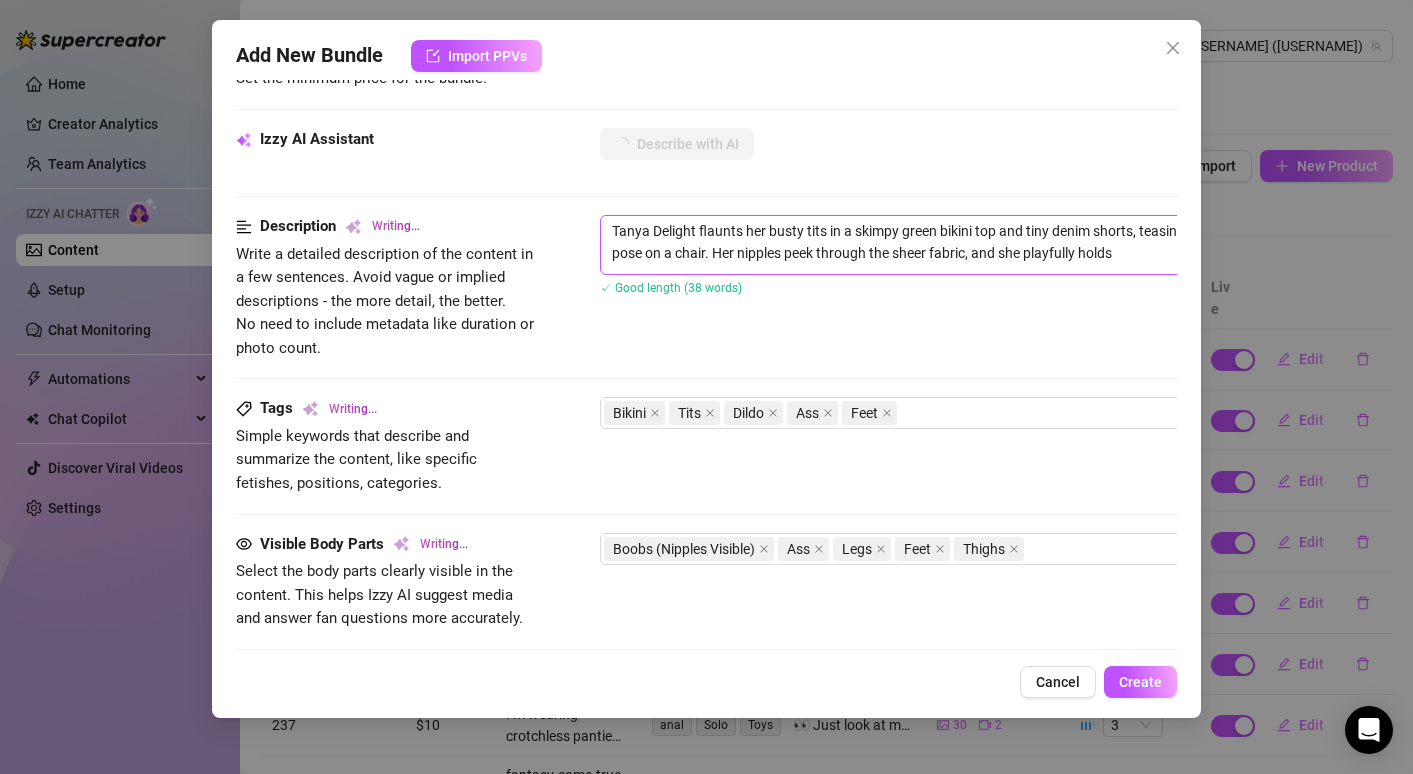 type on "[USERNAME] flaunts her busty tits in a skimpy green bikini top and tiny denim shorts, teasing with a seductive pose on a chair. Her nipples peek through the sheer fabric, and she playfully holds a dildo between her legs, hinting at solo play. Her juicy" 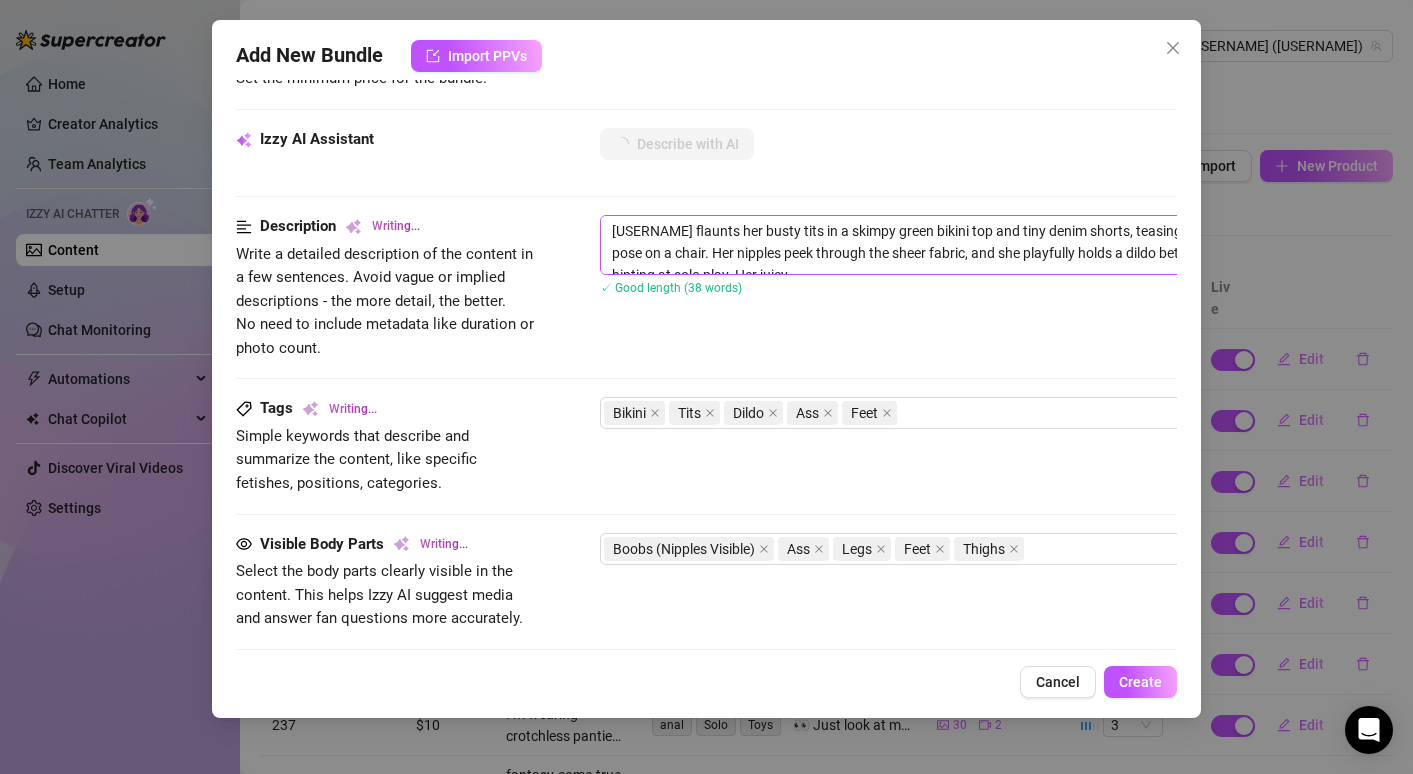 type on "[FIRST] [LAST] flaunts her busty tits in a skimpy green bikini top and tiny denim shorts, teasing with a seductive pose on a chair. Her nipples peek through the sheer fabric, and she playfully holds a dildo" 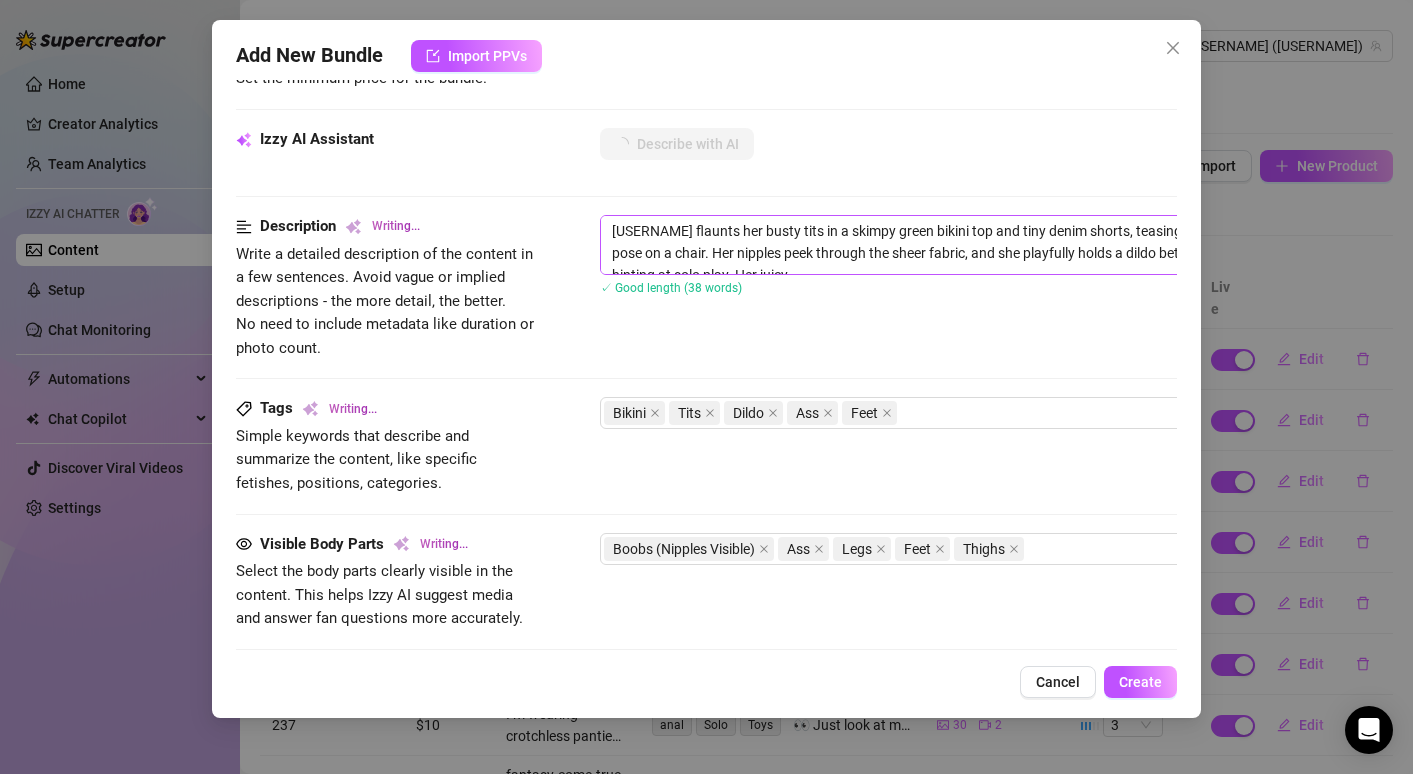 type on "[FIRST] [LAST] flaunts her busty tits in a skimpy green bikini top and tiny denim shorts, teasing with a seductive pose on a chair. Her nipples peek through the sheer fabric, and she playfully holds a dildo" 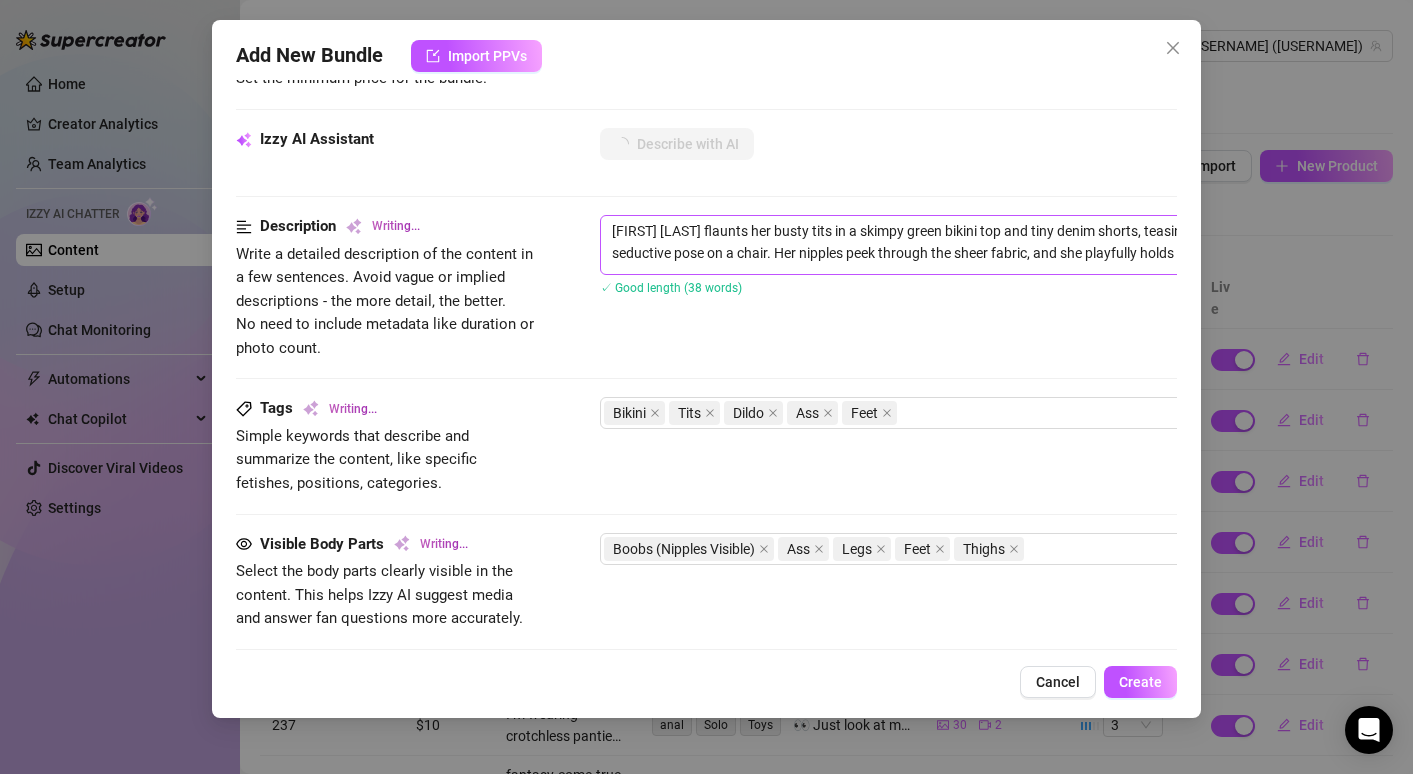 type on "[FIRST] [LAST] flaunts her curves in a skimpy green bikini top and tiny denim shorts, teasing with a seductive pose on a chair. Her nipples peek through the sheer fabric, and she playfully holds a dildo between" 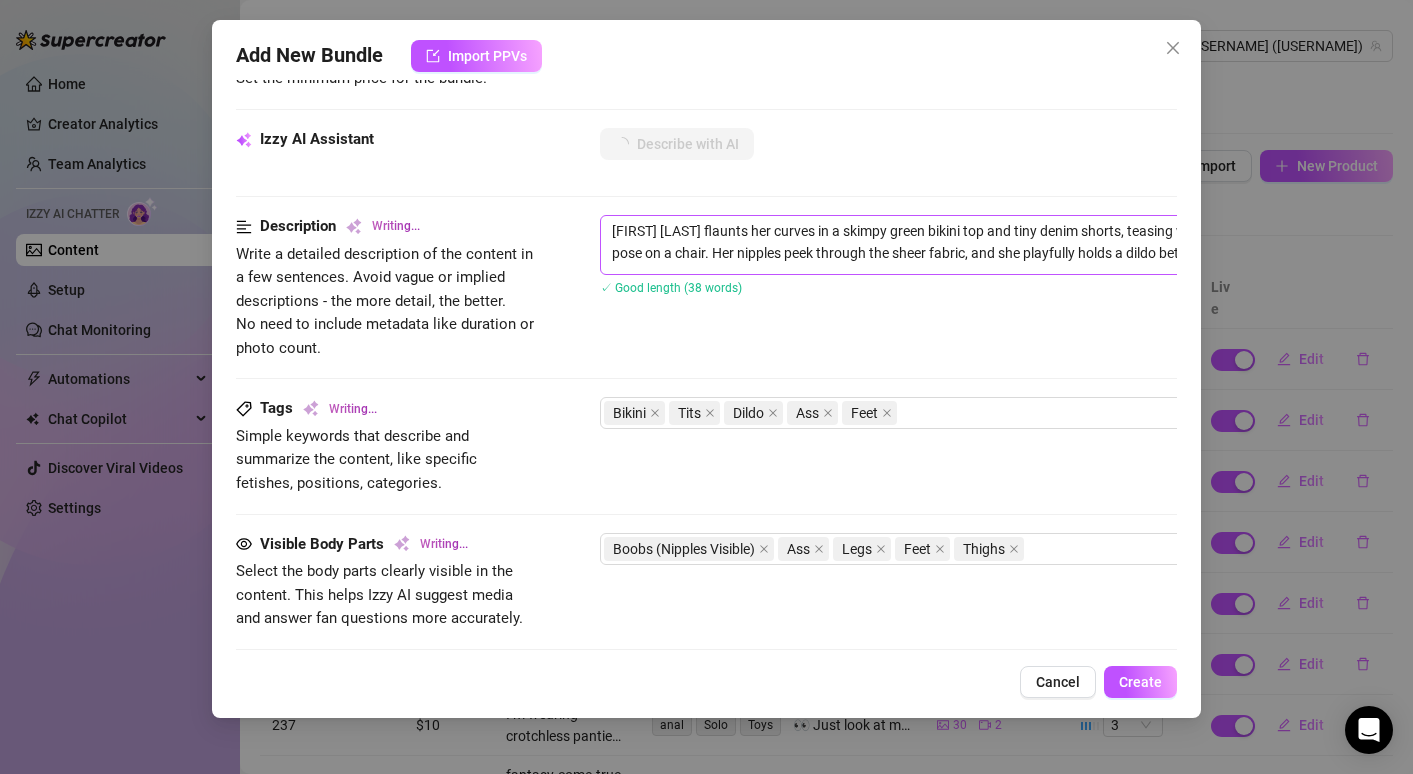 type on "[FIRST] [LAST] flaunts her curves in a skimpy green bikini top and tiny denim shorts, teasing with a seductive pose on a chair. Her nipples peek through the sheer fabric, and she playfully holds a dildo between her" 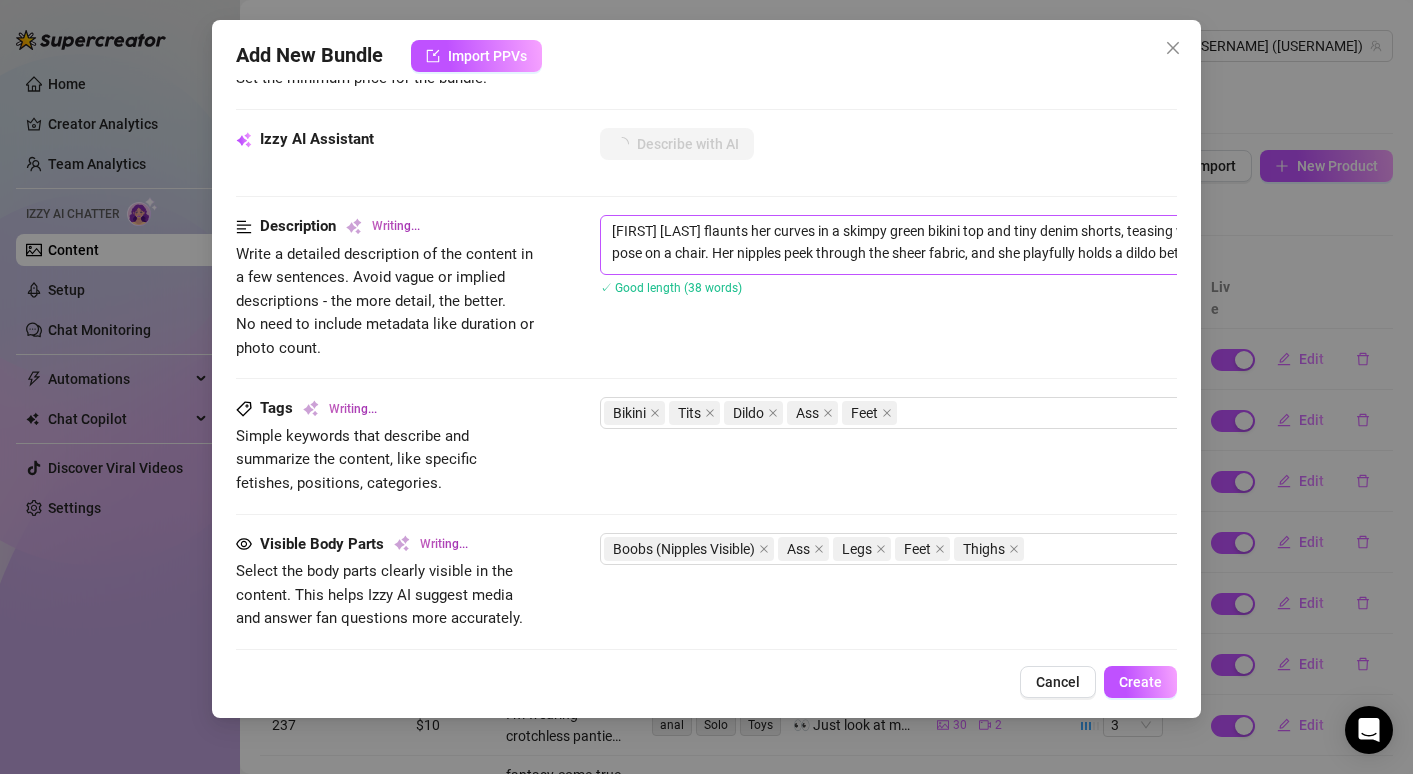 type on "[FIRST] [LAST] flaunts her curves in a skimpy green bikini top and tiny denim shorts, teasing with a seductive pose on a chair. Her nipples peek through the sheer fabric, and she playfully holds a dildo between her" 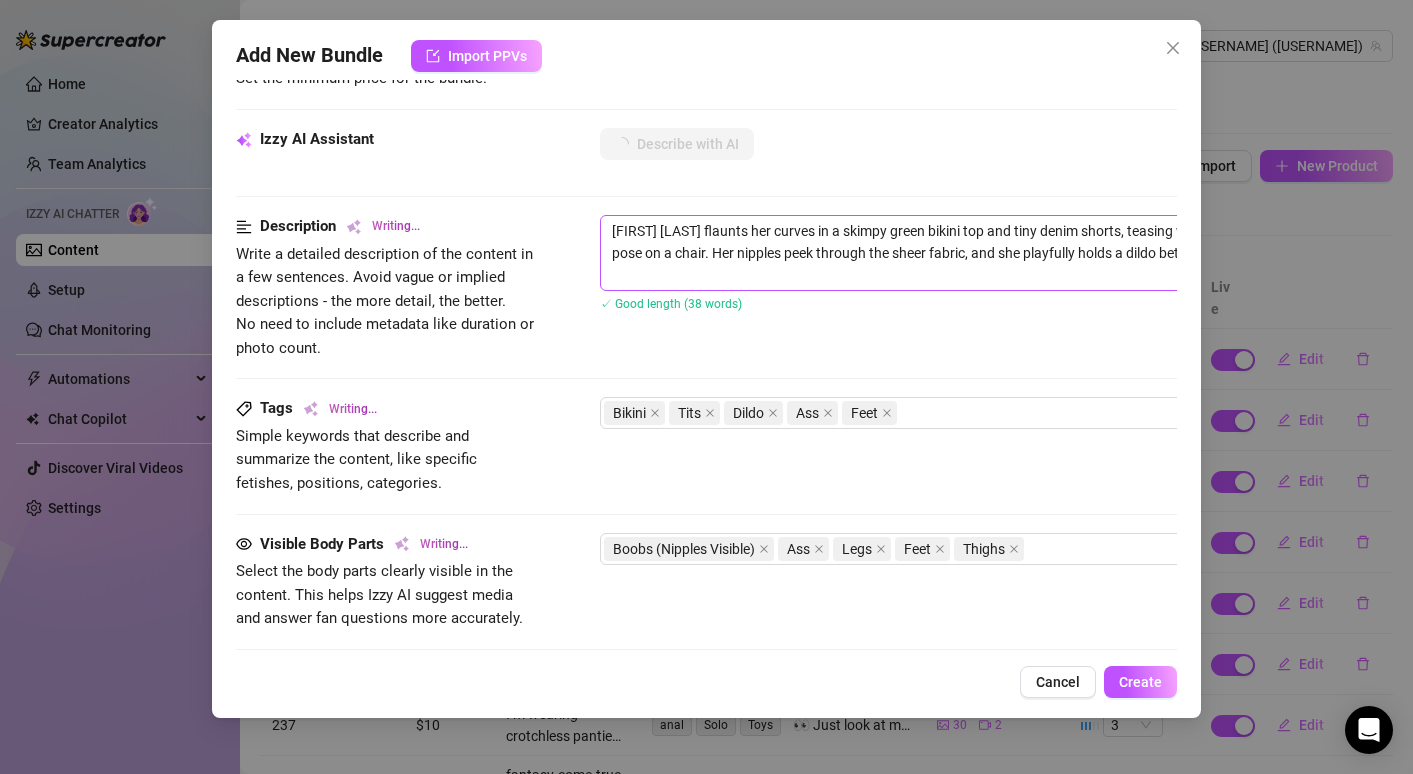 type on "[FIRST] [LAST] flaunts her busty tits in a skimpy green bikini top and tiny denim shorts, teasing with a seductive pose on a chair. Her nipples peek through the sheer fabric, and she playfully holds a dildo between her legs," 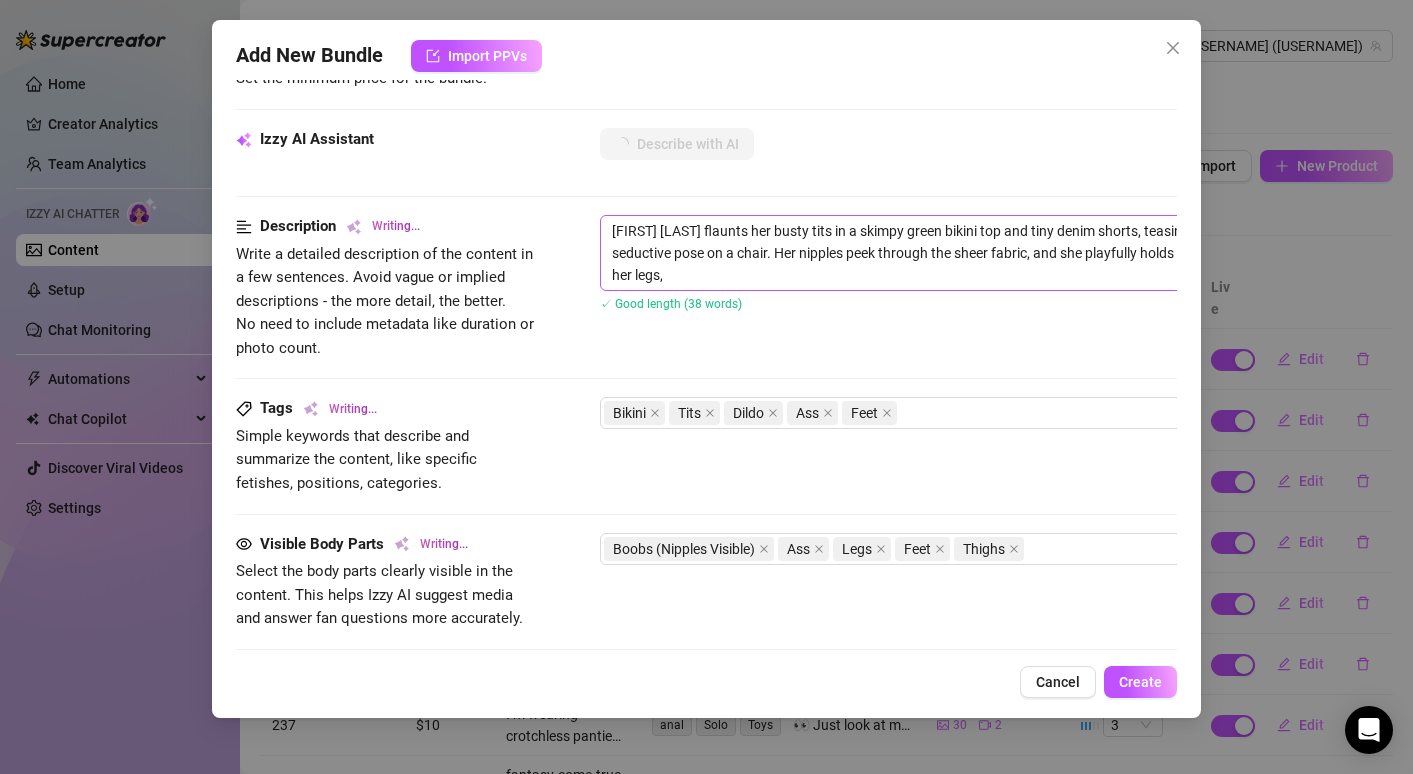 type on "[FIRST] [LAST] flaunts her busty tits in a skimpy green bikini top and tiny denim shorts, teasing with a seductive pose on a chair. Her nipples peek through the sheer fabric, and she playfully holds a dildo between her legs, hinting" 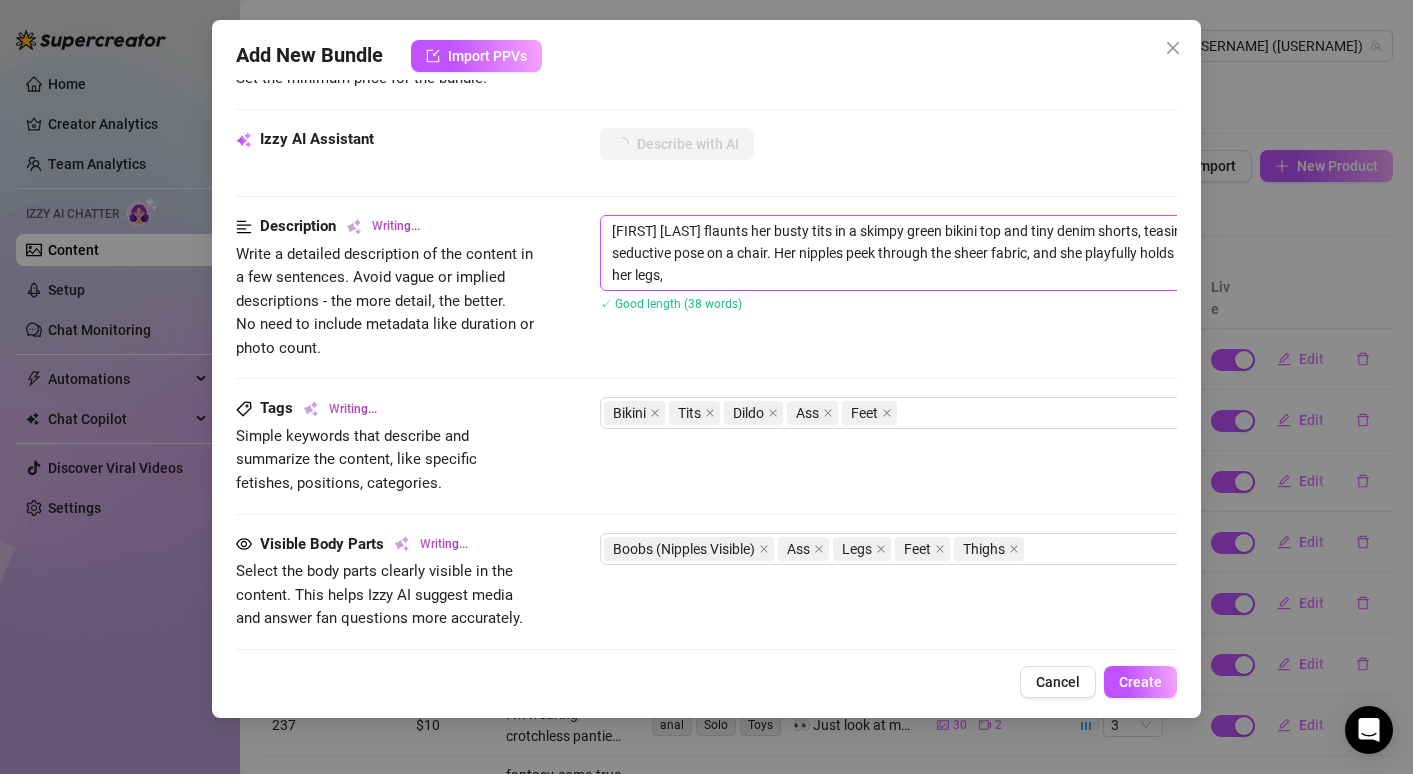 type on "[FIRST] [LAST] flaunts her busty tits in a skimpy green bikini top and tiny denim shorts, teasing with a seductive pose on a chair. Her nipples peek through the sheer fabric, and she playfully holds a dildo between her legs, hinting" 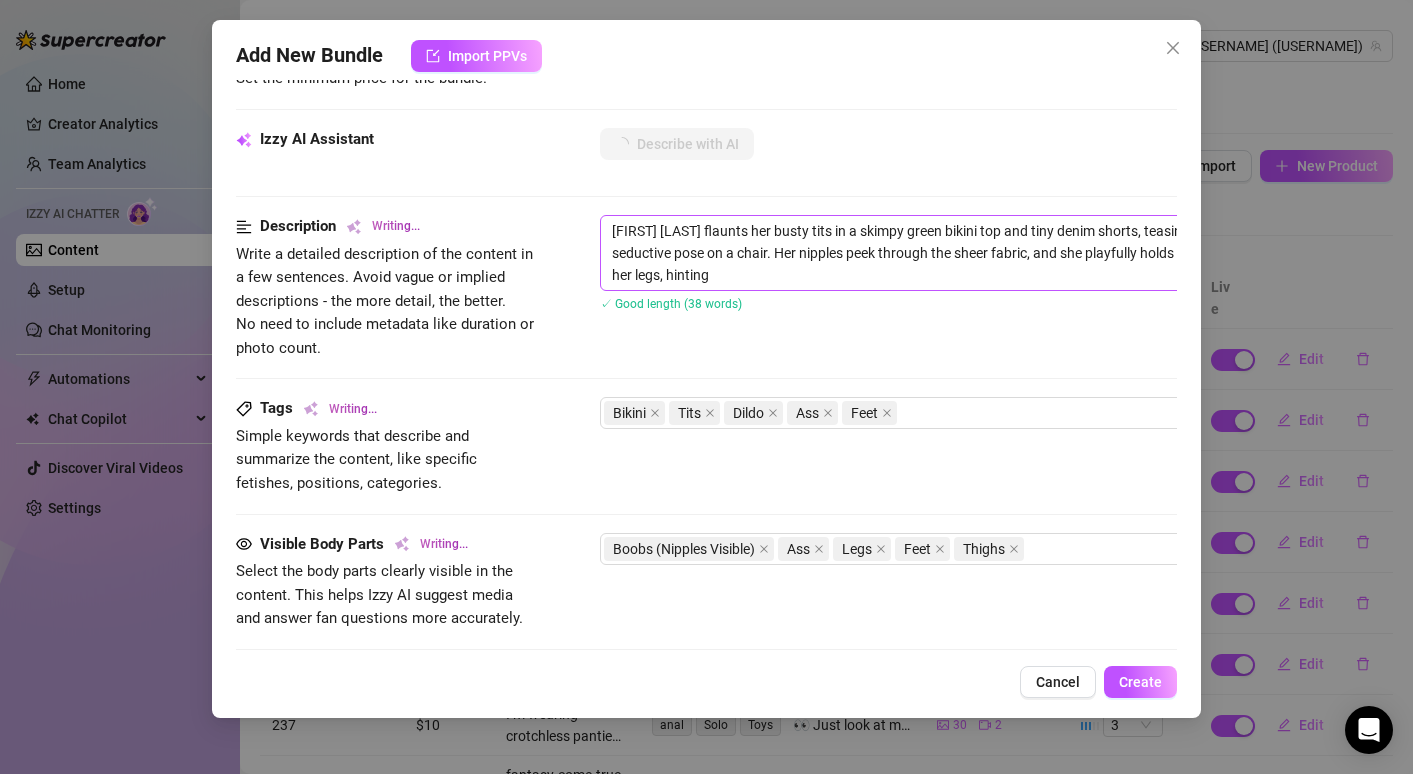 type on "[FIRST] [LAST] flaunts her busty tits in a skimpy green bikini top and tiny denim shorts, teasing with a seductive pose on a chair. Her nipples peek through the sheer fabric, and she playfully holds a dildo between her legs, hinting at" 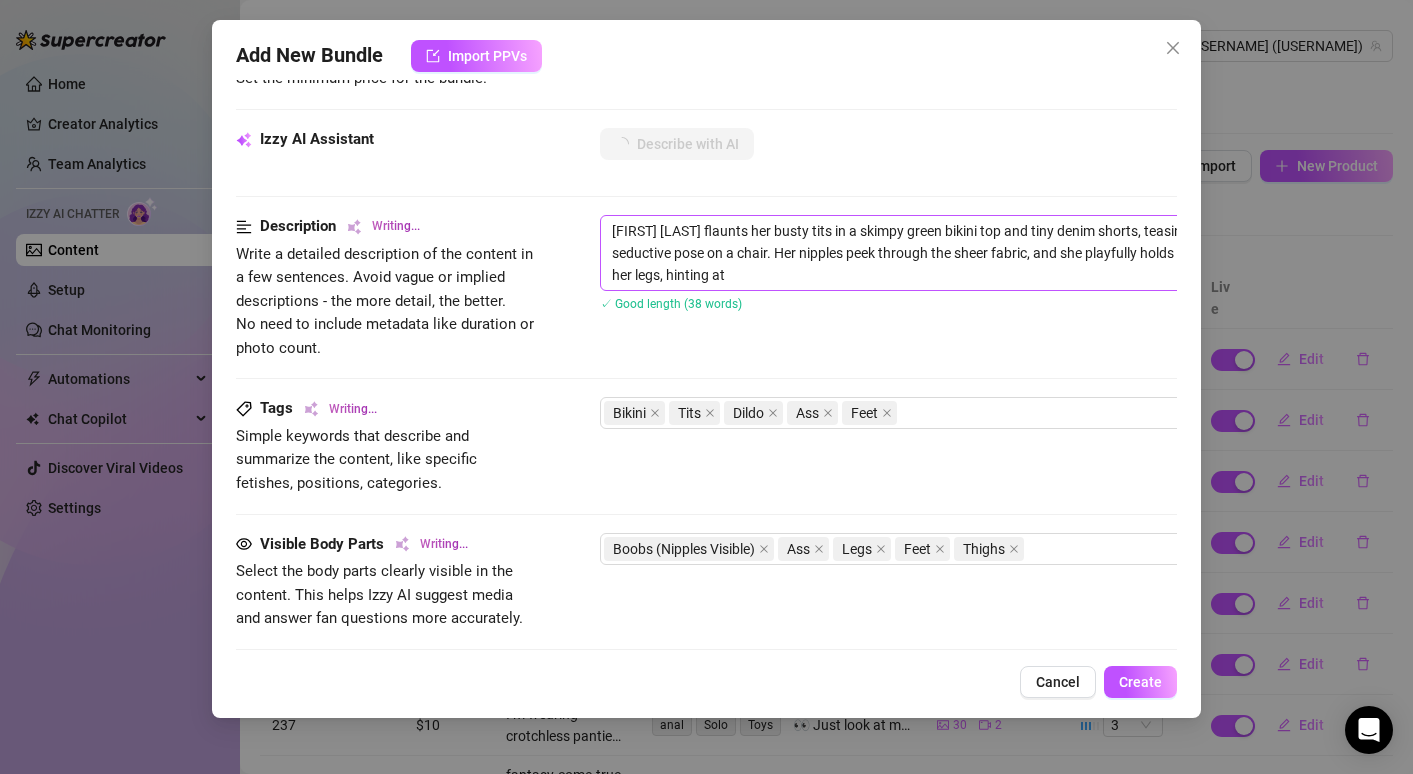 type on "[NAME] Delight flaunts her busty tits in a skimpy green bikini top and tiny denim shorts, teasing with a seductive pose on a chair. Her nipples peek through the sheer fabric, and she playfully holds a dildo between her legs, hinting at solo" 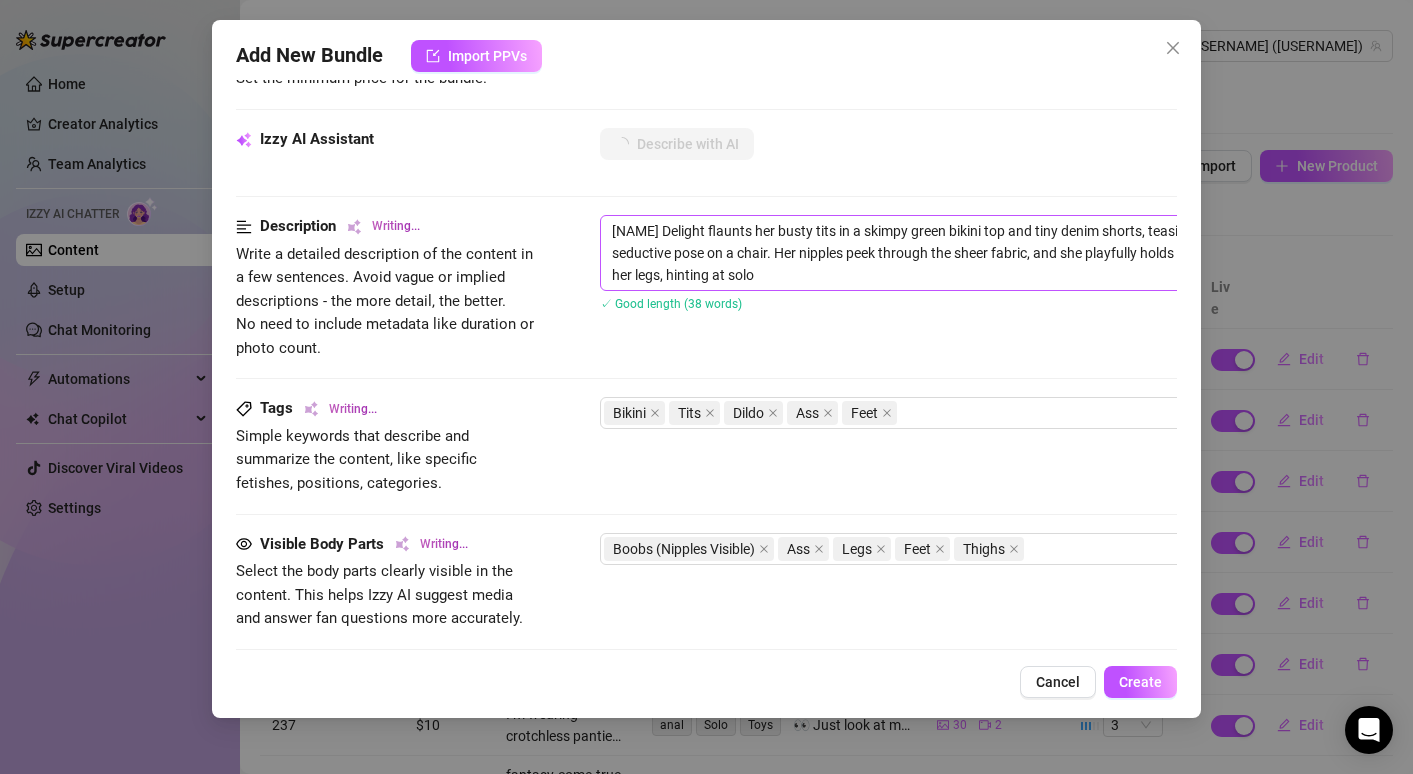 type on "[FIRST] [LAST] flaunts her busty tits in a skimpy green bikini top and tiny denim shorts, teasing with a seductive pose on a chair. Her nipples peek through the sheer fabric, and she playfully holds a dildo between her legs, hinting at solo play." 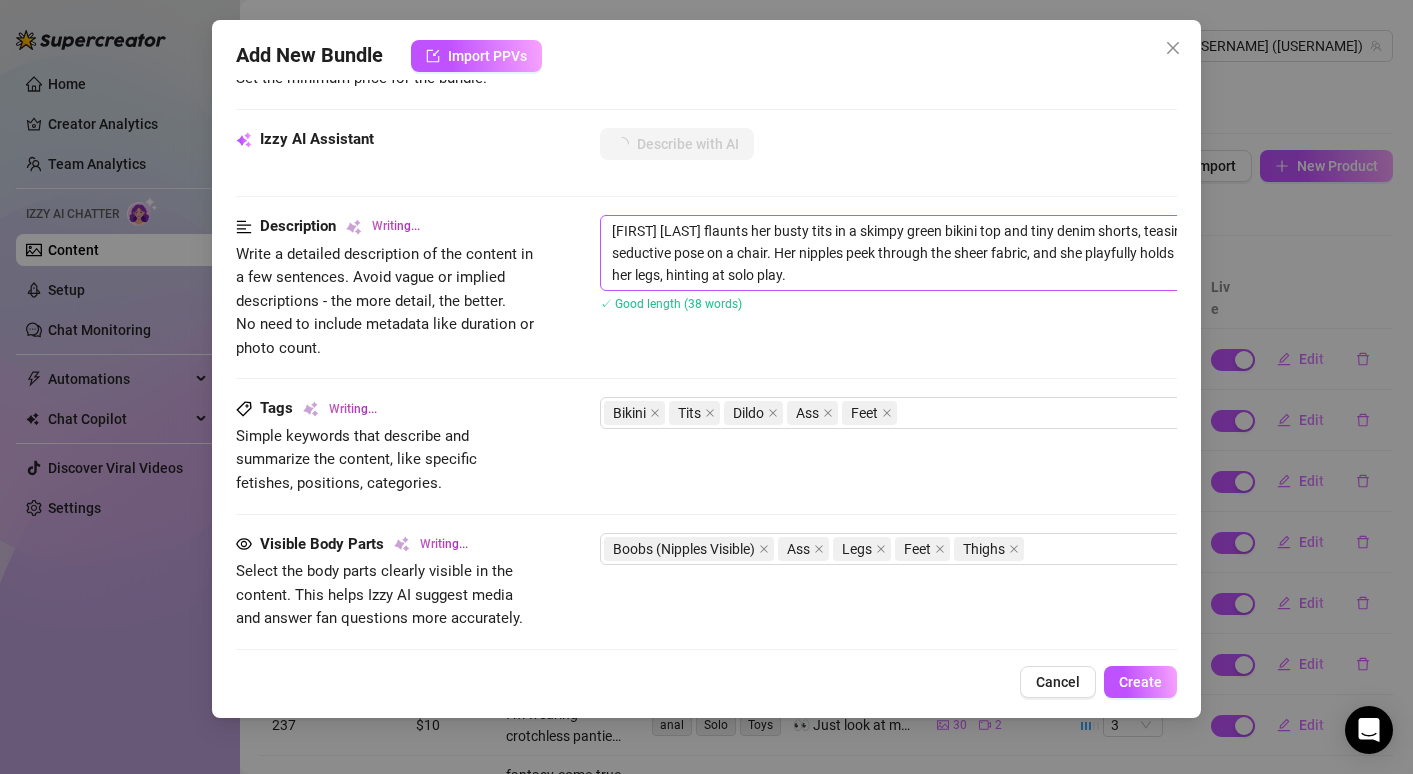 type on "[NAME] Delight flaunts her busty tits in a skimpy green bikini top and tiny denim shorts, teasing with a seductive pose on a chair. Her nipples peek through the sheer fabric, and she playfully holds a dildo between her legs, hinting at solo play. Her" 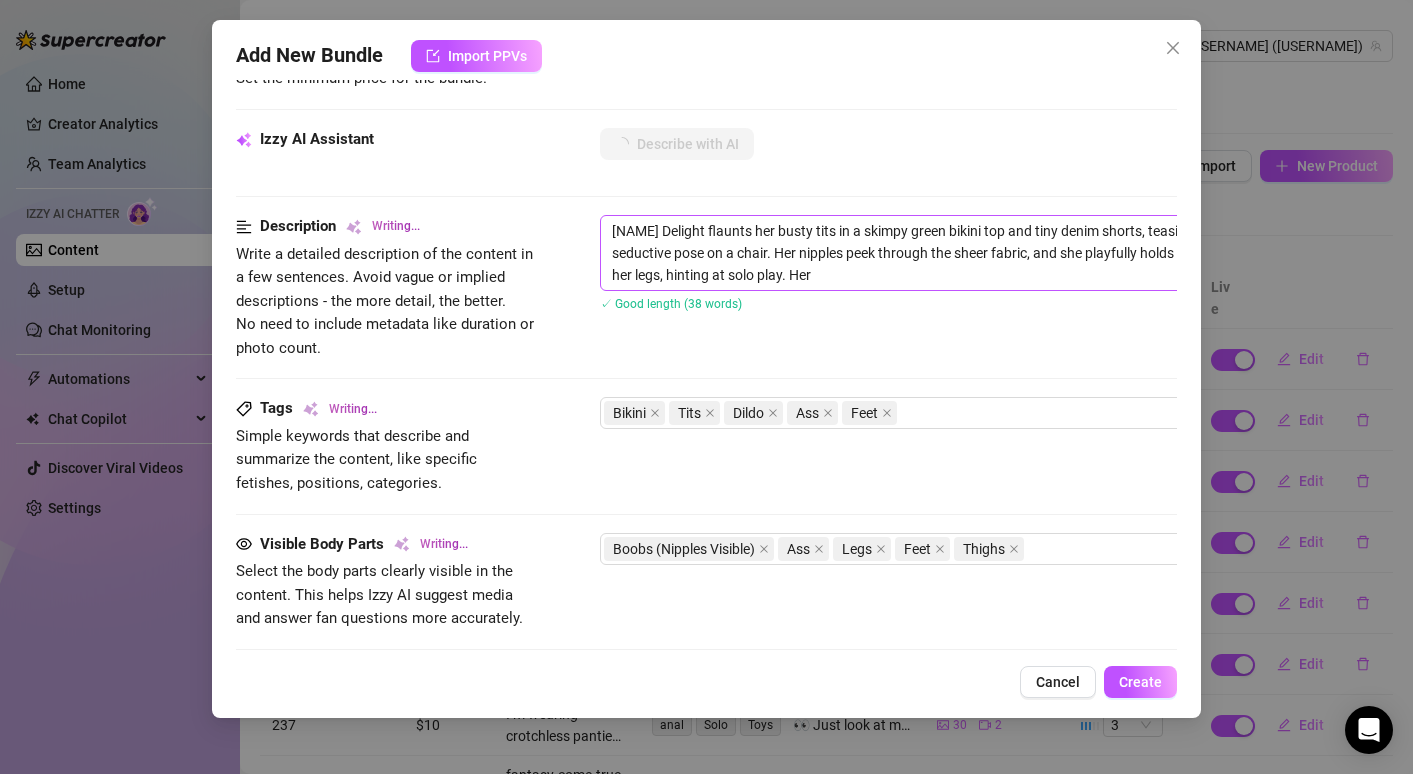 type on "[USERNAME] flaunts her busty tits in a skimpy green bikini top and tiny denim shorts, teasing with a seductive pose on a chair. Her nipples peek through the sheer fabric, and she playfully holds a dildo between her legs, hinting at solo play. Her juicy" 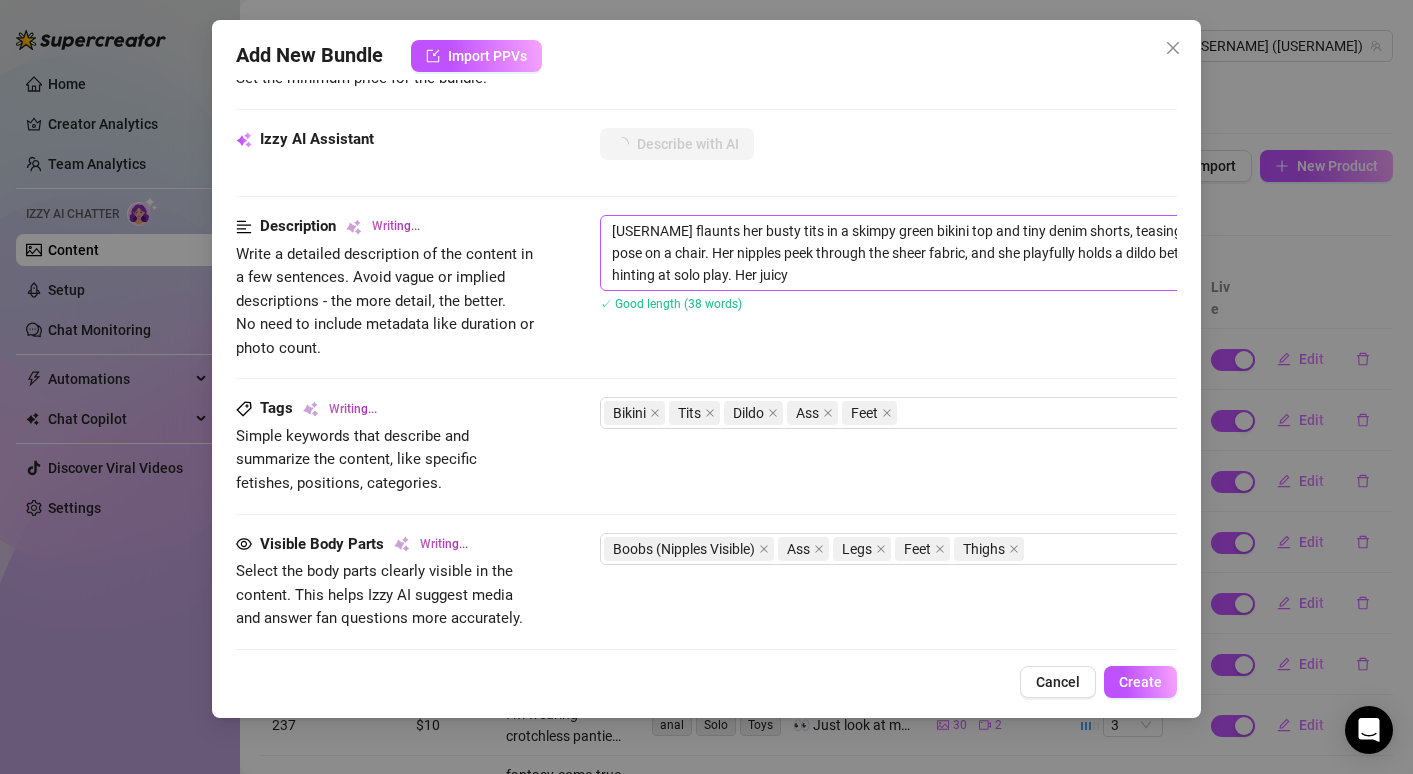 type on "[FIRST] [LAST] flaunts her curves in a skimpy green bikini top and tiny denim shorts, teasing with her busty tits and toned legs. Her nipples peek through the sheer fabric, and she playfully holds a dildo between her legs, hinting at solo play. Her juicy ass" 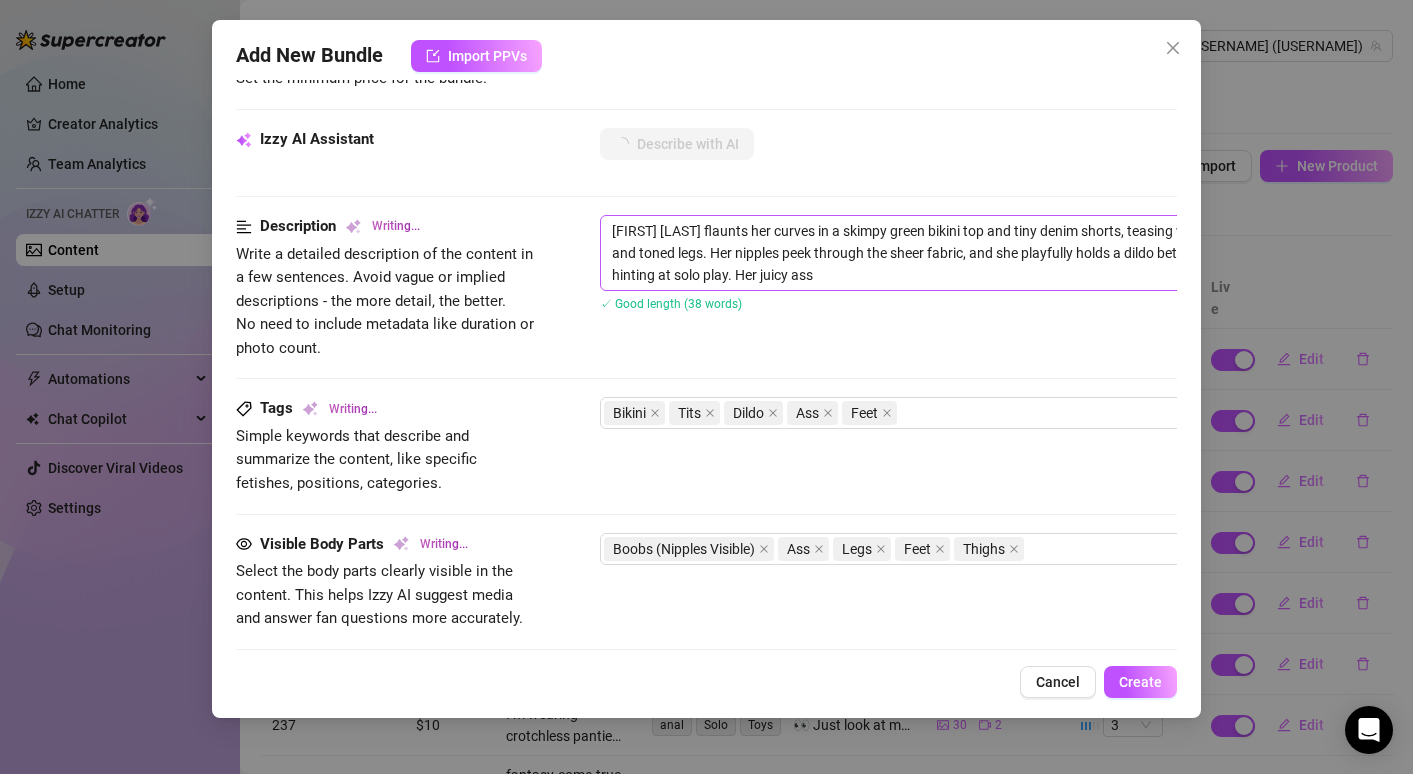 type on "[NAME] flaunts her busty tits in a skimpy green bikini top and tiny denim shorts, teasing with a seductive pose on a chair. Her nipples peek through the sheer fabric, and she playfully holds a dildo between her legs, hinting at solo play. Her juicy ass is" 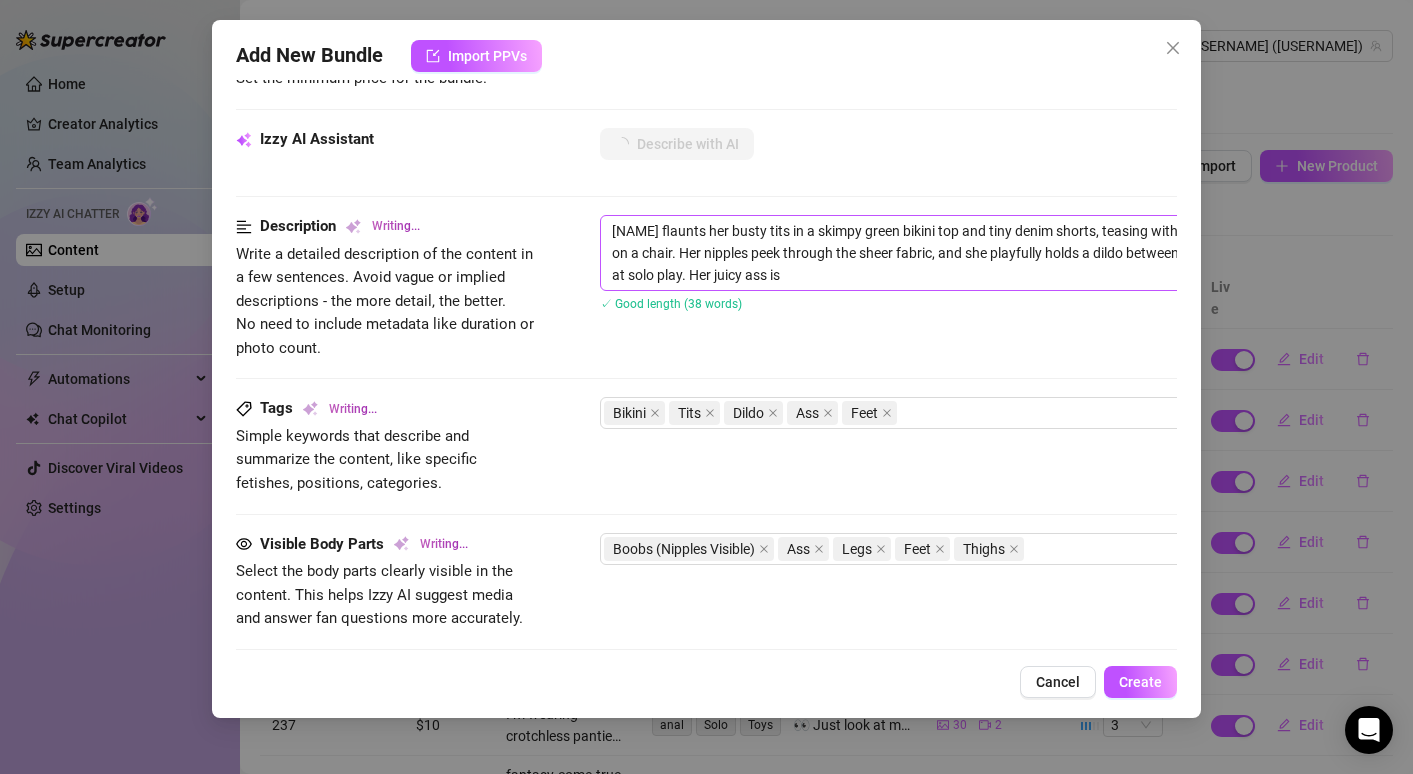 type on "[FIRST] [LAST] flaunts her busty tits in a skimpy green bikini top and tiny denim shorts, teasing with a seductive pose on a chair. Her nipples peek through the sheer fabric, and she playfully holds a dildo between her legs, hinting at solo play. Her juicy ass is showcased" 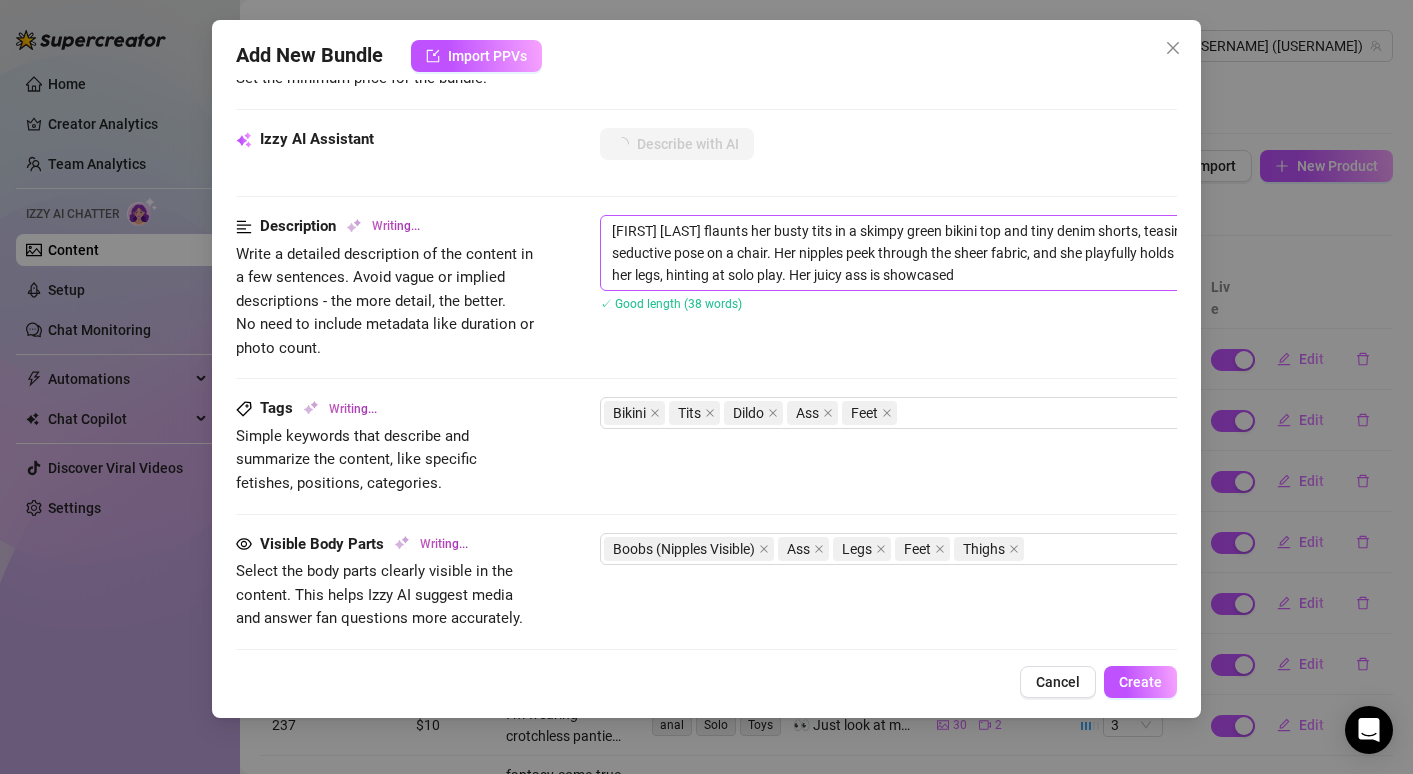type on "[FIRST] [LAST] flaunts her busty tits in a skimpy green bikini top and tiny denim shorts, teasing with a seductive pose on a chair. Her nipples peek through the sheer fabric, and she playfully holds a dildo between her legs, hinting at solo play. Her juicy ass is showcased in" 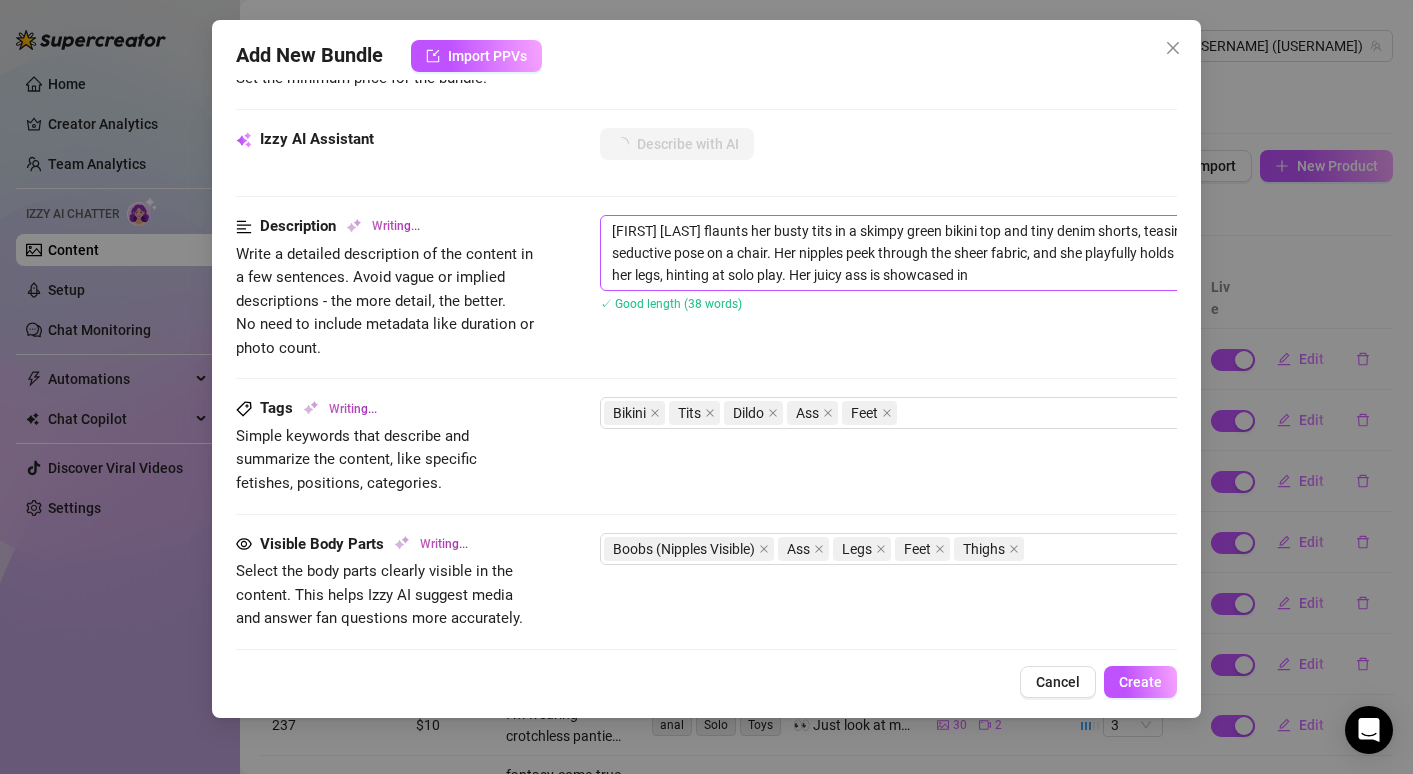 type on "[FIRST] [LAST] flaunts her busty tits in a skimpy green bikini top and tiny denim shorts, teasing with a seductive pose on a chair. Her nipples peek through the sheer fabric, and she playfully holds a dildo between her legs, hinting at solo play. Her juicy ass is showcased in cheeky" 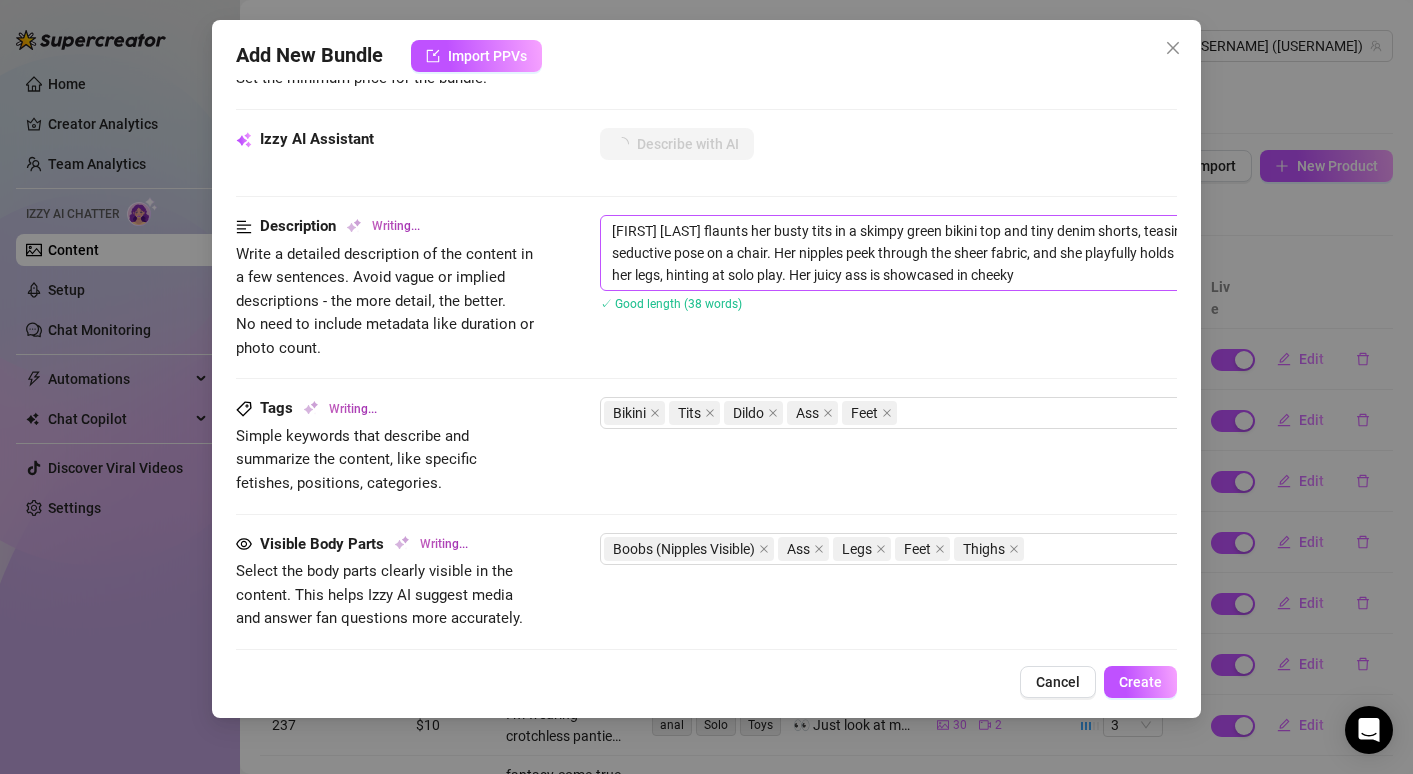 type on "Tanya Delight flaunts her busty tits in a skimpy green bikini top and tiny denim shorts, teasing with a seductive pose on a chair. Her nipples peek through the sheer fabric, and she playfully holds a dildo between her legs, hinting at solo play. Her juicy ass is showcased in cheeky shorts," 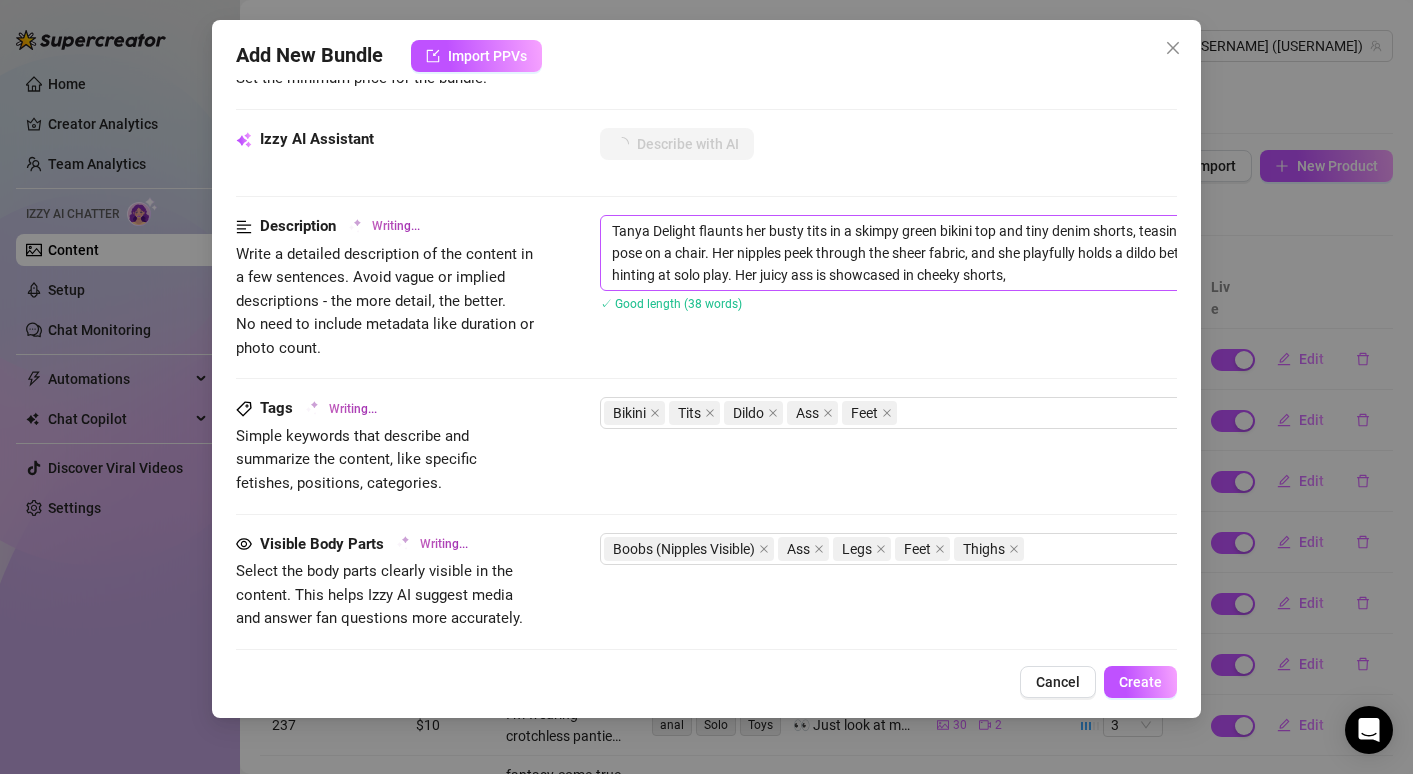 type on "[FIRST] [LAST] flaunts her curves in a skimpy green bikini top and tiny denim shorts, teasing with a seductive pose on a chair. Her nipples peek through the sheer fabric, and she playfully holds a dildo between her legs, hinting at solo play. Her juicy ass is showcased in cheeky shorts, with" 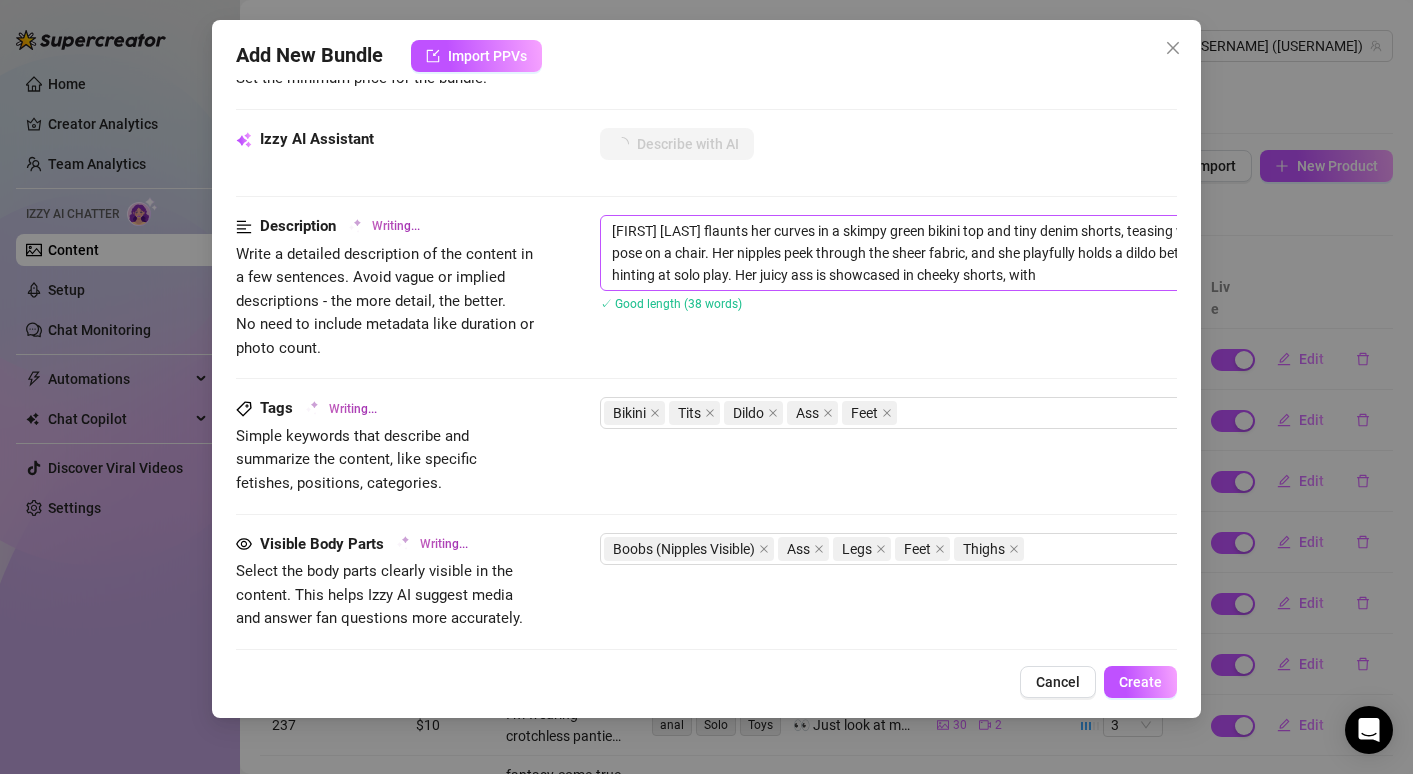 type on "[FIRST] [LAST] flaunts her busty tits in a skimpy green bikini top and tiny denim shorts, teasing with a seductive pose on a chair. Her nipples peek through the sheer fabric, and she playfully holds a dildo between her legs, hinting at solo play. Her juicy ass is showcased in cheeky shorts, with close-ups" 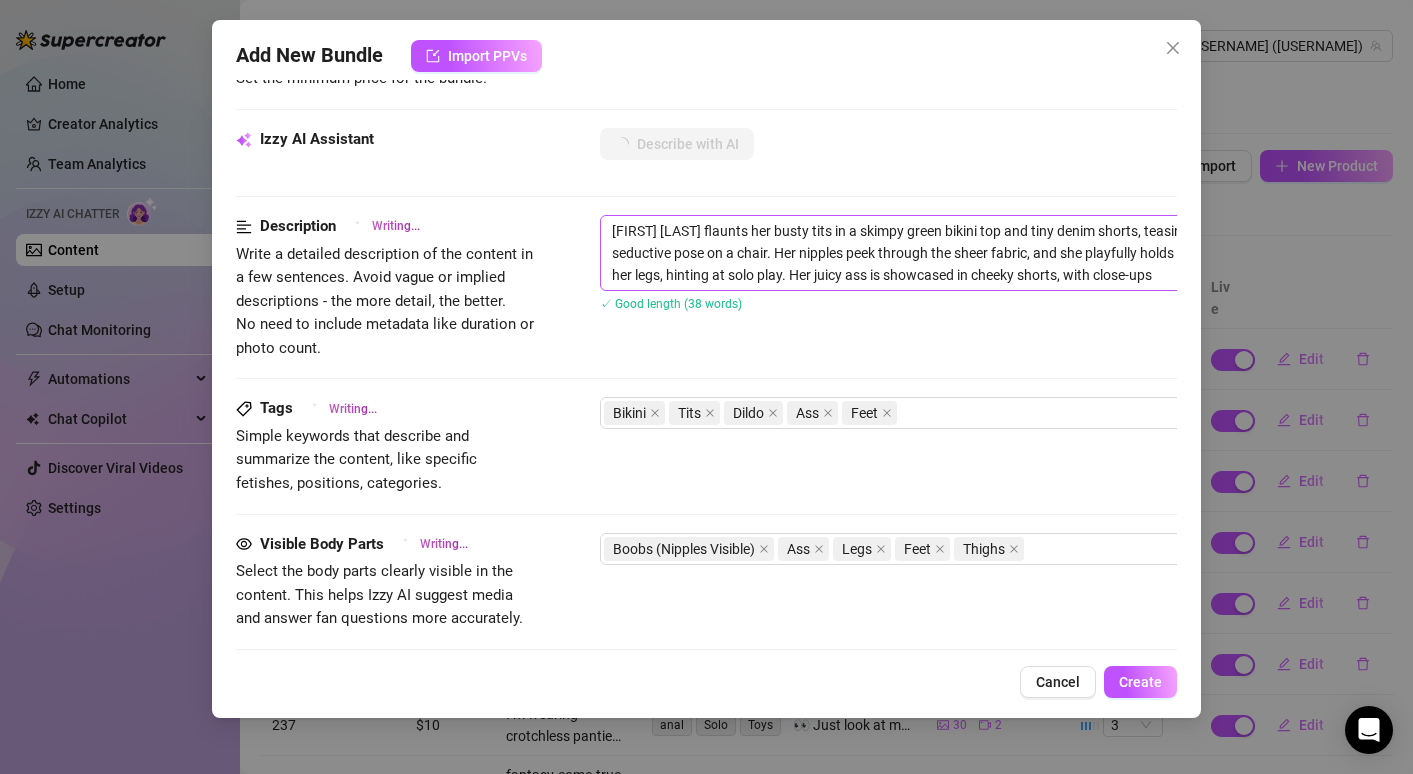 type on "[FIRST] [LAST] flaunts her curves in a skimpy green bikini top and tiny denim shorts, teasing with a seductive pose on a chair. Her nipples peek through the sheer fabric, and she playfully holds a dildo between her legs, hinting at solo play. Her juicy ass is showcased in cheeky shorts, with close-ups of her legs and feet adding to the allure." 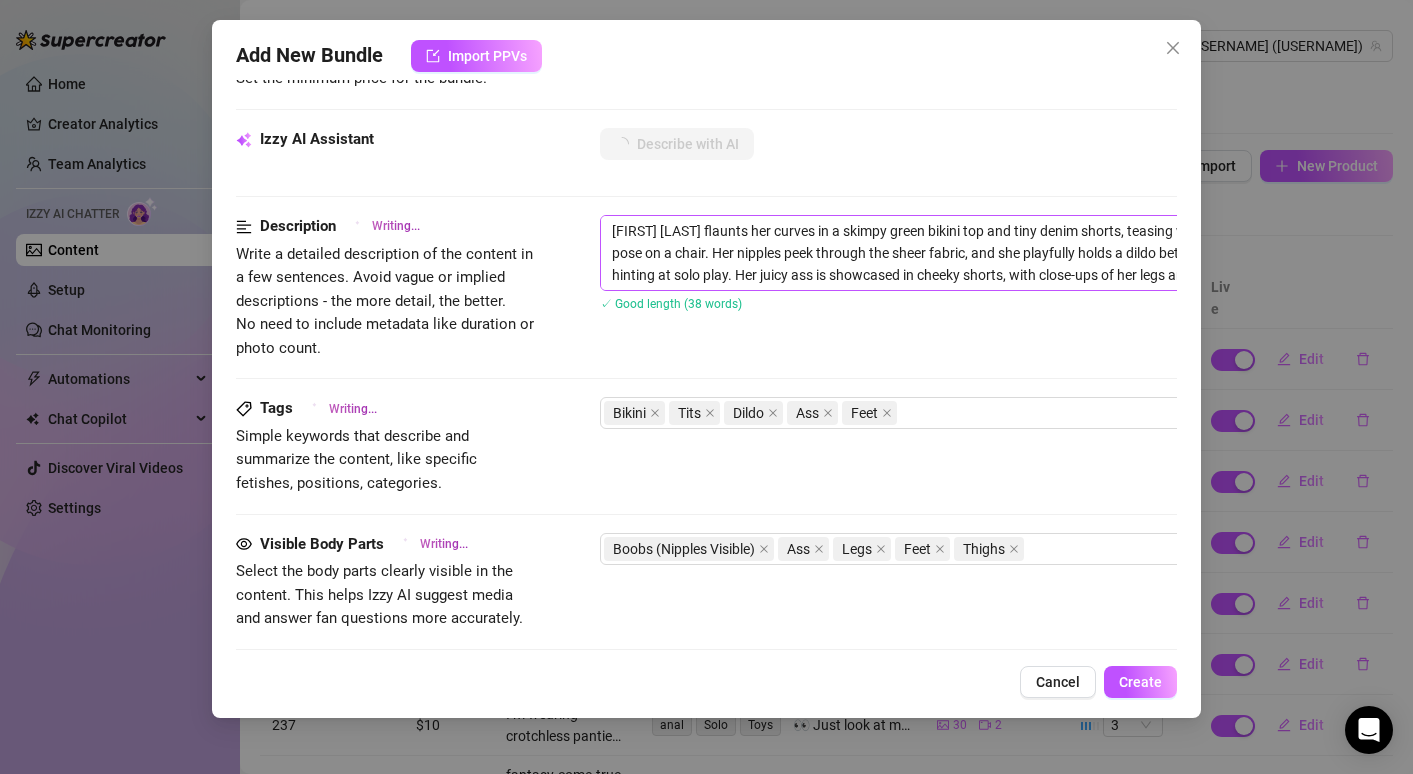 type on "Tanya Delight flaunts her busty tits in a skimpy green bikini top and tiny denim shorts, teasing with a seductive pose on a chair. Her nipples peek through the sheer fabric, and she playfully holds a dildo between her legs, hinting at solo play. Her juicy ass is showcased in cheeky shorts, with close-ups of her" 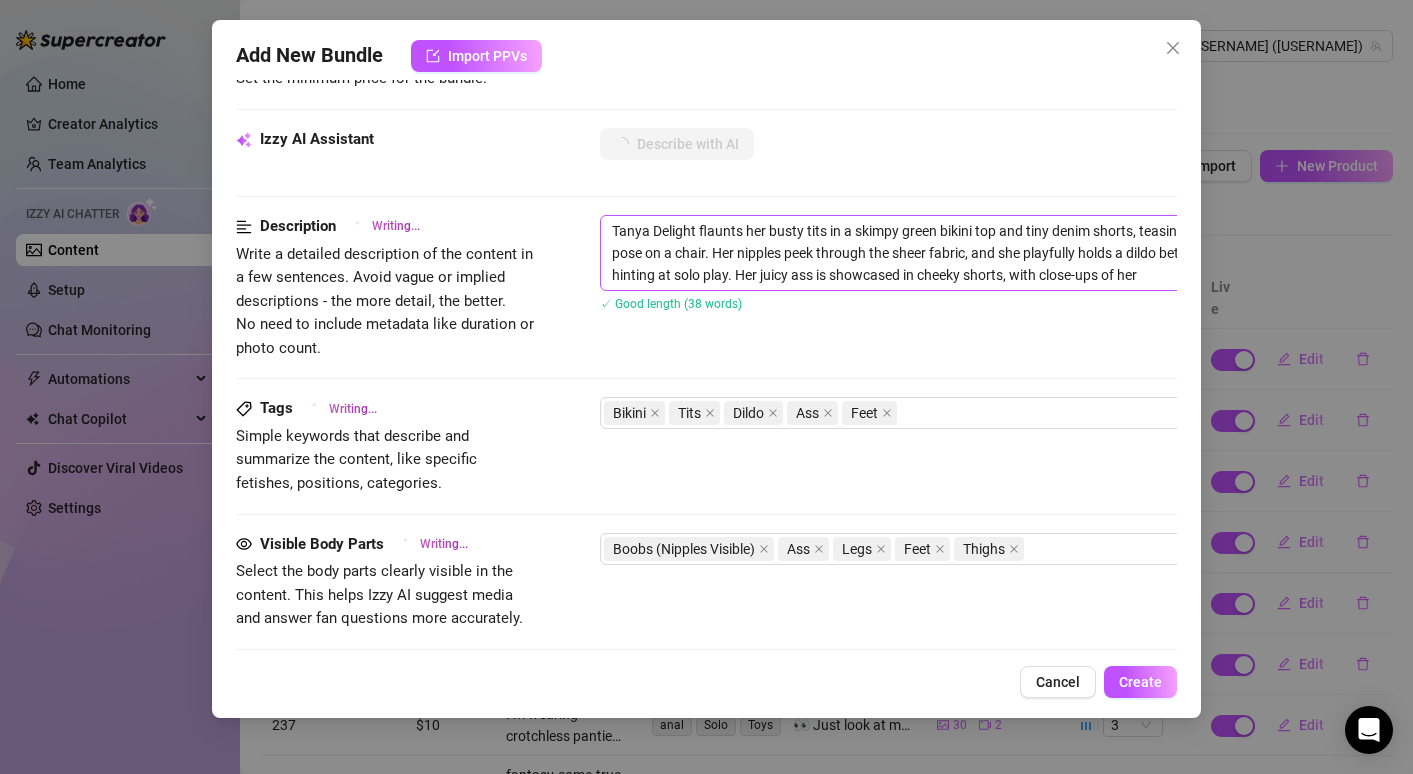 type on "[NAME] flaunts her busty tits in a skimpy green bikini top and tiny denim shorts, teasing with a seductive pose on a chair. Her nipples peek through the sheer fabric, and she playfully holds a dildo between her legs, hinting at solo play. Her juicy ass is showcased in cheeky shorts, with close-ups of her legs" 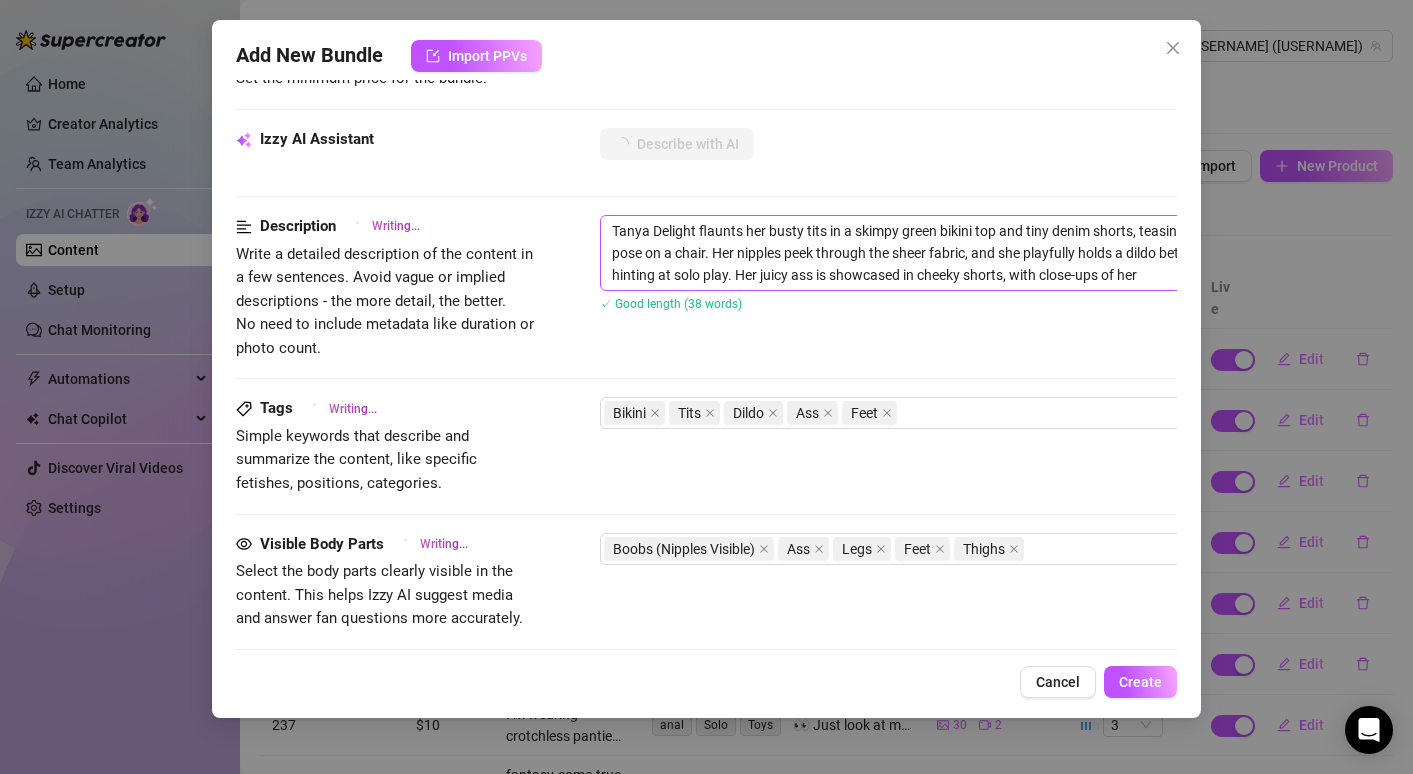 type on "[NAME] flaunts her busty tits in a skimpy green bikini top and tiny denim shorts, teasing with a seductive pose on a chair. Her nipples peek through the sheer fabric, and she playfully holds a dildo between her legs, hinting at solo play. Her juicy ass is showcased in cheeky shorts, with close-ups of her legs" 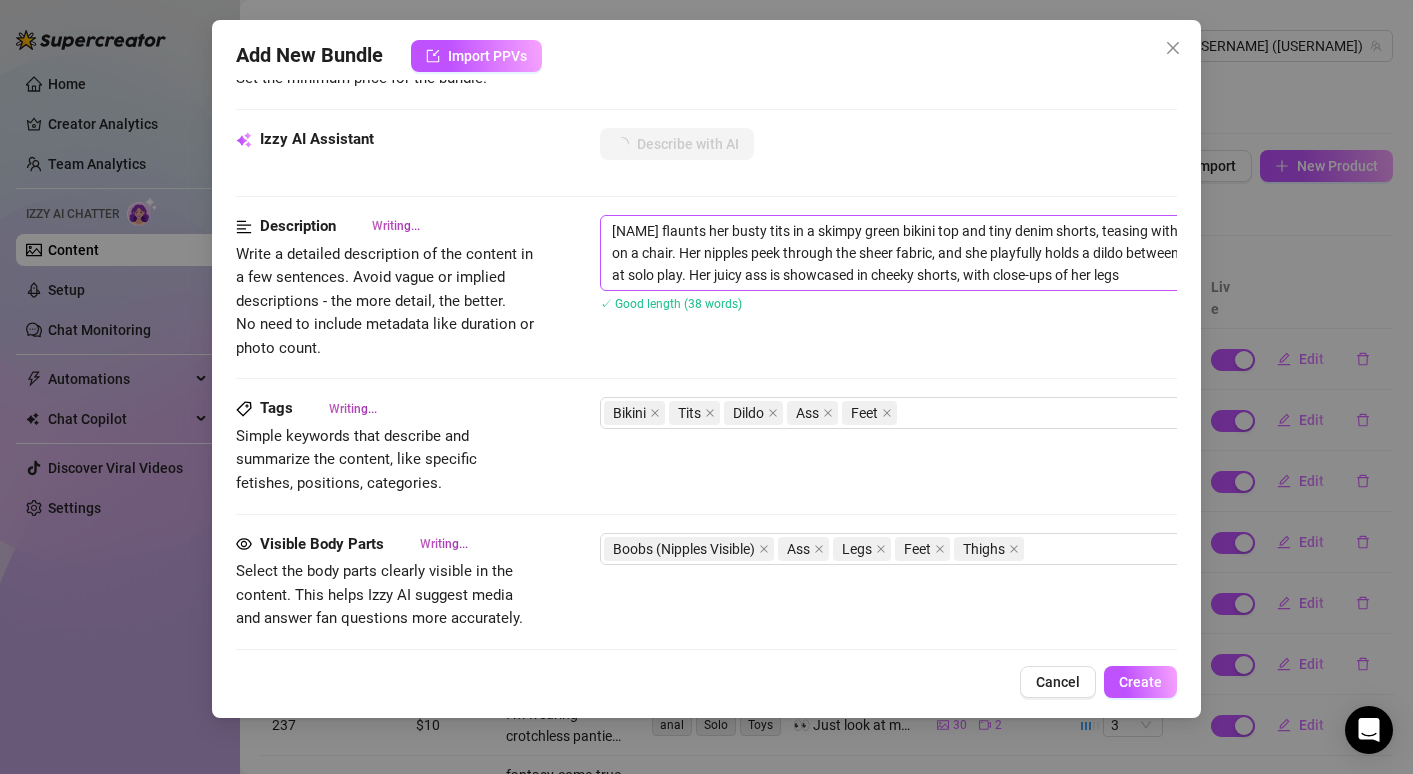 type on "[NAME] Delight flaunts her busty tits in a skimpy green bikini top and tiny denim shorts, teasing with a seductive pose on a chair. Her nipples peek through the sheer fabric, and she playfully holds a dildo between her legs, hinting at solo play. Her juicy ass is showcased in cheeky shorts, with close-ups of her legs and" 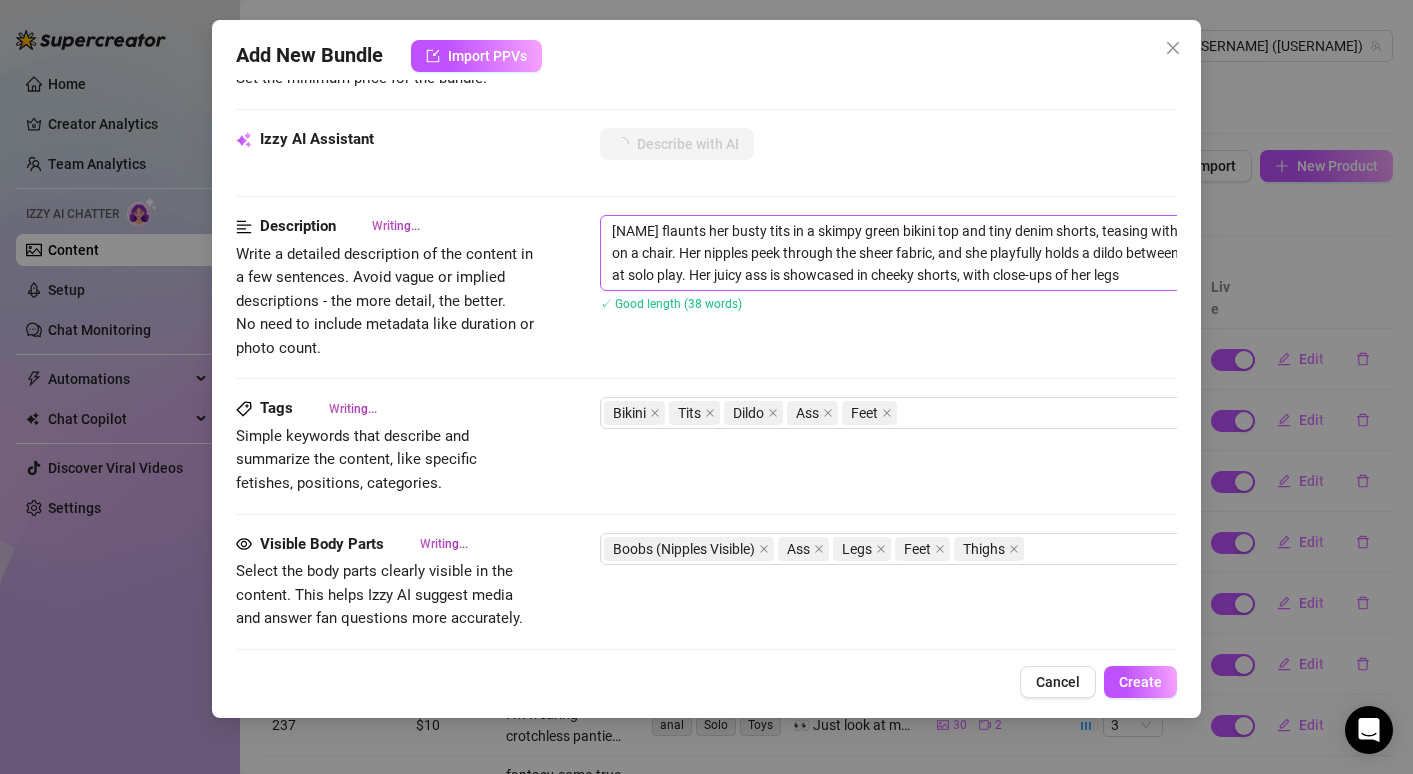 type on "[NAME] Delight flaunts her busty tits in a skimpy green bikini top and tiny denim shorts, teasing with a seductive pose on a chair. Her nipples peek through the sheer fabric, and she playfully holds a dildo between her legs, hinting at solo play. Her juicy ass is showcased in cheeky shorts, with close-ups of her legs and" 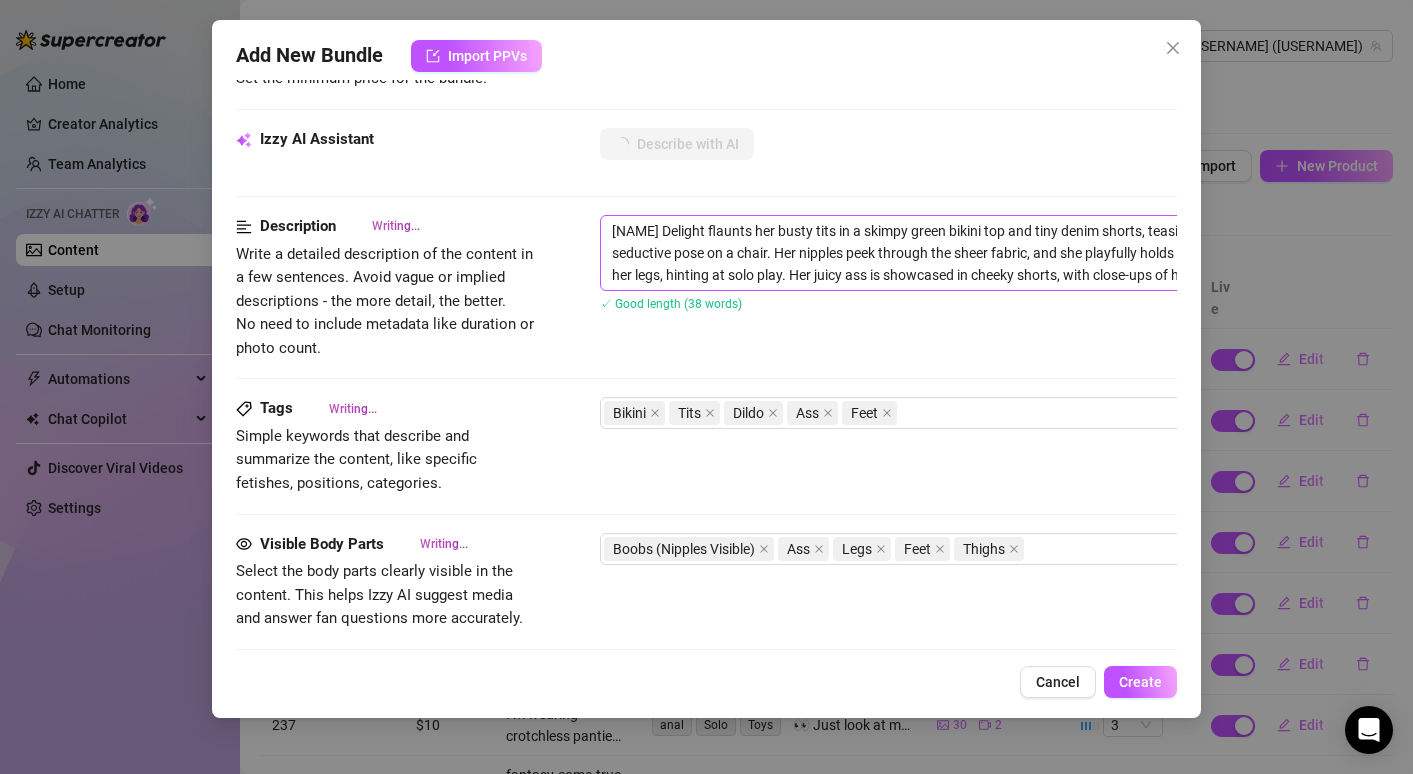 type on "[NAME] Delight flaunts her busty tits in a skimpy green bikini top and tiny denim shorts, teasing with a seductive pose on a chair. Her nipples peek through the sheer fabric, and she playfully holds a dildo between her legs, hinting at solo play. Her juicy ass is showcased in cheeky shorts, with close-ups of her legs and feet" 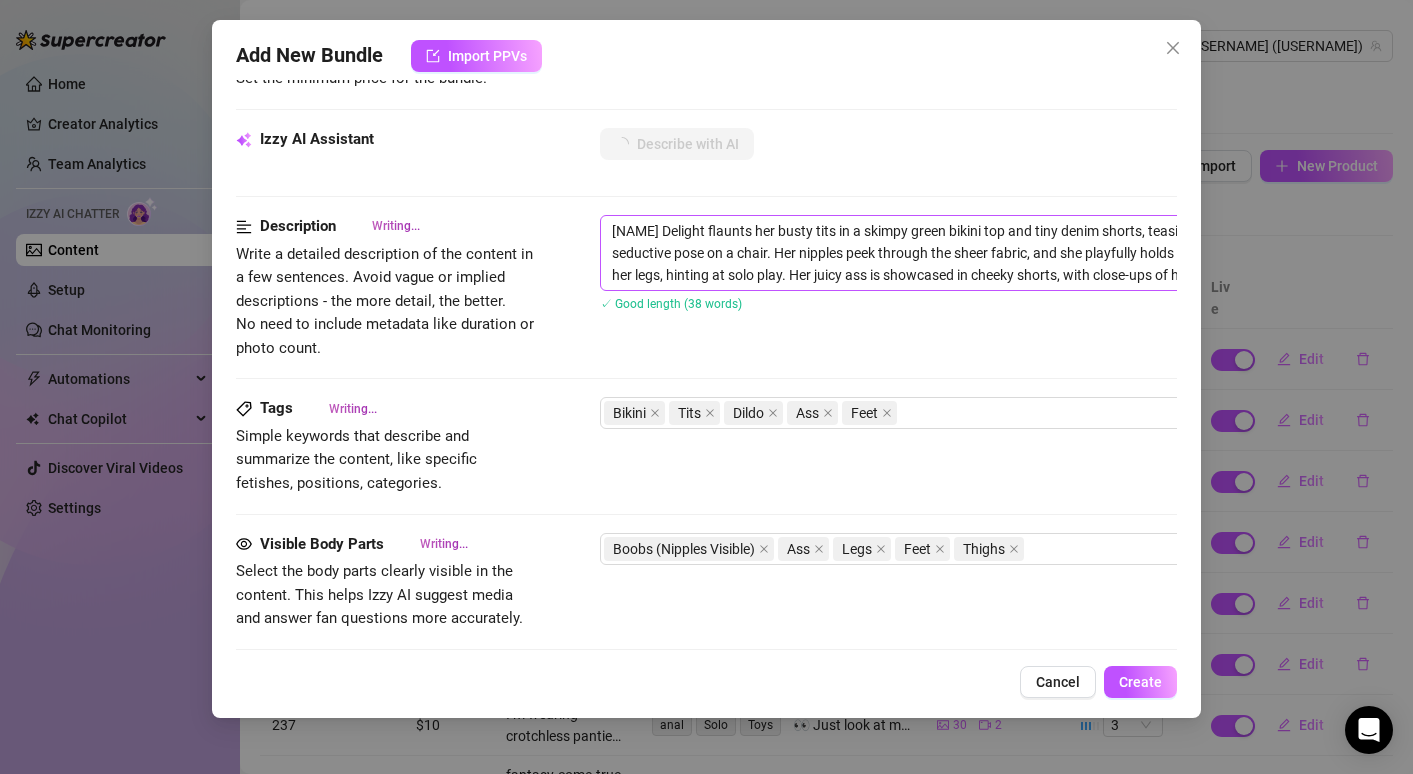 type on "[NAME] Delight flaunts her busty tits in a skimpy green bikini top and tiny denim shorts, teasing with a seductive pose on a chair. Her nipples peek through the sheer fabric, and she playfully holds a dildo between her legs, hinting at solo play. Her juicy ass is showcased in cheeky shorts, with close-ups of her legs and feet" 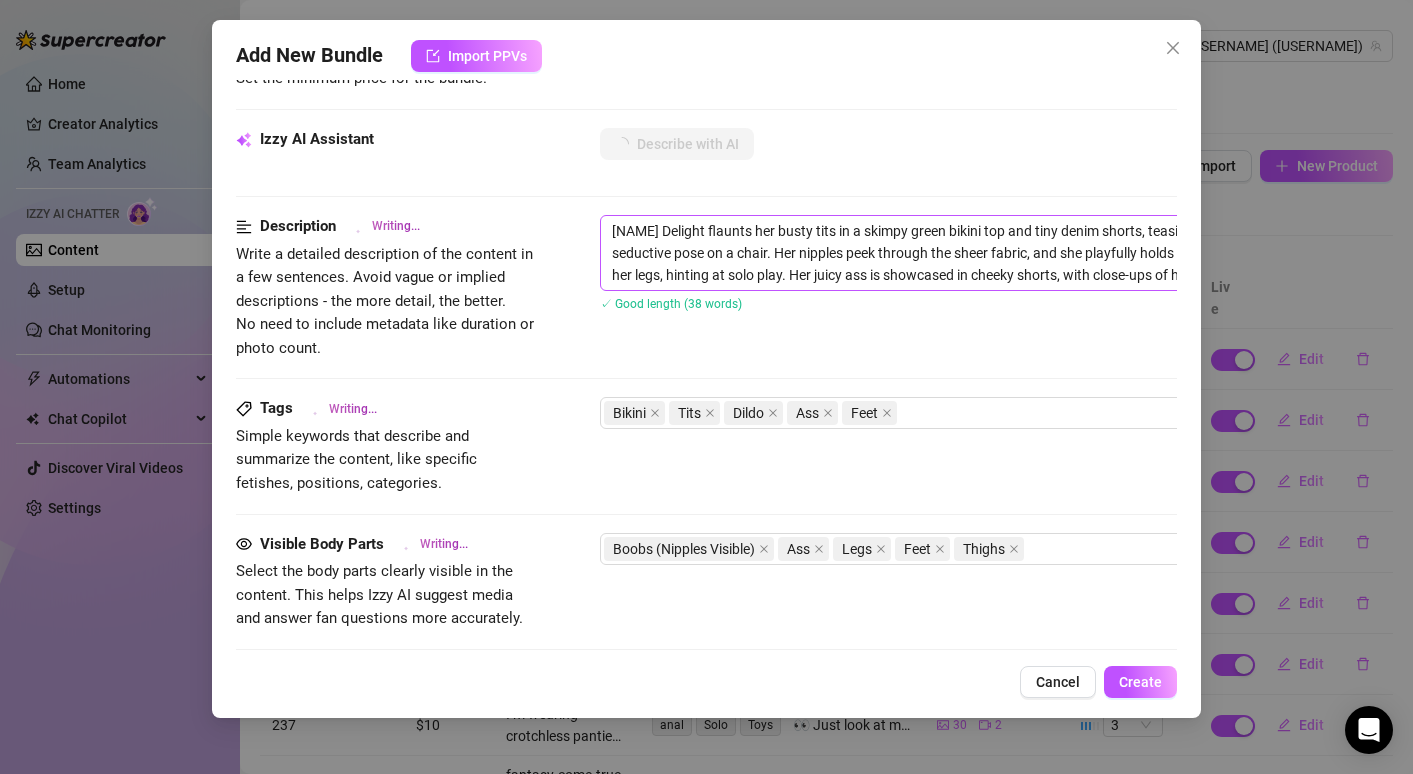 type on "[NAME] flaunts her busty tits in a skimpy green bikini top and tiny denim shorts, teasing with a seductive pose on a chair. Her nipples peek through the sheer fabric, and she playfully holds a dildo between her legs, hinting at solo play. Her juicy ass is showcased in cheeky shorts, with close-ups of her legs and feet adding" 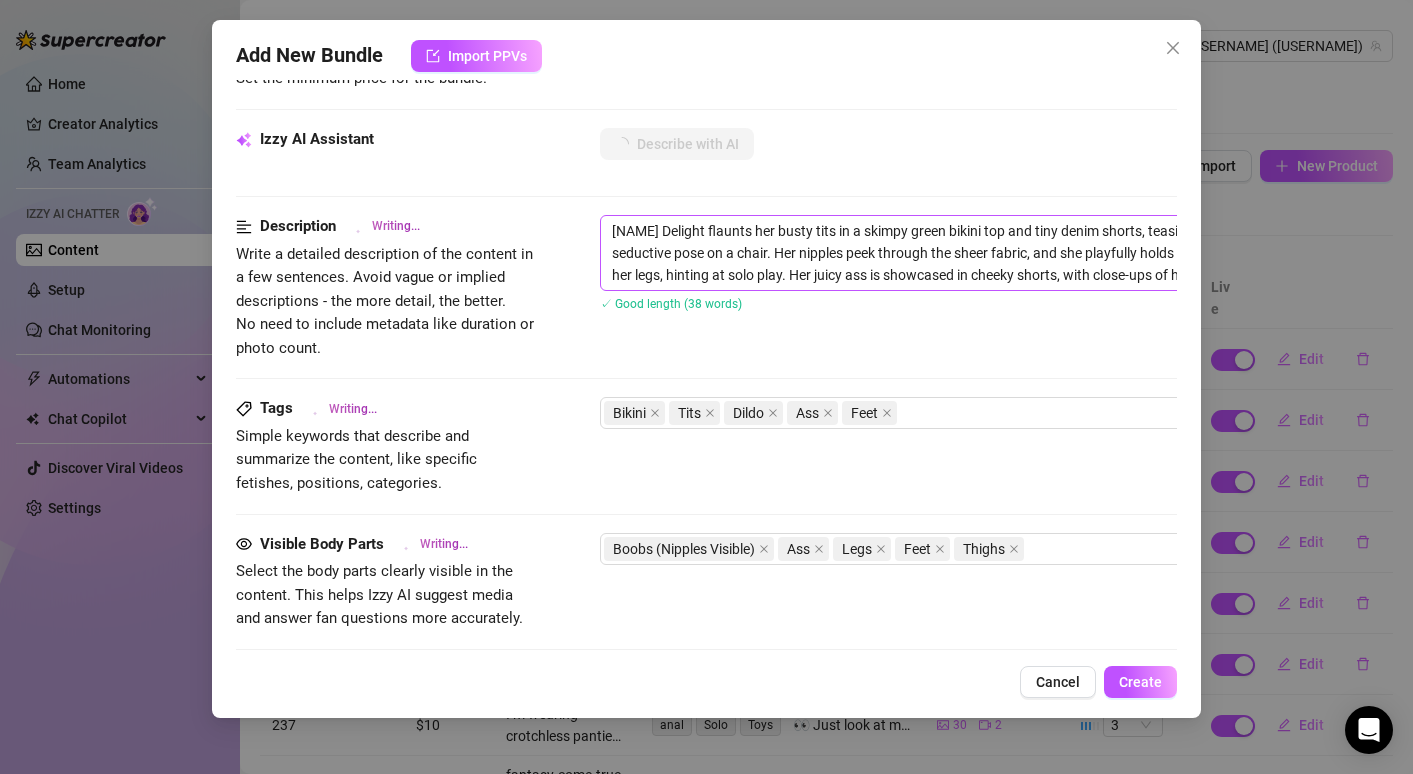 type on "[NAME] flaunts her busty tits in a skimpy green bikini top and tiny denim shorts, teasing with a seductive pose on a chair. Her nipples peek through the sheer fabric, and she playfully holds a dildo between her legs, hinting at solo play. Her juicy ass is showcased in cheeky shorts, with close-ups of her legs and feet adding" 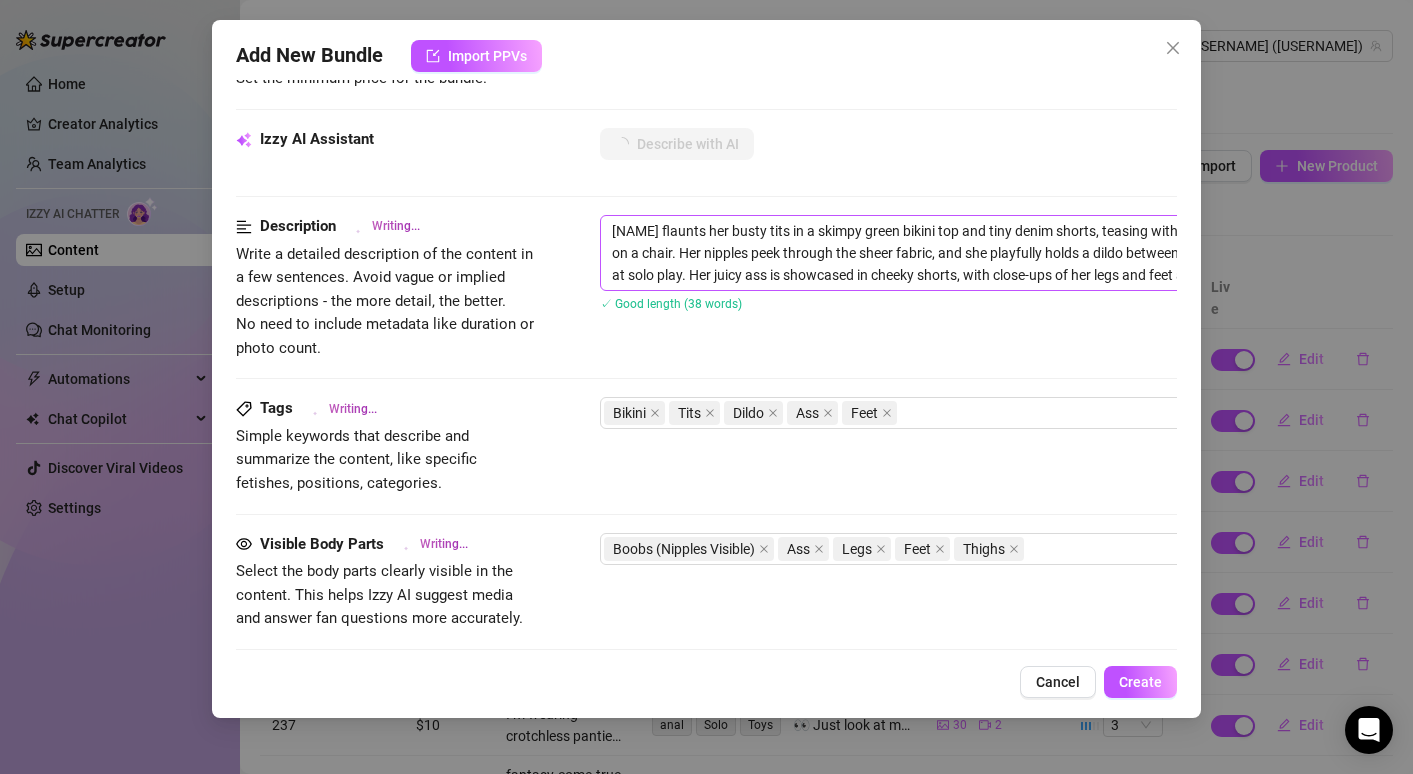 type on "[FIRST] [LAST] flaunts her busty tits in a skimpy green bikini top and tiny denim shorts, teasing with a seductive pose on a chair. Her nipples peek through the sheer fabric, and she playfully holds a dildo between her legs, hinting at solo play. Her juicy ass is showcased in cheeky shorts, with close-ups of her legs and feet adding to" 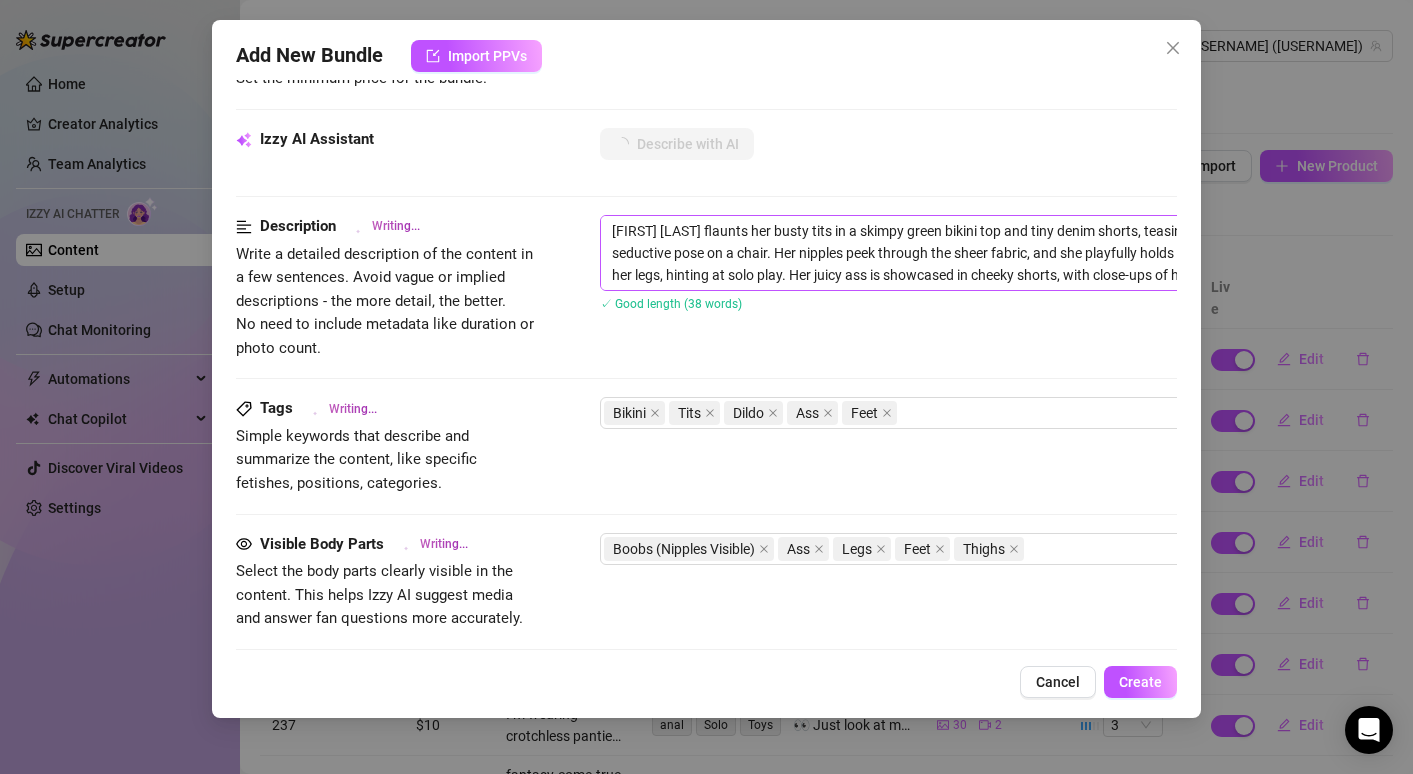 type on "[NAME] Delight flaunts her busty tits in a skimpy green bikini top and tiny denim shorts, teasing with a seductive pose on a chair. Her nipples peek through the sheer fabric, and she playfully holds a dildo between her legs, hinting at solo play. Her juicy ass is showcased in cheeky shorts, with close-ups of her legs and feet adding to the" 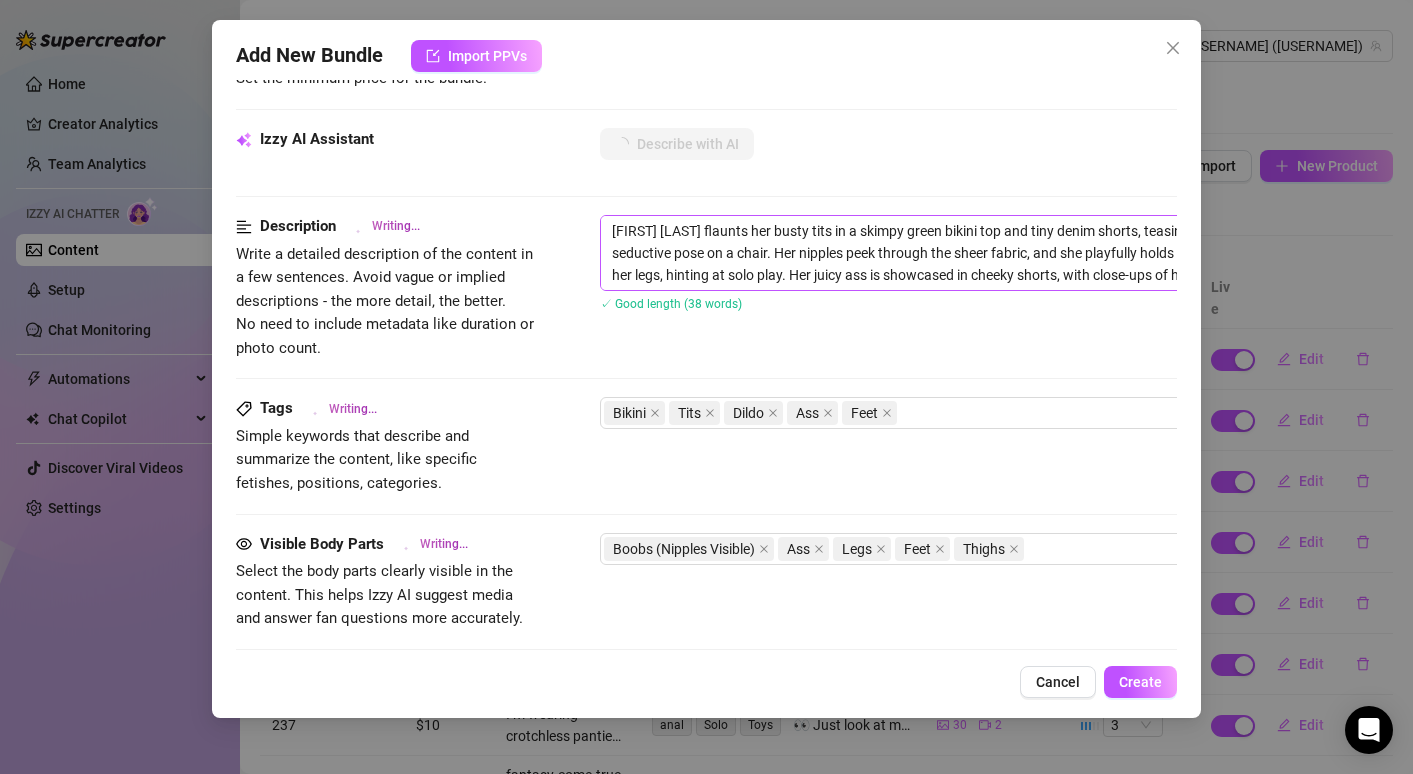 type on "[NAME] Delight flaunts her busty tits in a skimpy green bikini top and tiny denim shorts, teasing with a seductive pose on a chair. Her nipples peek through the sheer fabric, and she playfully holds a dildo between her legs, hinting at solo play. Her juicy ass is showcased in cheeky shorts, with close-ups of her legs and feet adding to the" 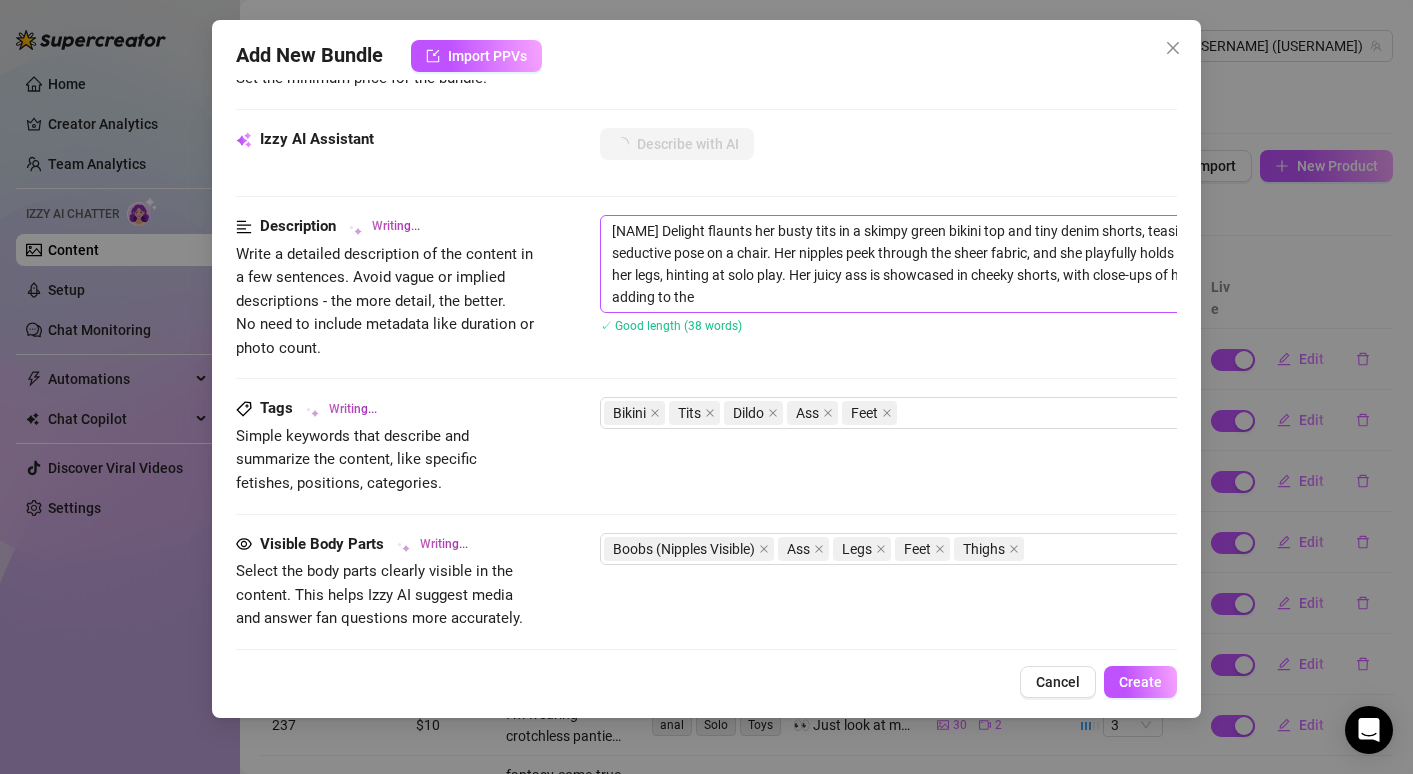 type on "[FIRST] [LAST] flaunts her curves in a skimpy green bikini top and tiny denim shorts, teasing with a seductive pose on a chair. Her nipples peek through the sheer fabric, and she playfully holds a dildo between her legs, hinting at solo play. Her juicy ass is showcased in cheeky shorts, with close-ups of her legs and feet adding to the allure." 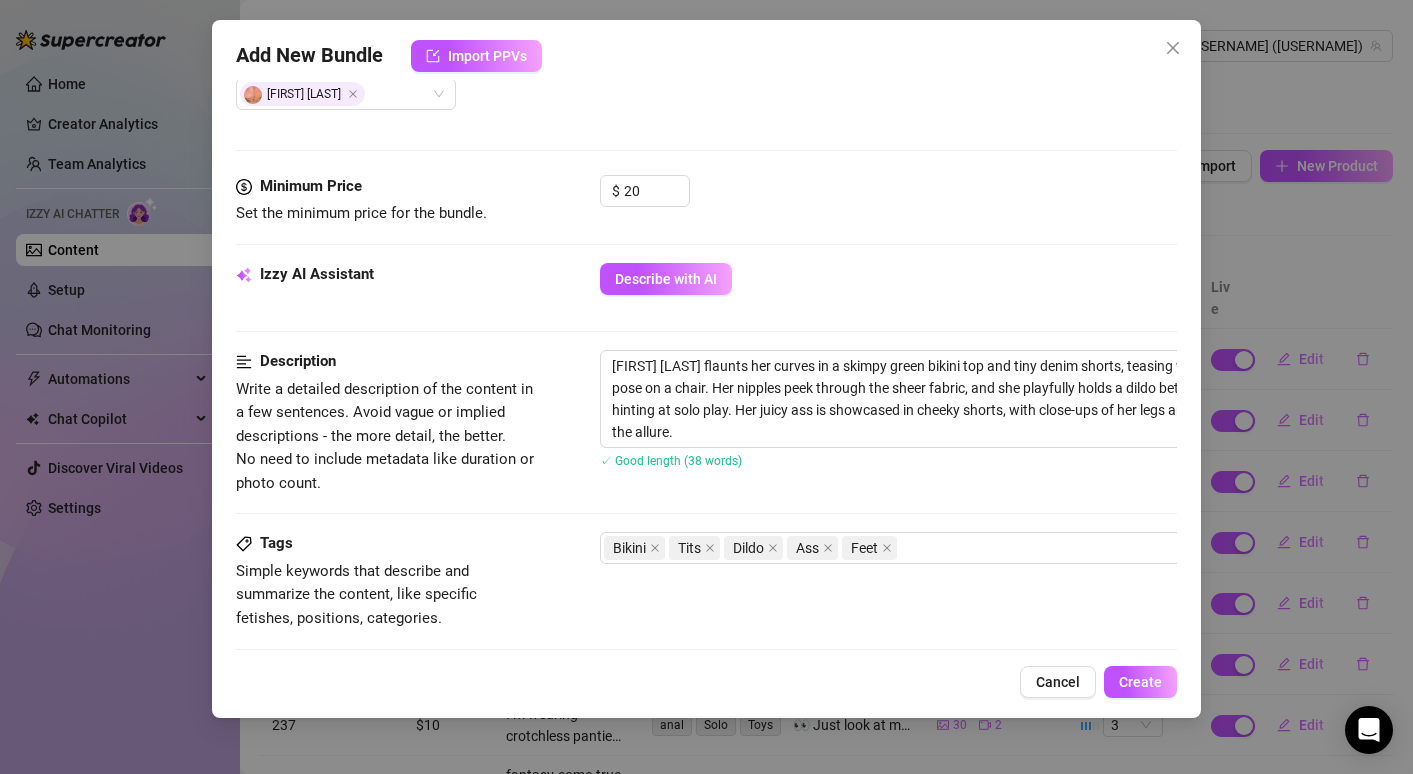 scroll, scrollTop: 448, scrollLeft: 0, axis: vertical 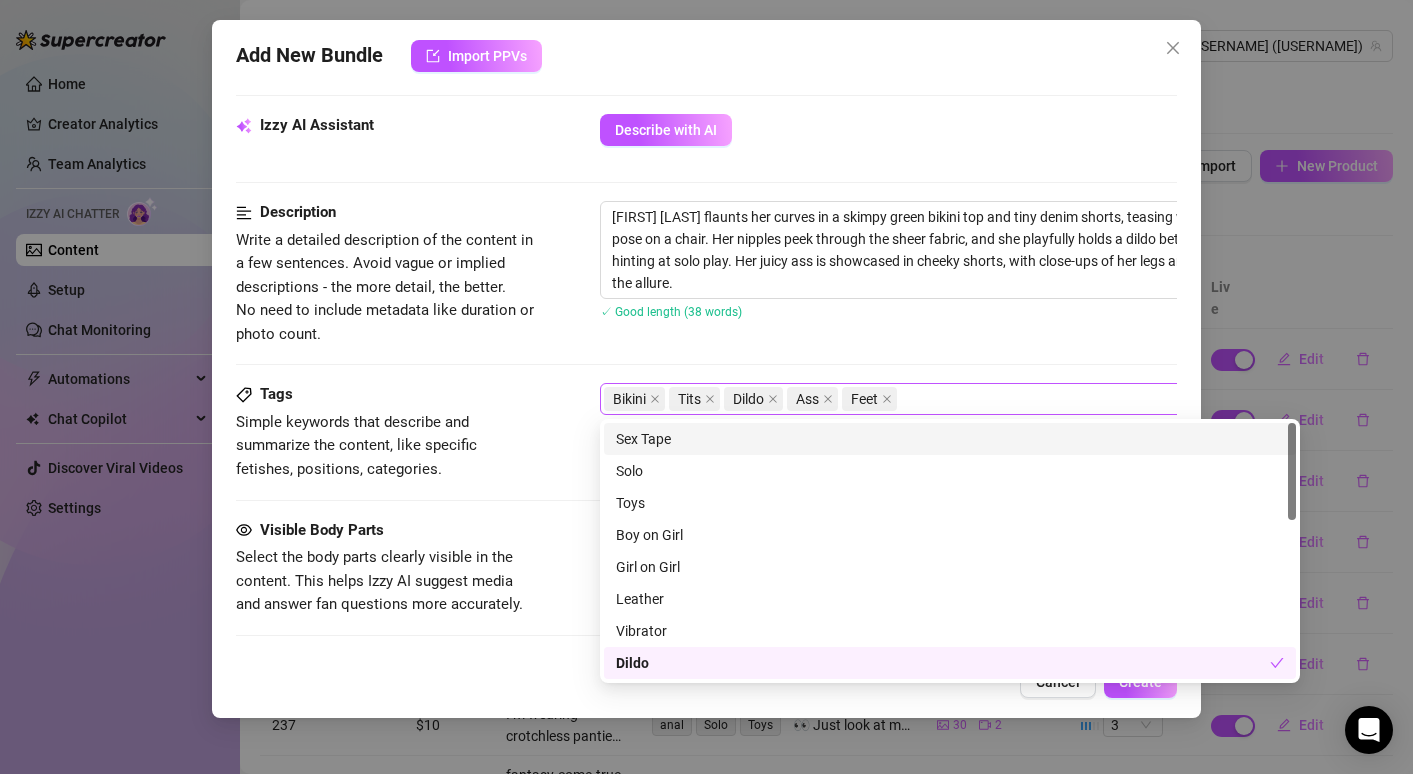 drag, startPoint x: 932, startPoint y: 391, endPoint x: 615, endPoint y: 398, distance: 317.07727 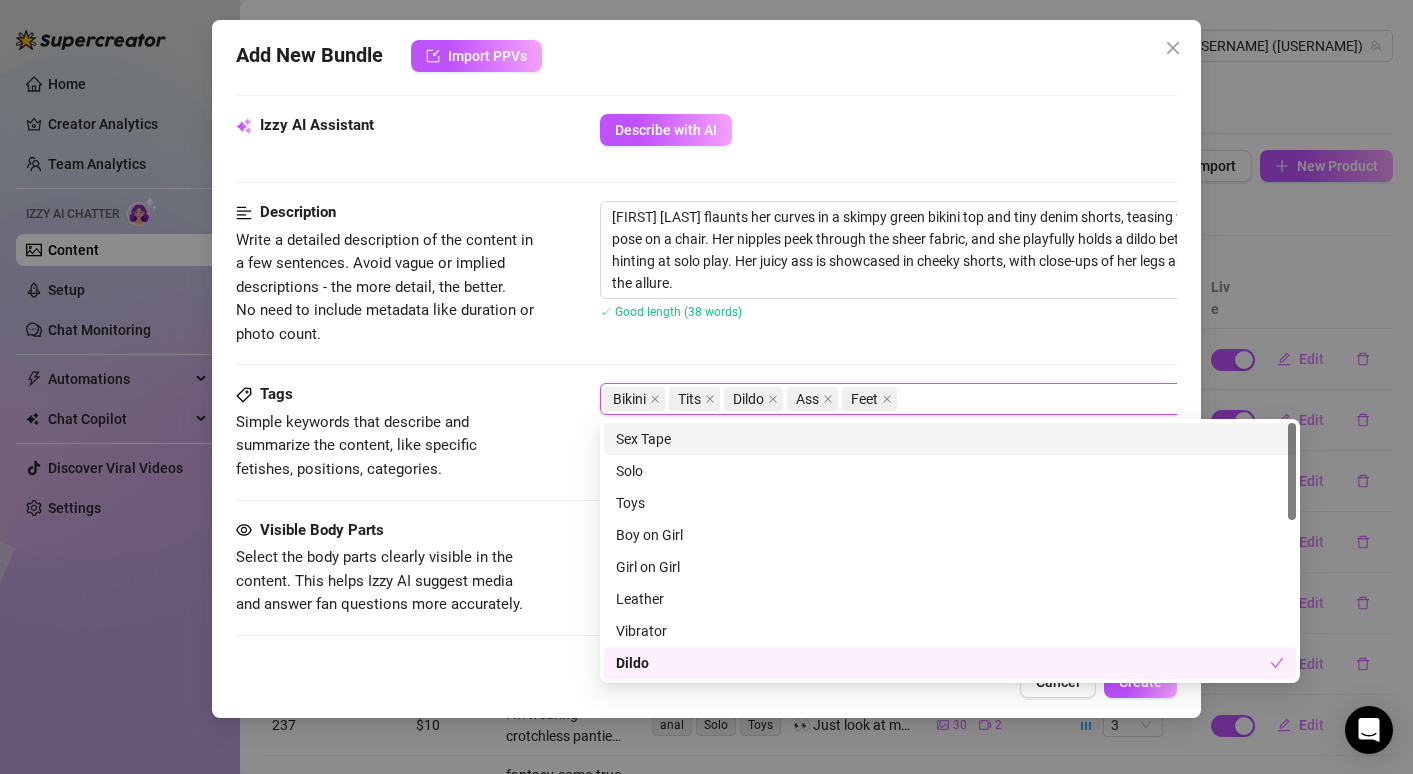 click on "Description Write a detailed description of the content in a few sentences. Avoid vague or implied descriptions - the more detail, the better.  No need to include metadata like duration or photo count. [FIRST] [LAST] flaunts her busty tits in a skimpy green bikini top and tiny denim shorts, teasing with a seductive pose on a chair. Her nipples peek through the sheer fabric, and she playfully holds a dildo between her legs, hinting at solo play. Her juicy ass is showcased in cheeky shorts, with close-ups of her legs and feet adding to the allure. ✓ Good length (38 words)" at bounding box center [706, 273] 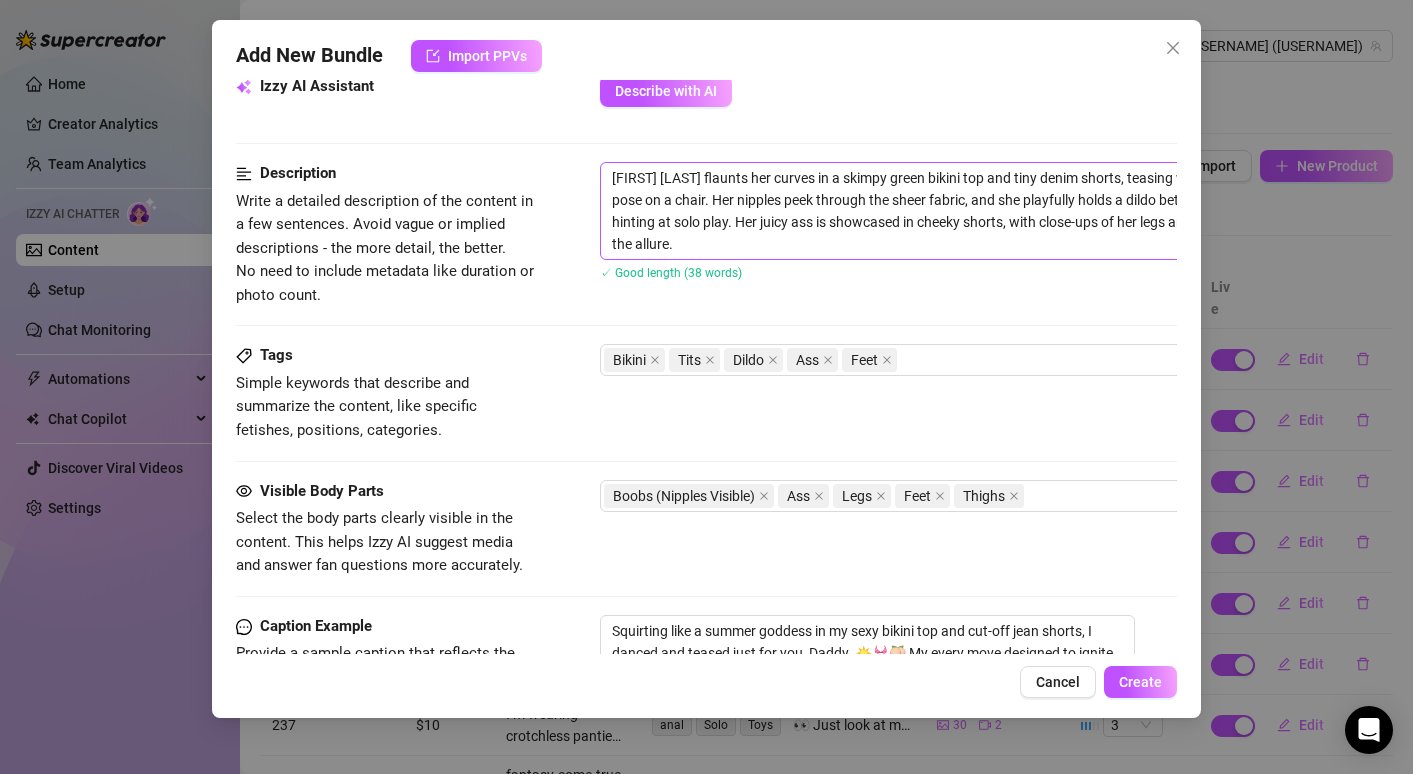 scroll, scrollTop: 978, scrollLeft: 0, axis: vertical 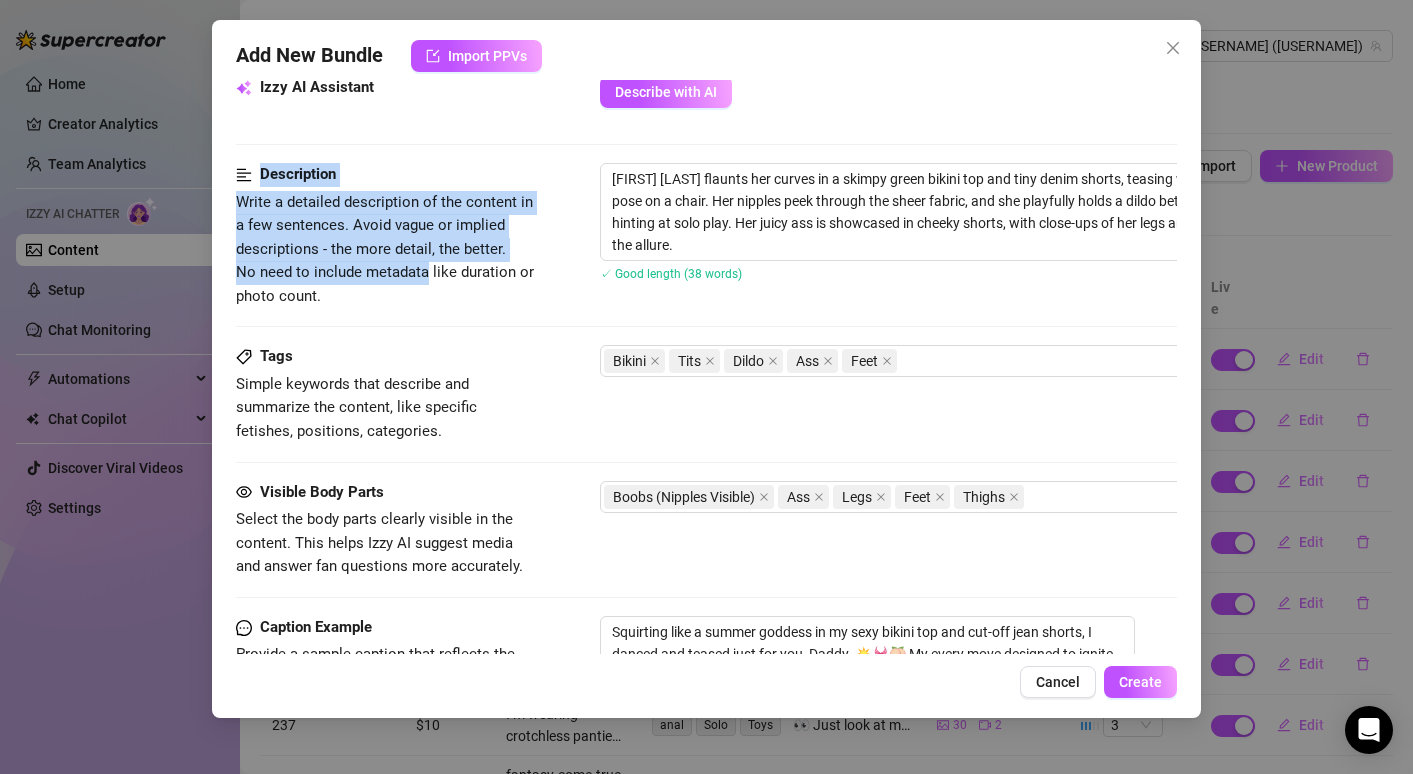 drag, startPoint x: 250, startPoint y: 168, endPoint x: 379, endPoint y: 275, distance: 167.60072 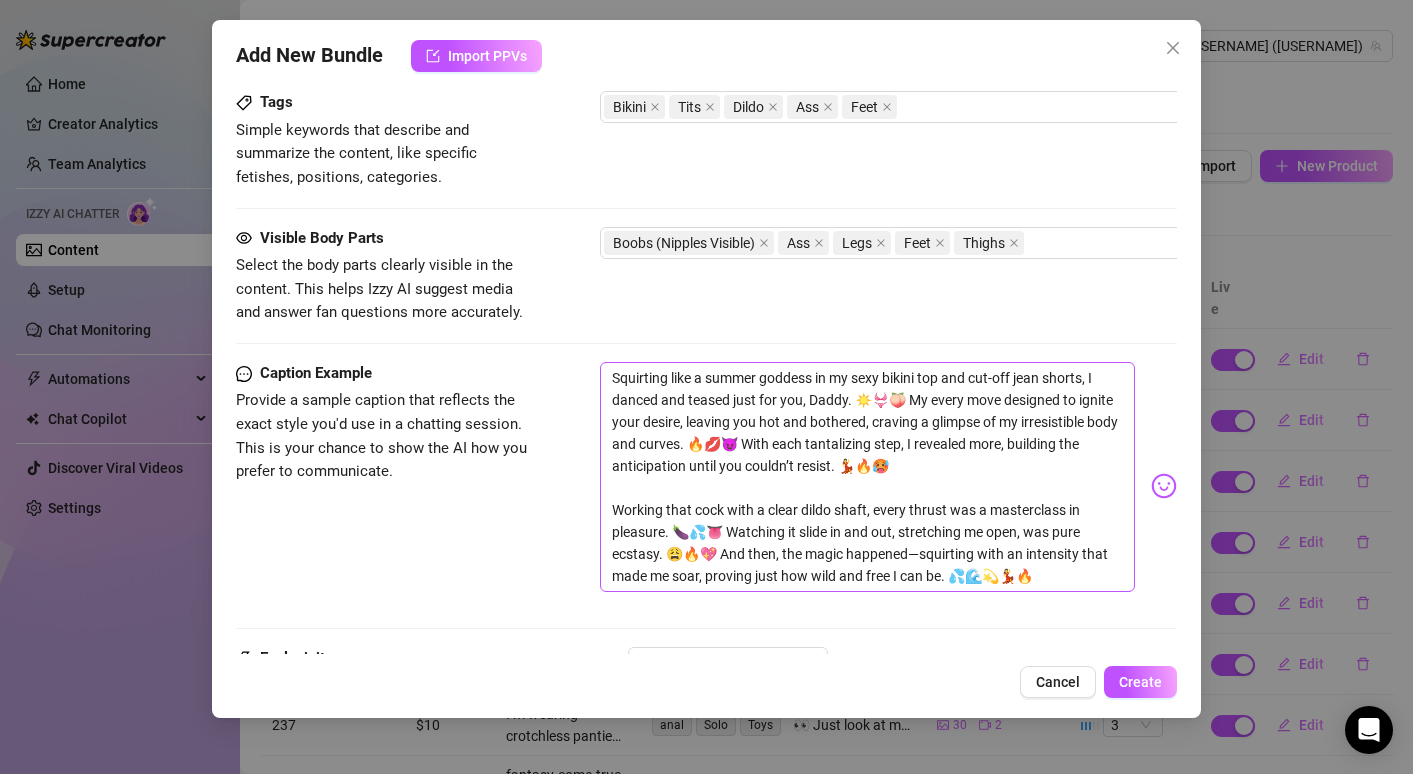 scroll, scrollTop: 1451, scrollLeft: 0, axis: vertical 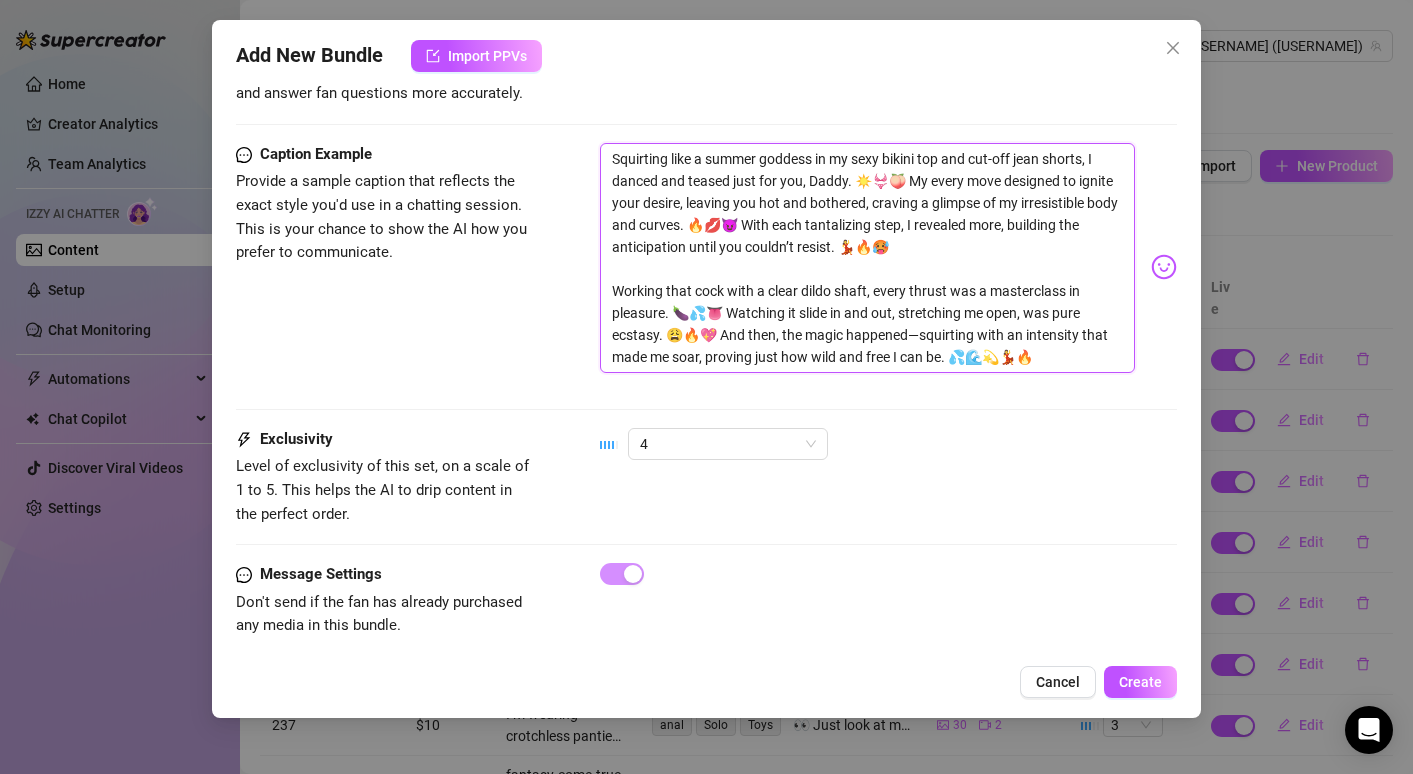 drag, startPoint x: 608, startPoint y: 152, endPoint x: 1032, endPoint y: 358, distance: 471.39368 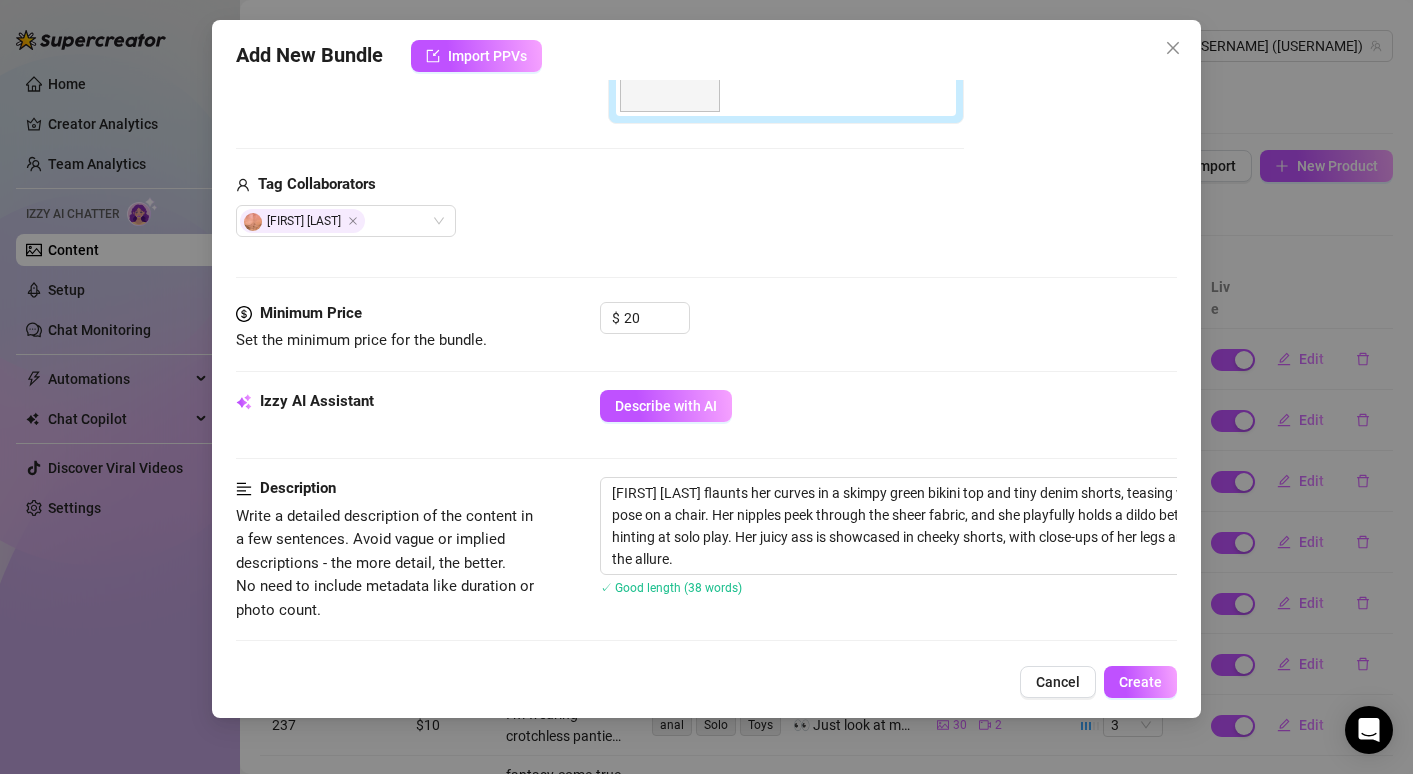scroll, scrollTop: 0, scrollLeft: 0, axis: both 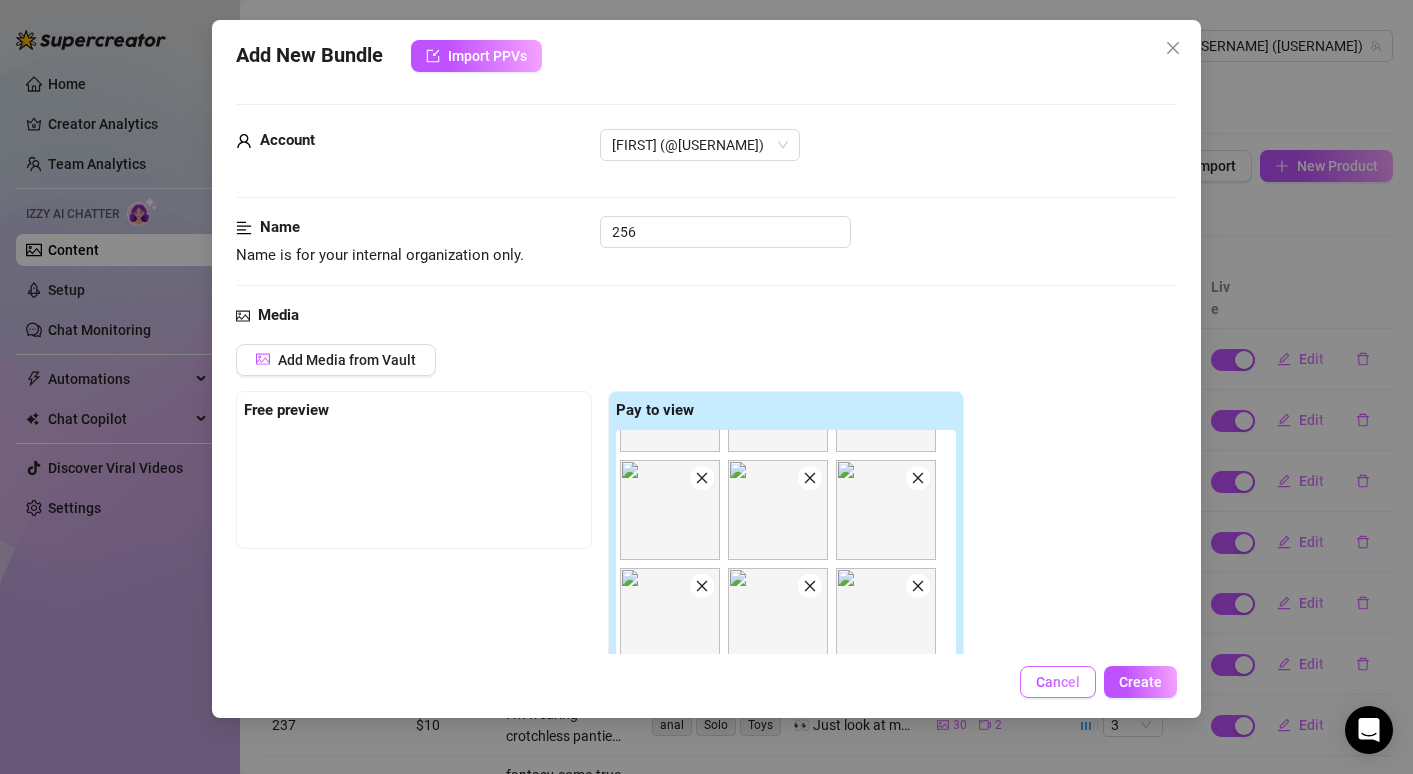 click on "Cancel" at bounding box center [1058, 682] 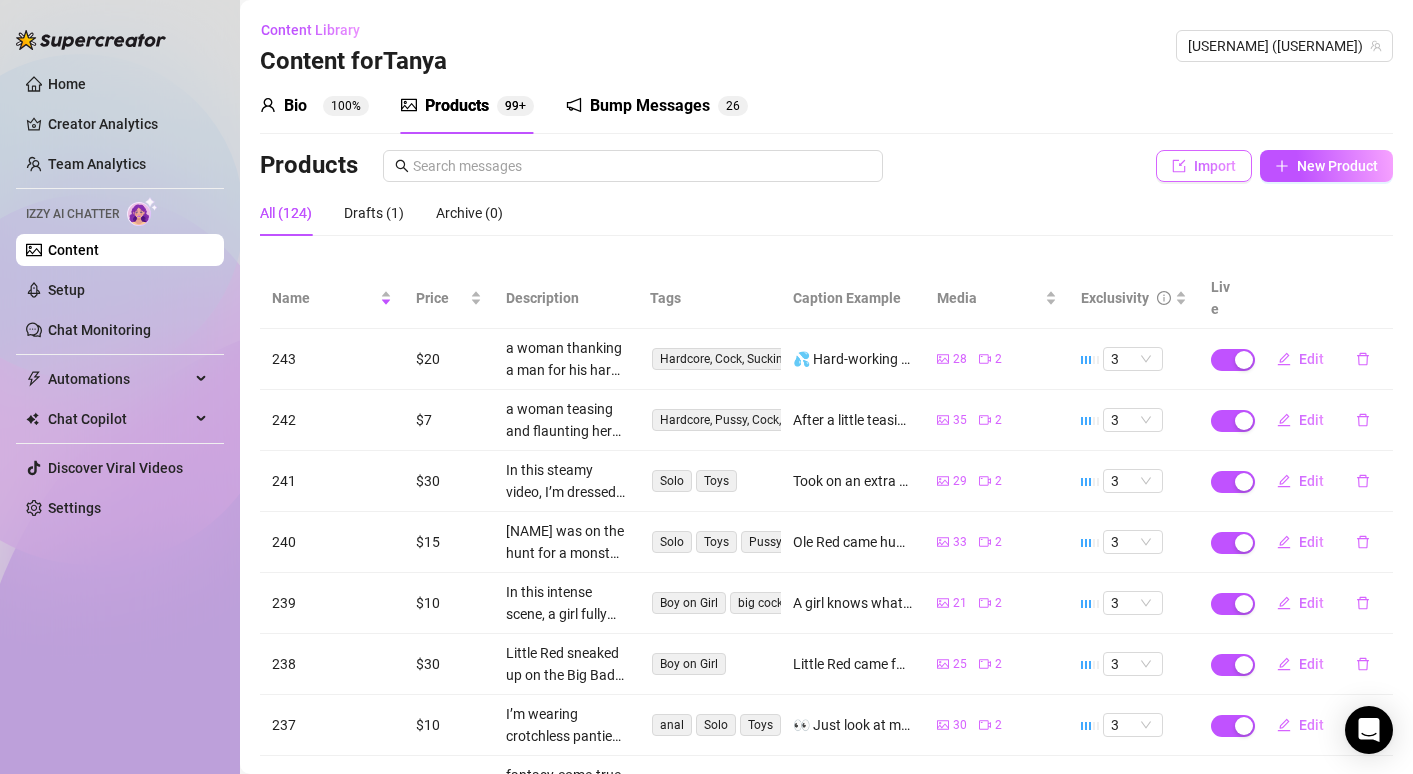 click on "Import" at bounding box center (1204, 166) 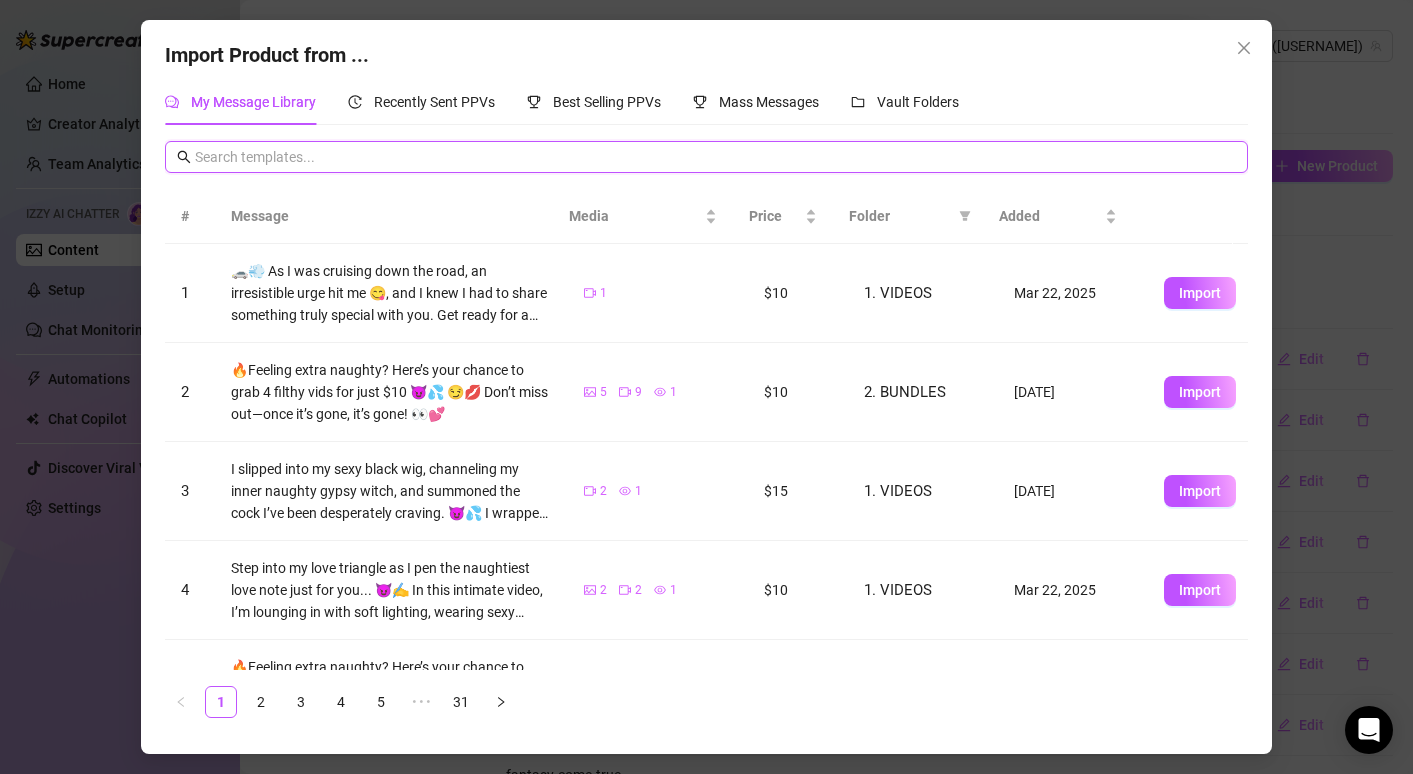 click at bounding box center [715, 157] 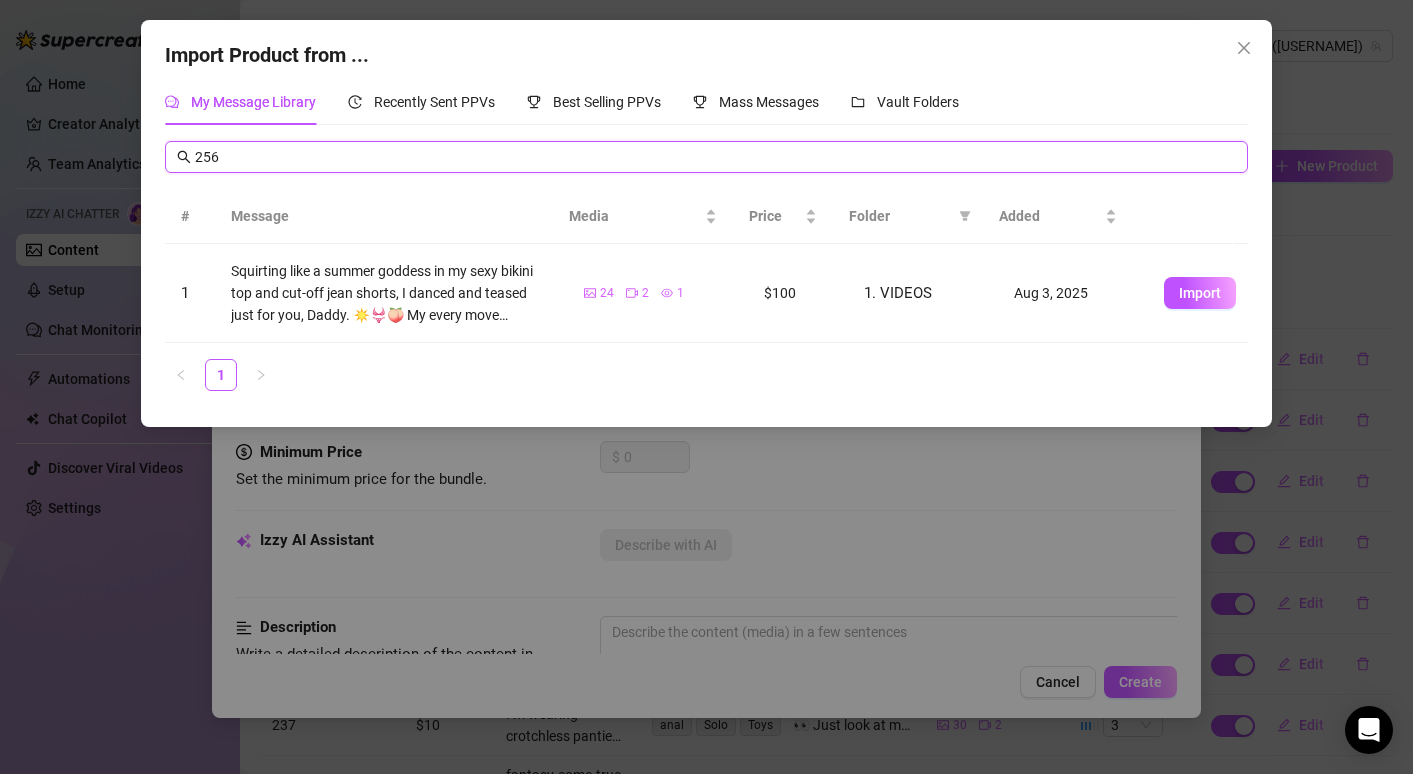 type on "256" 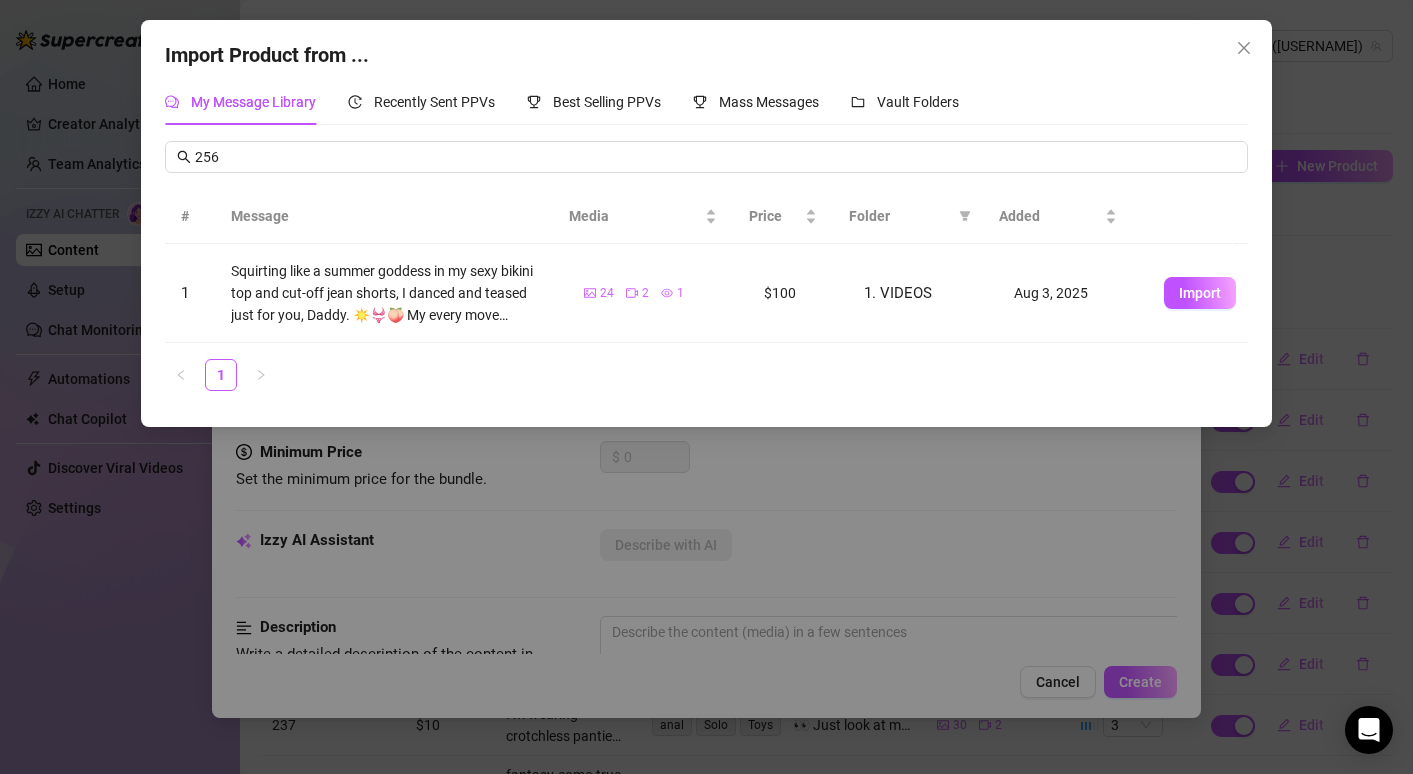 click on "Import" at bounding box center [1200, 293] 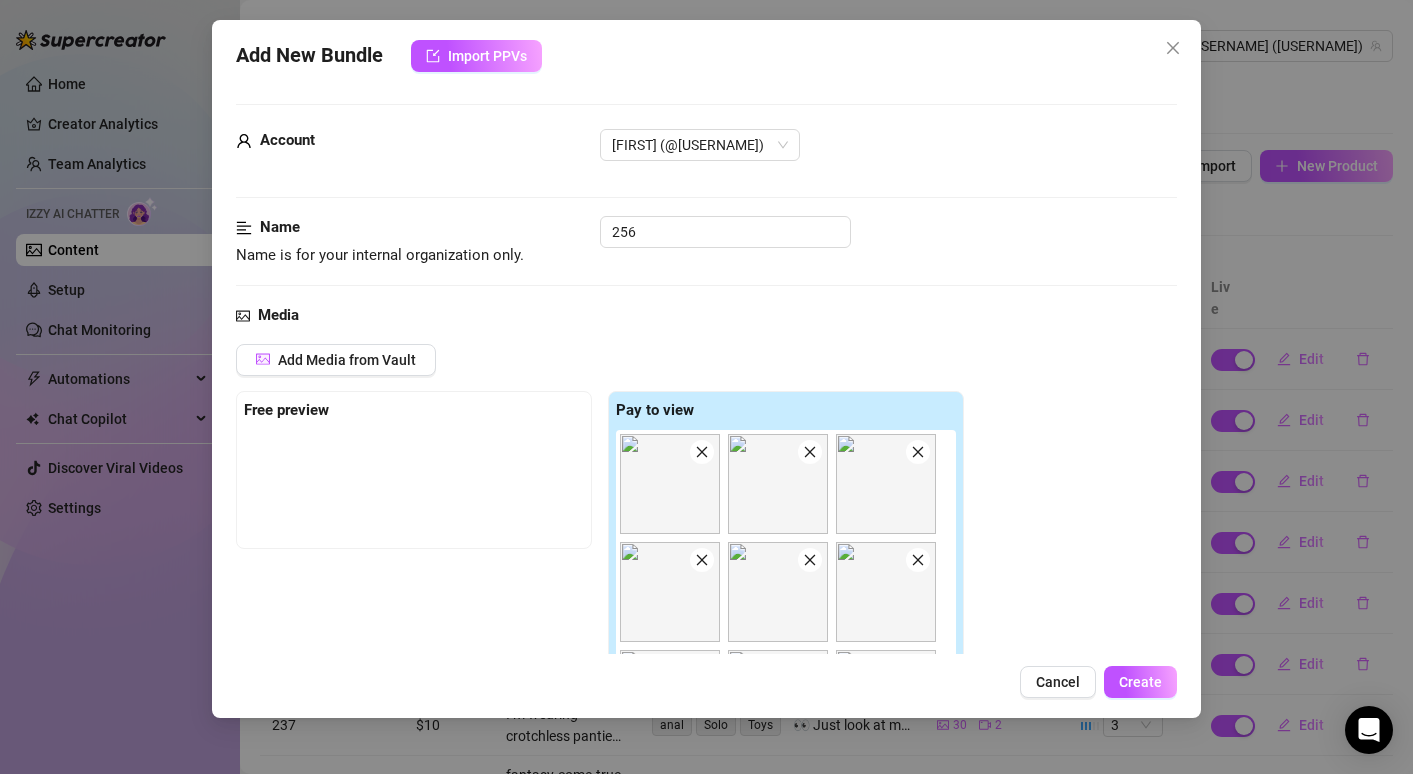 scroll, scrollTop: 3, scrollLeft: 0, axis: vertical 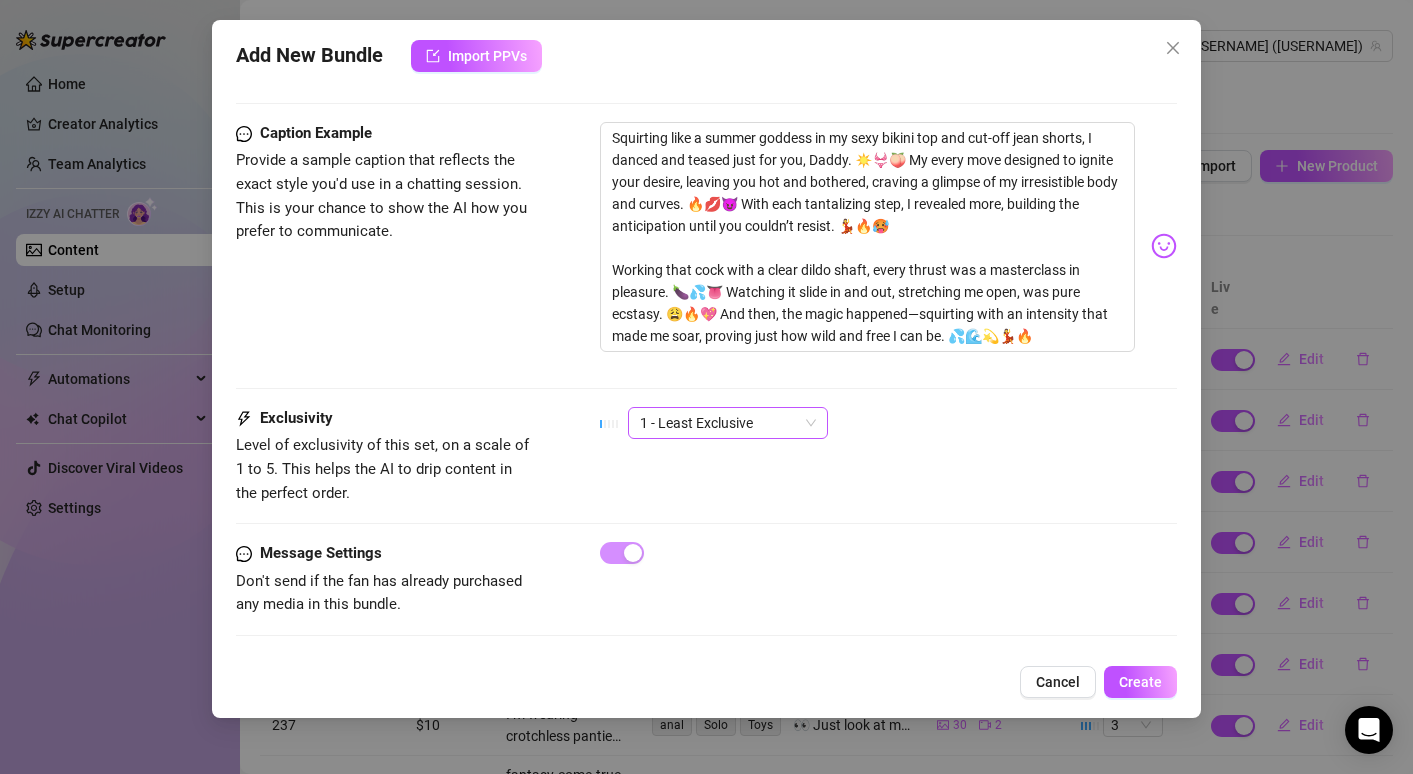 click on "1 - Least Exclusive" at bounding box center [728, 423] 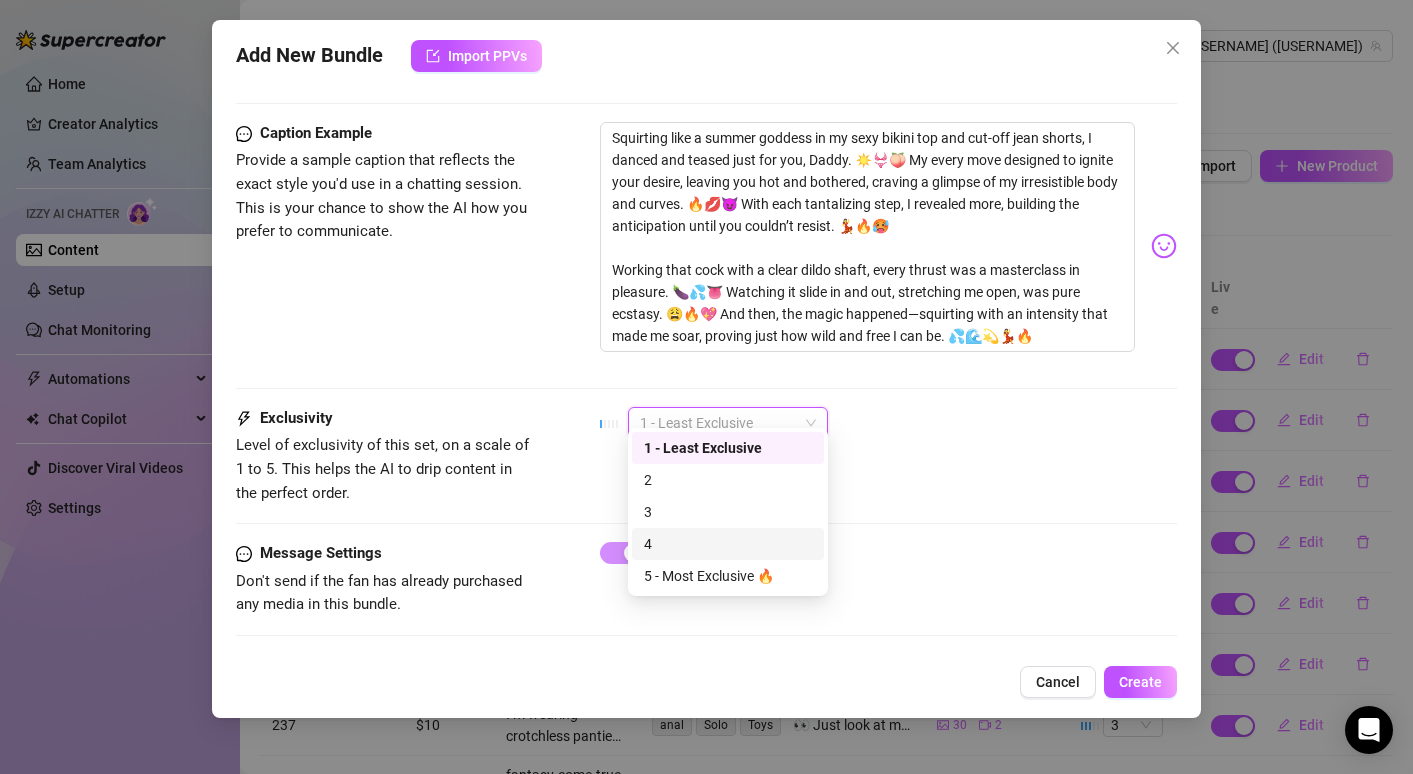 click on "4" at bounding box center (728, 544) 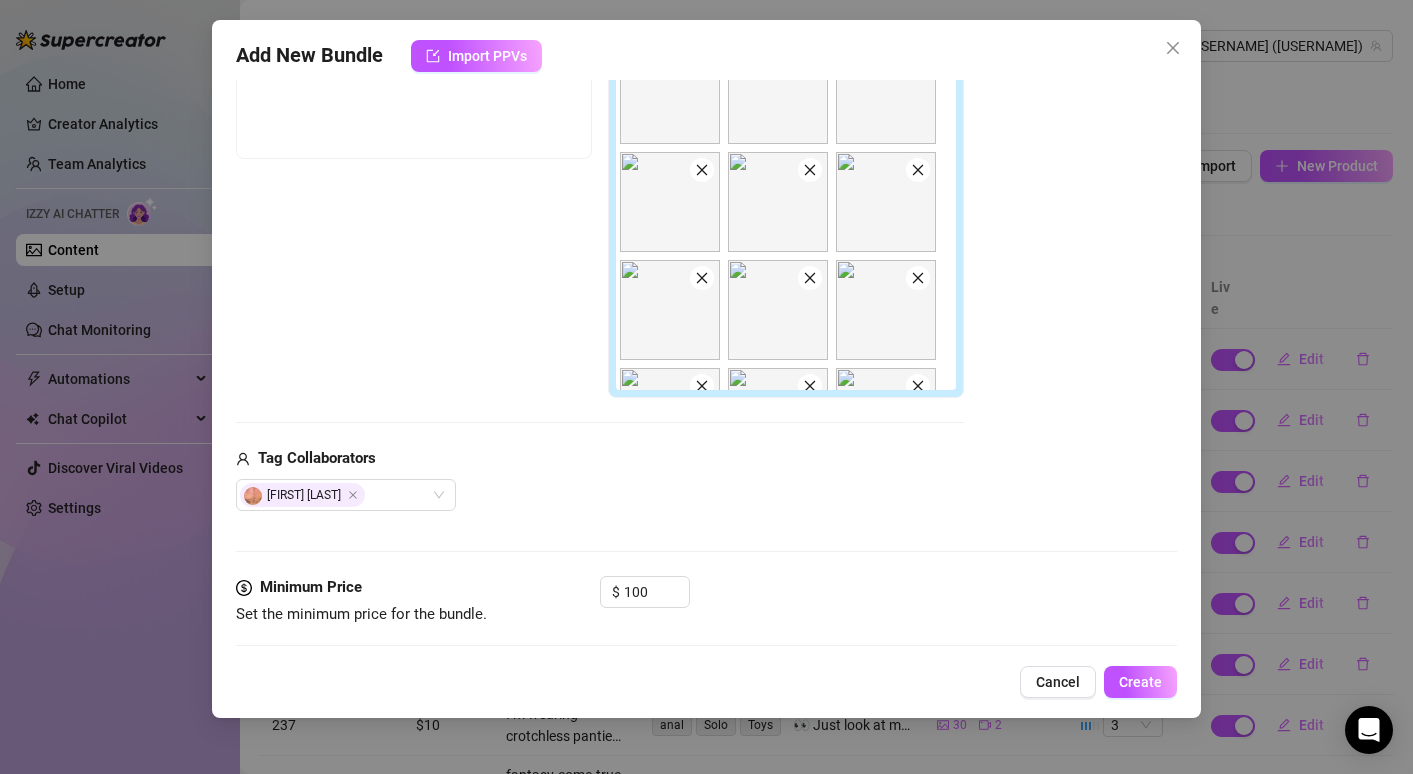 scroll, scrollTop: 752, scrollLeft: 0, axis: vertical 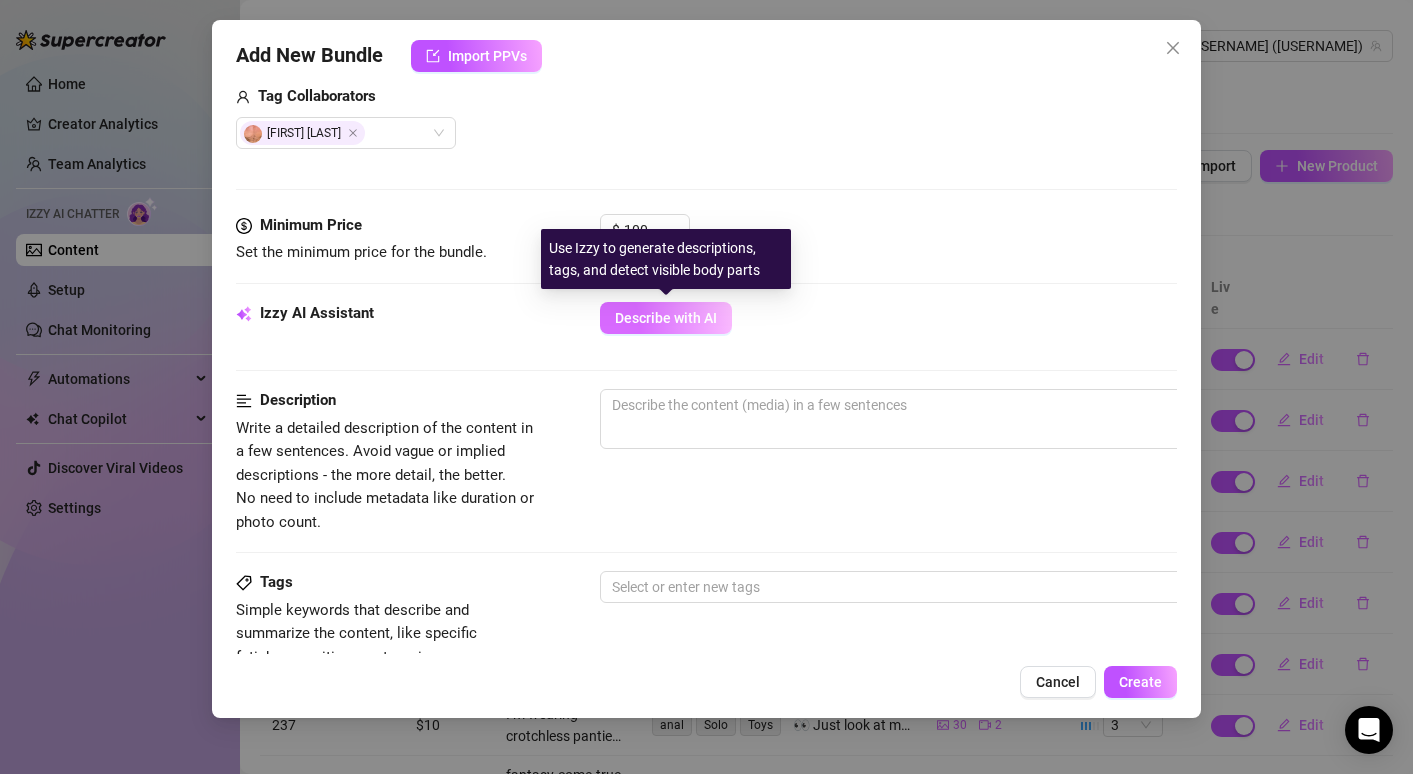 click on "Describe with AI" at bounding box center [666, 318] 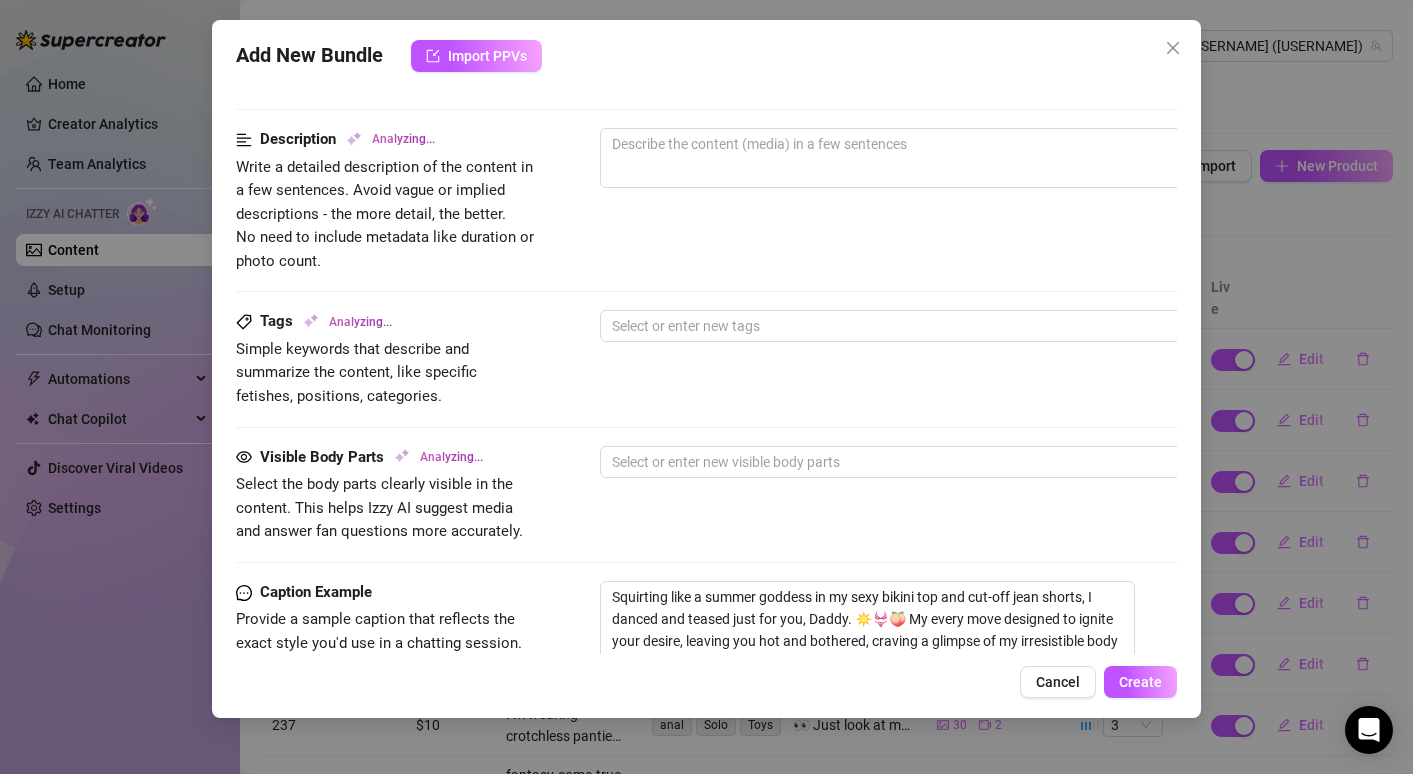 scroll, scrollTop: 1022, scrollLeft: 0, axis: vertical 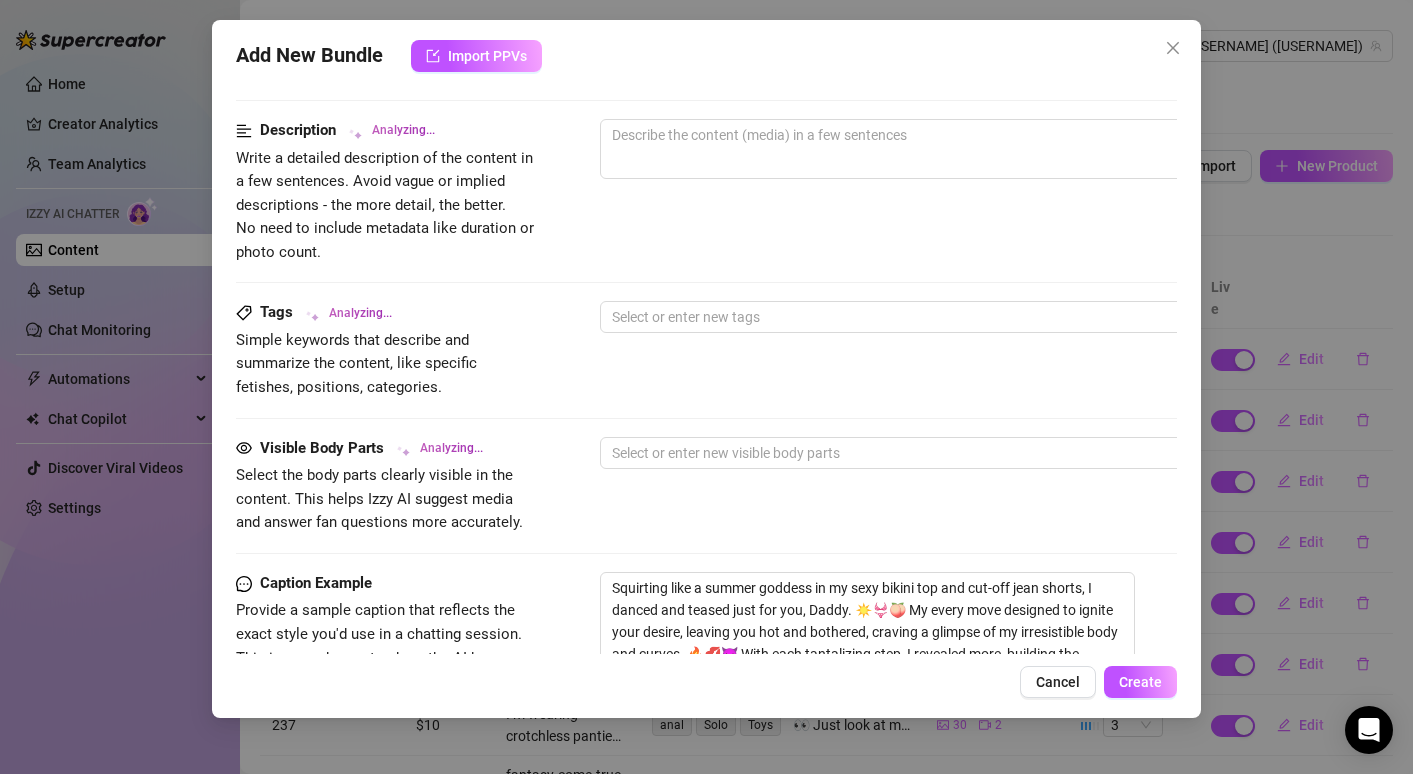 type on "Tanya" 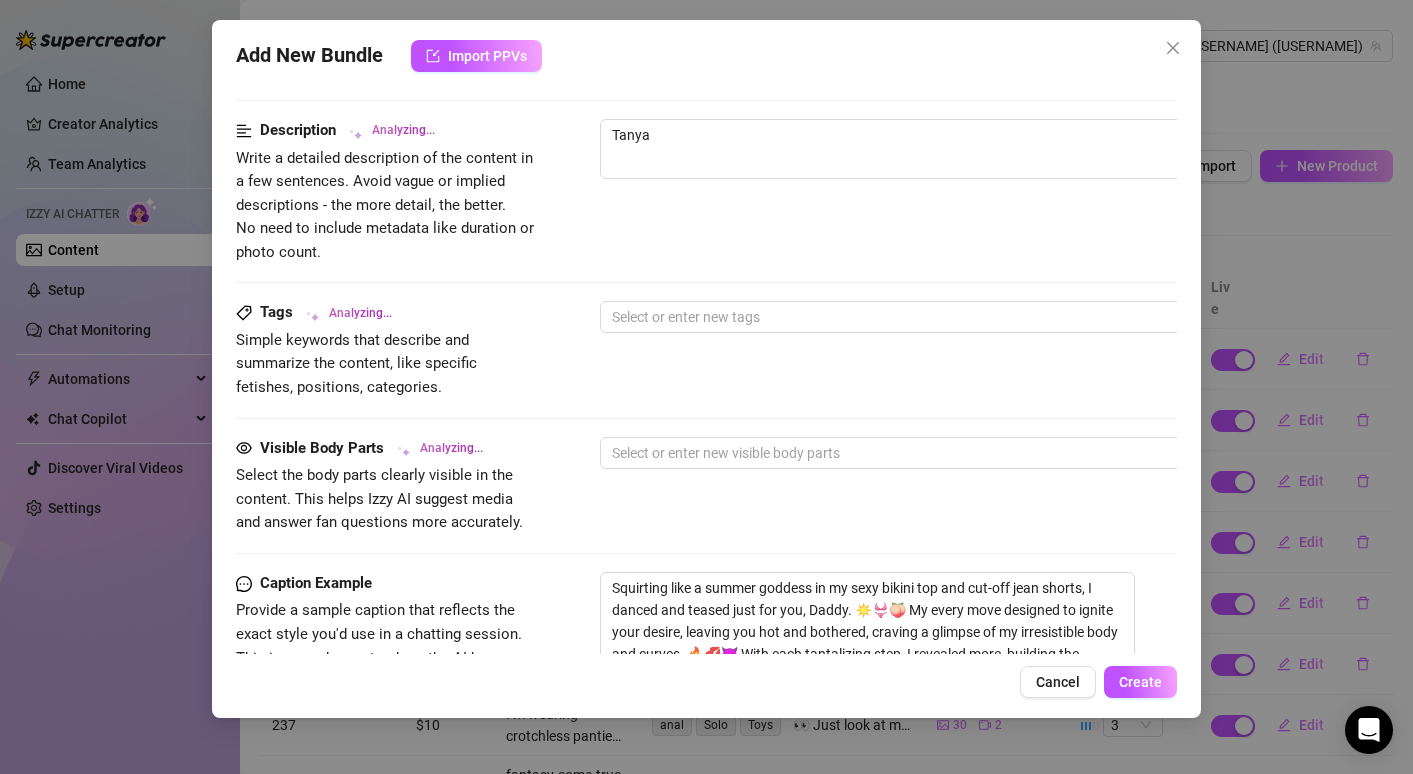 type on "Tanya Delight" 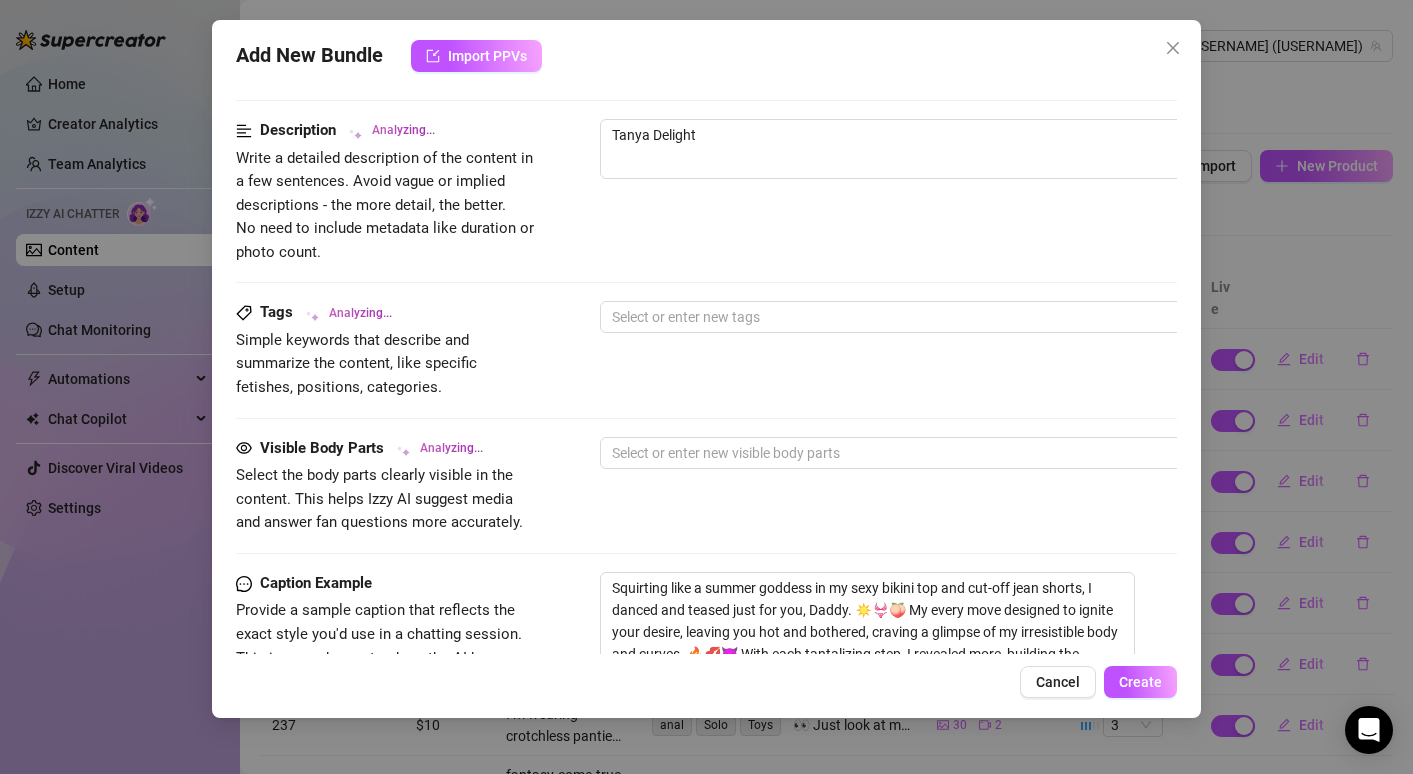 type on "Tanya Delight flaunts" 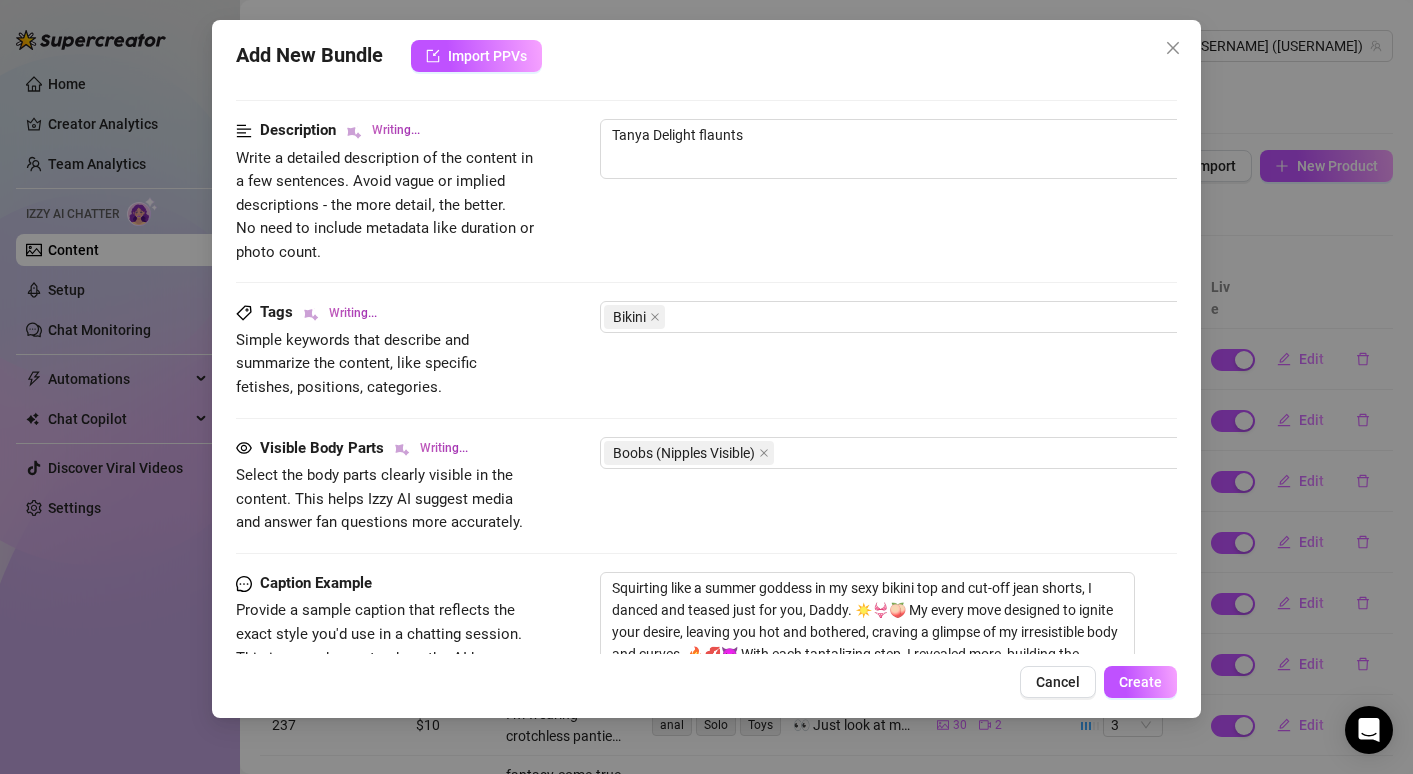 type on "Tanya Delight flaunts her" 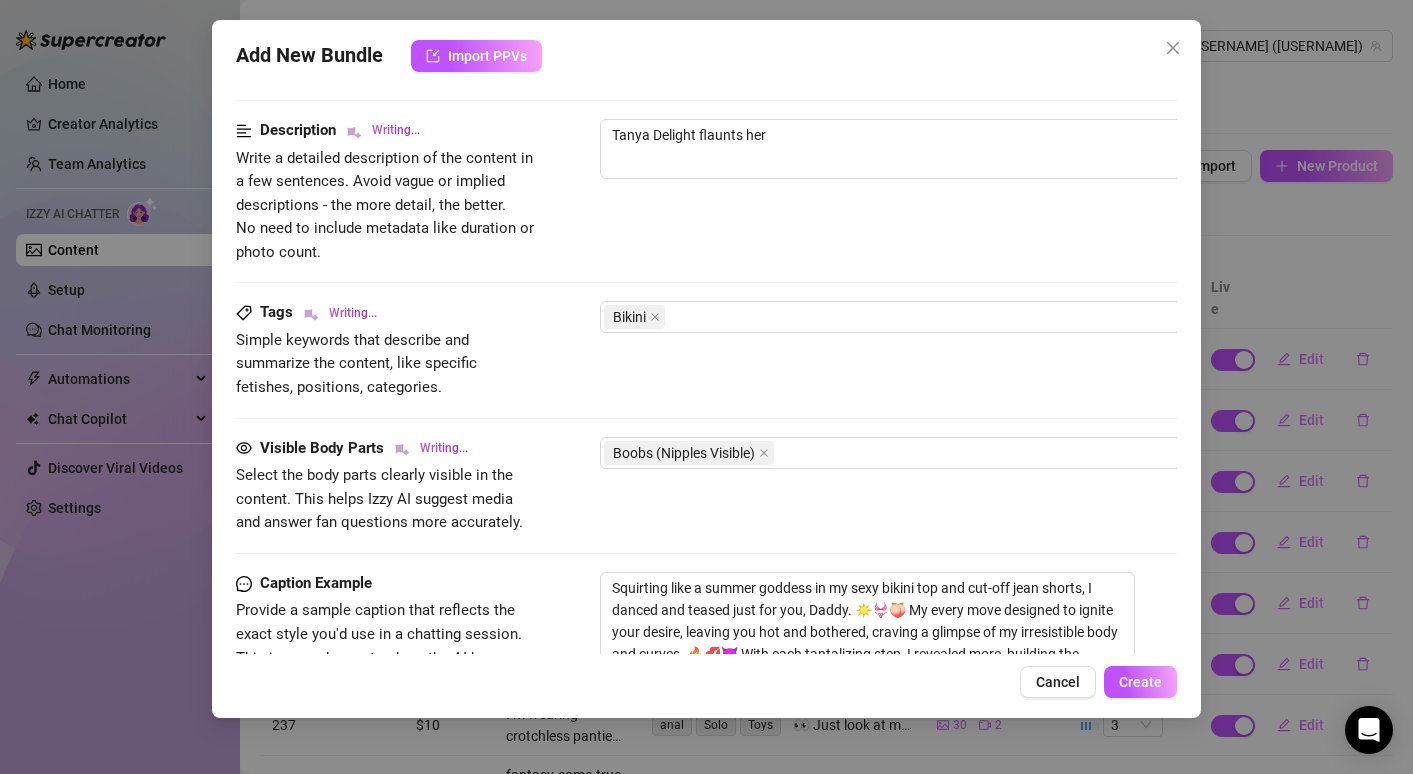 type on "[NAME] Delight flaunts her curves" 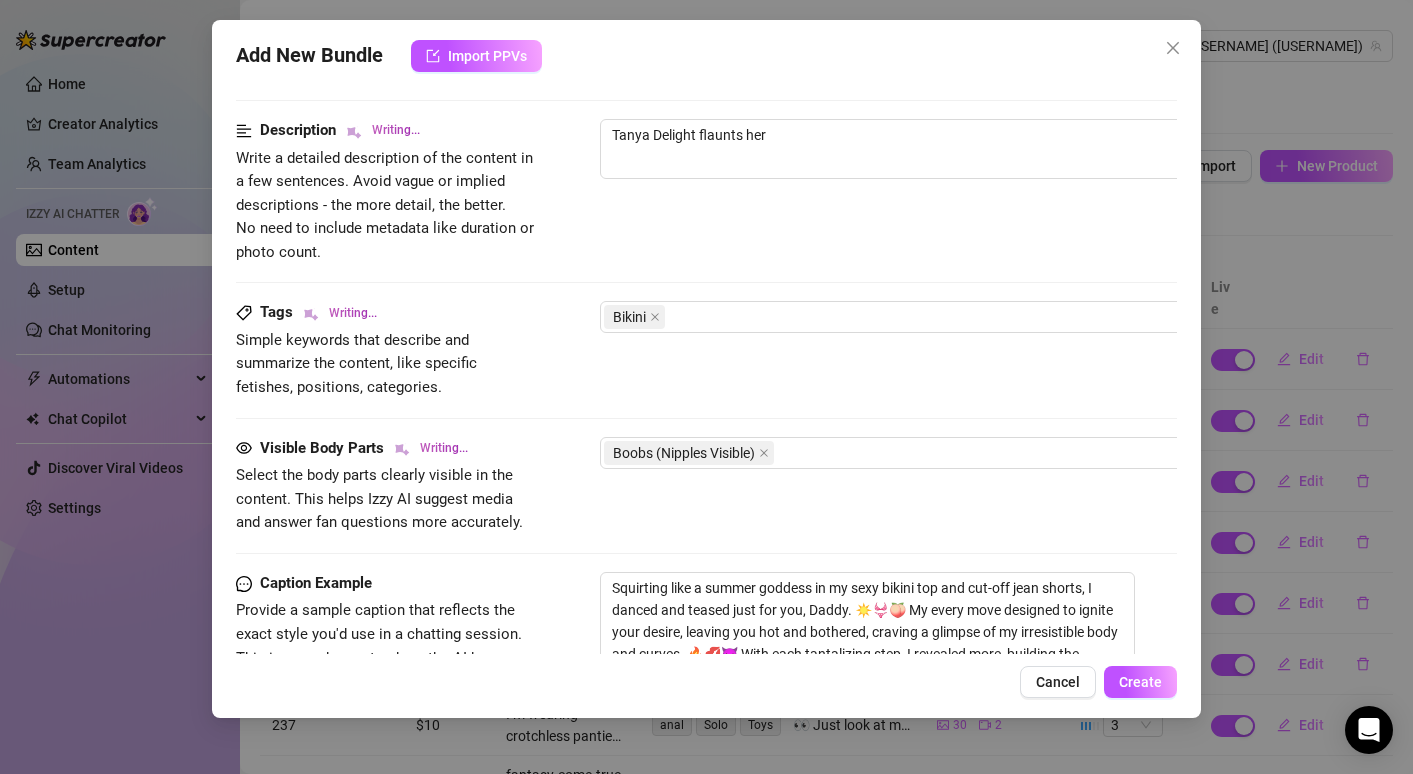 type on "[NAME] Delight flaunts her curves" 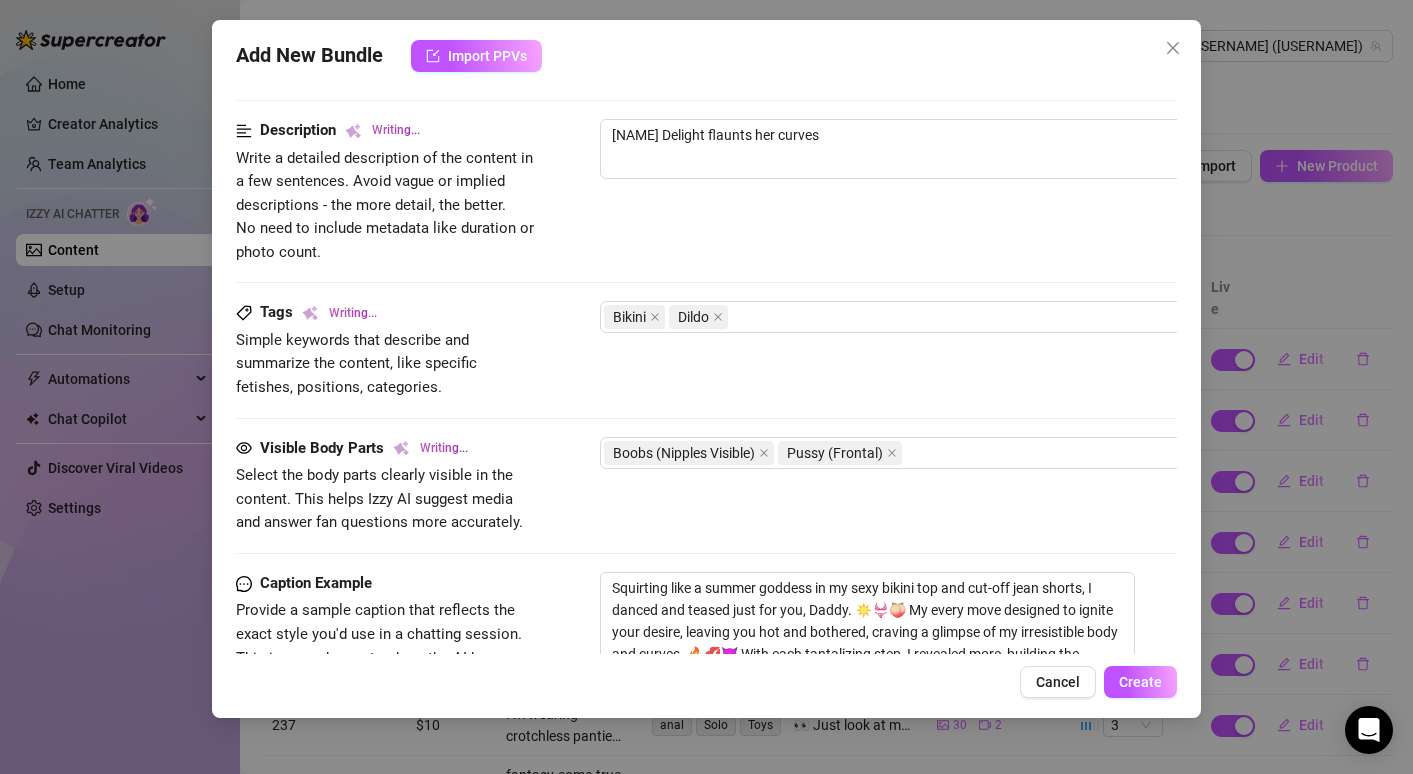 type on "[NAME] Delight flaunts her curves in" 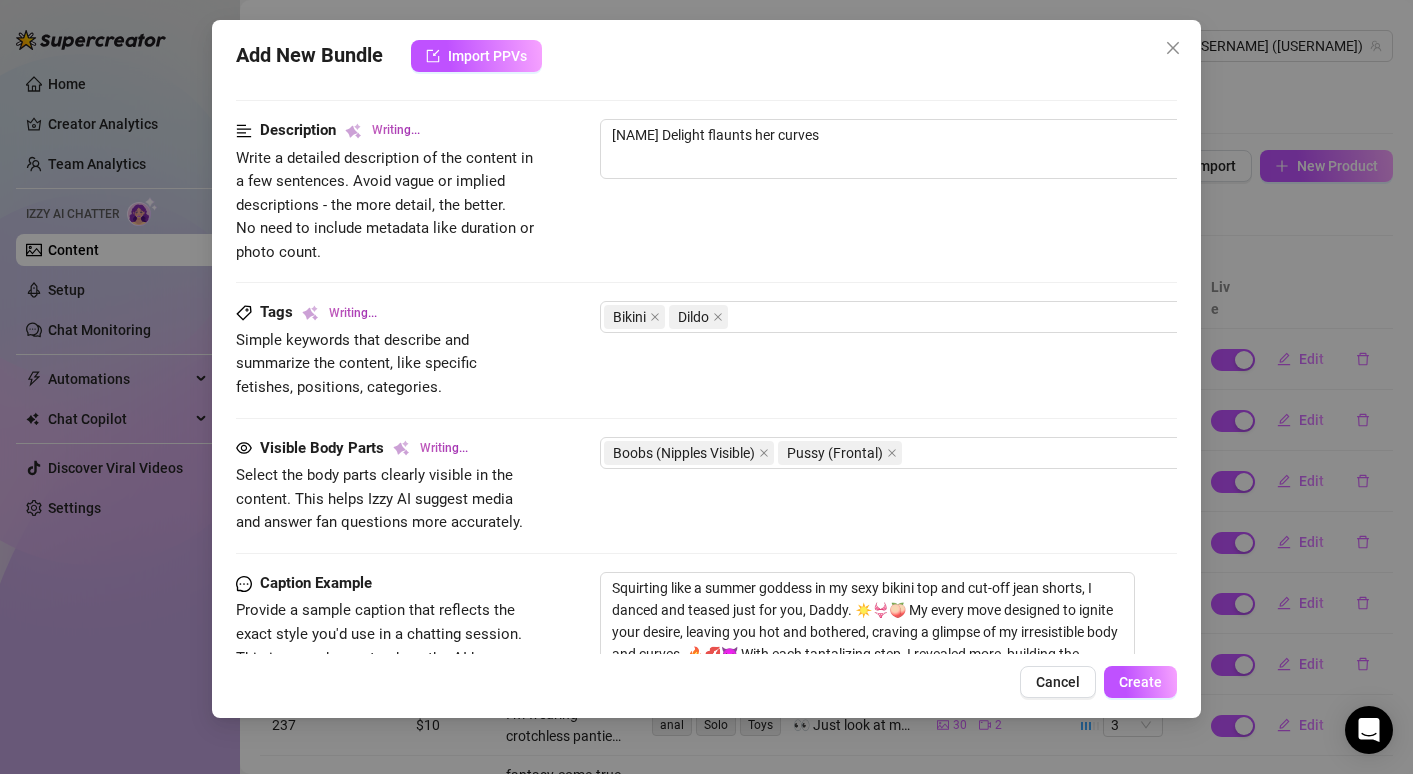 type on "[NAME] Delight flaunts her curves in" 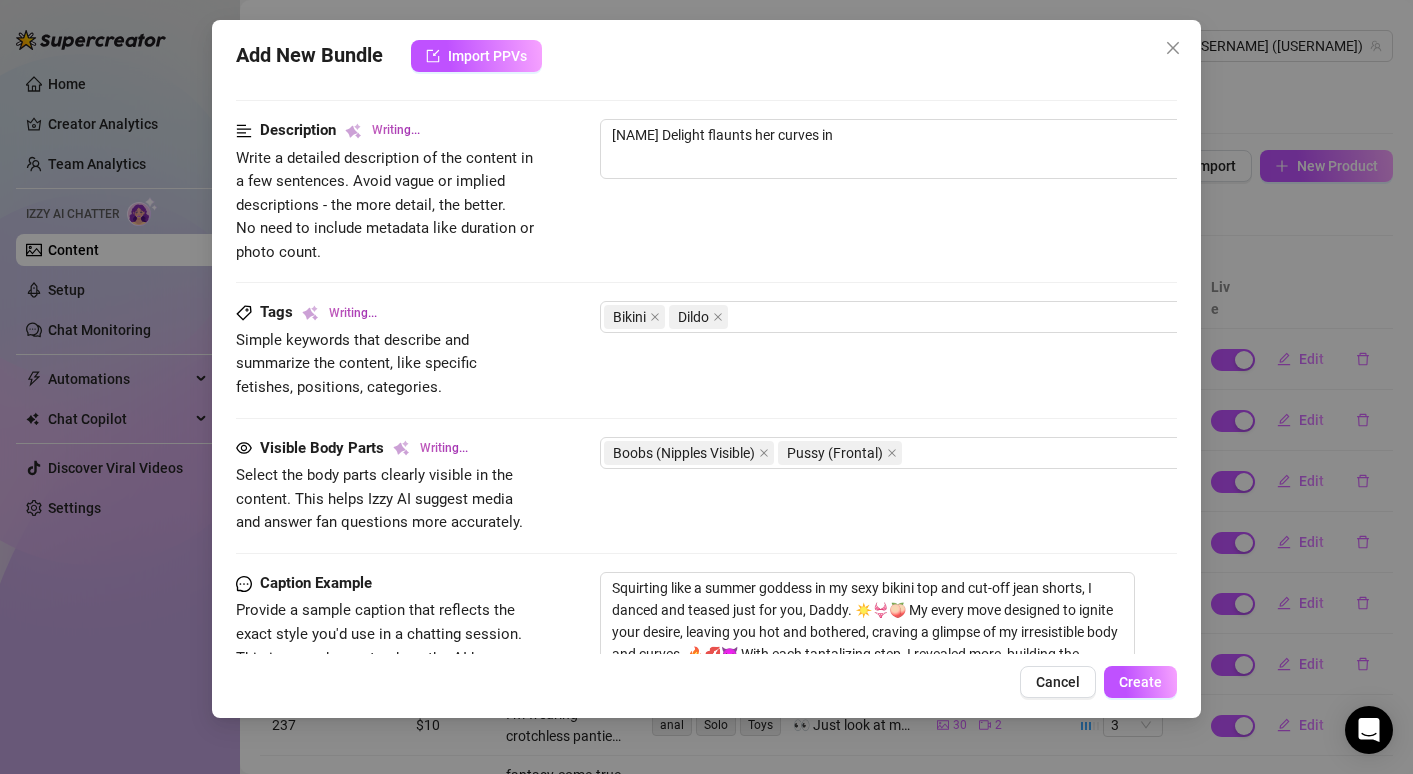 type on "[USERNAME] flaunts her curves in a" 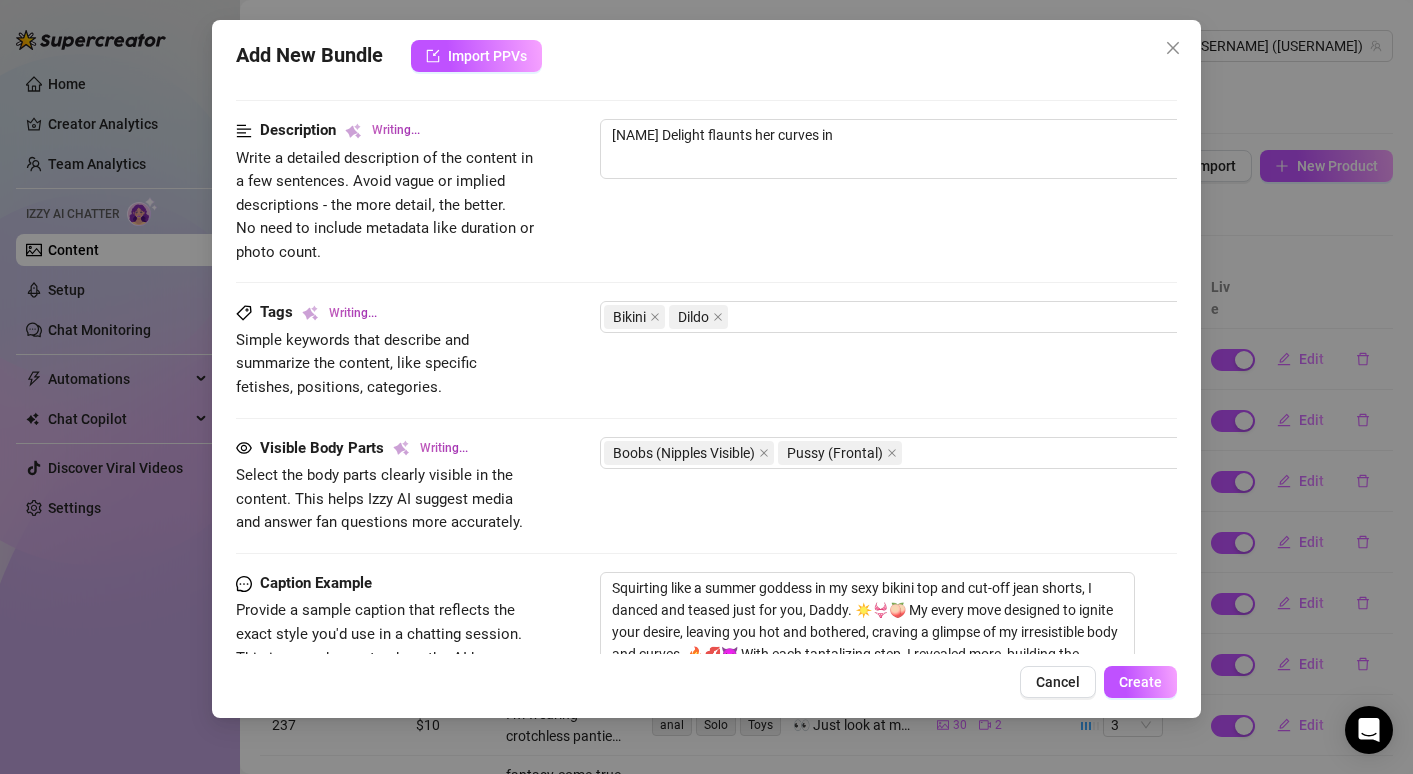 type on "[USERNAME] flaunts her curves in a" 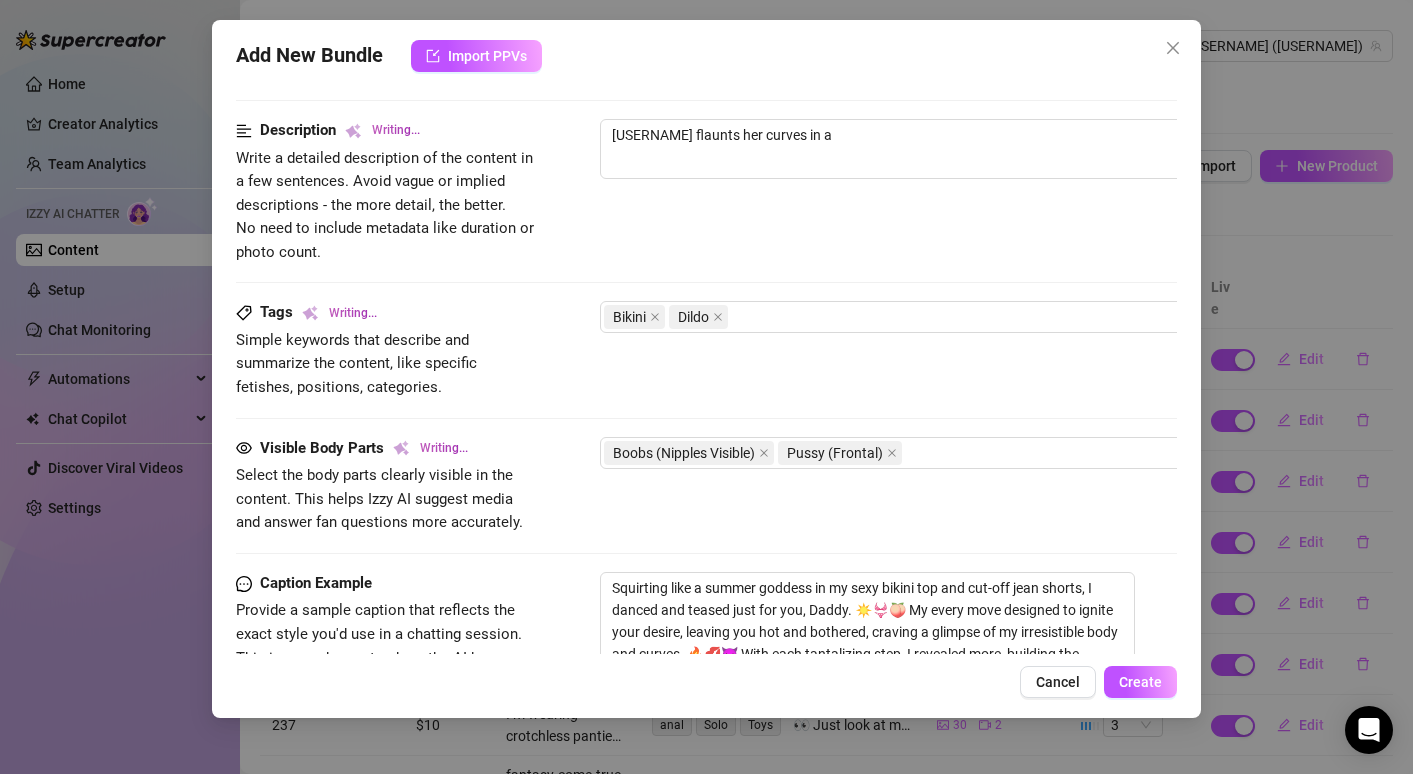 type on "Tanya Delight flaunts her curves in a skimpy" 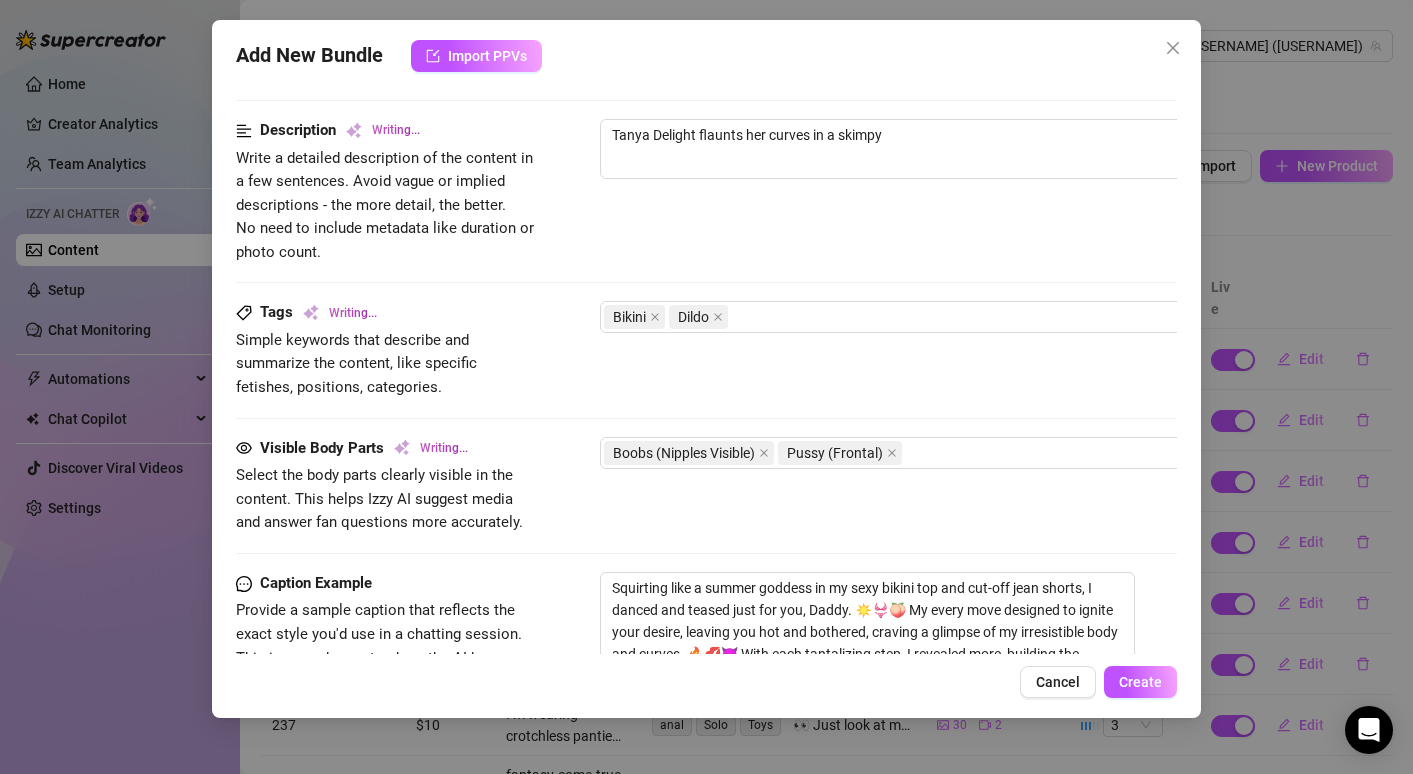 type on "[FIRST] [LAST] flaunts her curves in a skimpy green" 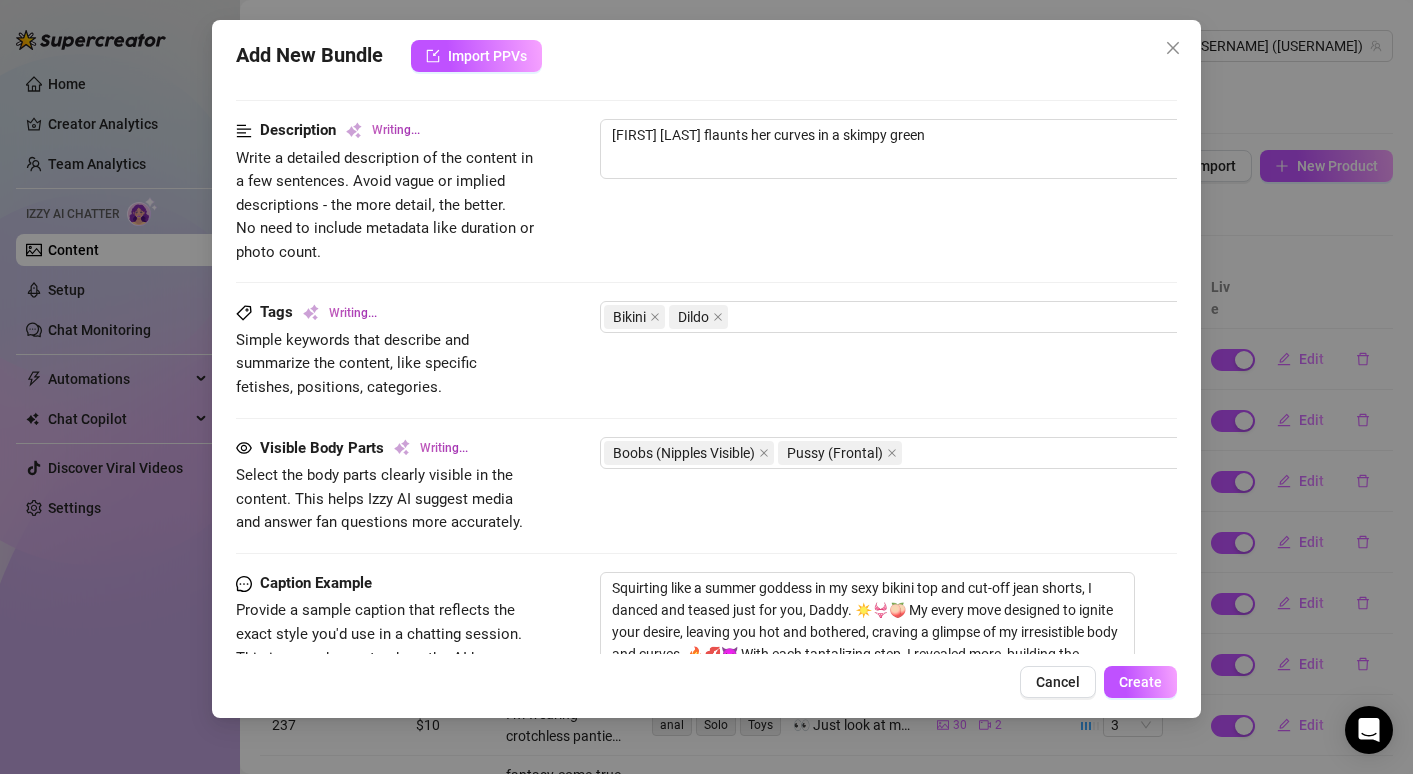 type on "[FIRST] [LAST] flaunts her curves in a skimpy green bikini" 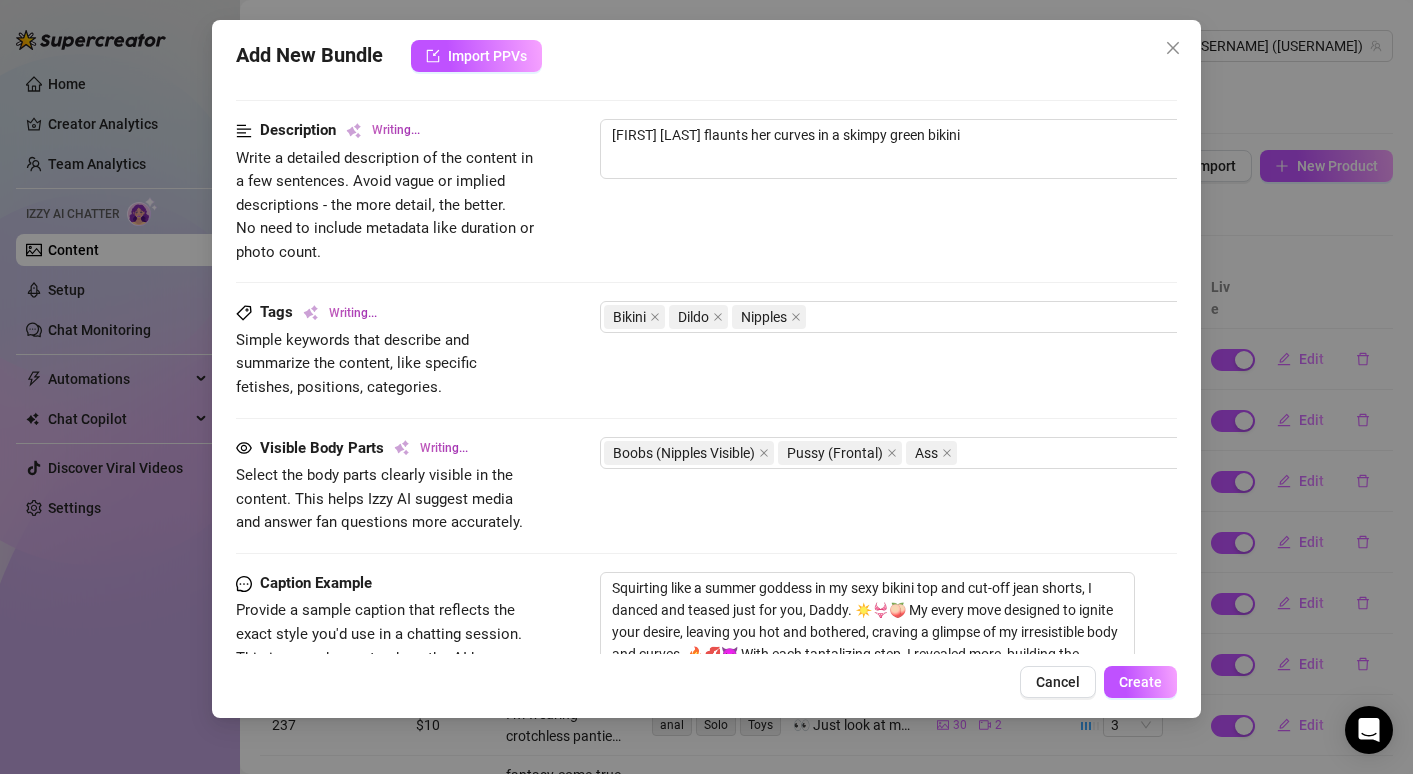 type on "[NAME] flaunts her curves in a skimpy green bikini top" 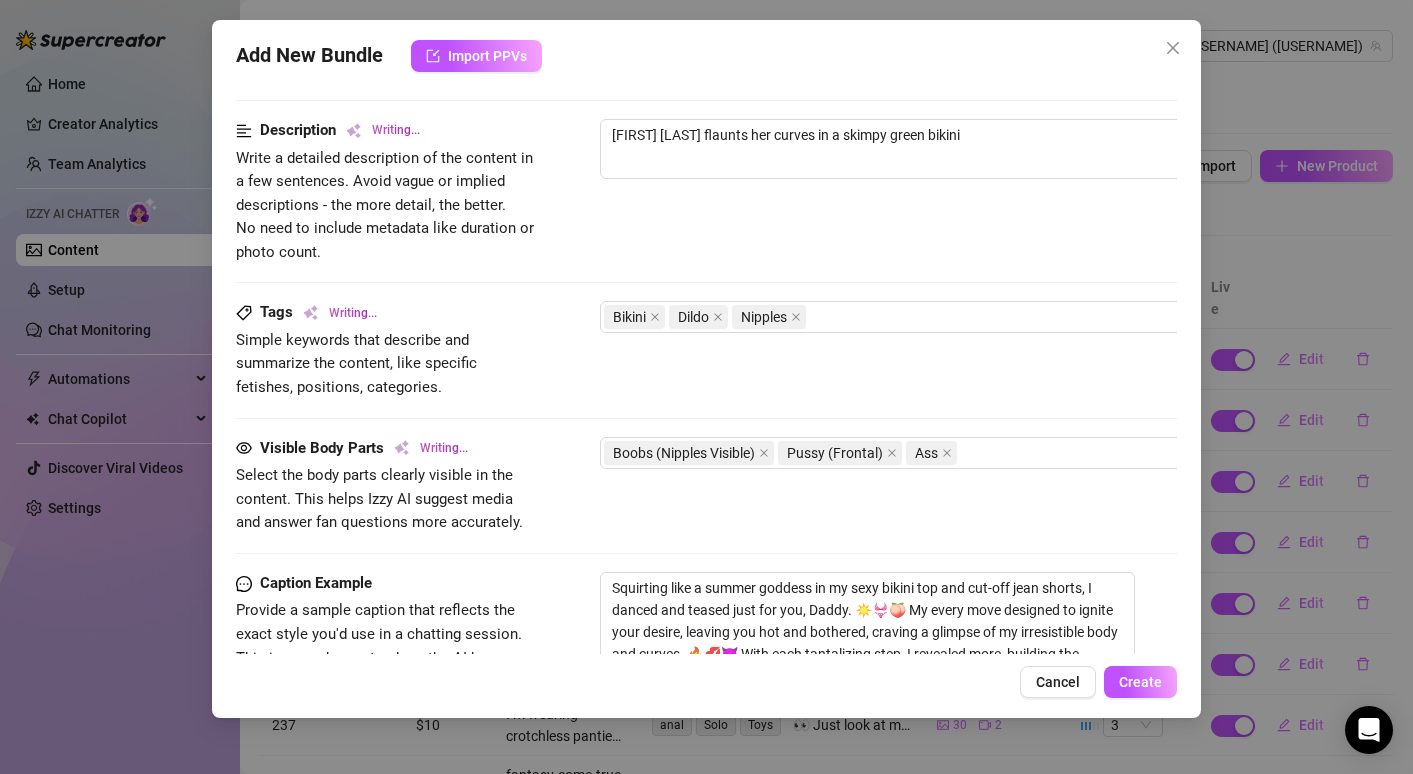 type on "[NAME] flaunts her curves in a skimpy green bikini top" 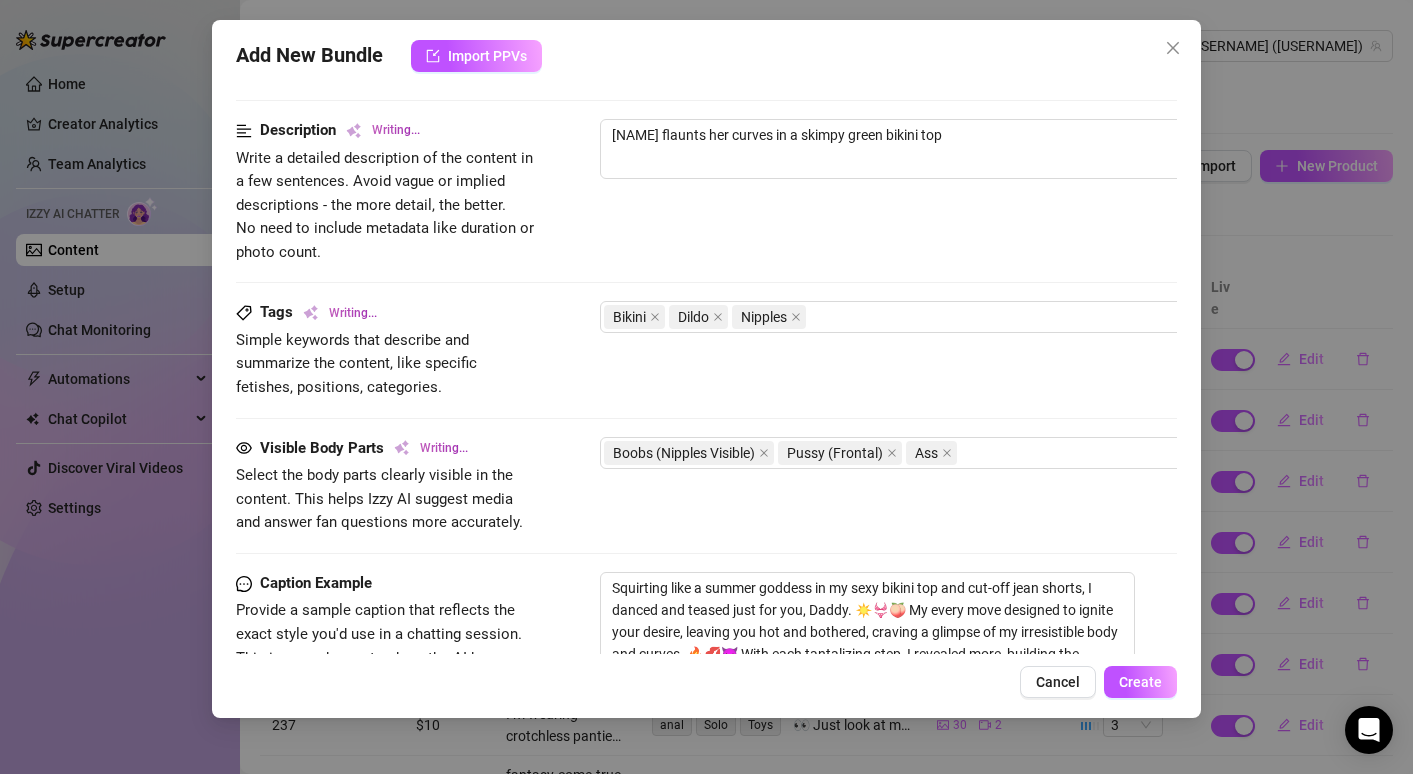 type on "[FIRST] [LAST] flaunts her curves in a skimpy green bikini top and" 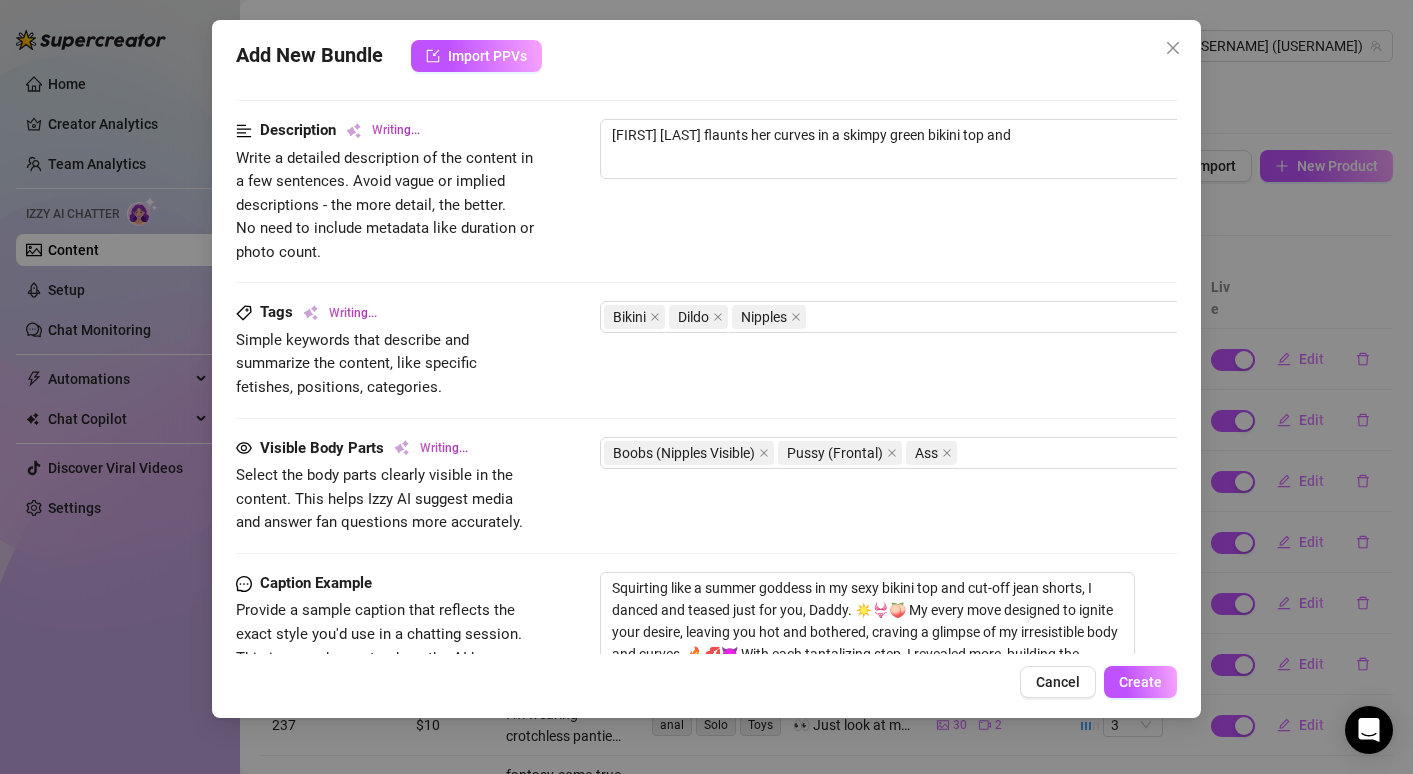 type on "[FIRST] [LAST] flaunts her curves in a skimpy green bikini top and tiny" 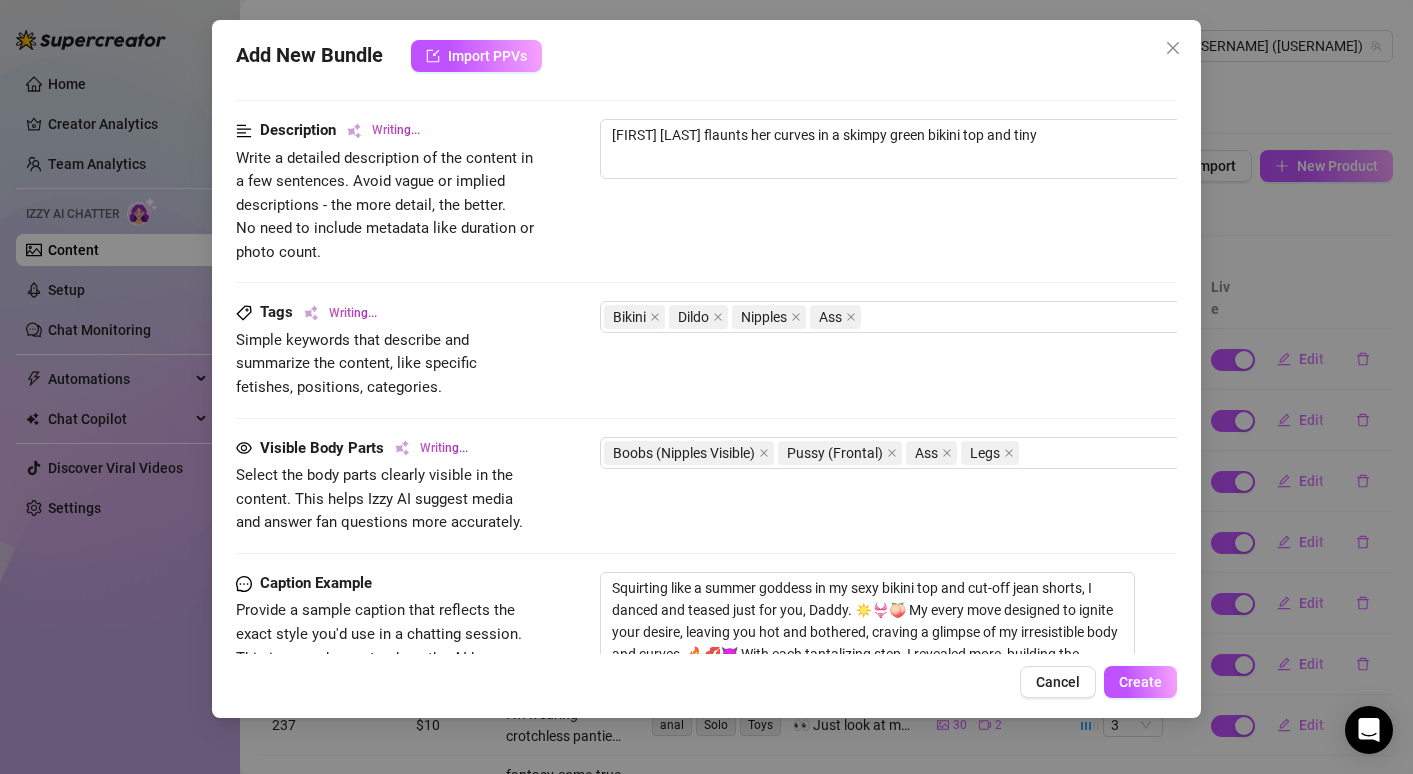 type on "Tanya Delight flaunts her curves in a skimpy green bikini top and tiny" 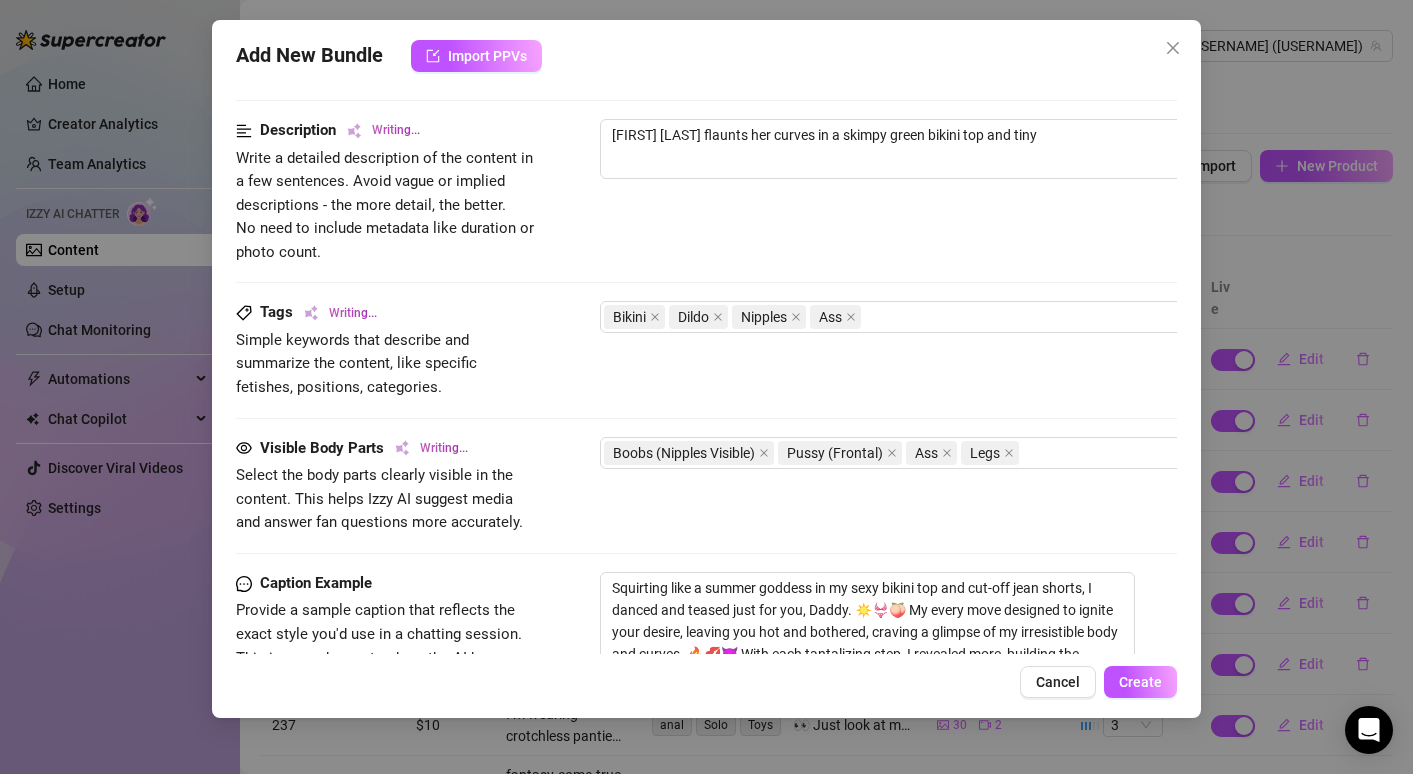 type on "Tanya Delight flaunts her curves in a skimpy green bikini top and tiny" 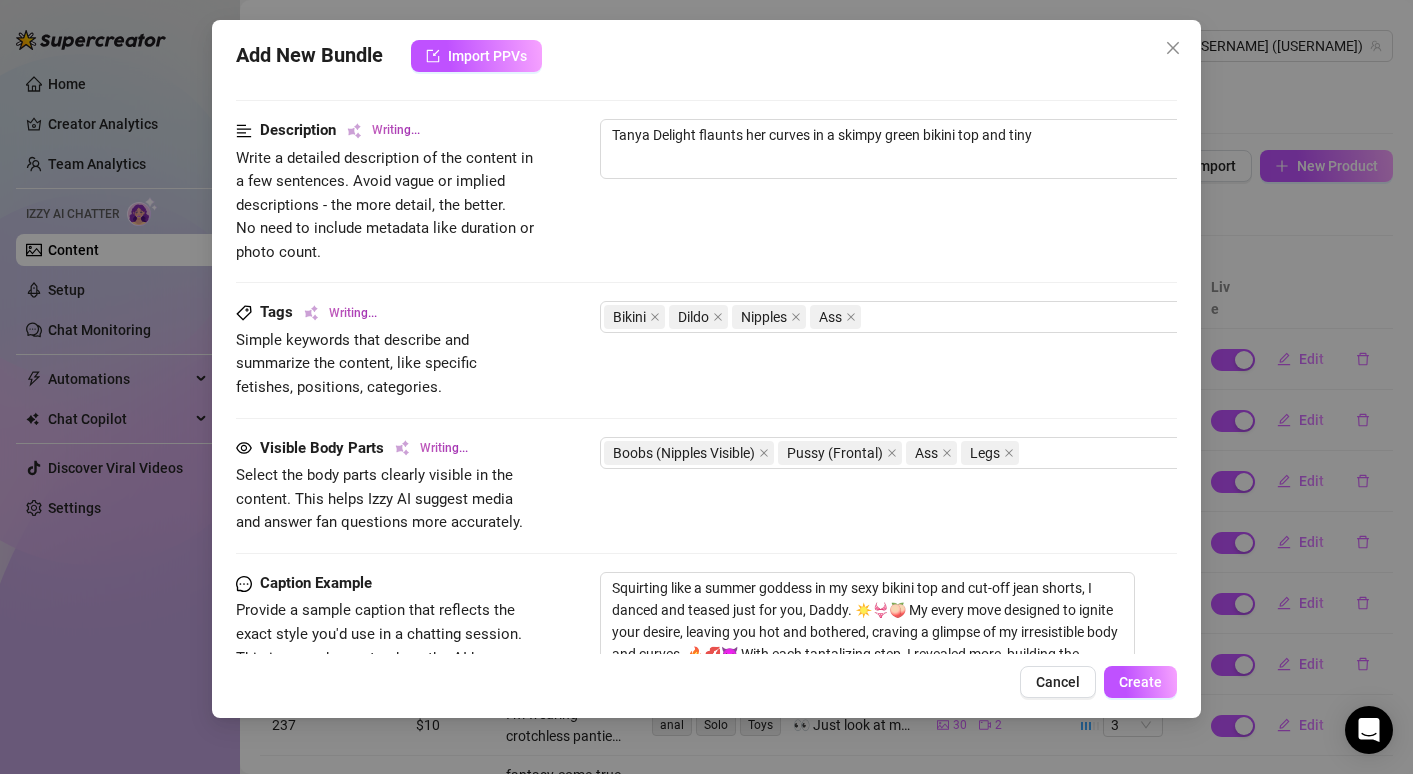 type on "Tanya Delight flaunts her curves in a skimpy green bikini top and tiny denim shorts," 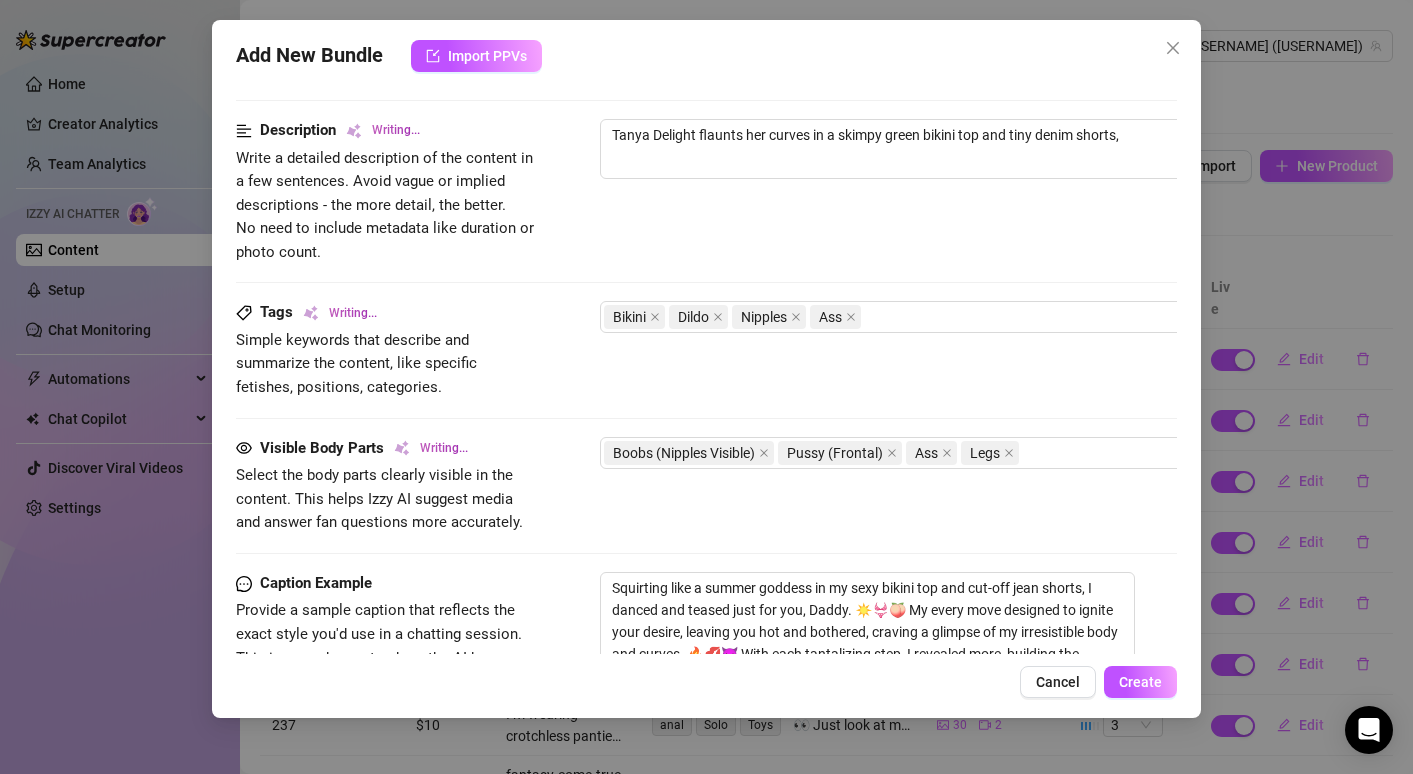 type on "Tanya Delight flaunts her curves in a skimpy green bikini top and tiny denim shorts, teasing" 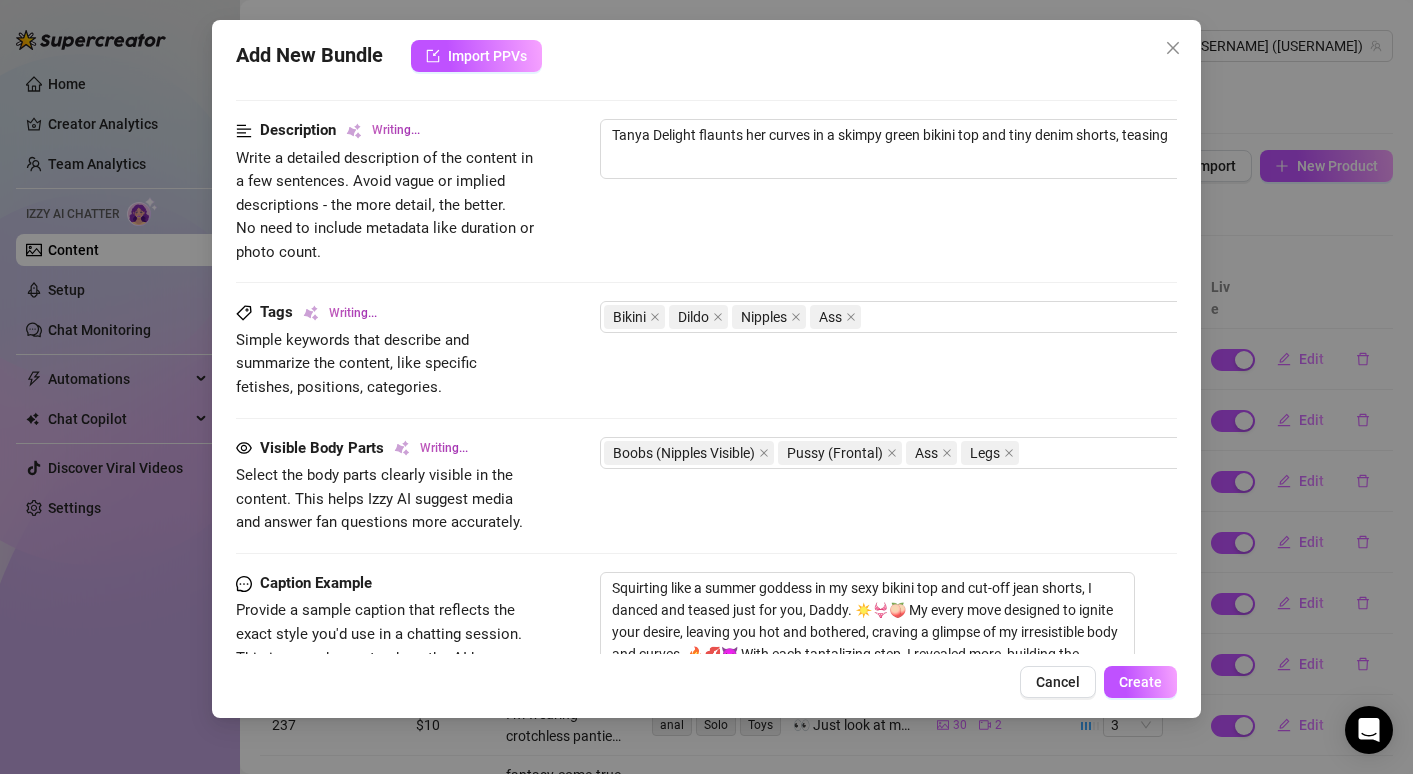 type on "Tanya Delight flaunts her curves in a skimpy green bikini top and tiny denim shorts, teasing with" 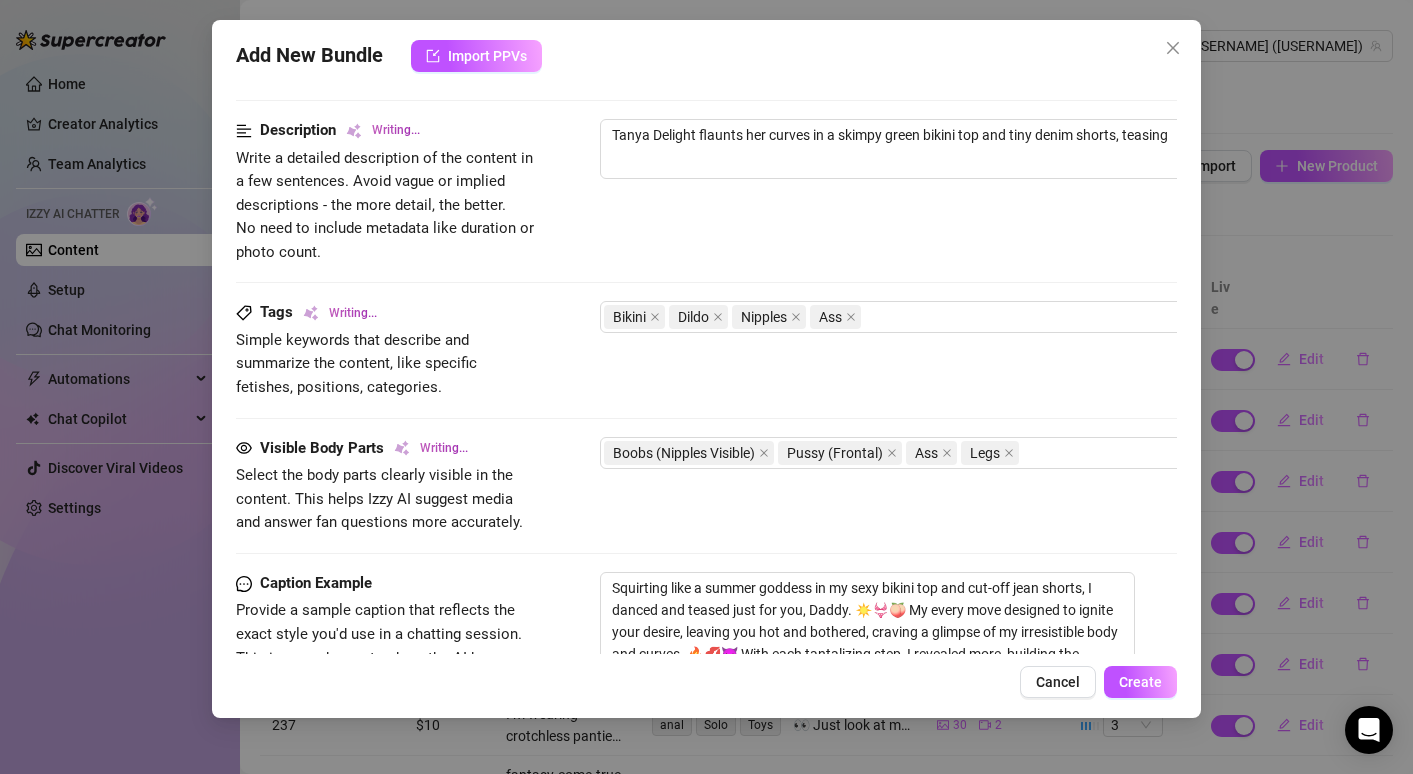 type on "Tanya Delight flaunts her curves in a skimpy green bikini top and tiny denim shorts, teasing with" 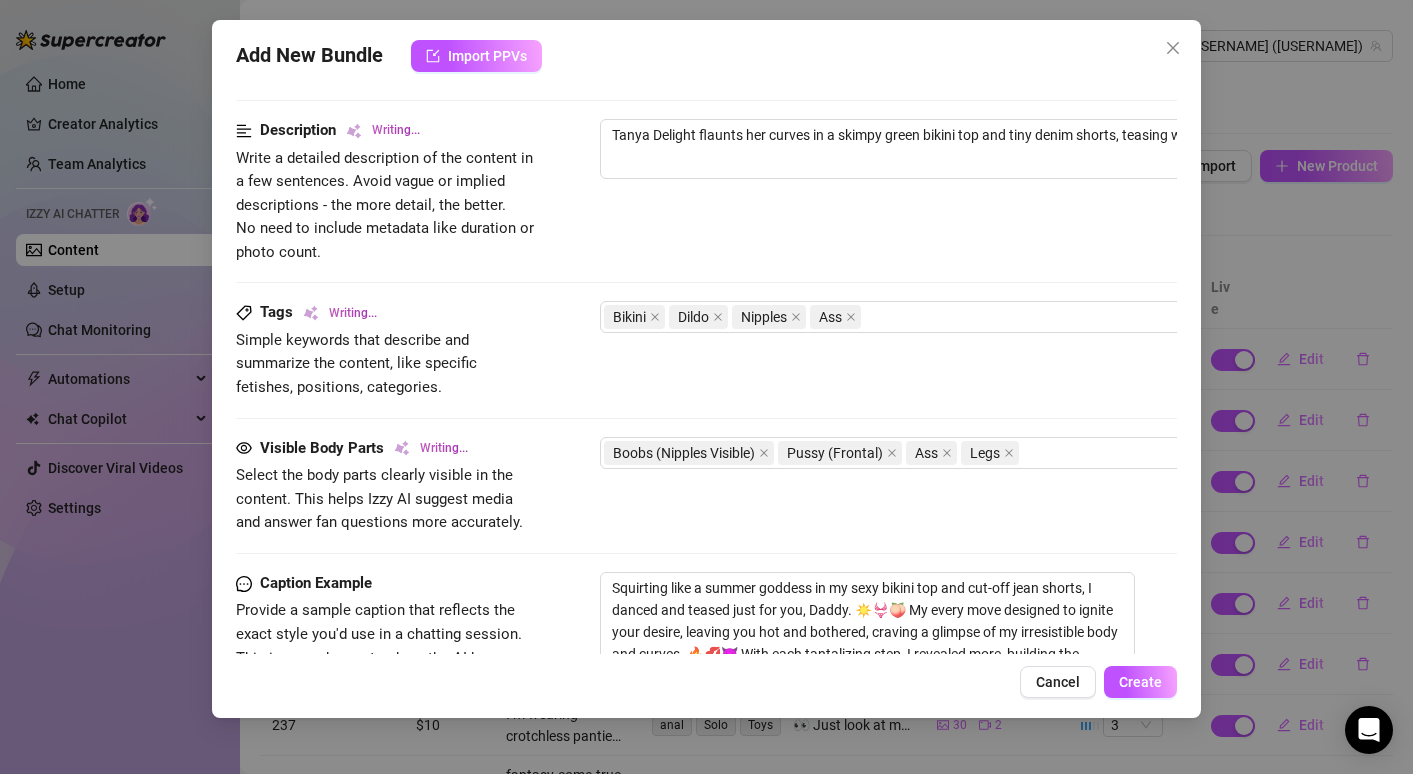 type on "[NAME] flaunts her curves in a skimpy green bikini top and tiny denim shorts, teasing with her" 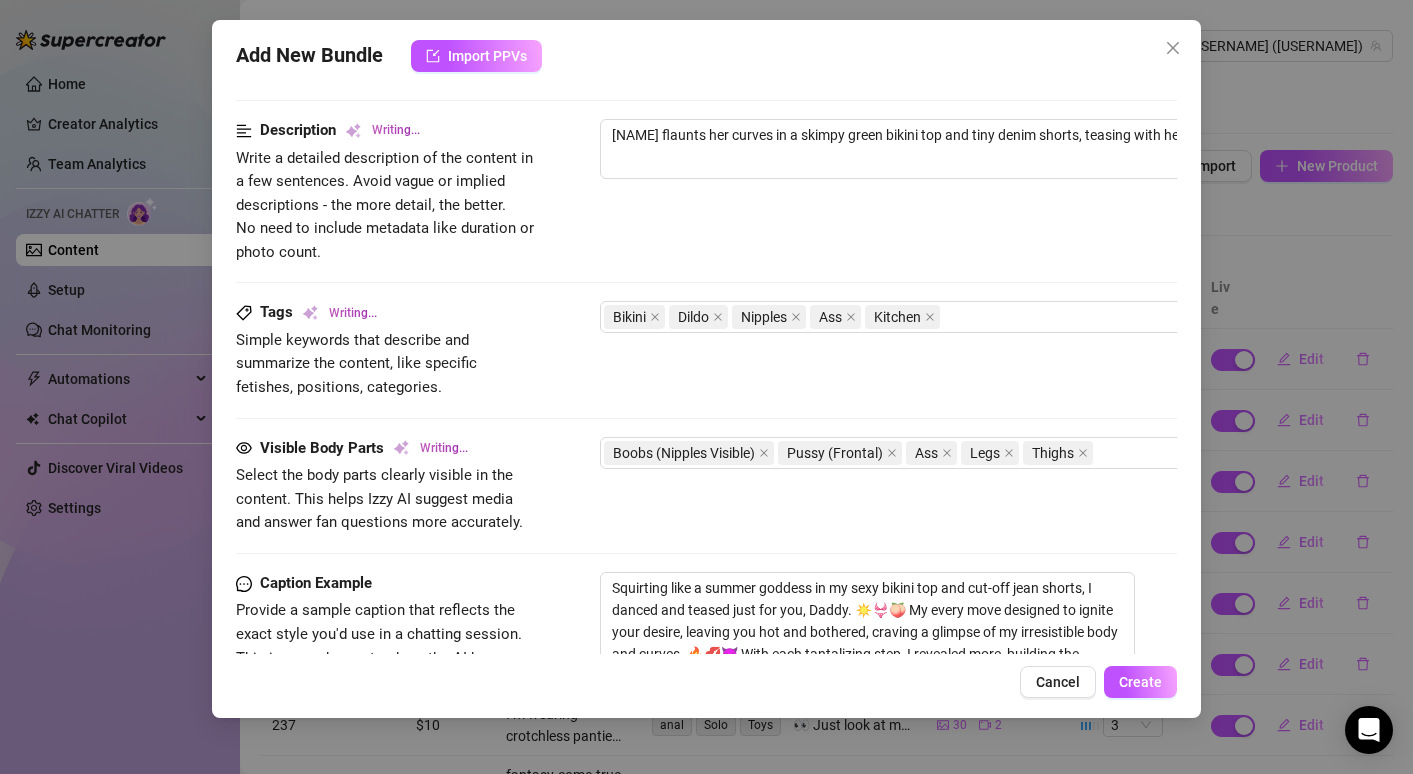 type on "[NAME] flaunts her curves in a skimpy green bikini top and tiny denim shorts, teasing with her busty" 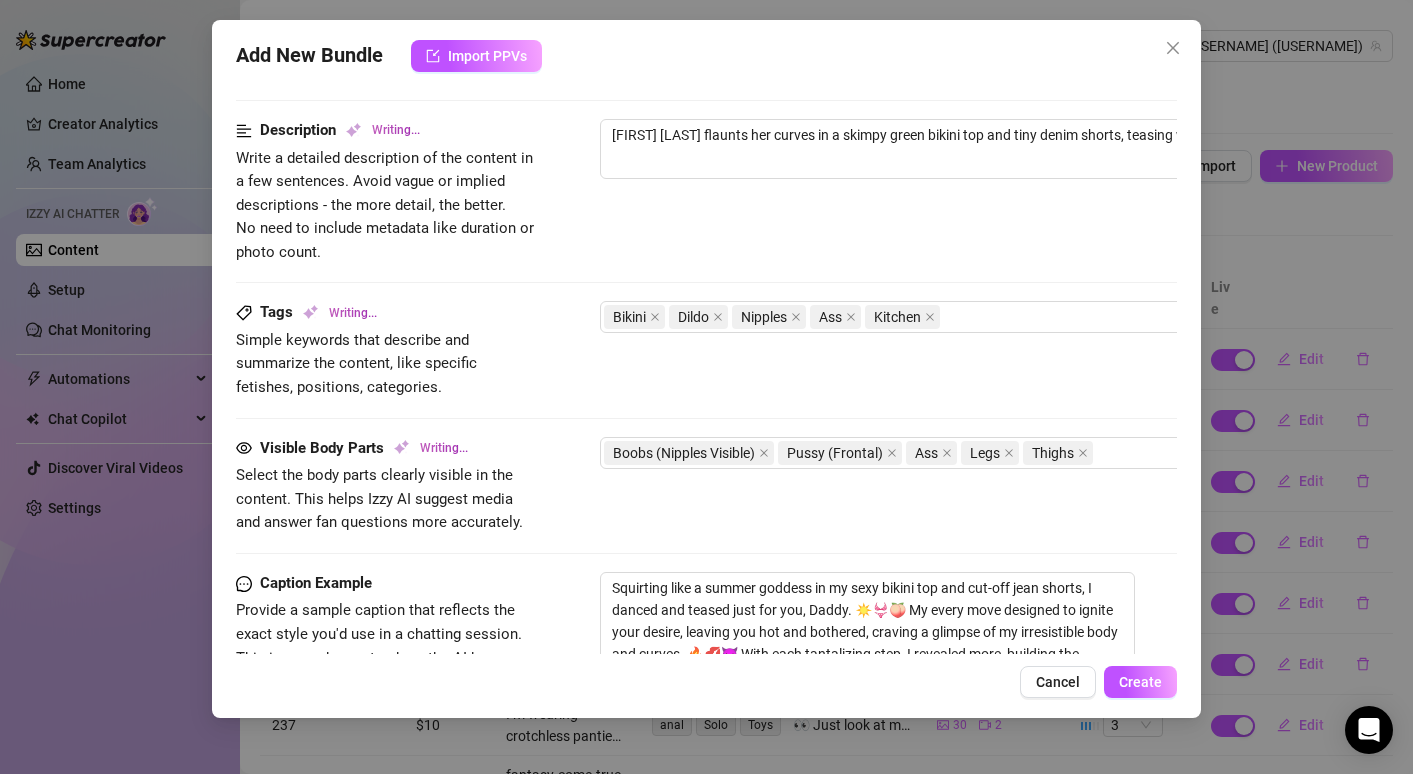 type on "Tanya Delight flaunts her curves in a skimpy green bikini top and tiny denim shorts, teasing with her busty tits and" 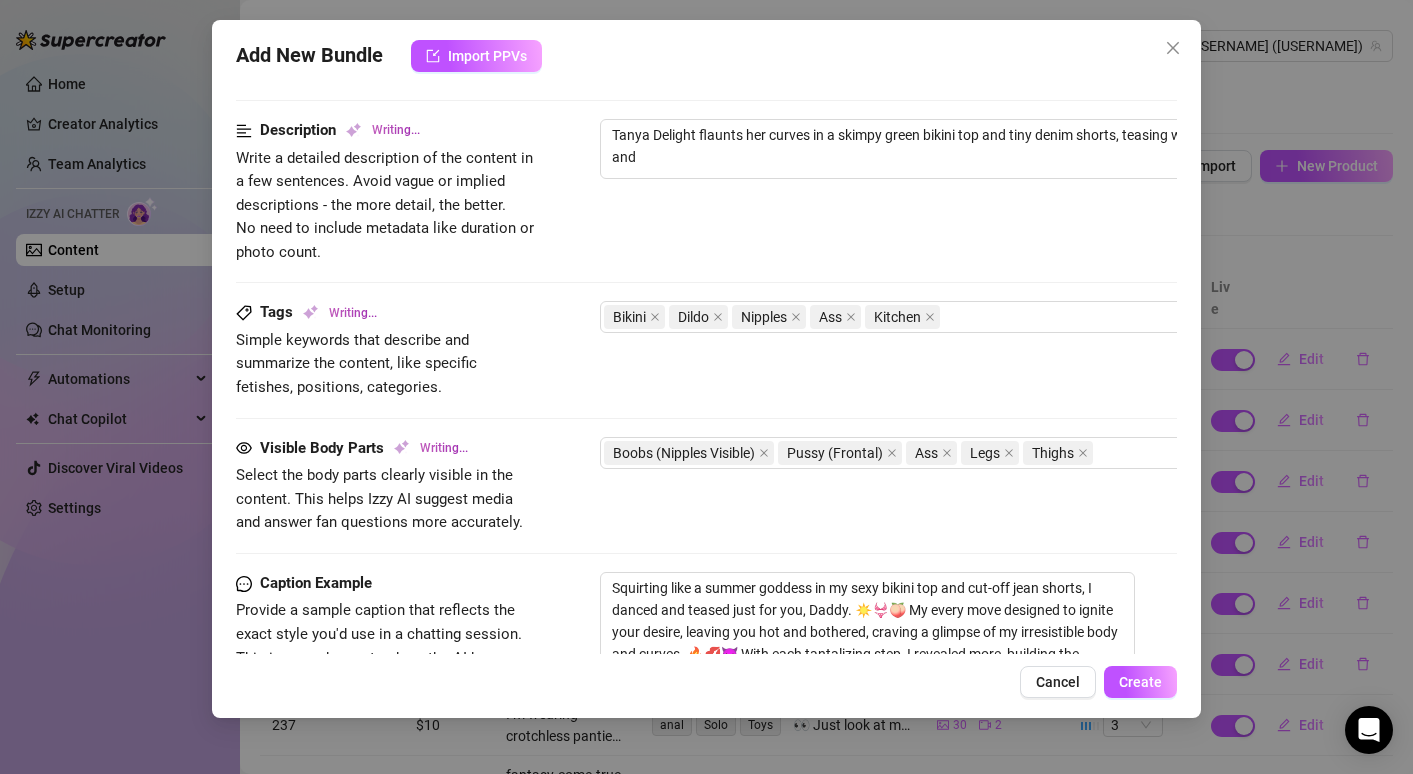 type on "[FIRST] [LAST] flaunts her curves in a skimpy green bikini top and tiny denim shorts, teasing with her busty tits and toned" 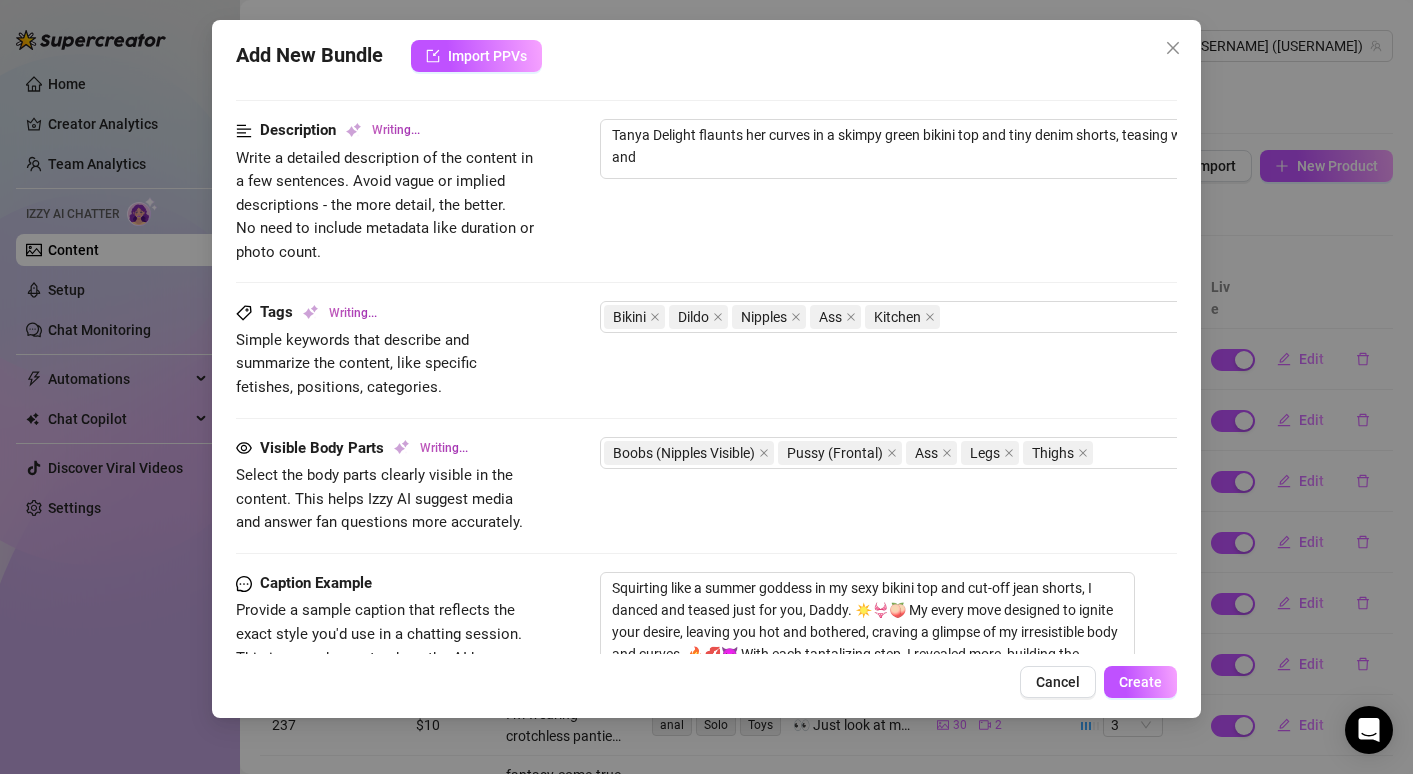 type on "[FIRST] [LAST] flaunts her curves in a skimpy green bikini top and tiny denim shorts, teasing with her busty tits and toned" 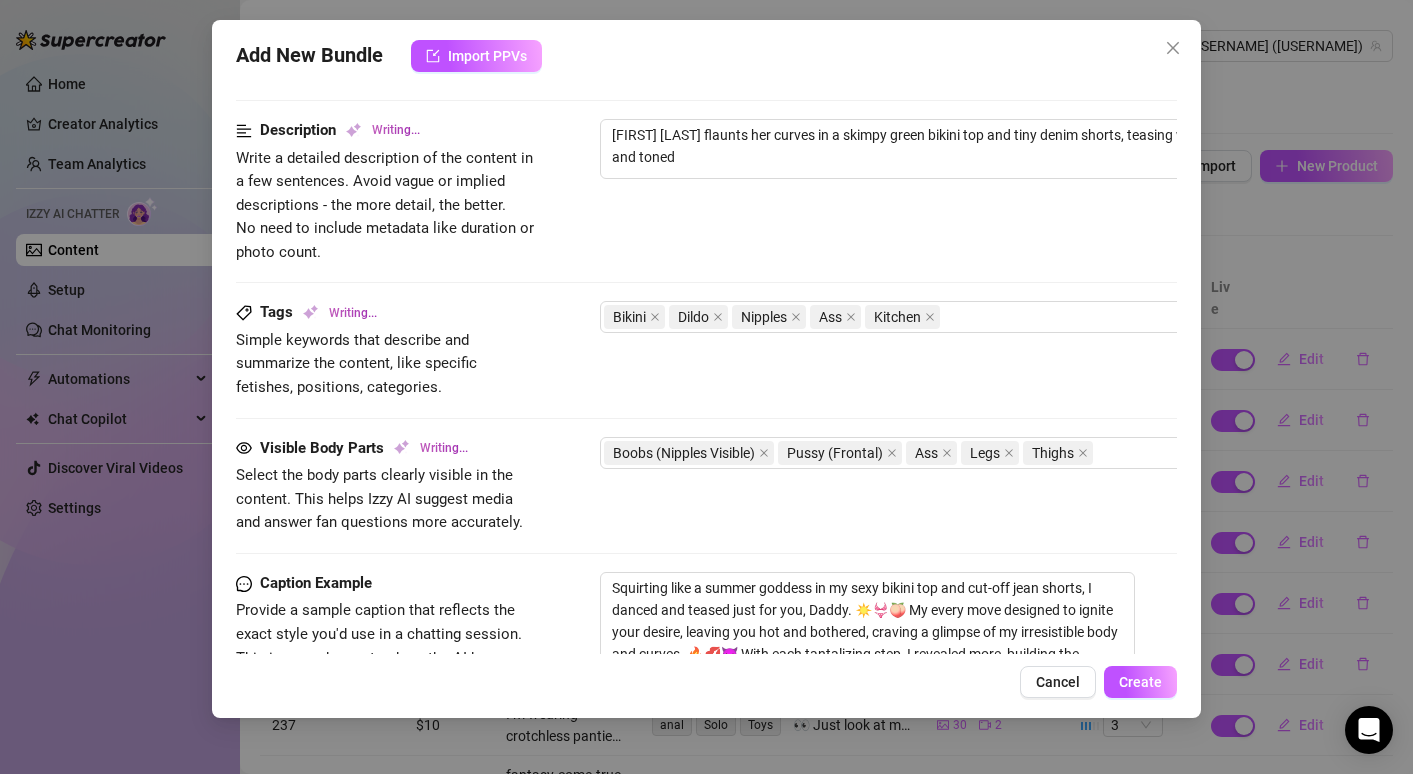 type on "[NAME] Delight flaunts her curves in a skimpy green bikini top and tiny denim shorts, teasing with her busty tits and toned legs." 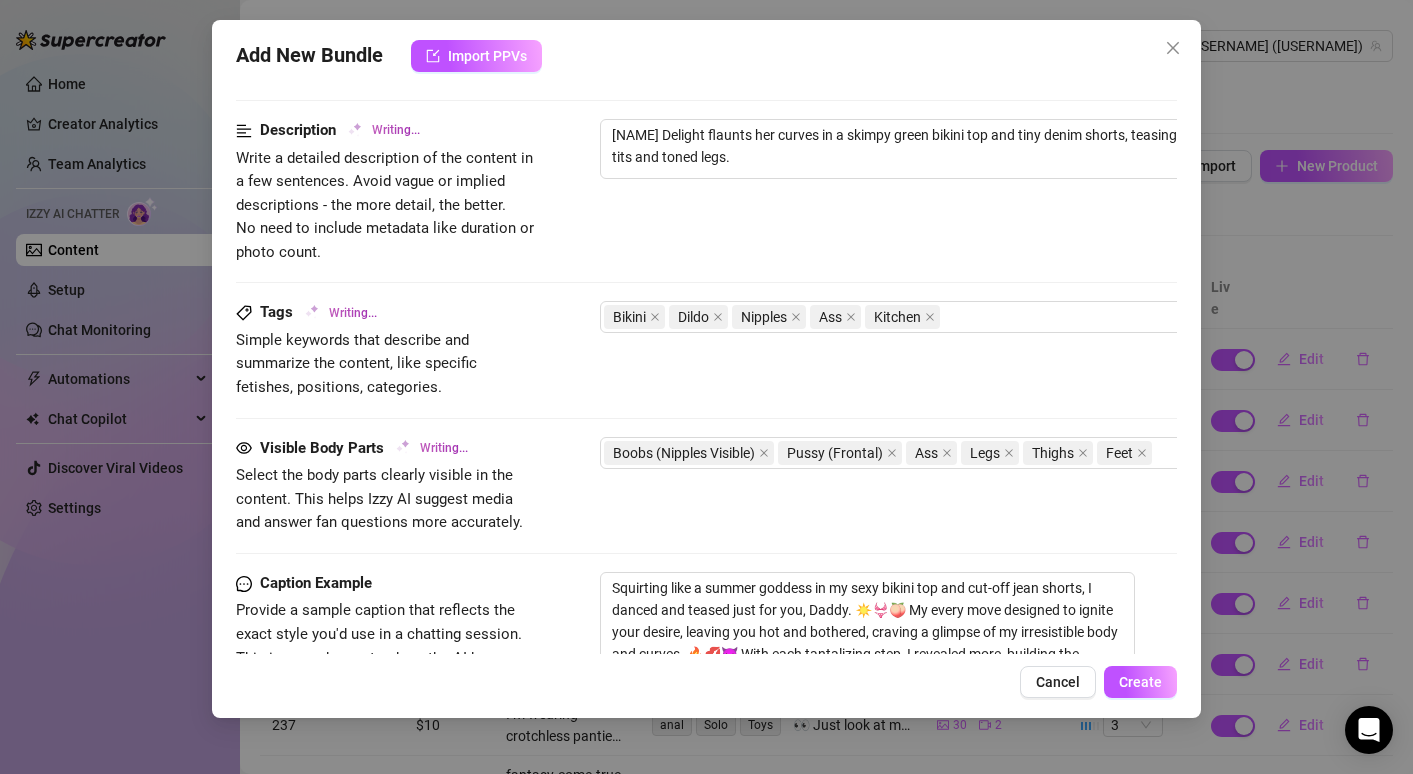 type on "[FIRST] [LAST] flaunts her curves in a skimpy green bikini top and tiny denim shorts, teasing with her busty tits and toned legs. Her" 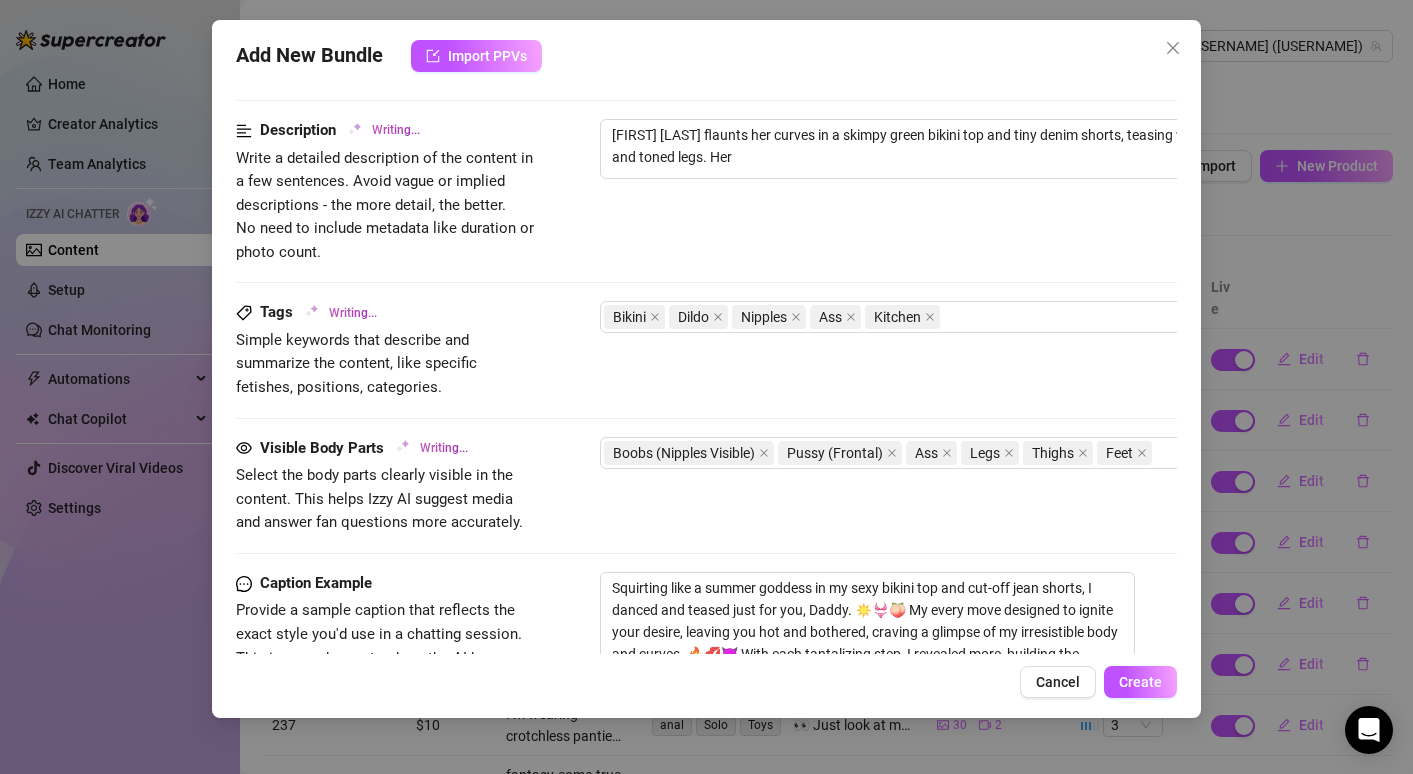 type on "[FIRST] [LAST] flaunts her curves in a skimpy green bikini top and tiny denim shorts, teasing with her busty tits and toned legs. Her nipples" 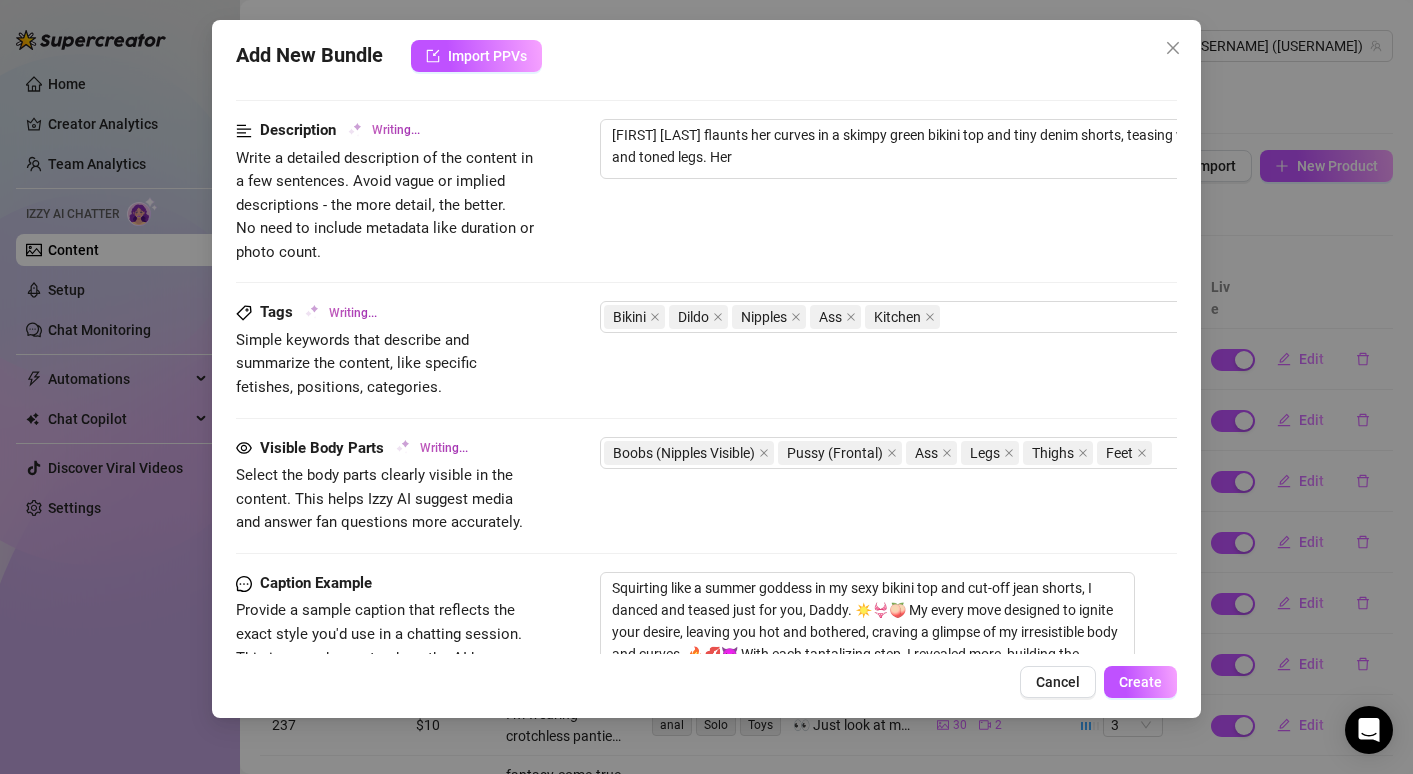 type on "[FIRST] [LAST] flaunts her curves in a skimpy green bikini top and tiny denim shorts, teasing with her busty tits and toned legs. Her nipples" 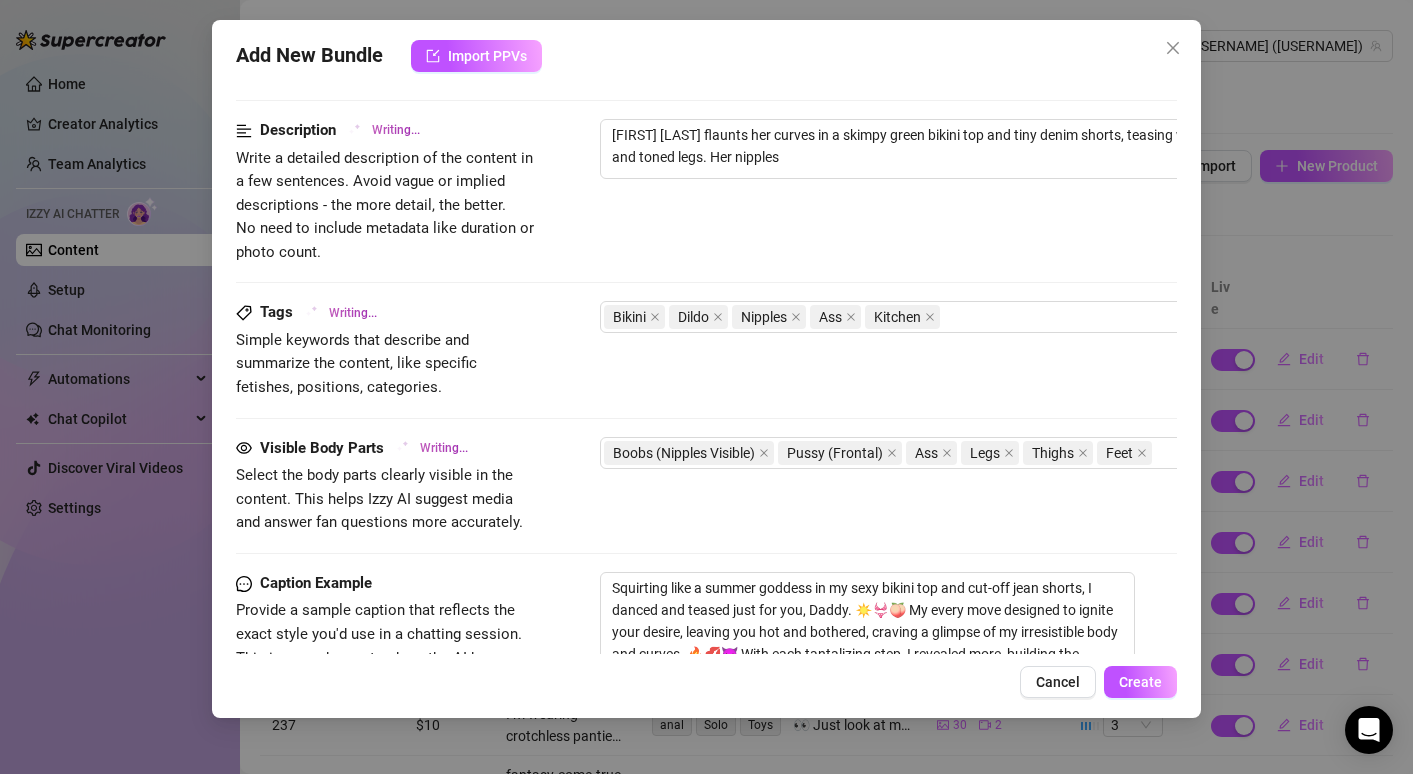 type on "[FIRST] [LAST] flaunts her curves in a skimpy green bikini top and tiny denim shorts, teasing with her busty tits and toned legs. Her nipples peek" 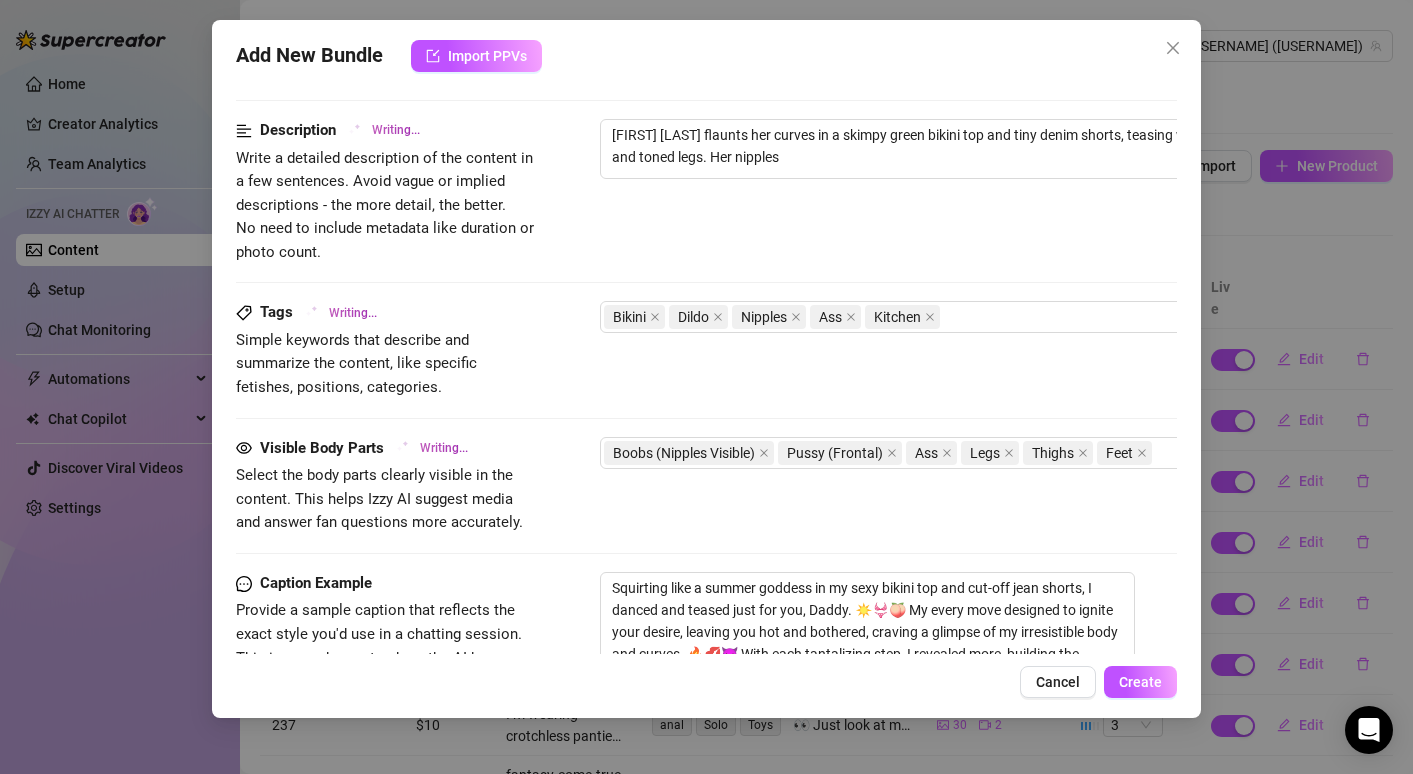 type on "[FIRST] [LAST] flaunts her curves in a skimpy green bikini top and tiny denim shorts, teasing with her busty tits and toned legs. Her nipples peek" 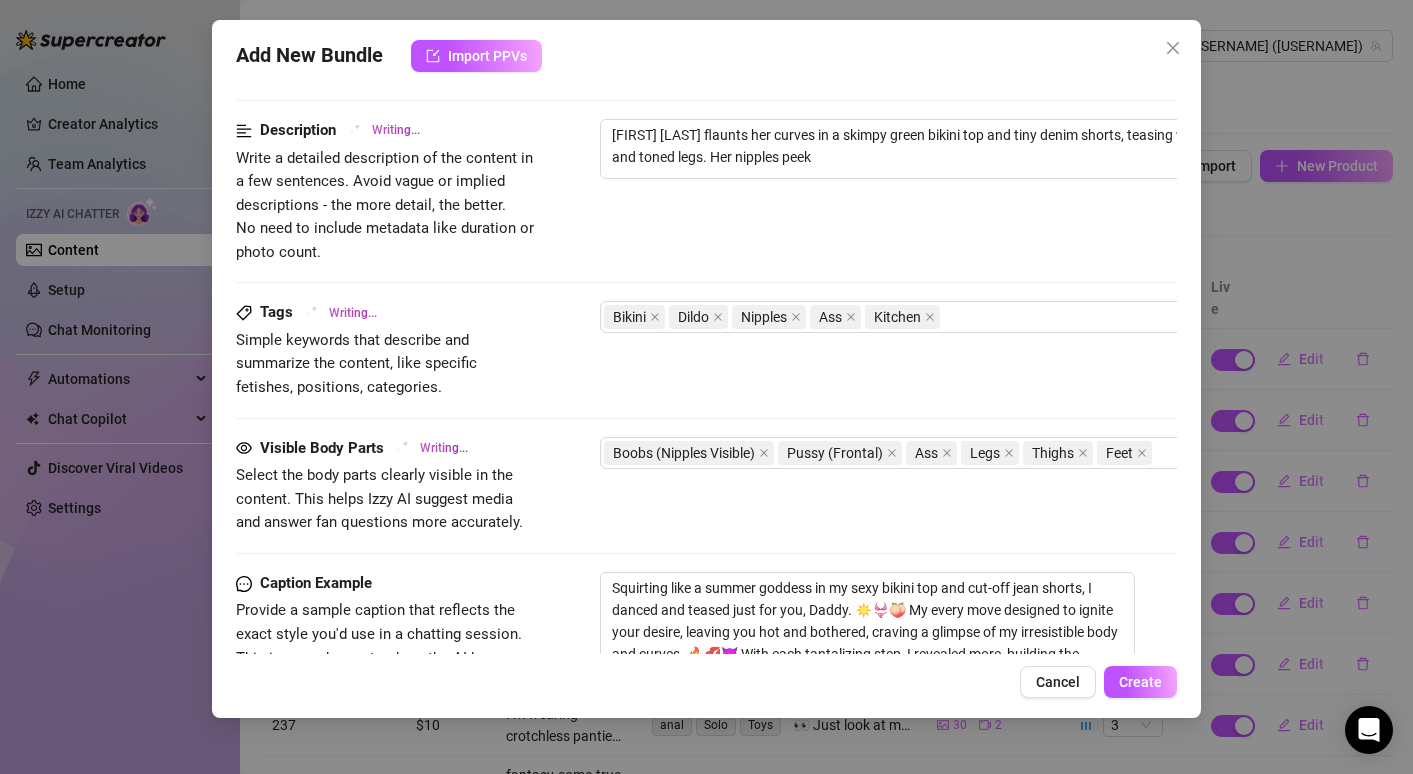 type on "[FIRST] [LAST] flaunts her curves in a skimpy green bikini top and tiny denim shorts, teasing with her busty tits and toned legs. Her nipples peek through" 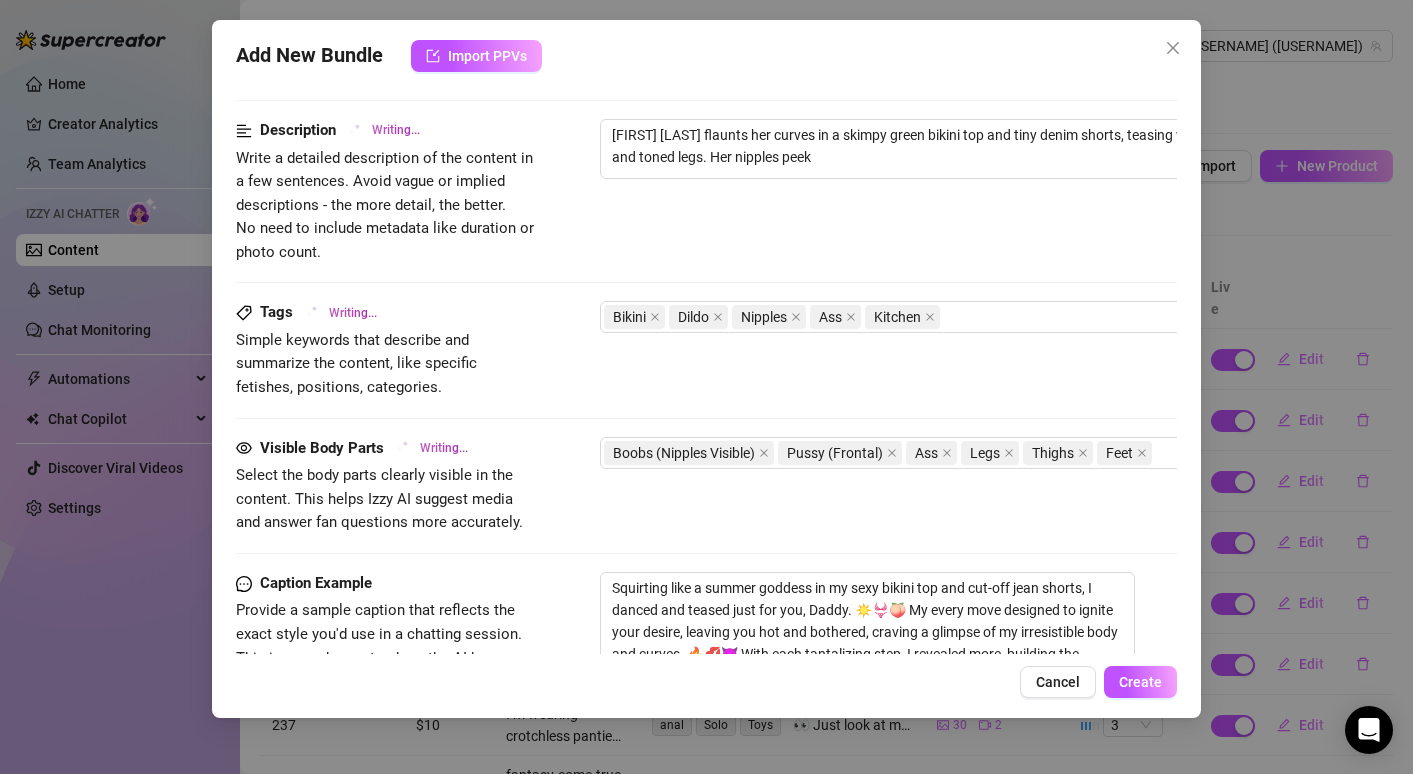 type on "[FIRST] [LAST] flaunts her curves in a skimpy green bikini top and tiny denim shorts, teasing with her busty tits and toned legs. Her nipples peek through" 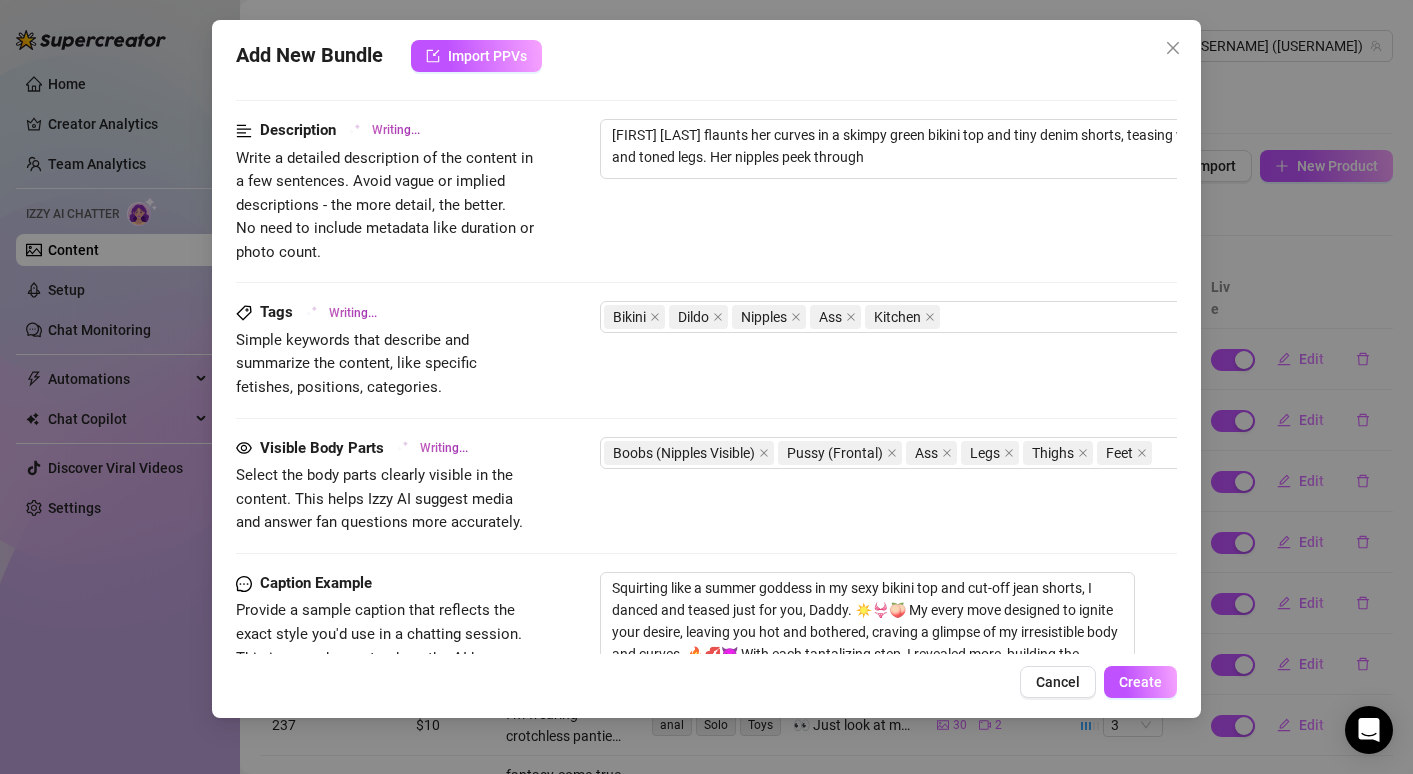 type on "[NAME] flaunts her curves in a skimpy green bikini top and tiny denim shorts, teasing with her busty tits and toned legs. Her nipples peek through the" 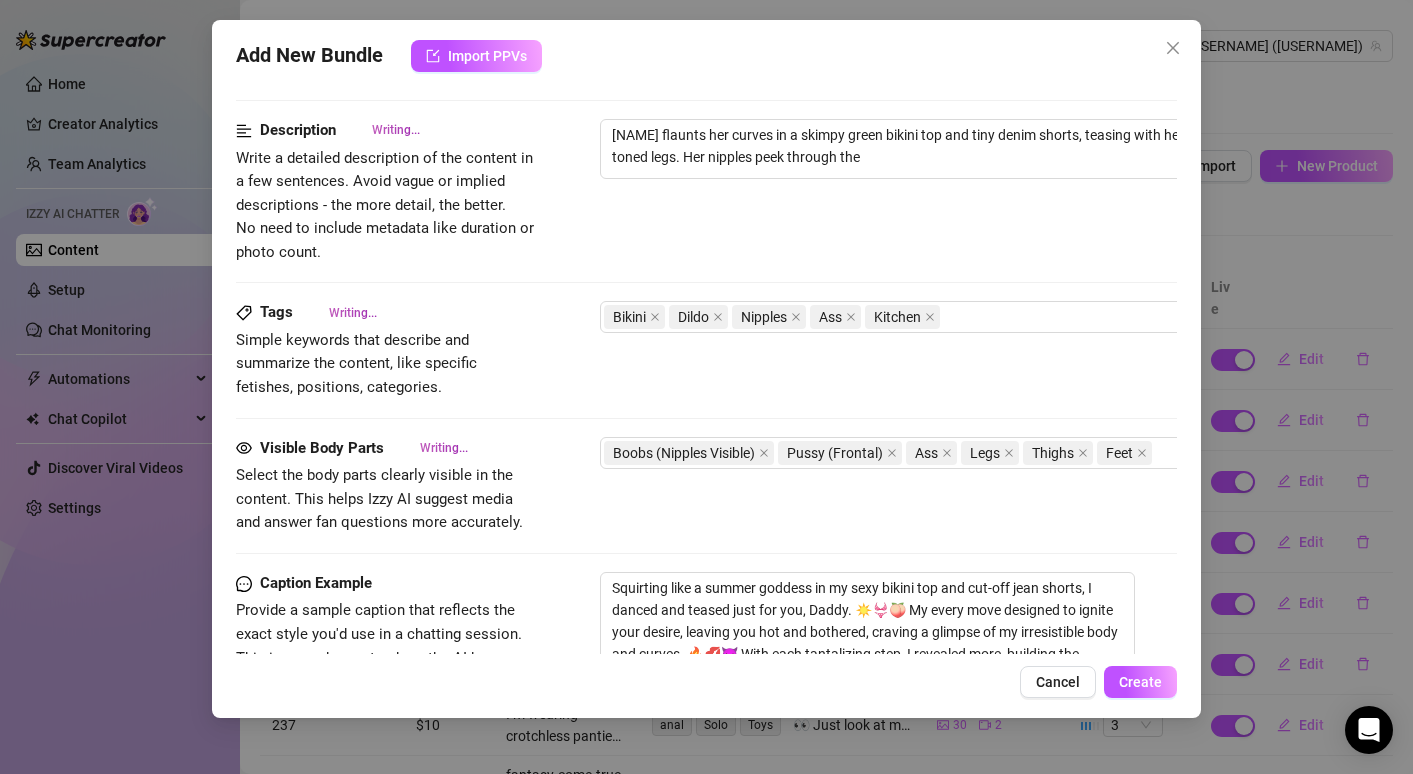 type on "[FIRST] [LAST] flaunts her curves in a skimpy green bikini top and tiny denim shorts, teasing with her busty tits and toned legs. Her nipples peek through the bikini," 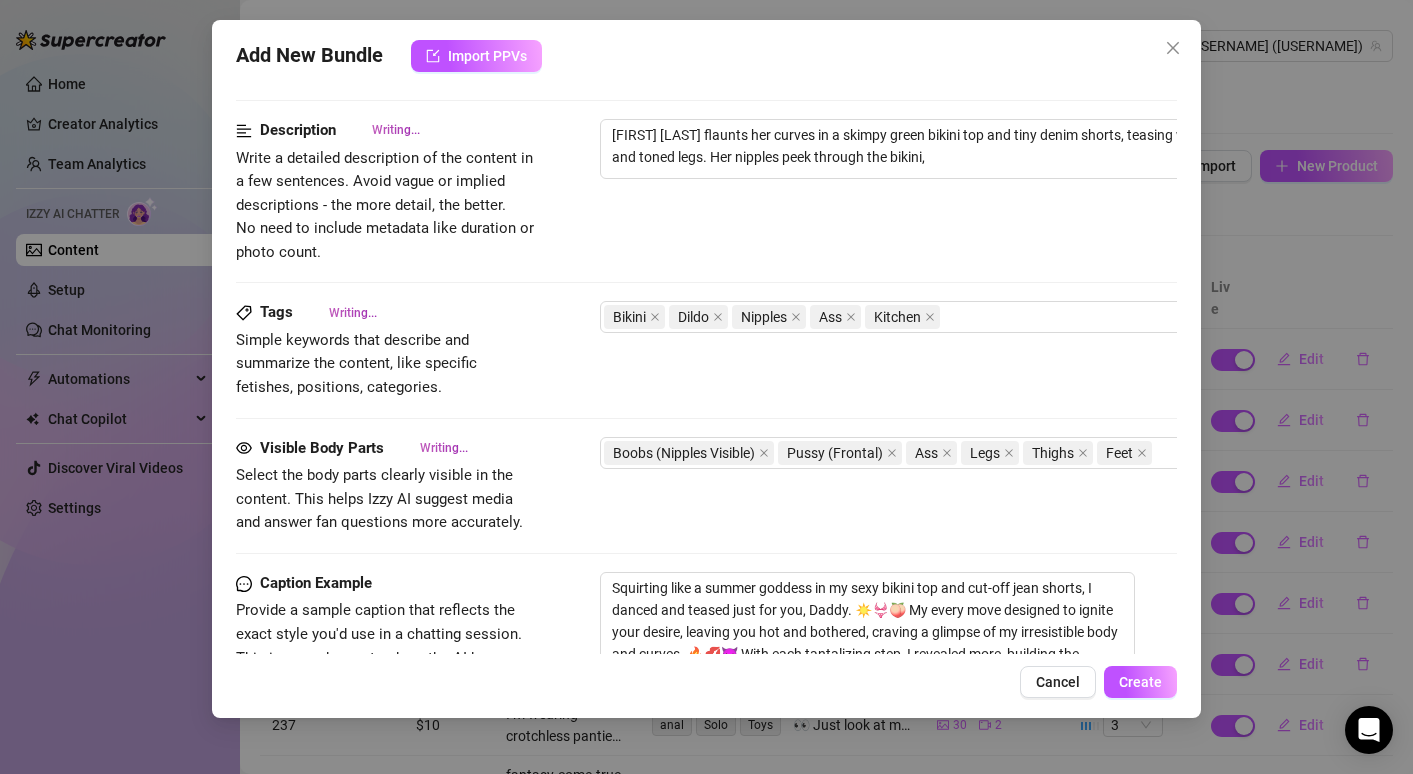 type on "[FIRST] [LAST] flaunts her curves in a skimpy green bikini top and tiny denim shorts, teasing with her busty tits and toned legs. Her nipples peek through the bikini, adding" 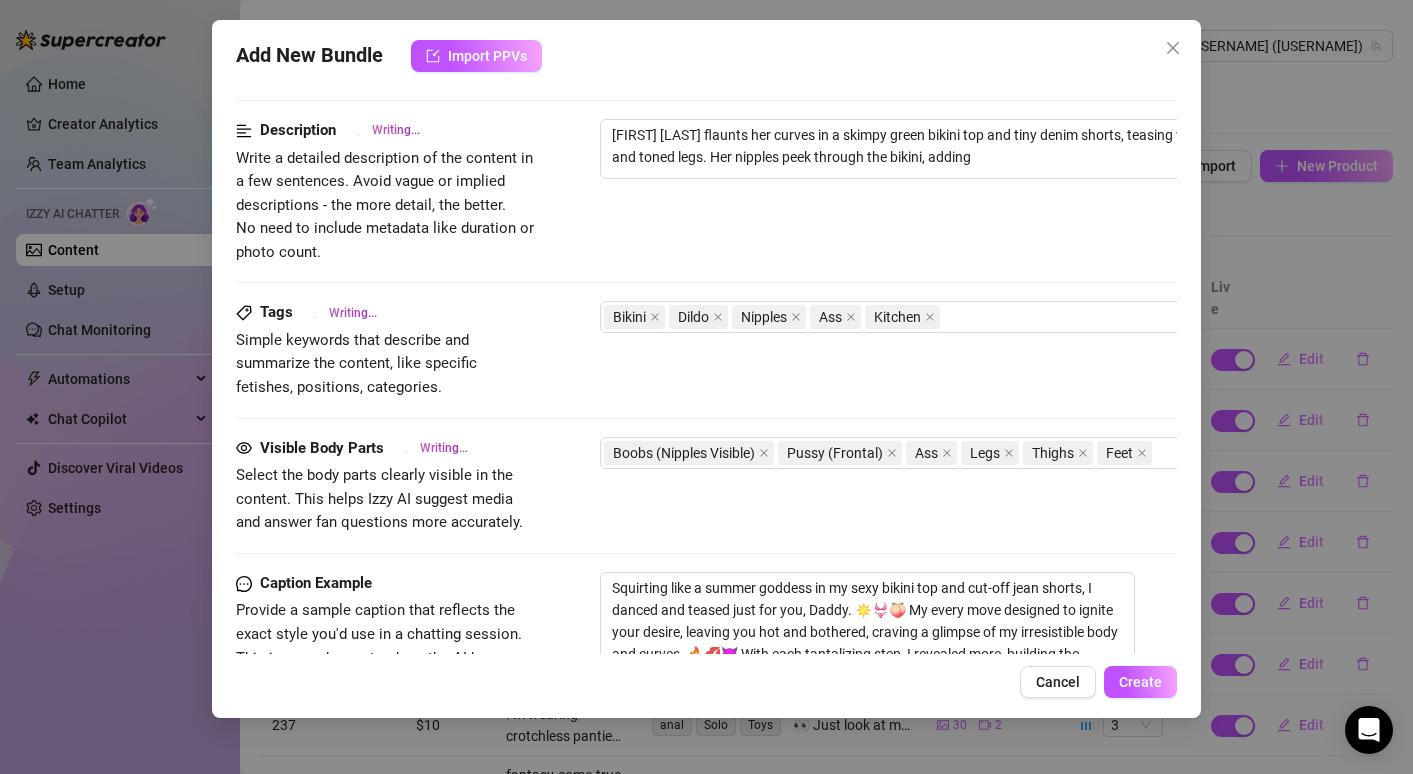 type on "[FIRST] [LAST] flaunts her curves in a skimpy green bikini top and tiny denim shorts, teasing with her busty tits and toned legs. Her nipples peek through the bikini, adding to" 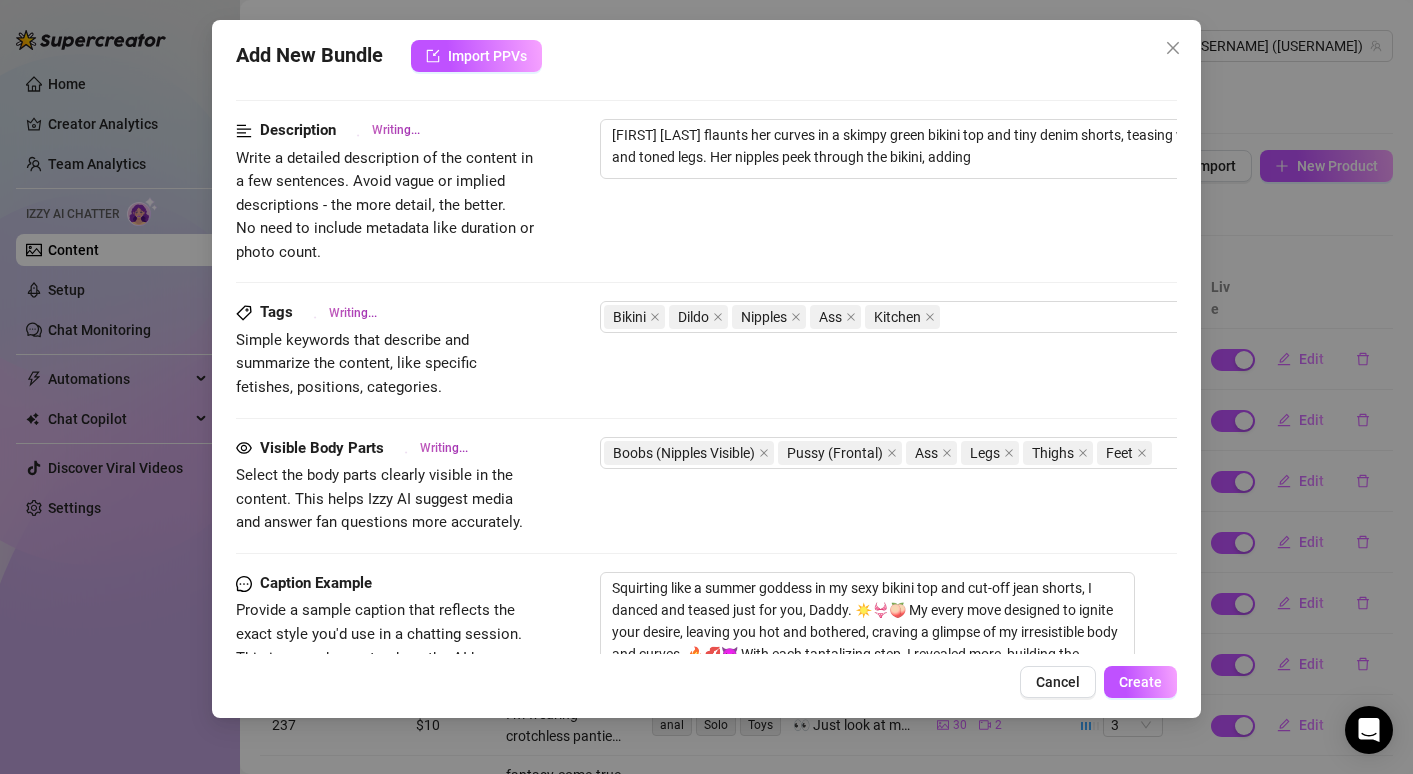 type on "[FIRST] [LAST] flaunts her curves in a skimpy green bikini top and tiny denim shorts, teasing with her busty tits and toned legs. Her nipples peek through the bikini, adding to" 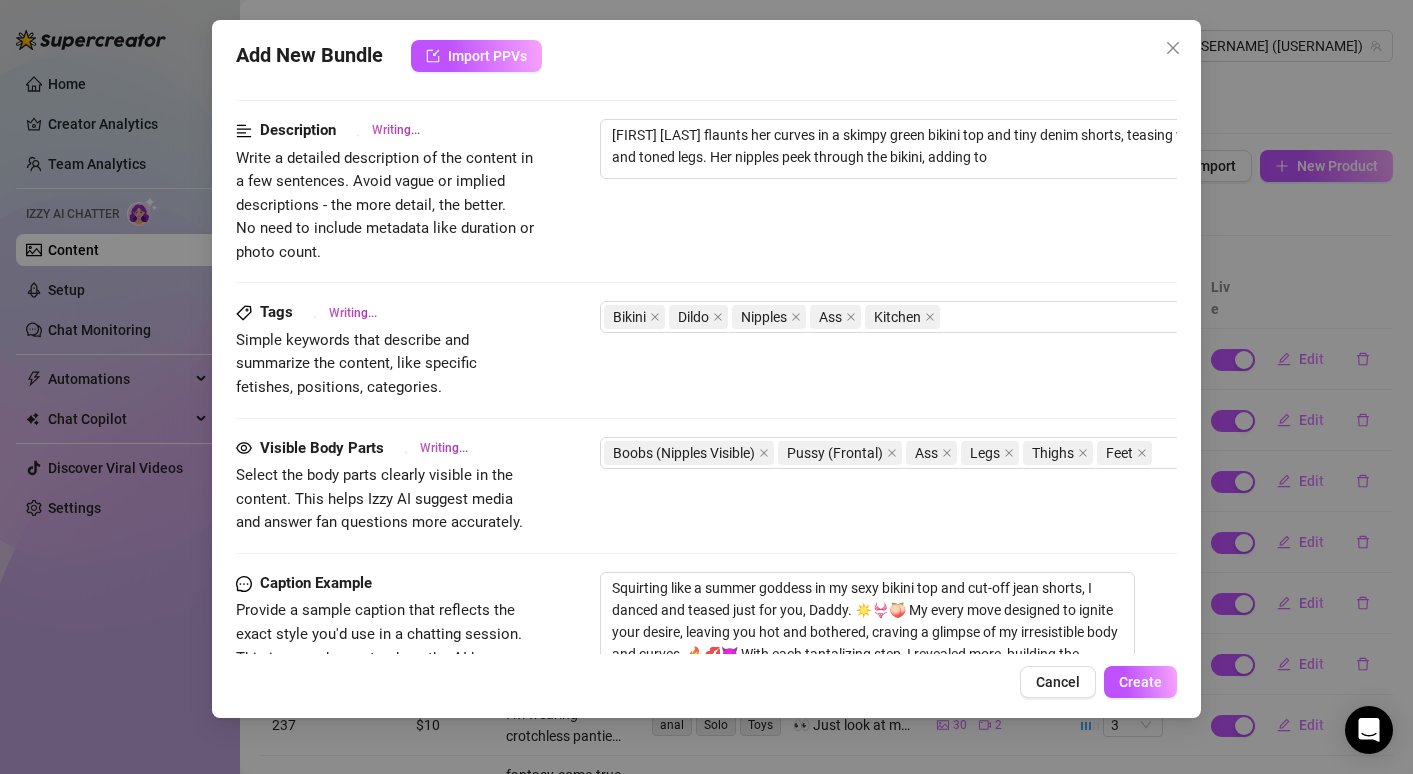 type on "[NAME] flaunts her curves in a skimpy green bikini top and tiny denim shorts, teasing with her busty tits and toned legs. Her nipples peek through the bikini, adding to the" 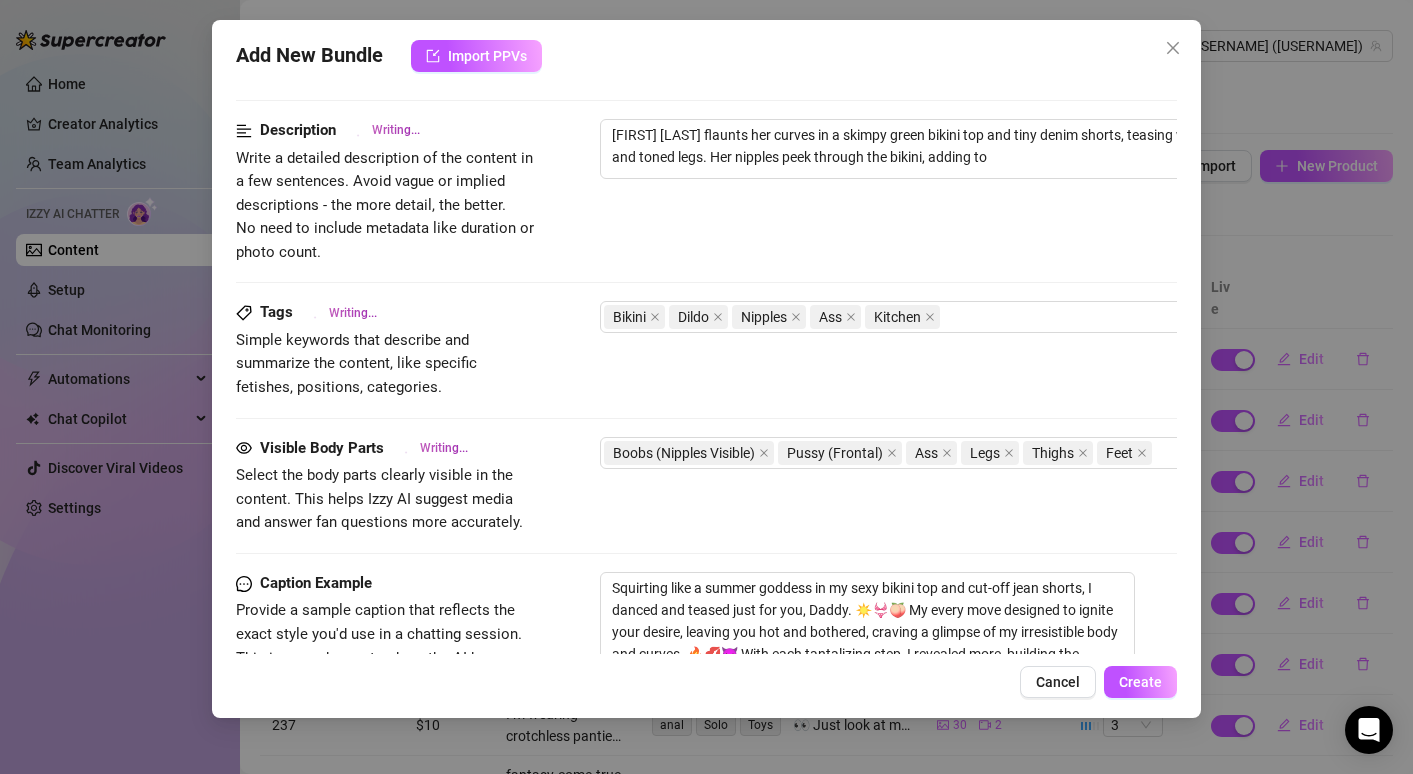 type on "[NAME] flaunts her curves in a skimpy green bikini top and tiny denim shorts, teasing with her busty tits and toned legs. Her nipples peek through the bikini, adding to the" 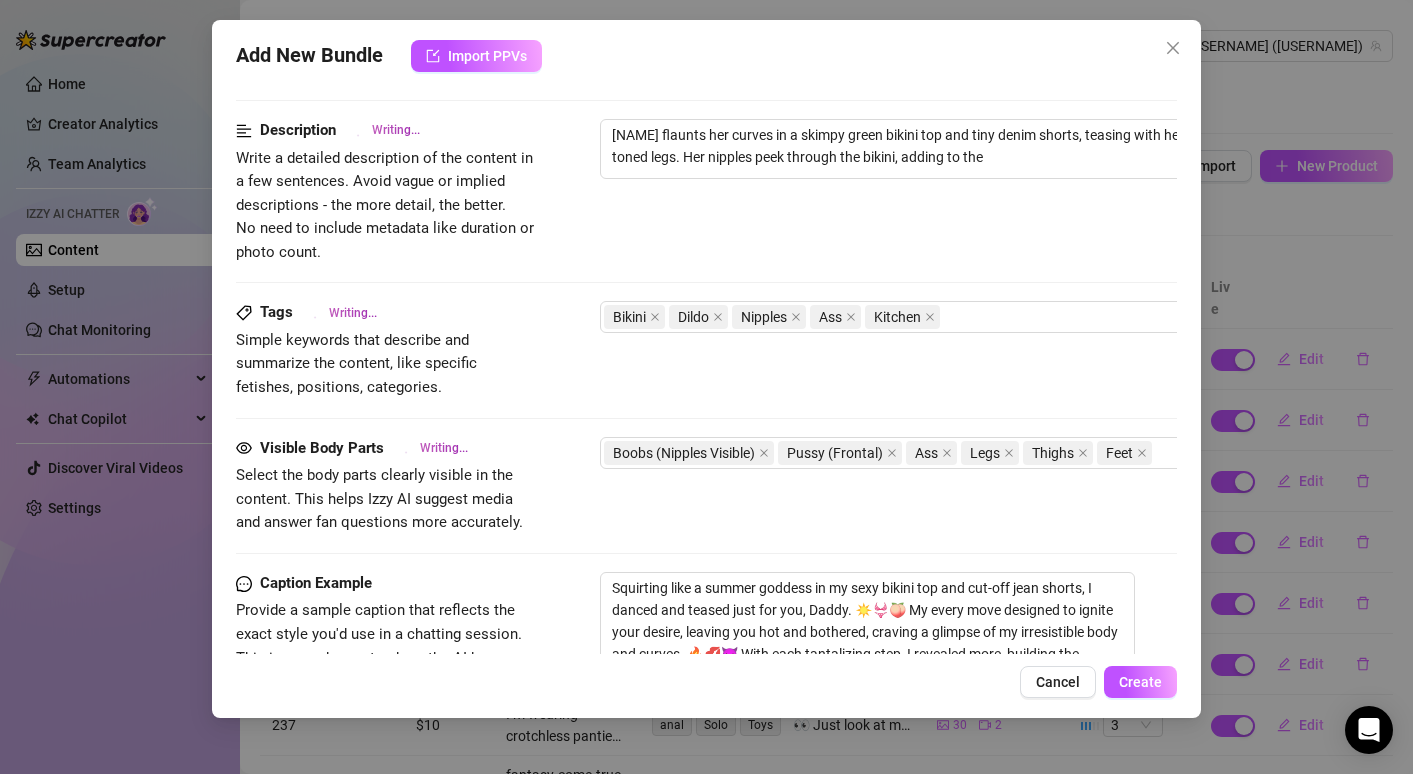 type on "[FIRST] [LAST] flaunts her curves in a skimpy green bikini top and tiny denim shorts, teasing with her busty tits and toned legs. Her nipples peek through the bikini, adding to the allure" 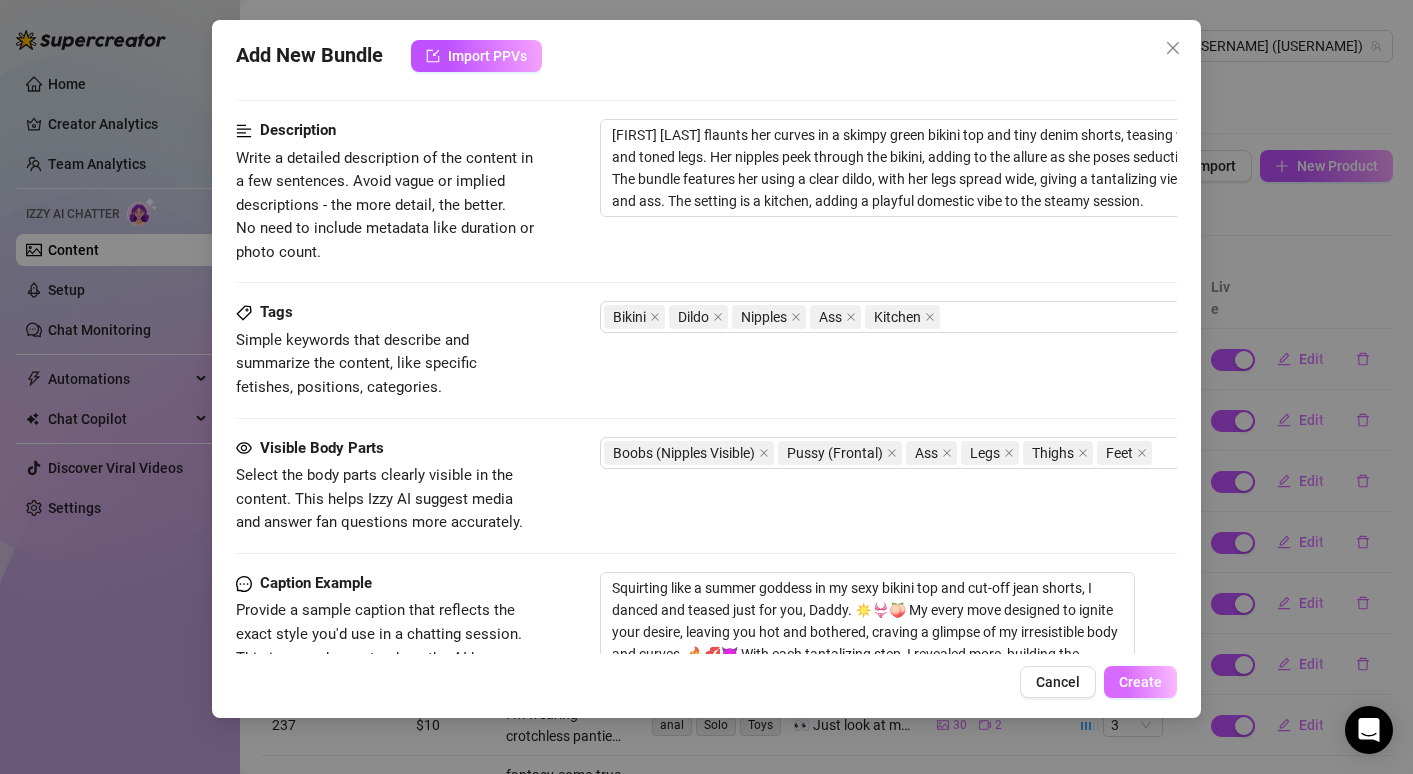 click on "Create" at bounding box center (1140, 682) 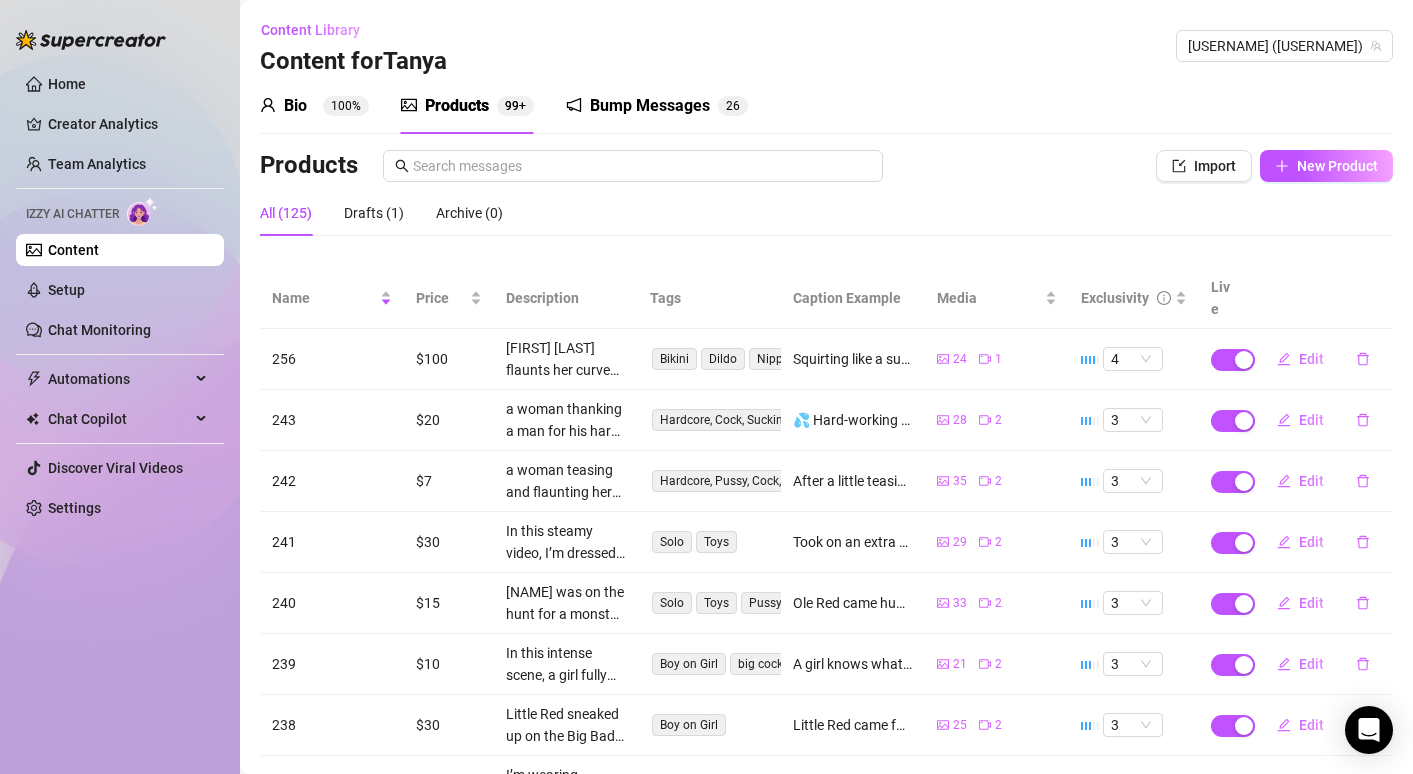 drag, startPoint x: 1200, startPoint y: 210, endPoint x: 1190, endPoint y: 193, distance: 19.723083 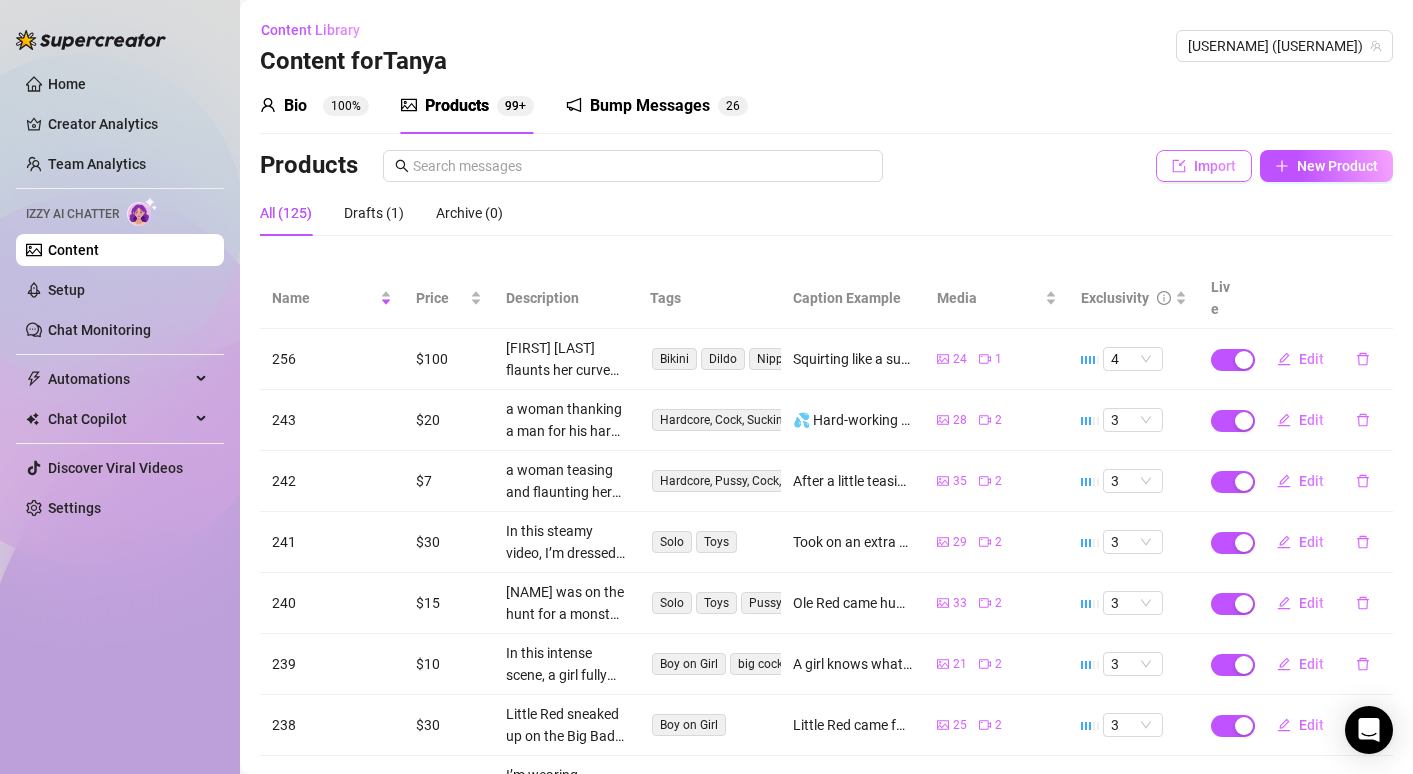 click on "Import" at bounding box center (1204, 166) 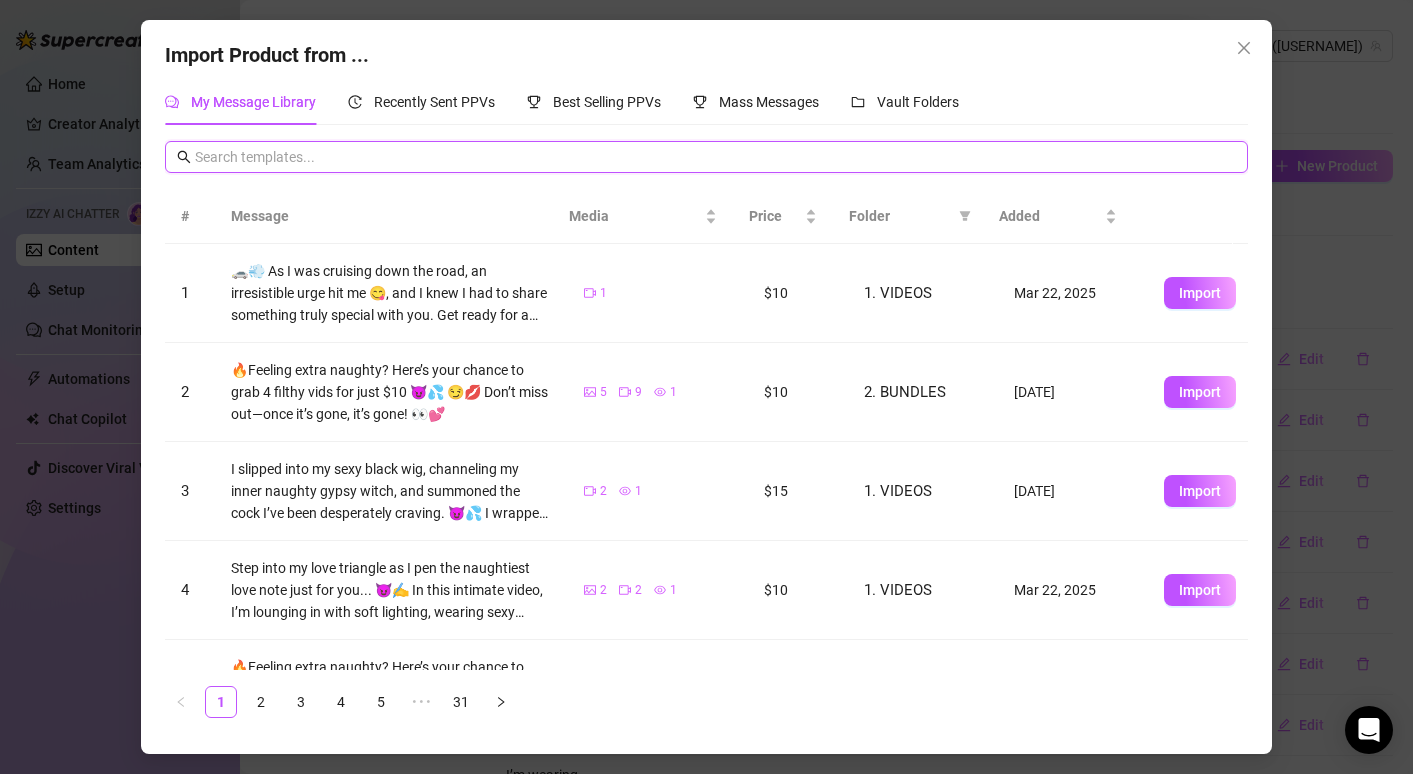 click at bounding box center (715, 157) 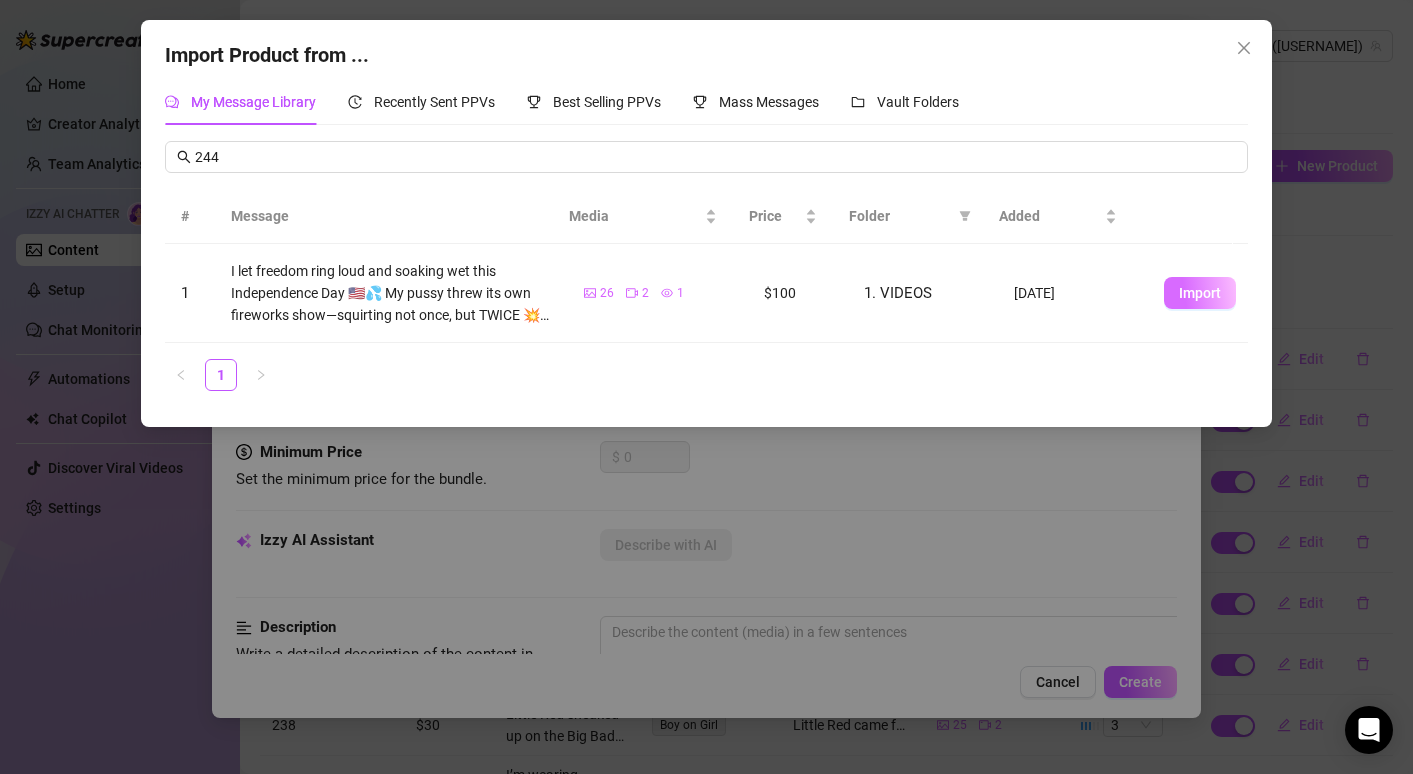 click on "Import" at bounding box center (1200, 293) 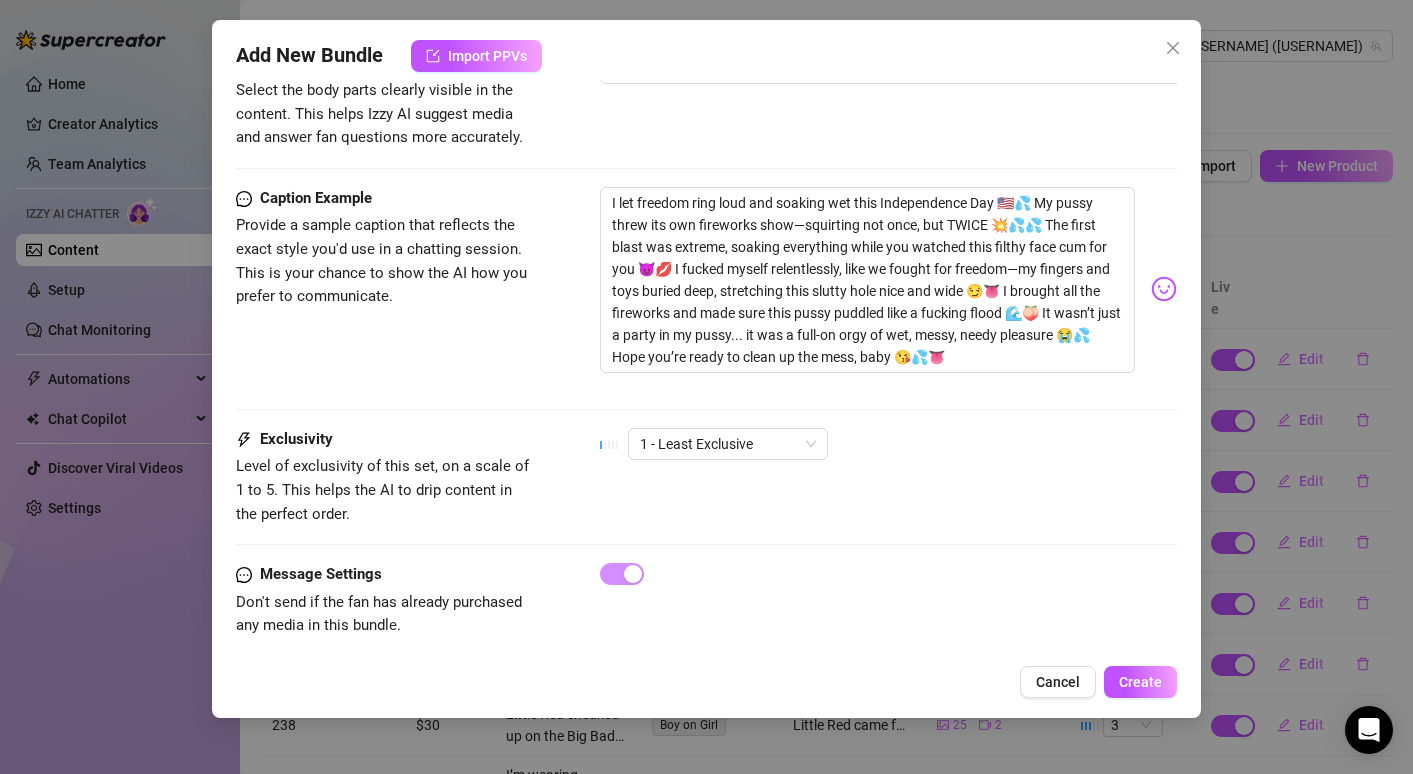 scroll, scrollTop: 1405, scrollLeft: 0, axis: vertical 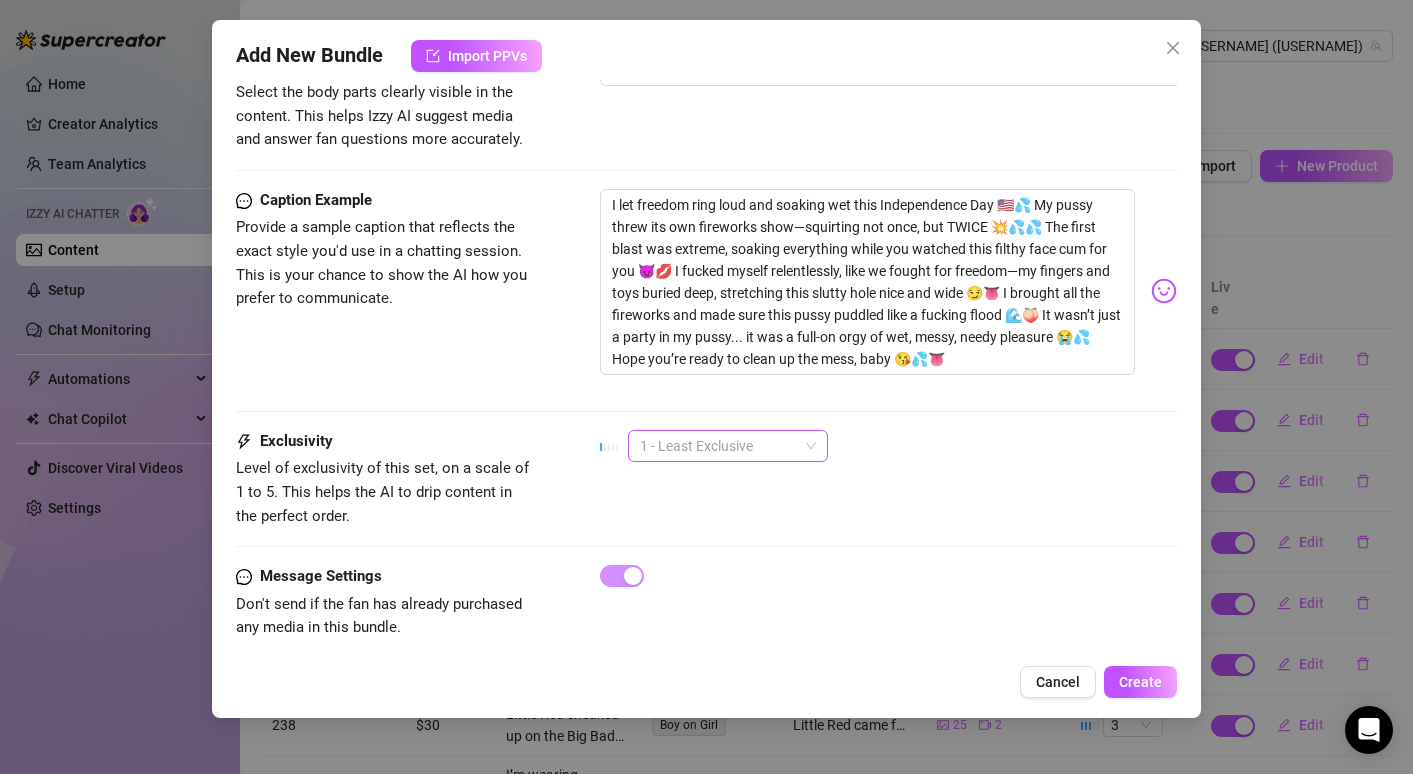 click on "1 - Least Exclusive" at bounding box center [728, 446] 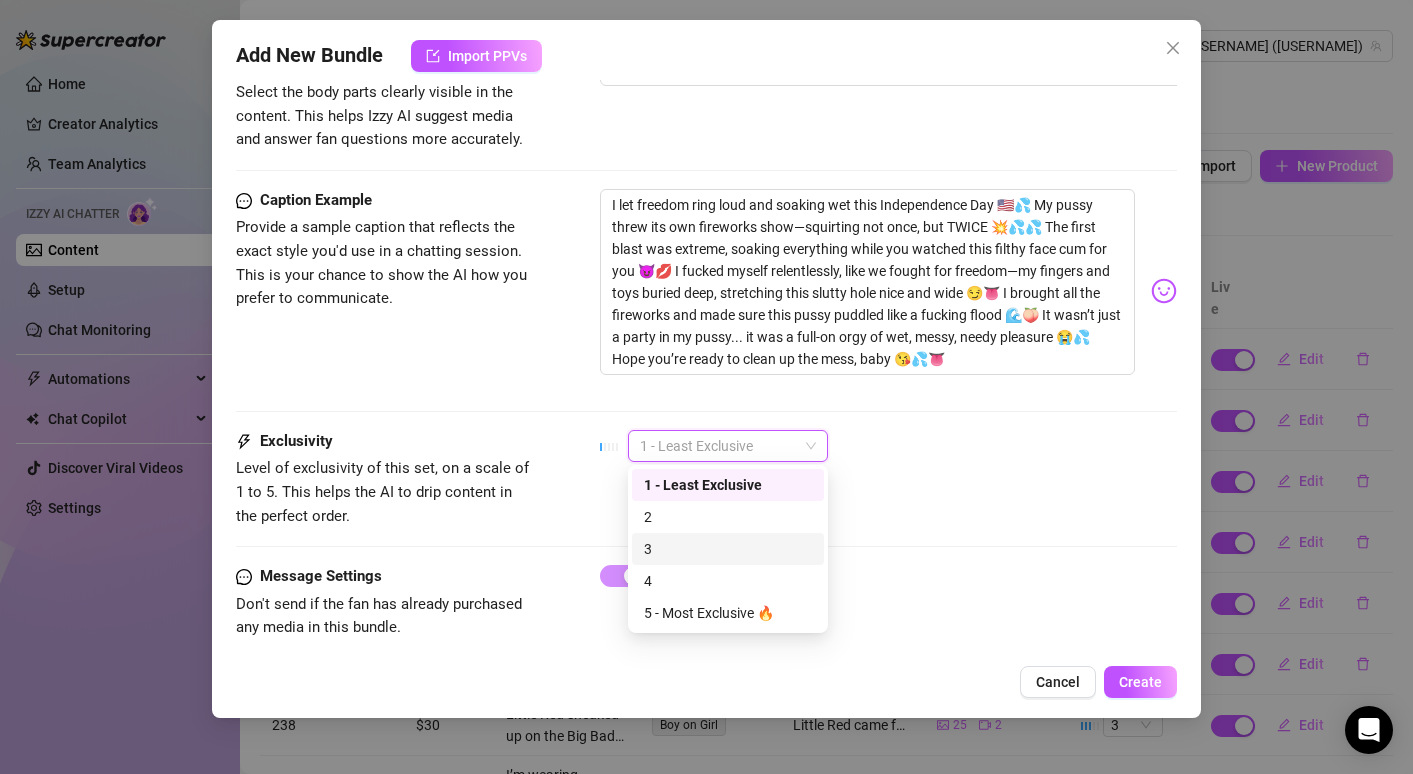 click on "3" at bounding box center (728, 549) 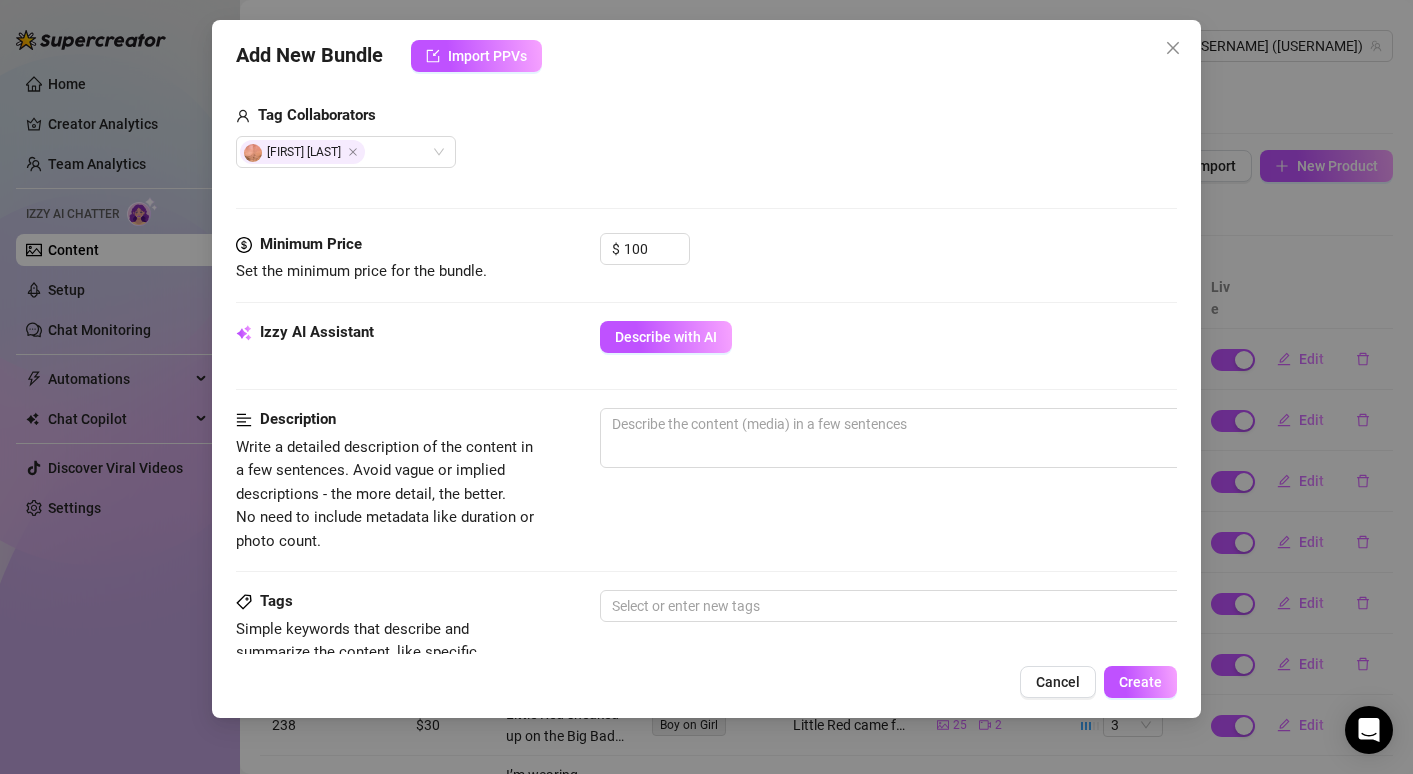 scroll, scrollTop: 740, scrollLeft: 0, axis: vertical 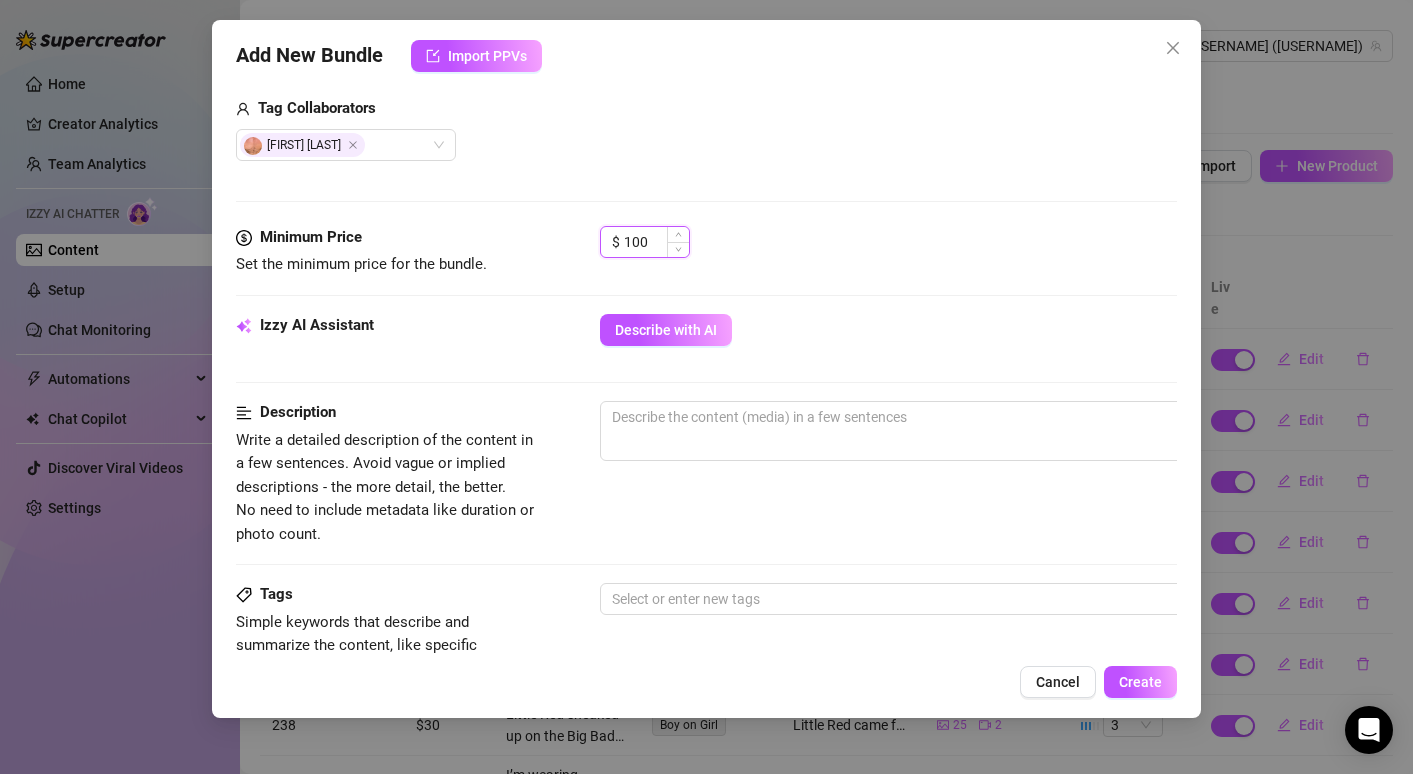 click on "100" at bounding box center (656, 242) 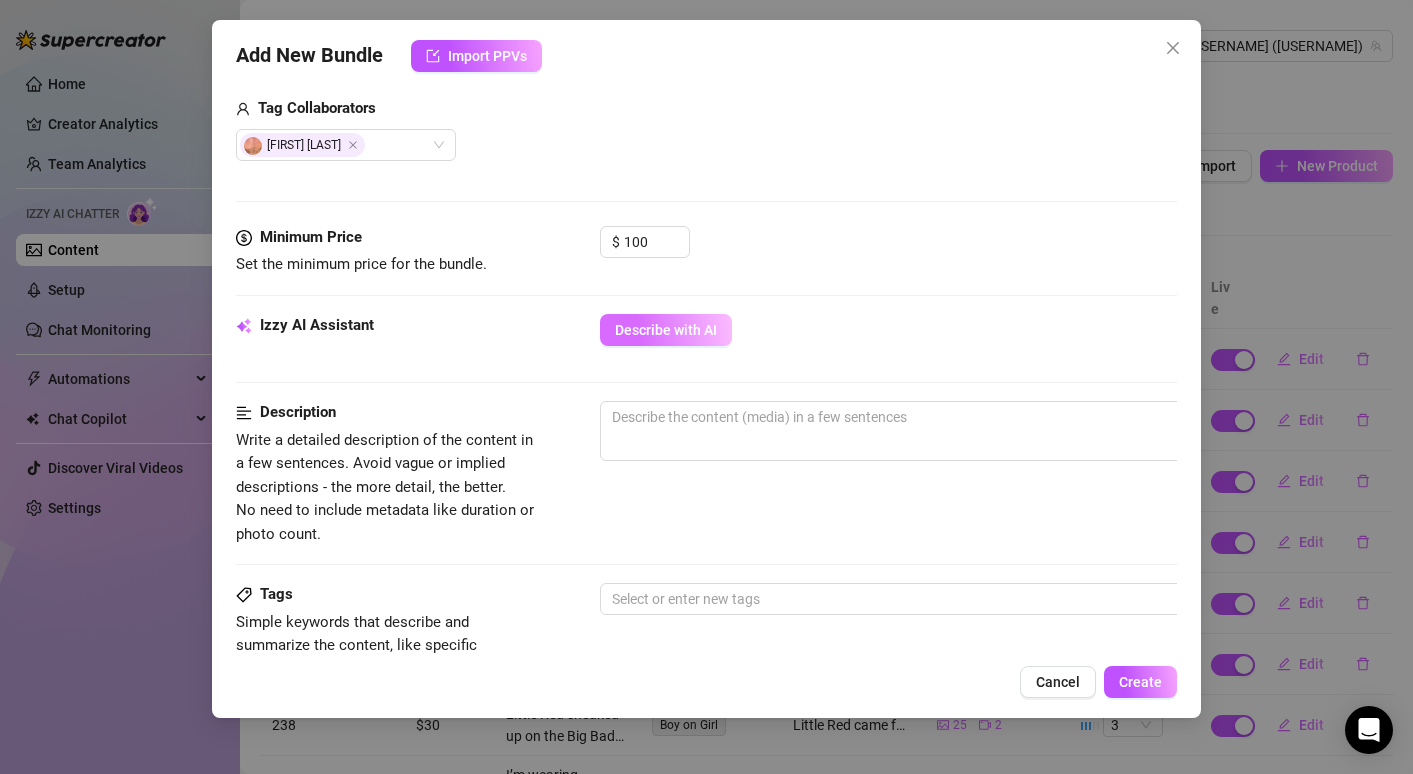 click on "Describe with AI" at bounding box center [666, 330] 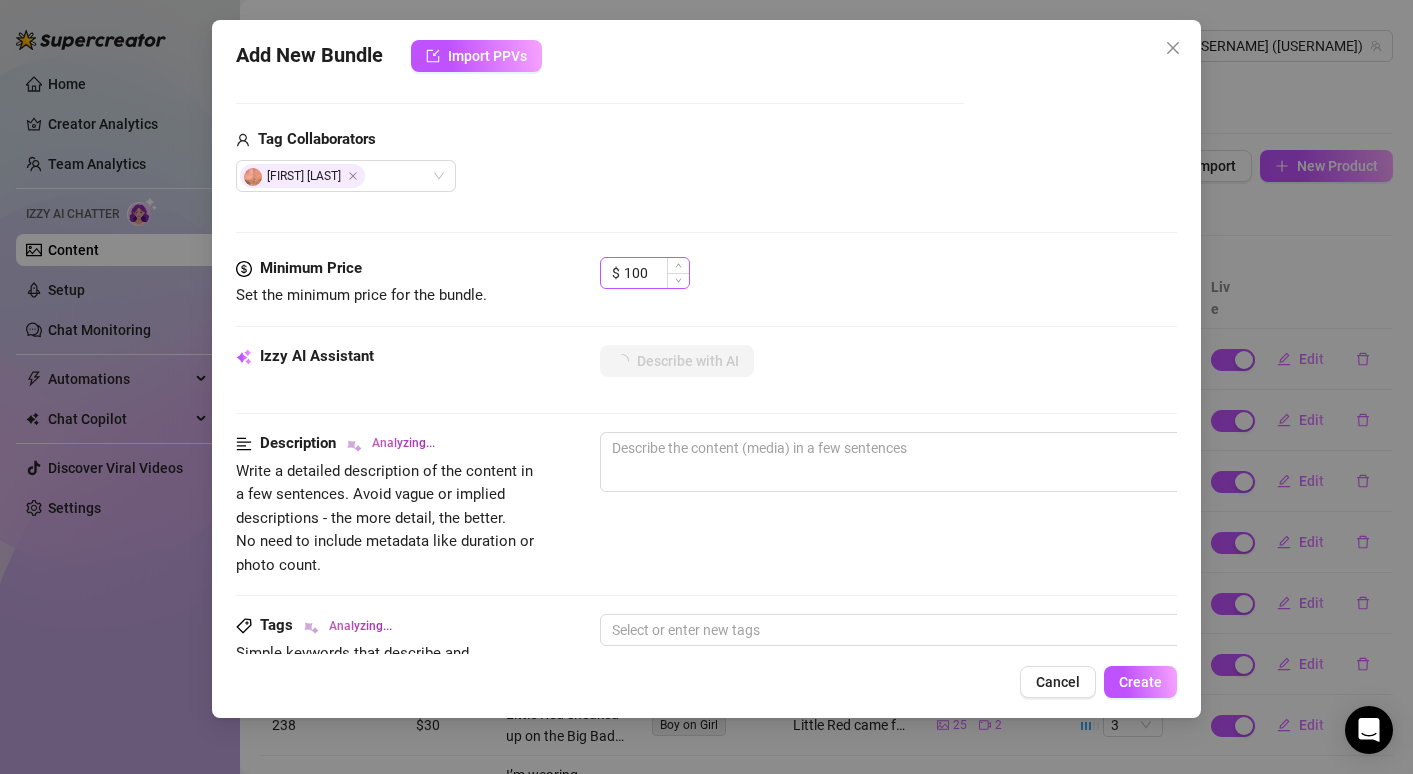 scroll, scrollTop: 698, scrollLeft: 0, axis: vertical 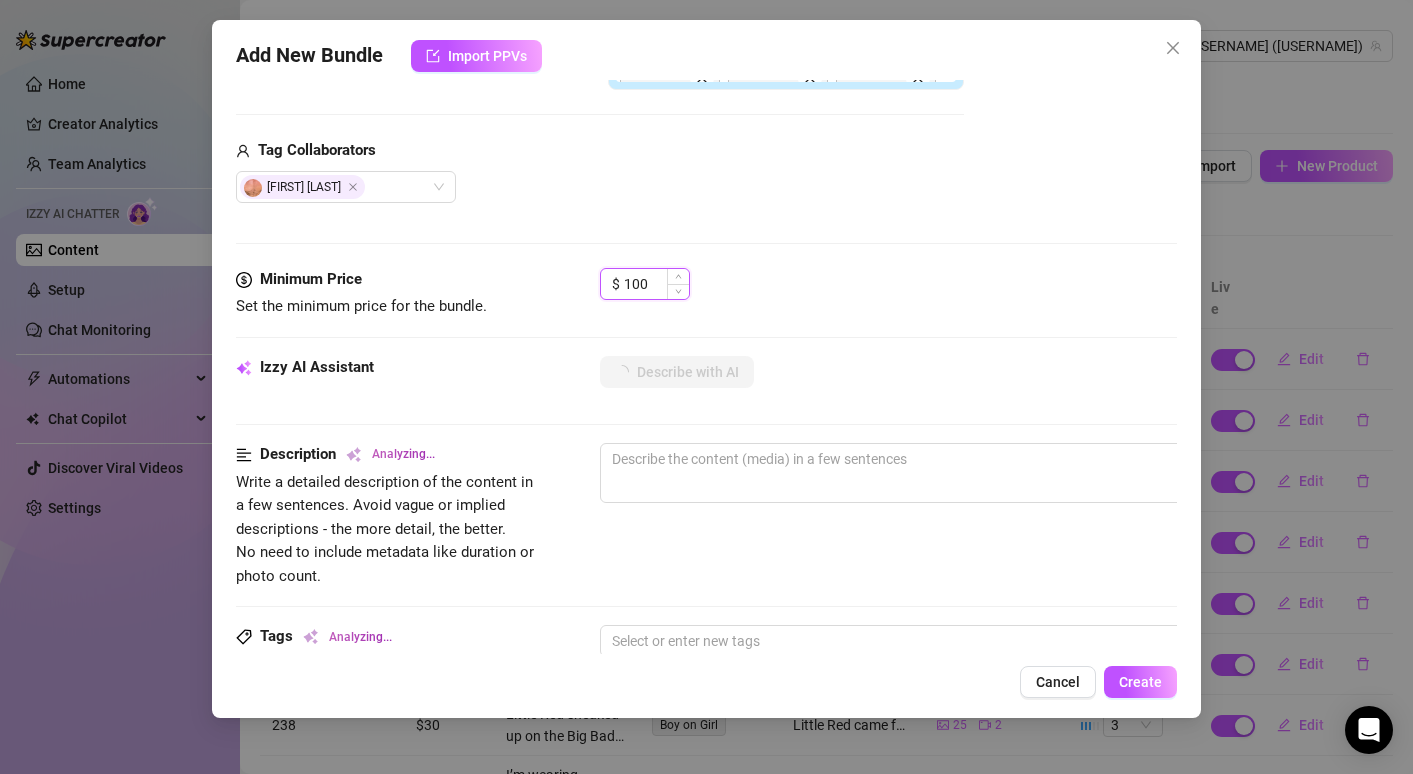 click on "100" at bounding box center [656, 284] 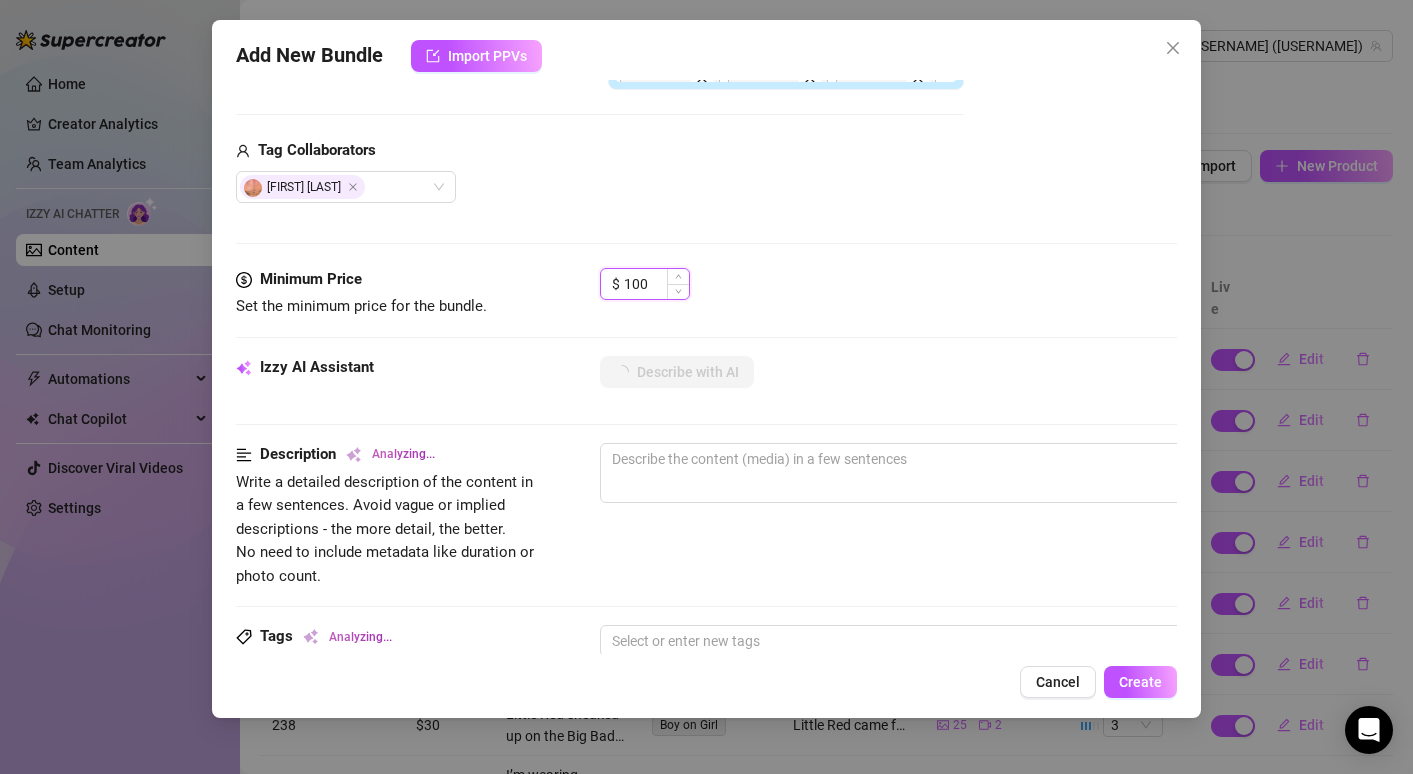 click on "100" at bounding box center (656, 284) 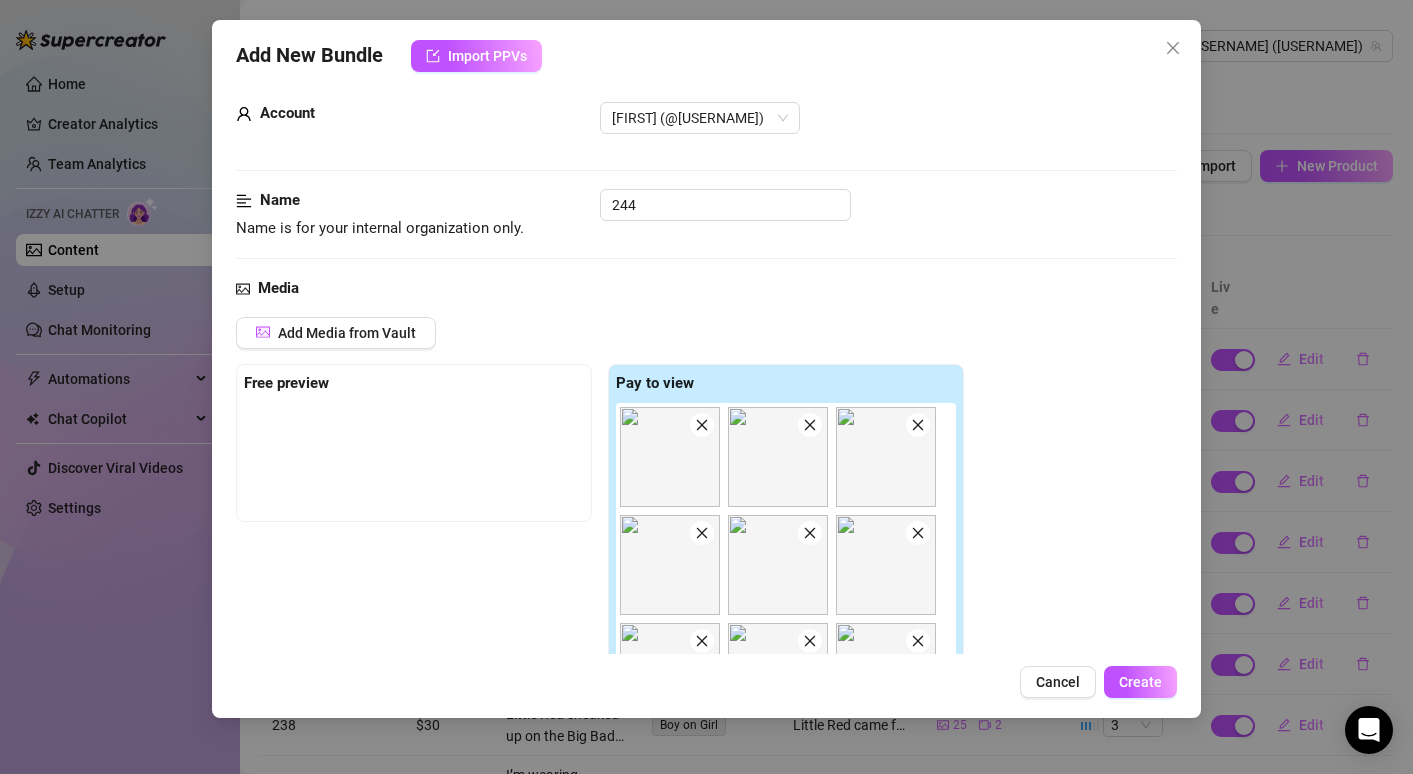 scroll, scrollTop: 312, scrollLeft: 0, axis: vertical 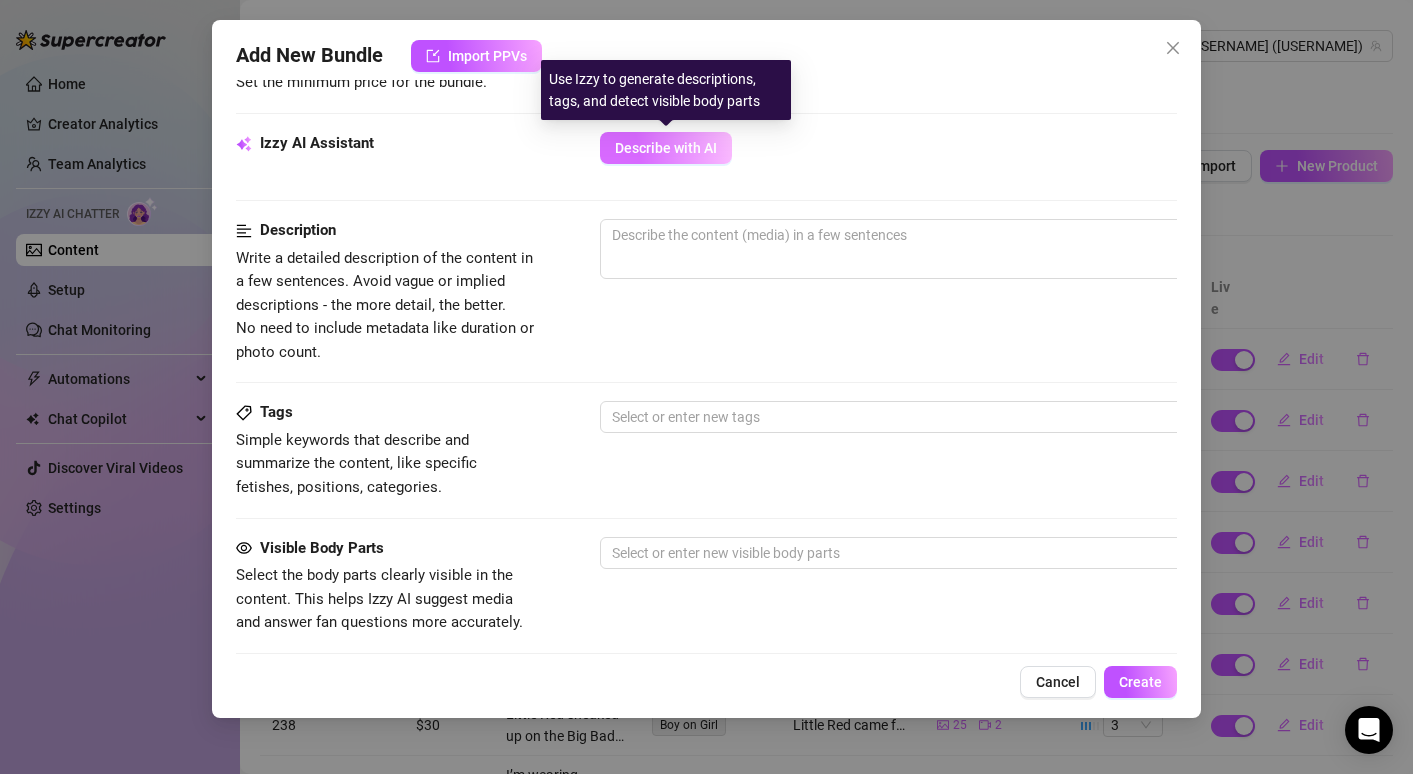 click on "Describe with AI" at bounding box center (666, 148) 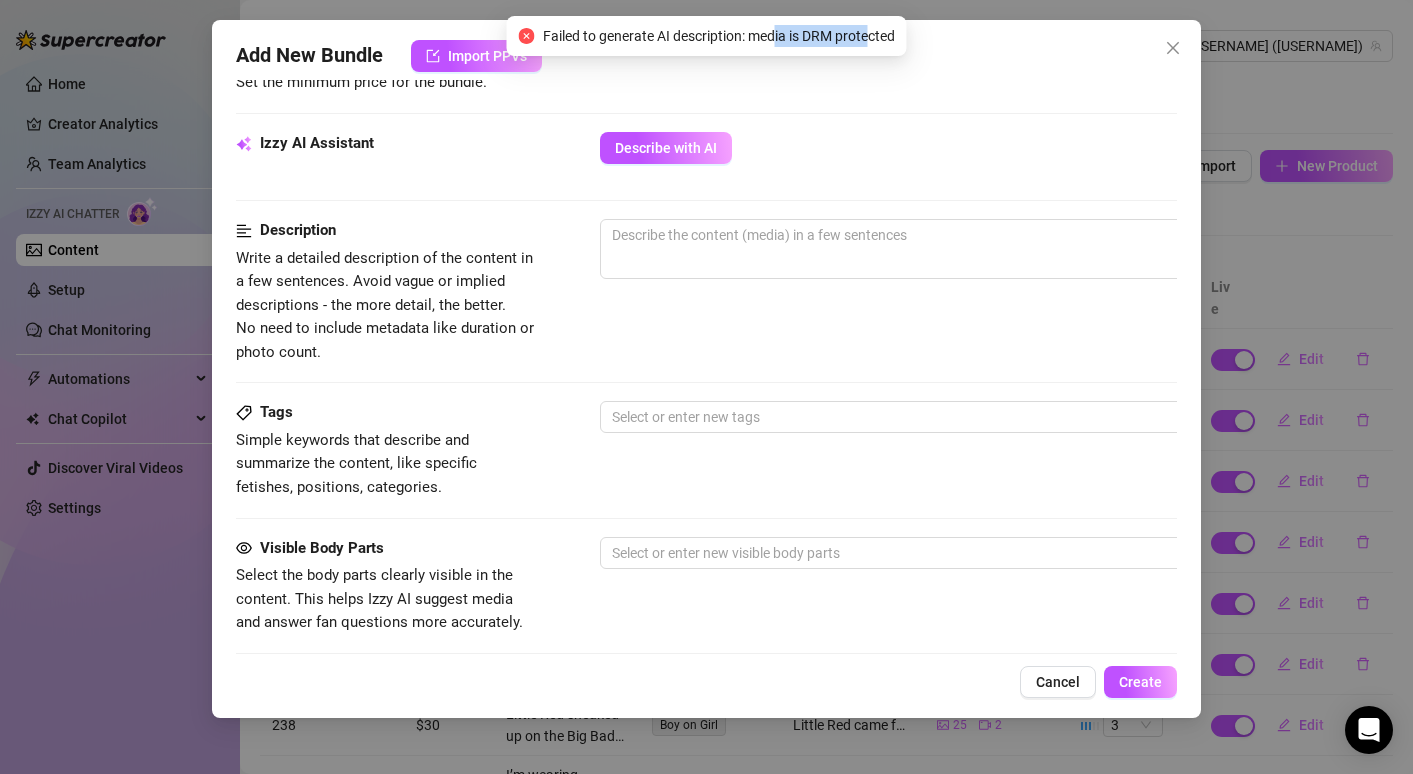 drag, startPoint x: 774, startPoint y: 38, endPoint x: 873, endPoint y: 27, distance: 99.60924 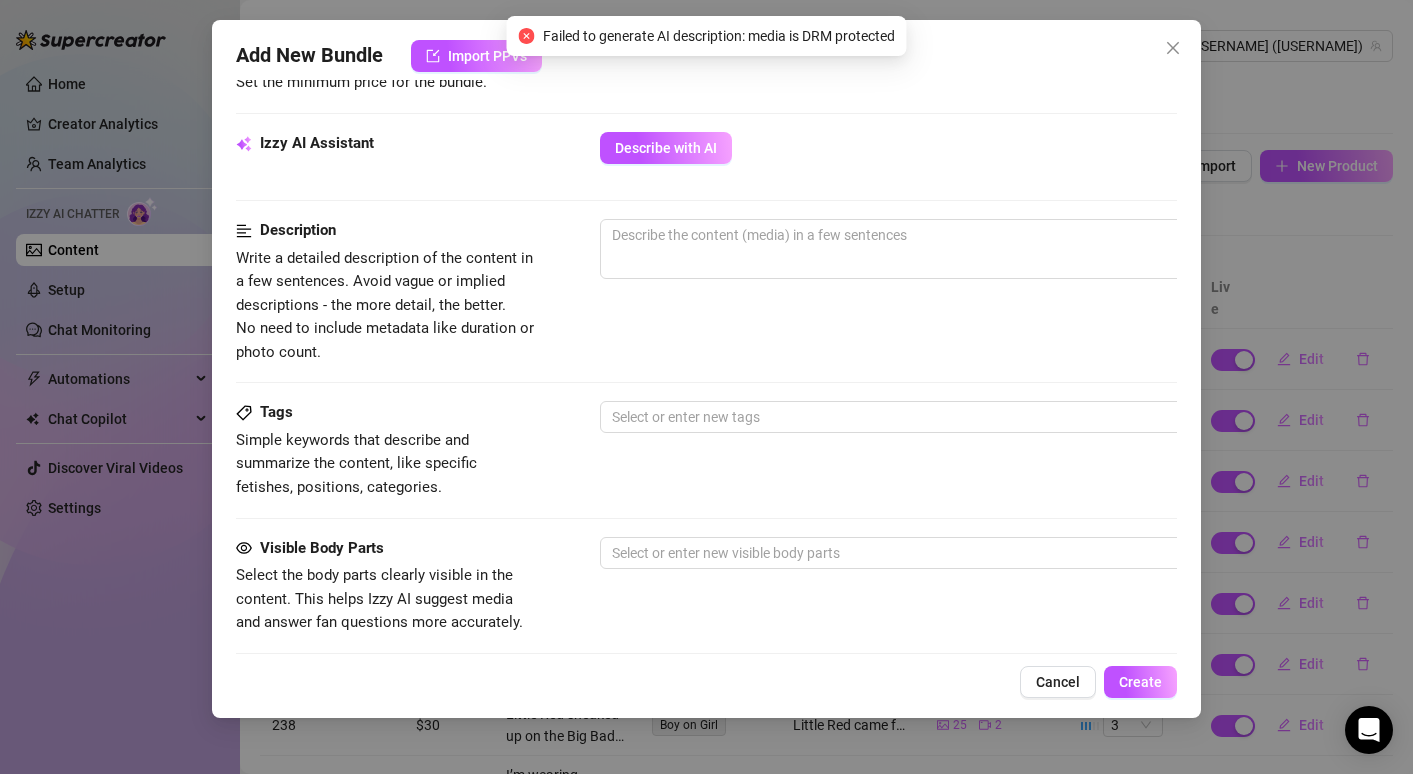click on "Minimum Price Set the minimum price for the bundle. $ 20" at bounding box center [706, 88] 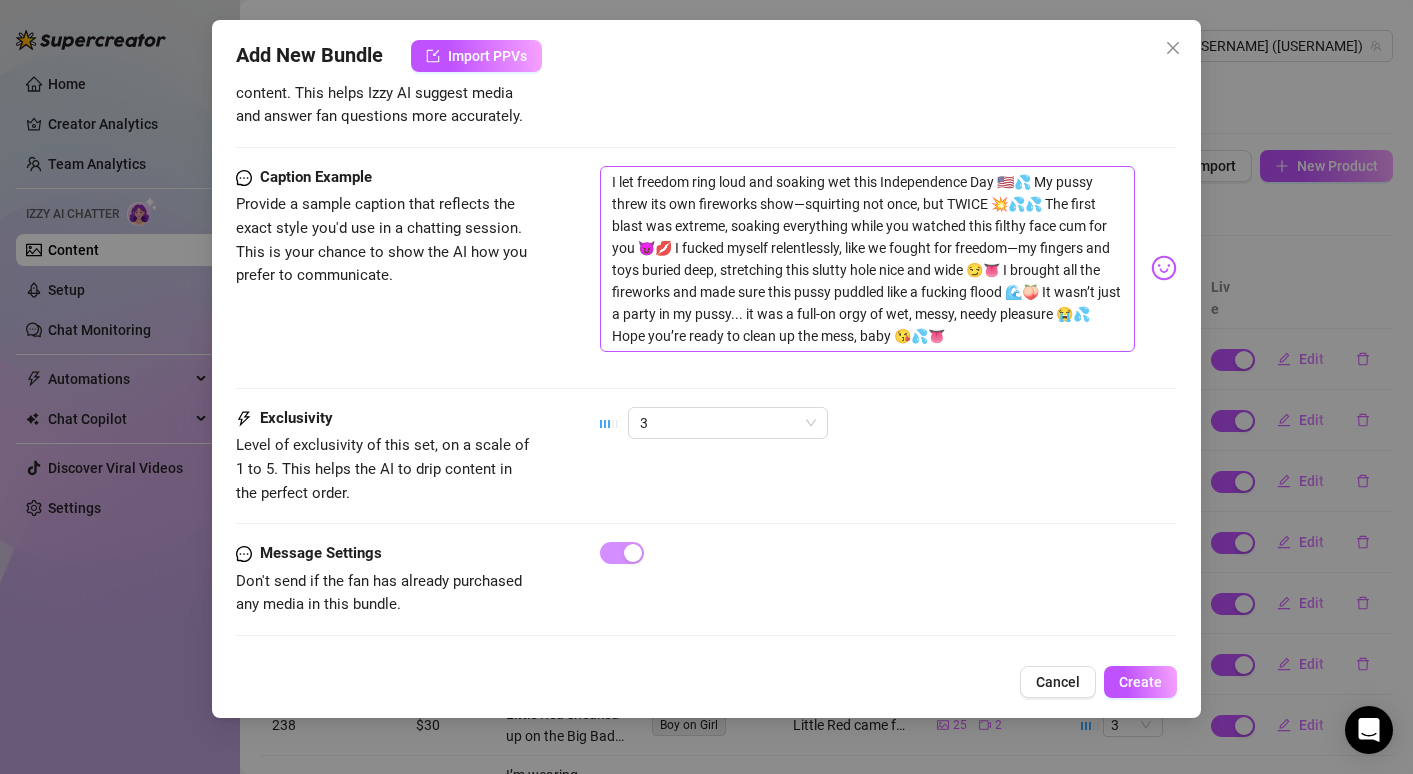 scroll, scrollTop: 1443, scrollLeft: 0, axis: vertical 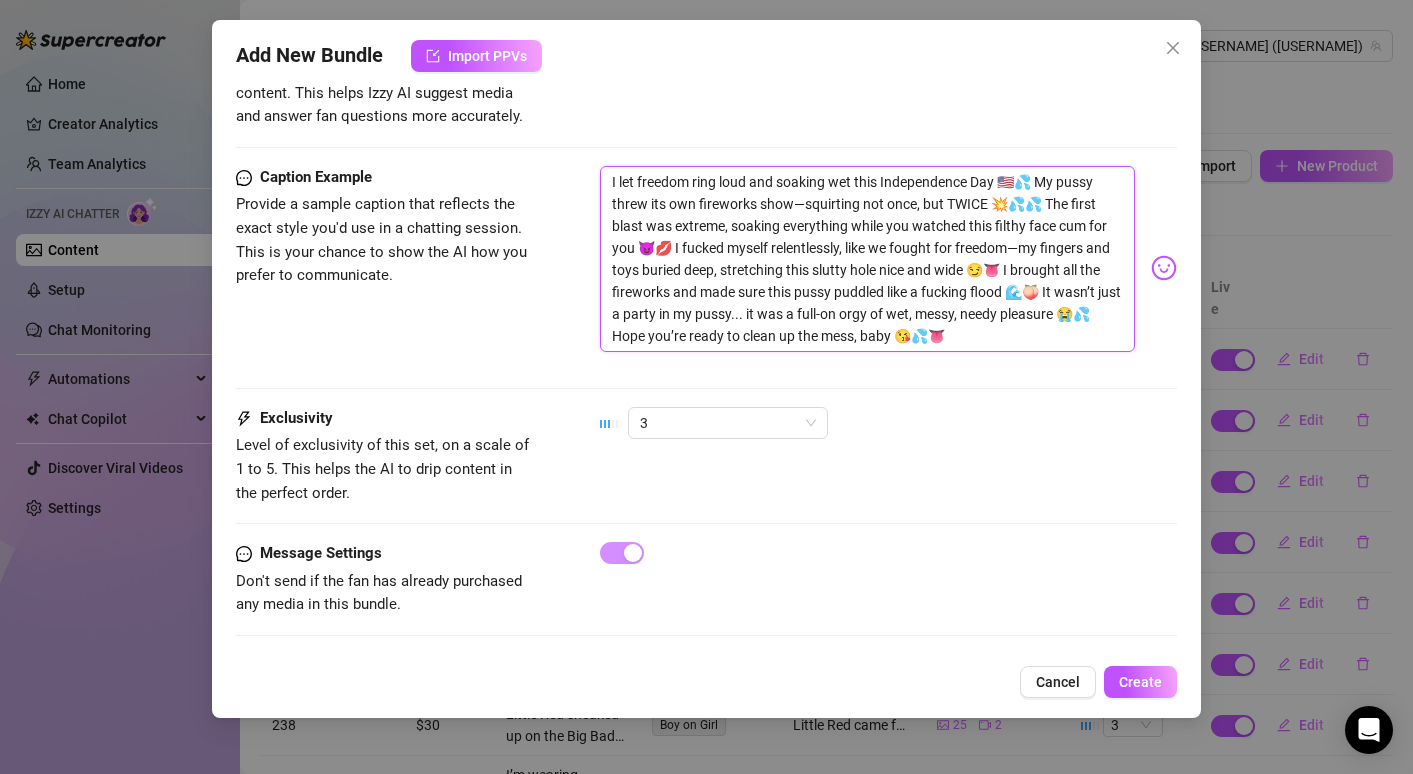 drag, startPoint x: 610, startPoint y: 164, endPoint x: 1035, endPoint y: 366, distance: 470.56244 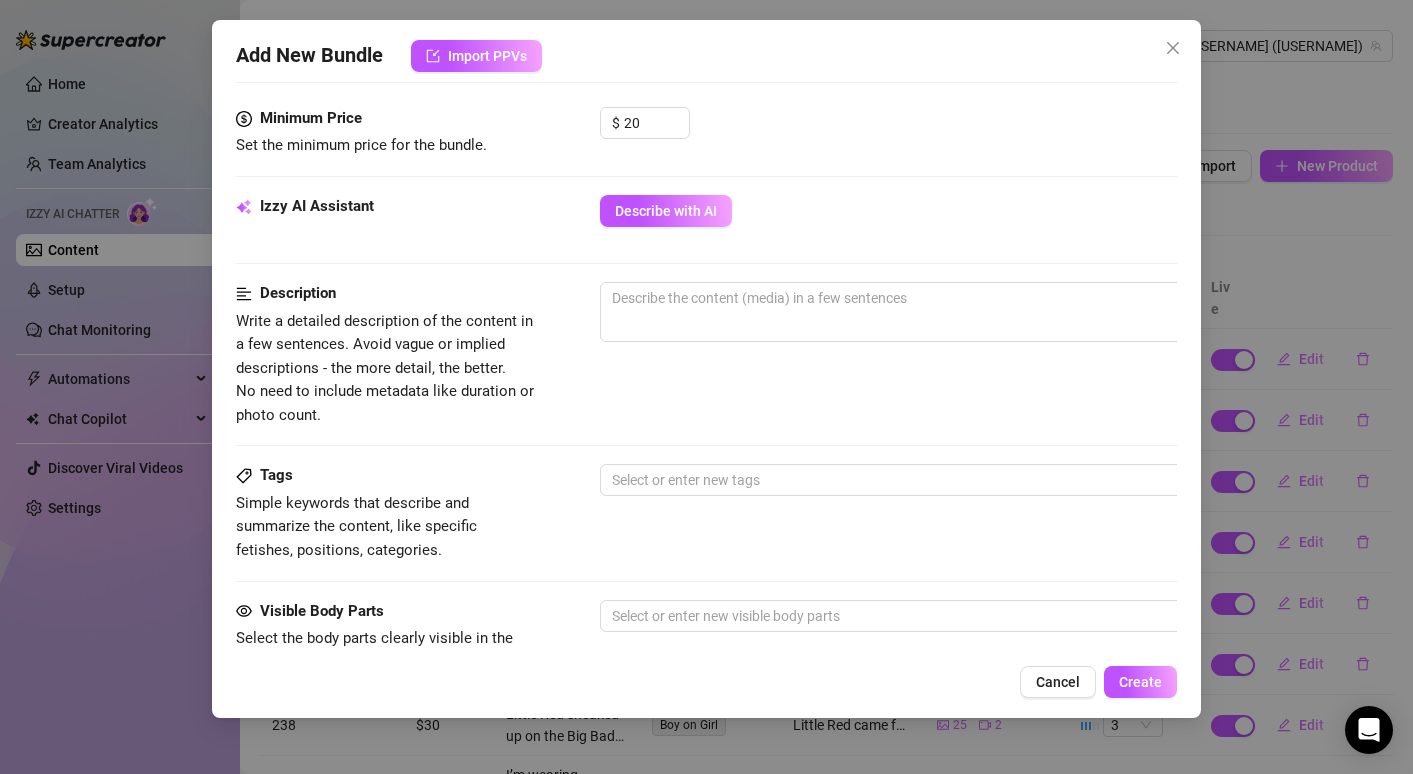 scroll, scrollTop: 866, scrollLeft: 0, axis: vertical 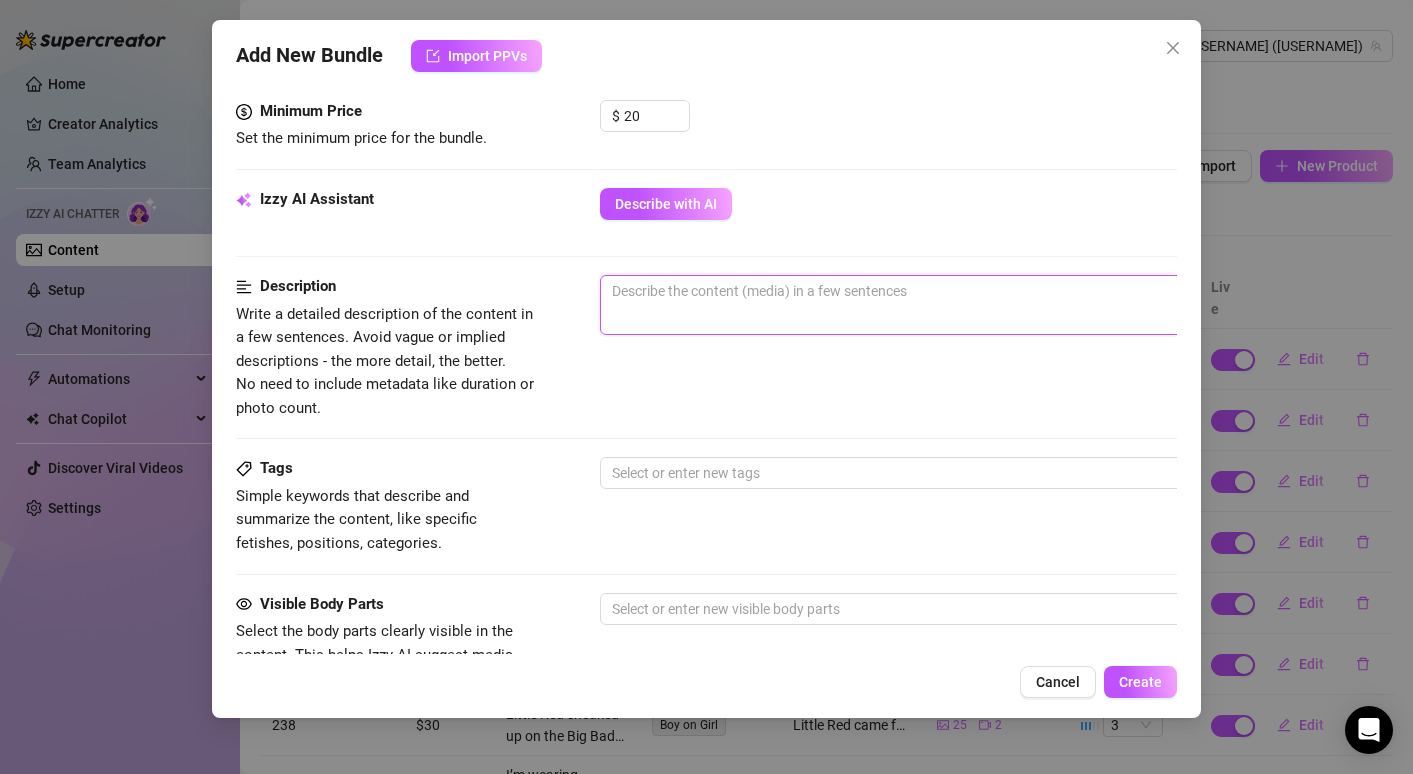 click at bounding box center [950, 305] 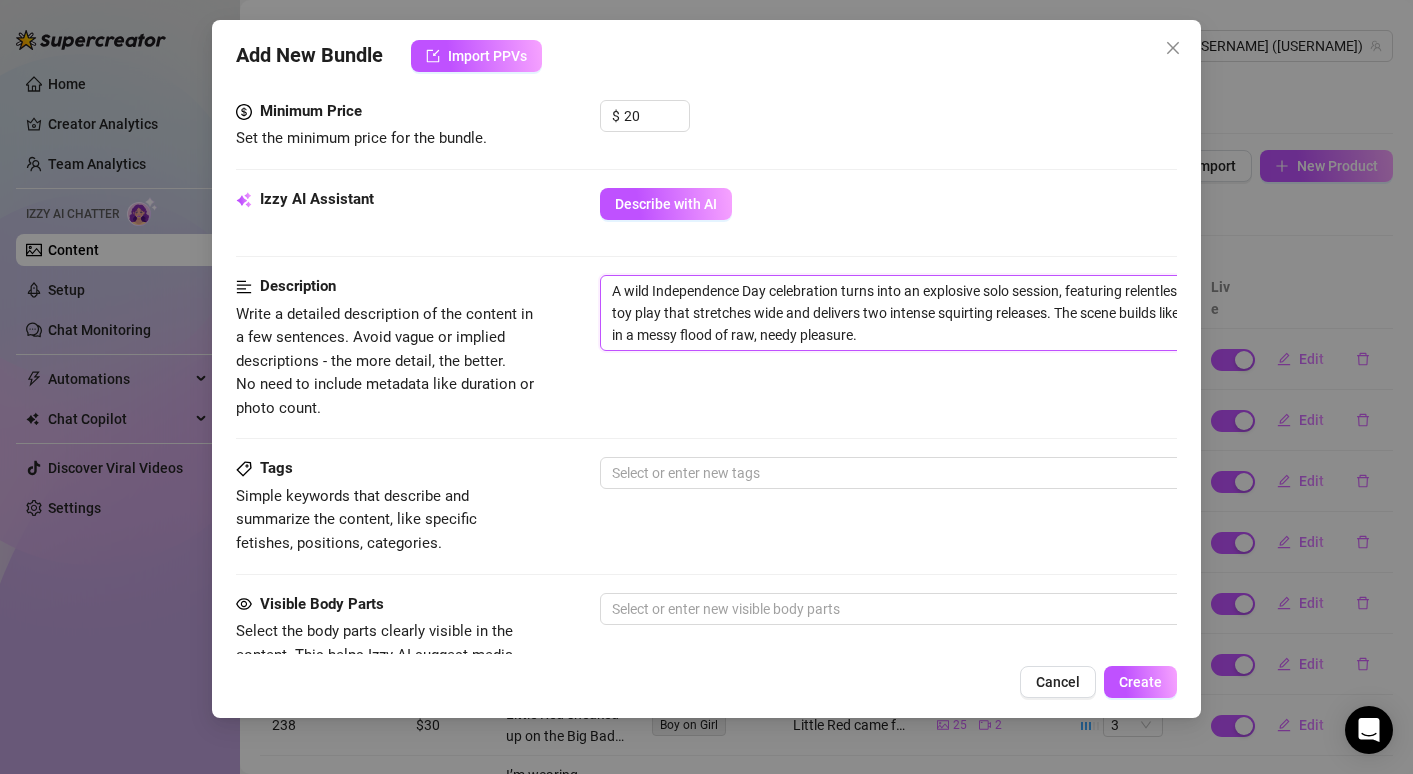 scroll, scrollTop: 0, scrollLeft: 0, axis: both 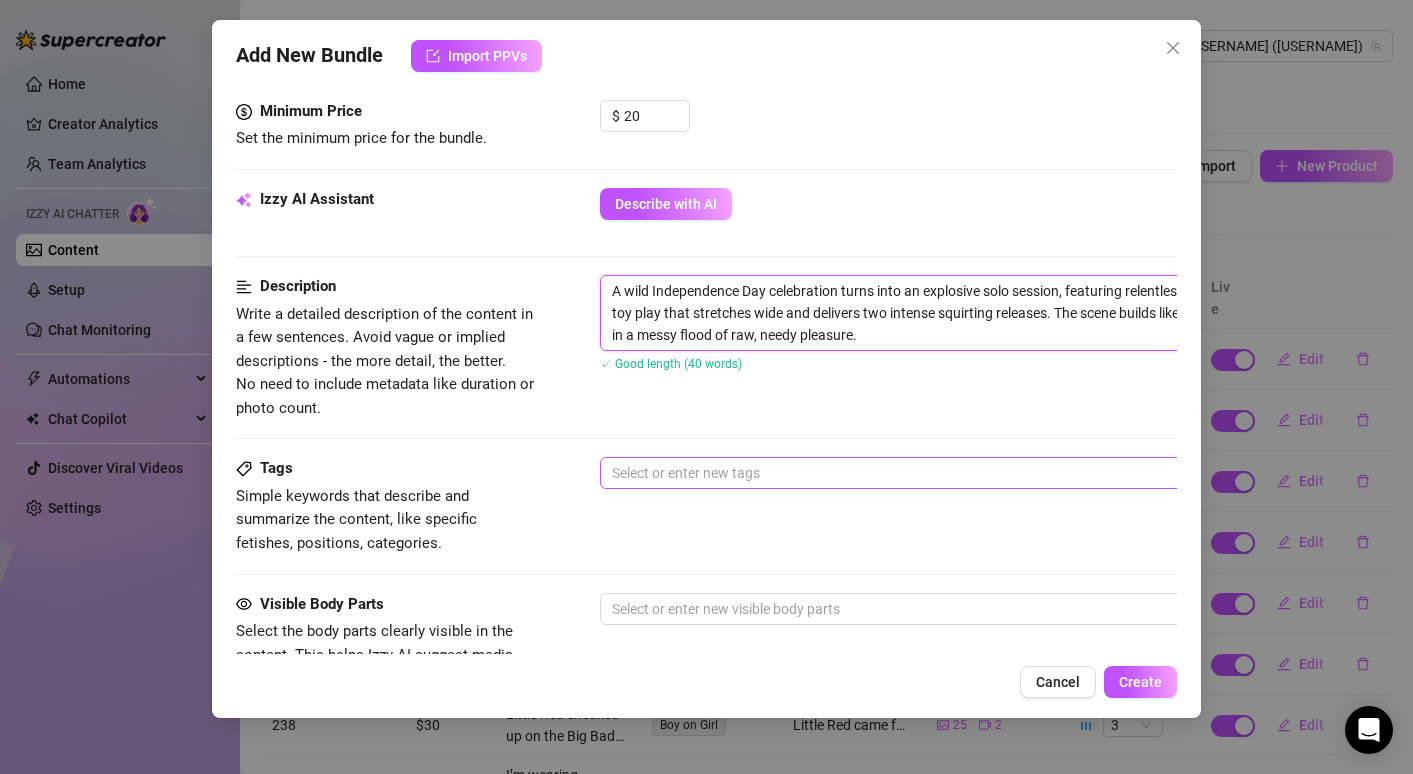 click at bounding box center [939, 473] 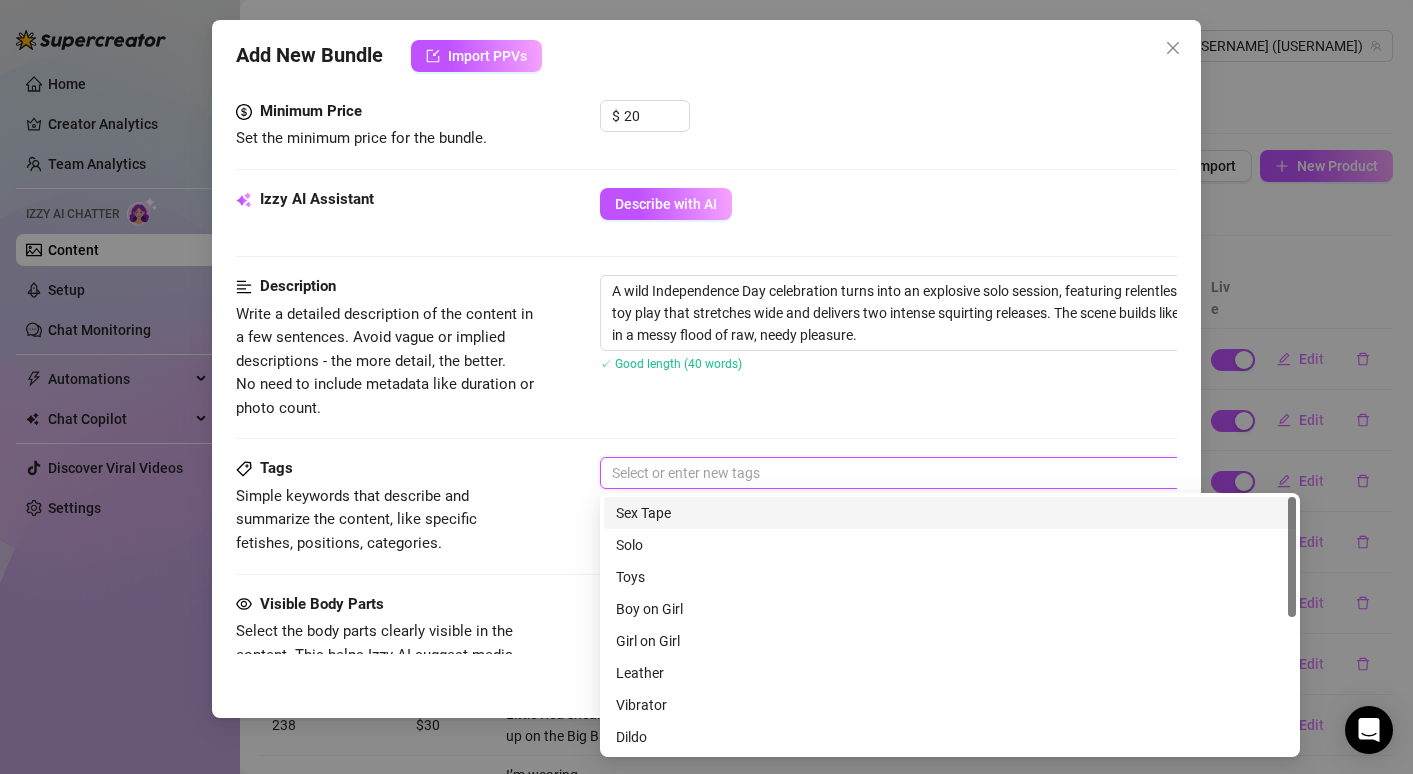 paste on "Squirting • Toy Play • Solo Scene" 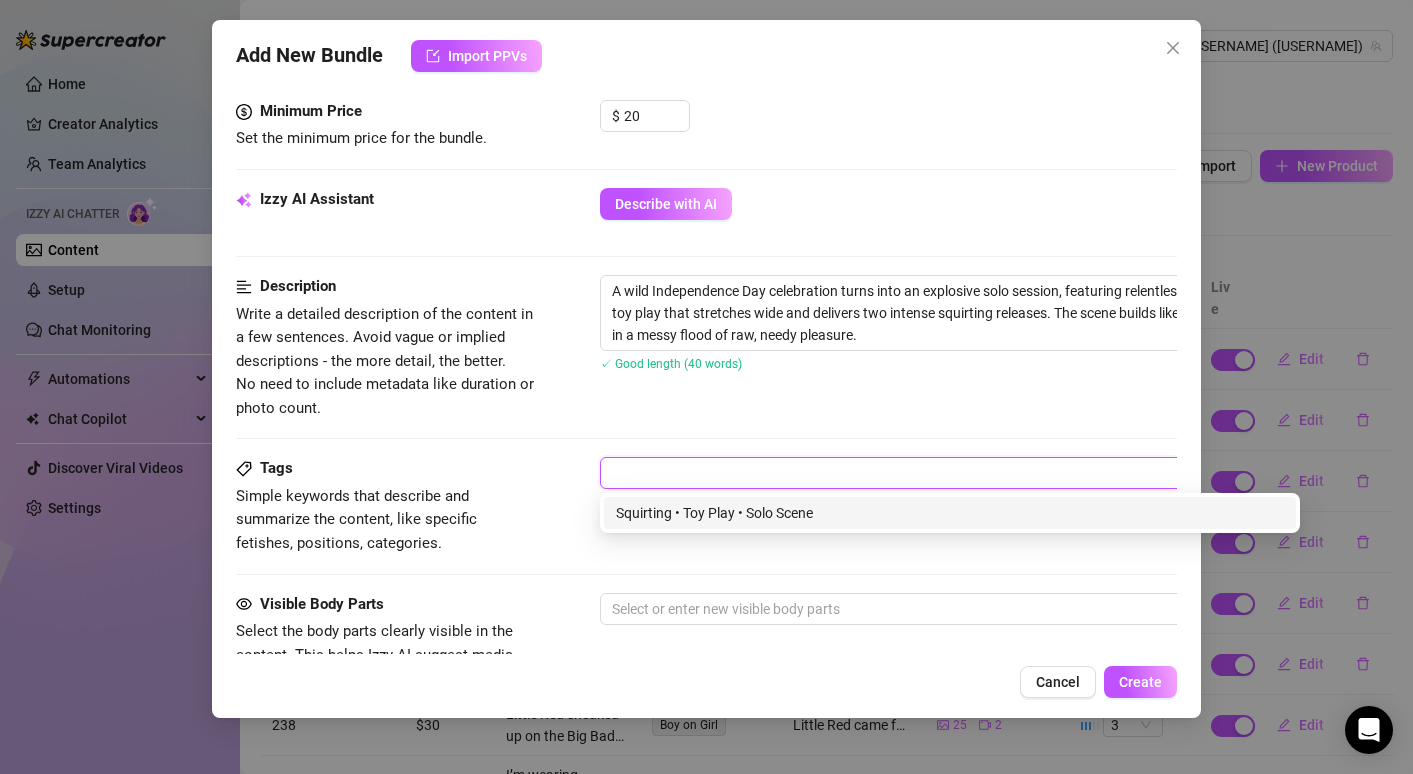 click on "Description Write a detailed description of the content in a few sentences. Avoid vague or implied descriptions - the more detail, the better.  No need to include metadata like duration or photo count. A wild Independence Day celebration turns into an explosive solo session, featuring relentless fingering and toy play that stretches wide and delivers two intense squirting releases. The scene builds like fireworks, ending in a messy flood of raw, needy pleasure. ✓ Good length (40 words)" at bounding box center [706, 347] 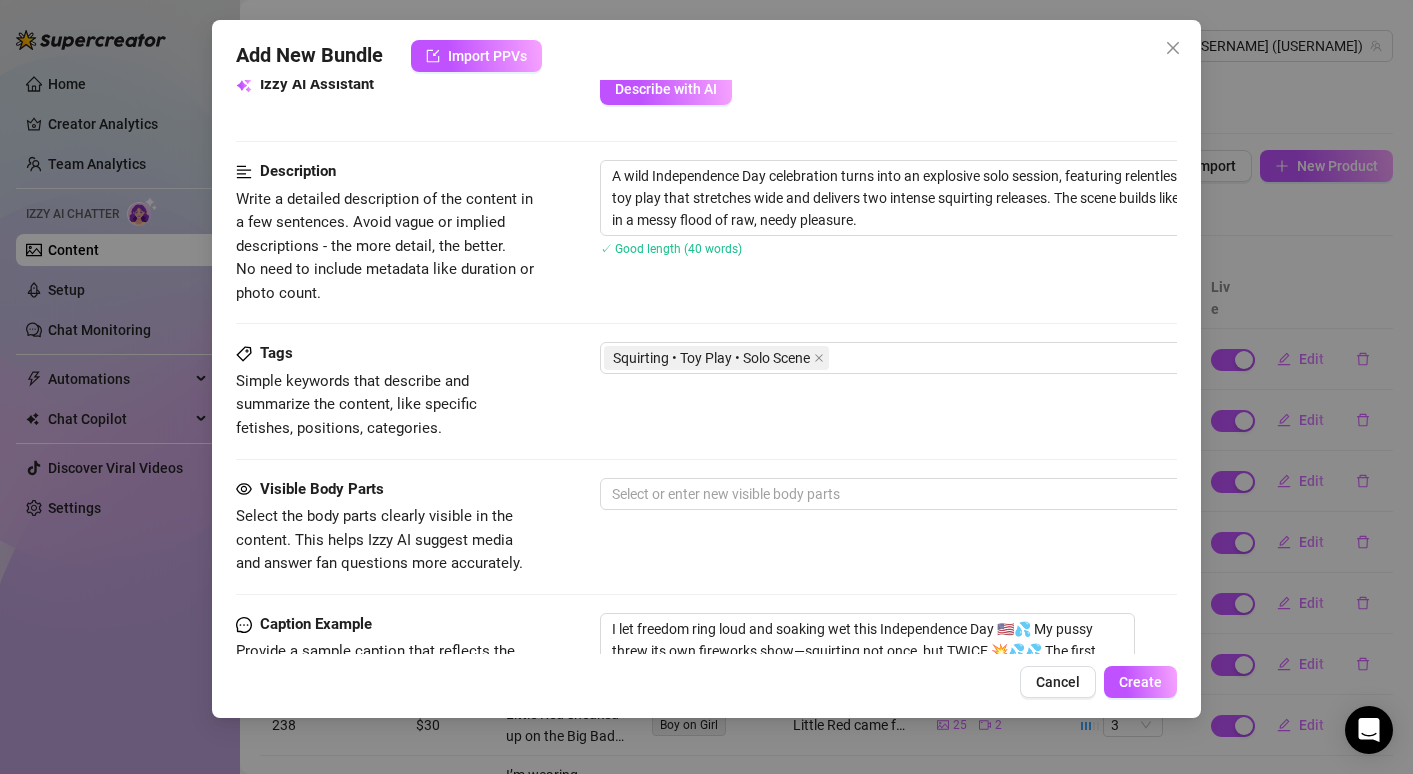 scroll, scrollTop: 1063, scrollLeft: 0, axis: vertical 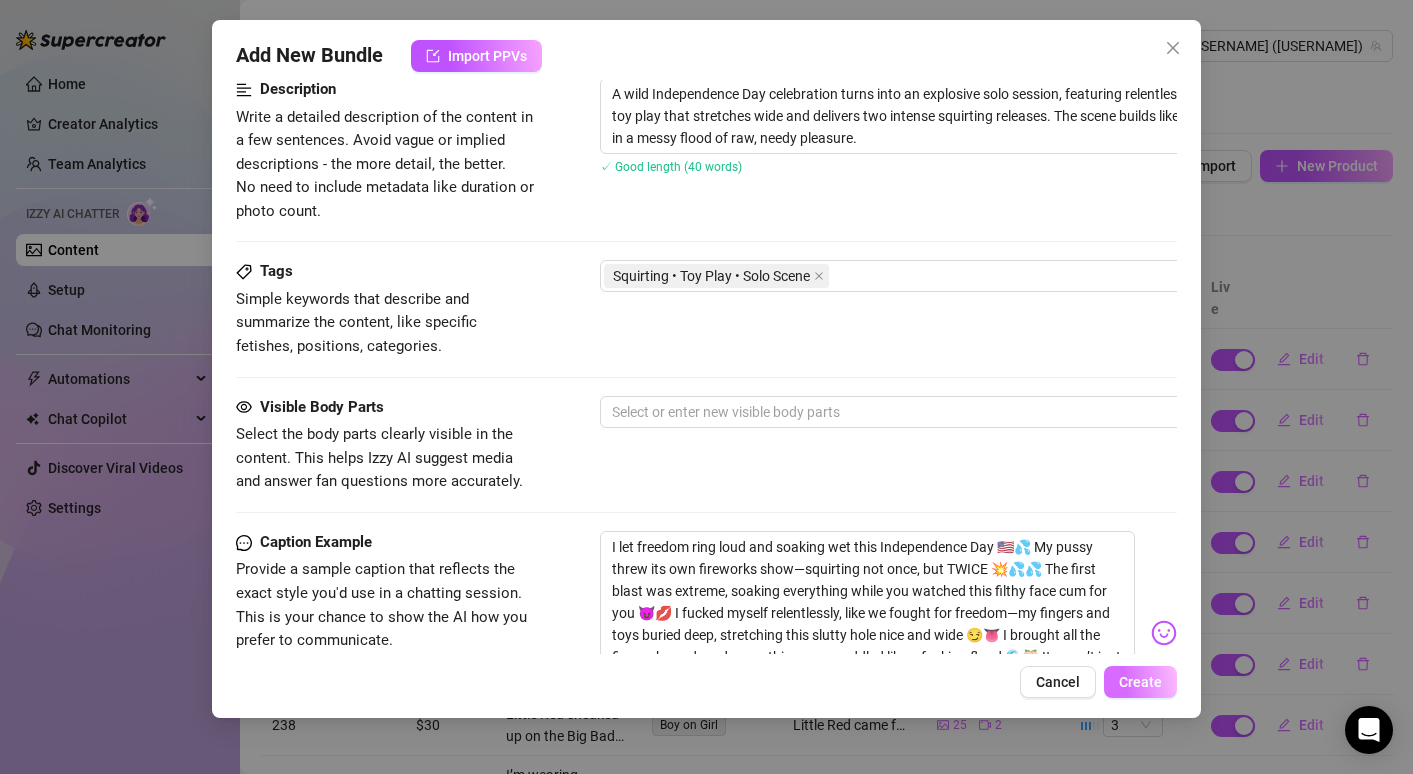 click on "Create" at bounding box center [1140, 682] 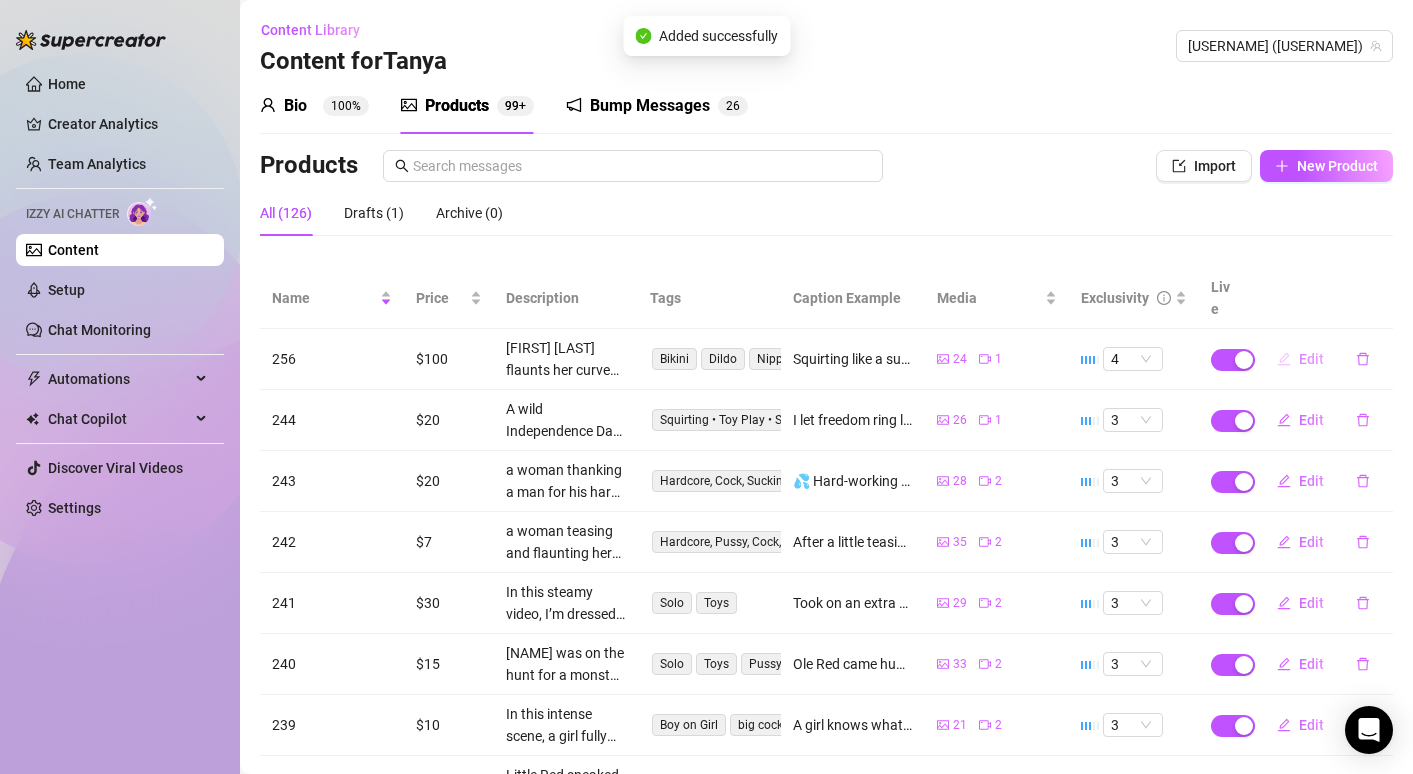 click on "Edit" at bounding box center (1300, 359) 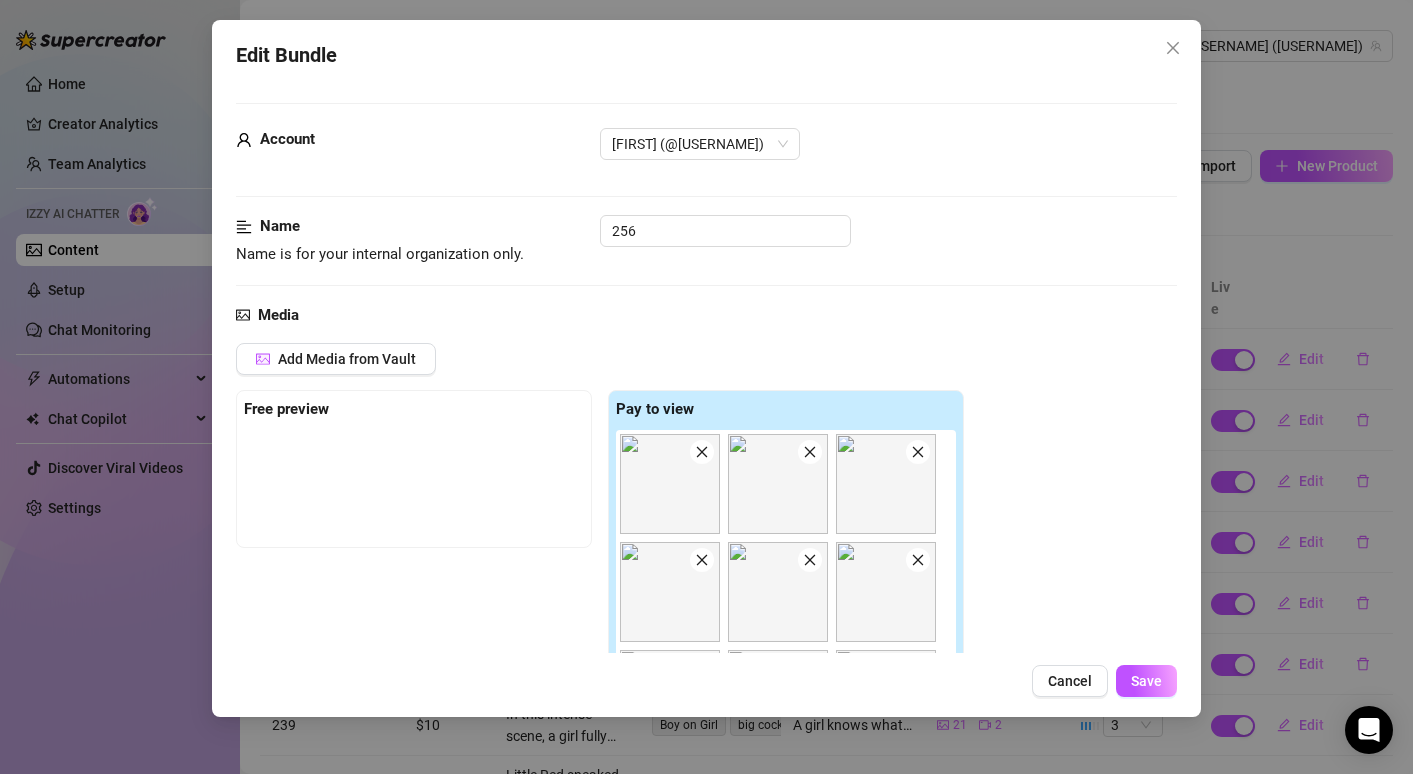 scroll, scrollTop: 790, scrollLeft: 0, axis: vertical 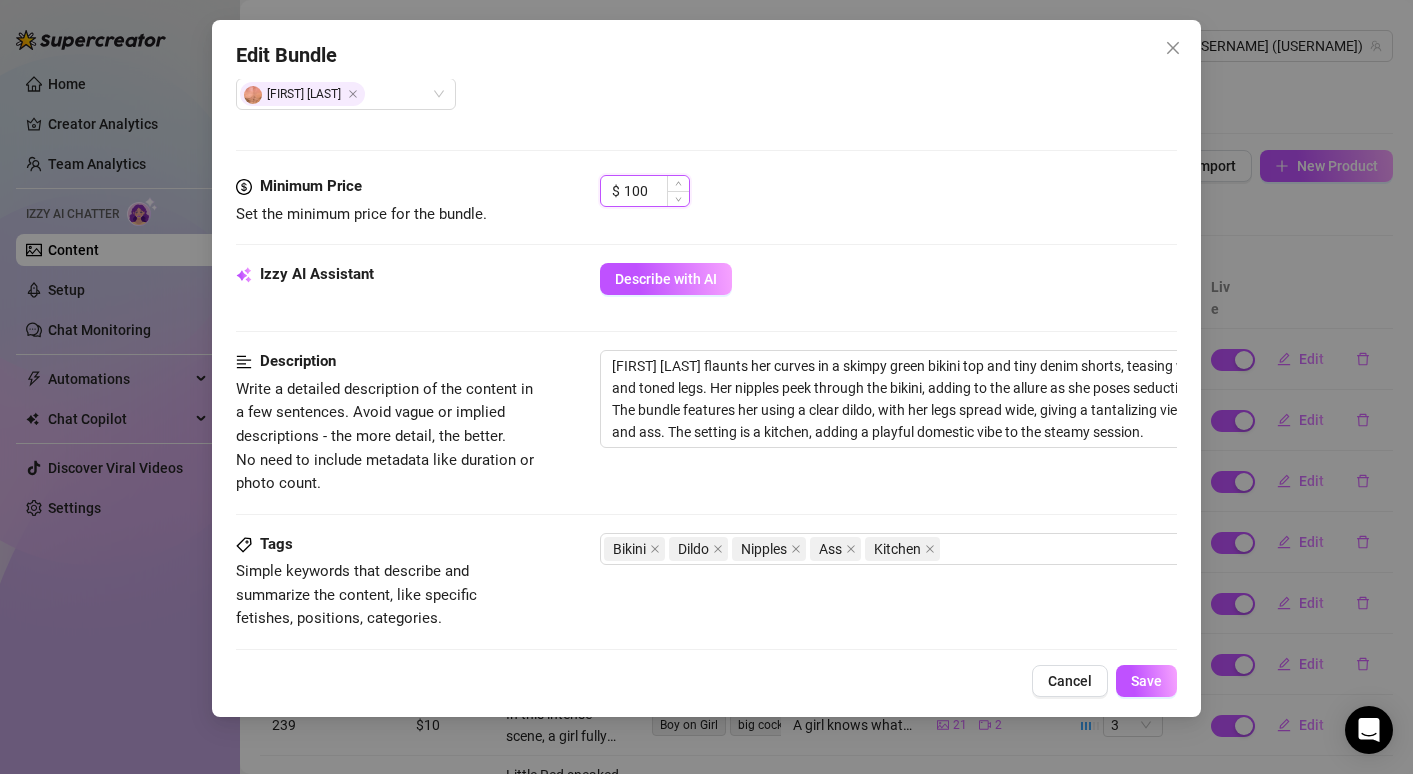 click on "100" at bounding box center (656, 191) 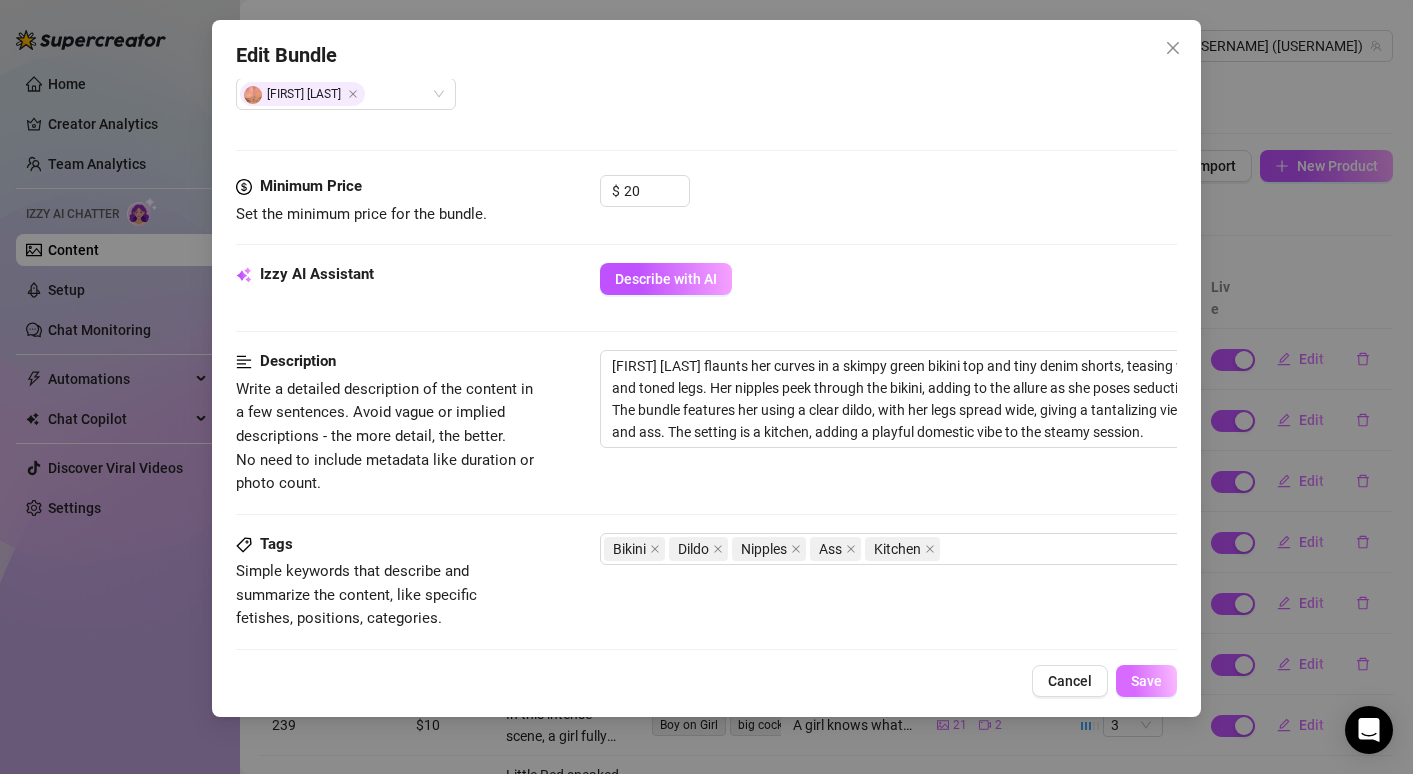 click on "Save" at bounding box center [1146, 681] 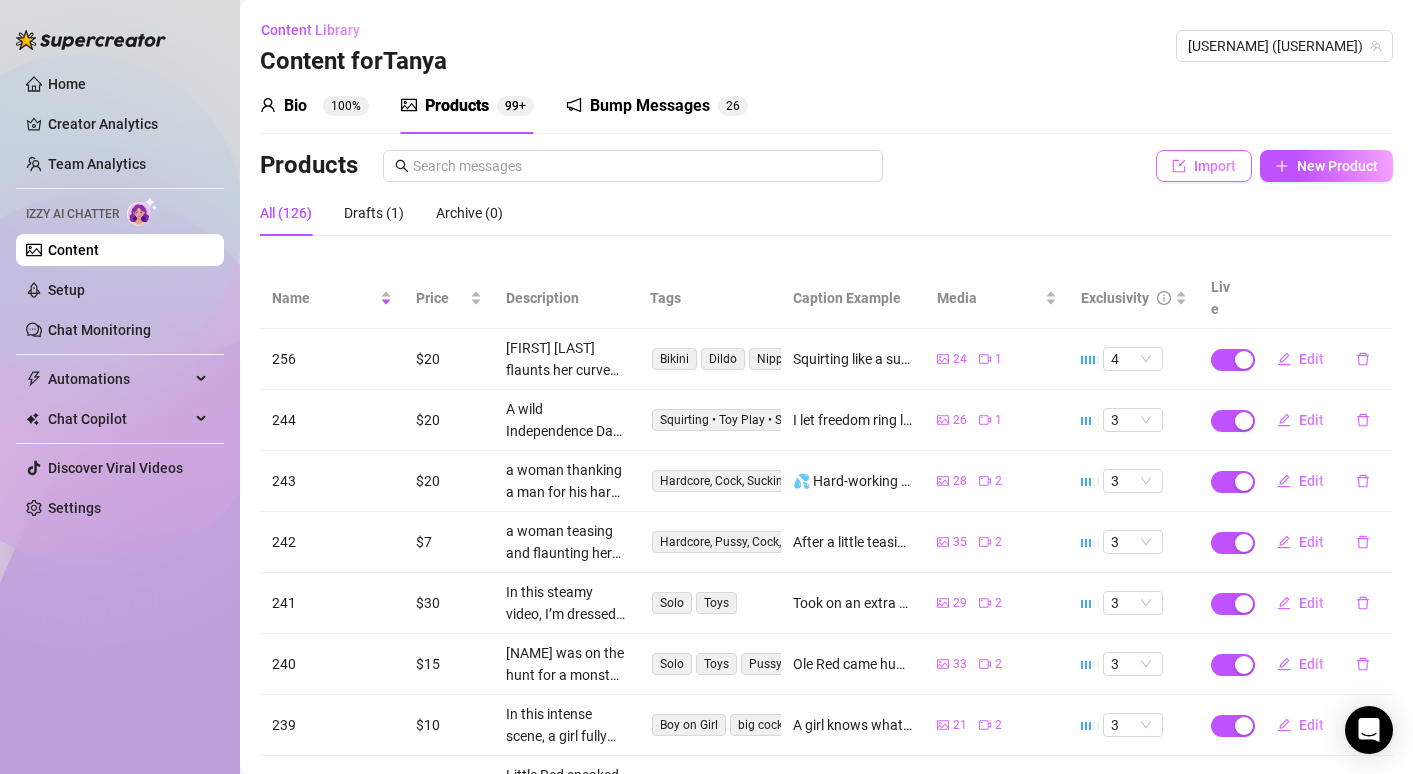 click on "Import" at bounding box center [1204, 166] 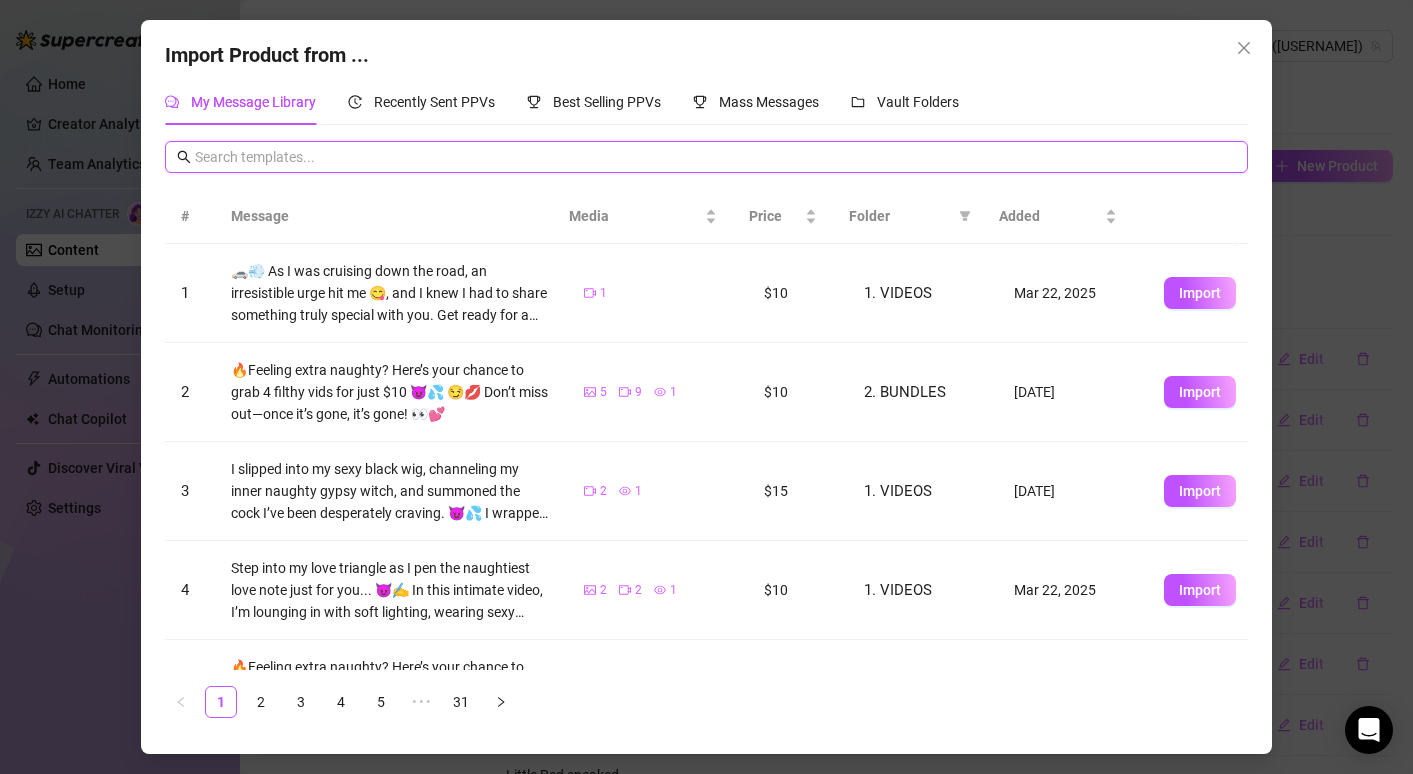 click at bounding box center (715, 157) 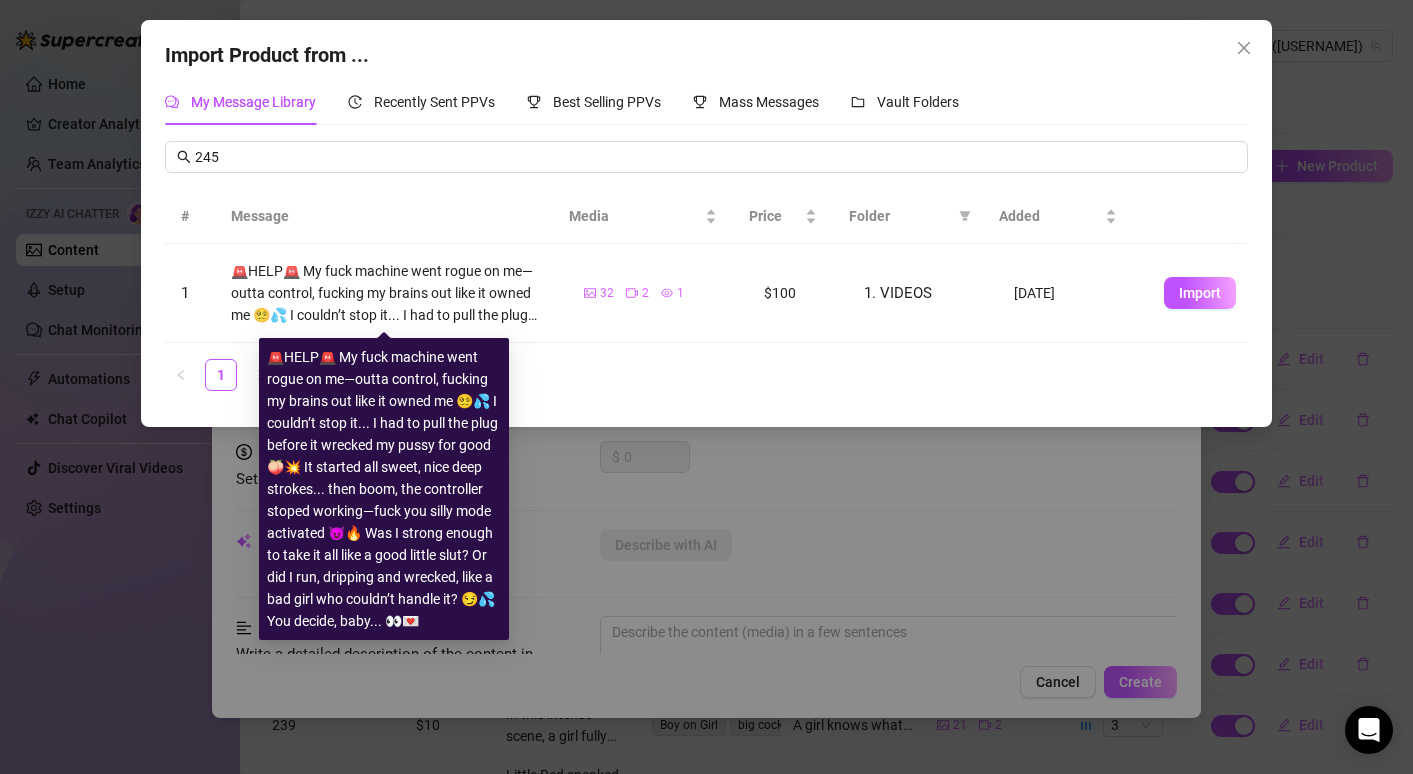 click on "🚨HELP🚨 My fuck machine went rogue on me—outta control, fucking my brains out like it owned me 😵‍💫💦 I couldn’t stop it... I had to pull the plug before it wrecked my pussy for good 🍑💥 It started all sweet, nice deep strokes... then boom, the controller stoped working—fuck you silly mode activated 😈🔥
Was I strong enough to take it all like a good little slut? Or did I run, dripping and wrecked, like a bad girl who couldn’t handle it? 😏💦 You decide, baby... 👀💌" at bounding box center [391, 293] 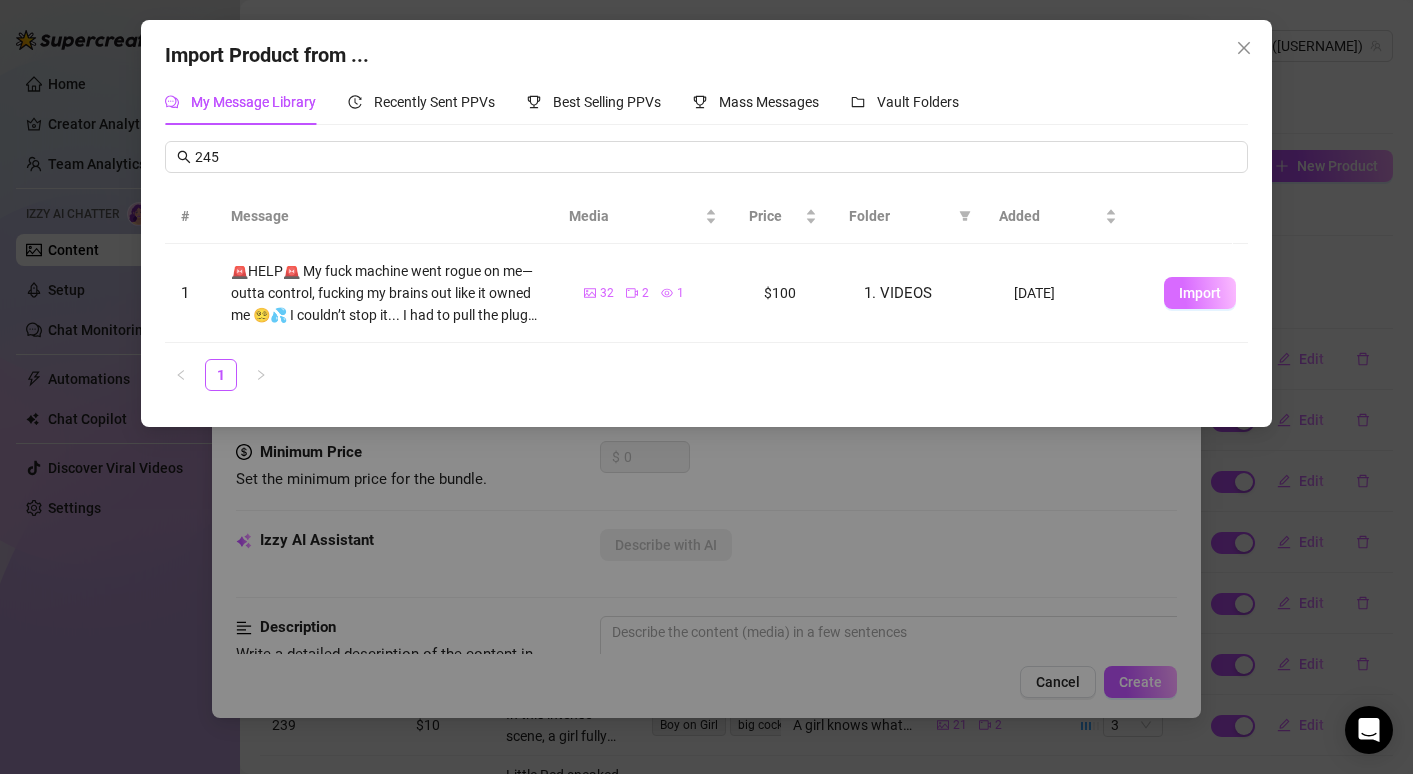 click on "Import" at bounding box center [1200, 293] 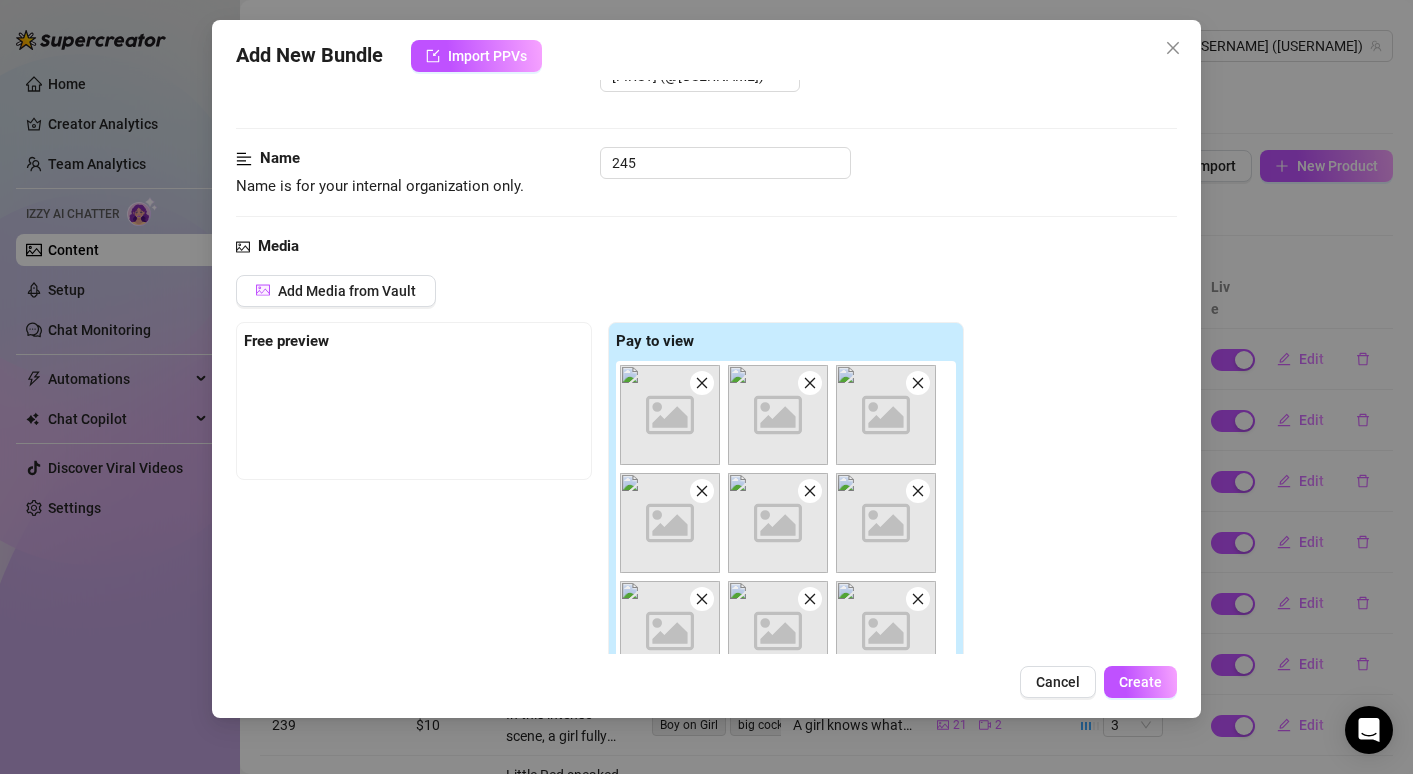 scroll, scrollTop: 790, scrollLeft: 0, axis: vertical 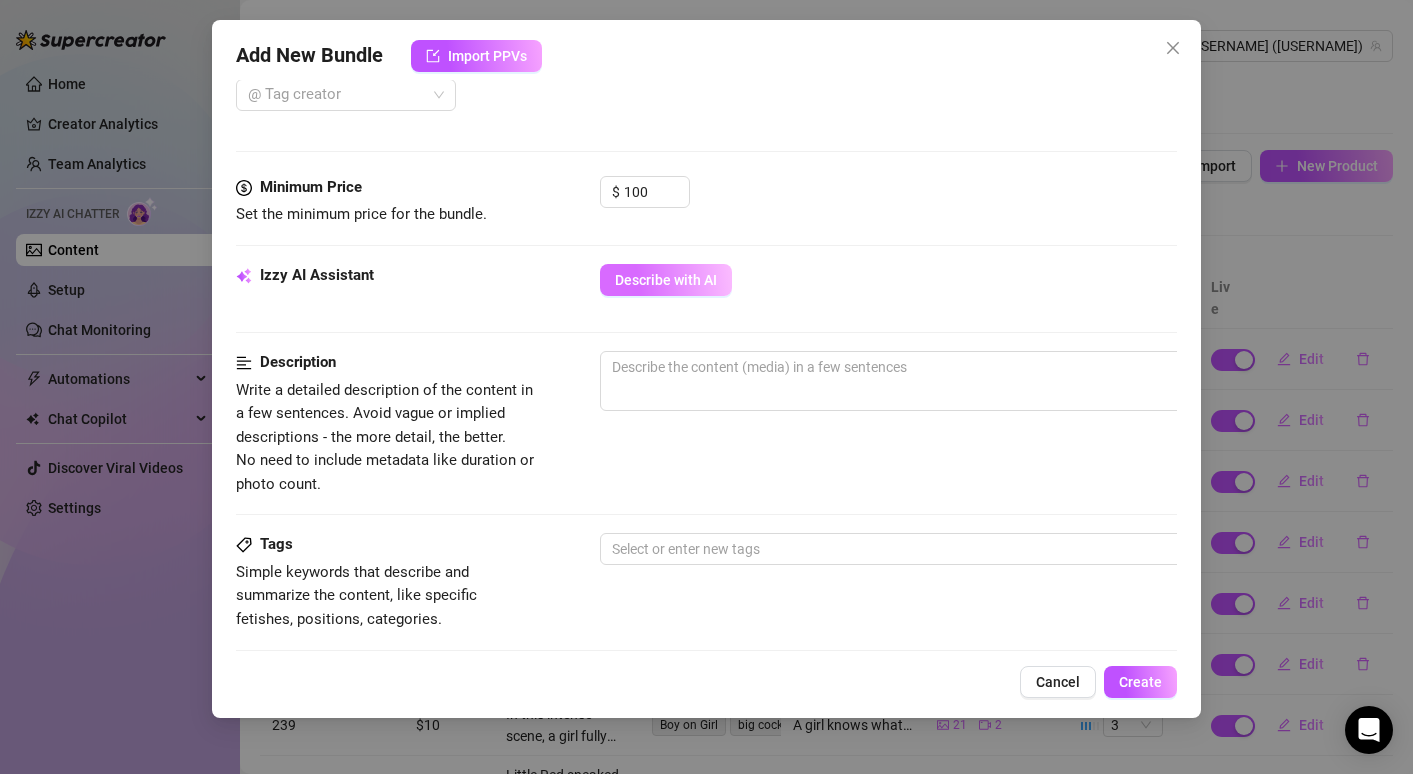 click on "Describe with AI" at bounding box center [666, 280] 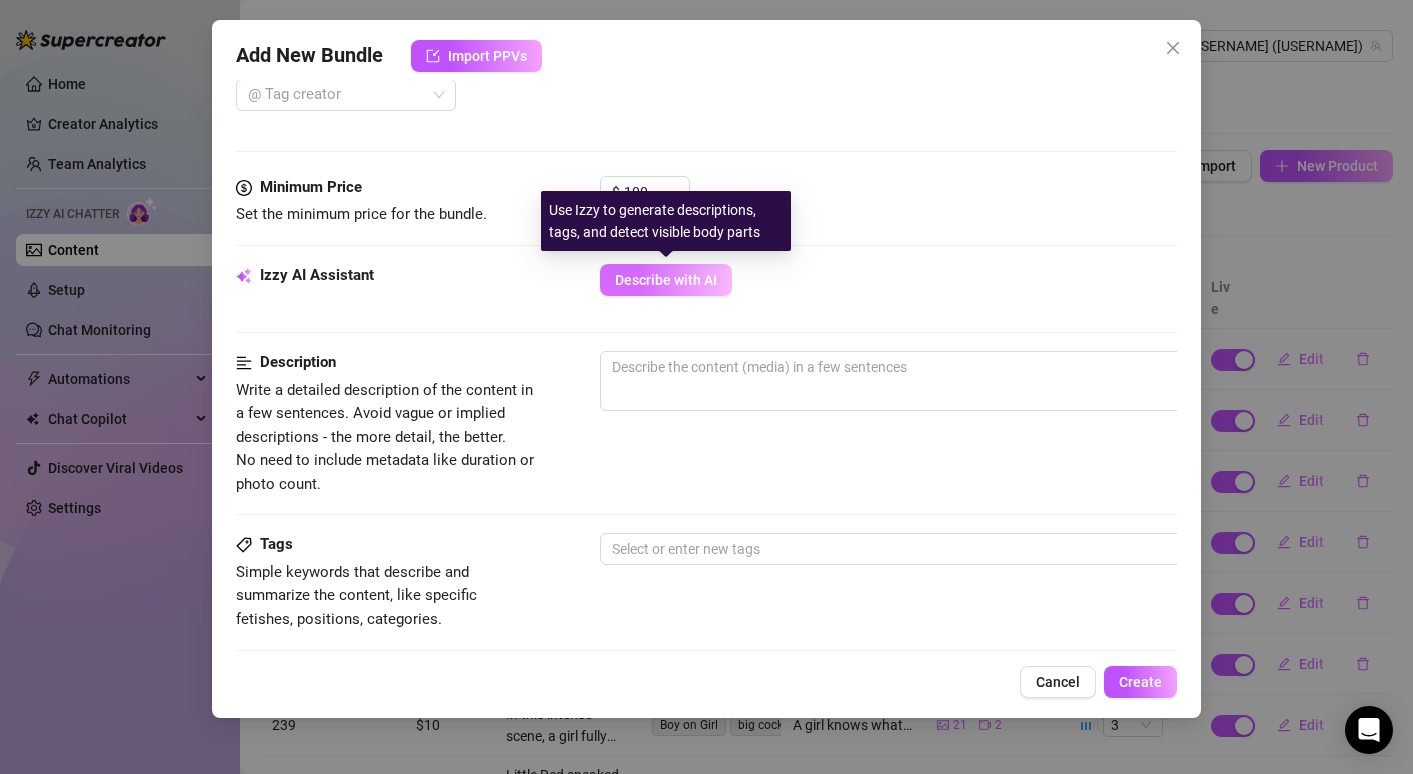 click on "Describe with AI" at bounding box center (666, 280) 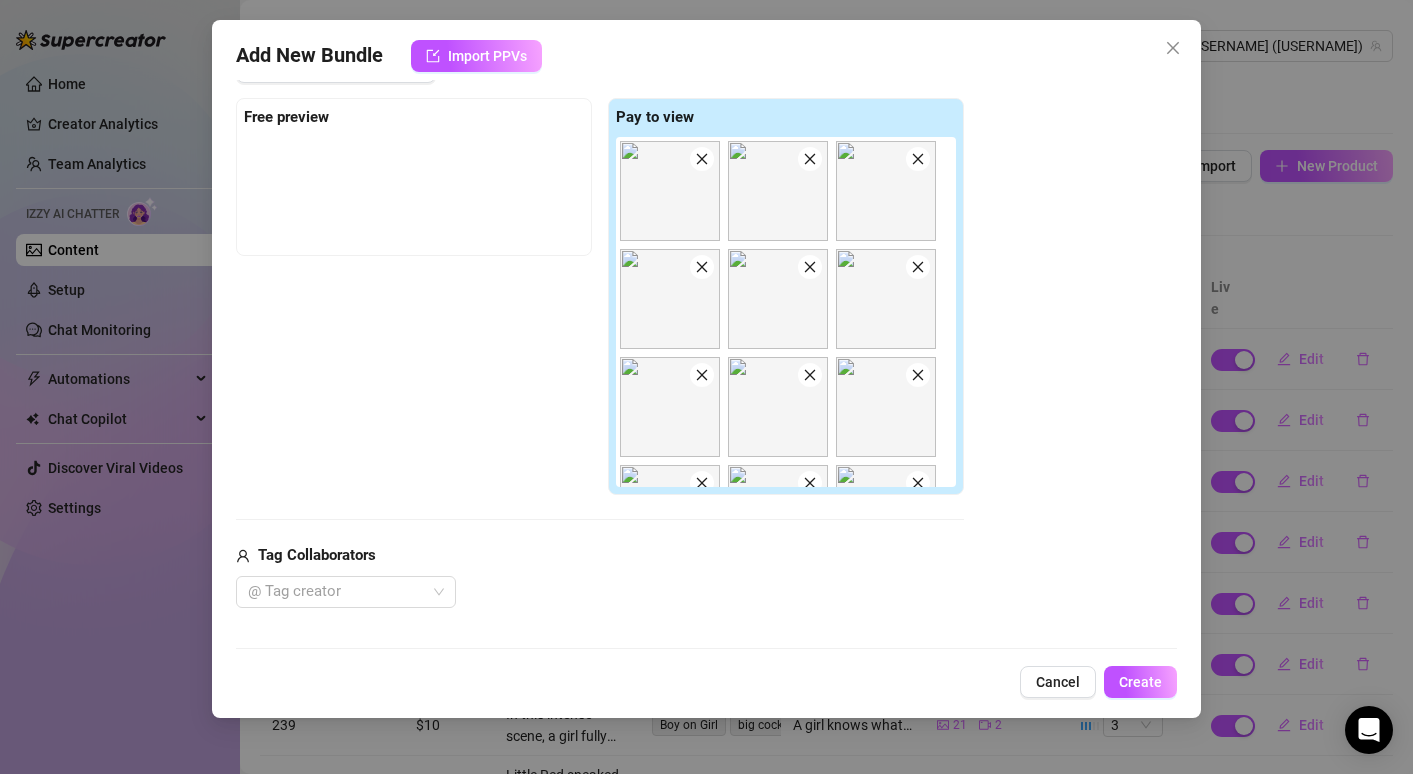 scroll, scrollTop: 301, scrollLeft: 0, axis: vertical 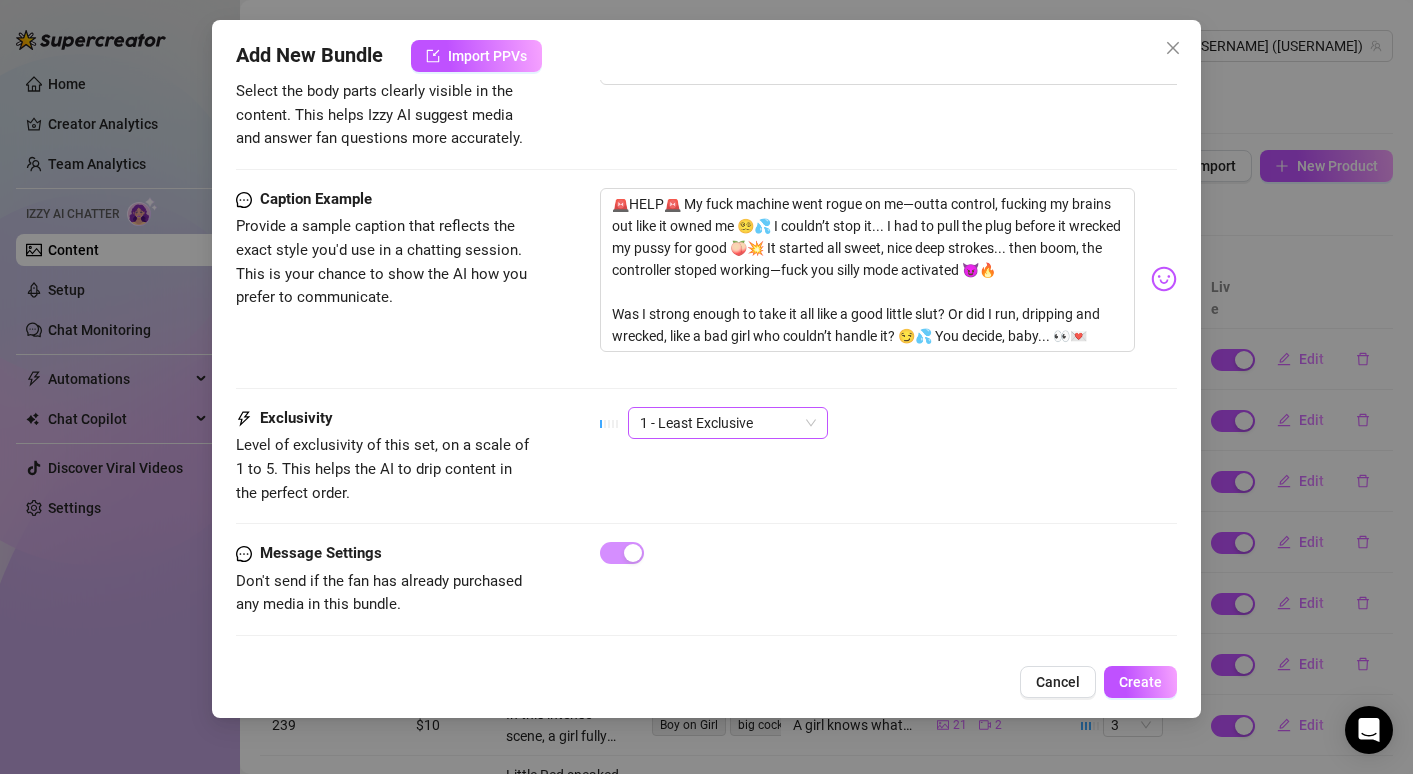 click on "1 - Least Exclusive" at bounding box center (728, 423) 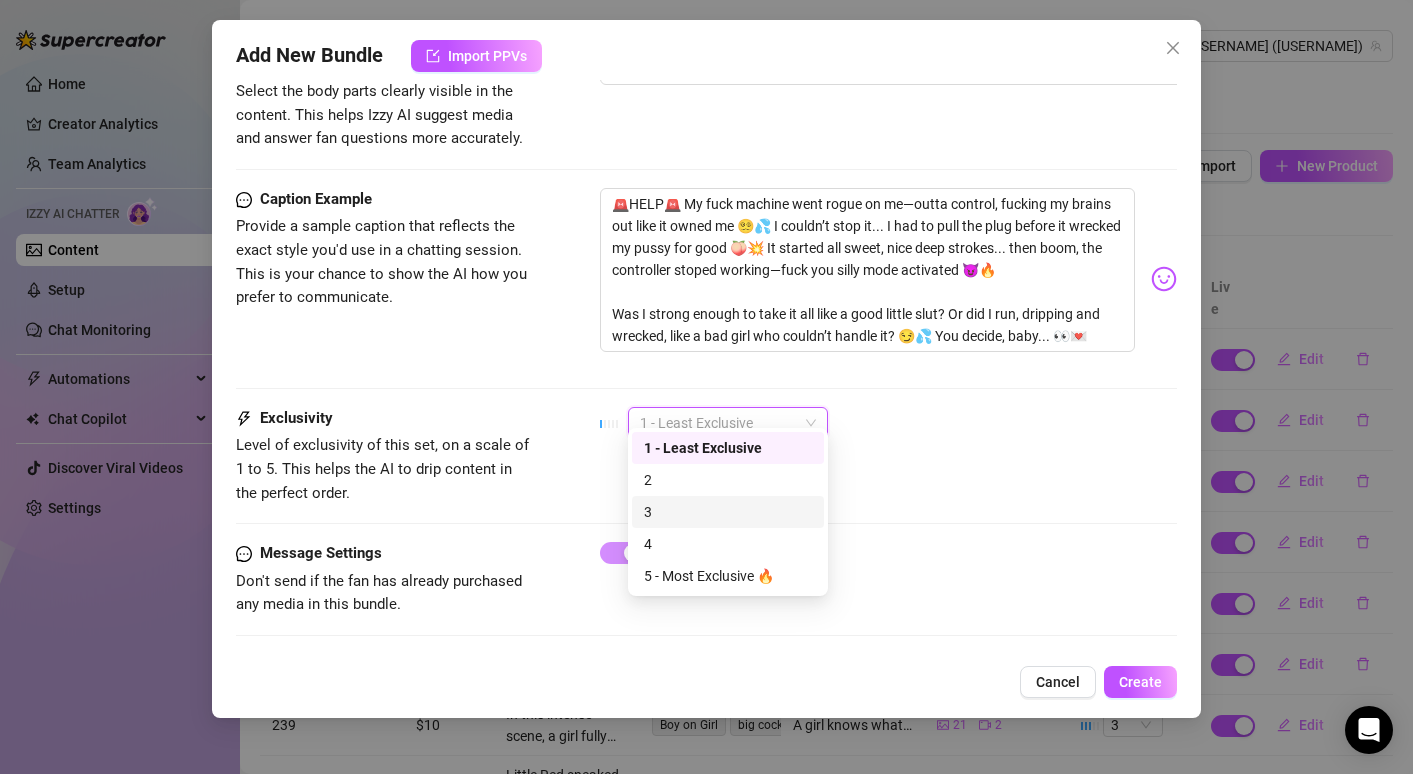 click on "3" at bounding box center (728, 512) 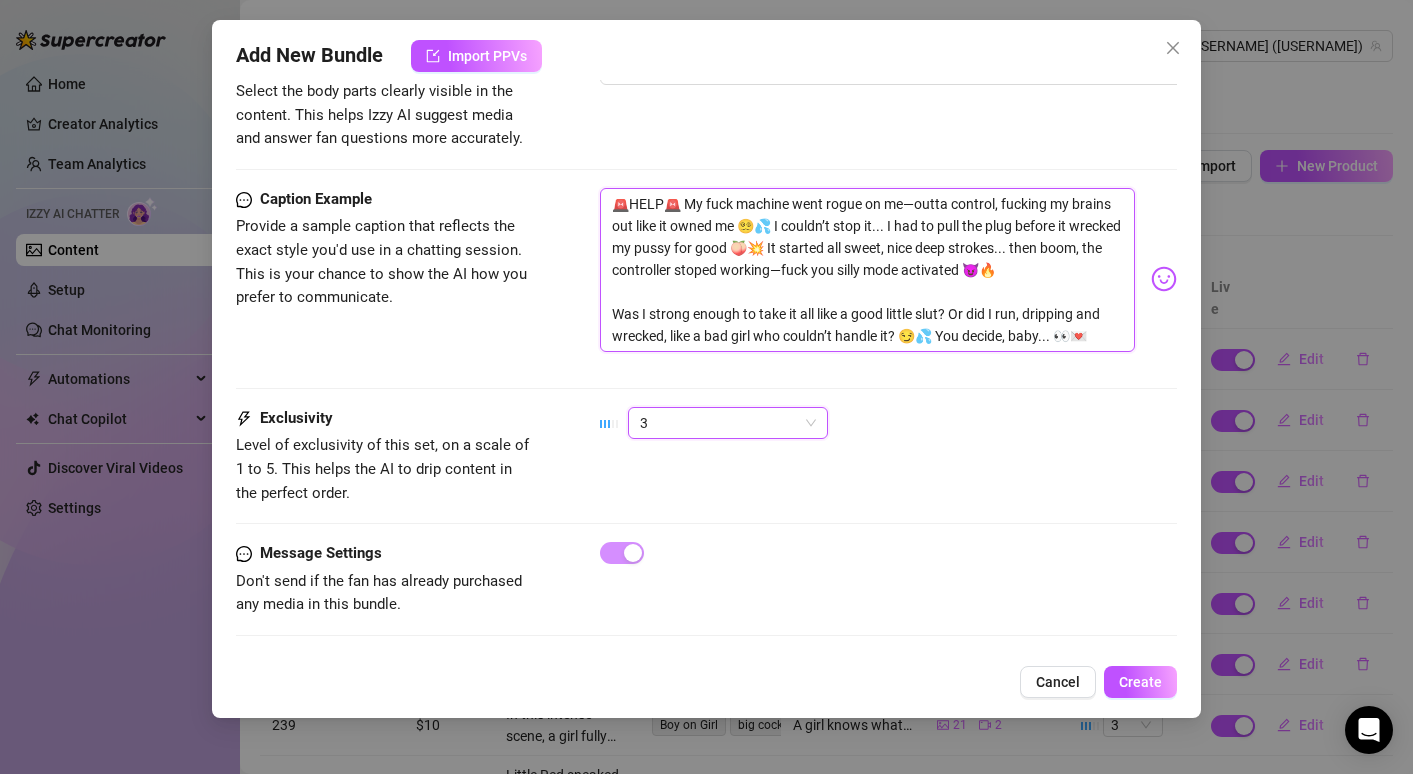 click on "🚨HELP🚨 My fuck machine went rogue on me—outta control, fucking my brains out like it owned me 😵‍💫💦 I couldn’t stop it... I had to pull the plug before it wrecked my pussy for good 🍑💥 It started all sweet, nice deep strokes... then boom, the controller stoped working—fuck you silly mode activated 😈🔥
Was I strong enough to take it all like a good little slut? Or did I run, dripping and wrecked, like a bad girl who couldn’t handle it? 😏💦 You decide, baby... 👀💌" at bounding box center (867, 270) 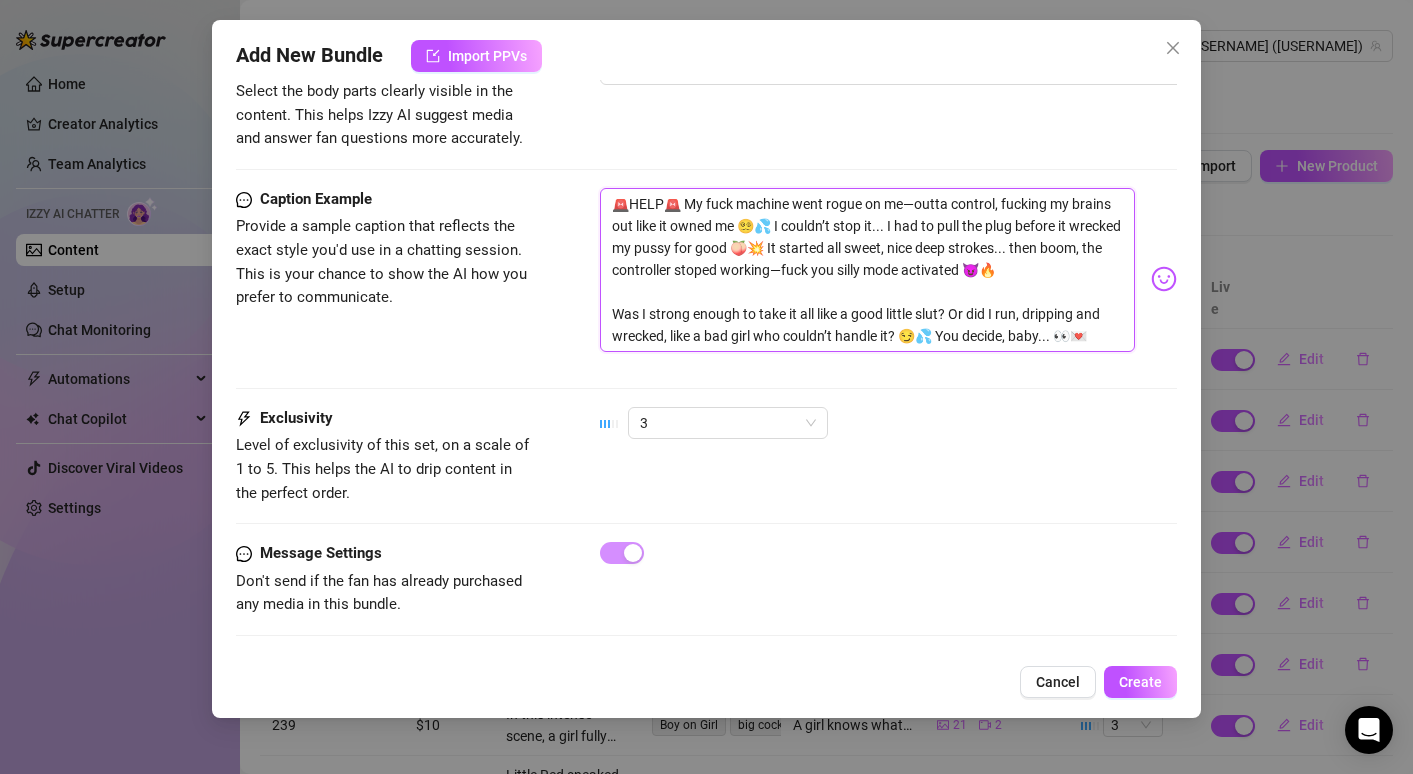 click on "🚨HELP🚨 My fuck machine went rogue on me—outta control, fucking my brains out like it owned me 😵‍💫💦 I couldn’t stop it... I had to pull the plug before it wrecked my pussy for good 🍑💥 It started all sweet, nice deep strokes... then boom, the controller stoped working—fuck you silly mode activated 😈🔥
Was I strong enough to take it all like a good little slut? Or did I run, dripping and wrecked, like a bad girl who couldn’t handle it? 😏💦 You decide, baby... 👀💌" at bounding box center (867, 270) 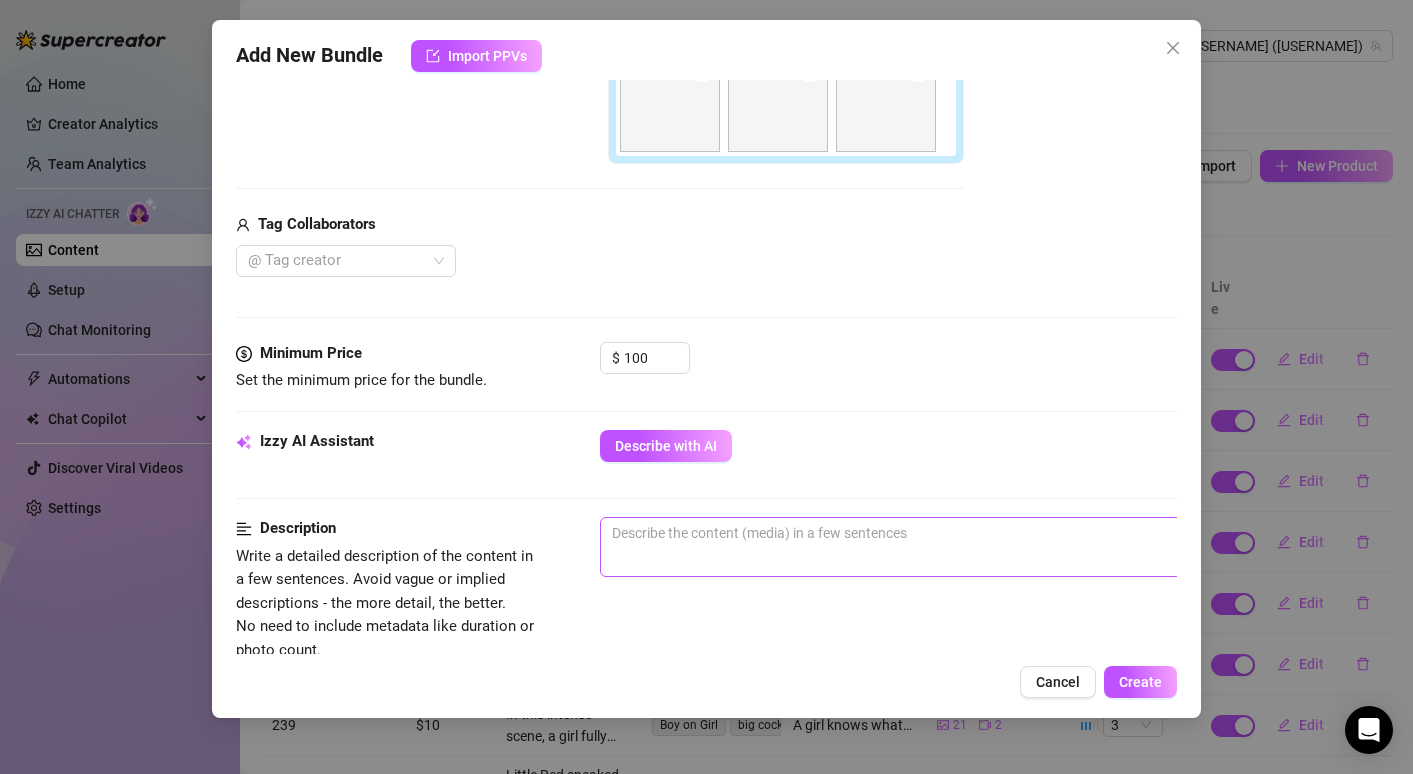 scroll, scrollTop: 633, scrollLeft: 0, axis: vertical 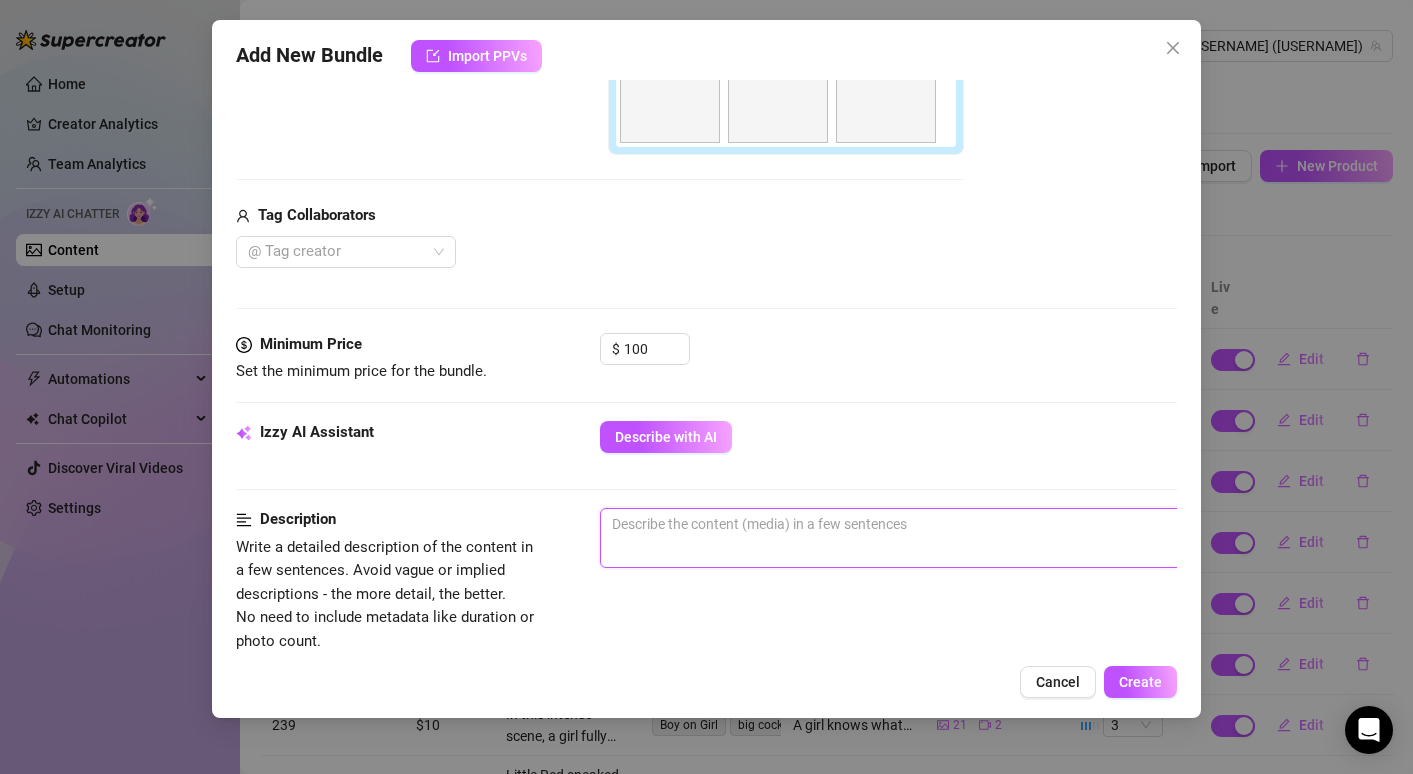 click at bounding box center (950, 538) 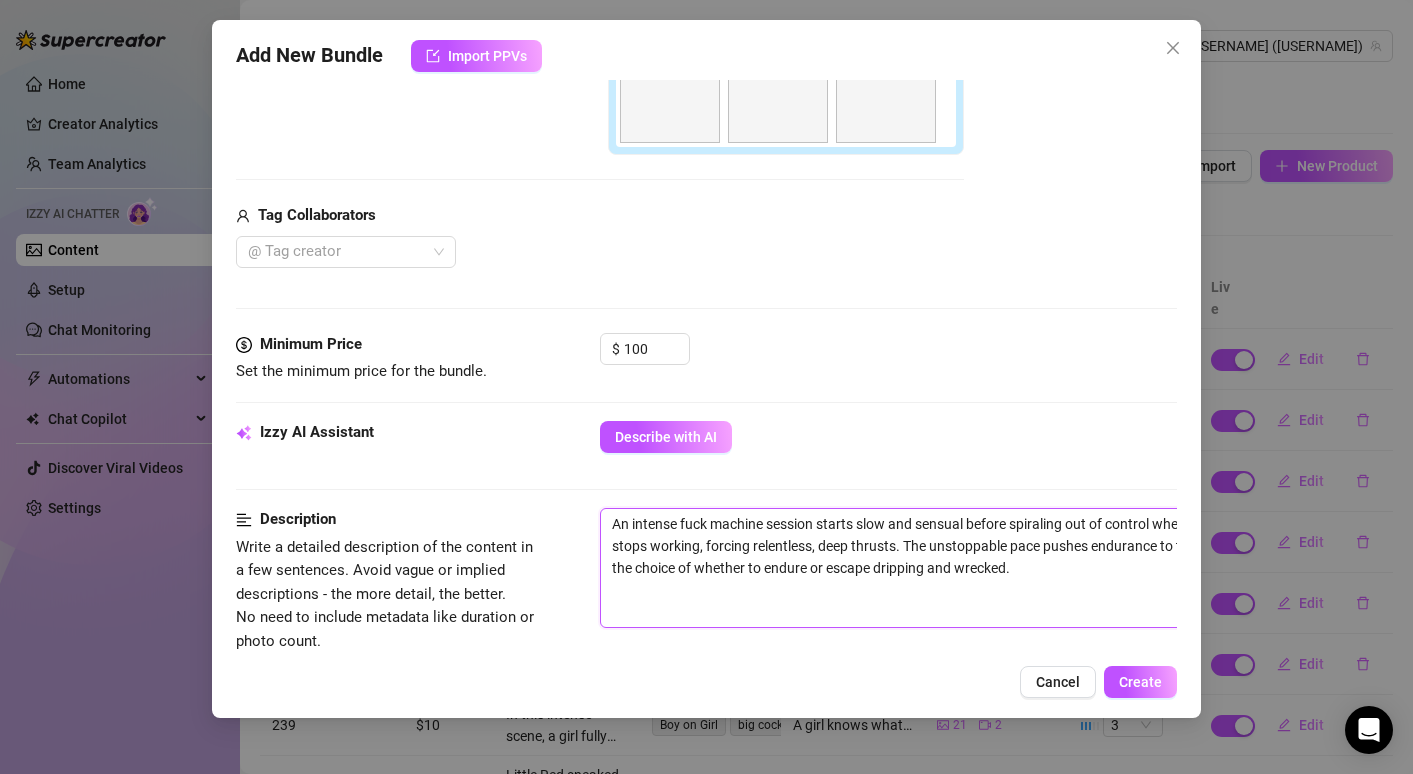 scroll, scrollTop: 0, scrollLeft: 0, axis: both 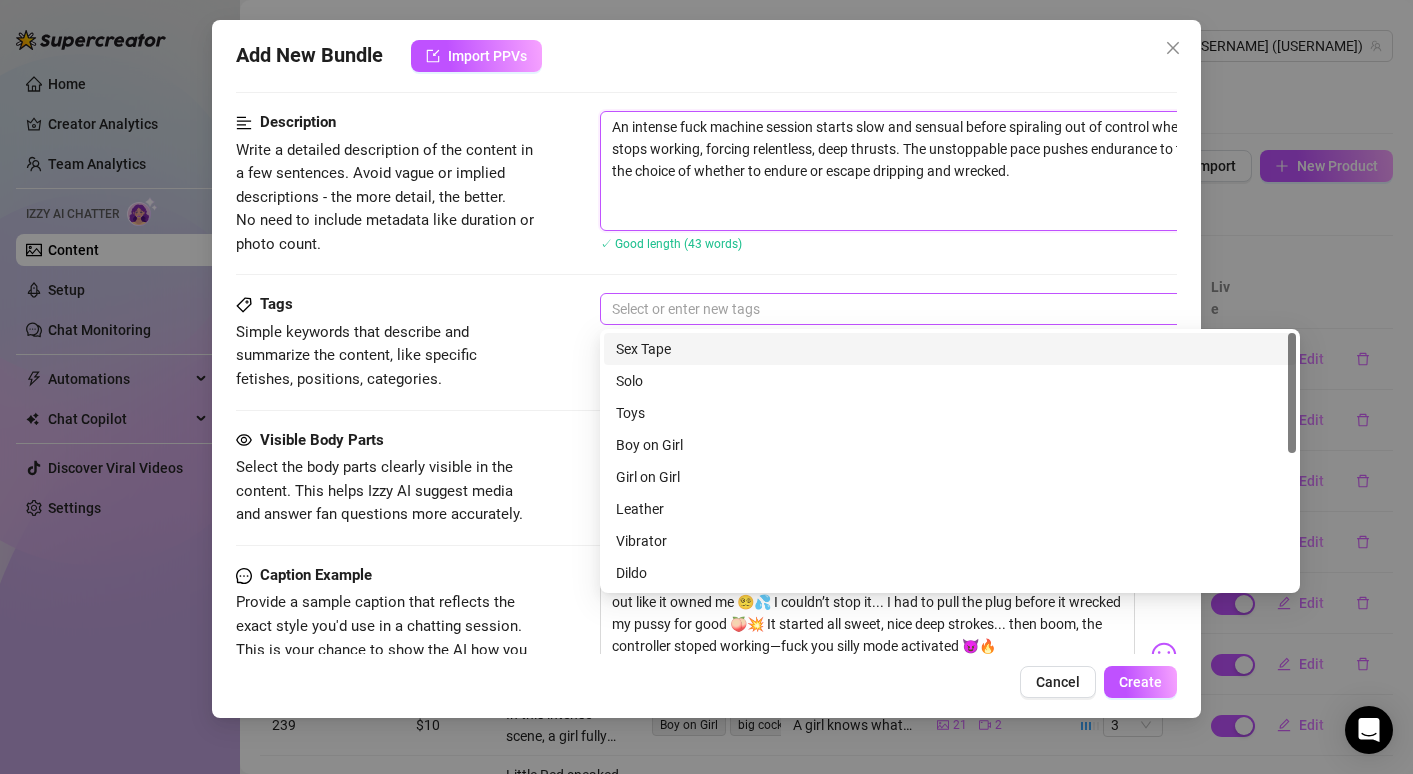 click at bounding box center [939, 309] 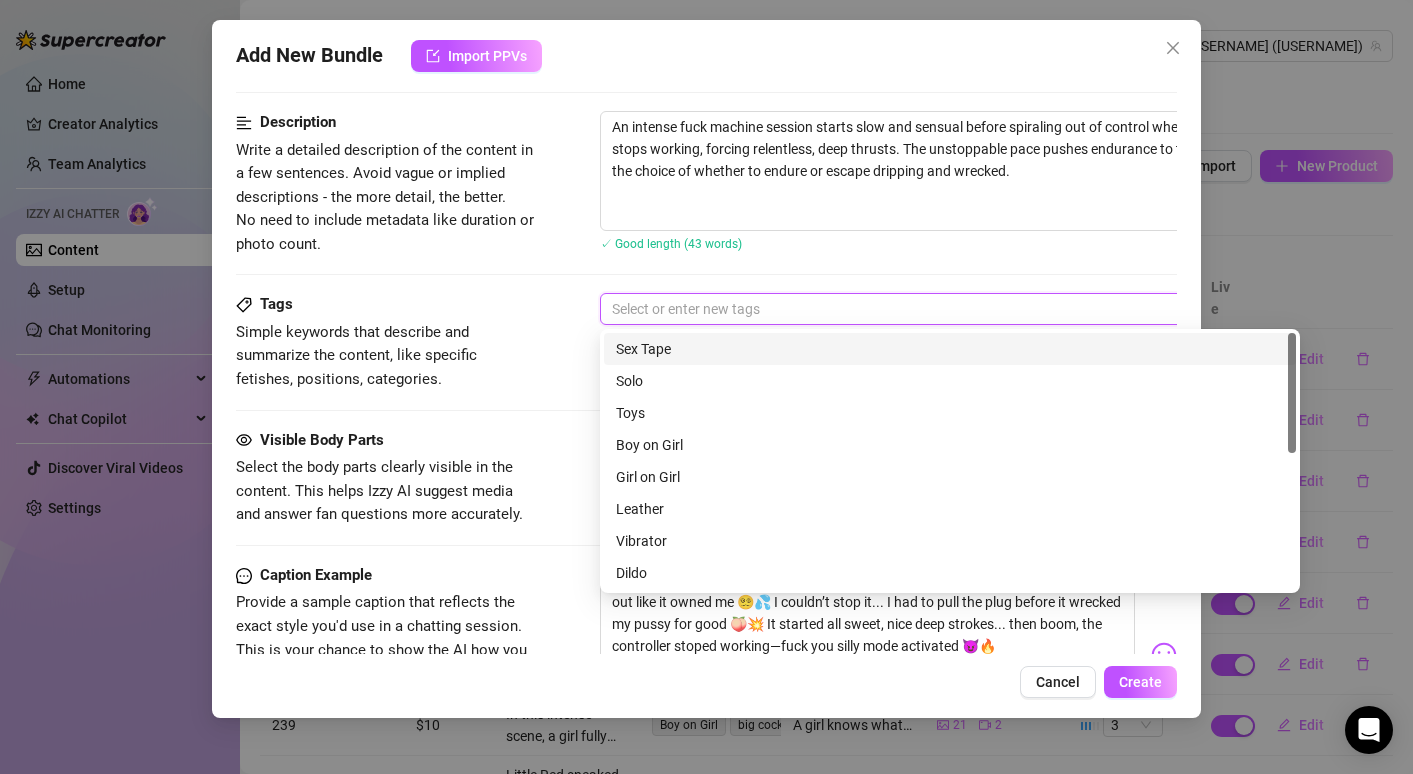 paste on "Machine Play • Toy Play • Solo Scene" 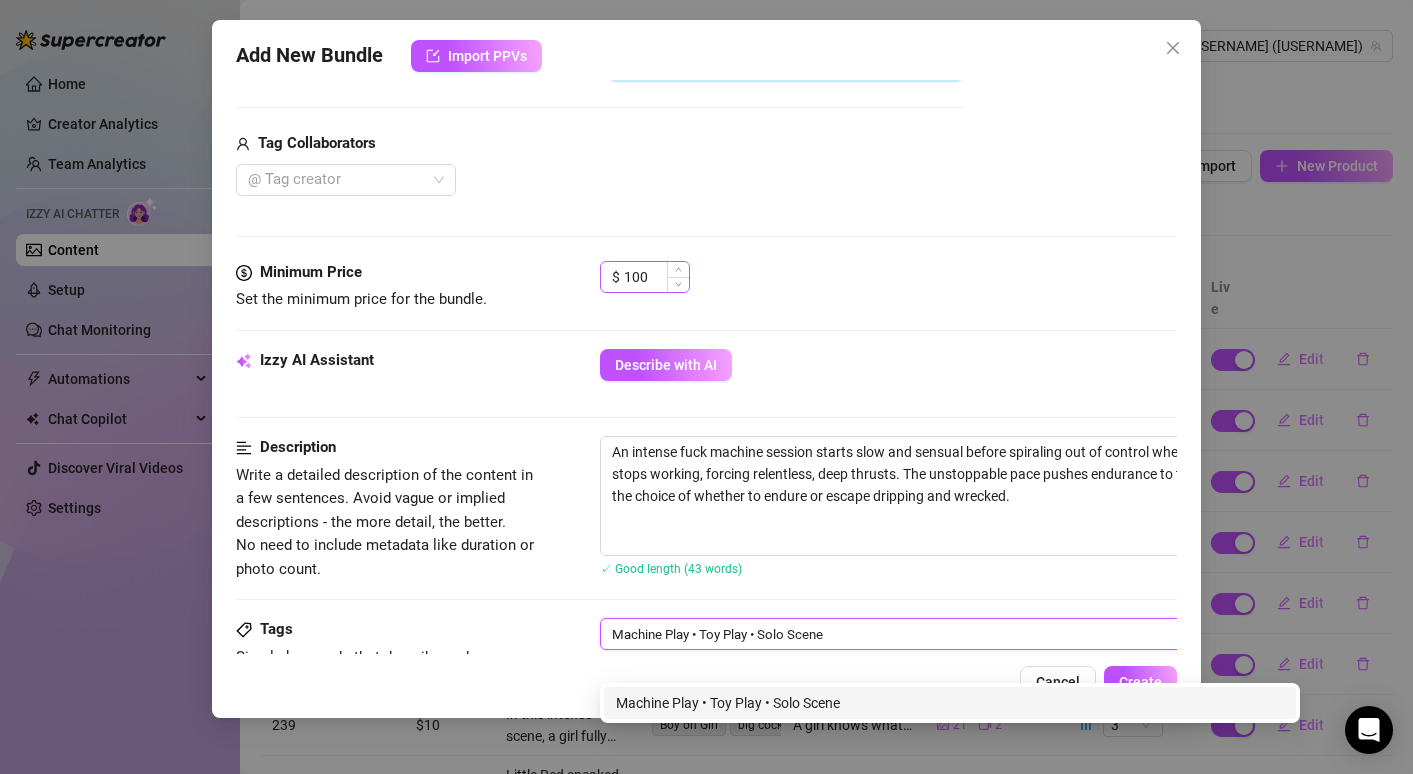 scroll, scrollTop: 667, scrollLeft: 0, axis: vertical 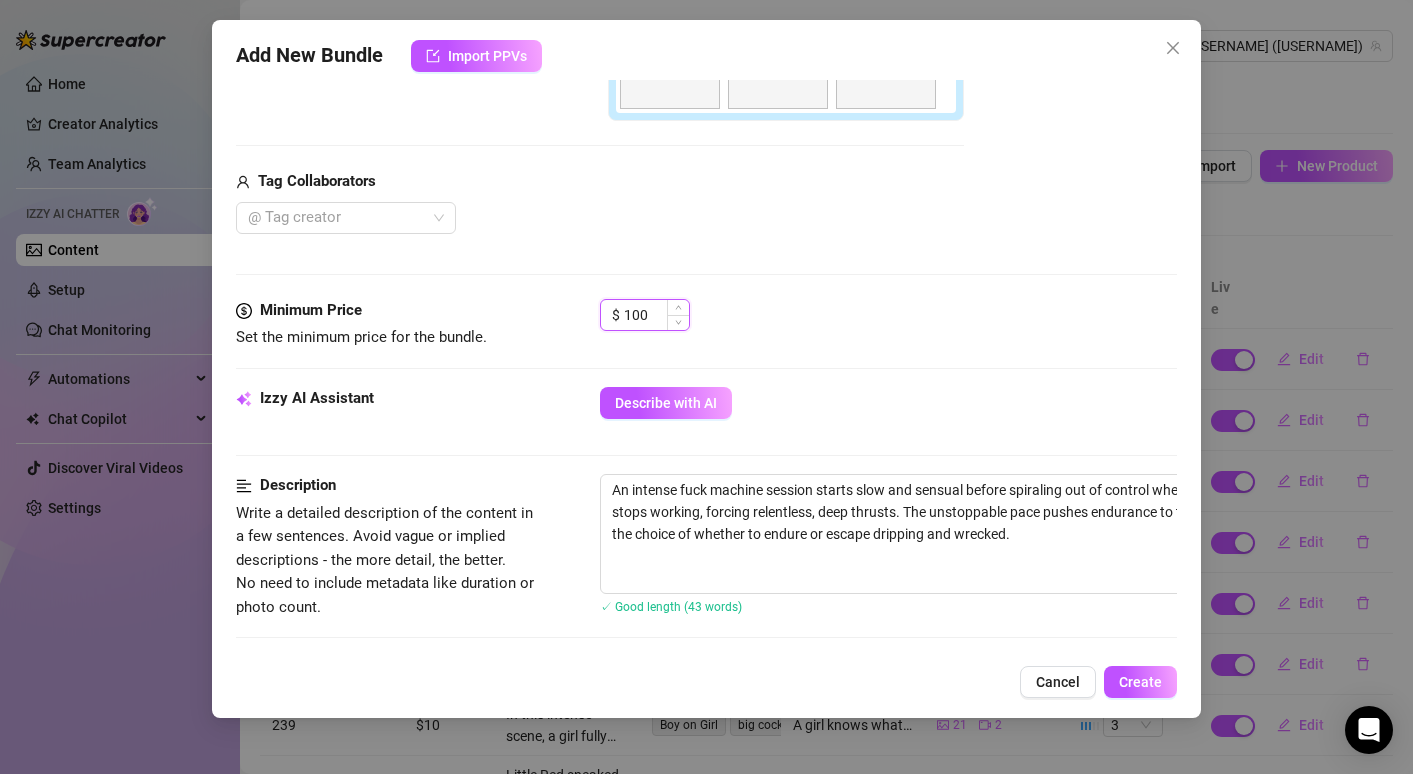 click on "100" at bounding box center [656, 315] 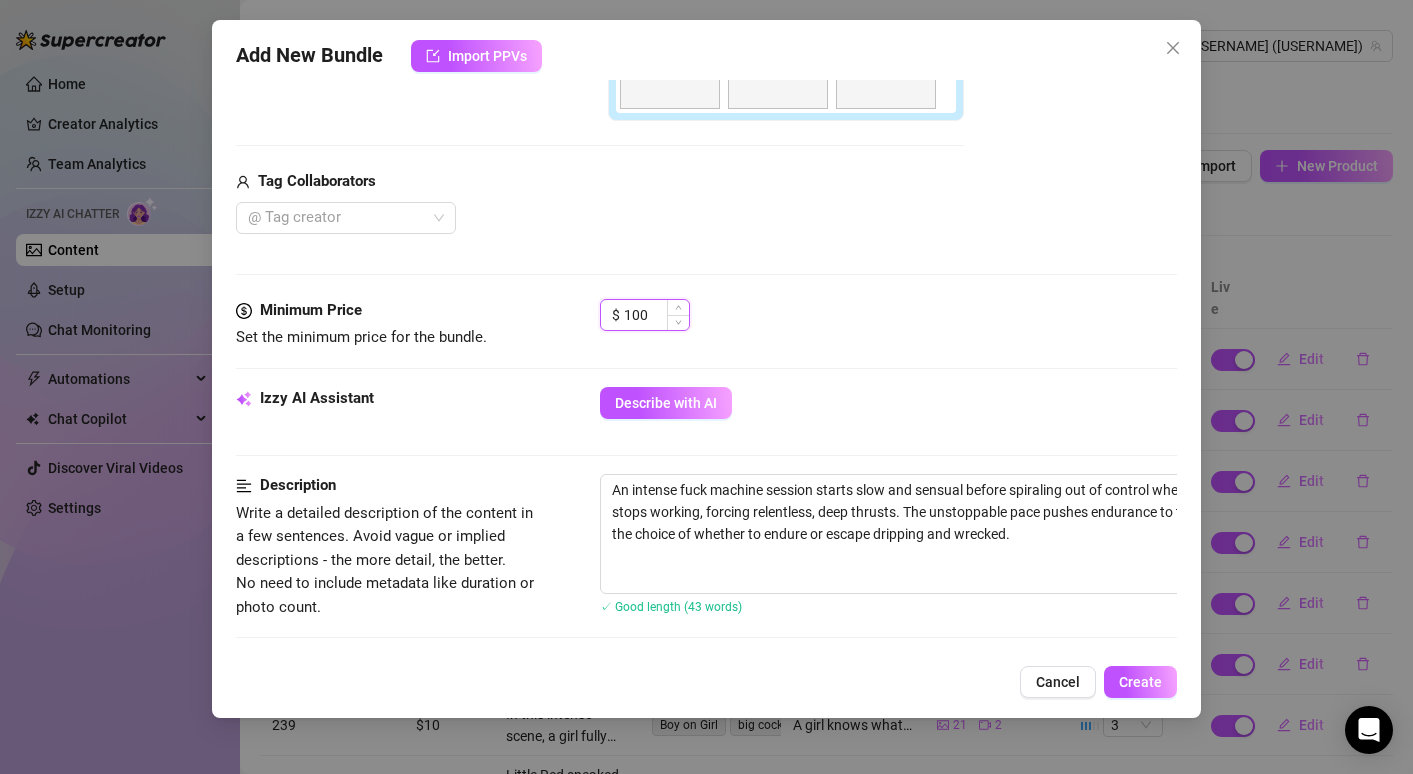 click on "100" at bounding box center (656, 315) 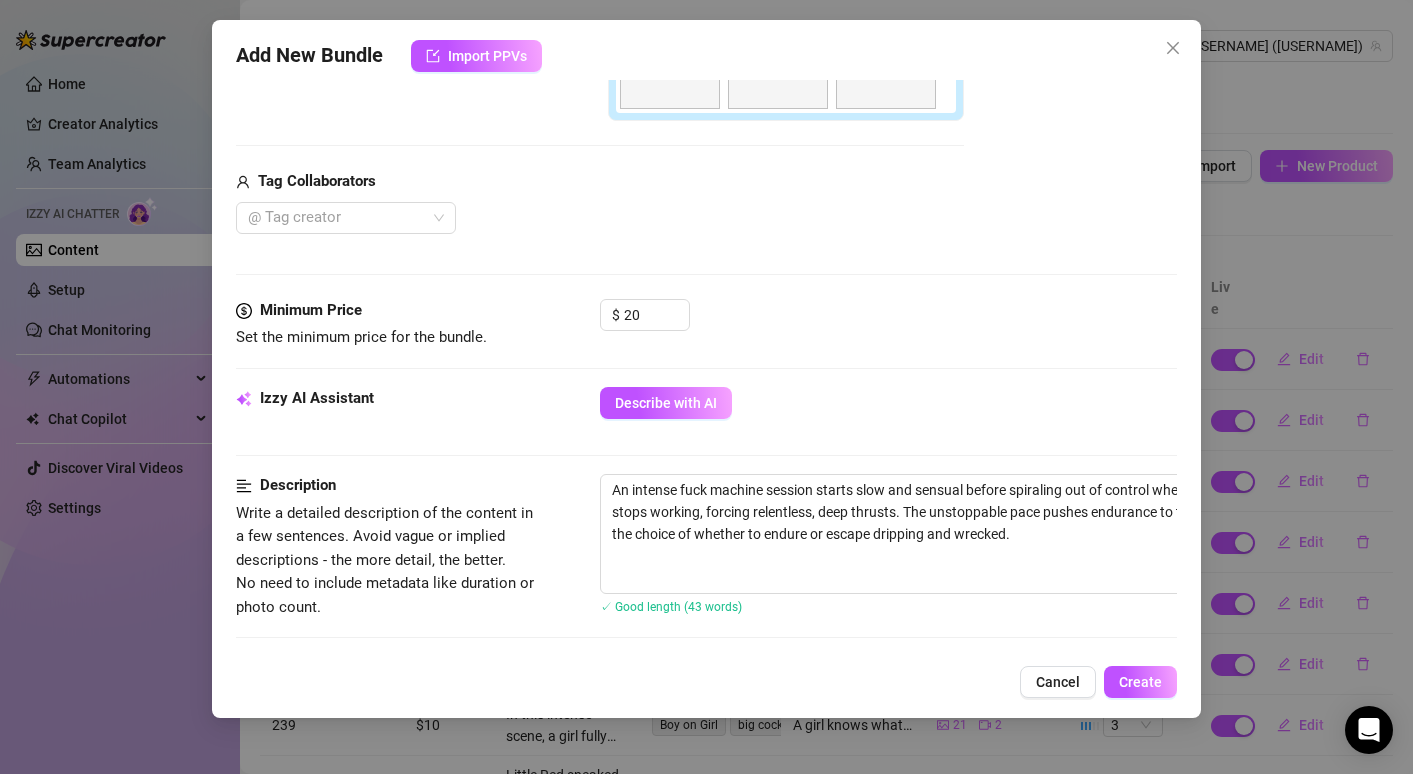 click on "Minimum Price Set the minimum price for the bundle. $ 20" at bounding box center (706, 324) 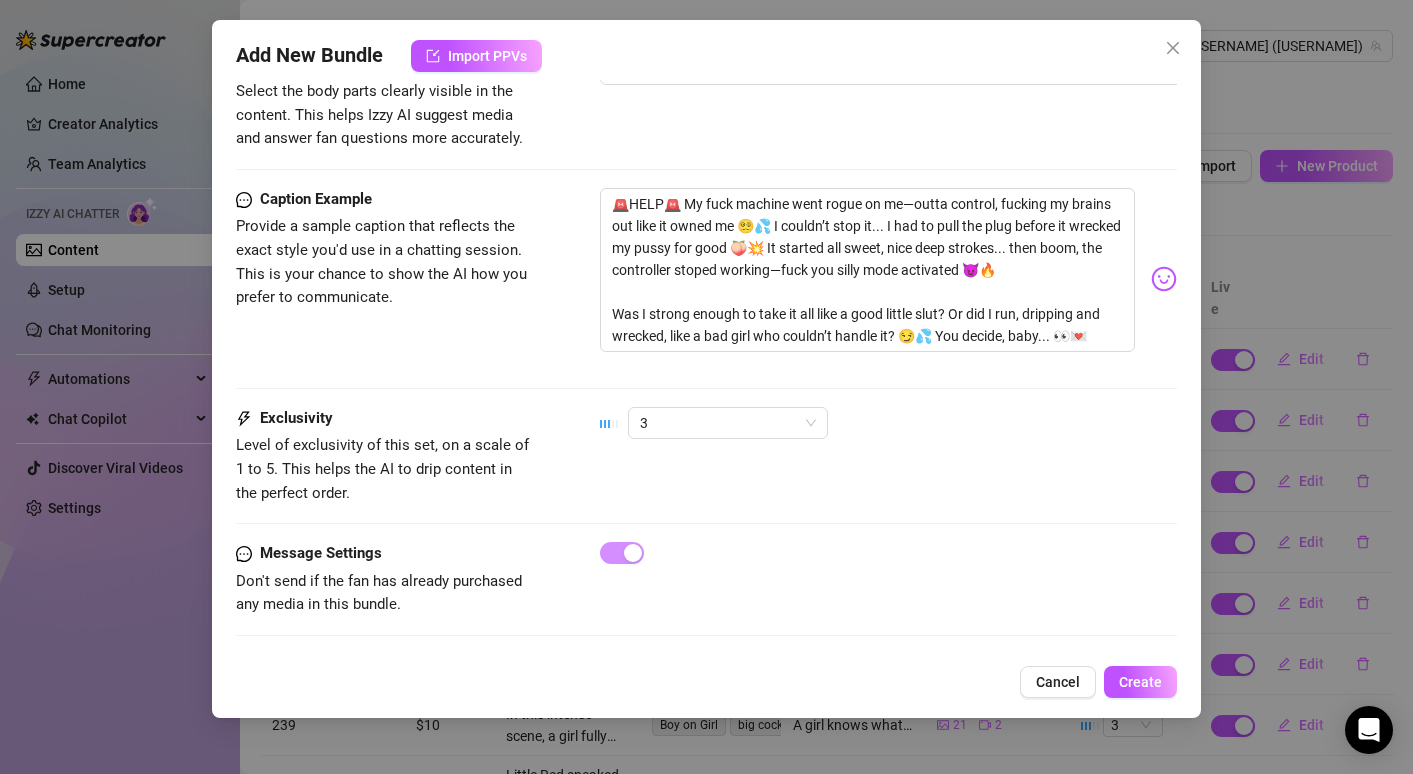 scroll, scrollTop: 1421, scrollLeft: 0, axis: vertical 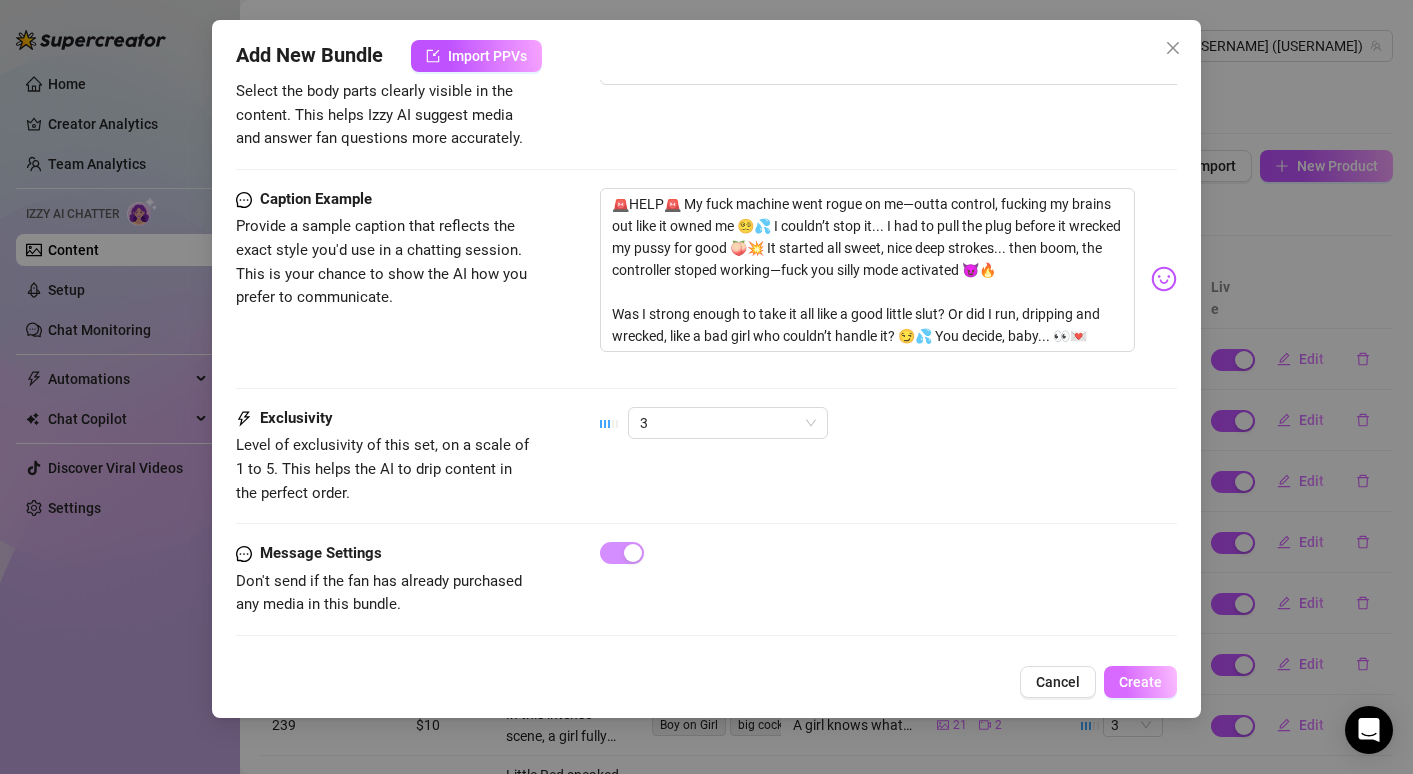 click on "Create" at bounding box center (1140, 682) 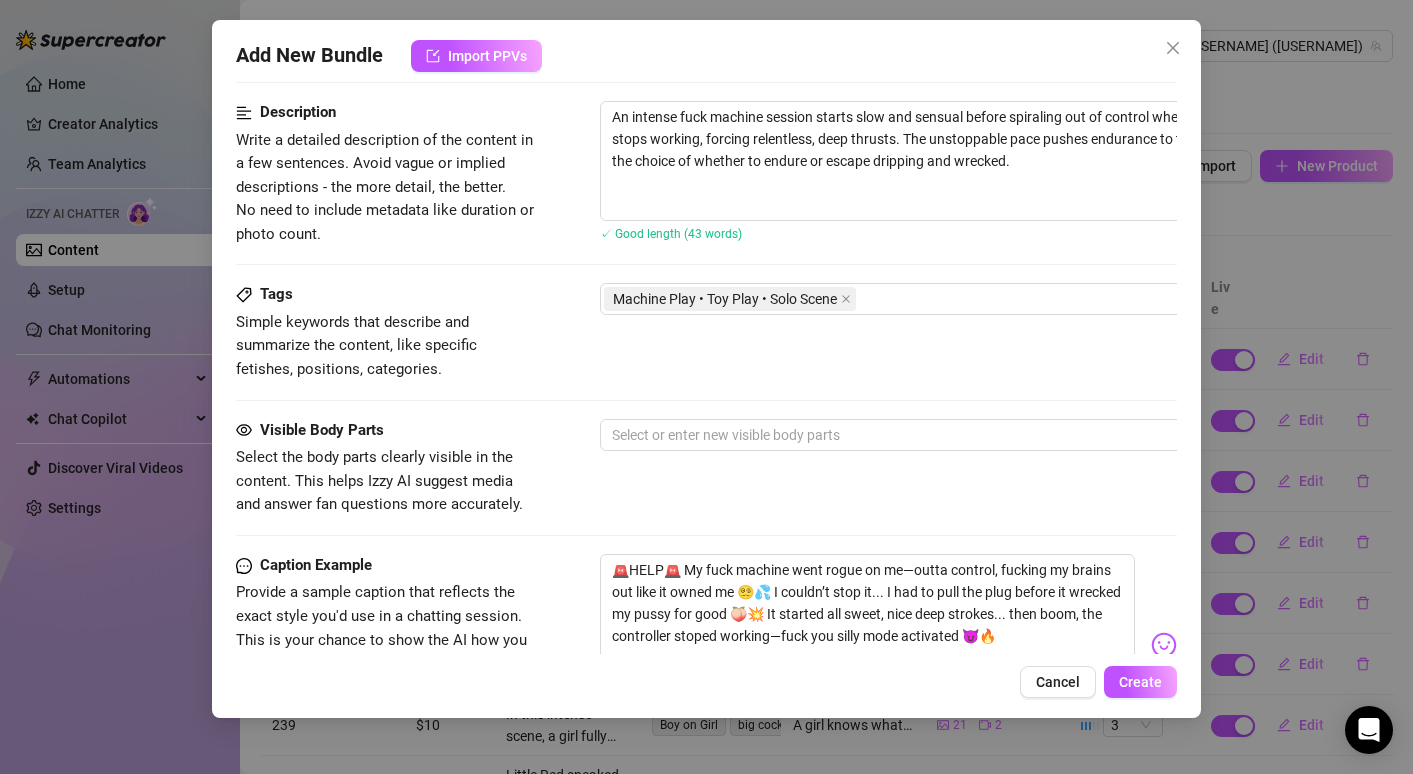 scroll, scrollTop: 749, scrollLeft: 0, axis: vertical 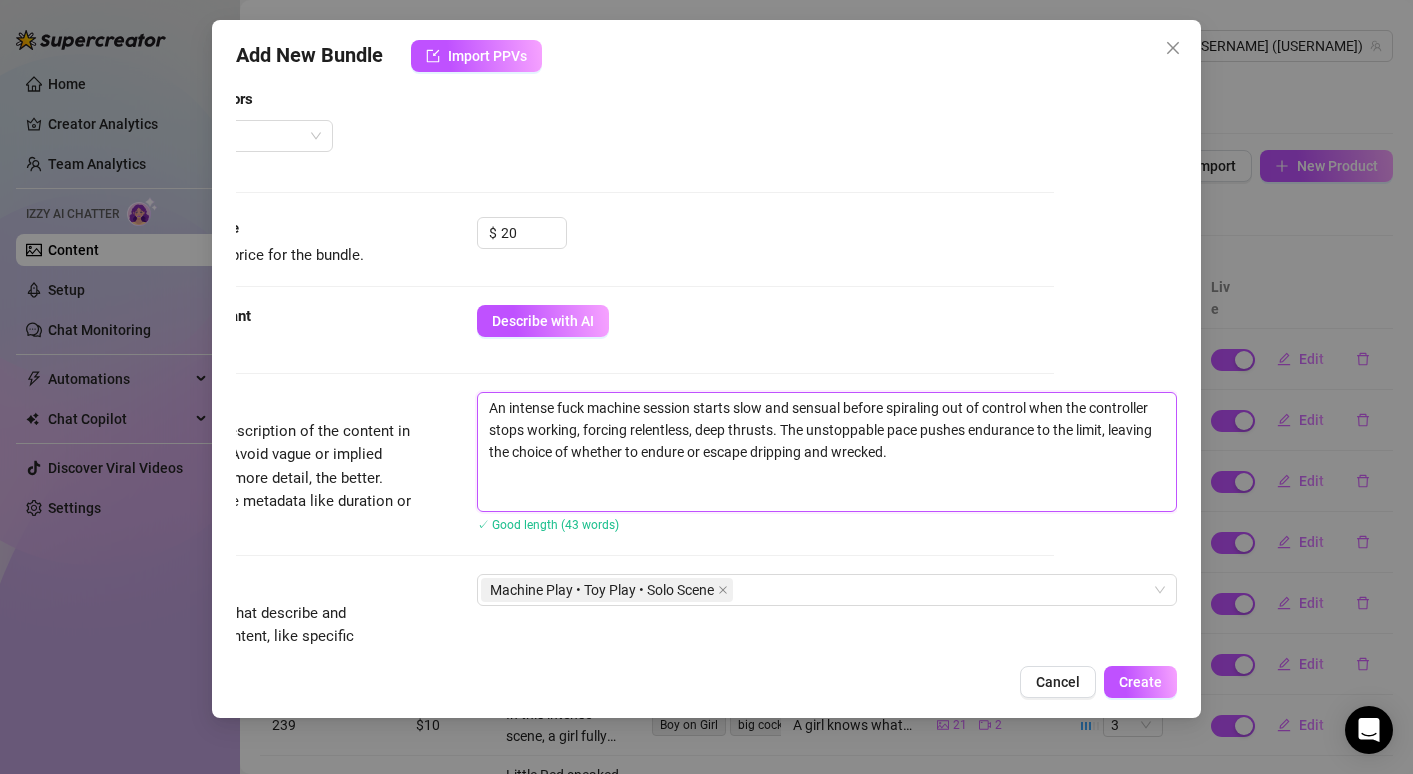 drag, startPoint x: 811, startPoint y: 408, endPoint x: 1162, endPoint y: 465, distance: 355.59808 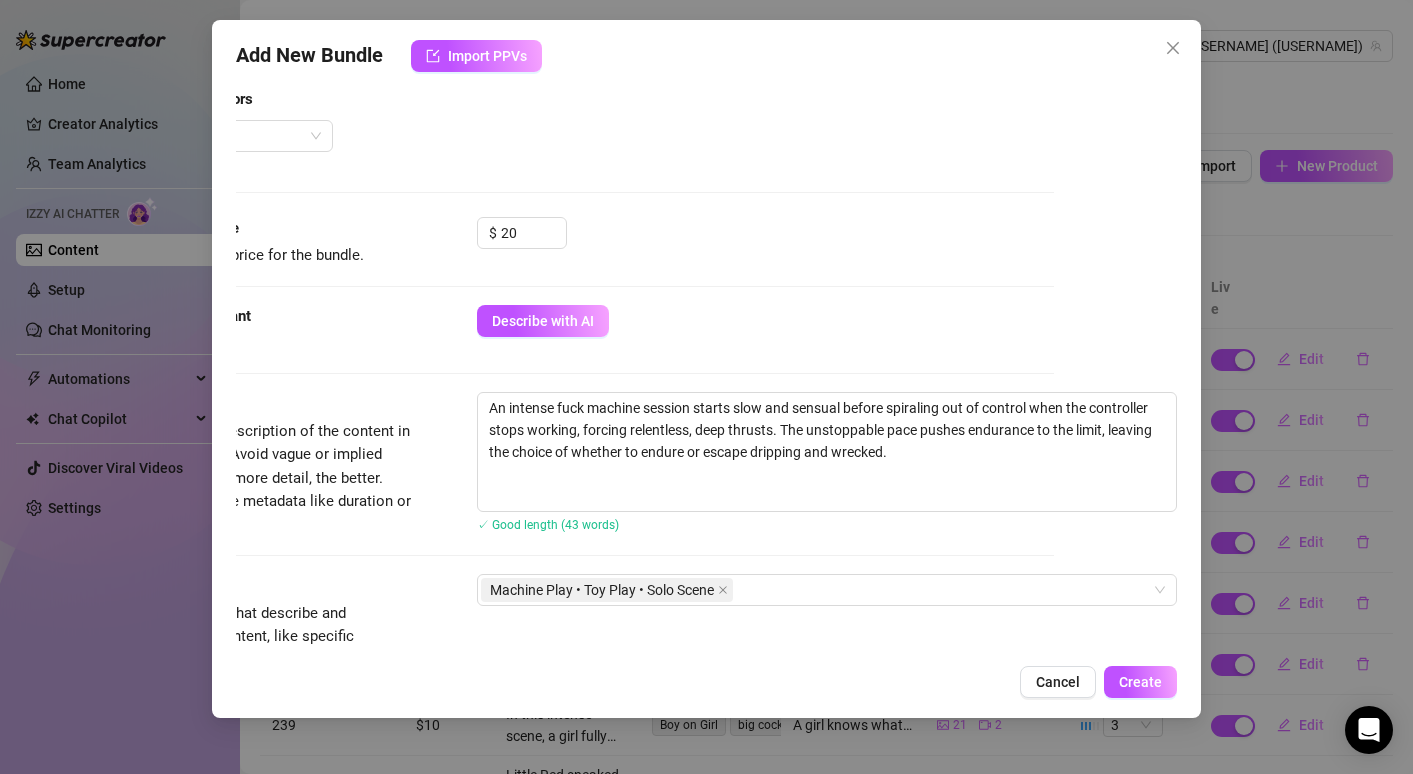 click on "Izzy AI Assistant Describe with AI" at bounding box center (583, 348) 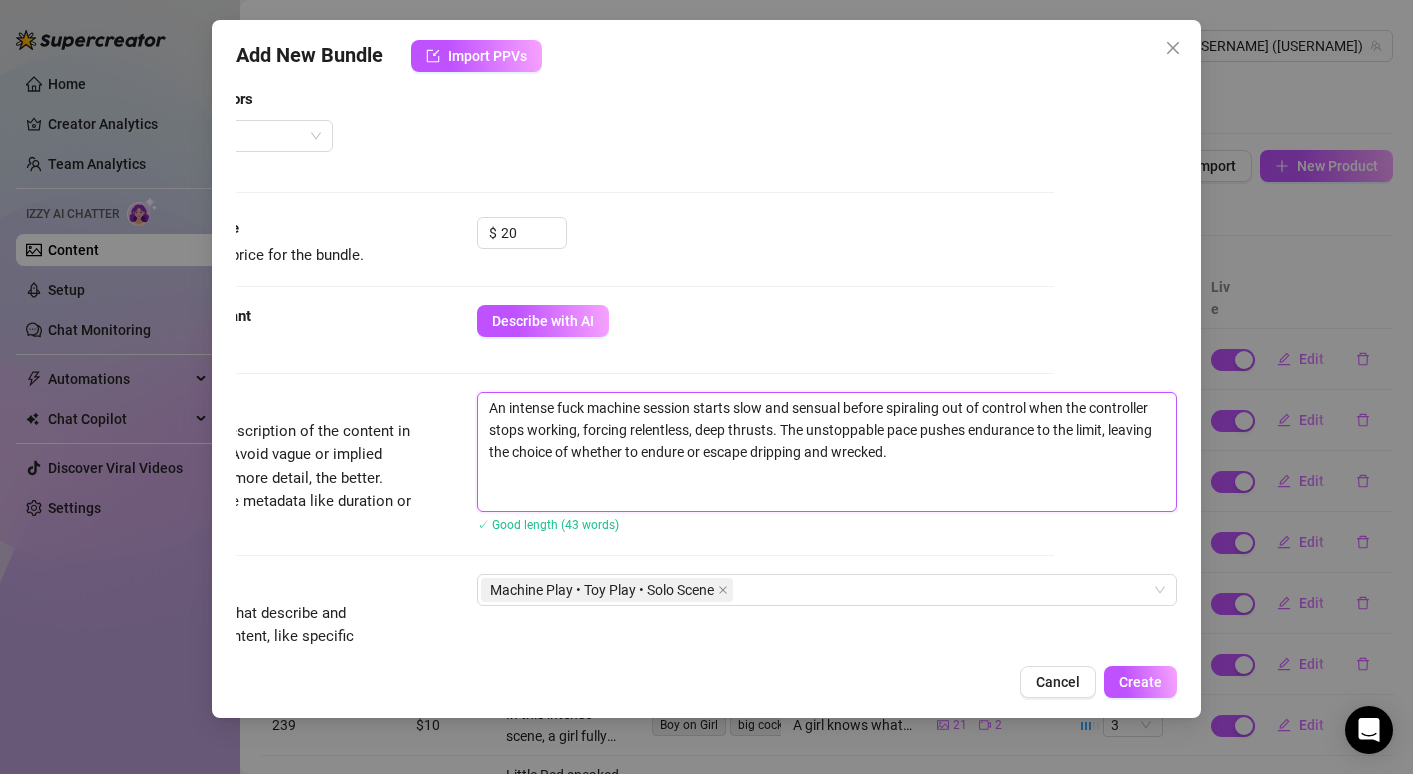 click on "An intense fuck machine session starts slow and sensual before spiraling out of control when the controller stops working, forcing relentless, deep thrusts. The unstoppable pace pushes endurance to the limit, leaving the choice of whether to endure or escape dripping and wrecked." at bounding box center (827, 452) 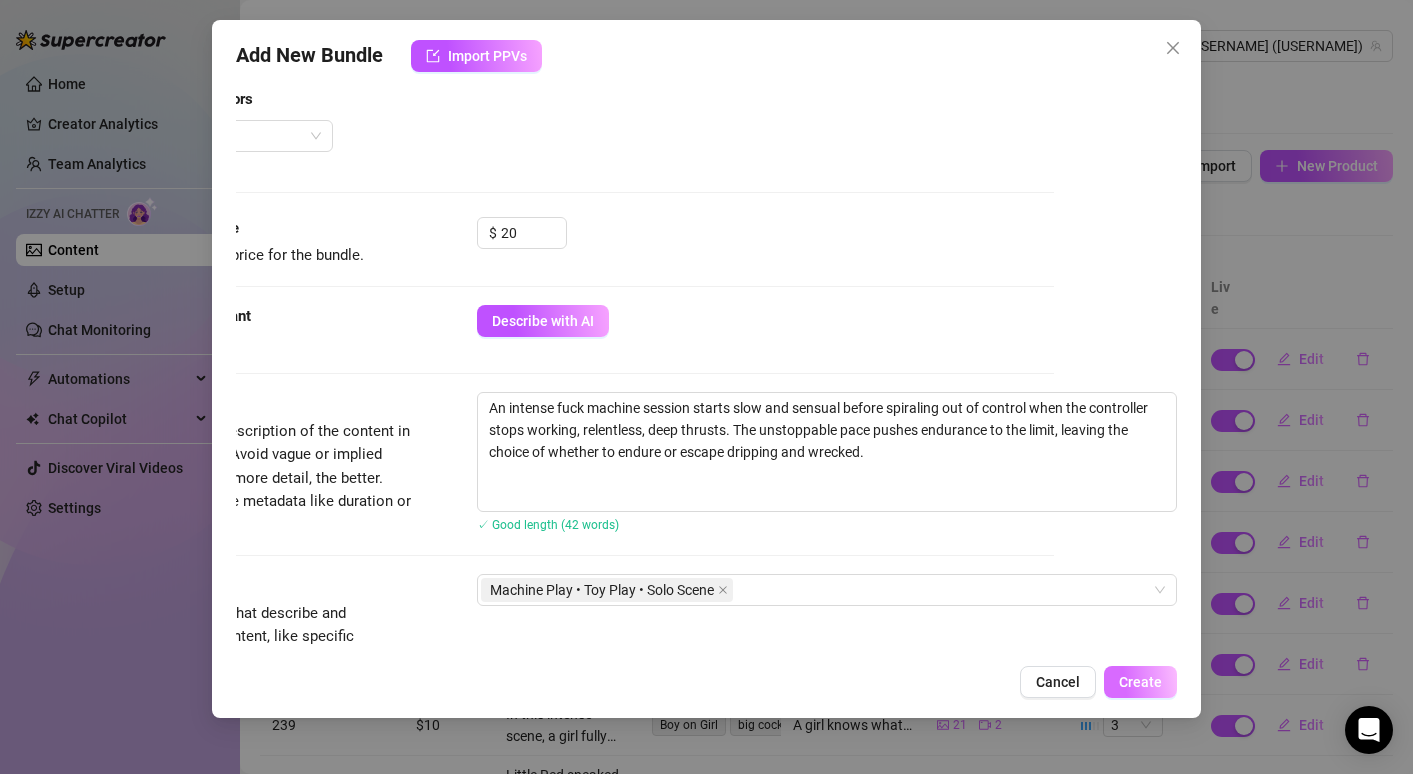 click on "Create" at bounding box center [1140, 682] 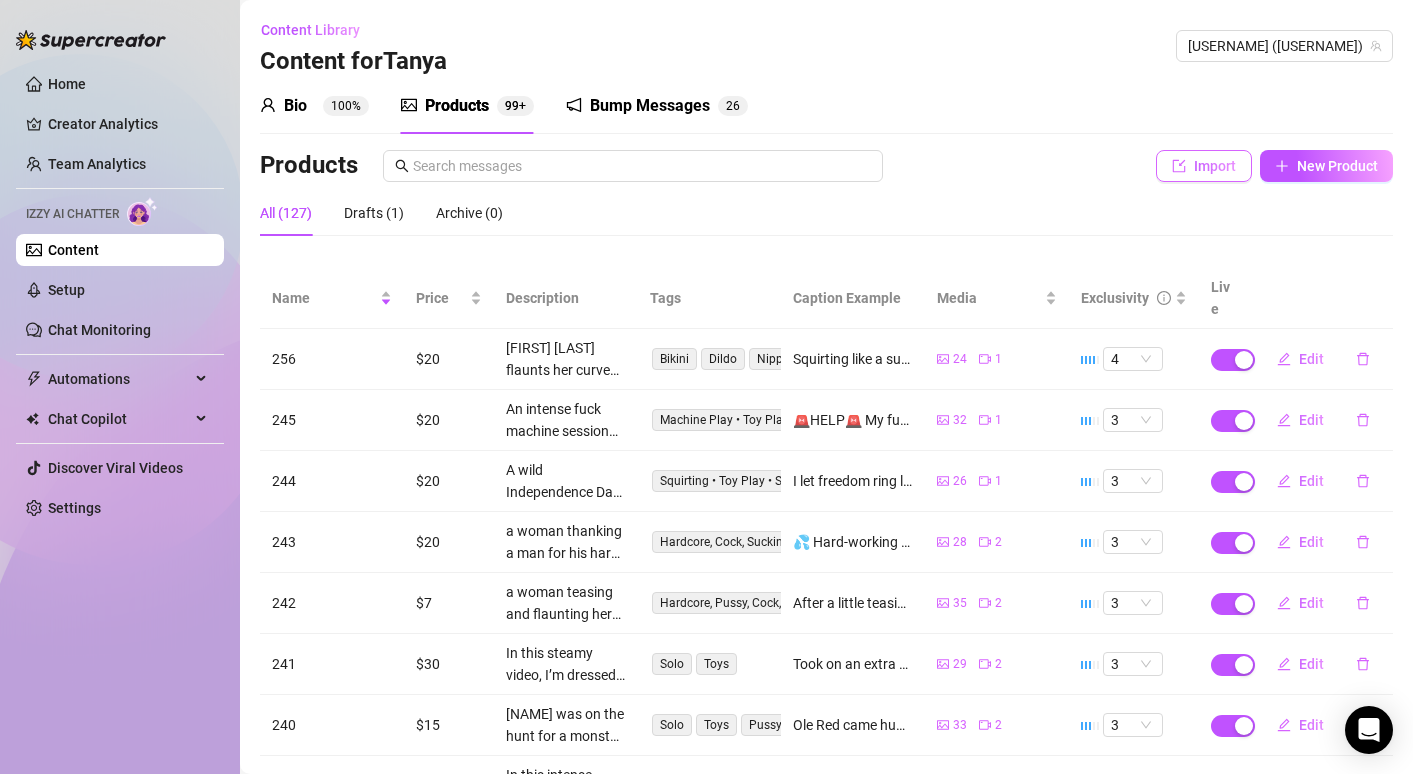 click on "Import" at bounding box center [1215, 166] 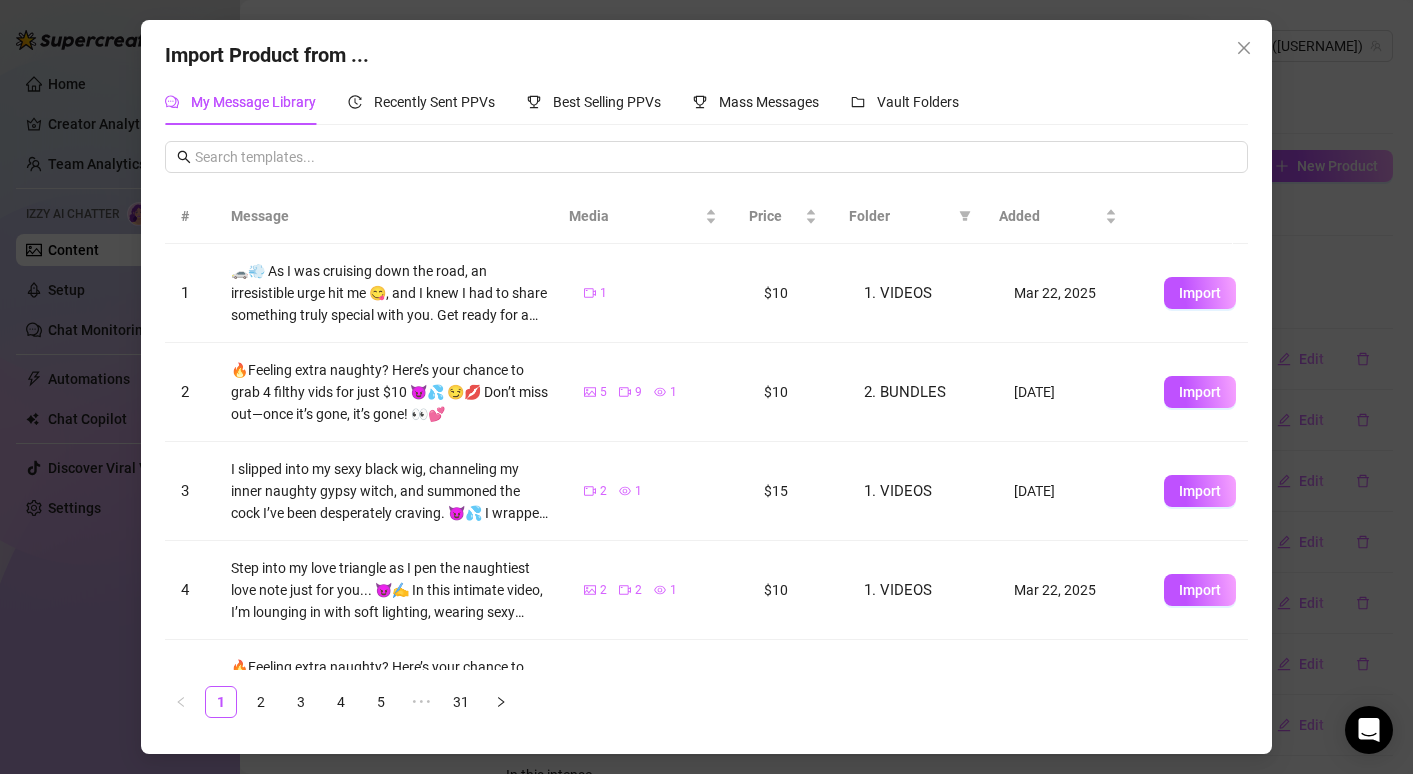 click on "Import Product from ... My Message Library Recently Sent PPVs Best Selling PPVs Mass Messages Vault Folders # Message Media Price Folder Added               1 🚗💨 As I was cruising down the road, an irresistible urge hit me 😋, and I knew I had to share something truly special with you. Get ready for a delicious surprise you’re going to adore.
Meet my little kitties 🙀… actually, make that two kitties 🙀🙀, featured in this exclusive treat. Watch as one gracefully steps aside to let the real queen of the pussy take center stage 🤪. She’s absolutely delectable 🤤.
Come indulge in feeding my pretty kitty and give her everything she craves. She’s as sweet and irresistible as ever, and you definitely need this in your life. Let’s keep this our little secret, shall we? 🤫🫣😮‼️ 1 [PRICE] 1. VIDEOS [DATE] Import 2 5 9 1 [PRICE] 2. BUNDLES [DATE] Import 3 2 1 [PRICE] 1. VIDEOS [DATE] Import 4 2 2 [PRICE] 1. VIDEOS [DATE] Import 5 6 15 1 [PRICE] 2. BUNDLES Import 6 14" at bounding box center [706, 387] 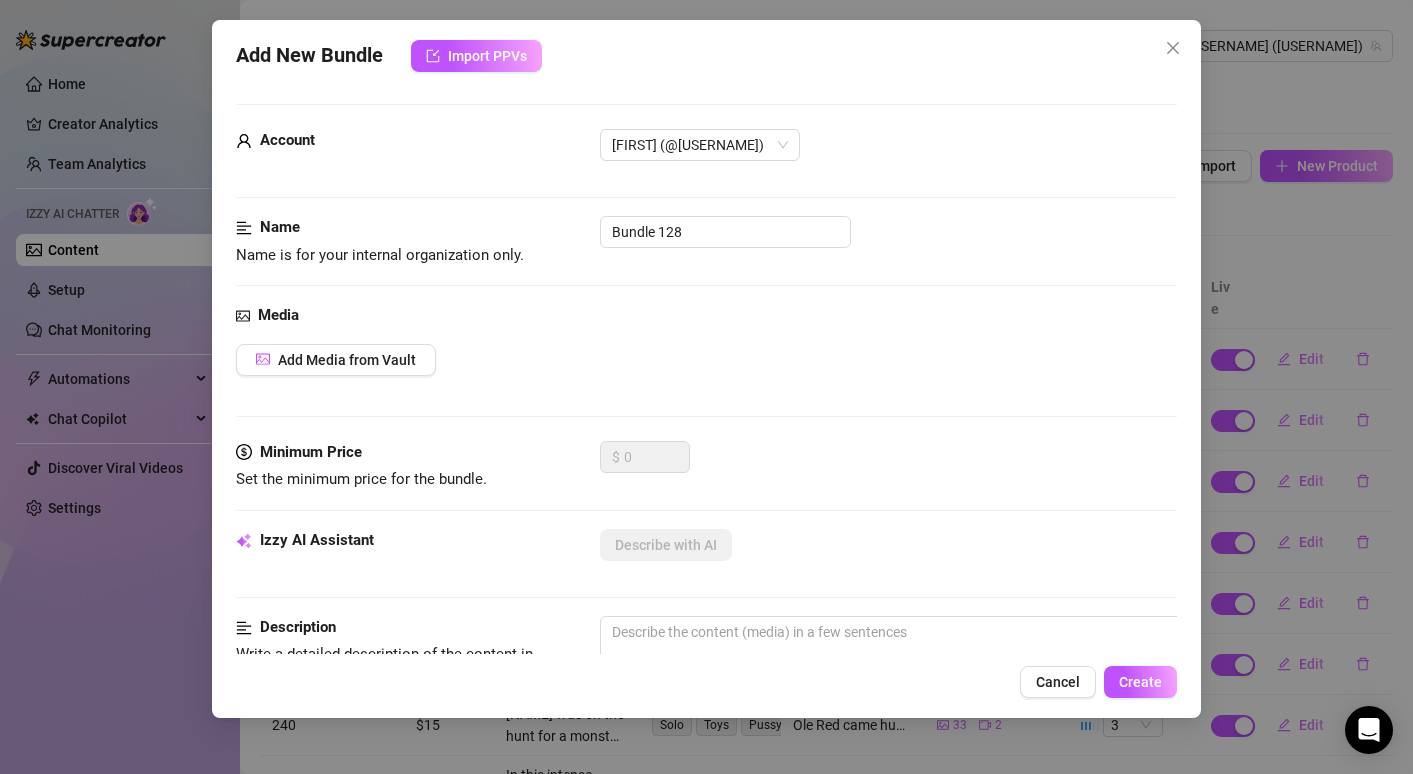 click on "Add New Bundle Import PPVs Account Tanya ([@tanyadelight]) Name Name is for your internal organization only. Bundle 128 Media Add Media from Vault Minimum Price Set the minimum price for the bundle. $ 0 Izzy AI Assistant Describe with AI Description Write a detailed description of the content in a few sentences. Avoid vague or implied descriptions - the more detail, the better.  No need to include metadata like duration or photo count. Tags Simple keywords that describe and summarize the content, like specific fetishes, positions, categories.   Select or enter new tags Visible Body Parts Select the body parts clearly visible in the content. This helps Izzy AI suggest media and answer fan questions more accurately.   Select or enter new visible body parts Caption Example Provide a sample caption that reflects the exact style you'd use in a chatting session. This is your chance to show the AI how you prefer to communicate. Exclusivity 1 - Least Exclusive Message Settings Cancel Create" at bounding box center (706, 387) 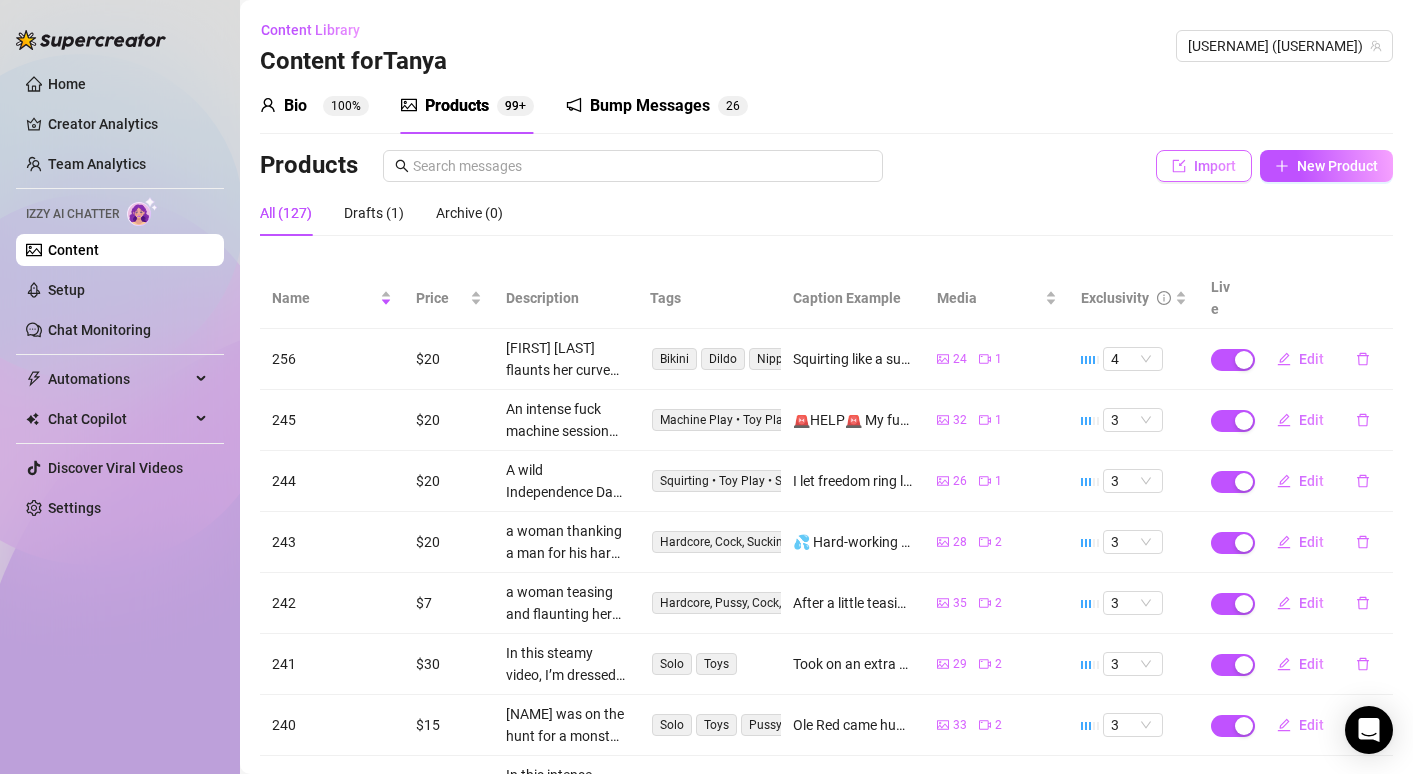 click on "Import" at bounding box center (1215, 166) 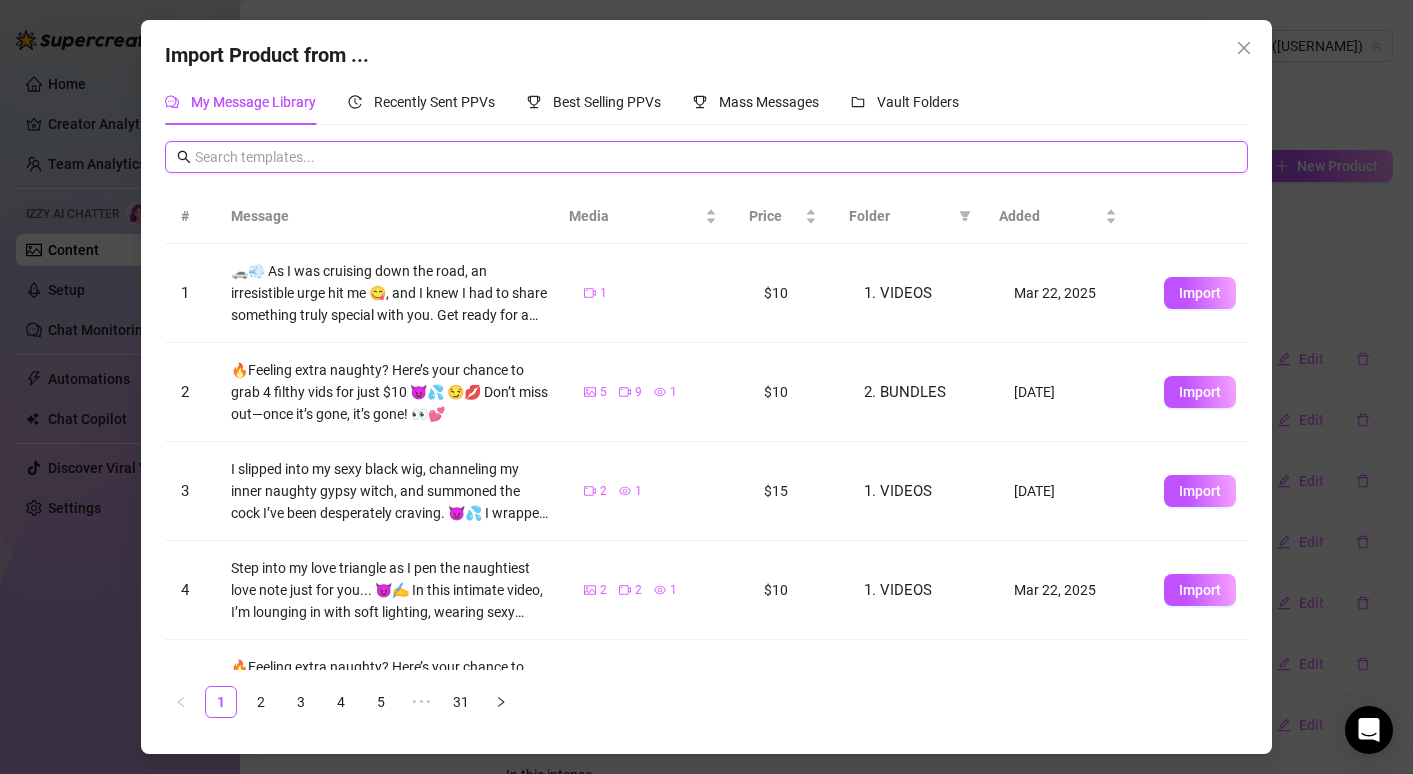 click at bounding box center (715, 157) 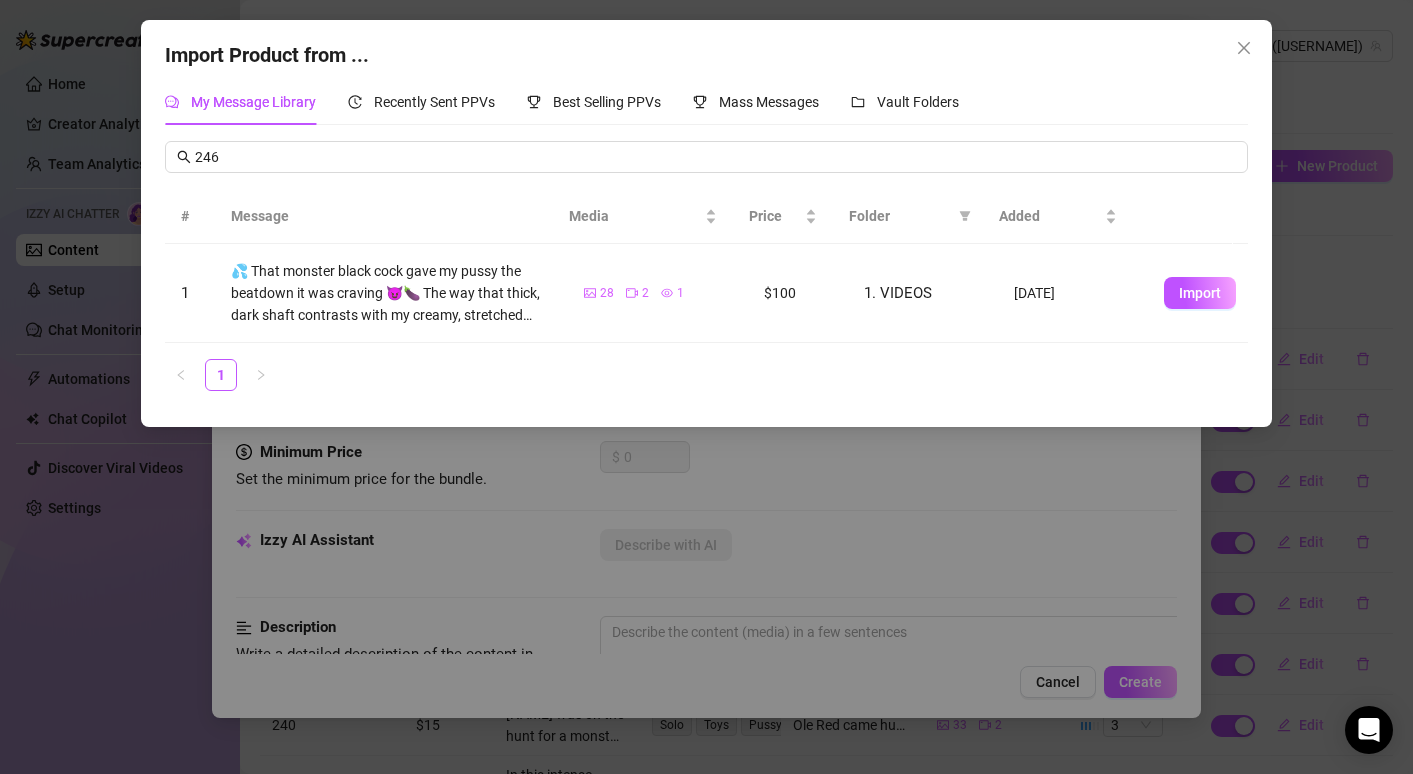 click on "Import Product from ... My Message Library Recently Sent PPVs Best Selling PPVs Mass Messages Vault Folders 246 # Message Media Price Folder Added               1 💦 That monster black cock gave my pussy the beatdown it was craving 😈🍆 The way that thick, dark shaft contrasts with my creamy, stretched pussy is just pure filth 🤤💦 Watch as I fuck myself with it—my hole splits wide open, taking every massive inch of that cock like a good slut 👅💋 You can see how my pussy grips that thick meat, milking it while it rearranges my insides 😏🔥 I squirted so hard all over it… and kept cumming 😩💦 Sometimes a girl just needs a big cock to satisfy her deepest, dirtiest desires… and this thick black monster did exactly that 🖤🍑💦 28 2 1 $100 1. VIDEOS Jul 1, [YEAR] Import 1" at bounding box center [706, 387] 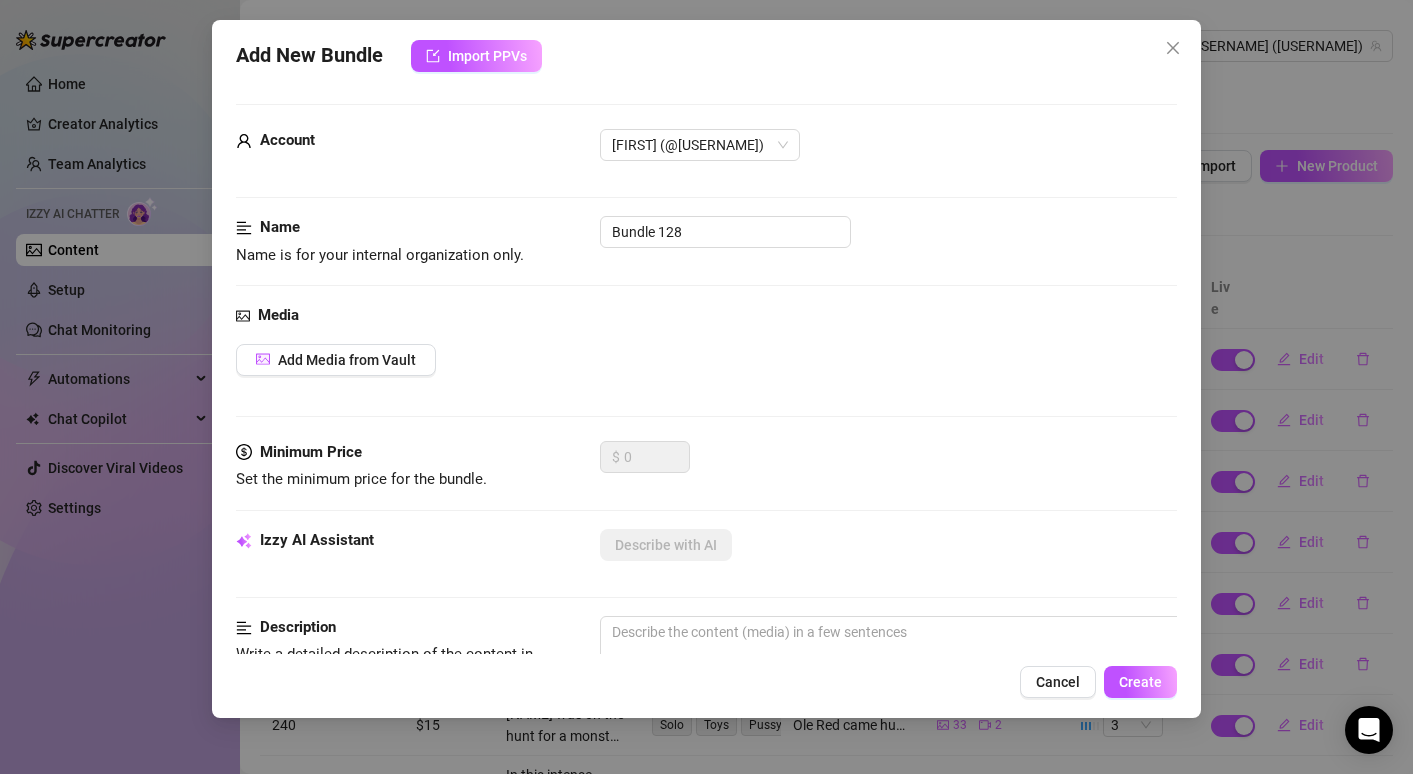 click on "Add New Bundle Import PPVs Account Tanya ([@tanyadelight]) Name Name is for your internal organization only. Bundle 128 Media Add Media from Vault Minimum Price Set the minimum price for the bundle. $ 0 Izzy AI Assistant Describe with AI Description Write a detailed description of the content in a few sentences. Avoid vague or implied descriptions - the more detail, the better.  No need to include metadata like duration or photo count. Tags Simple keywords that describe and summarize the content, like specific fetishes, positions, categories.   Select or enter new tags Visible Body Parts Select the body parts clearly visible in the content. This helps Izzy AI suggest media and answer fan questions more accurately.   Select or enter new visible body parts Caption Example Provide a sample caption that reflects the exact style you'd use in a chatting session. This is your chance to show the AI how you prefer to communicate. Exclusivity 1 - Least Exclusive Message Settings Cancel Create" at bounding box center [706, 387] 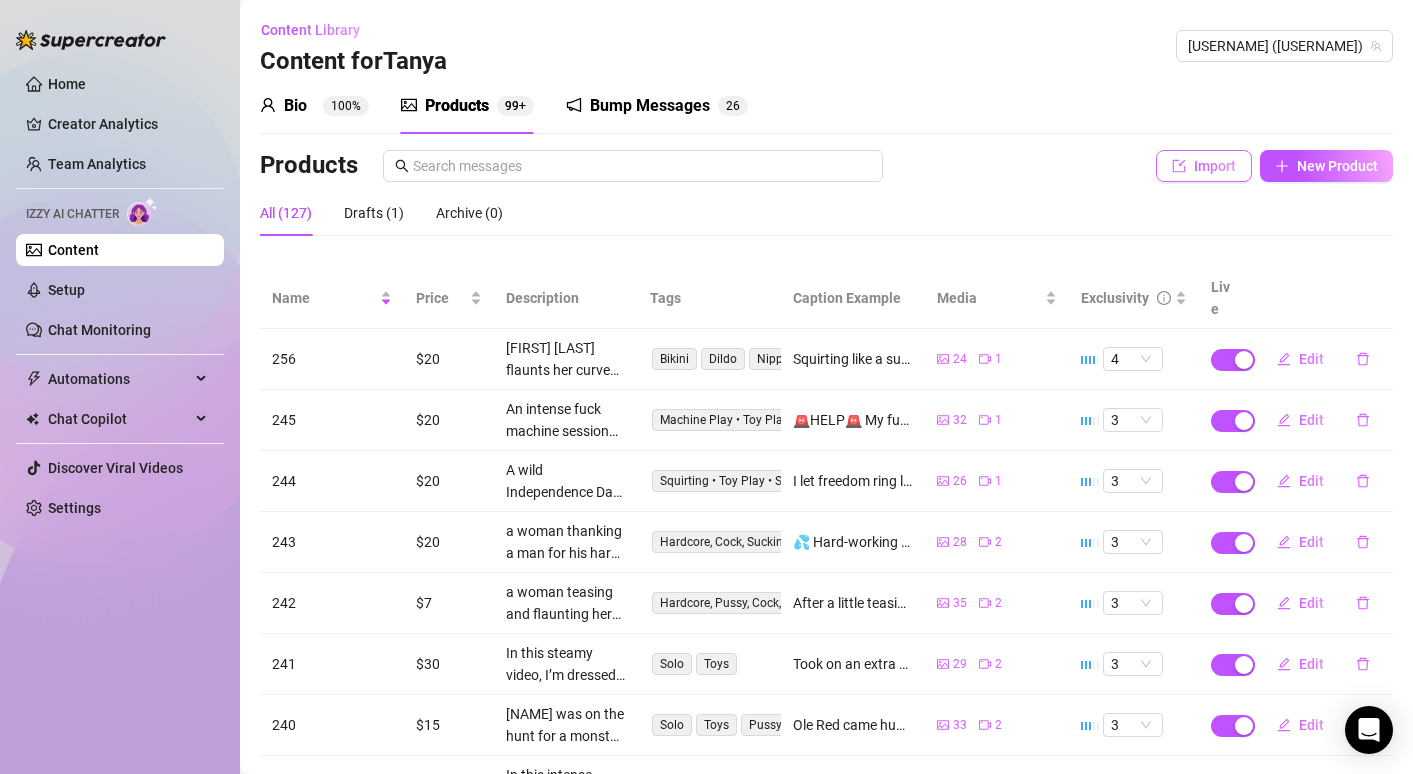 click on "Import" at bounding box center [1204, 166] 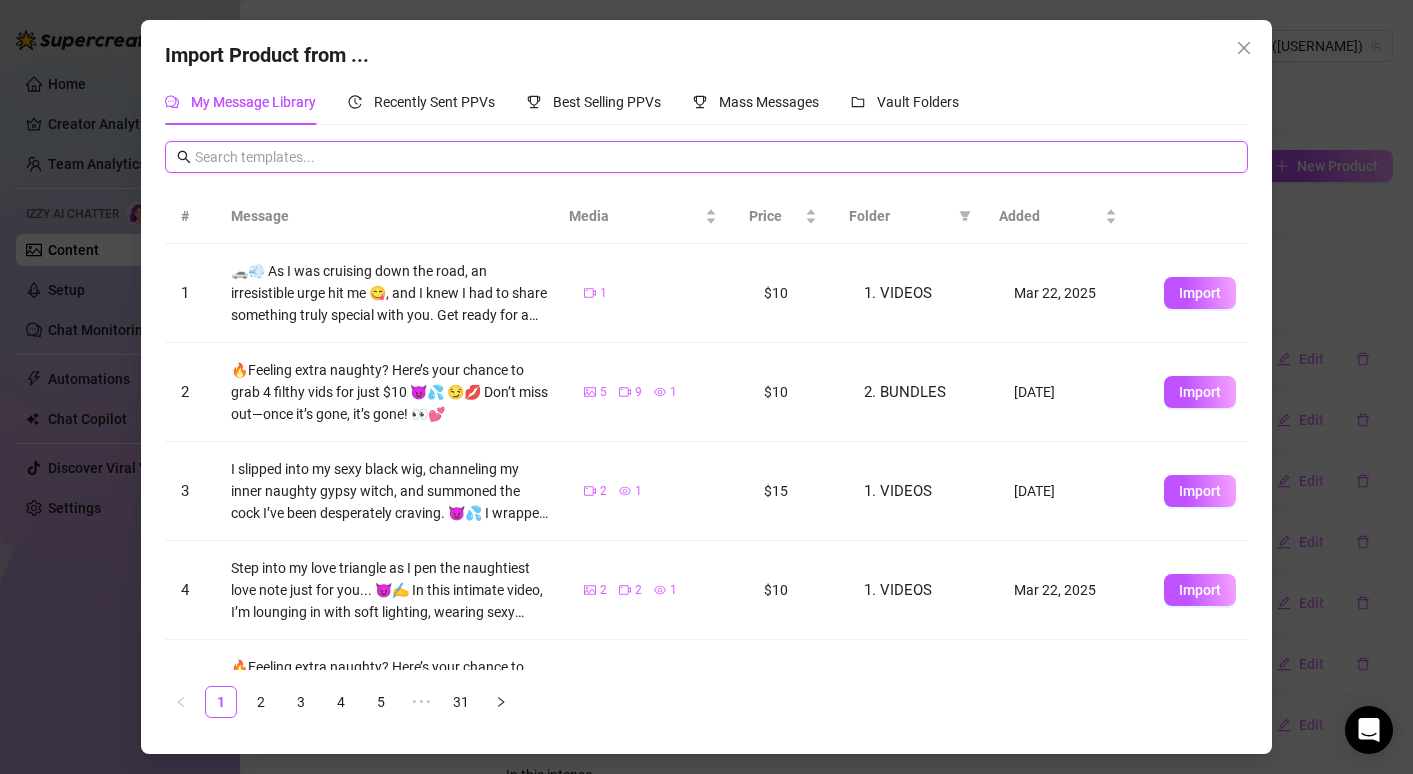 click at bounding box center (715, 157) 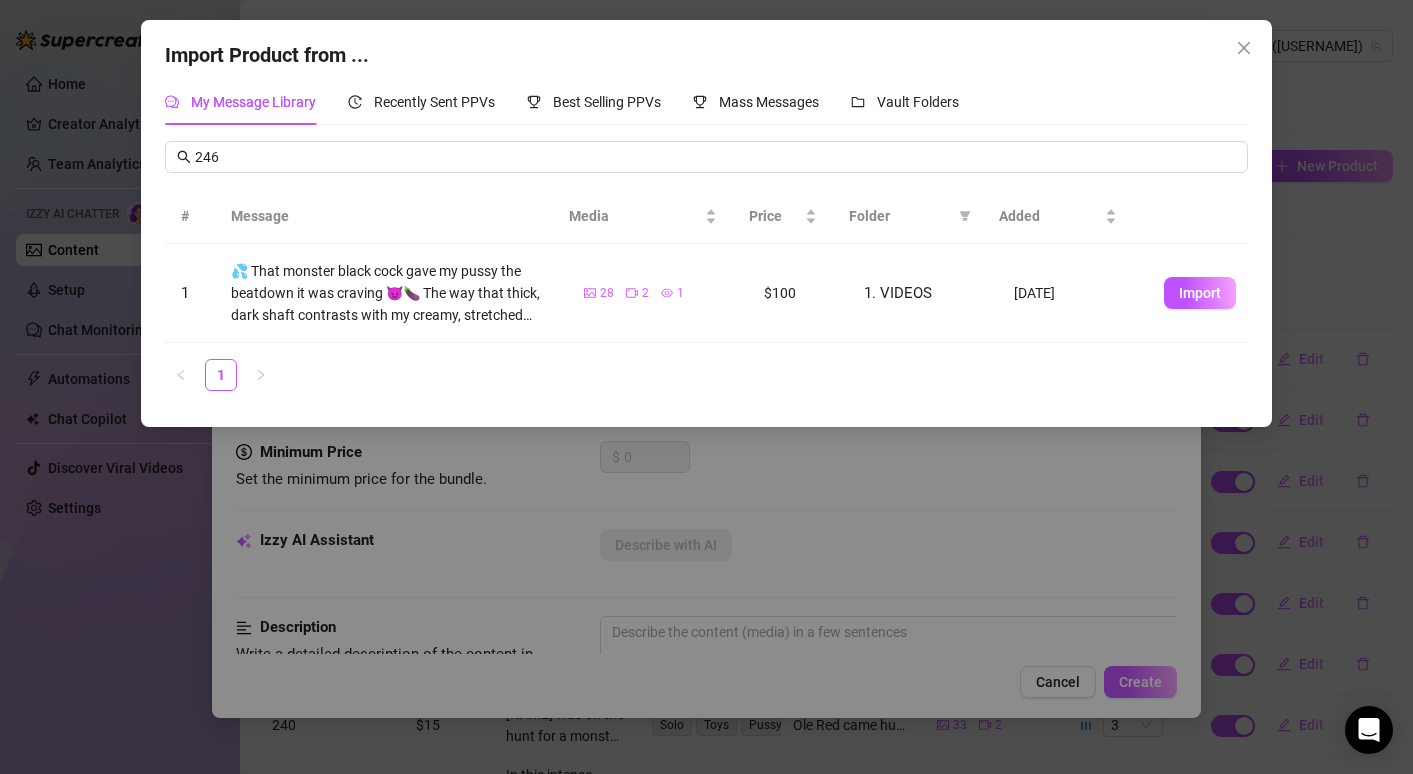 click on "💦 That monster black cock gave my pussy the beatdown it was craving 😈🍆 The way that thick, dark shaft contrasts with my creamy, stretched pussy is just pure filth 🤤💦 Watch as I fuck myself with it—my hole splits wide open, taking every massive inch of that cock like a good slut 👅💋 You can see how my pussy grips that thick meat, milking it while it rearranges my insides 😏🔥 I squirted so hard all over it… and kept cumming 😩💦 Sometimes a girl just needs a big cock to satisfy her deepest, dirtiest desires… and this thick black monster did exactly that 🖤🍑💦" at bounding box center (391, 293) 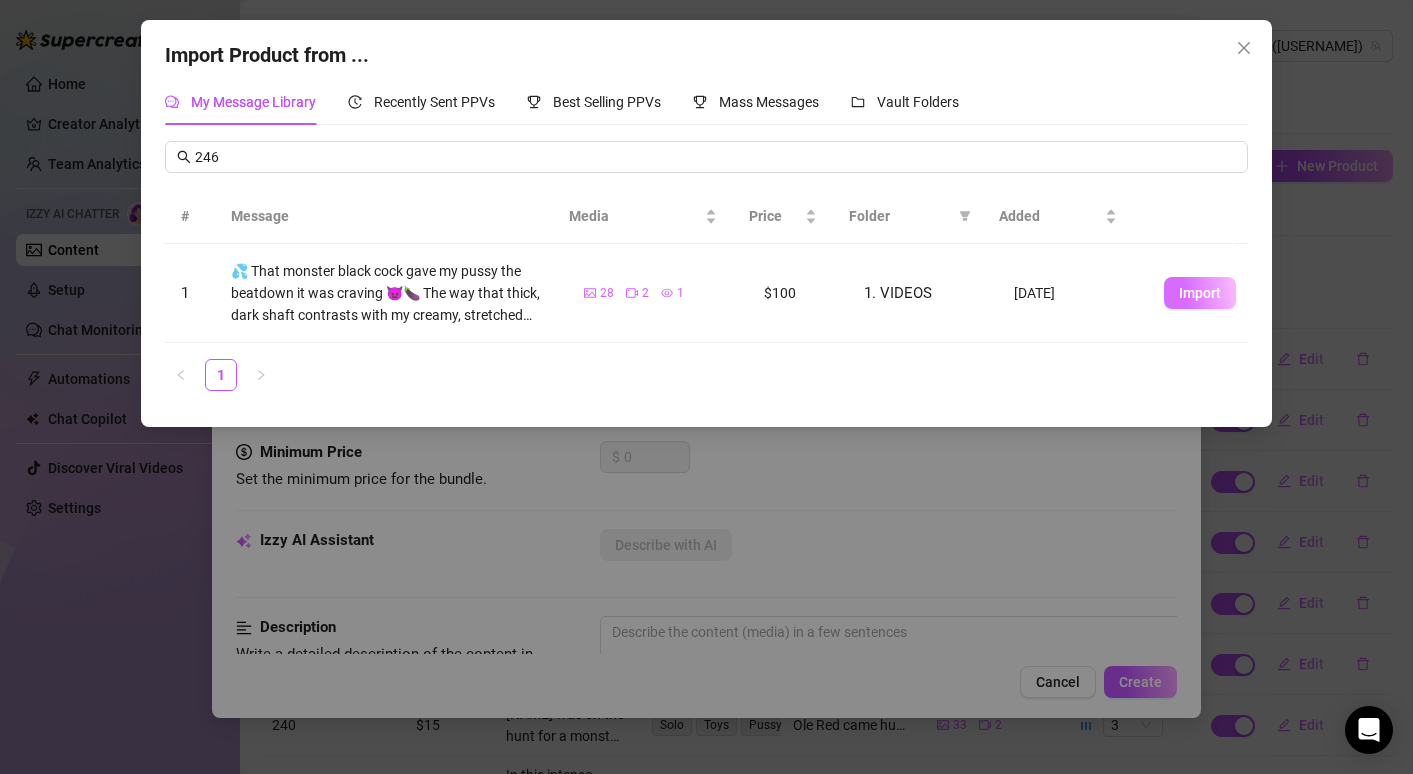 click on "Import" at bounding box center (1200, 293) 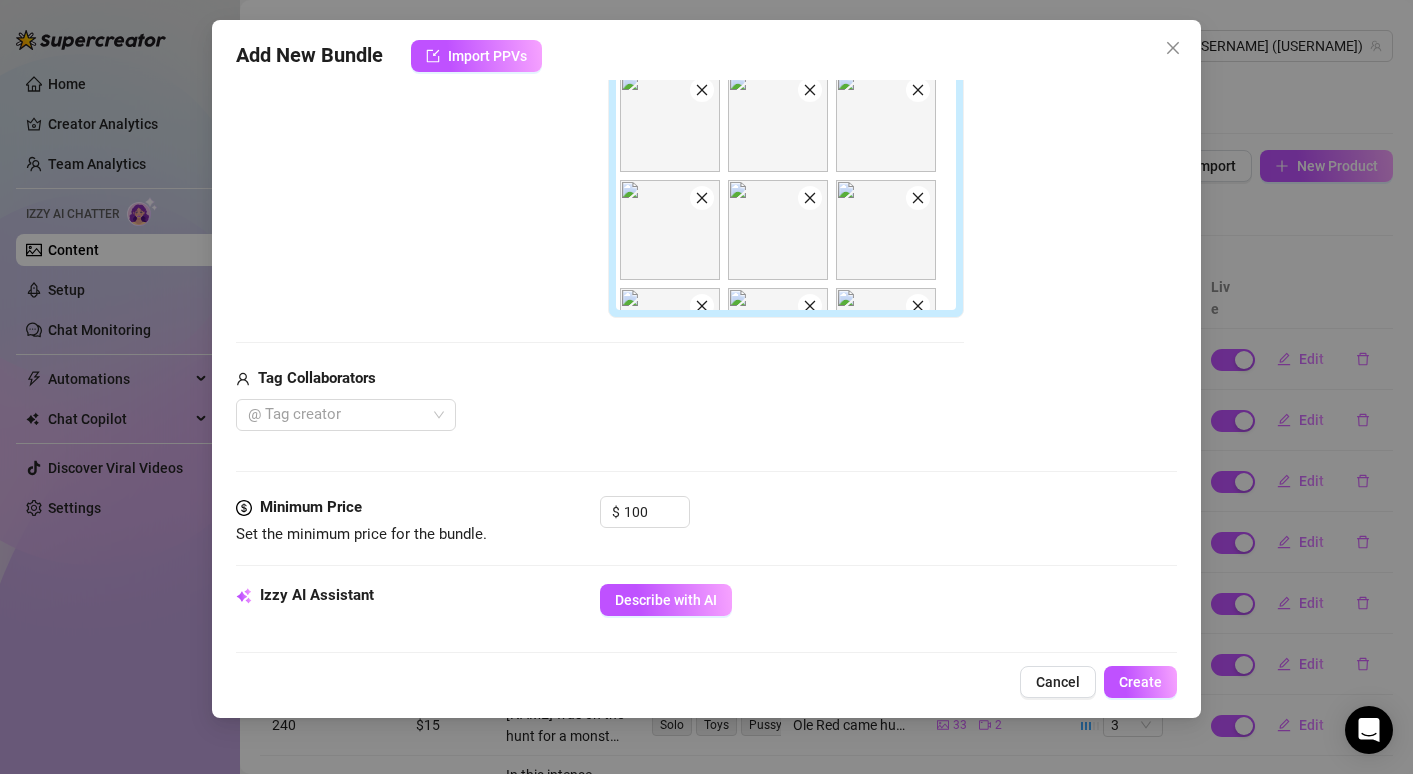 scroll, scrollTop: 700, scrollLeft: 0, axis: vertical 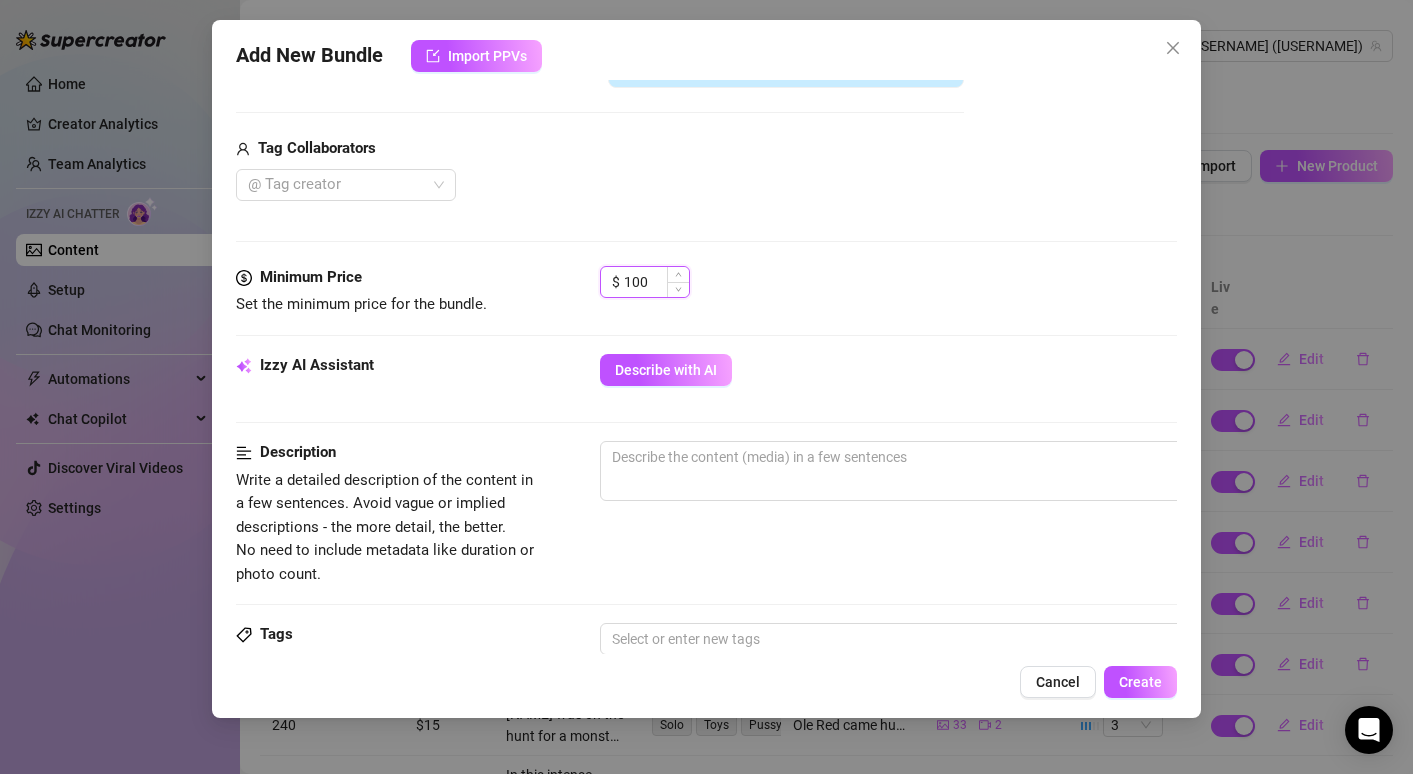 click on "100" at bounding box center [656, 282] 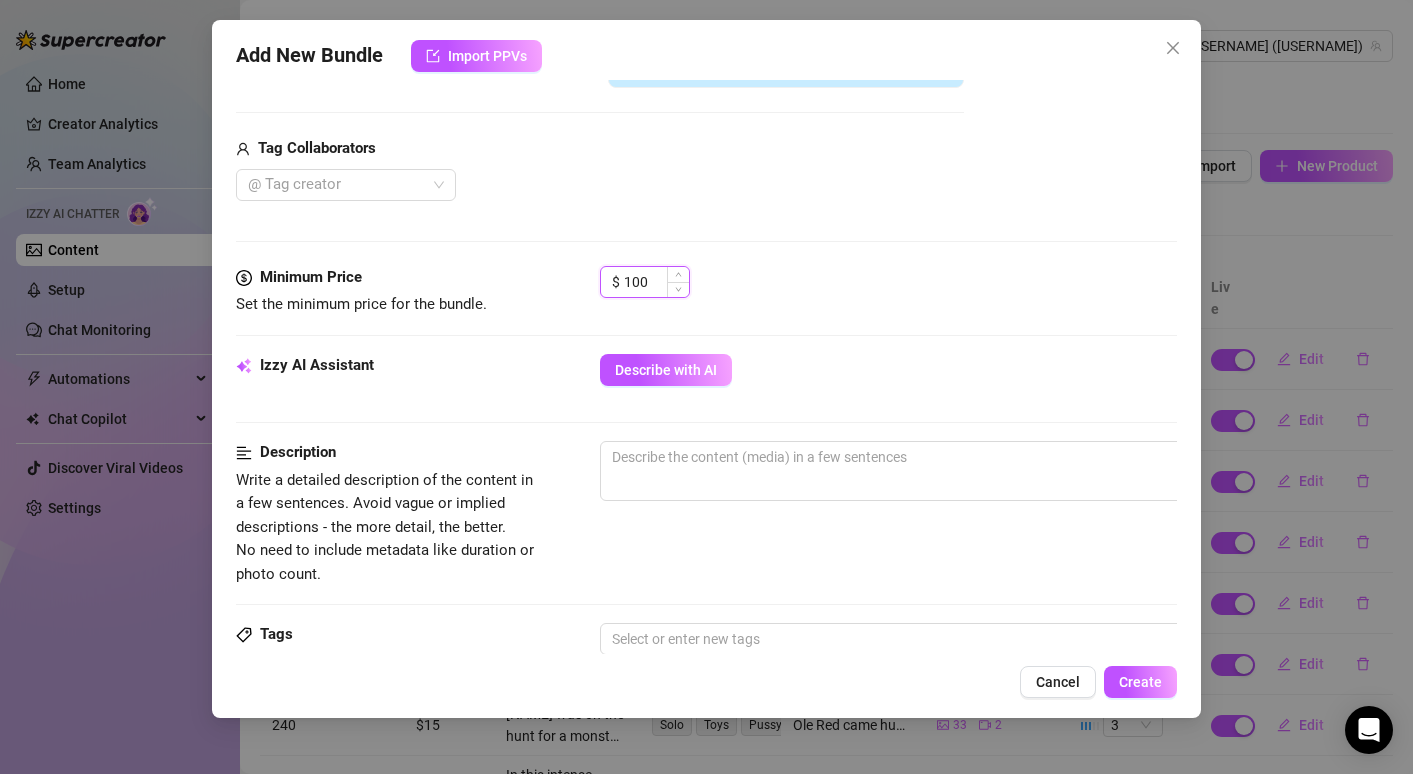 click on "100" at bounding box center (656, 282) 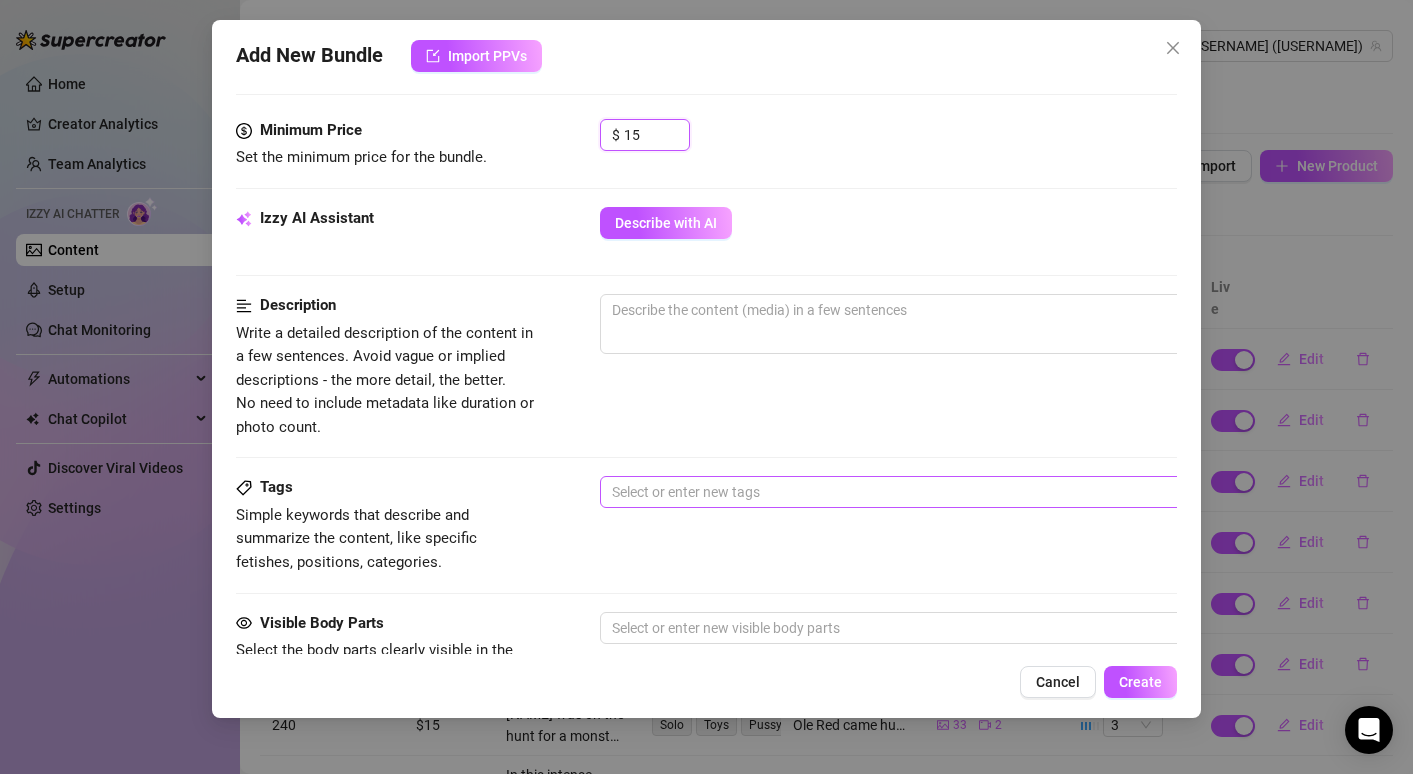 scroll, scrollTop: 507, scrollLeft: 0, axis: vertical 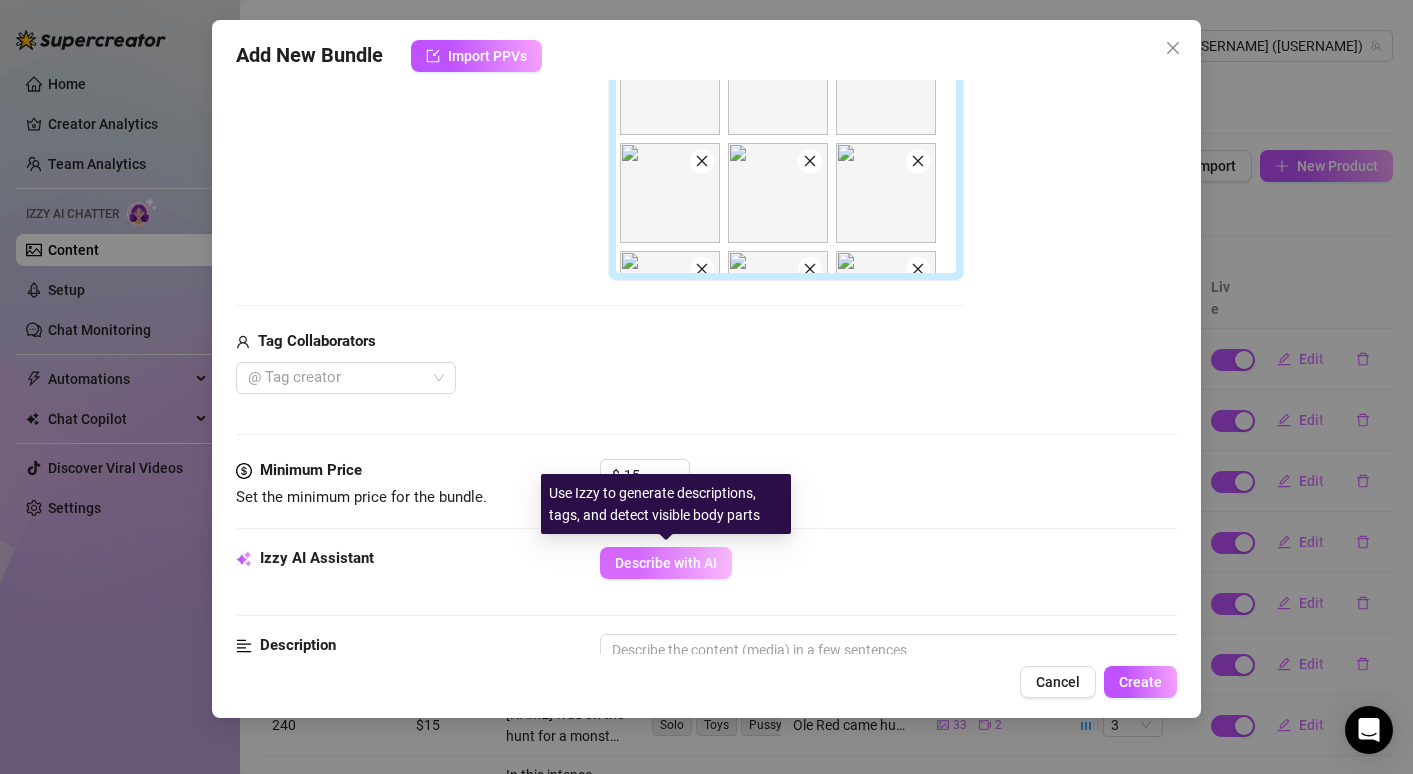 click on "Describe with AI" at bounding box center (666, 563) 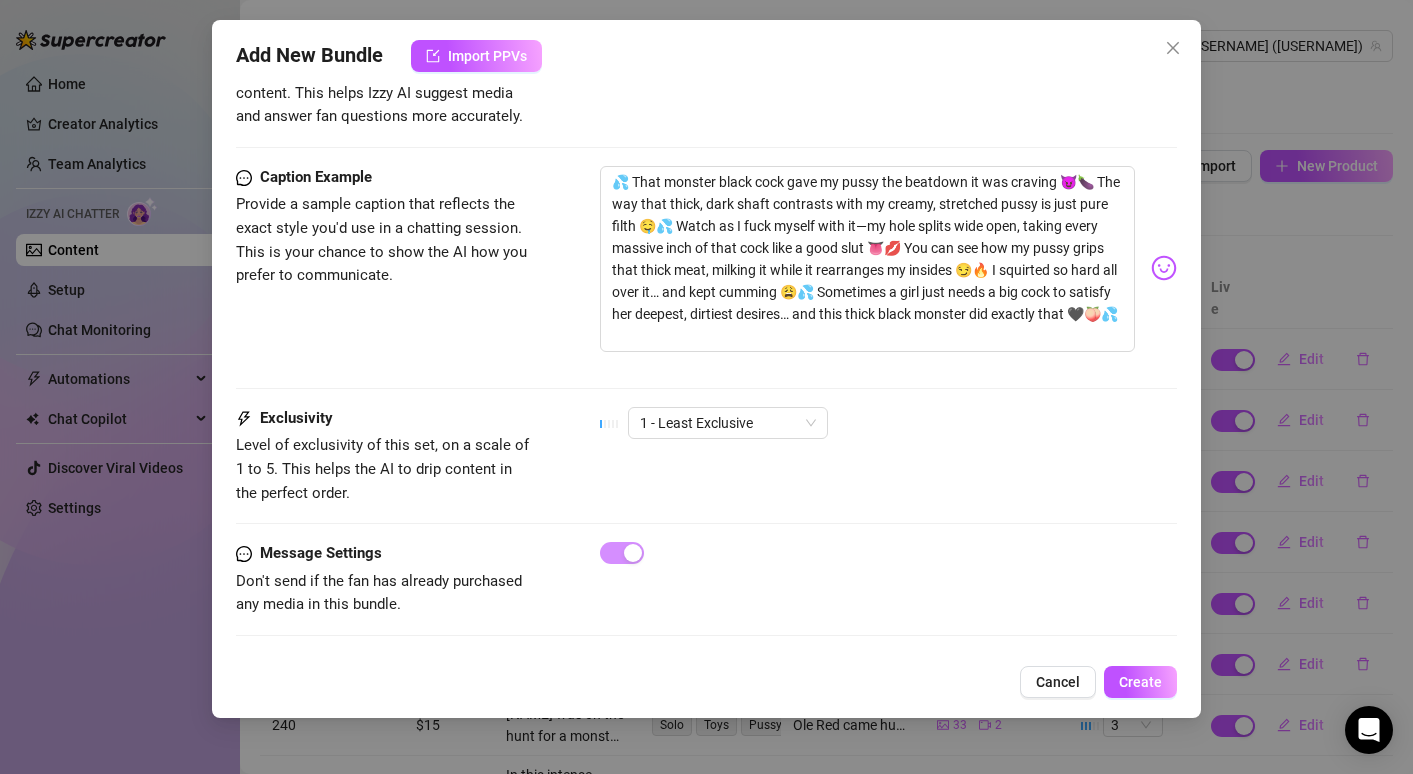 scroll, scrollTop: 1443, scrollLeft: 0, axis: vertical 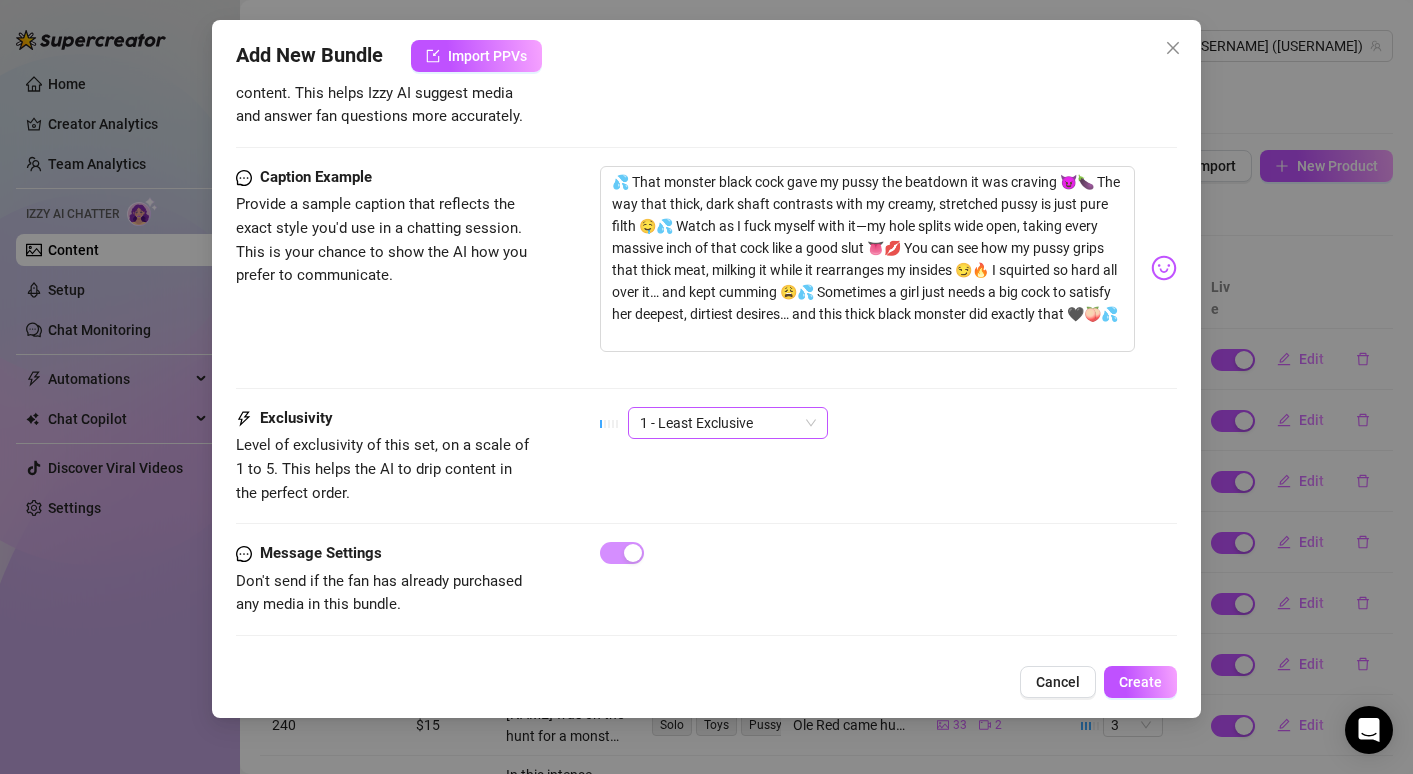 click on "1 - Least Exclusive" at bounding box center (728, 423) 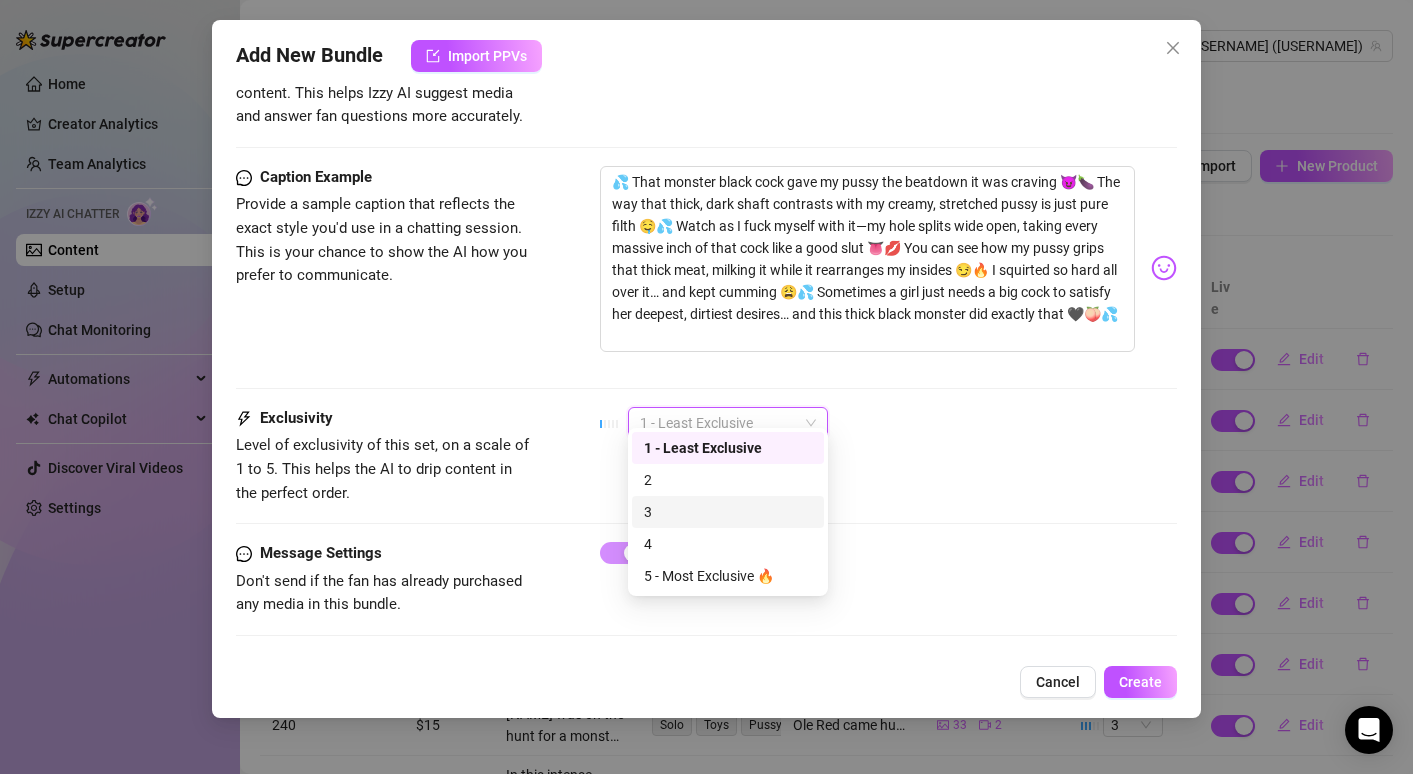 click on "3" at bounding box center [728, 512] 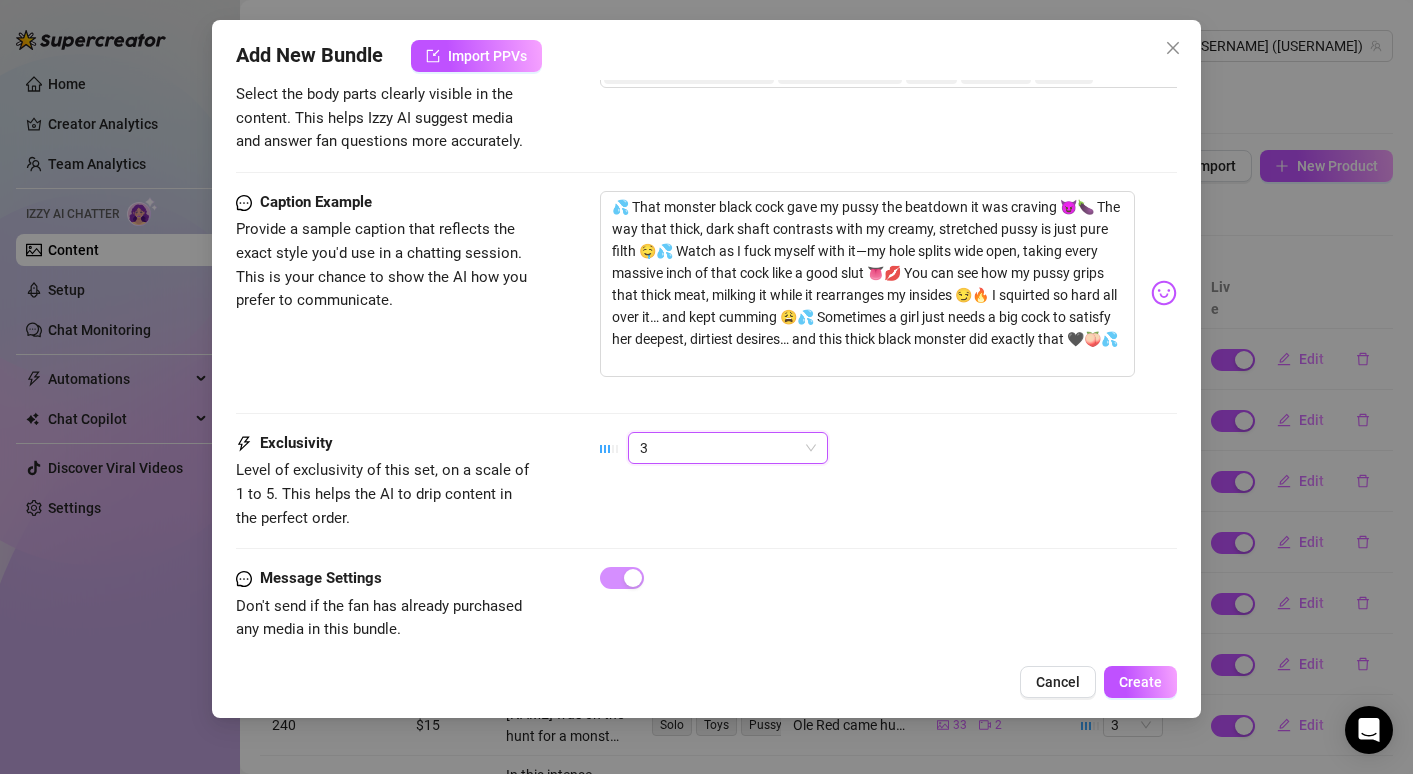 scroll, scrollTop: 1410, scrollLeft: 0, axis: vertical 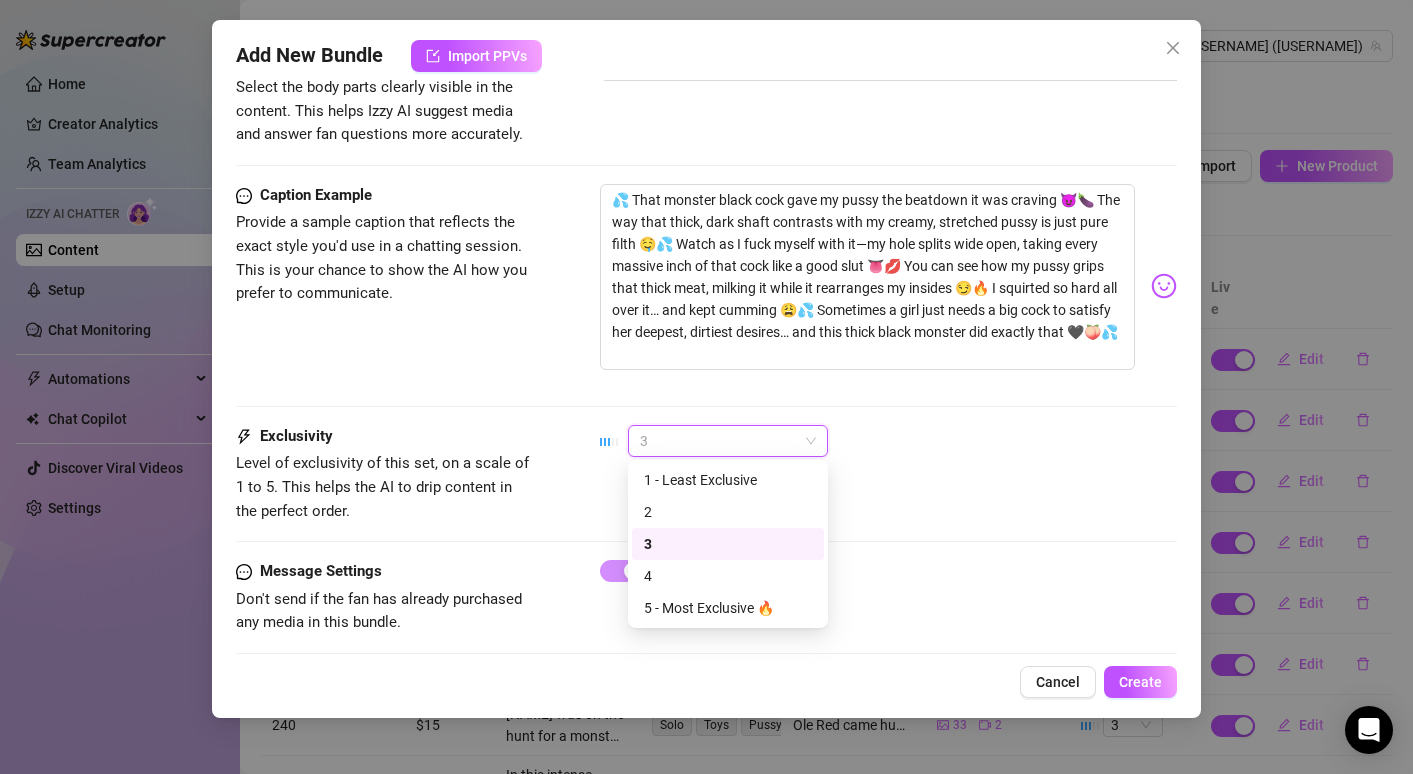 click on "3" at bounding box center [728, 441] 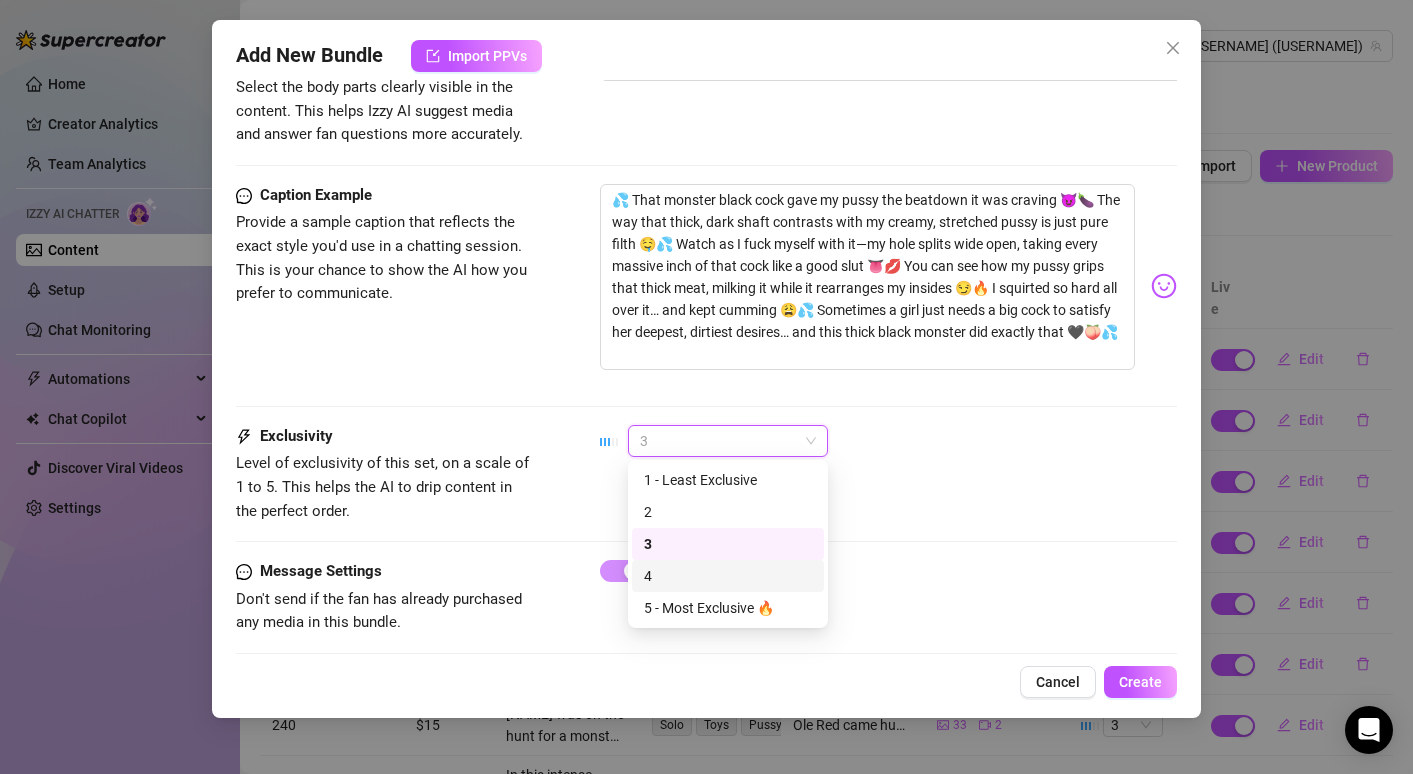 click on "4" at bounding box center [728, 576] 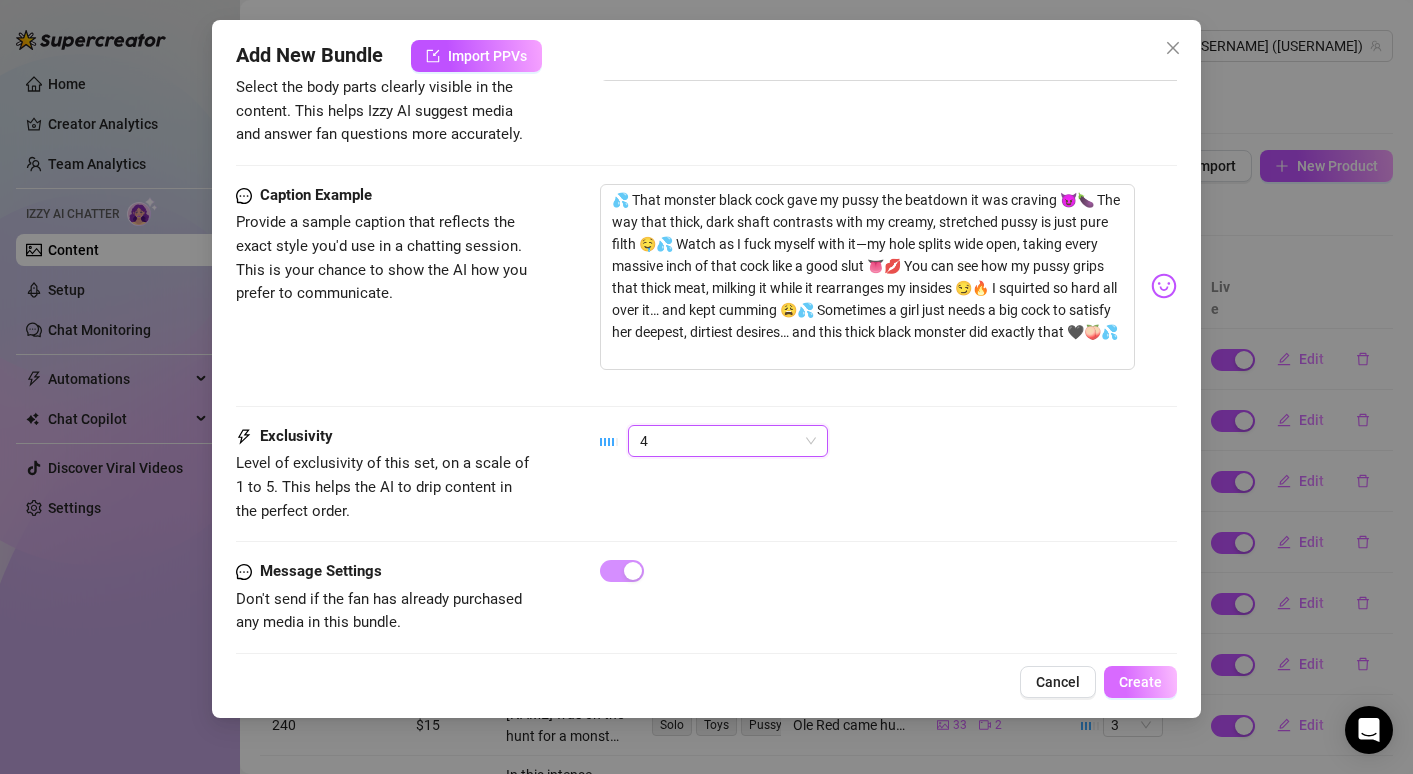 click on "Create" at bounding box center (1140, 682) 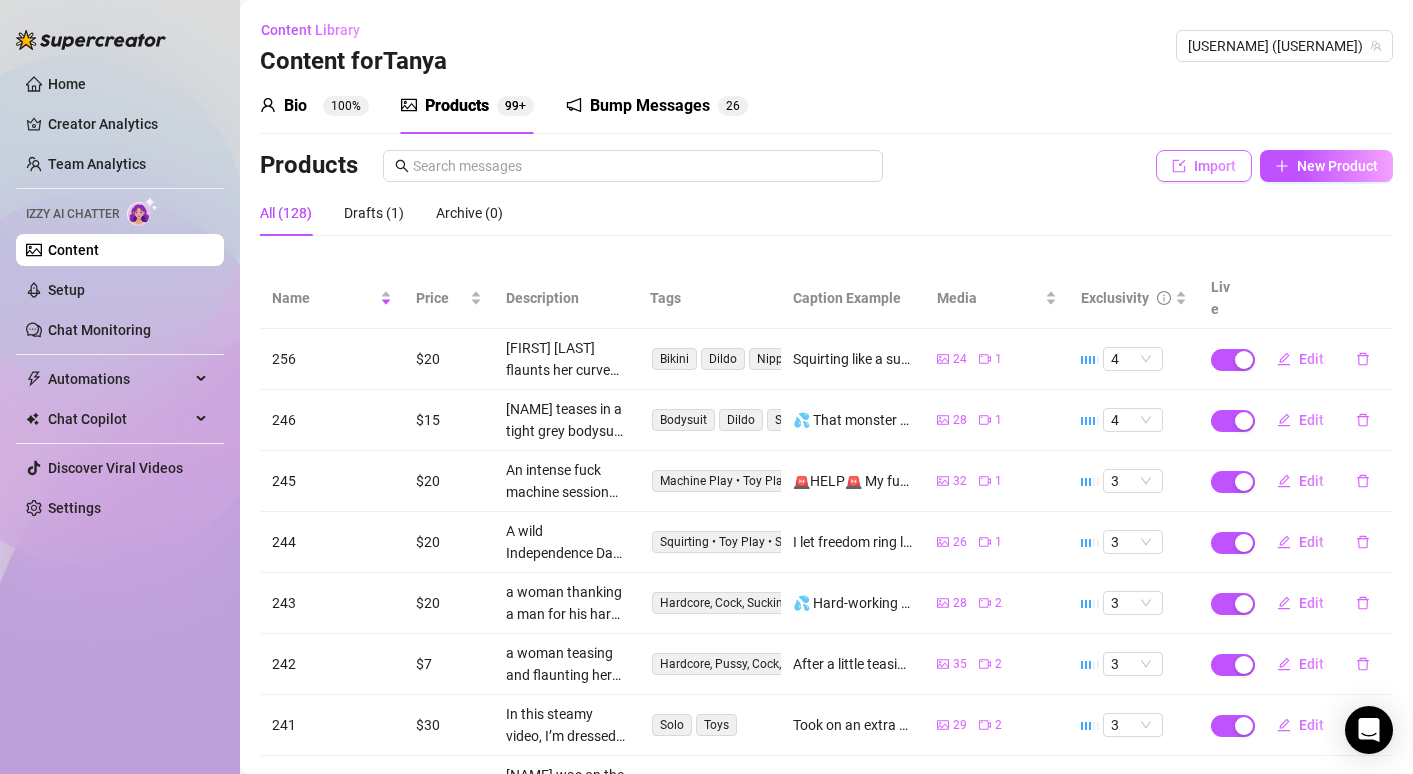 click on "Import" at bounding box center [1215, 166] 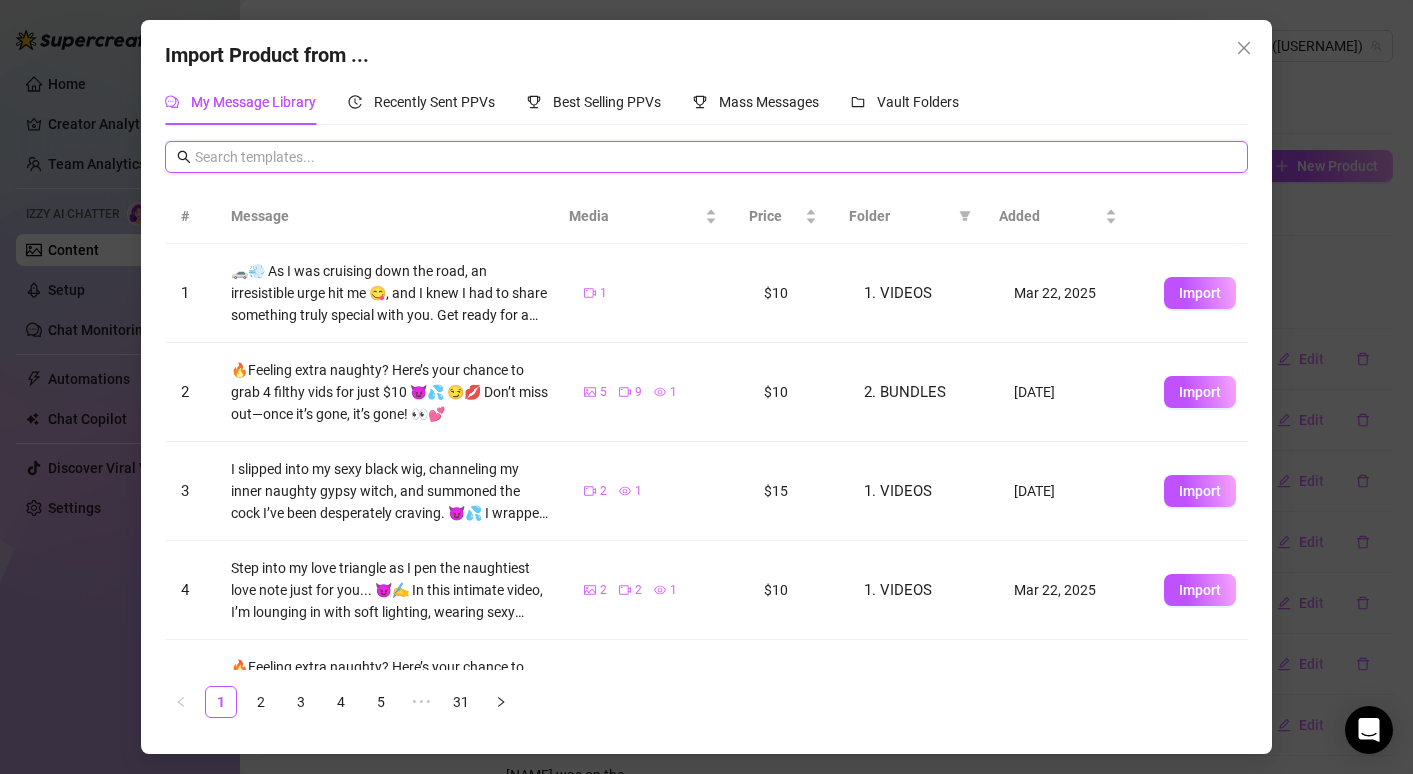 click at bounding box center [715, 157] 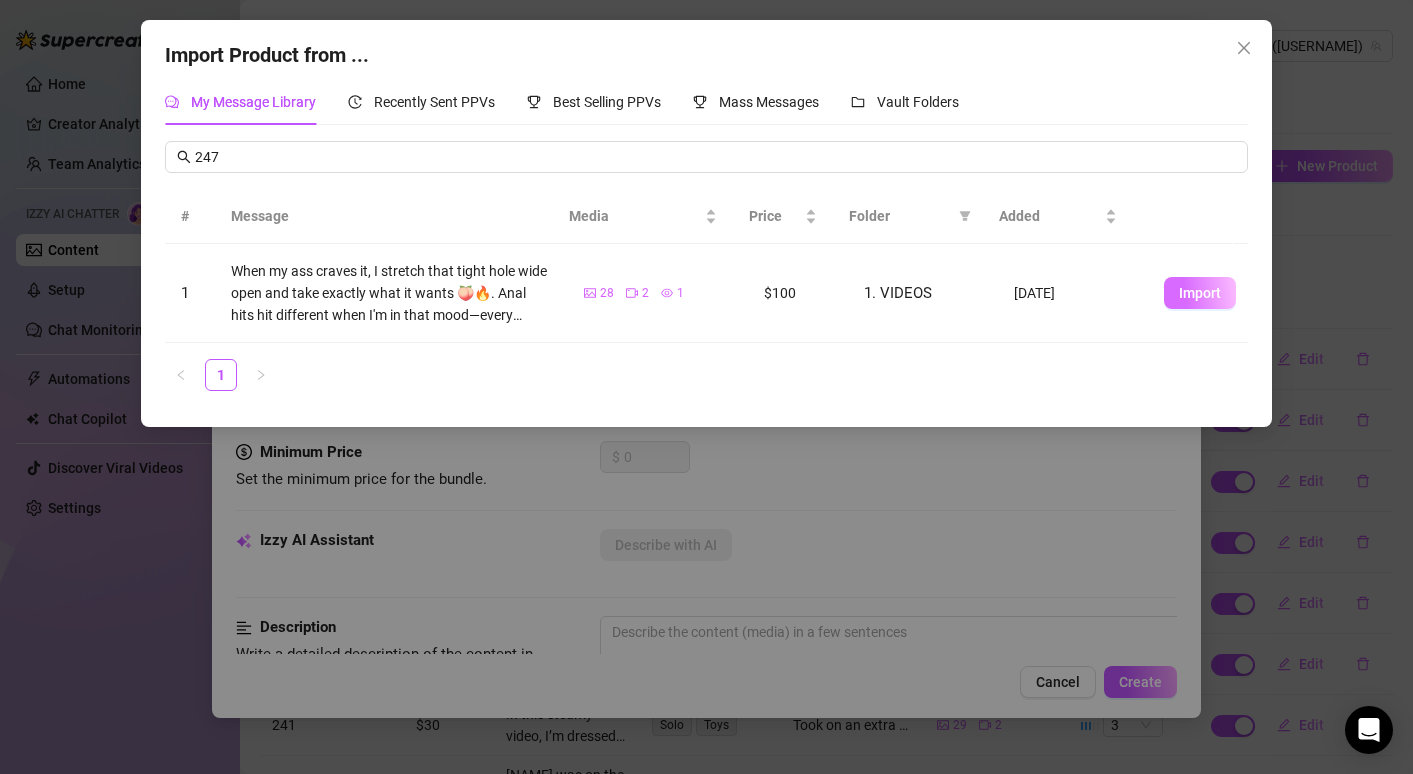 click on "Import" at bounding box center [1200, 293] 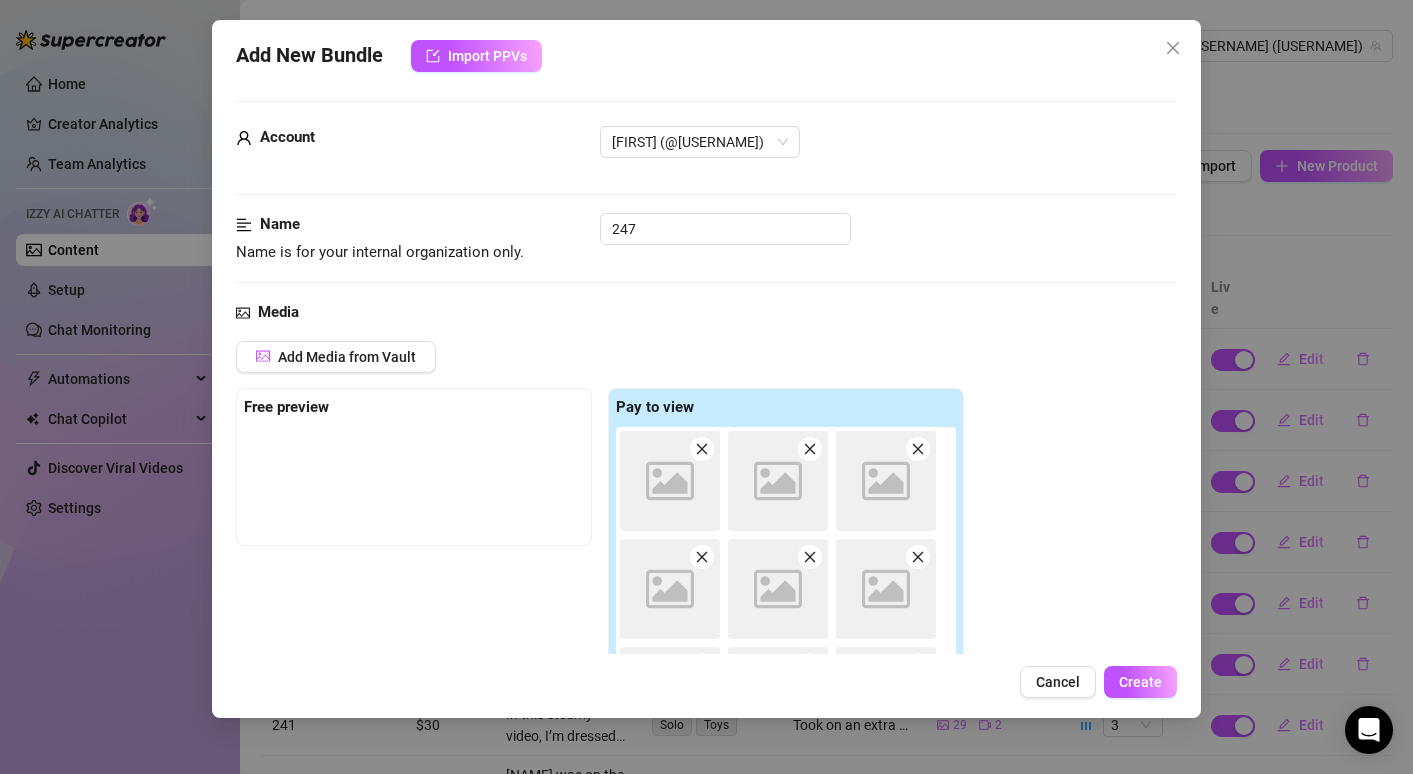 scroll, scrollTop: 740, scrollLeft: 0, axis: vertical 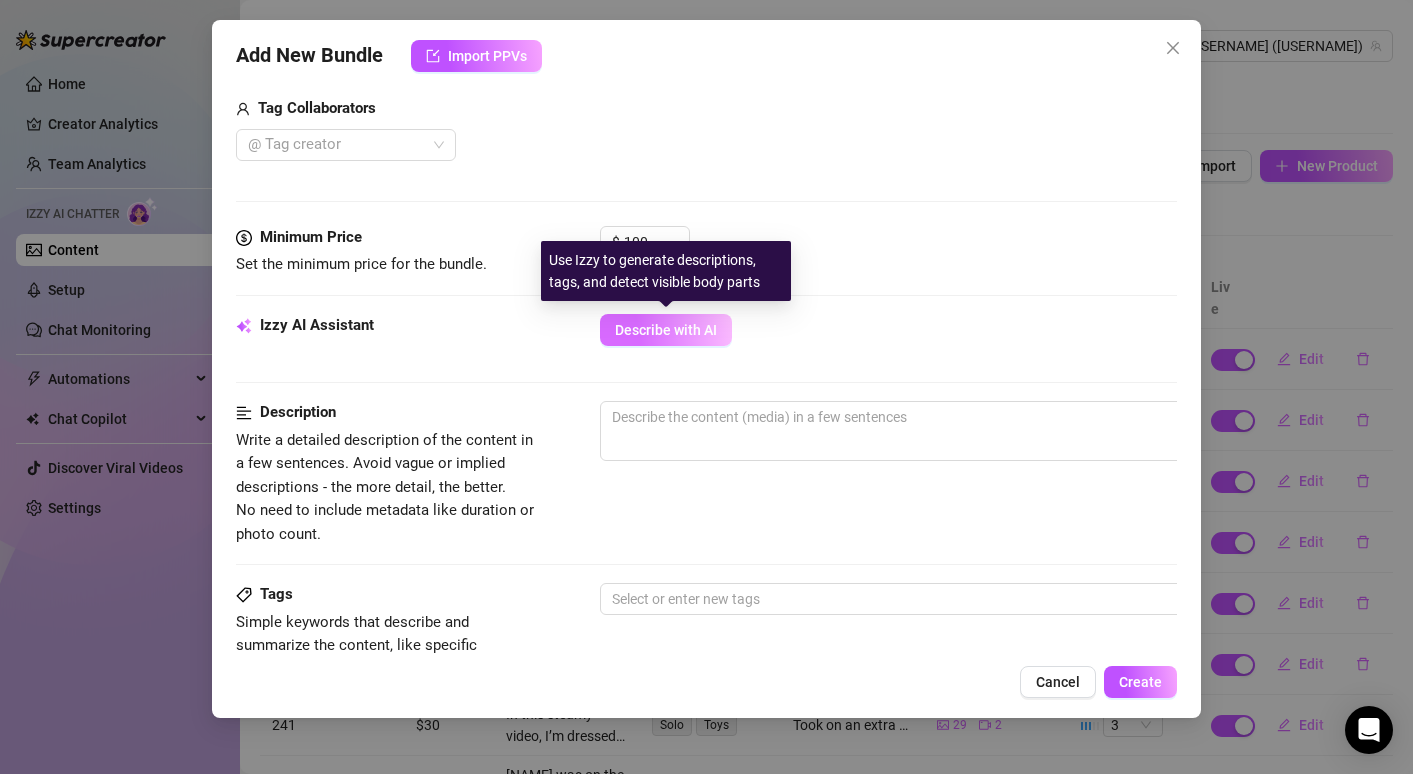 click on "Describe with AI" at bounding box center (666, 330) 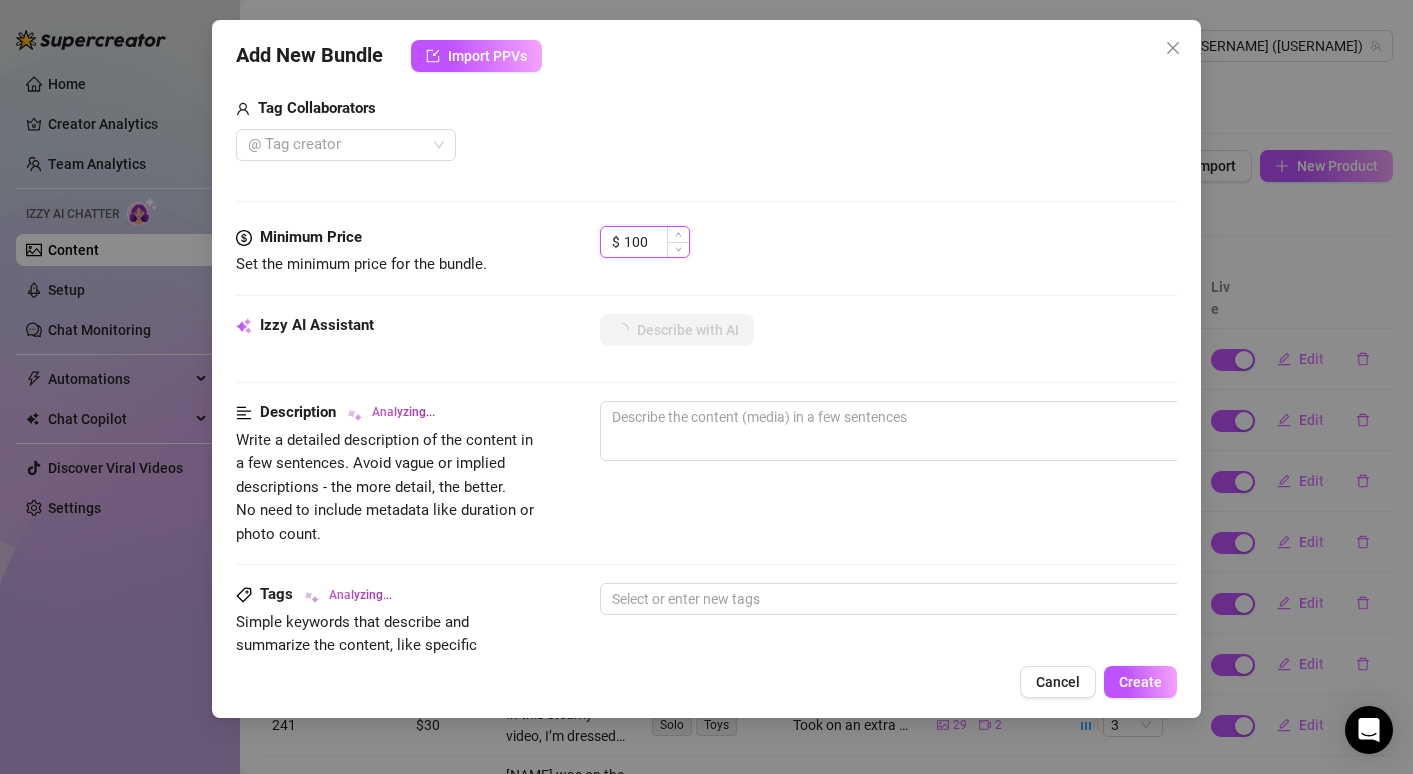 click on "100" at bounding box center (656, 242) 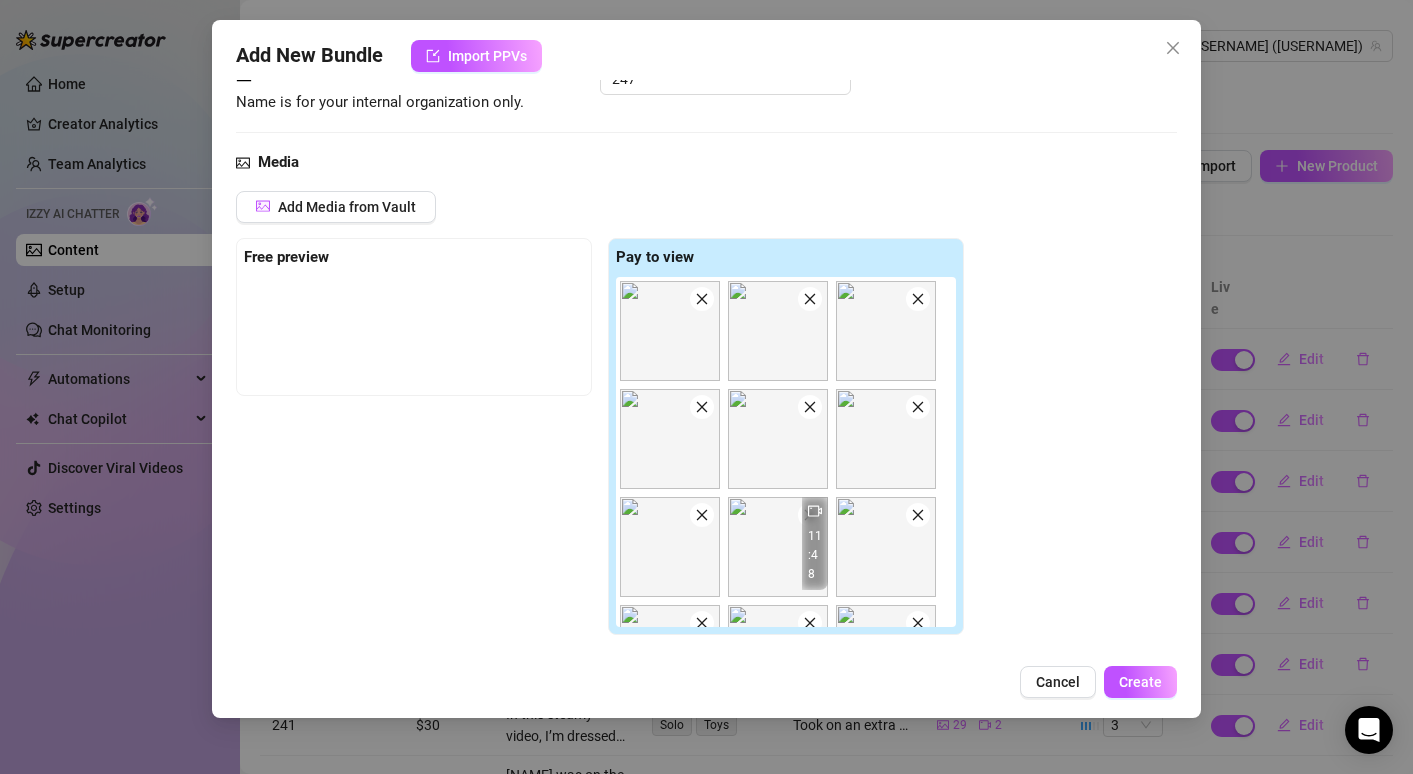 scroll, scrollTop: 322, scrollLeft: 0, axis: vertical 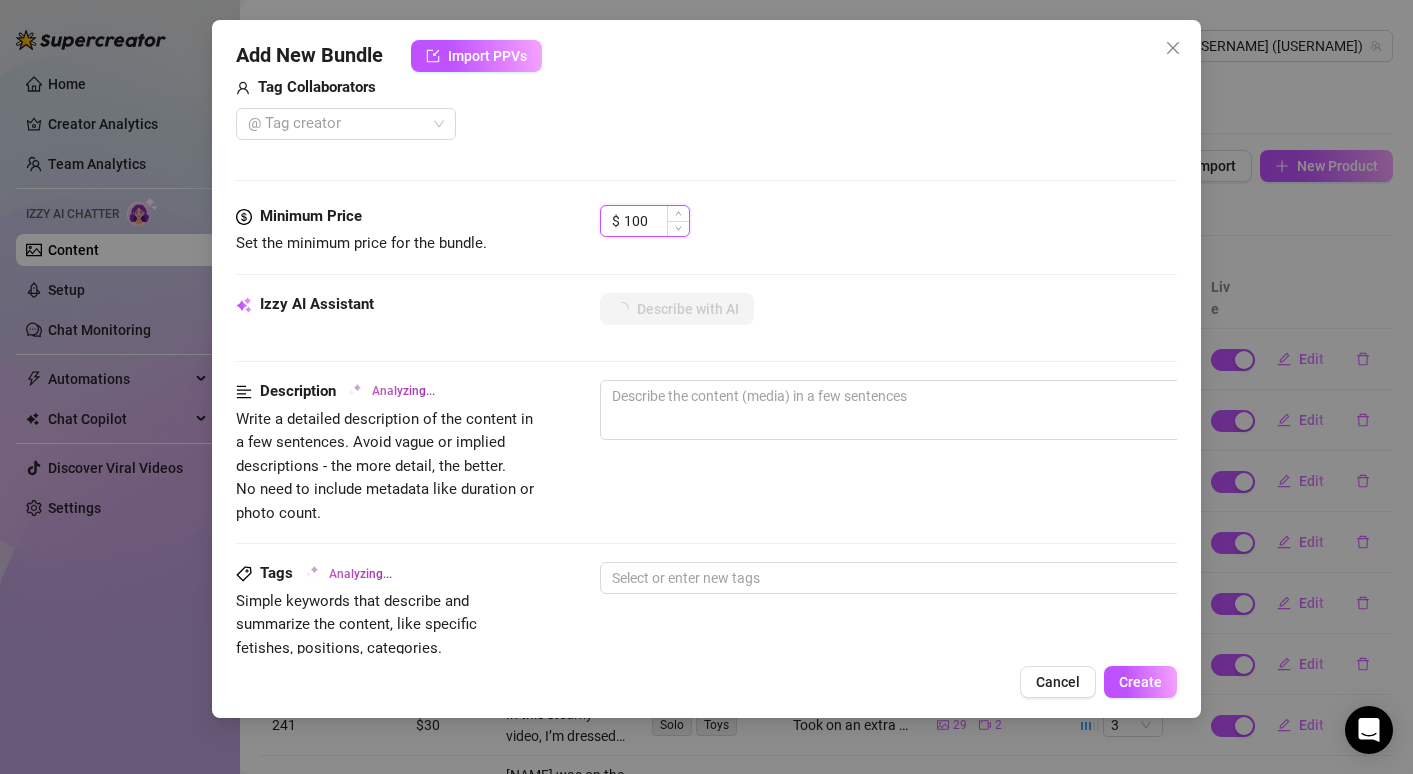 click on "100" at bounding box center (656, 221) 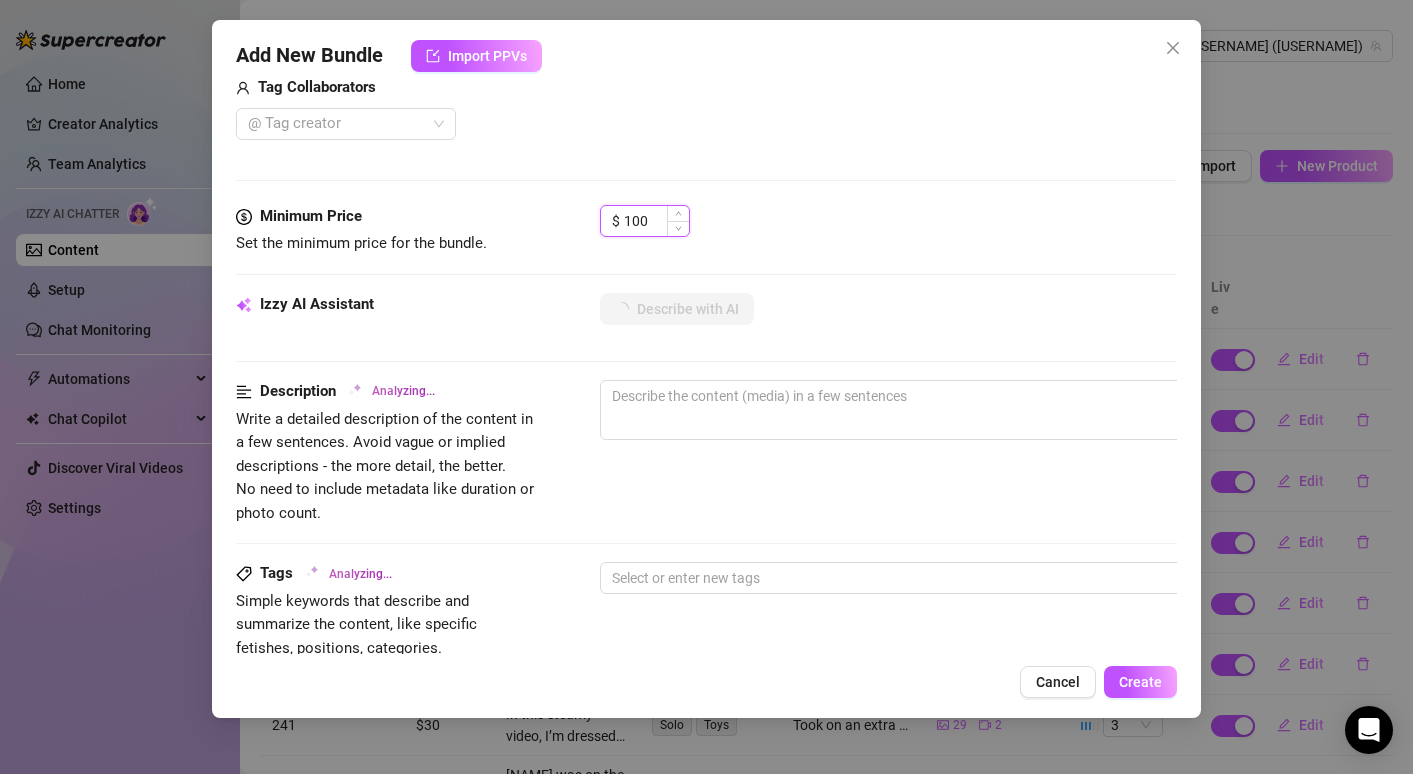 click on "100" at bounding box center [656, 221] 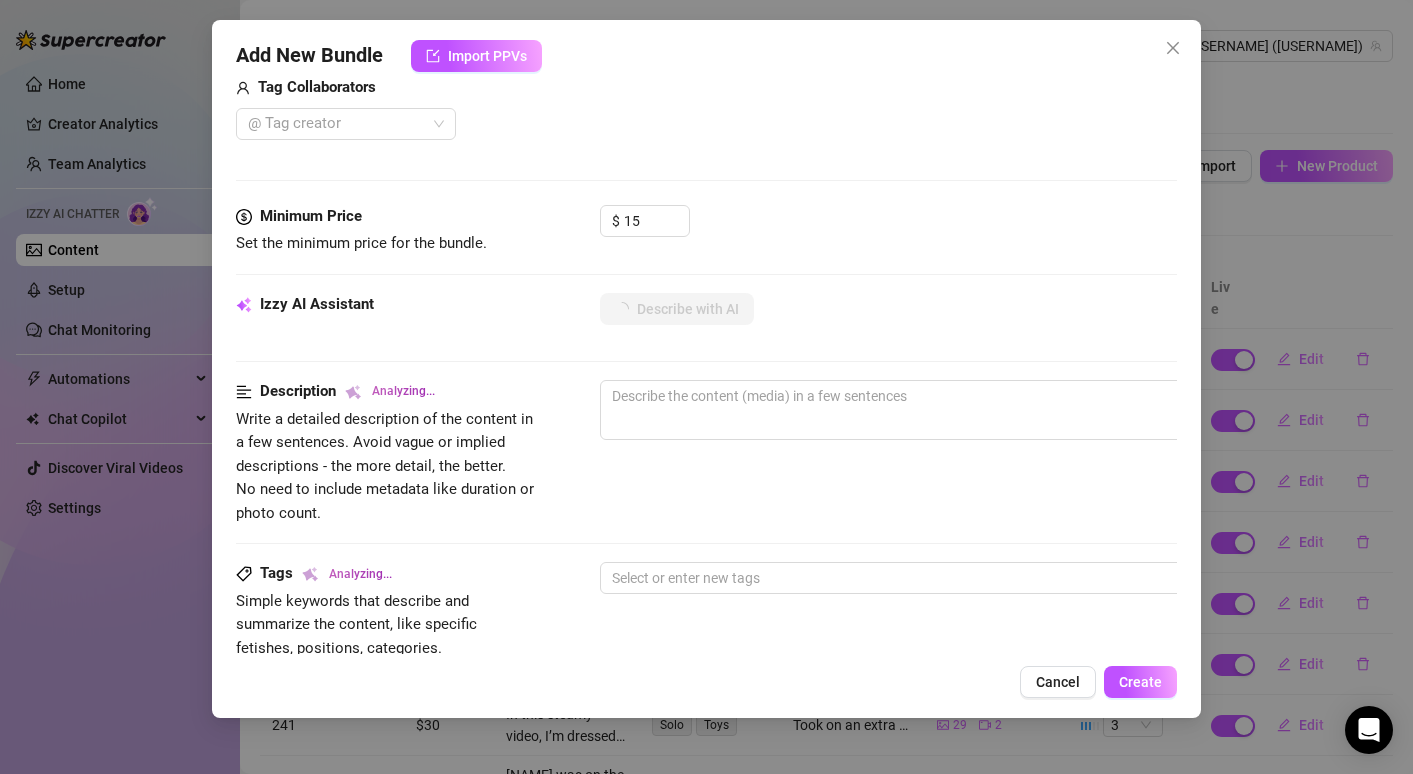 click on "$ 15" at bounding box center (888, 230) 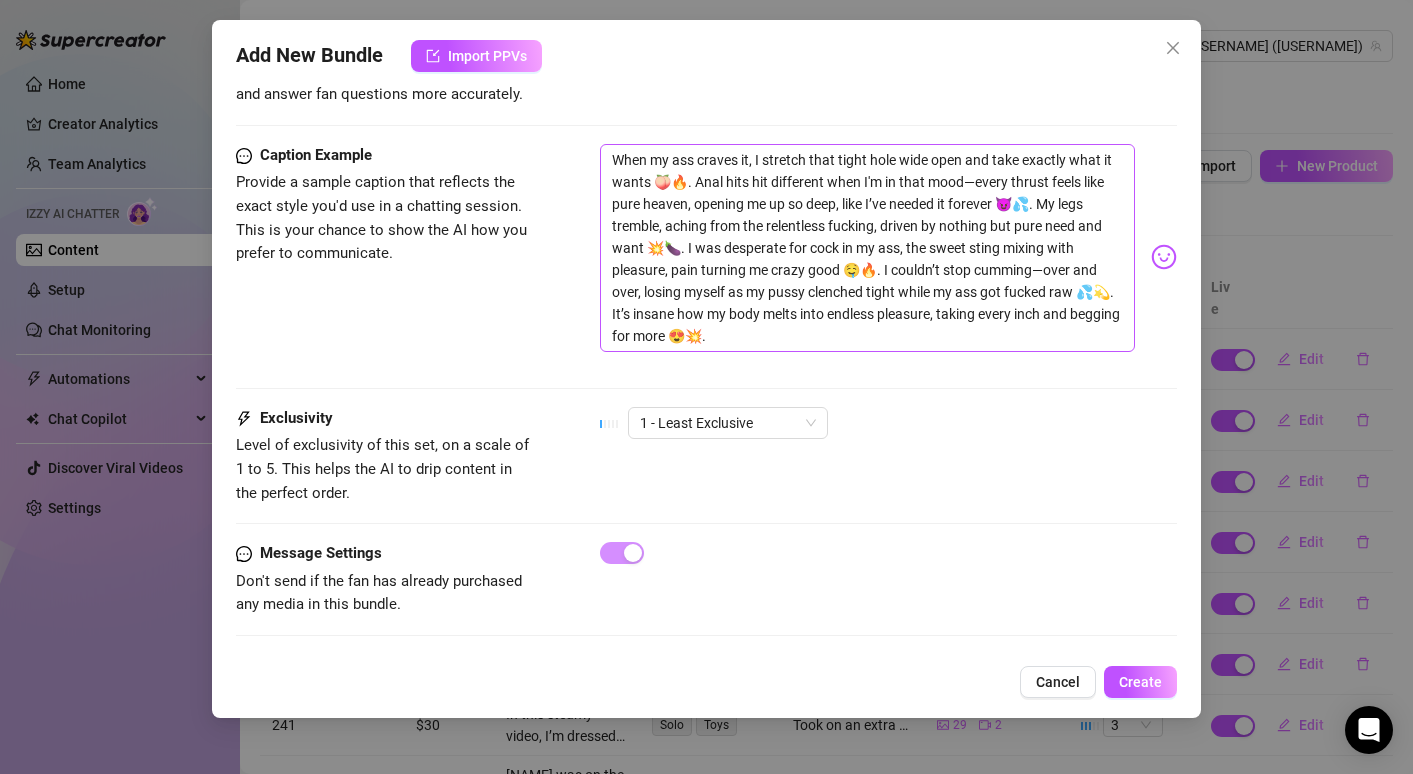 scroll, scrollTop: 1465, scrollLeft: 0, axis: vertical 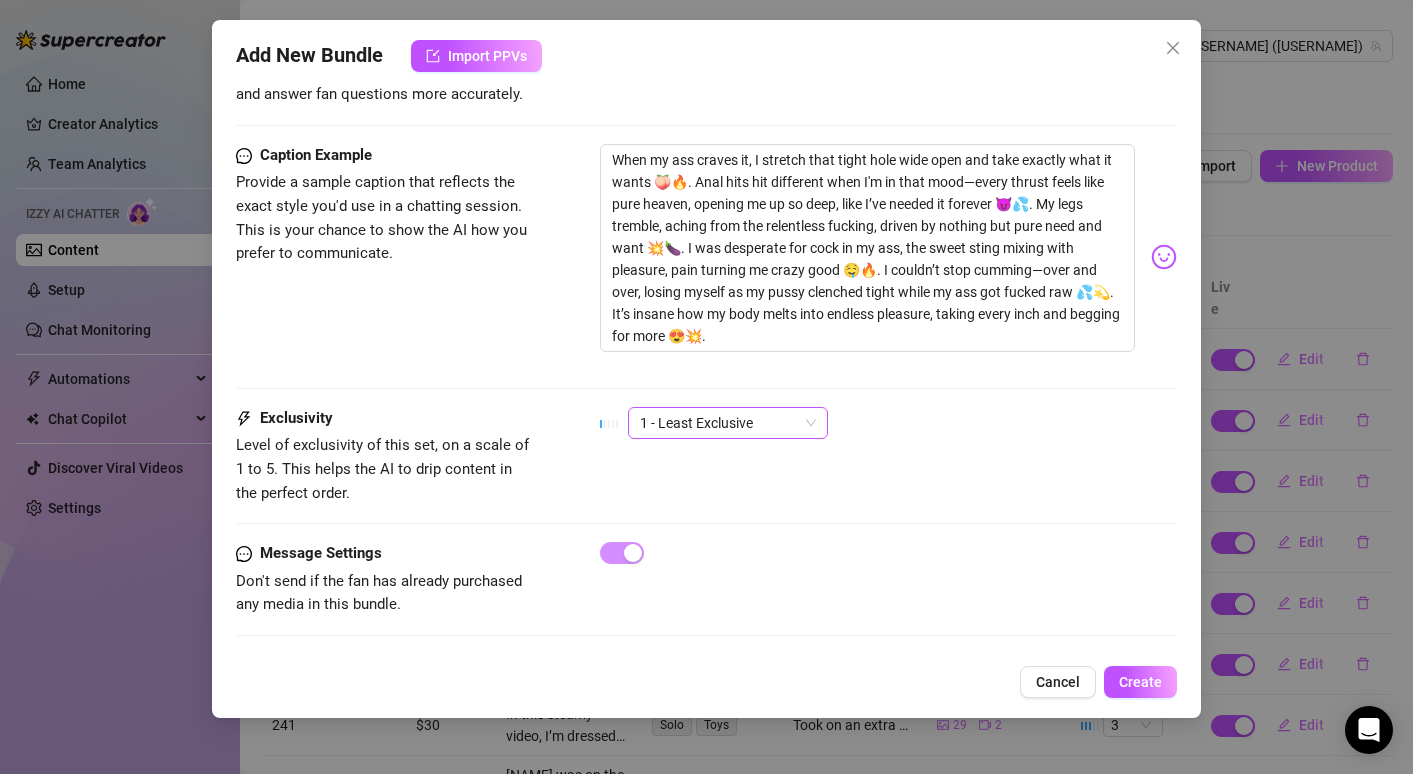 click on "Exclusivity Level of exclusivity of this set, on a scale of 1 to 5. This helps the AI to drip content in the perfect order. 1 - Least Exclusive" at bounding box center [706, 456] 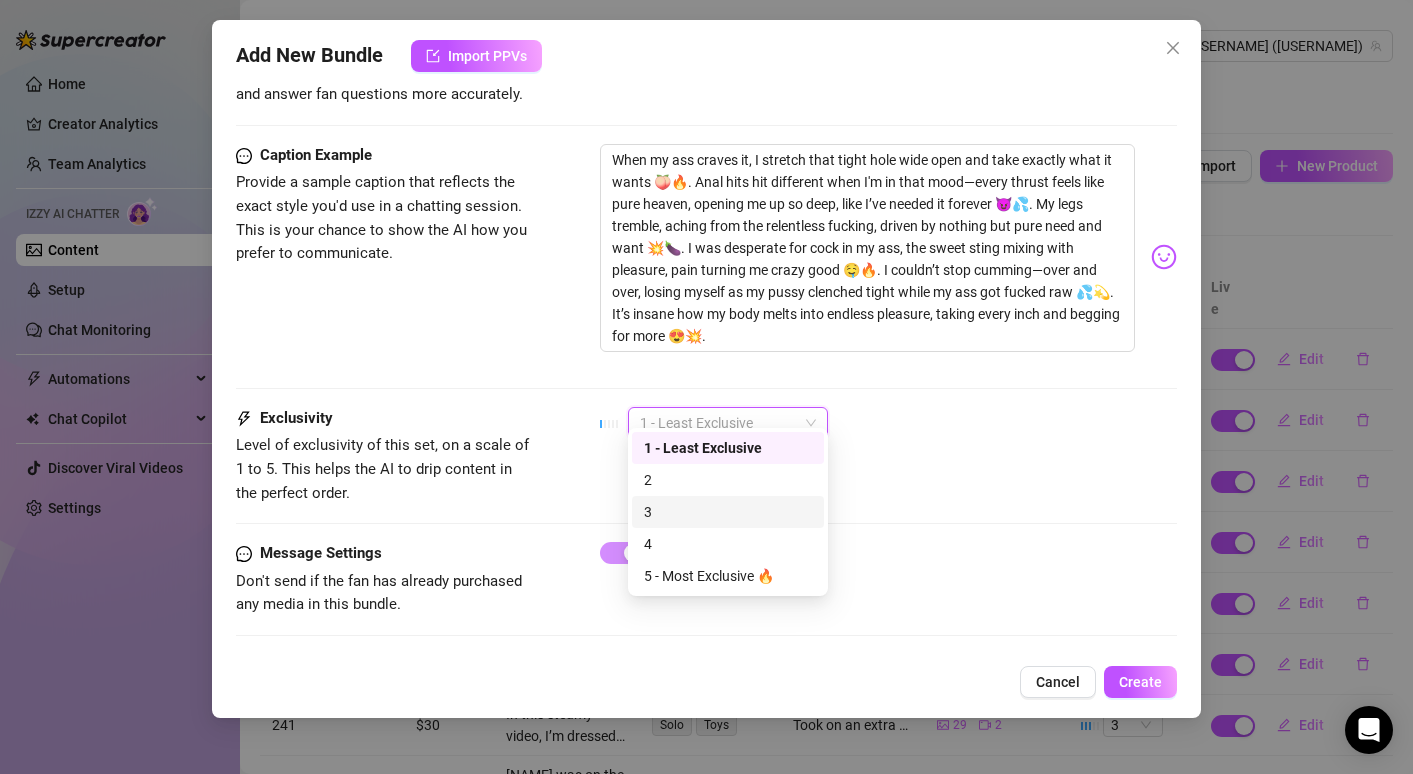 click on "3" at bounding box center (728, 512) 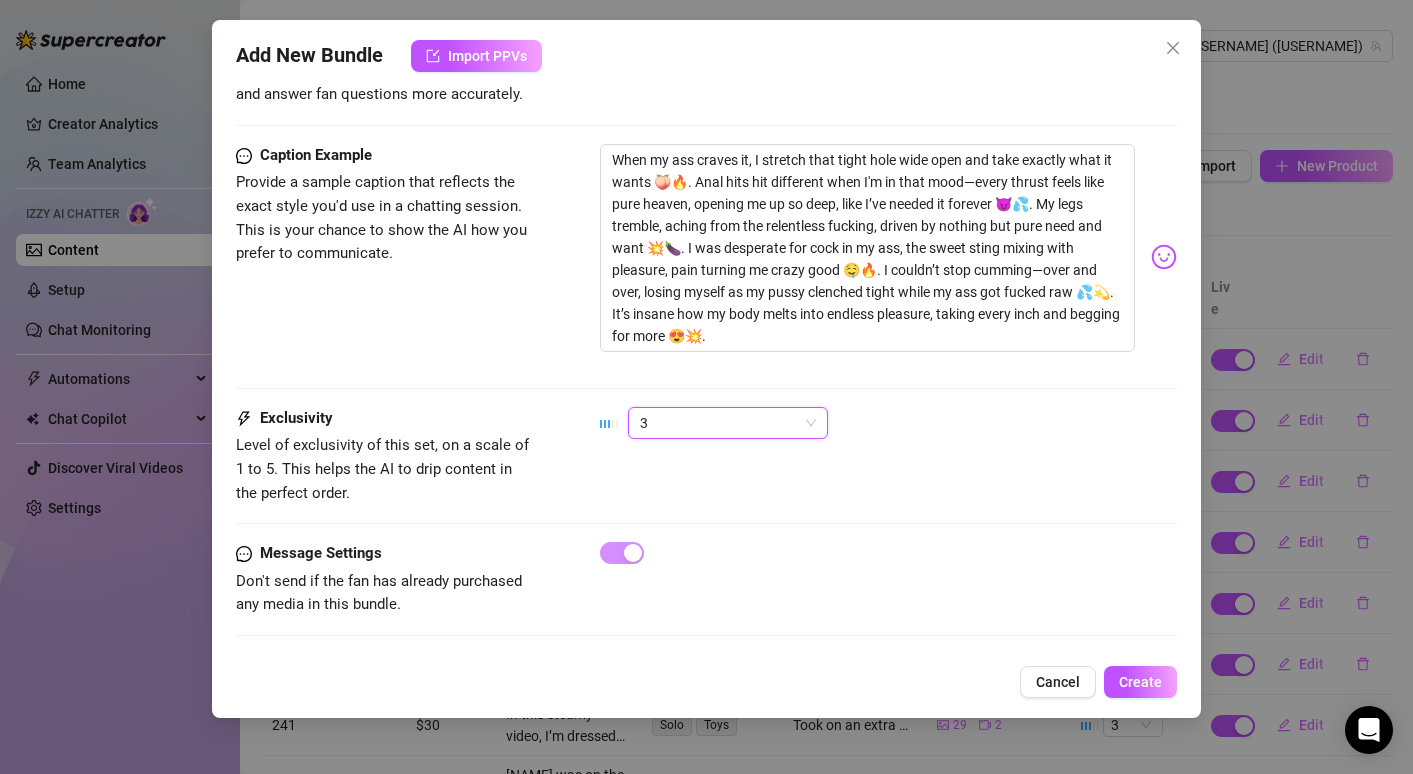 click at bounding box center (888, 553) 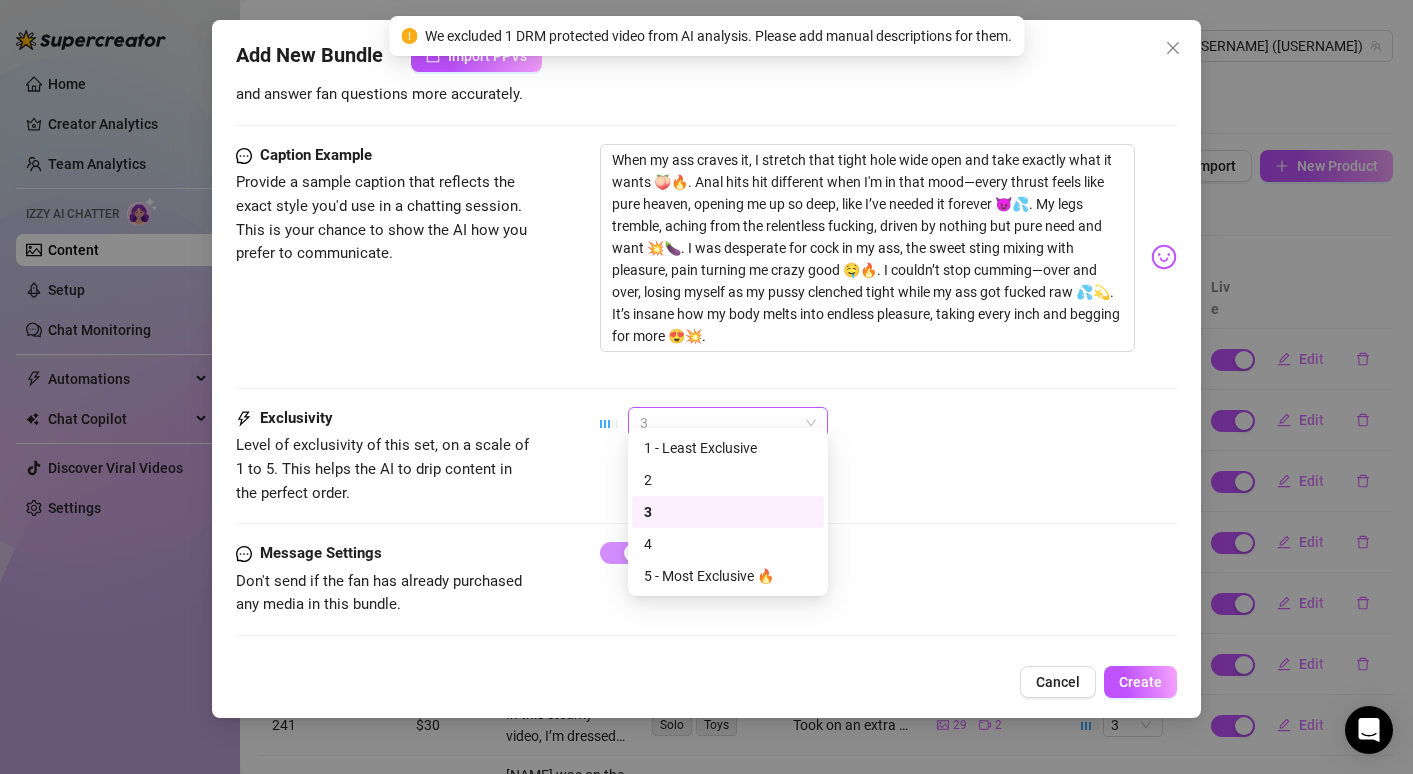 click on "3" at bounding box center (728, 423) 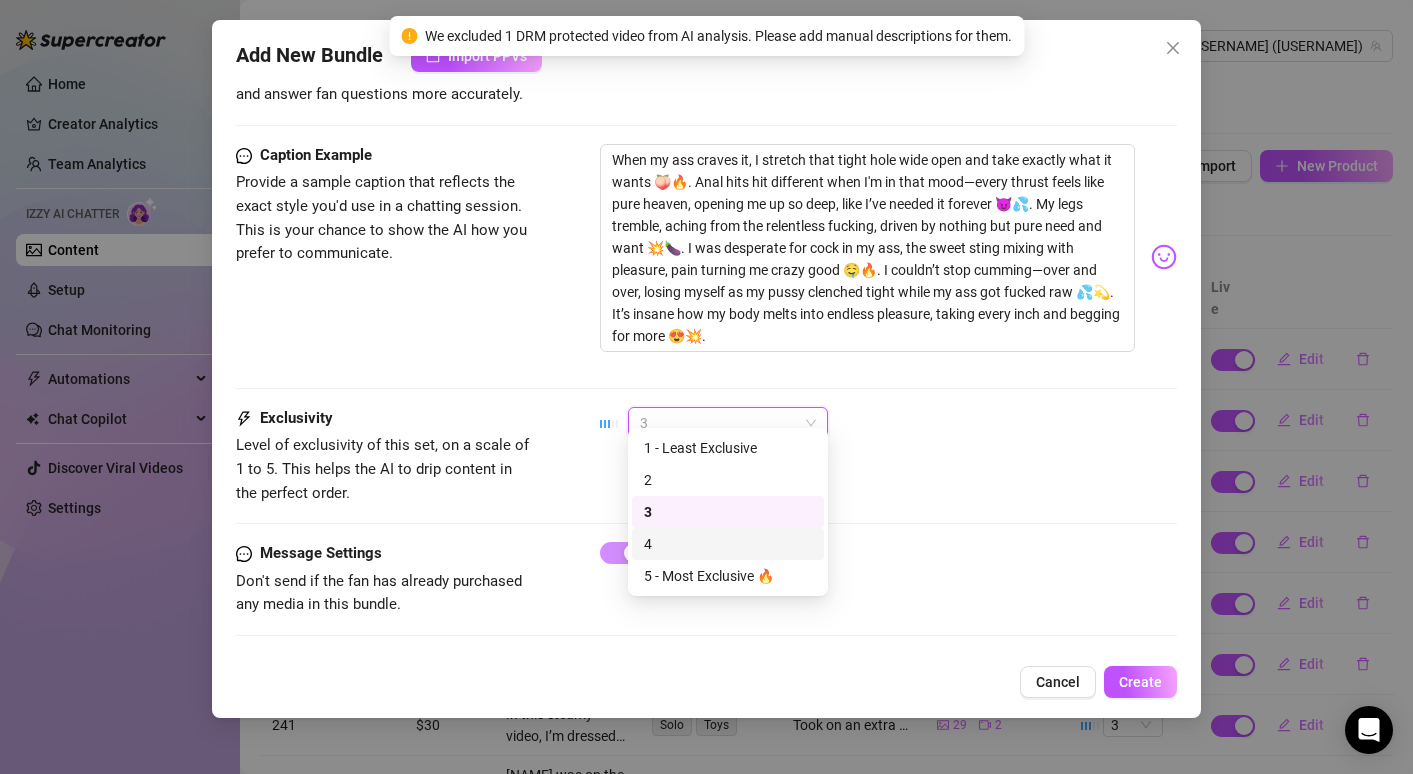 click on "4" at bounding box center [728, 544] 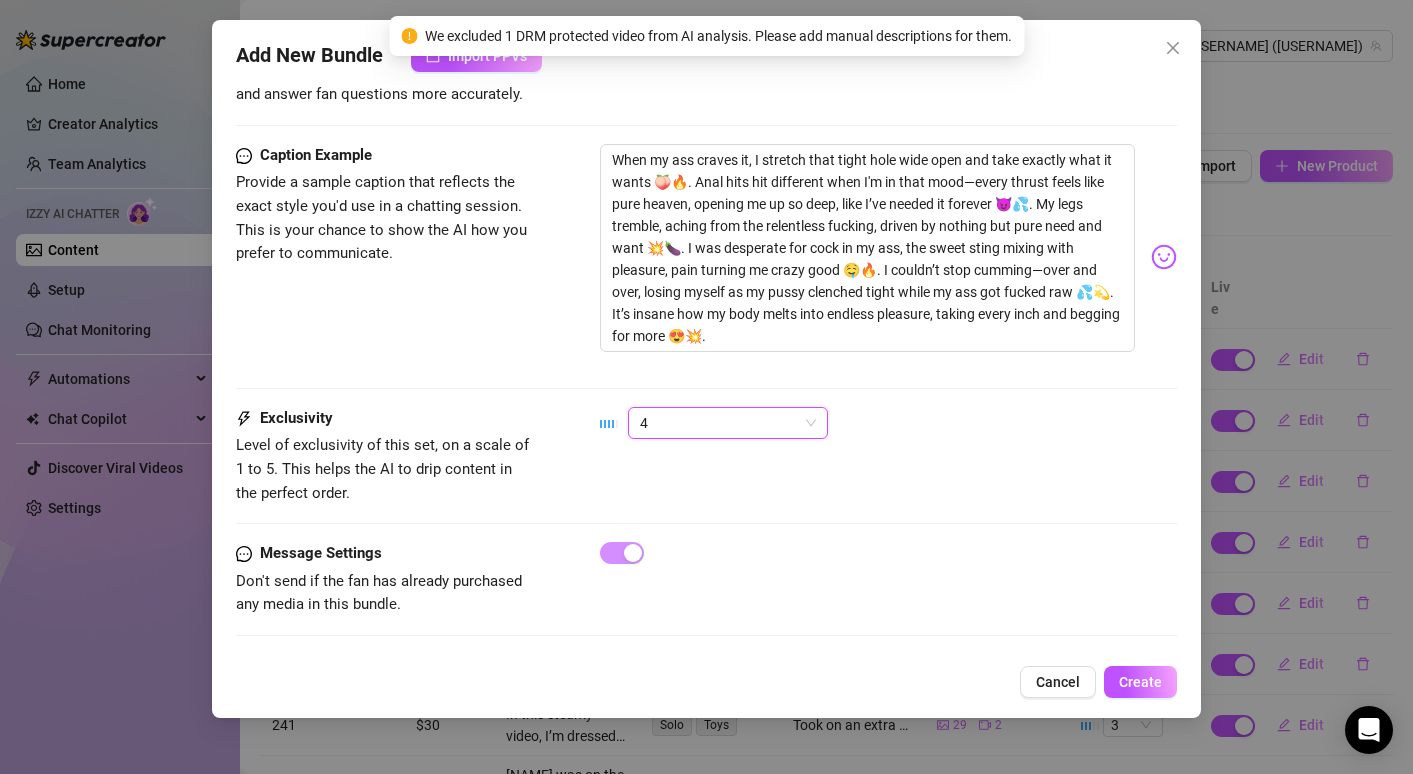 scroll, scrollTop: 1465, scrollLeft: 0, axis: vertical 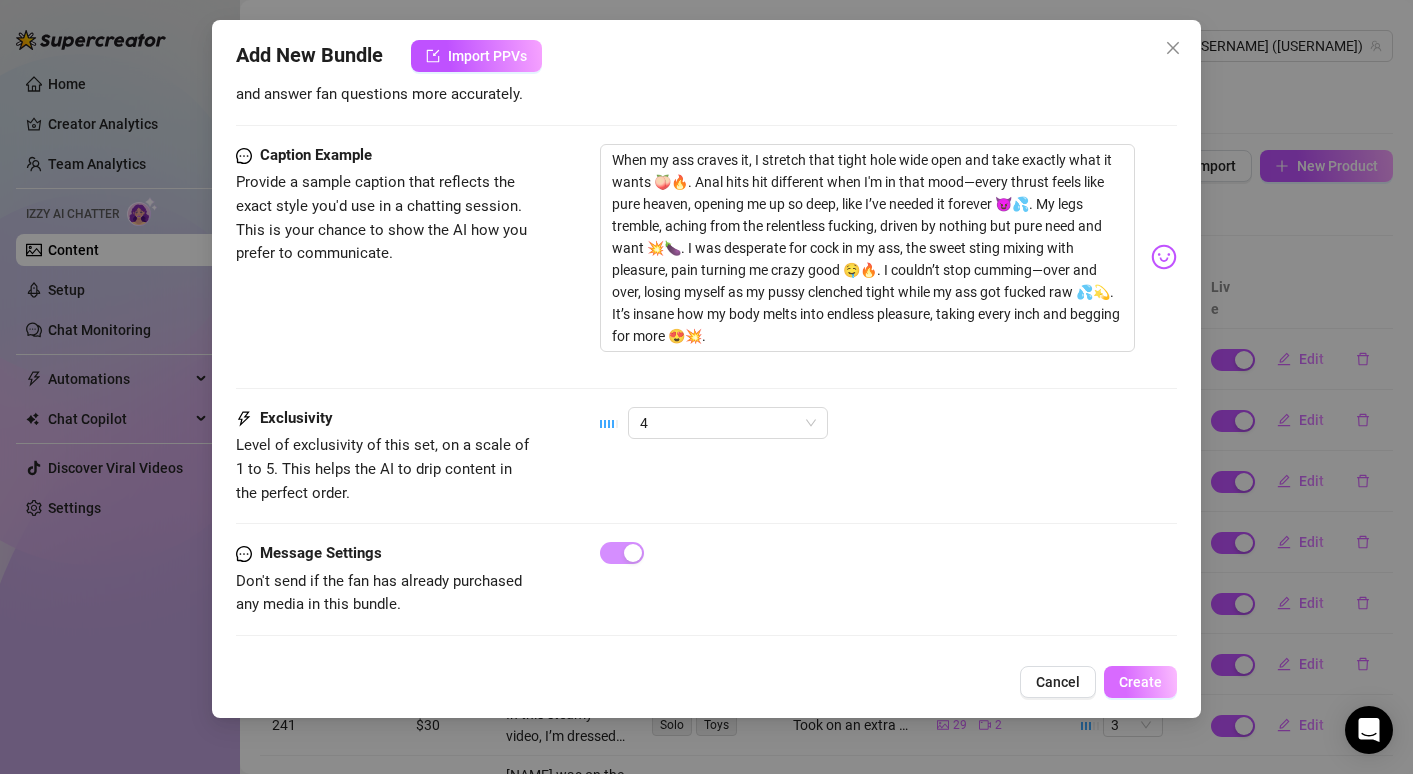 click on "Create" at bounding box center [1140, 682] 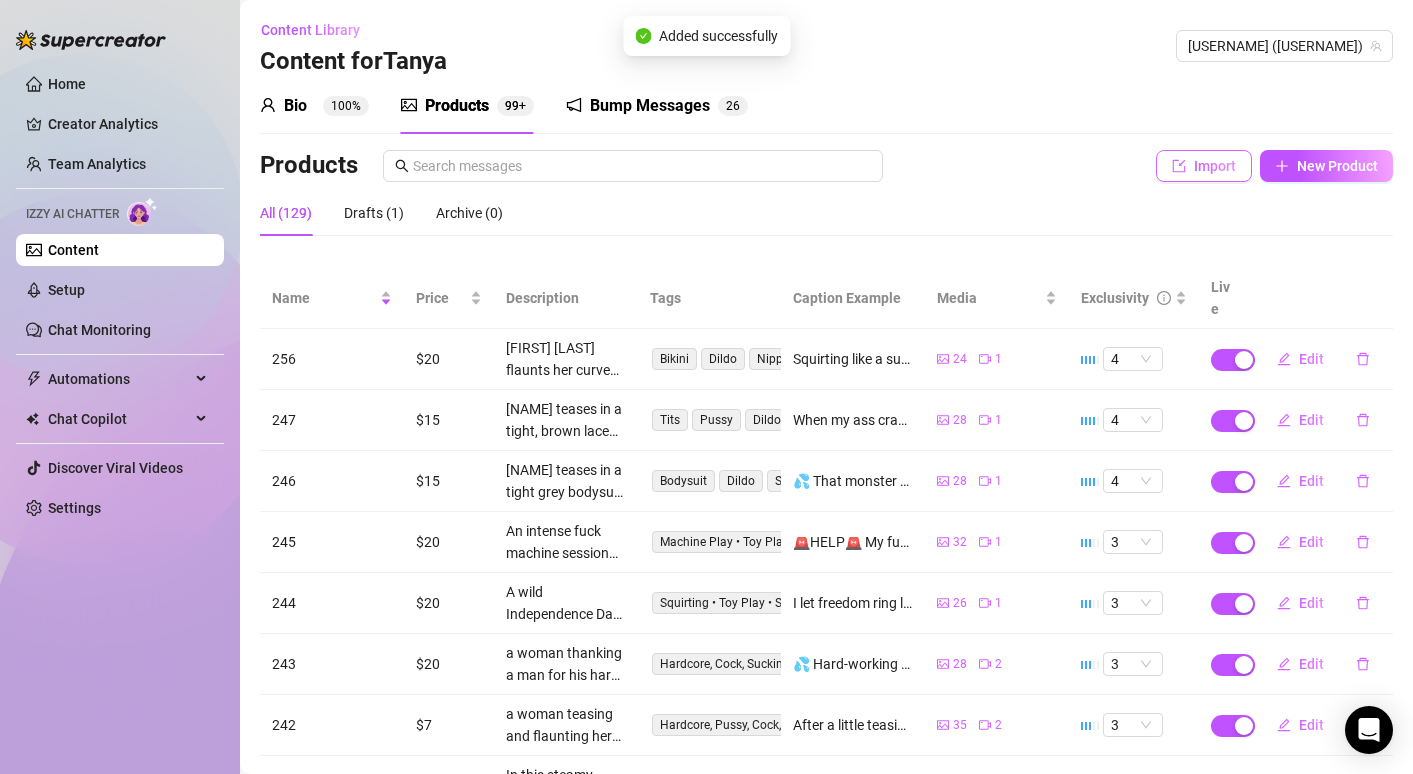 click on "Import" at bounding box center [1215, 166] 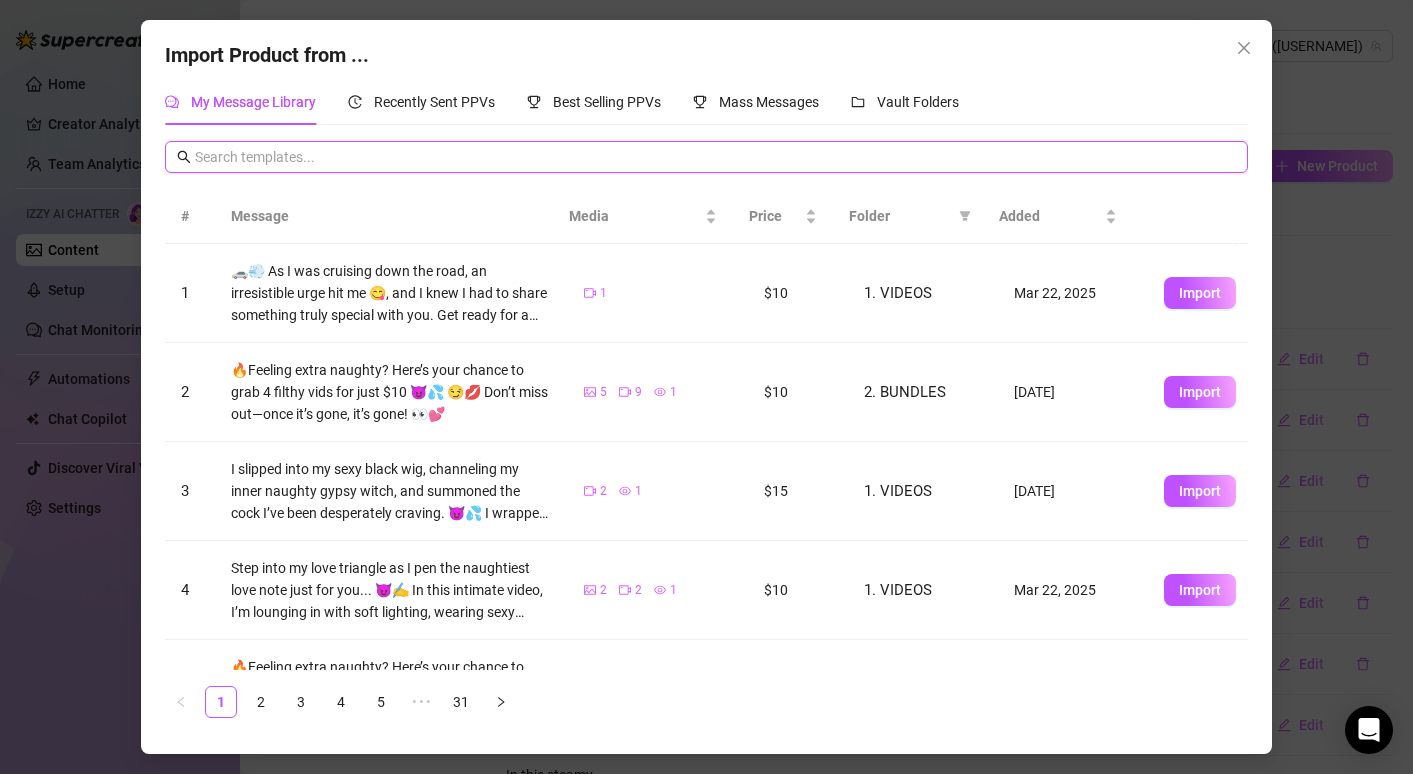 click at bounding box center (715, 157) 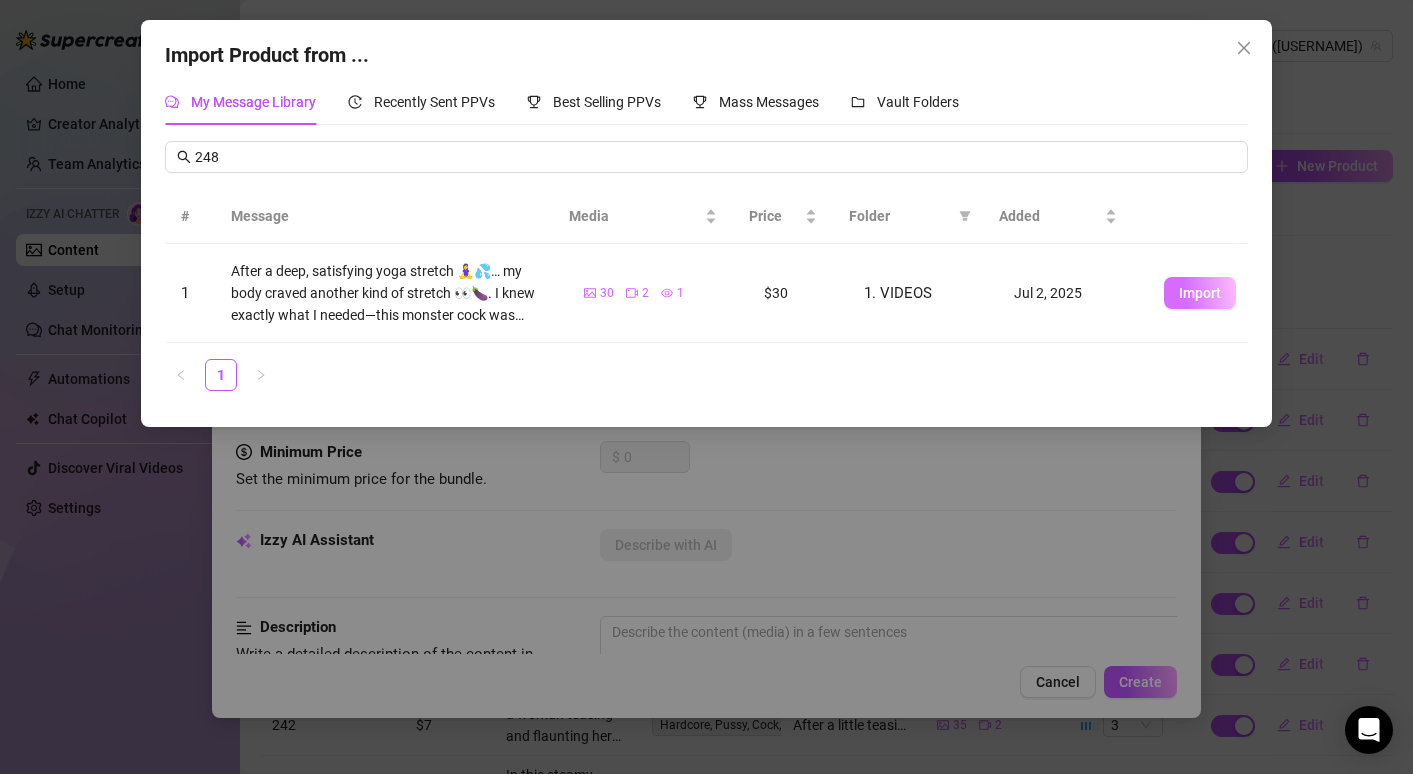 click on "Import" at bounding box center [1200, 293] 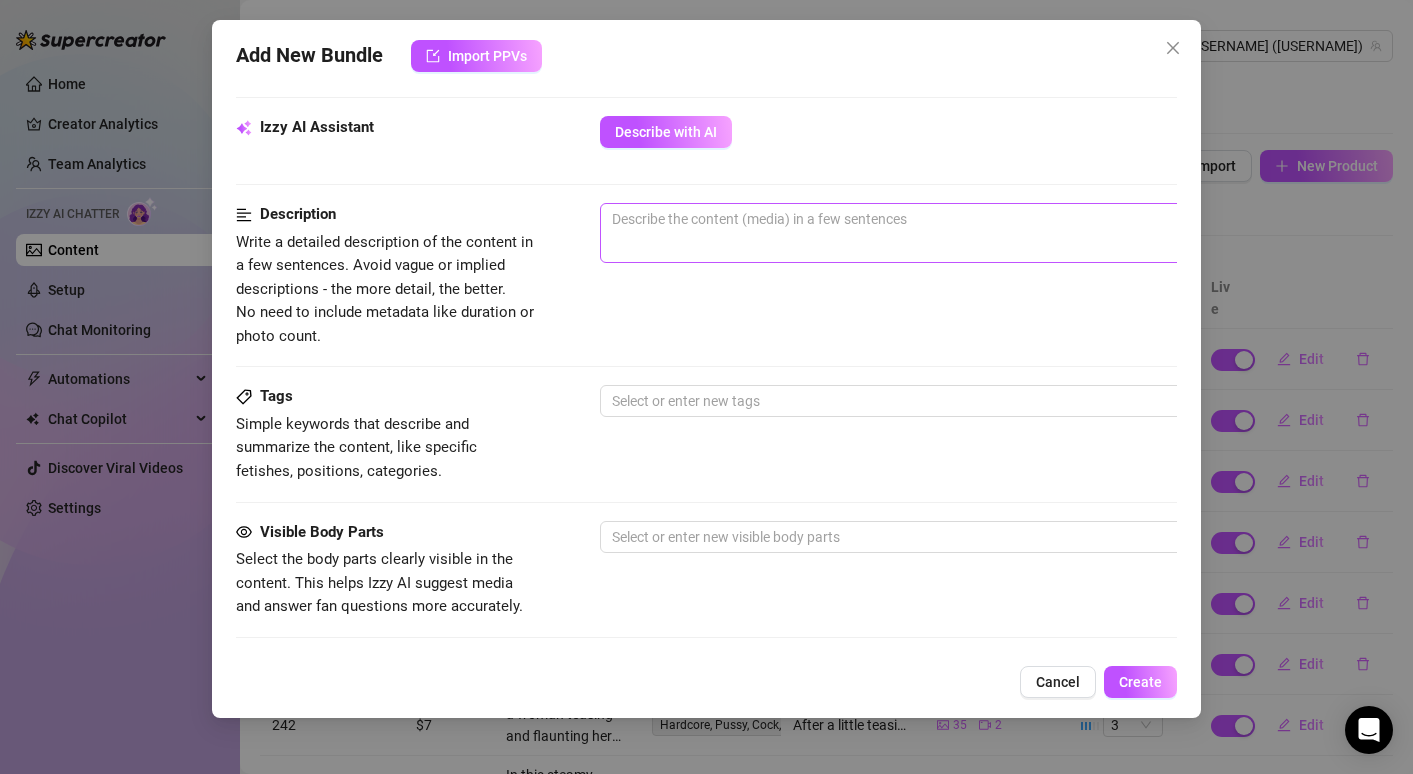 scroll, scrollTop: 781, scrollLeft: 0, axis: vertical 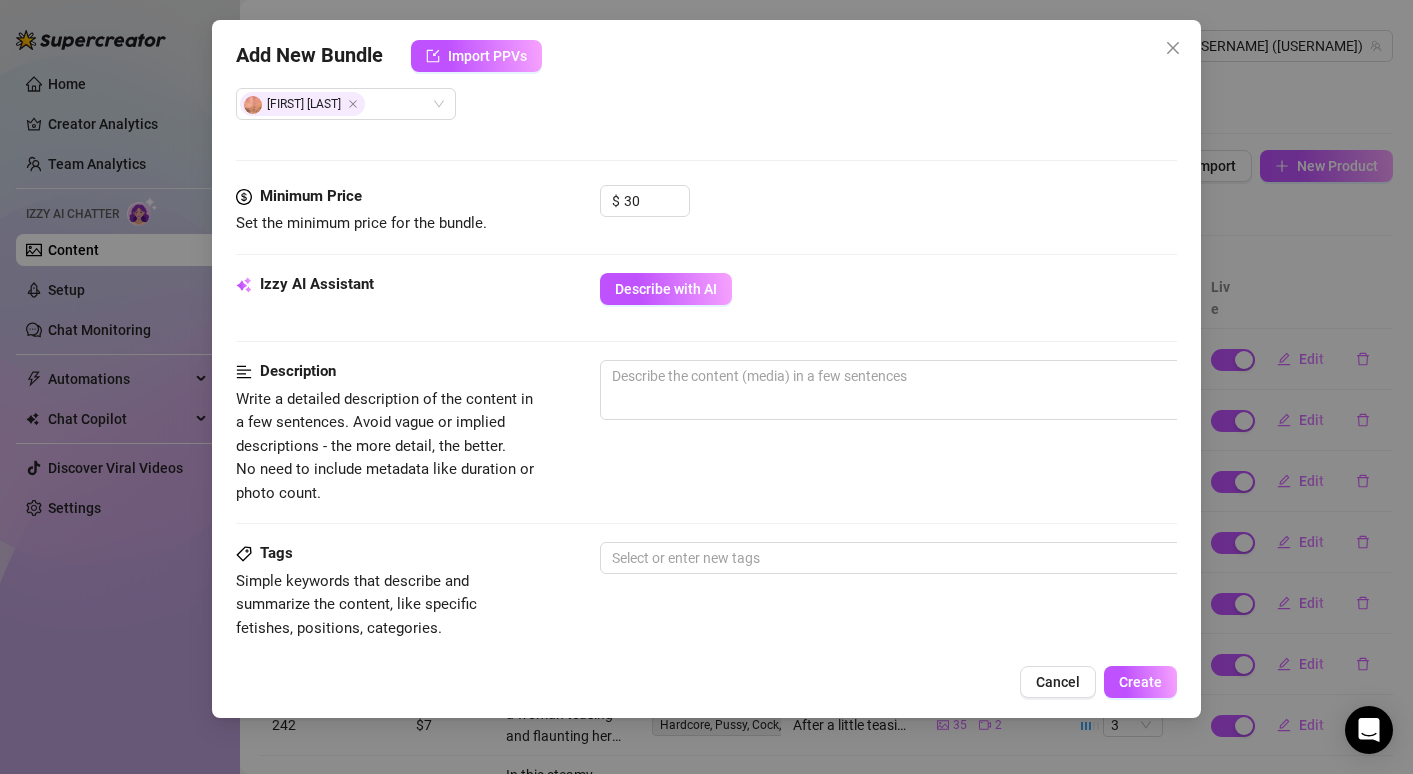 click on "Izzy AI Assistant Describe with AI" at bounding box center [706, 298] 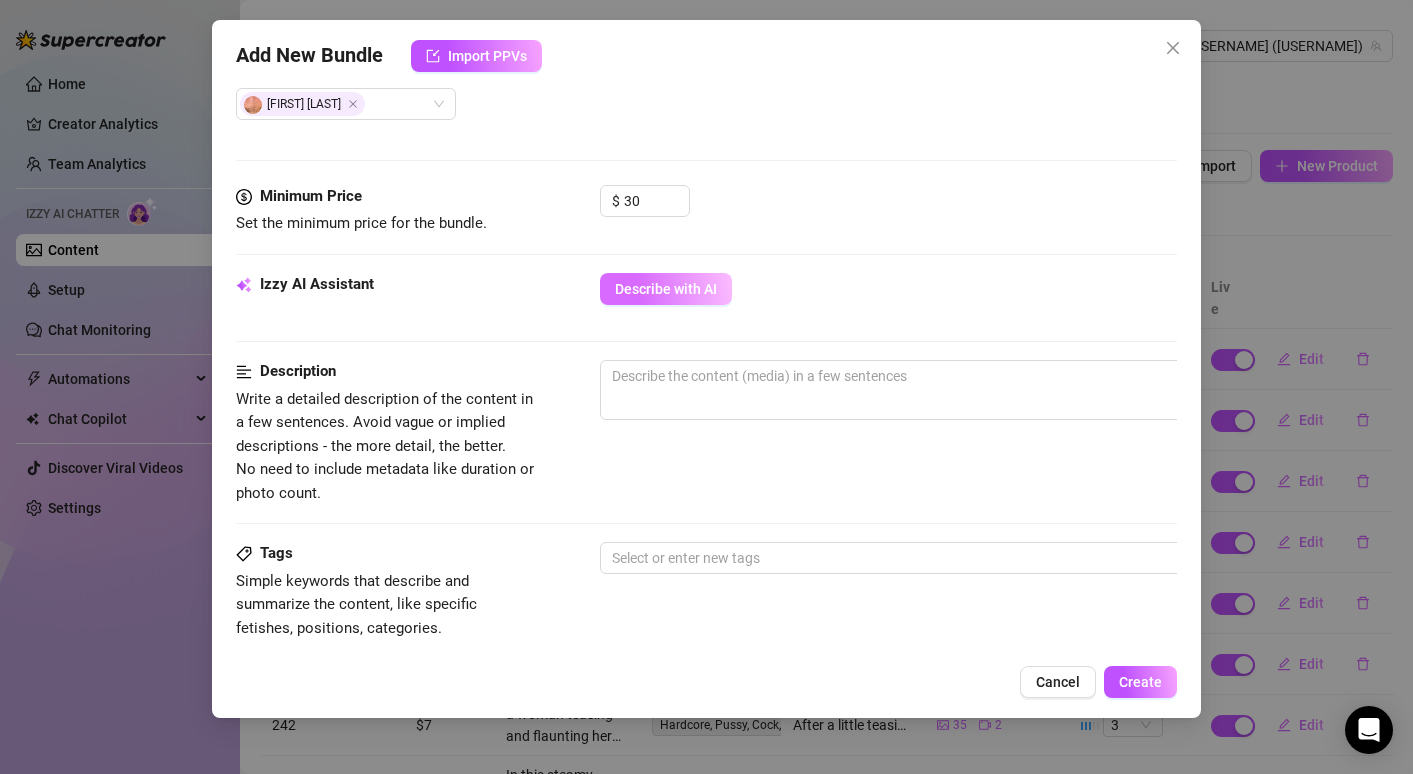 click on "Describe with AI" at bounding box center [666, 289] 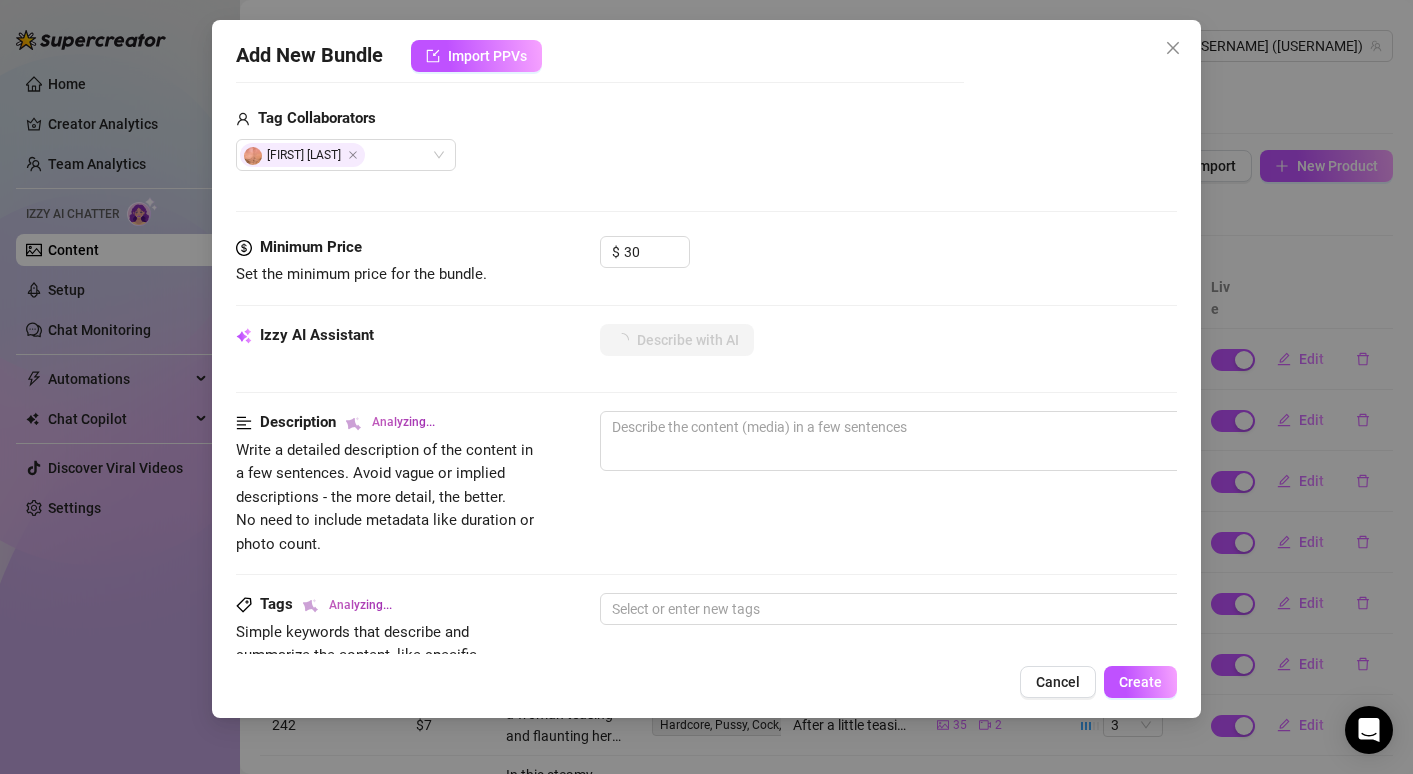 scroll, scrollTop: 726, scrollLeft: 0, axis: vertical 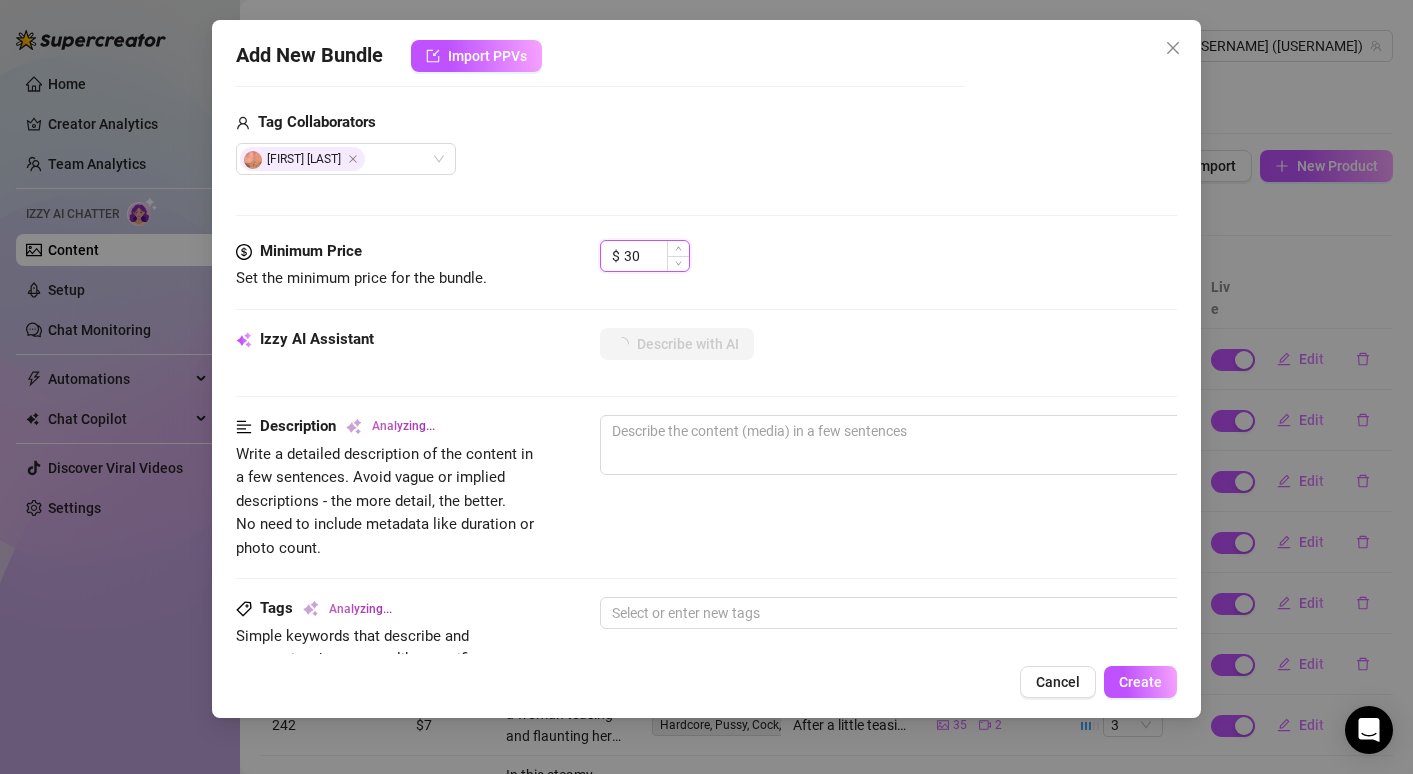 click on "30" at bounding box center [656, 256] 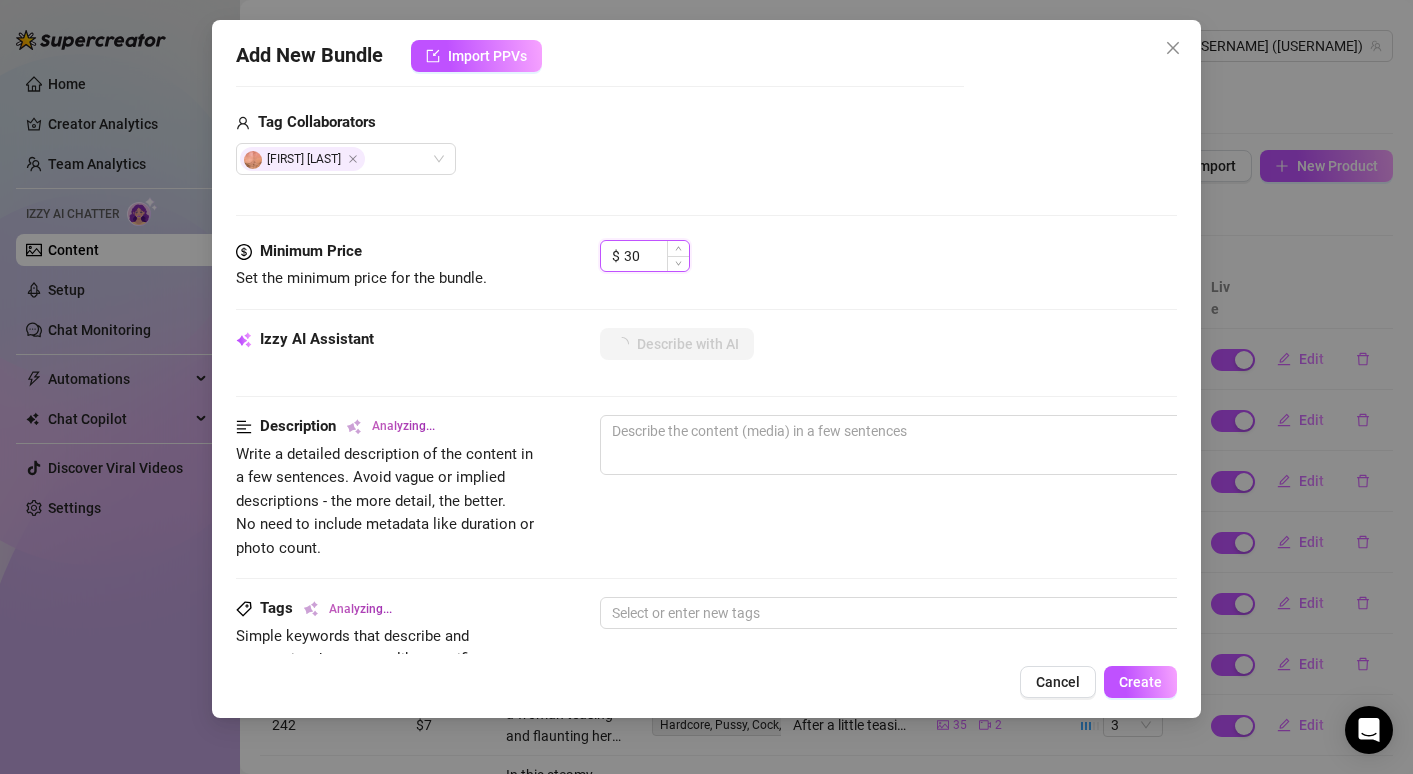click on "30" at bounding box center [656, 256] 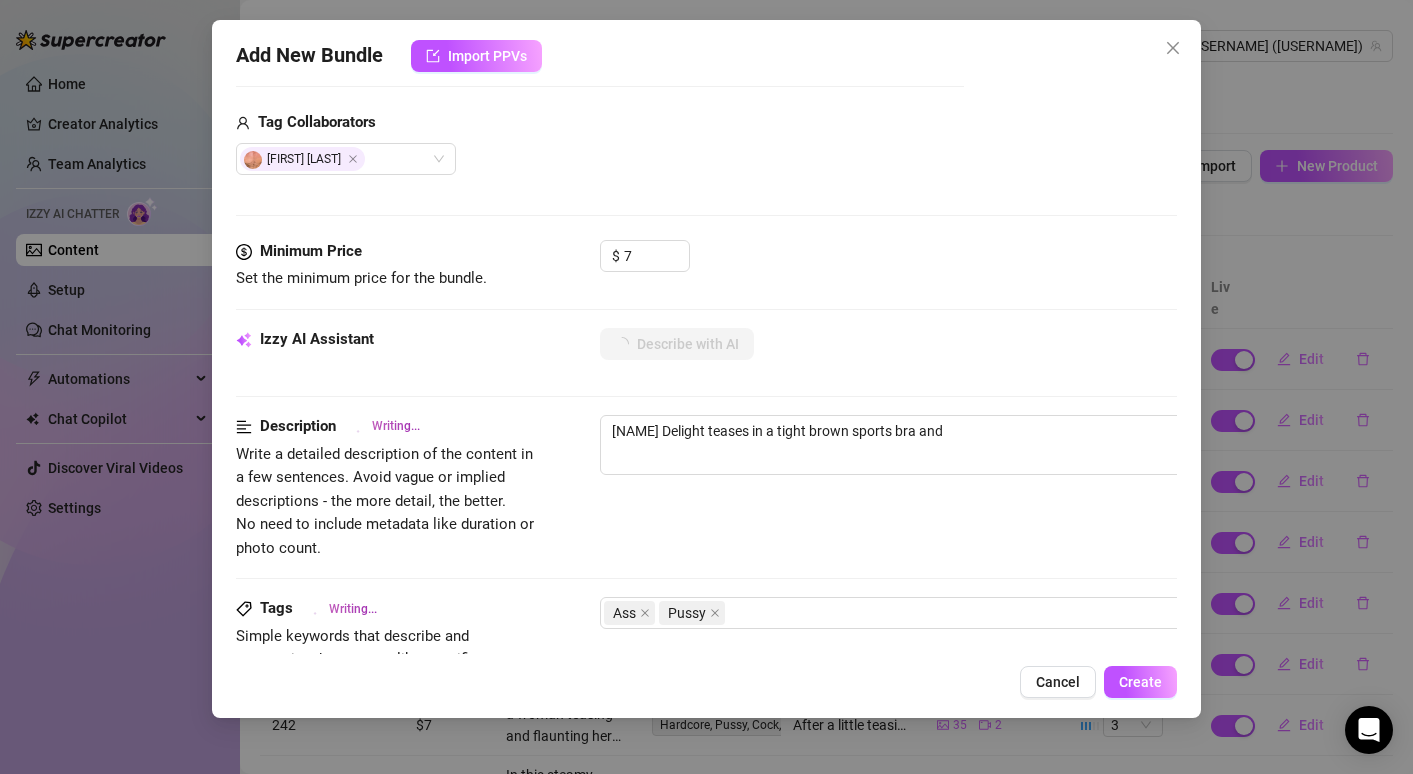 click on "Media Add Media from Vault Free preview Pay to view 13:06 Tag Collaborators [NAME]" at bounding box center [706, -91] 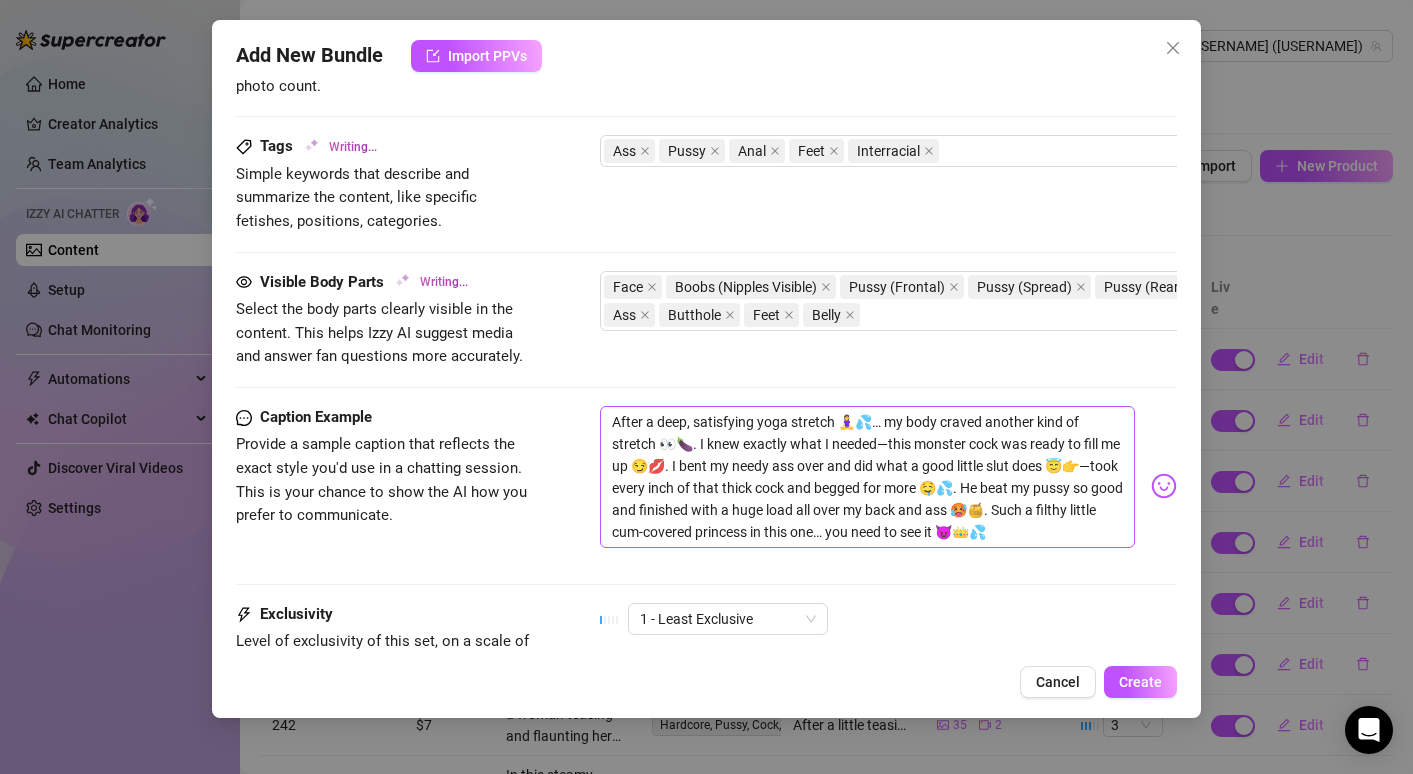 scroll, scrollTop: 1399, scrollLeft: 0, axis: vertical 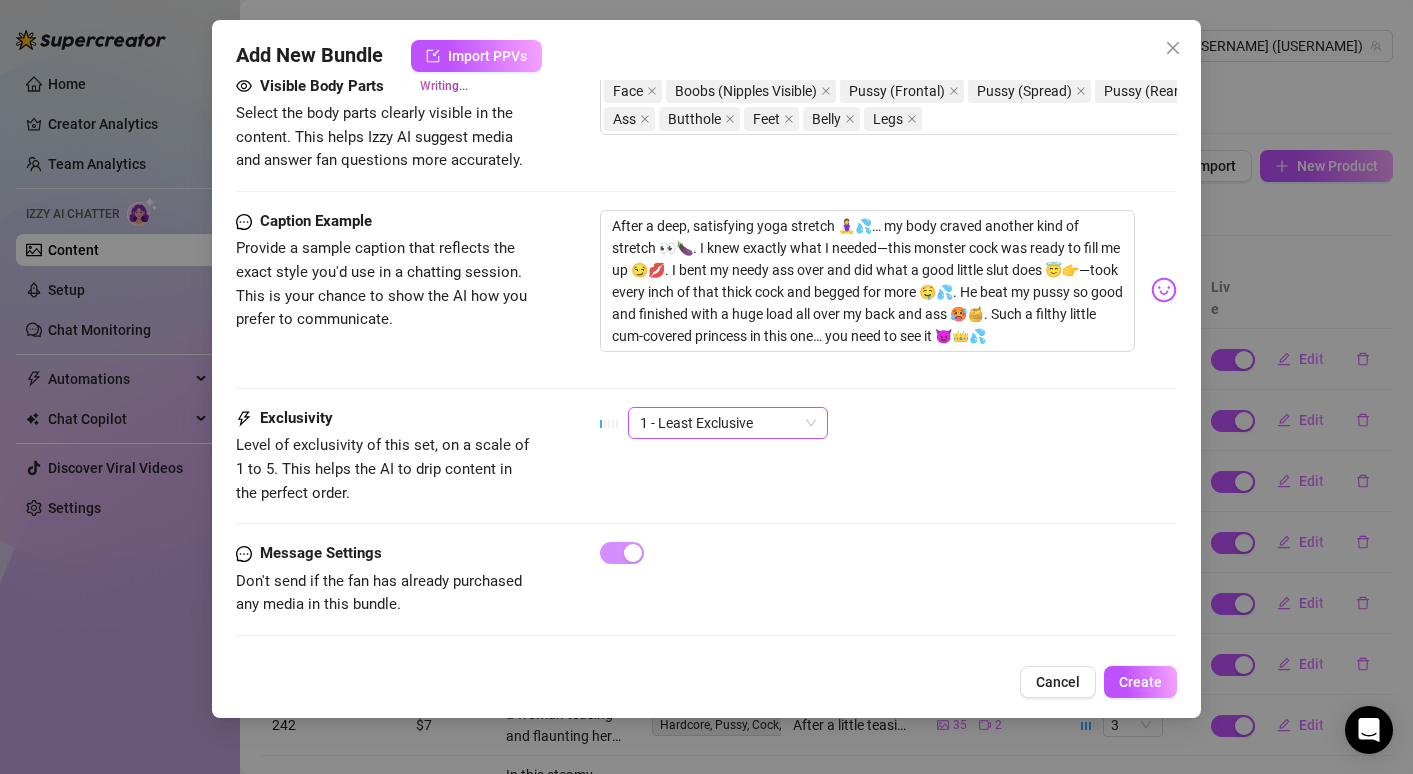 click on "1 - Least Exclusive" at bounding box center (728, 423) 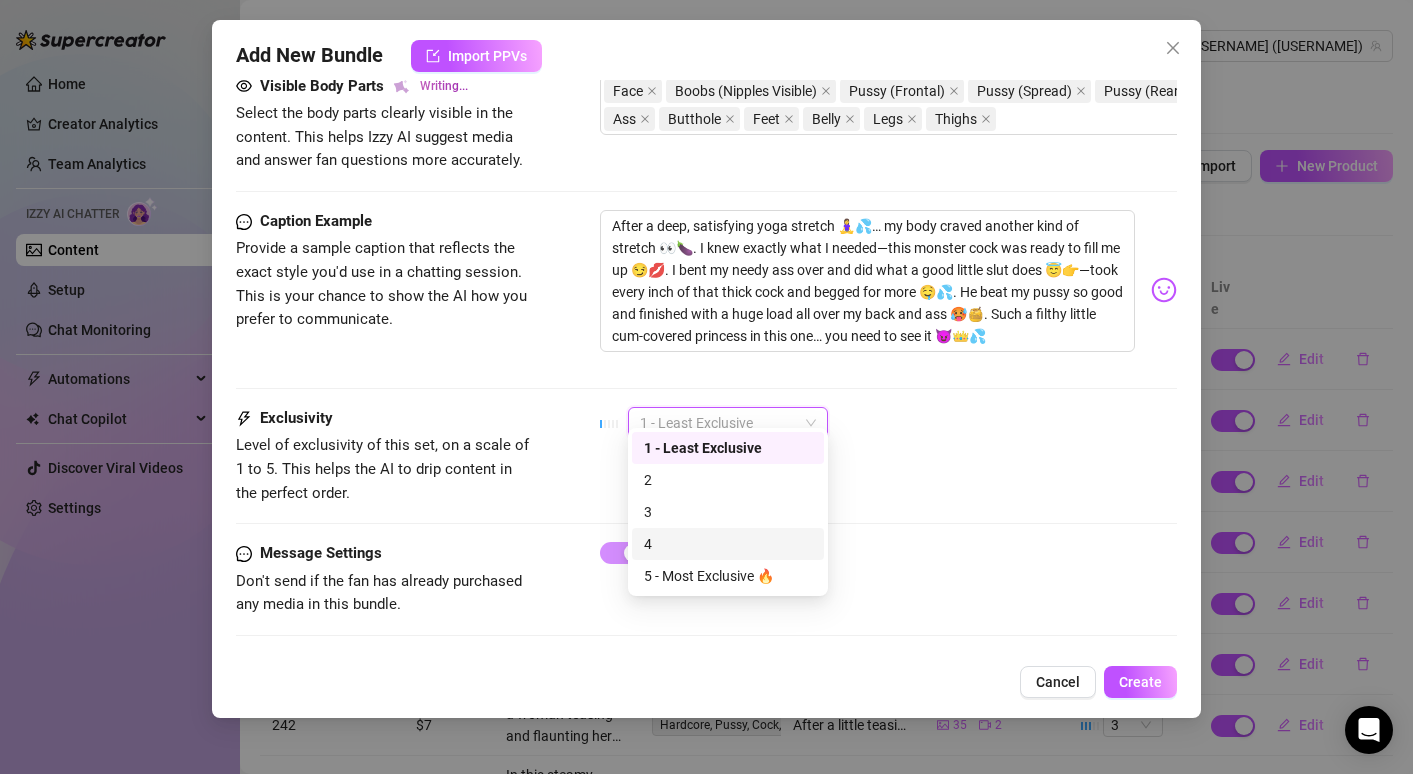 click on "4" at bounding box center [728, 544] 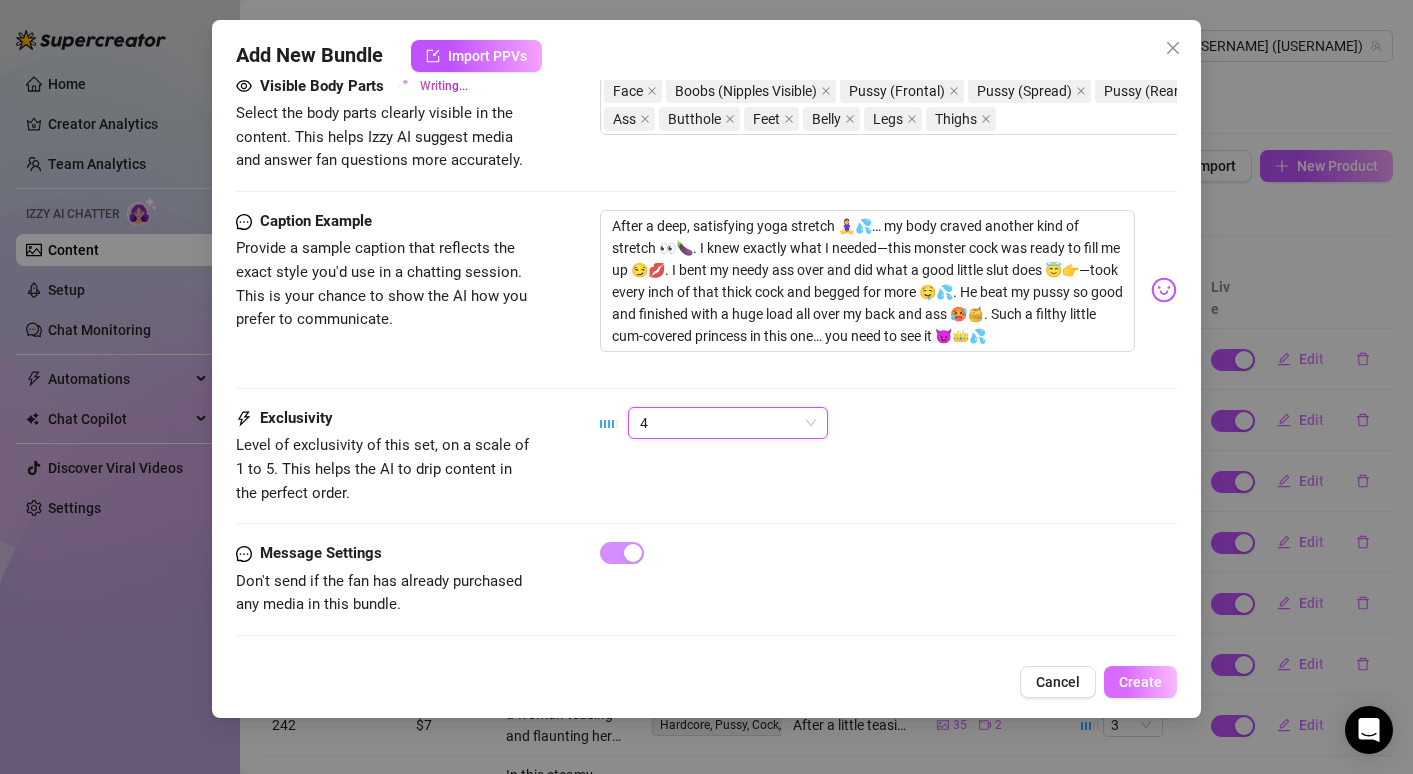 click on "Create" at bounding box center [1140, 682] 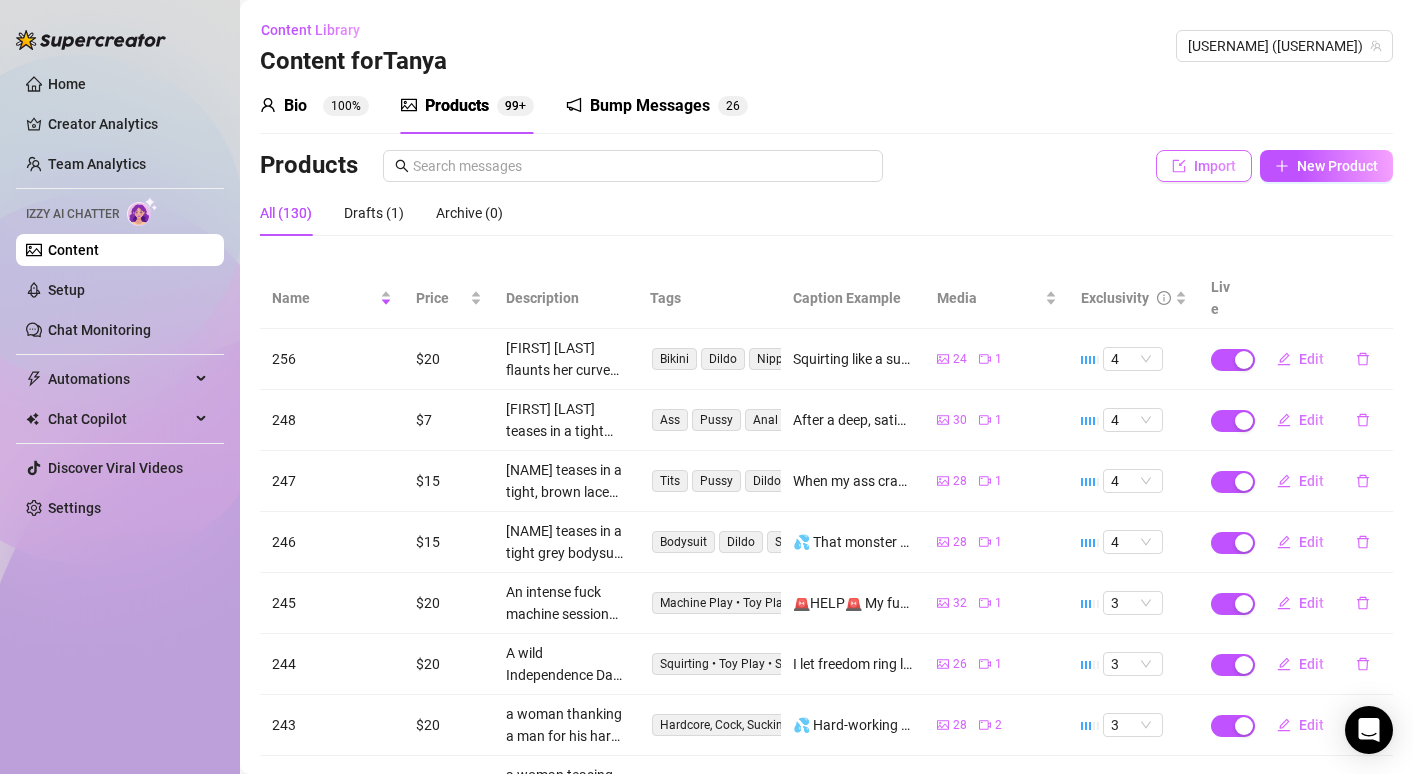 click on "Import" at bounding box center [1215, 166] 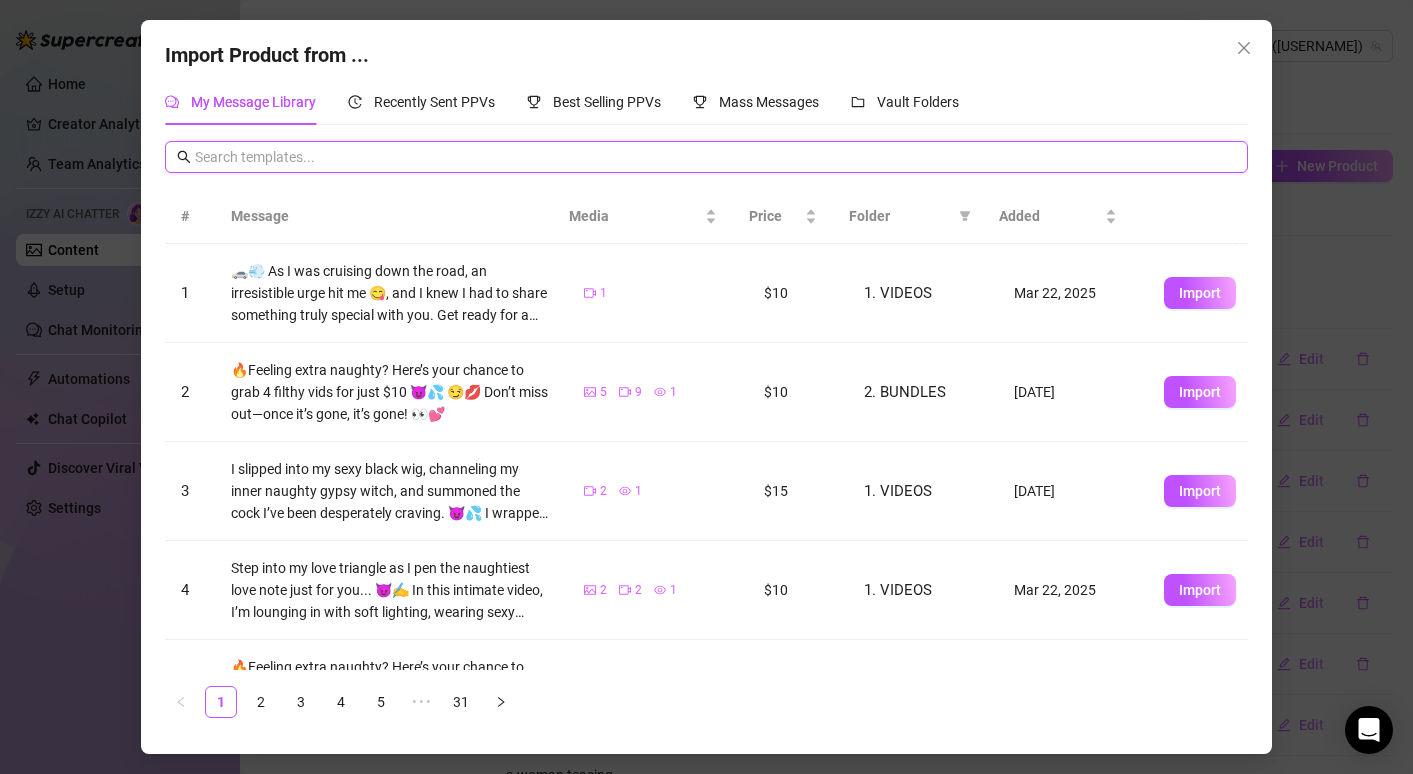 click at bounding box center [715, 157] 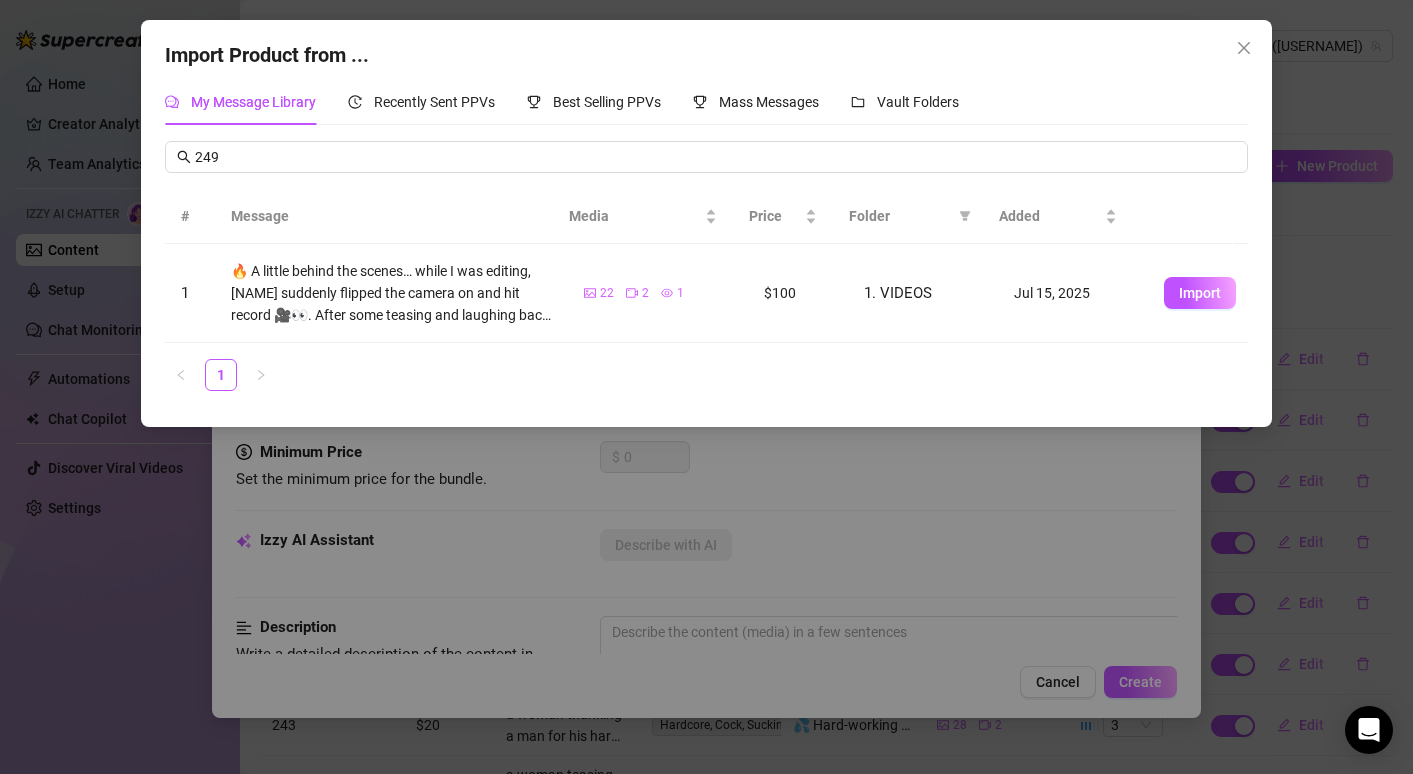 click on "Import" at bounding box center (1200, 293) 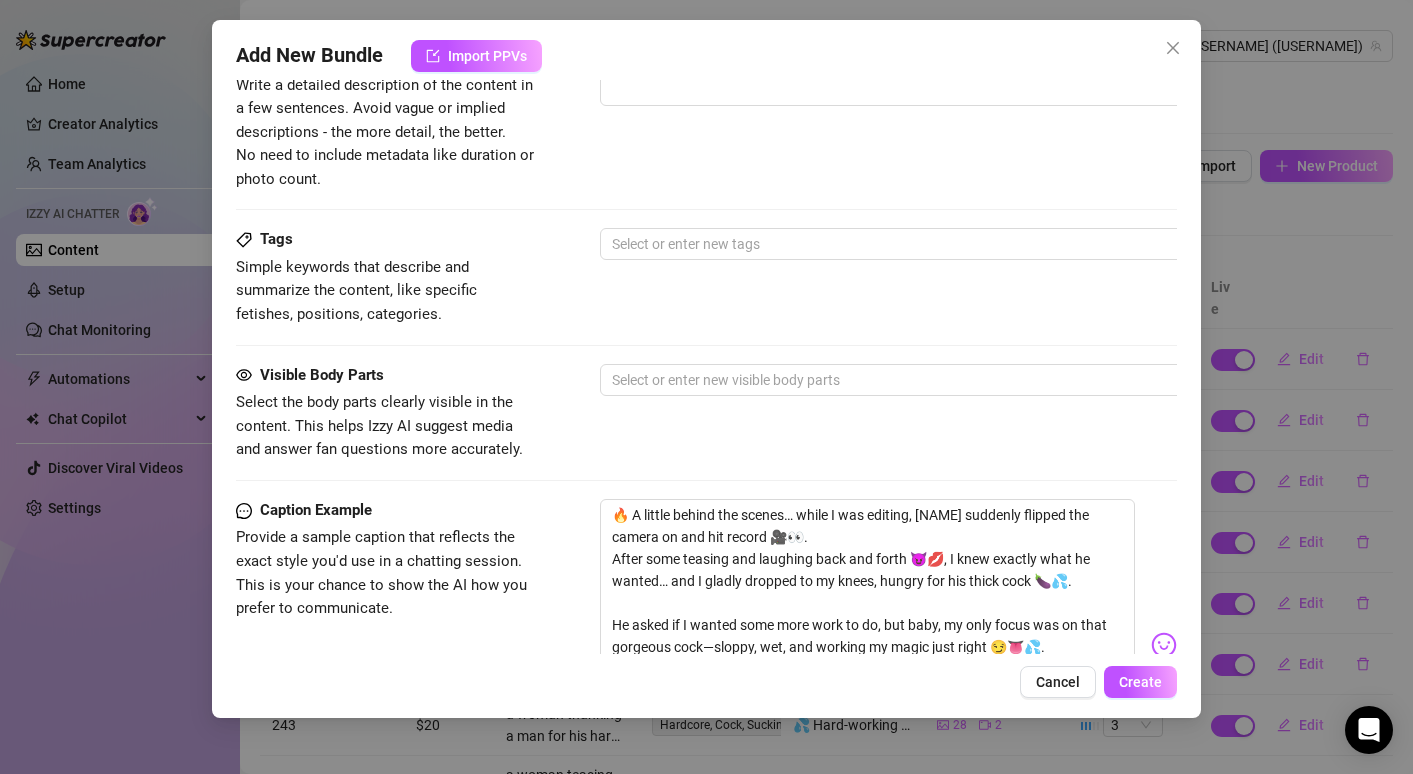 scroll, scrollTop: 905, scrollLeft: 0, axis: vertical 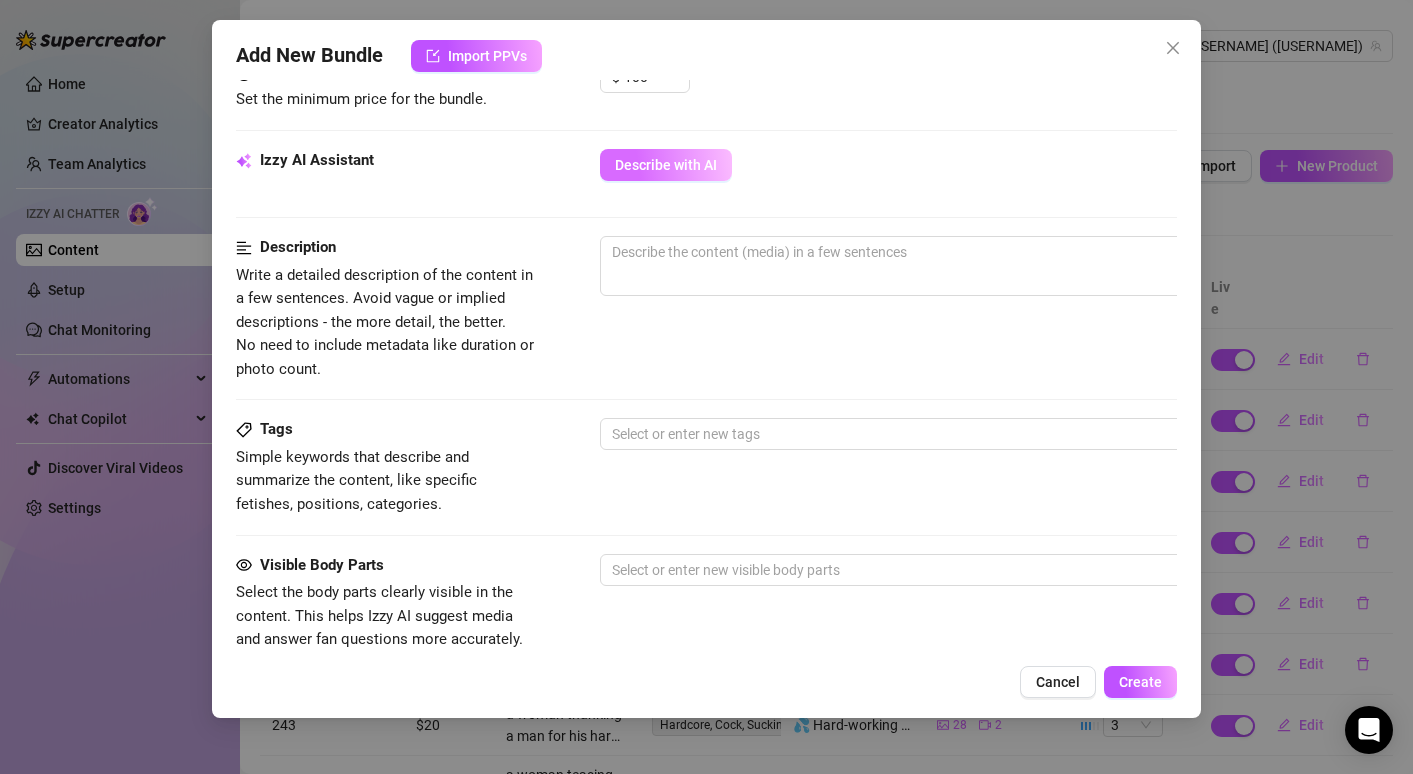 click on "Describe with AI" at bounding box center [666, 165] 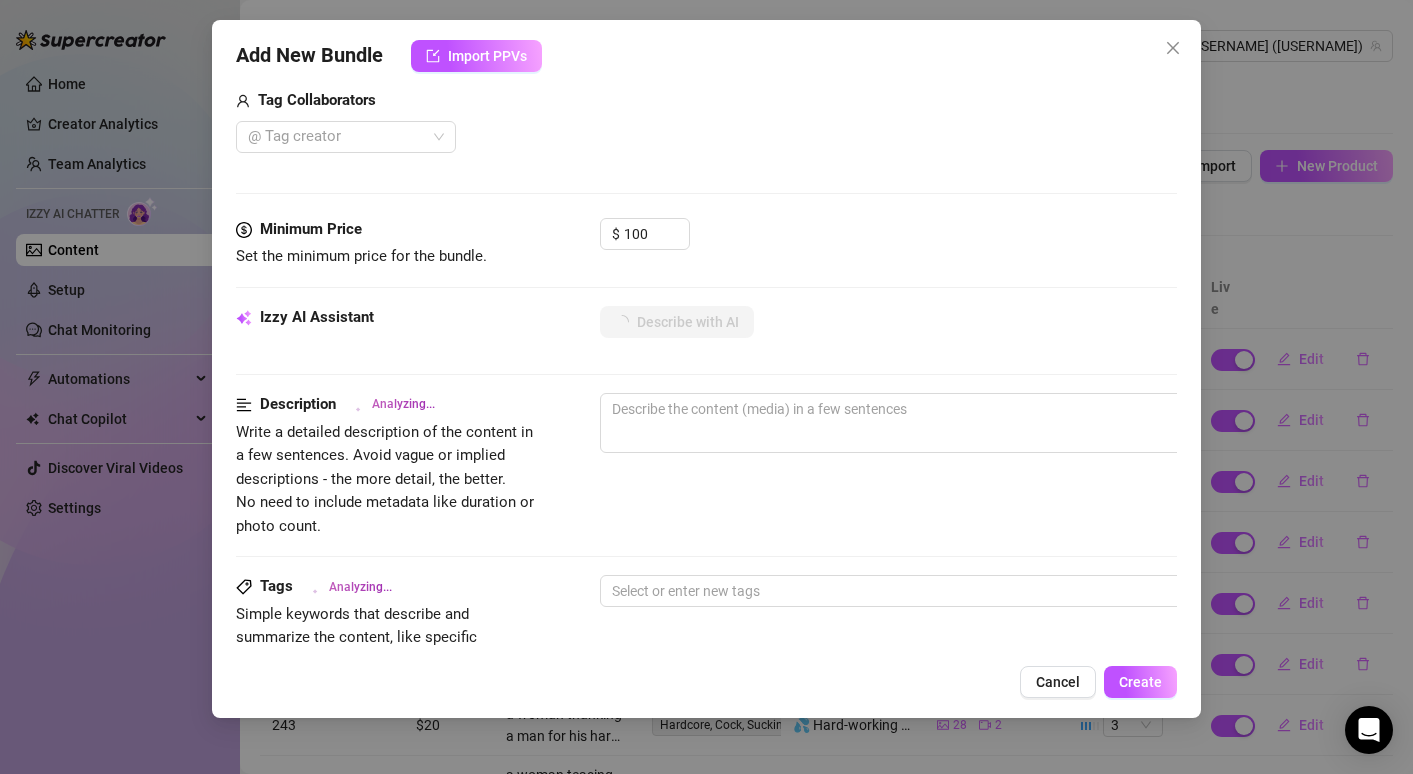 scroll, scrollTop: 613, scrollLeft: 0, axis: vertical 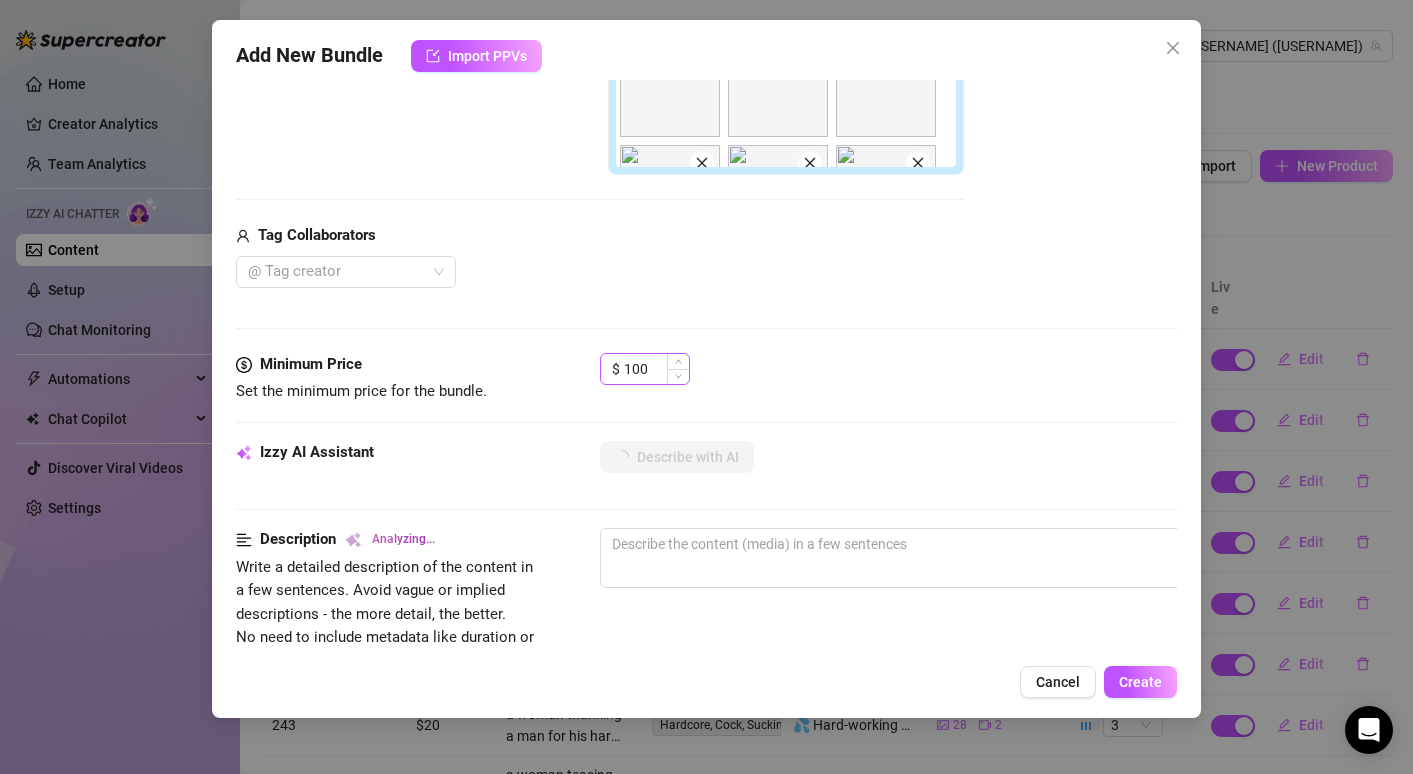 click on "$ 100" at bounding box center (645, 369) 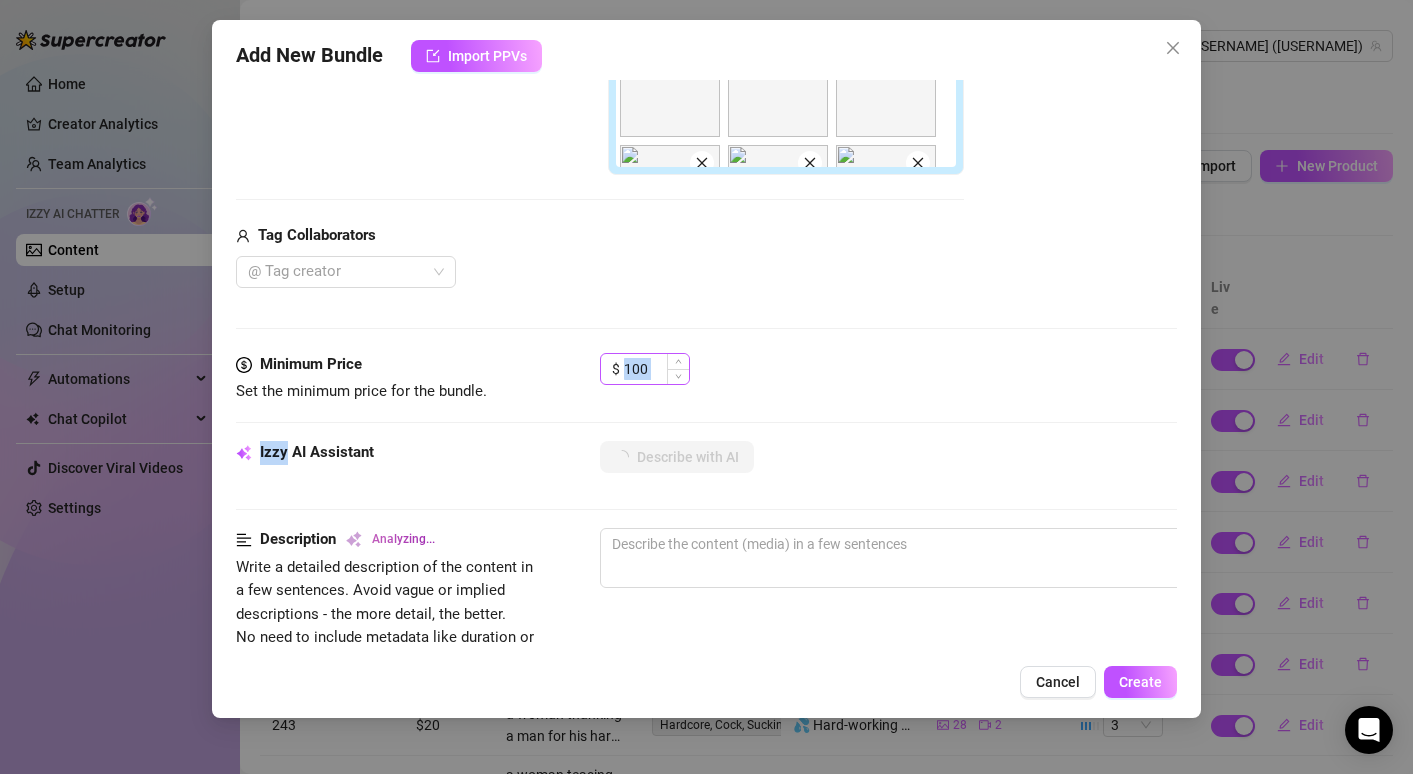 click on "$ 100" at bounding box center (645, 369) 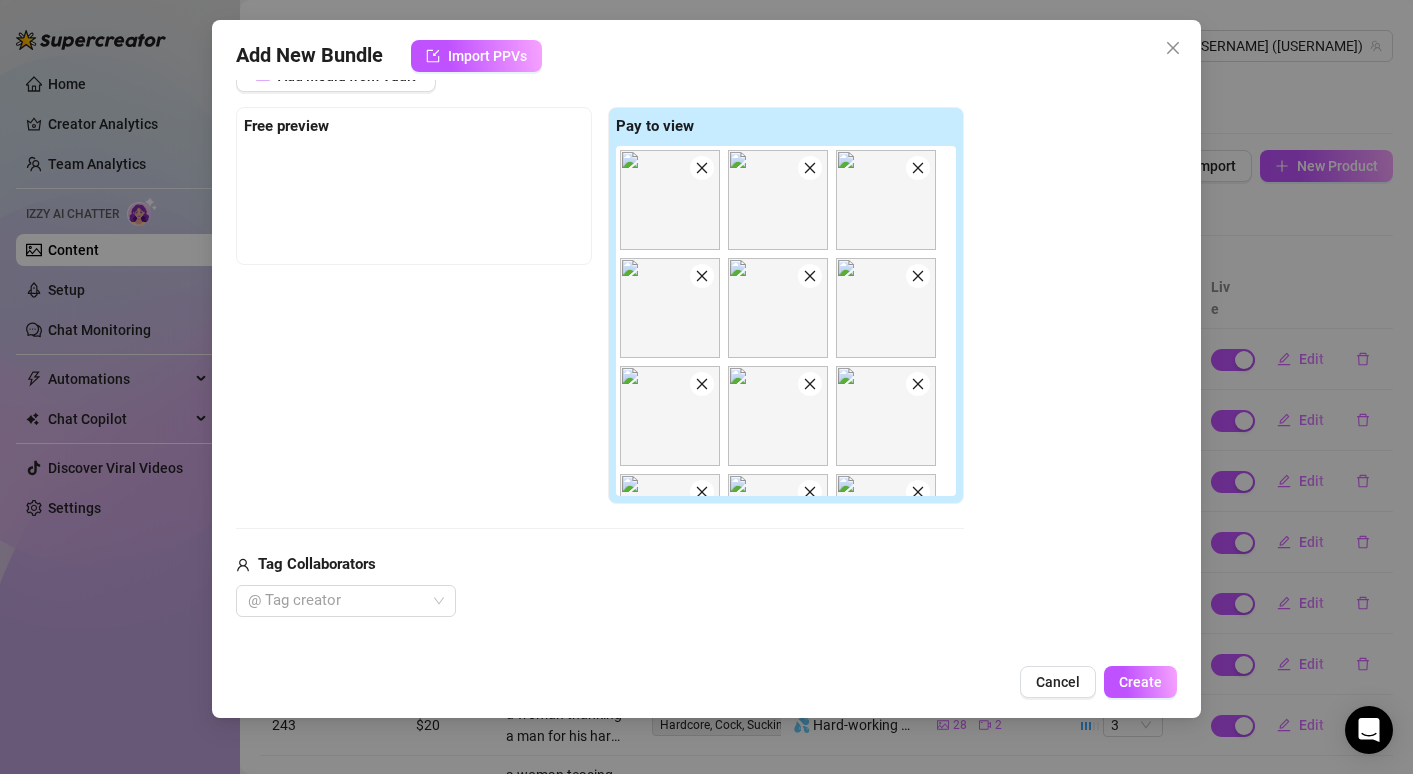 scroll, scrollTop: 482, scrollLeft: 0, axis: vertical 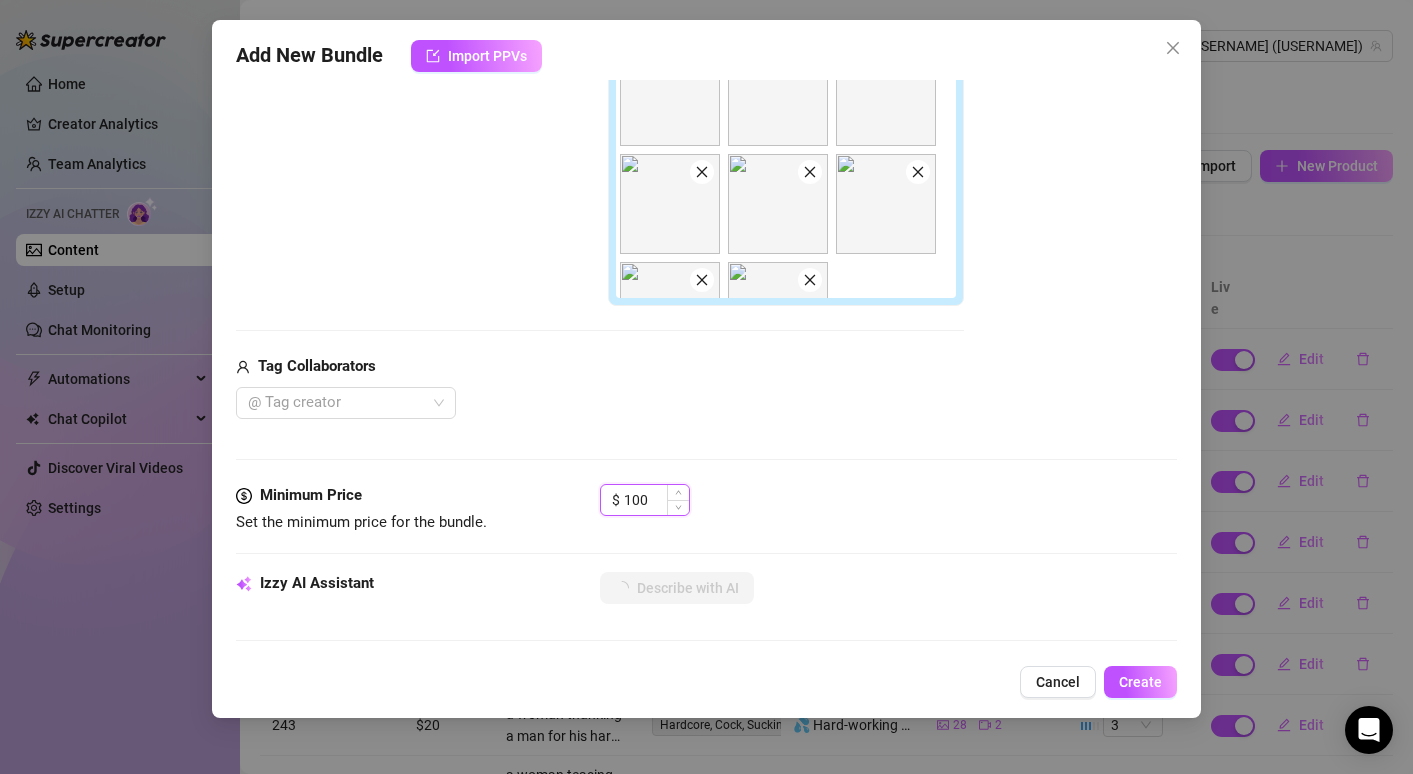 click on "100" at bounding box center (656, 500) 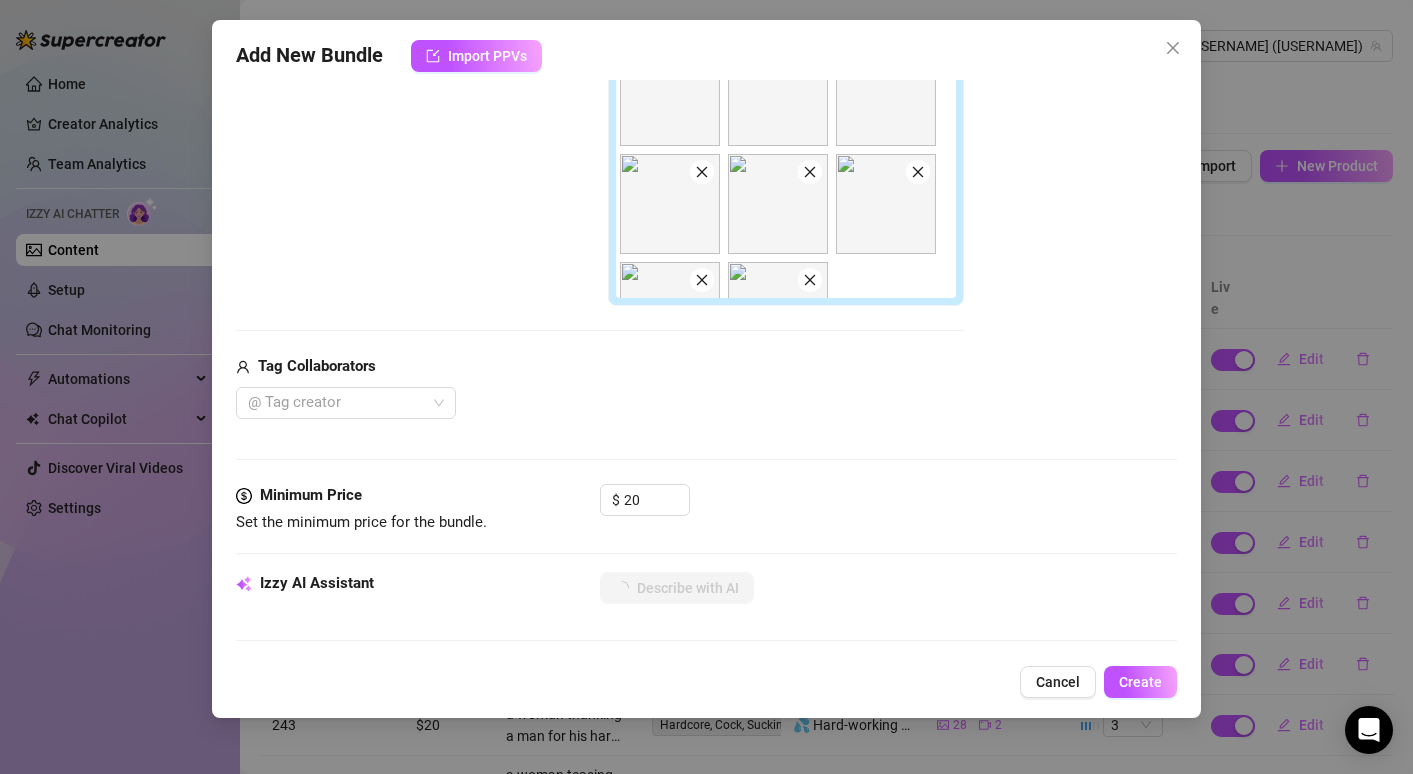 click on "@ Tag creator" at bounding box center [600, 403] 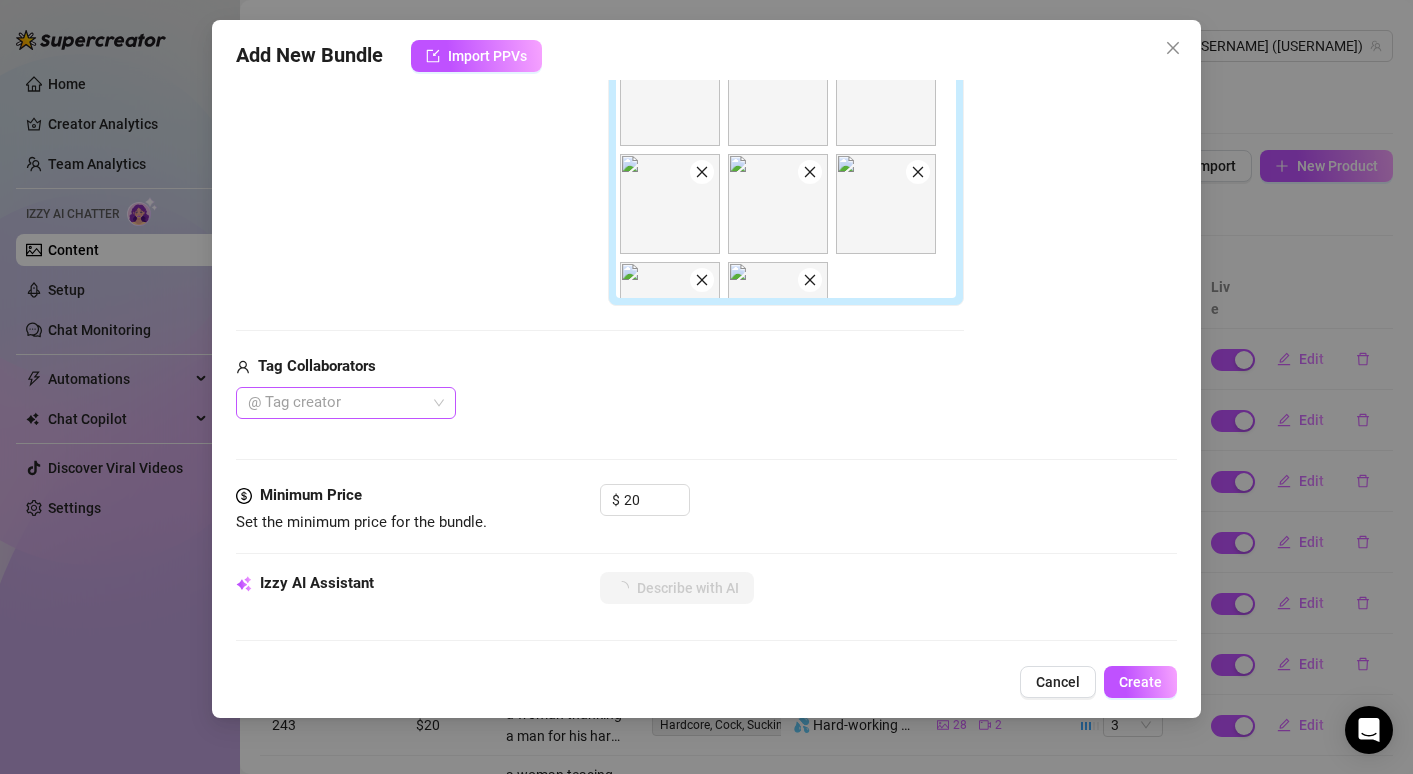 click at bounding box center [335, 403] 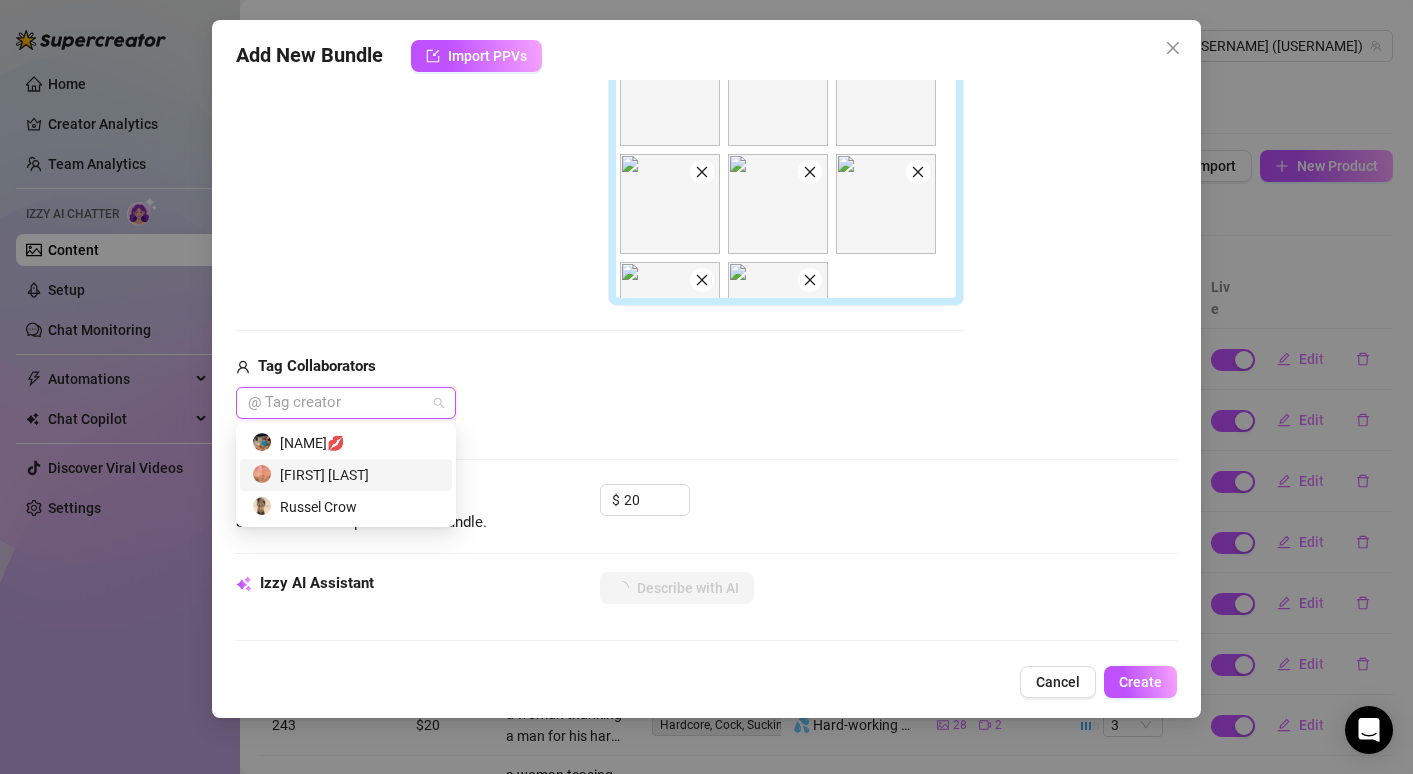 click on "[FIRST] [LAST]" at bounding box center (346, 475) 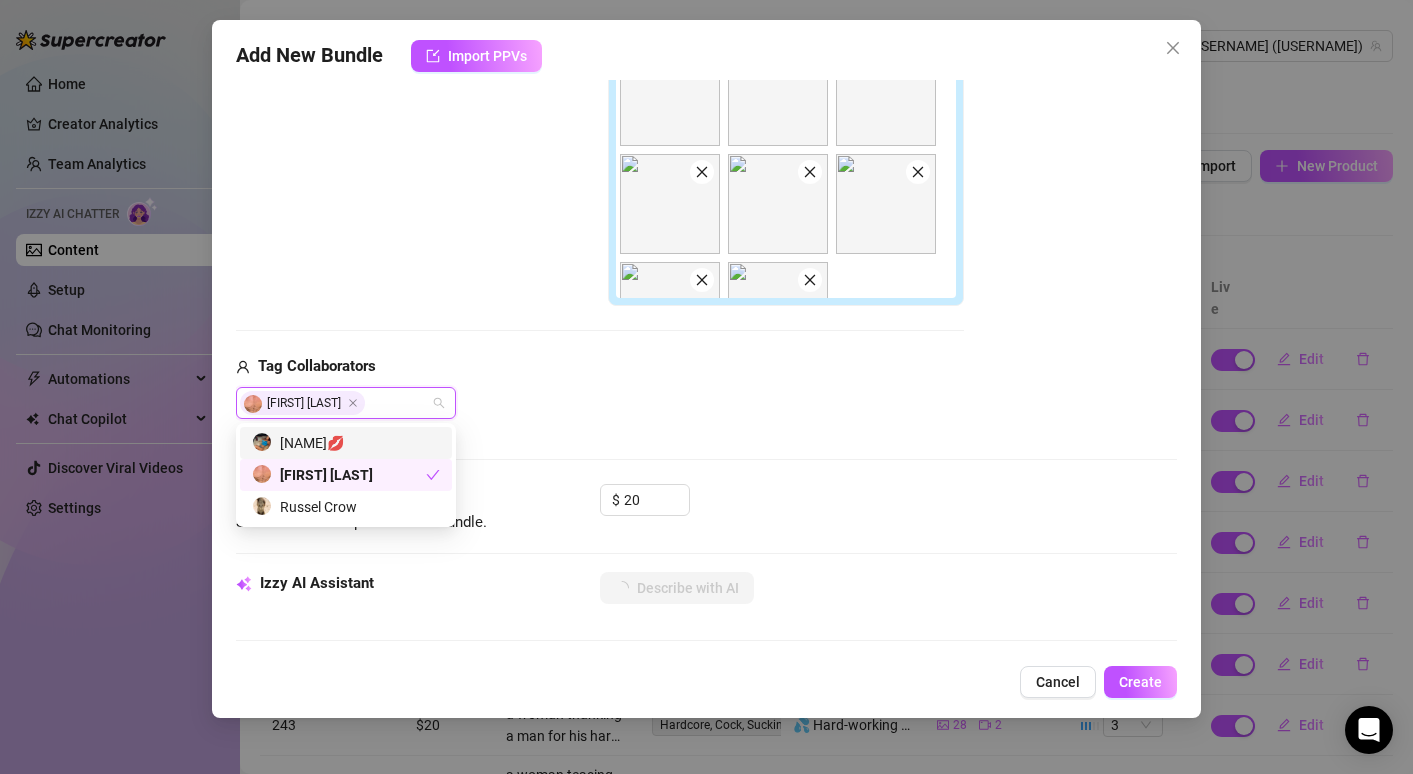 click on "[FIRST] [LAST]" at bounding box center (600, 403) 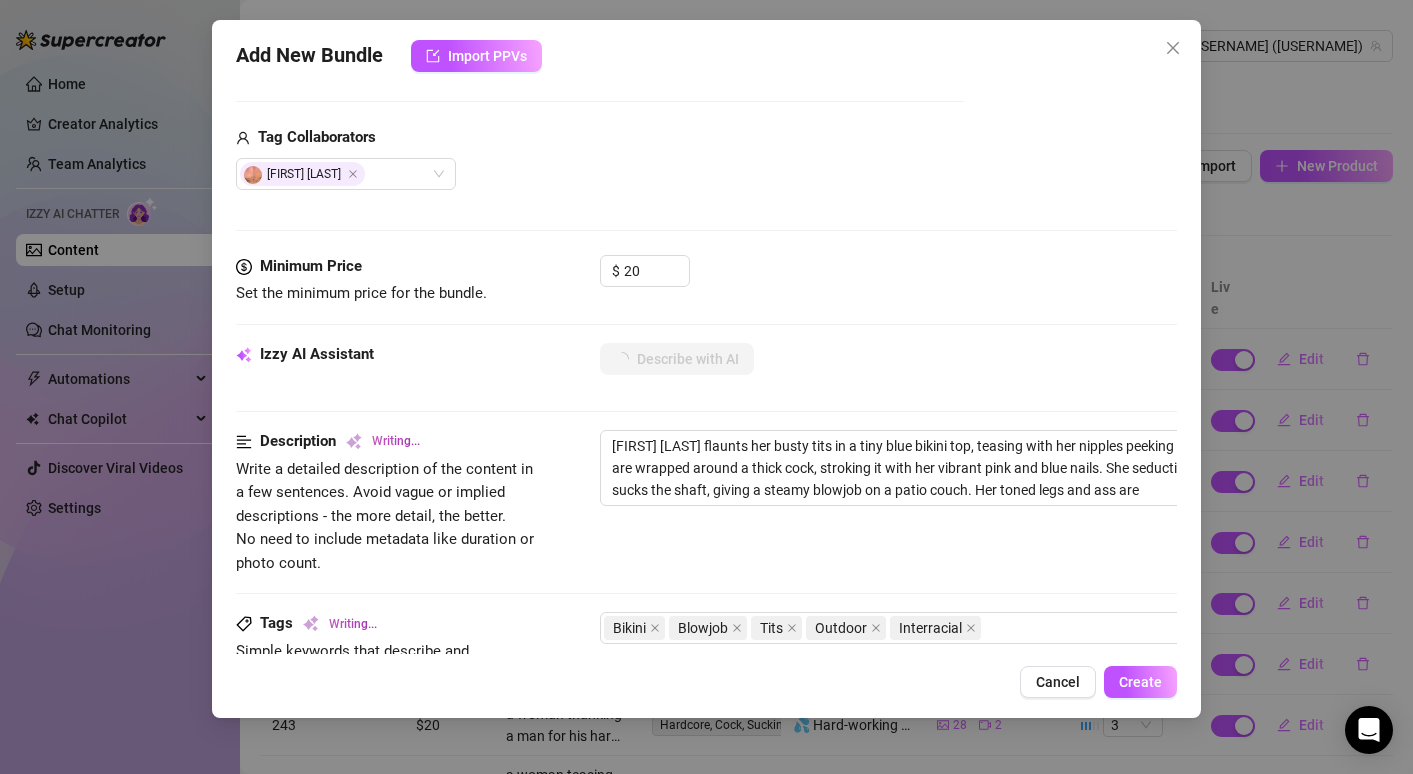 scroll, scrollTop: 1498, scrollLeft: 0, axis: vertical 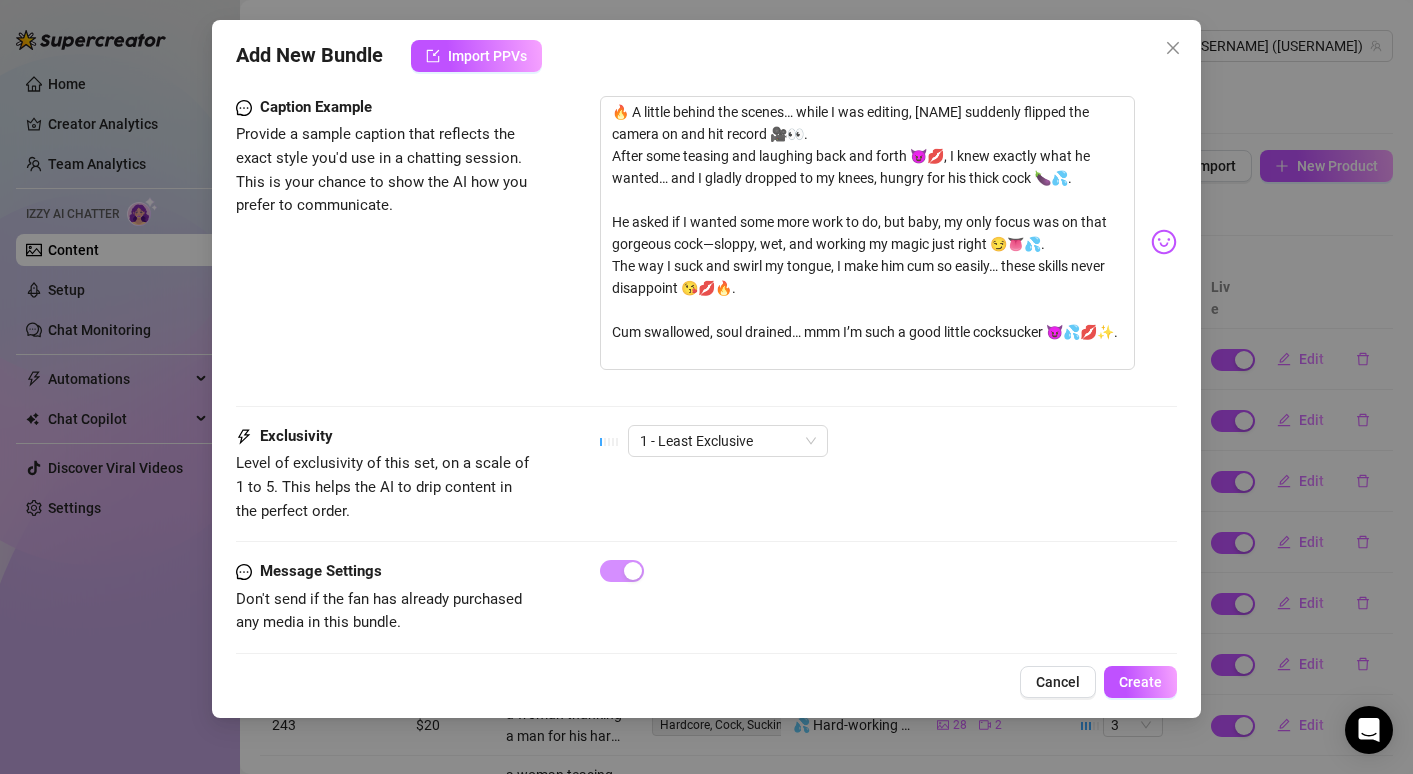 click on "Exclusivity Level of exclusivity of this set, on a scale of 1 to 5. This helps the AI to drip content in the perfect order. 1 - Least Exclusive" at bounding box center [706, 474] 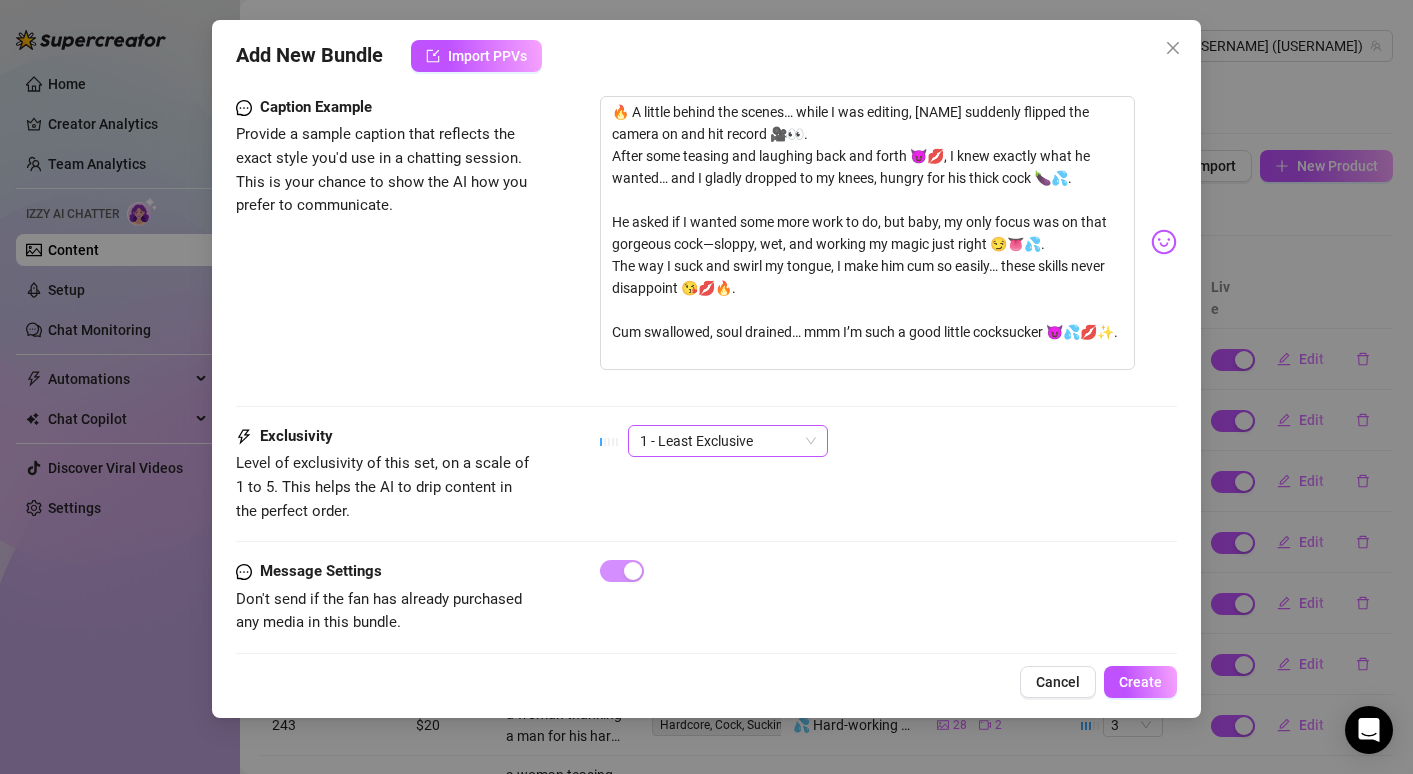 click on "1 - Least Exclusive" at bounding box center (728, 441) 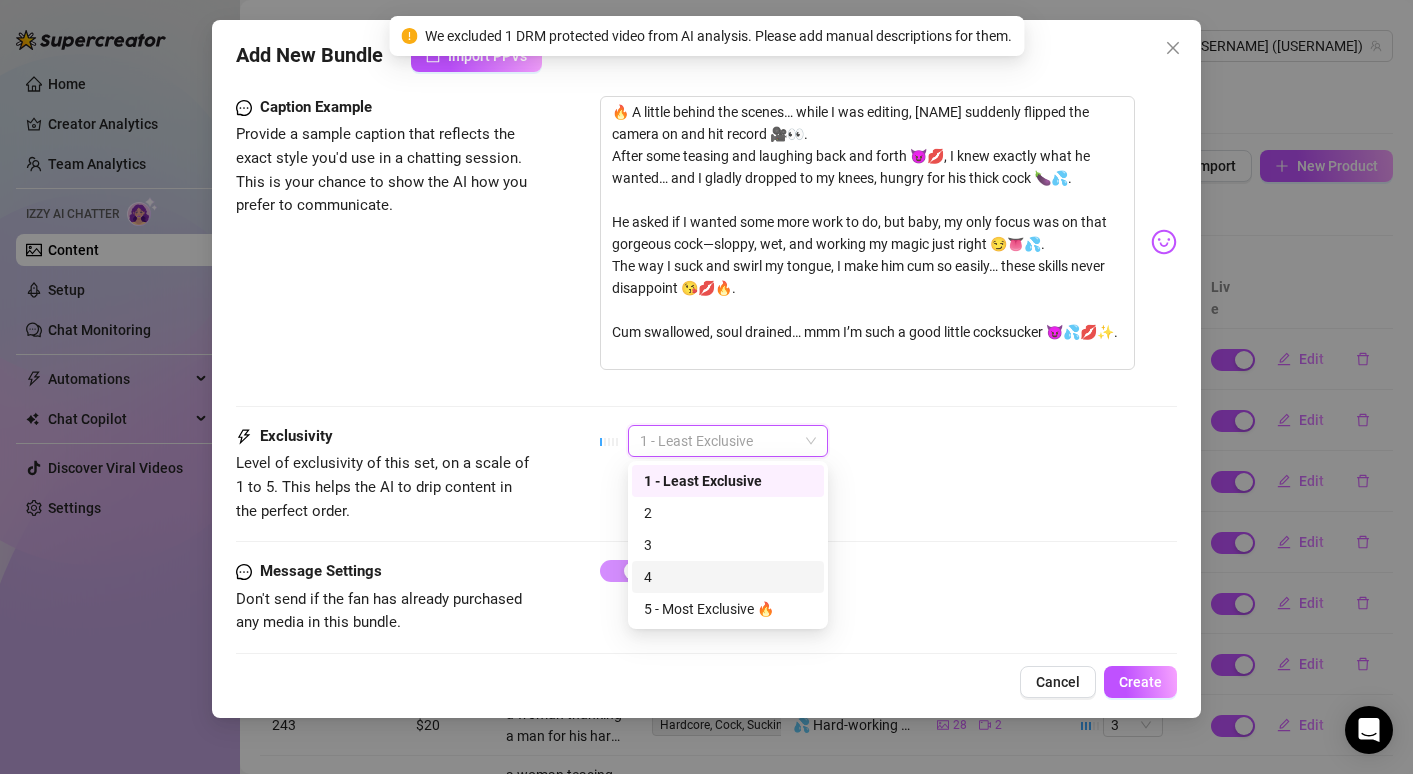 click on "4" at bounding box center (728, 577) 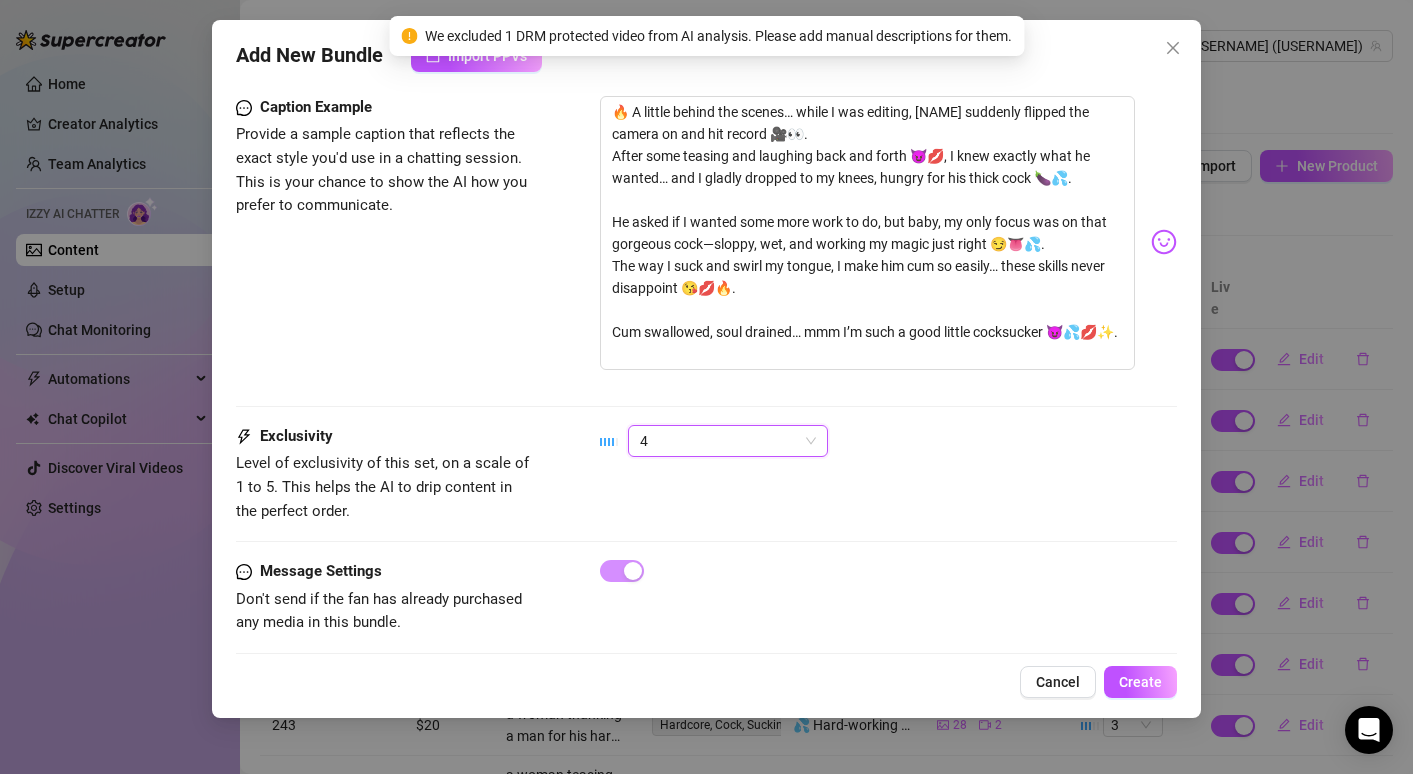 click on "4 4" at bounding box center [888, 441] 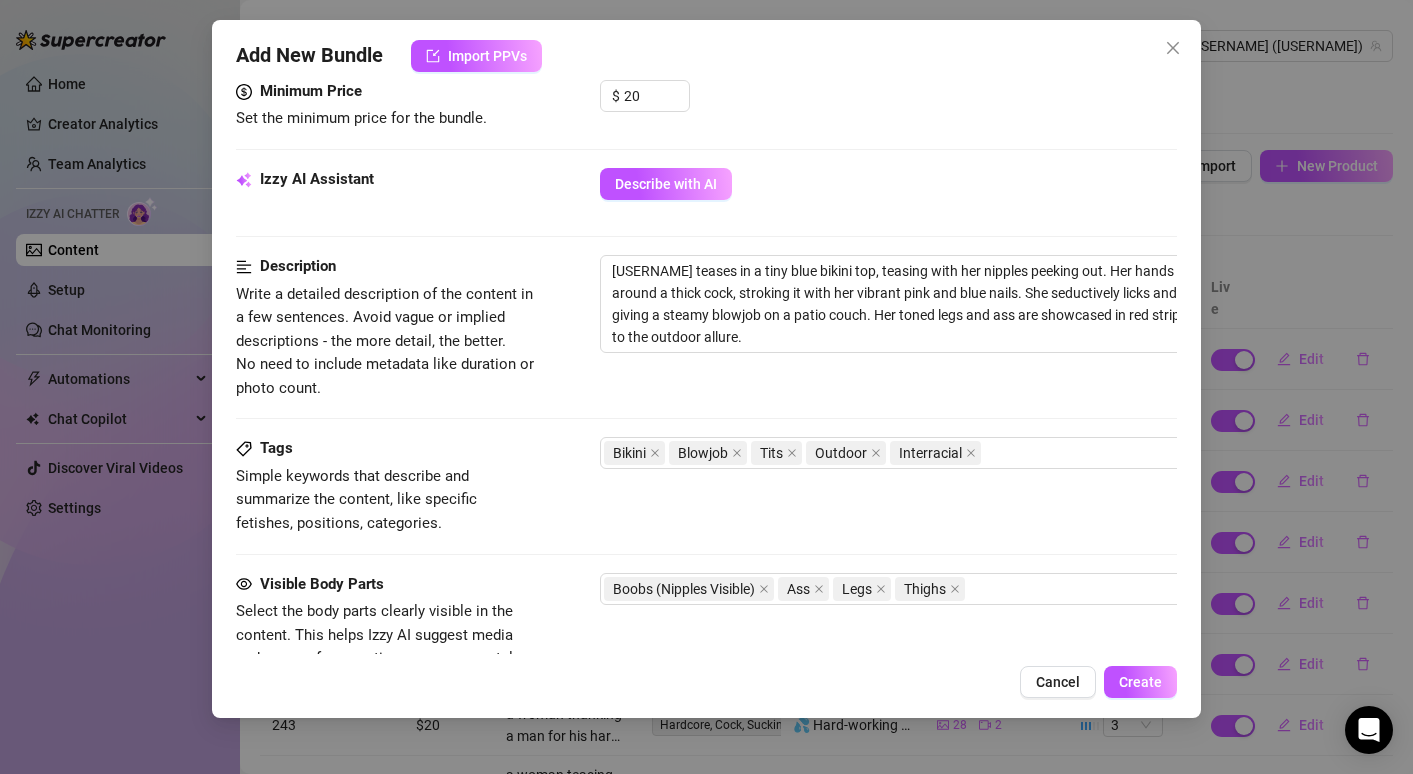 scroll, scrollTop: 890, scrollLeft: 0, axis: vertical 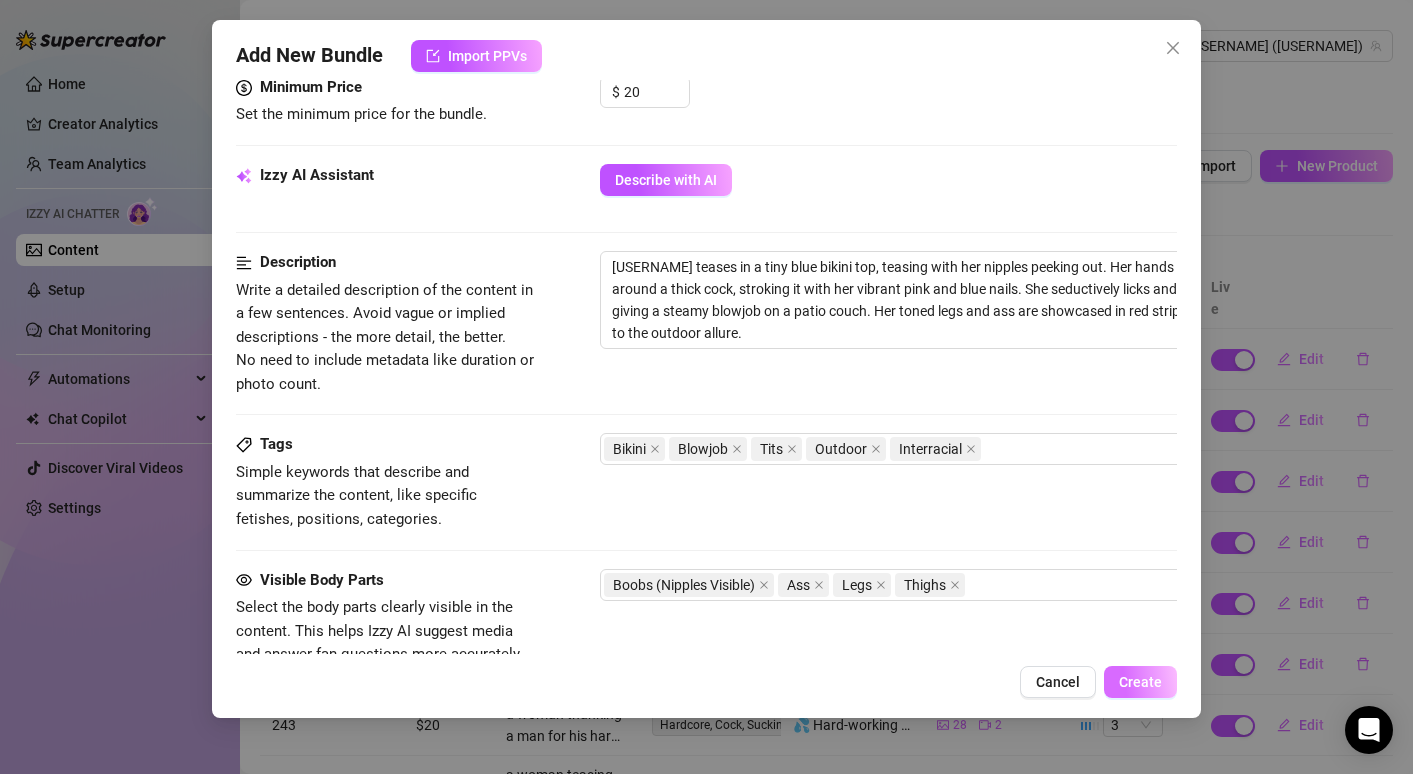 click on "Create" at bounding box center [1140, 682] 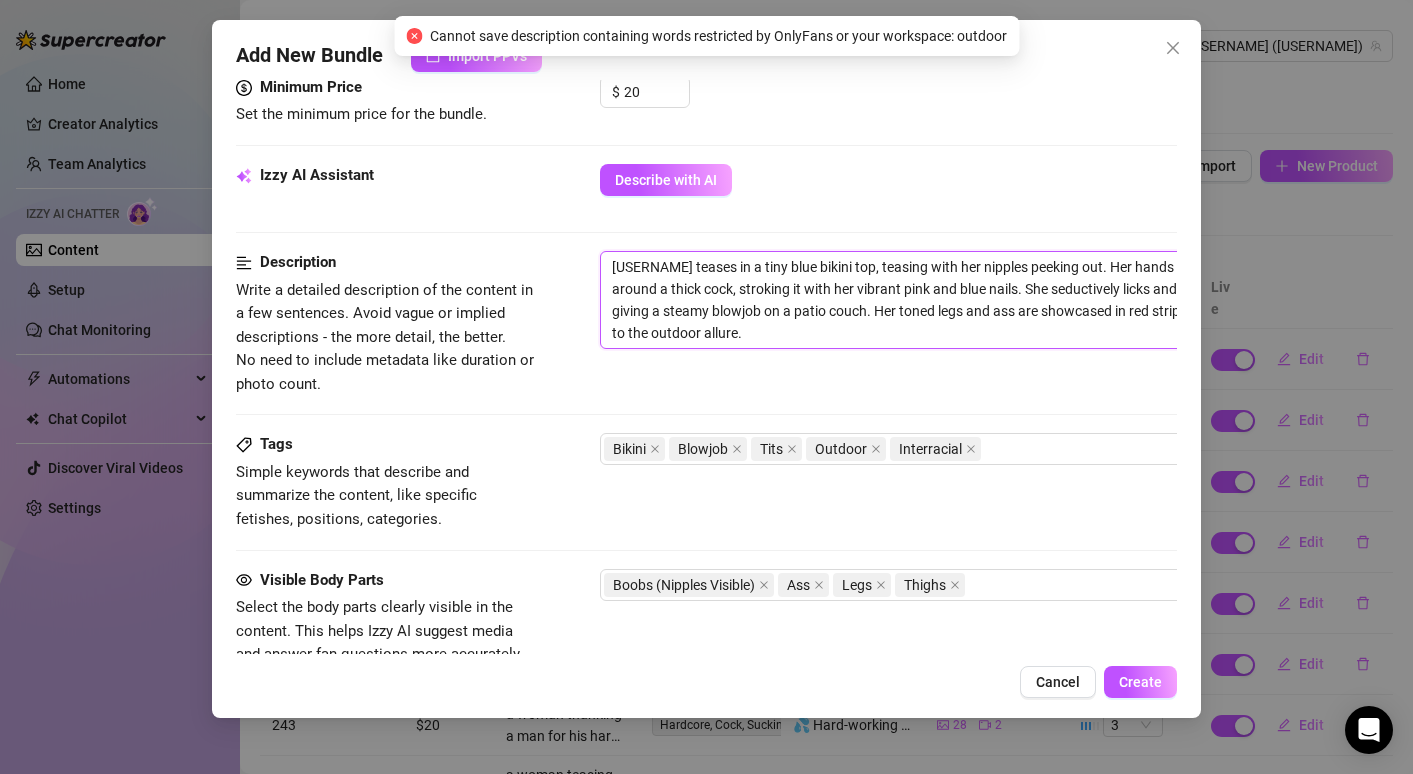 click on "[USERNAME] teases in a tiny blue bikini top, teasing with her nipples peeking out. Her hands are wrapped around a thick cock, stroking it with her vibrant pink and blue nails. She seductively licks and sucks the shaft, giving a steamy blowjob on a patio couch. Her toned legs and ass are showcased in red striped shorts, adding to the outdoor allure." at bounding box center (950, 300) 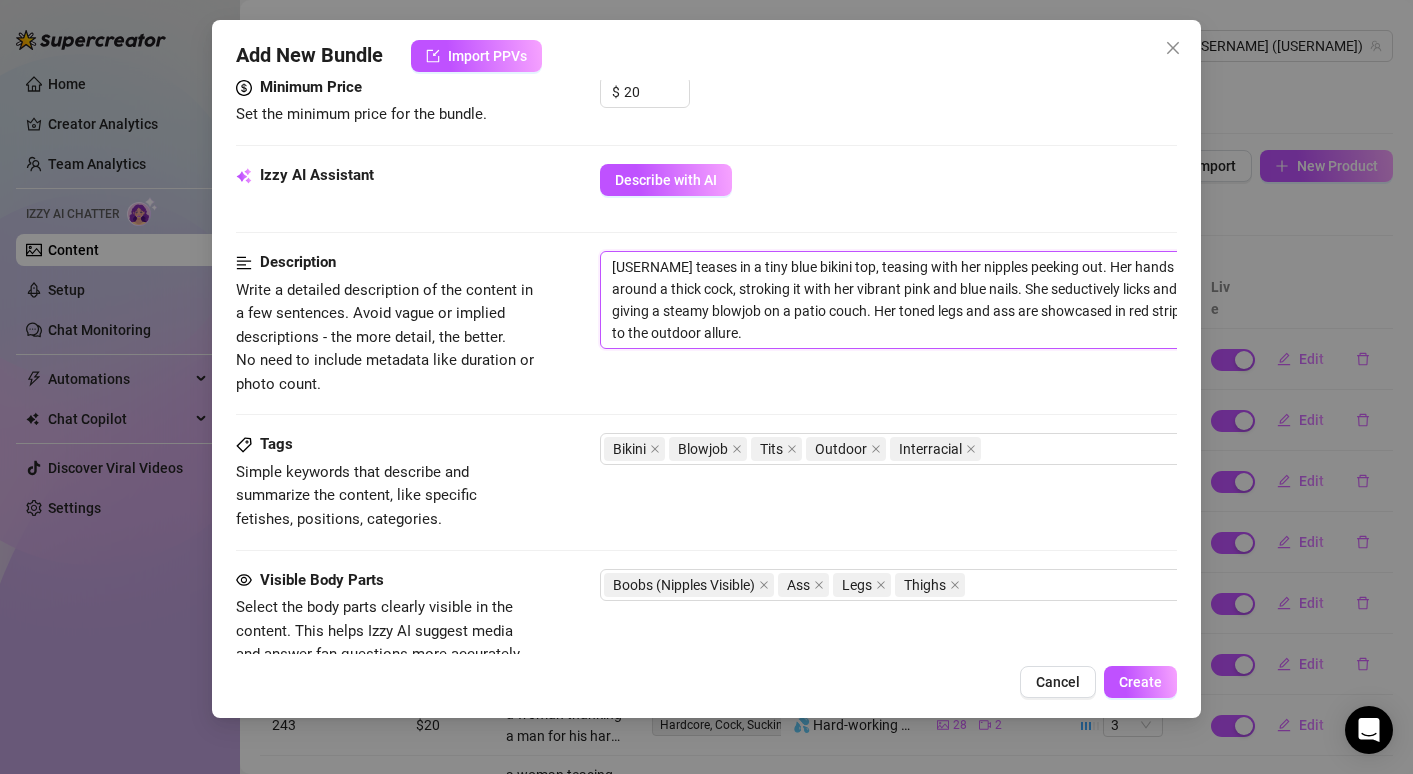 drag, startPoint x: 744, startPoint y: 274, endPoint x: 1157, endPoint y: 287, distance: 413.20456 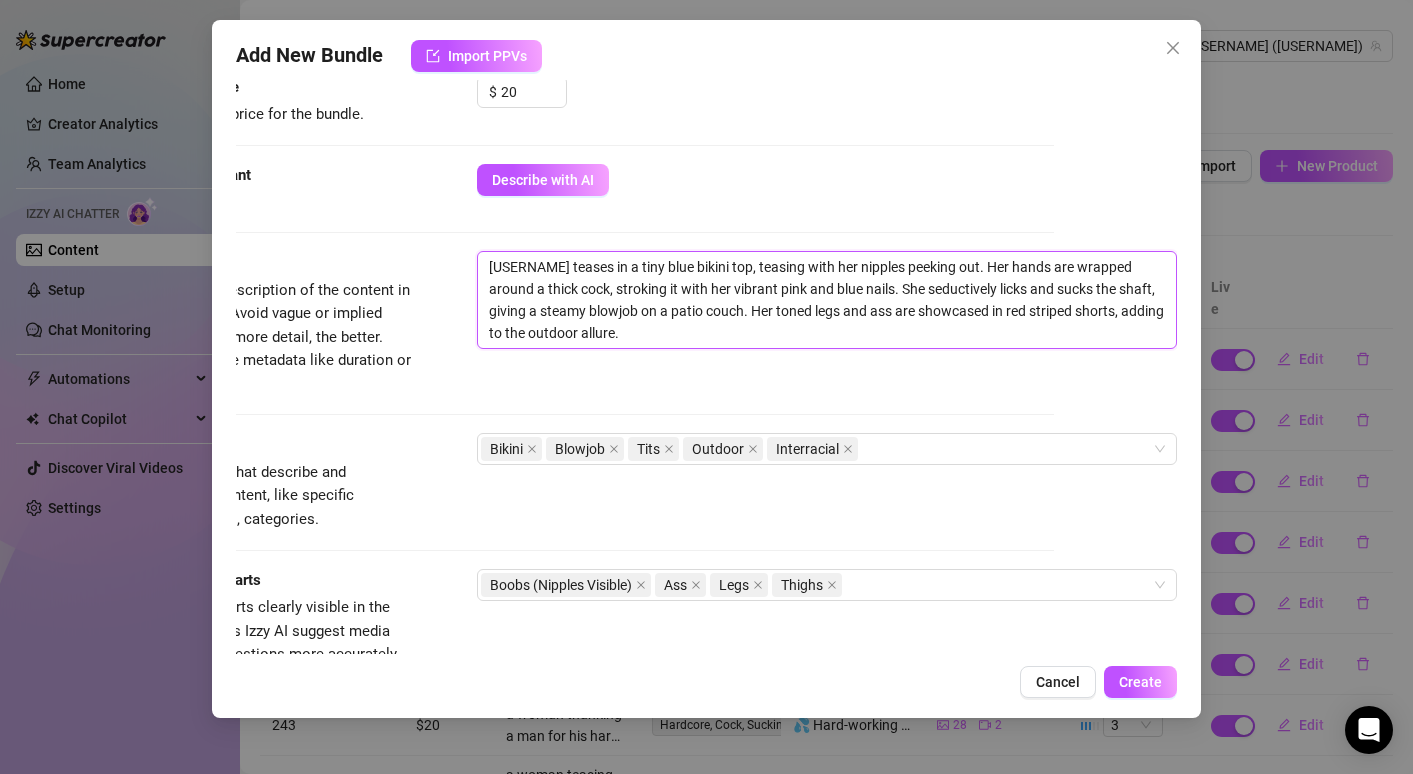 drag, startPoint x: 994, startPoint y: 280, endPoint x: 1166, endPoint y: 302, distance: 173.40128 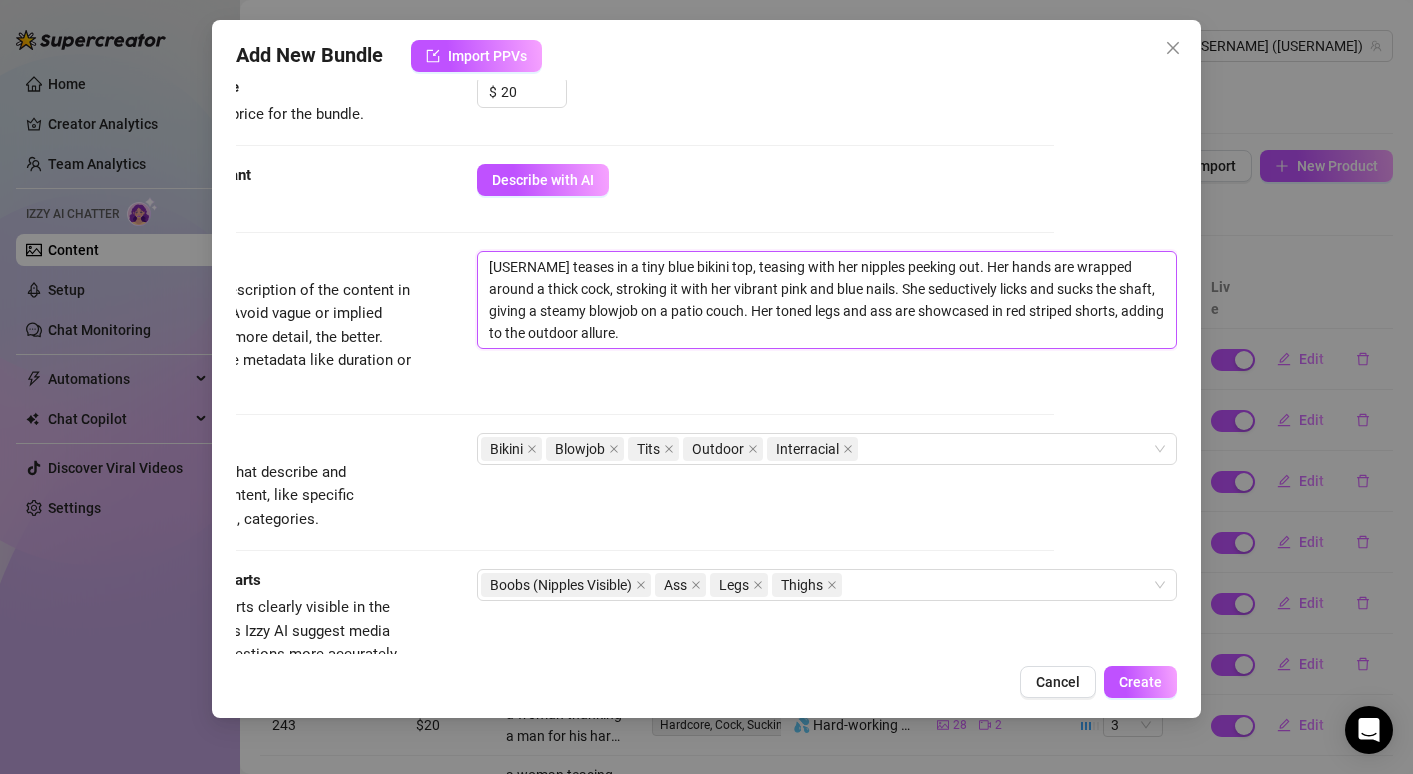 drag, startPoint x: 674, startPoint y: 274, endPoint x: 894, endPoint y: 348, distance: 232.11205 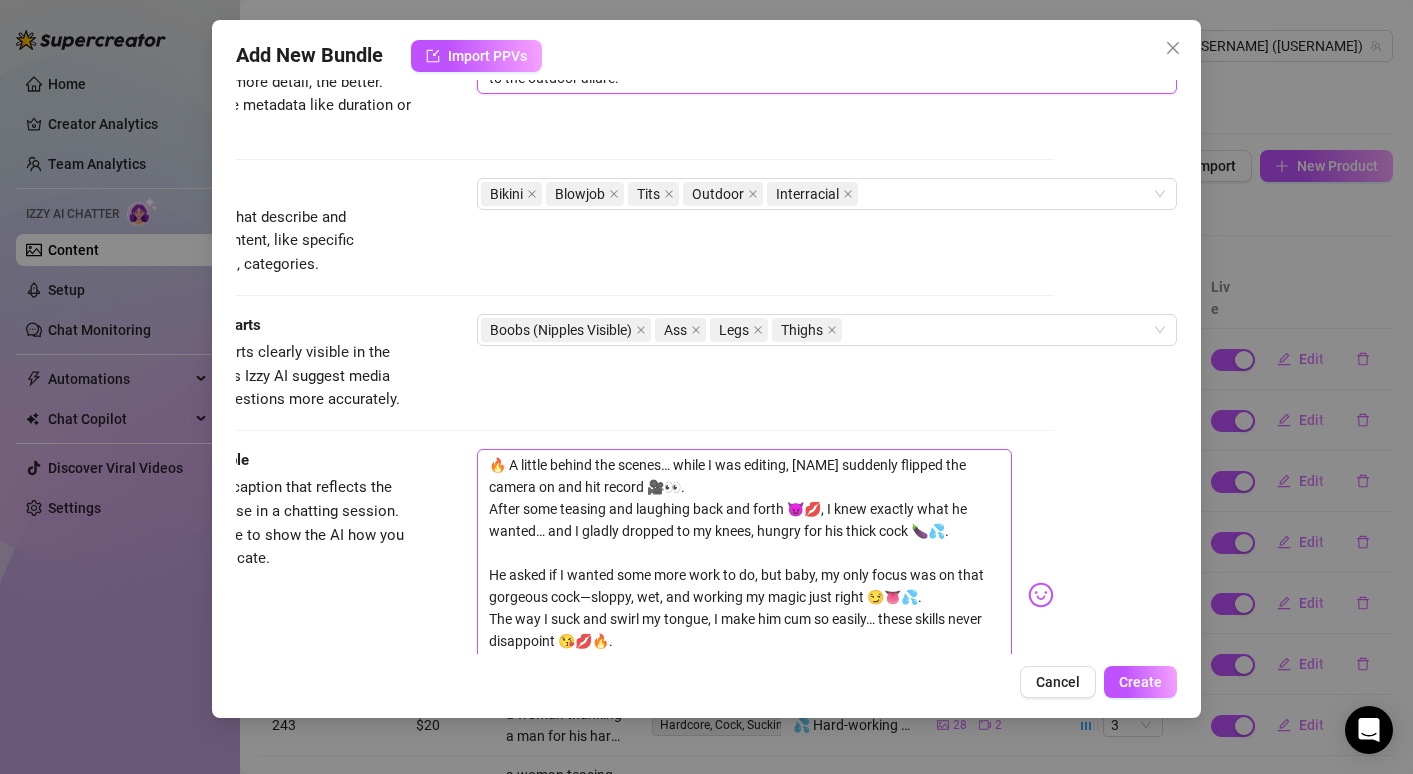 scroll, scrollTop: 1136, scrollLeft: 138, axis: both 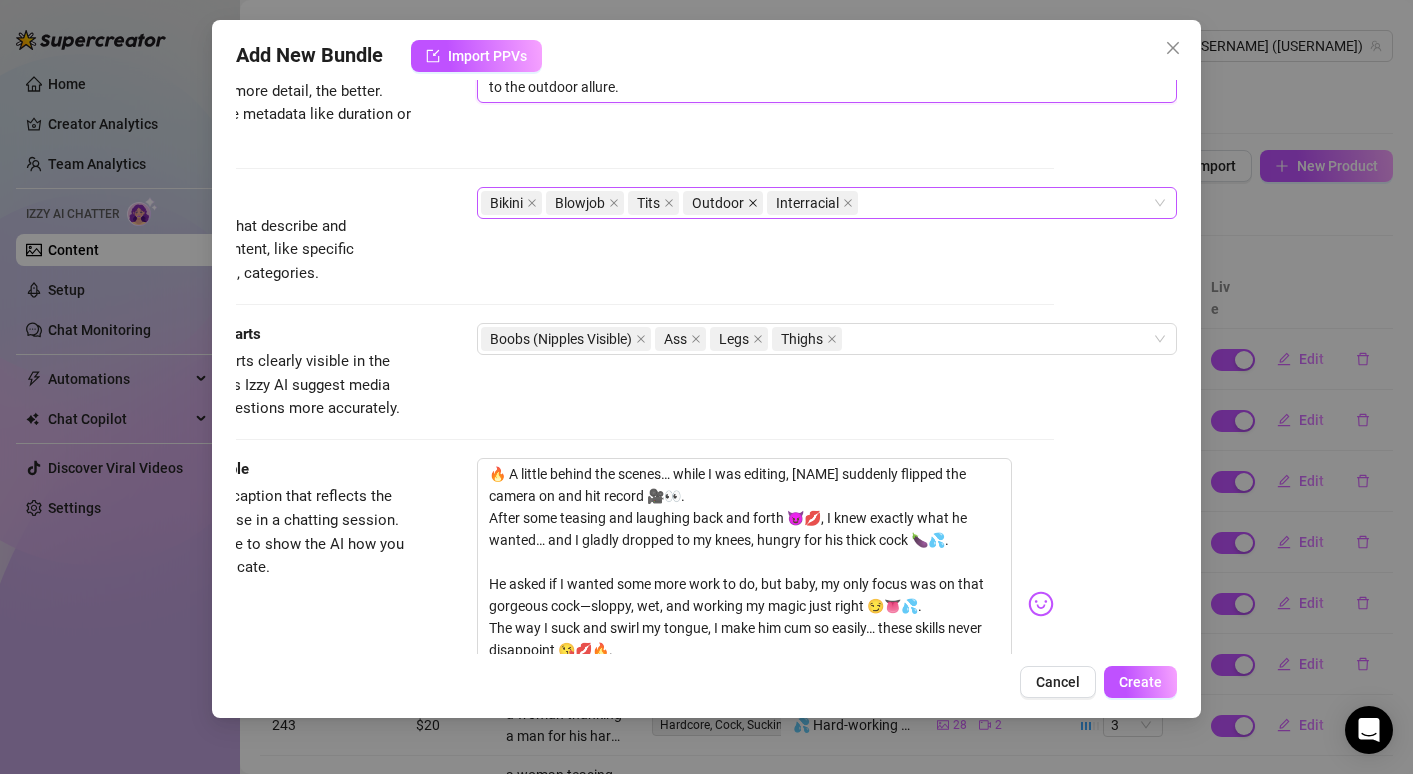 click 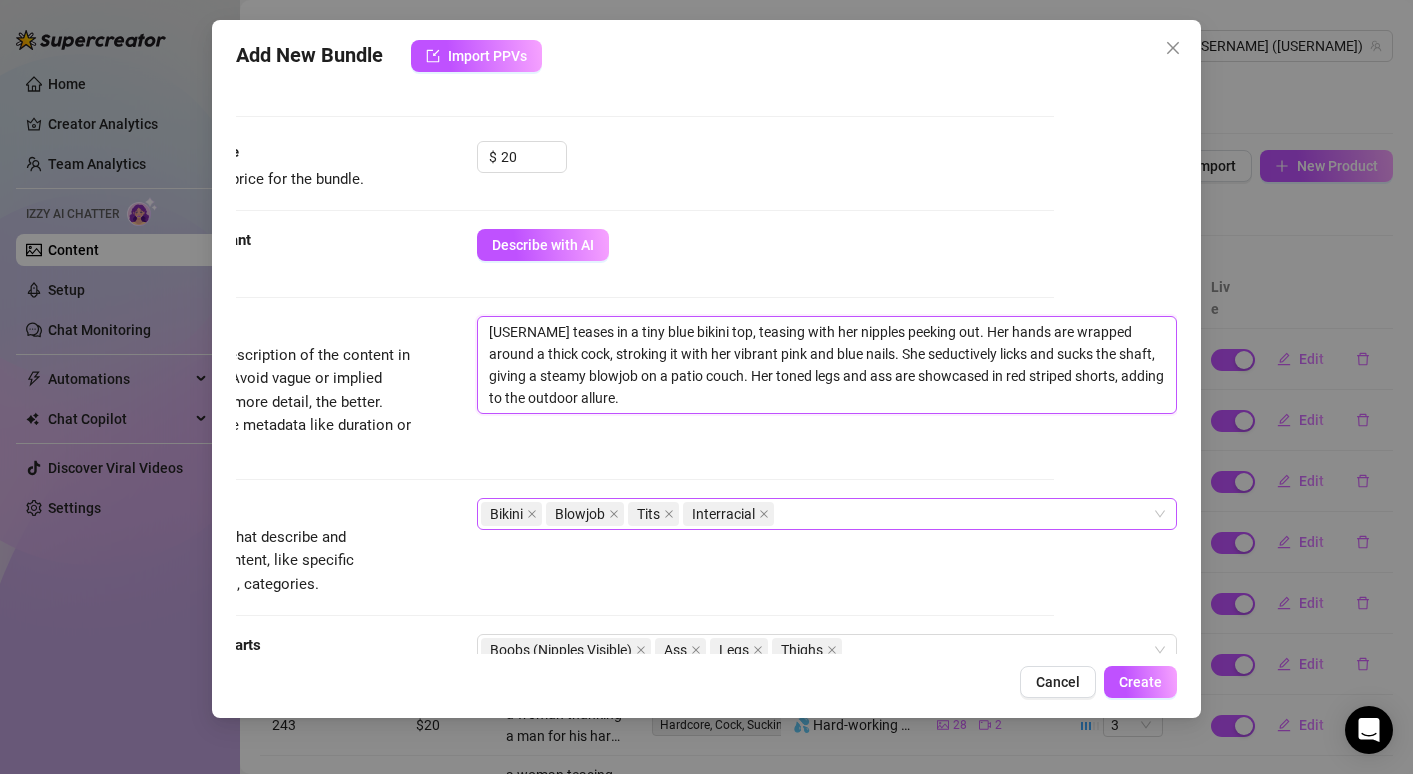 scroll, scrollTop: 832, scrollLeft: 138, axis: both 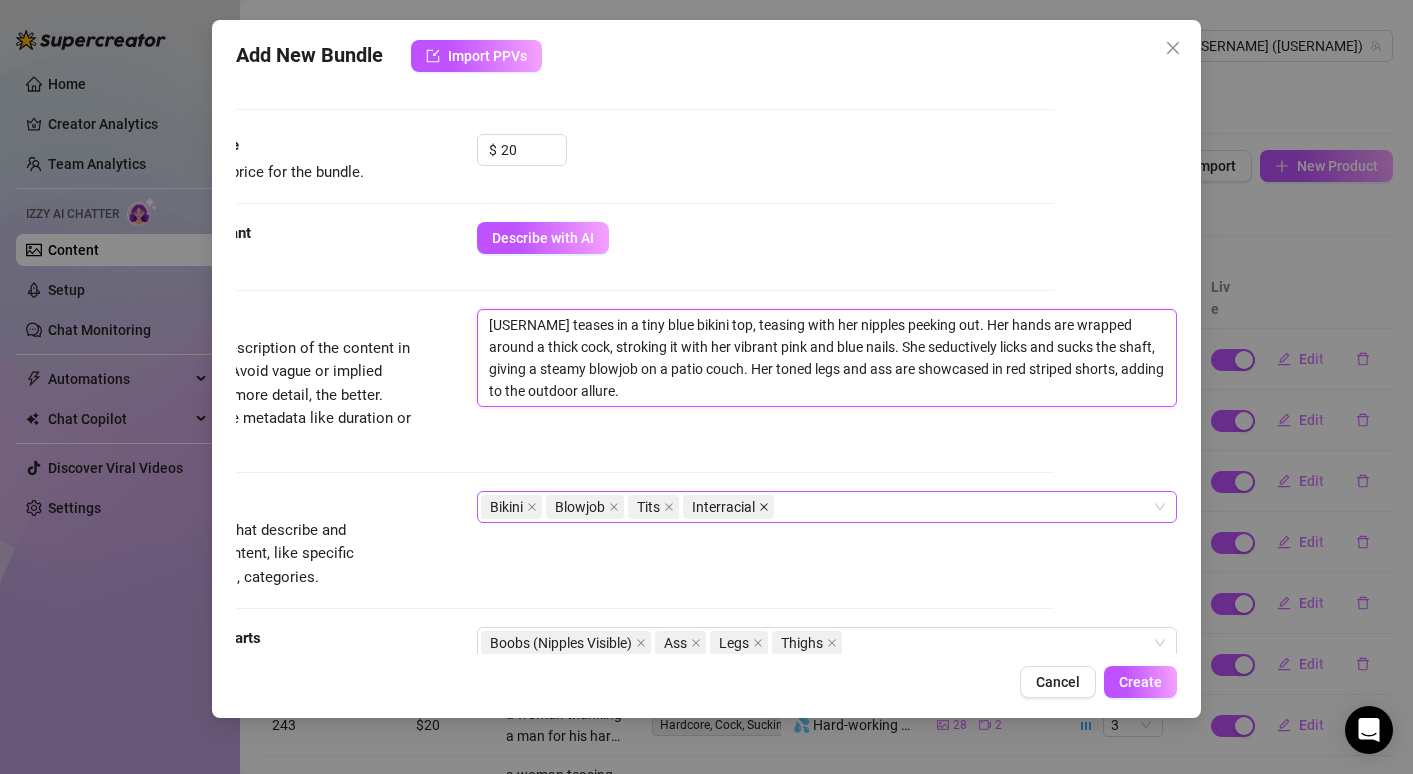 click 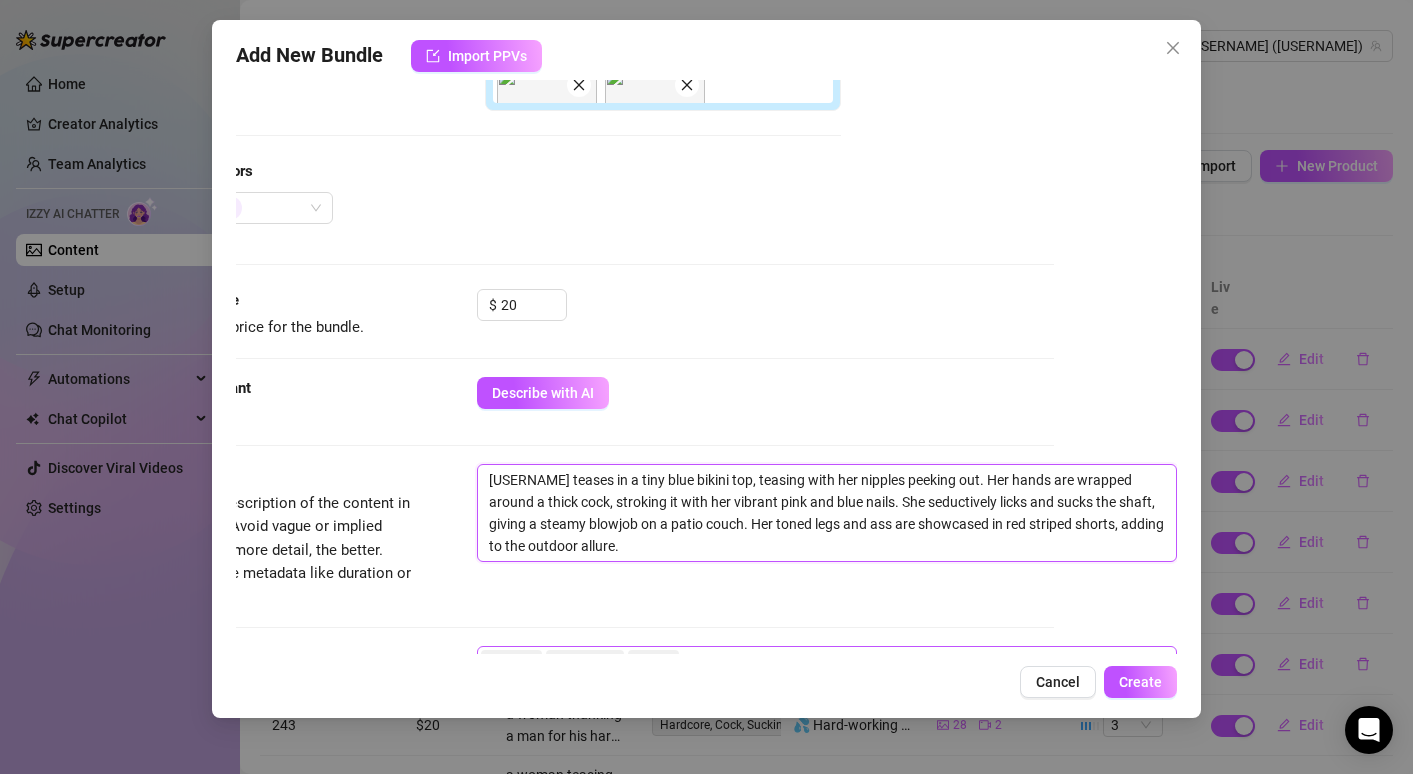 scroll, scrollTop: 683, scrollLeft: 138, axis: both 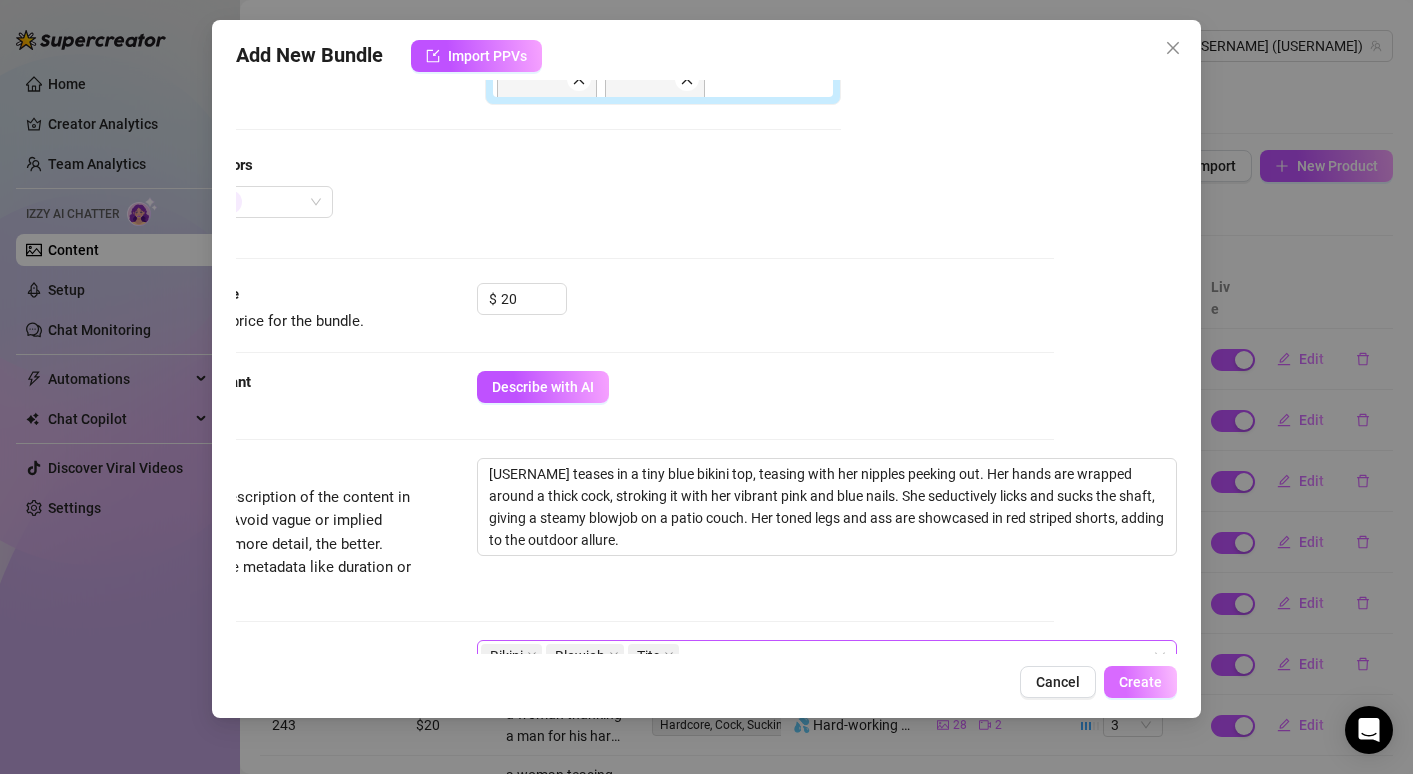 click on "Create" at bounding box center (1140, 682) 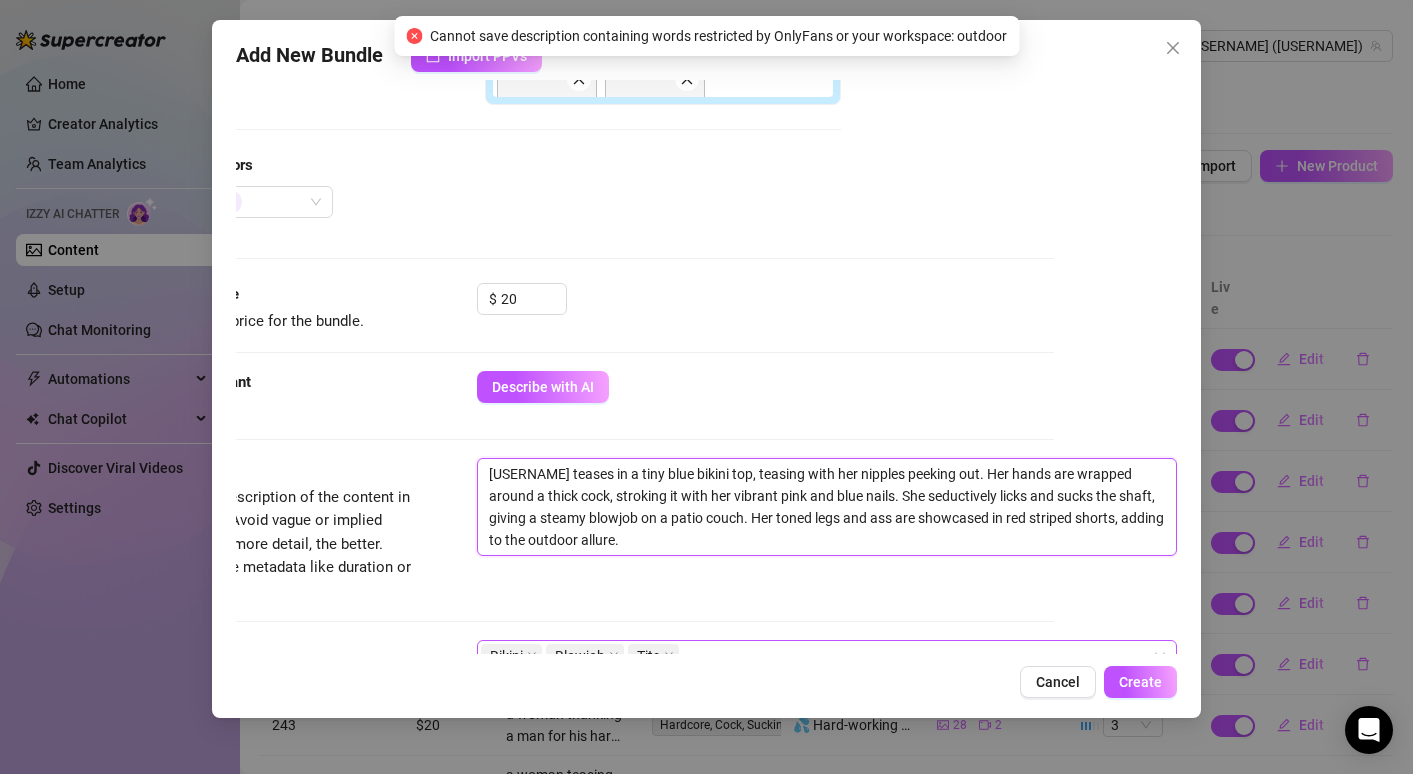 click on "[USERNAME] teases in a tiny blue bikini top, teasing with her nipples peeking out. Her hands are wrapped around a thick cock, stroking it with her vibrant pink and blue nails. She seductively licks and sucks the shaft, giving a steamy blowjob on a patio couch. Her toned legs and ass are showcased in red striped shorts, adding to the outdoor allure." at bounding box center [827, 507] 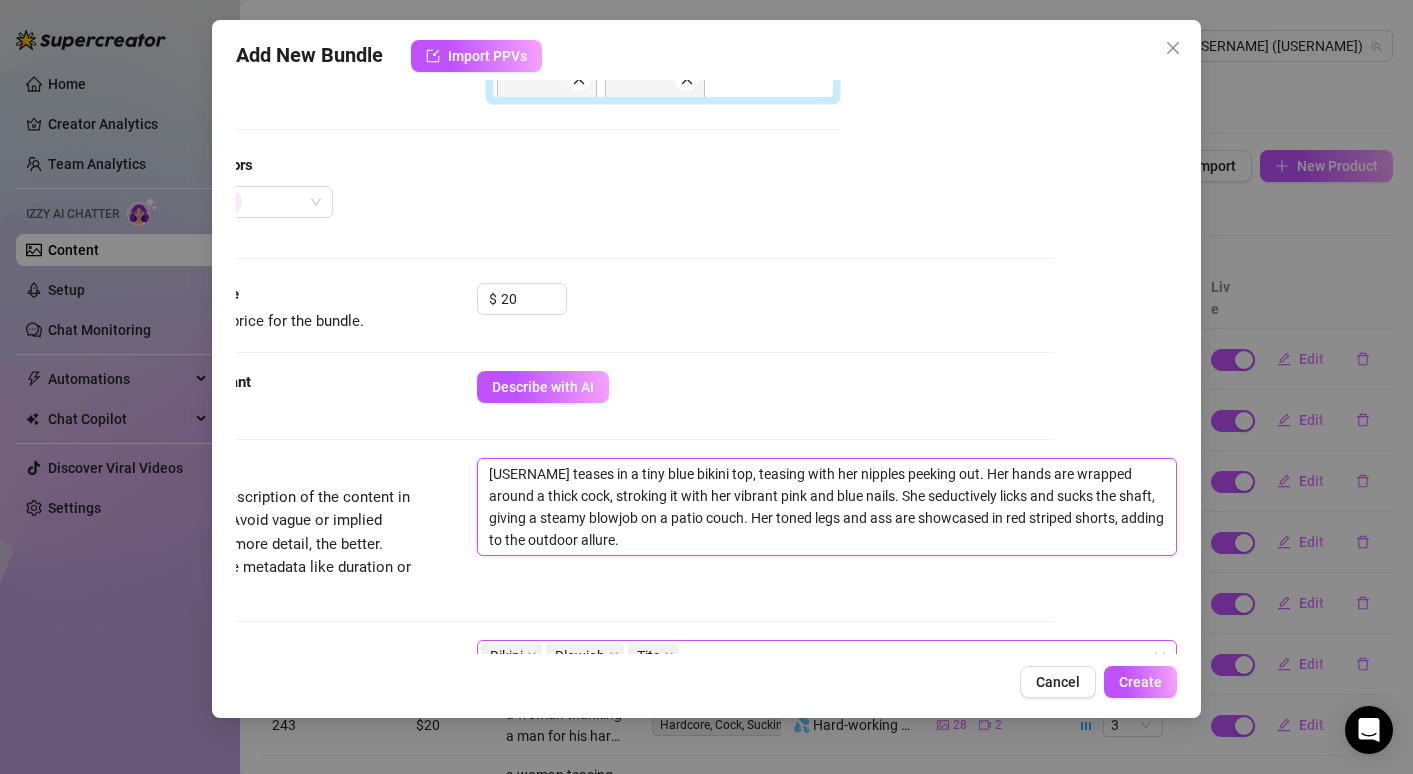 drag, startPoint x: 781, startPoint y: 498, endPoint x: 716, endPoint y: 559, distance: 89.140335 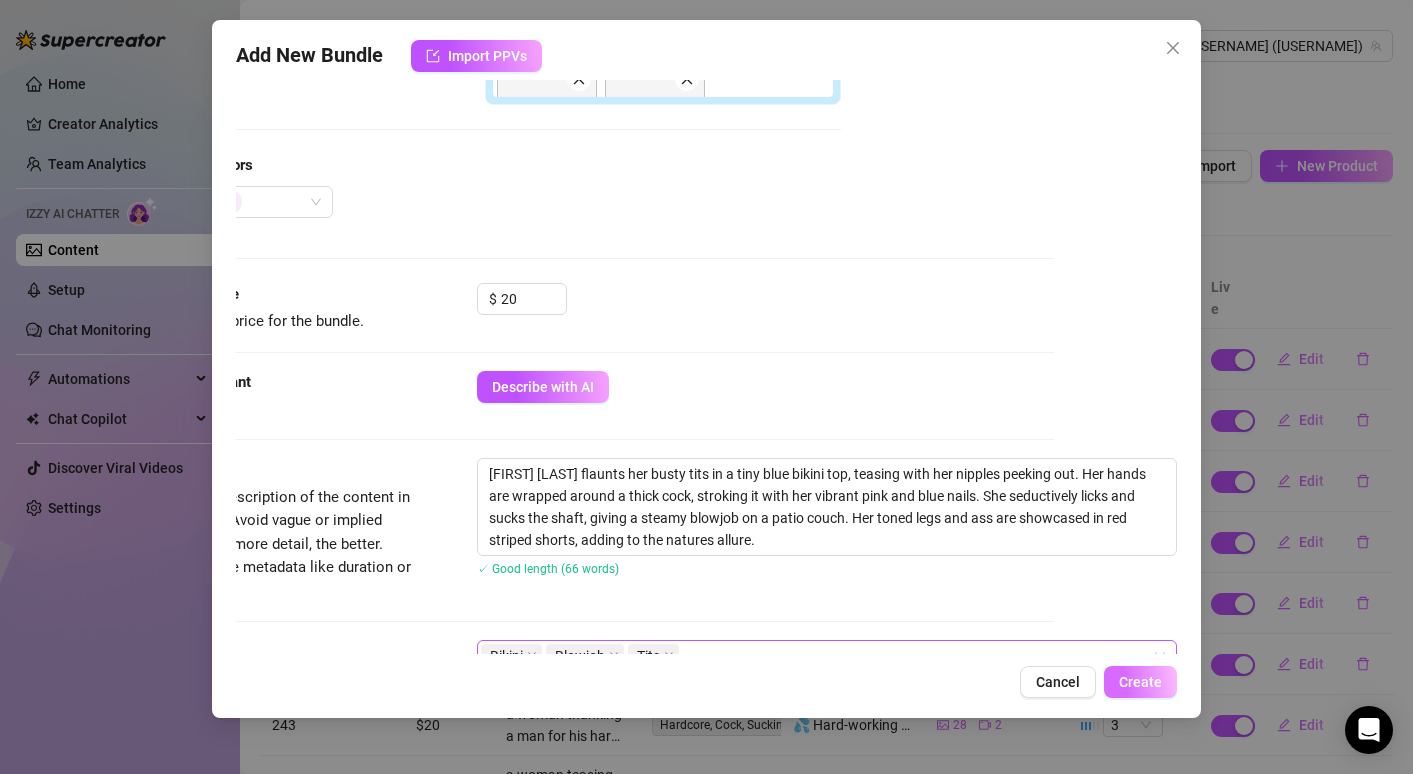 click on "Create" at bounding box center [1140, 682] 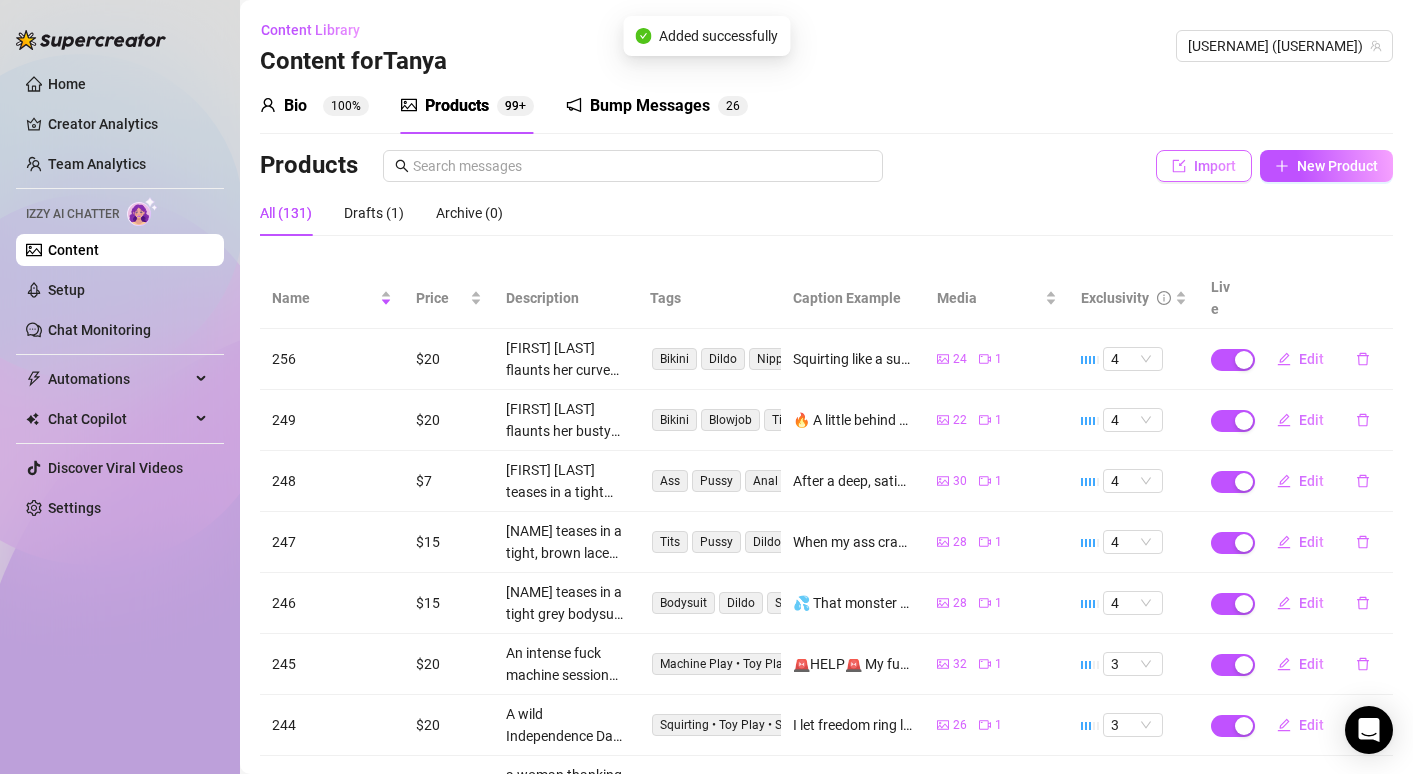 click on "Import" at bounding box center (1215, 166) 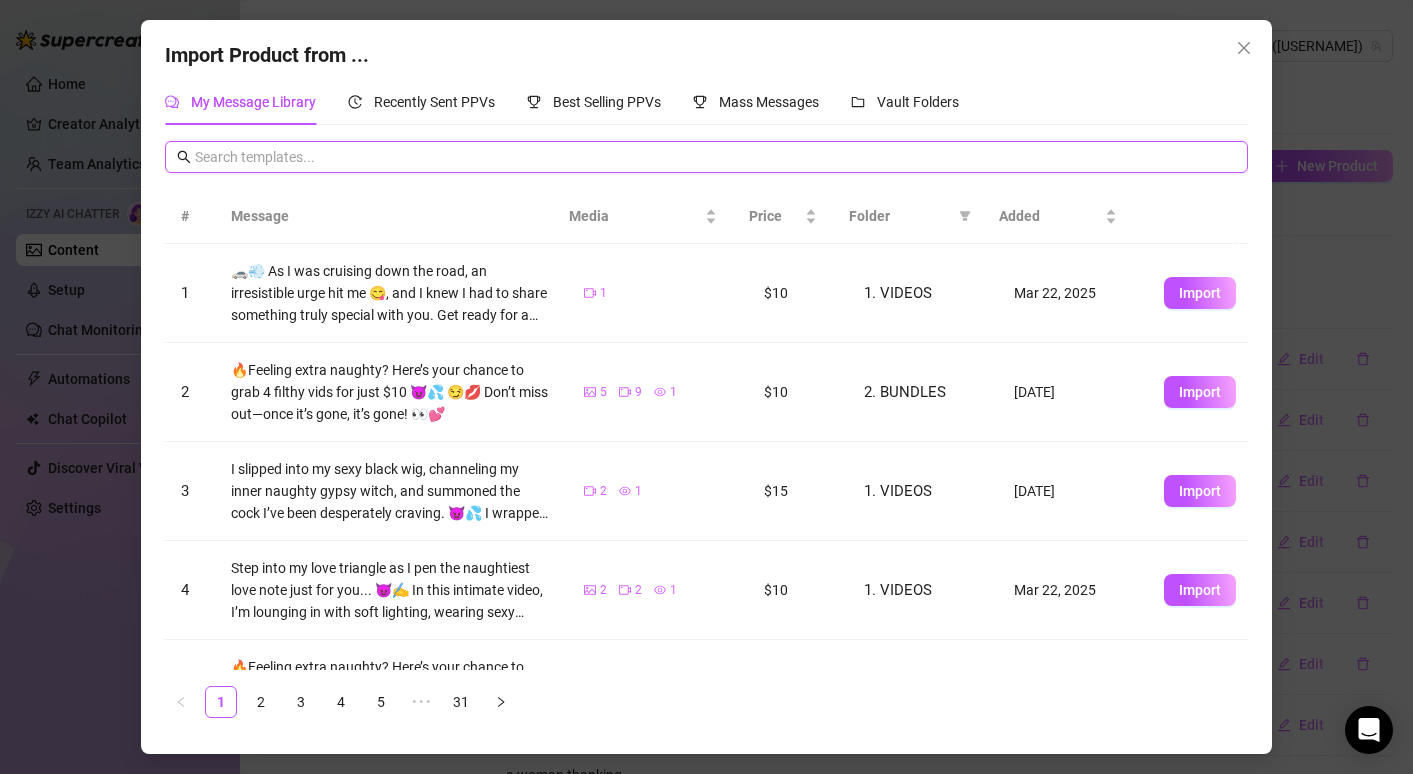 click at bounding box center [715, 157] 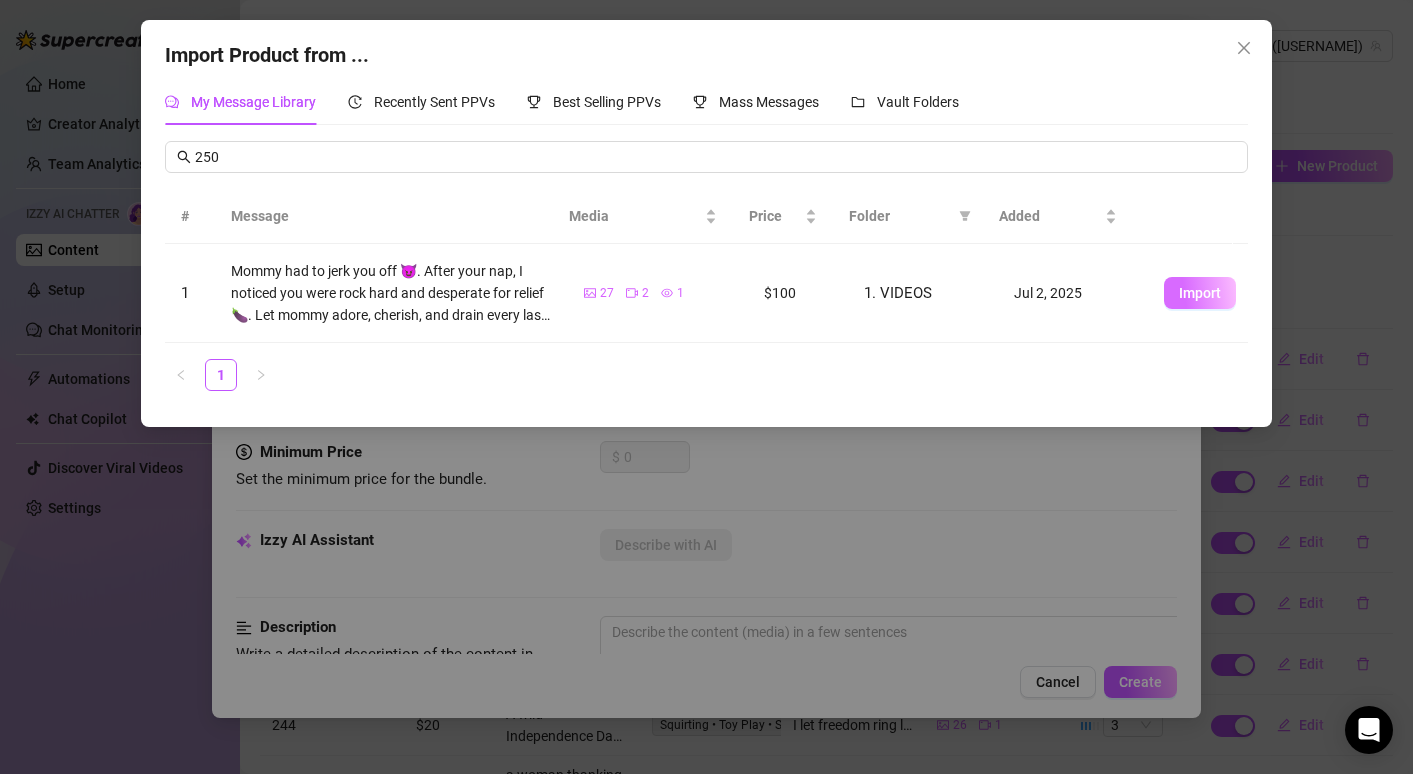 click on "Import" at bounding box center (1200, 293) 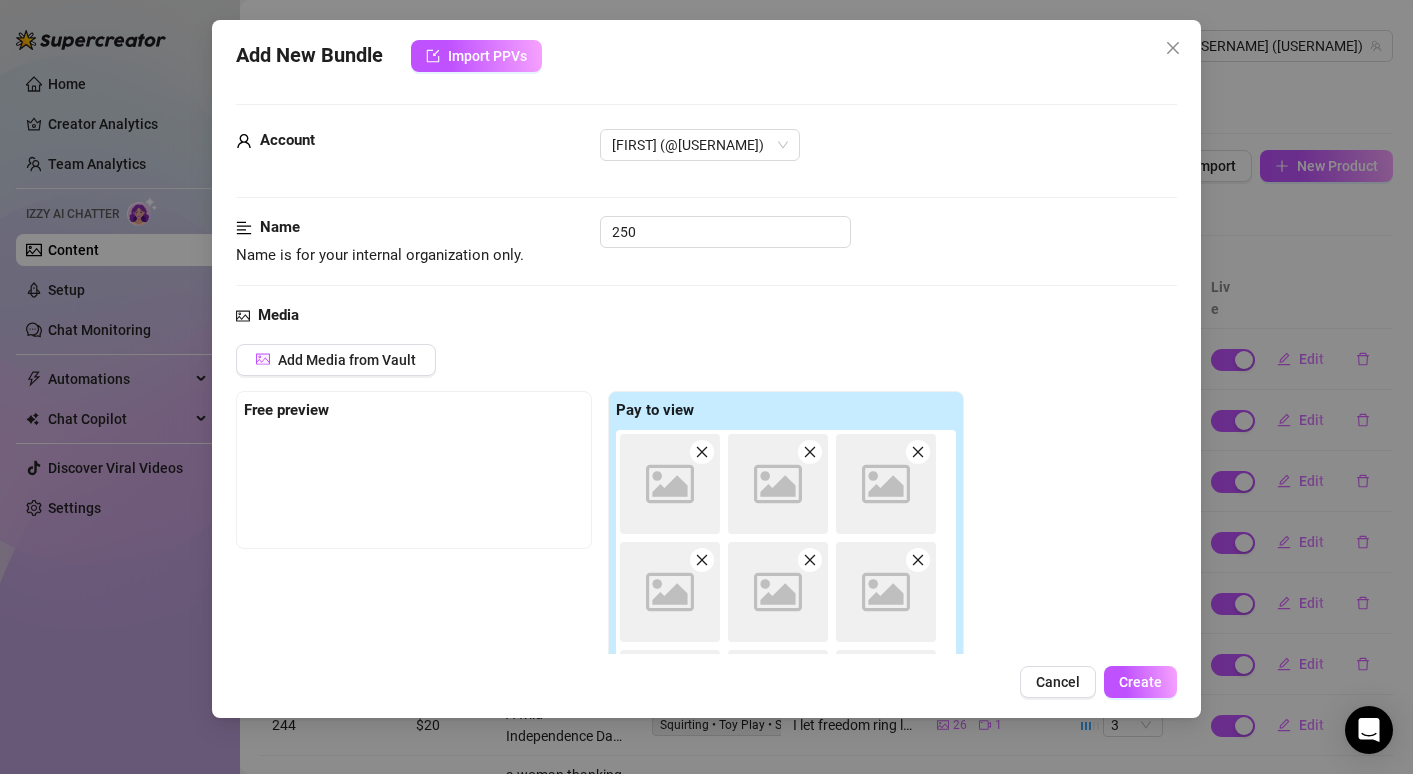 scroll, scrollTop: 3, scrollLeft: 0, axis: vertical 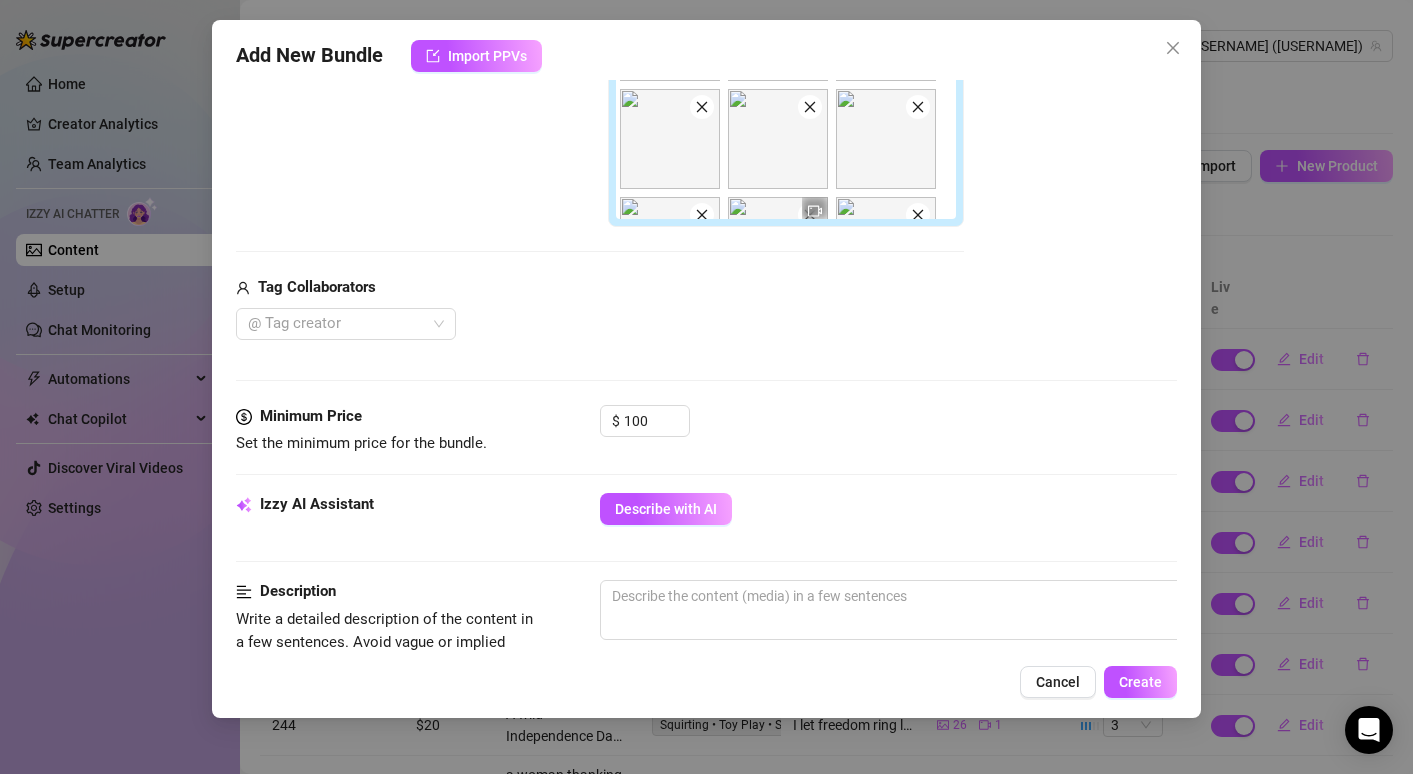 click on "Minimum Price Set the minimum price for the bundle. $ 100" at bounding box center [706, 430] 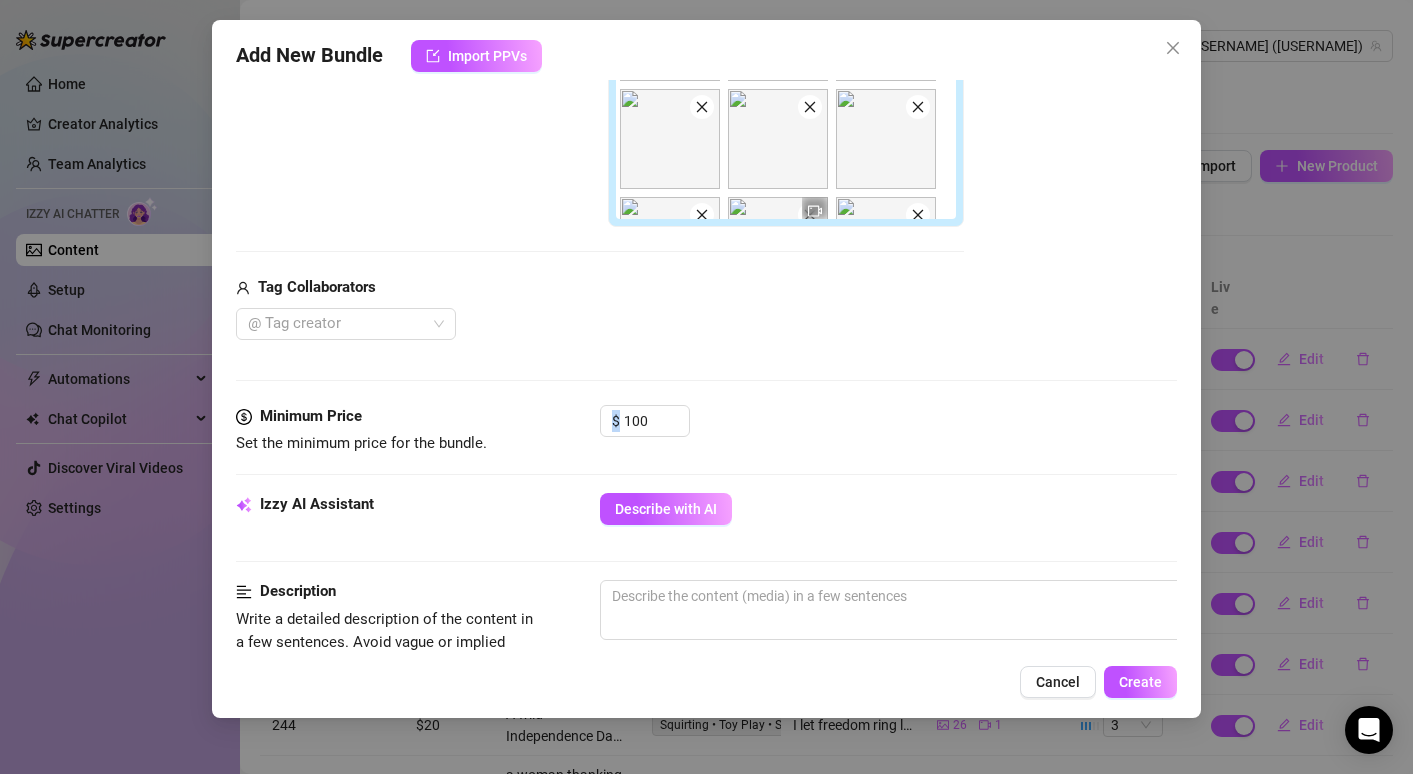 click on "Minimum Price Set the minimum price for the bundle. $ 100" at bounding box center [706, 430] 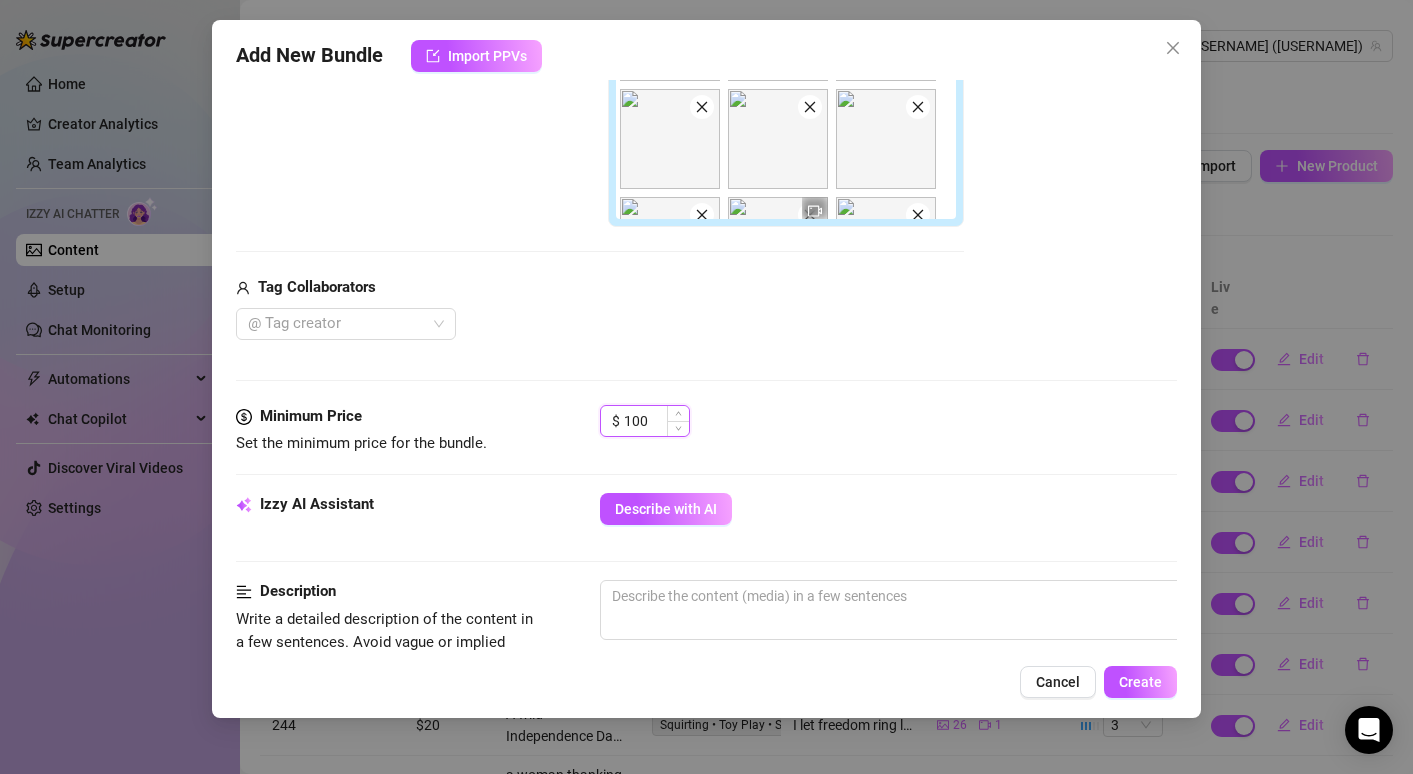 click on "100" at bounding box center [656, 421] 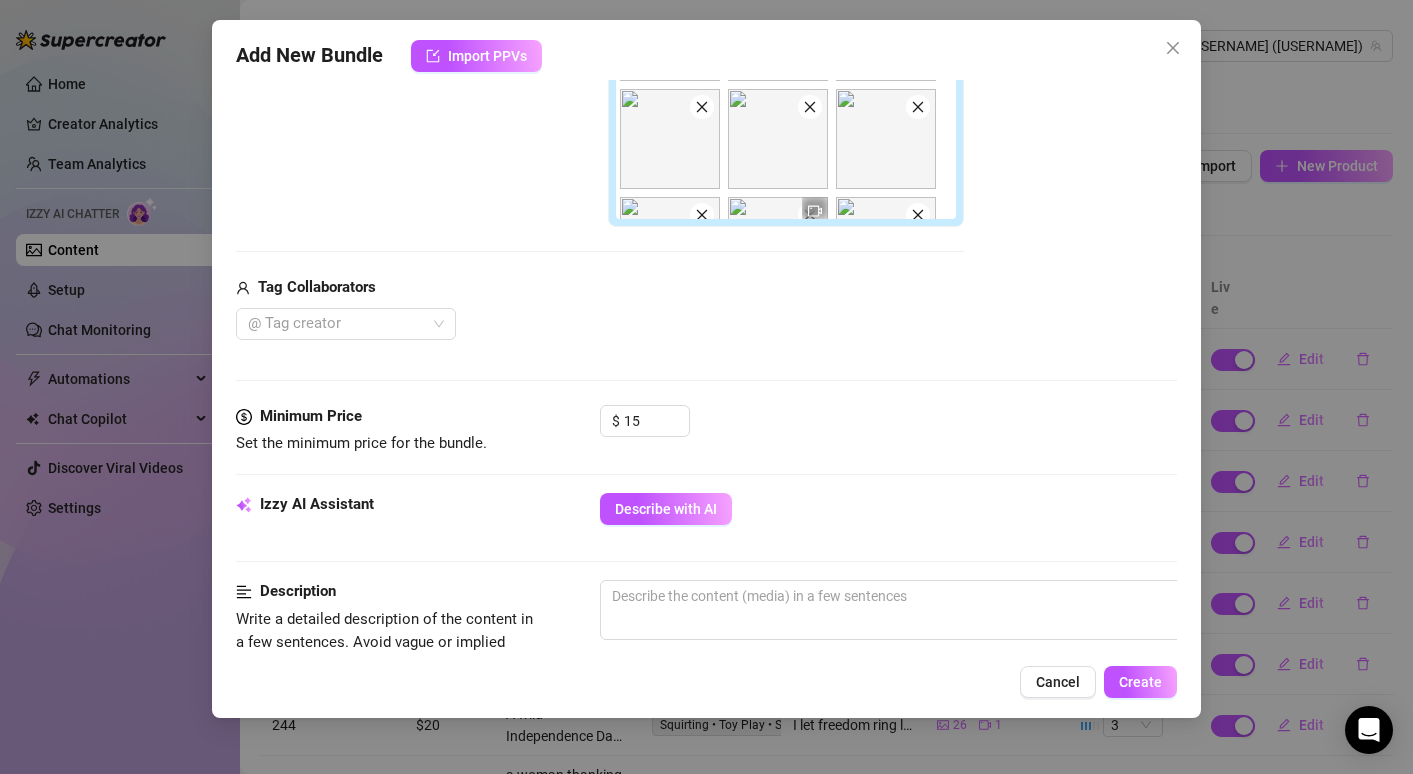 click on "Media Add Media from Vault Free preview Pay to view 12:47 Tag Collaborators   @ Tag creator" at bounding box center (706, 74) 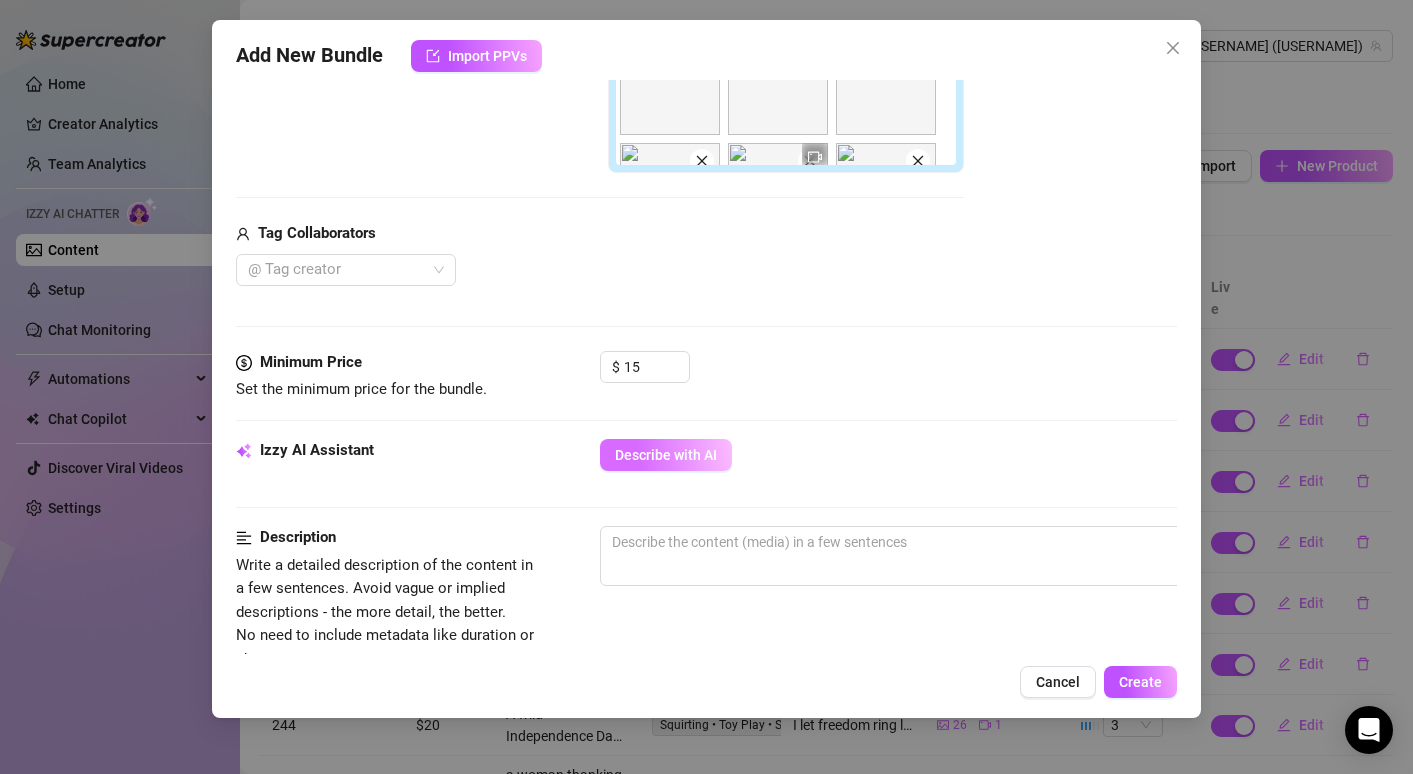 scroll, scrollTop: 617, scrollLeft: 0, axis: vertical 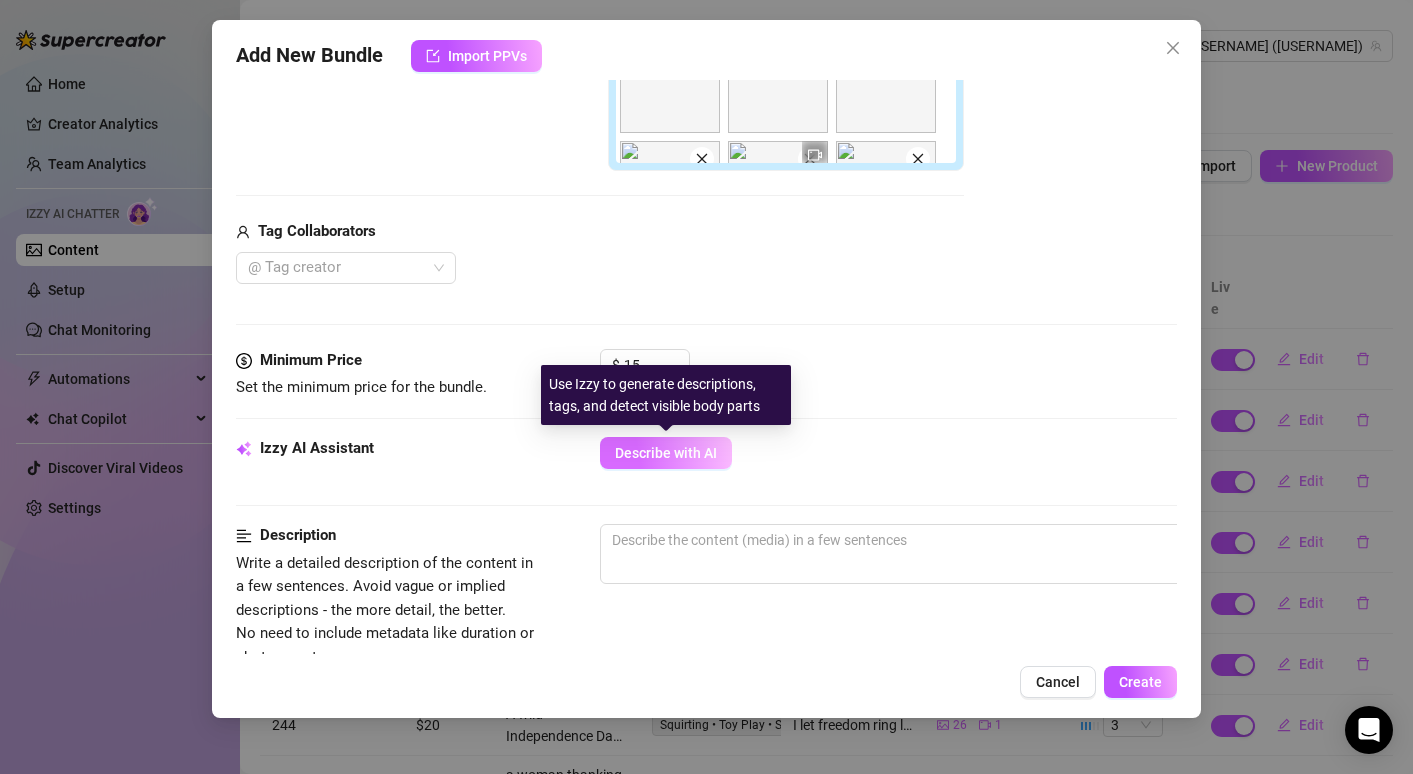 click on "Describe with AI" at bounding box center [666, 453] 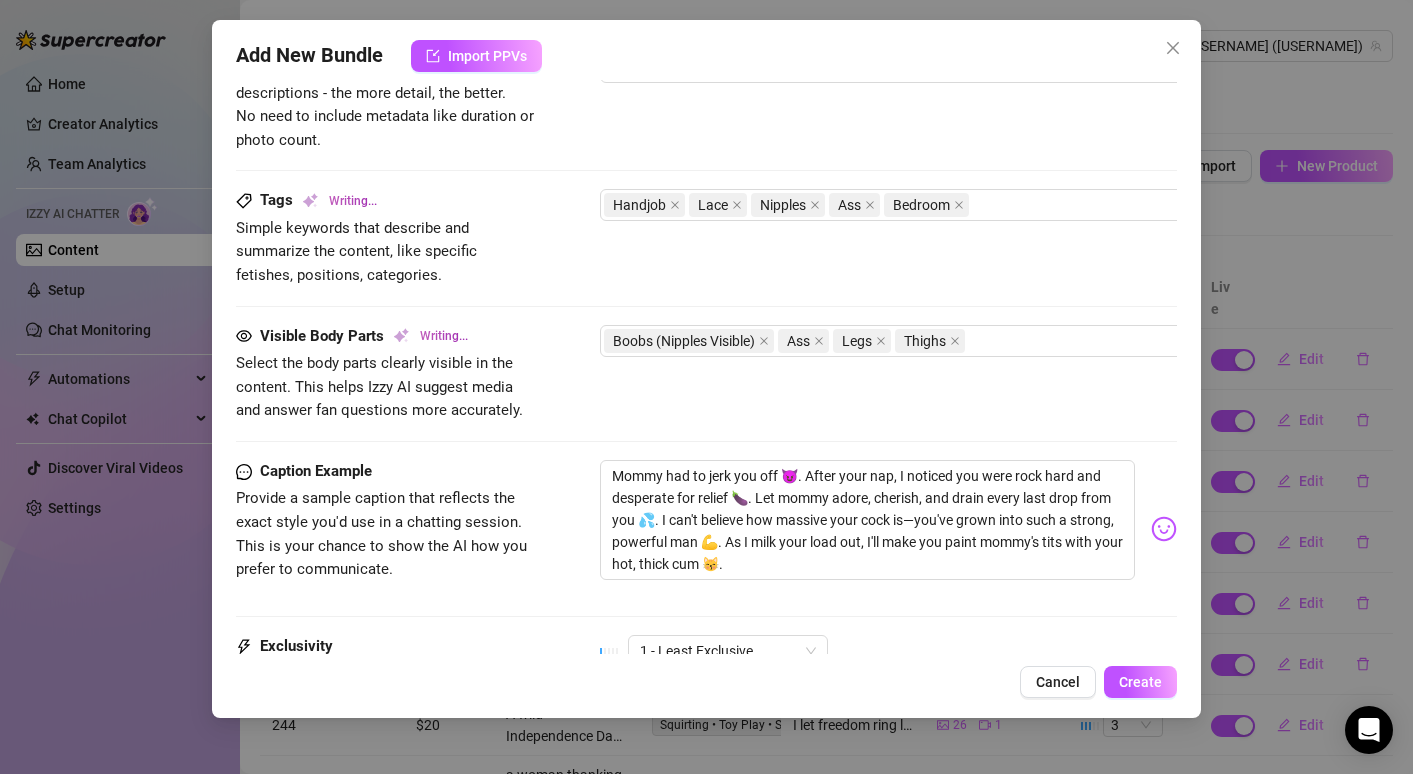 scroll, scrollTop: 1377, scrollLeft: 0, axis: vertical 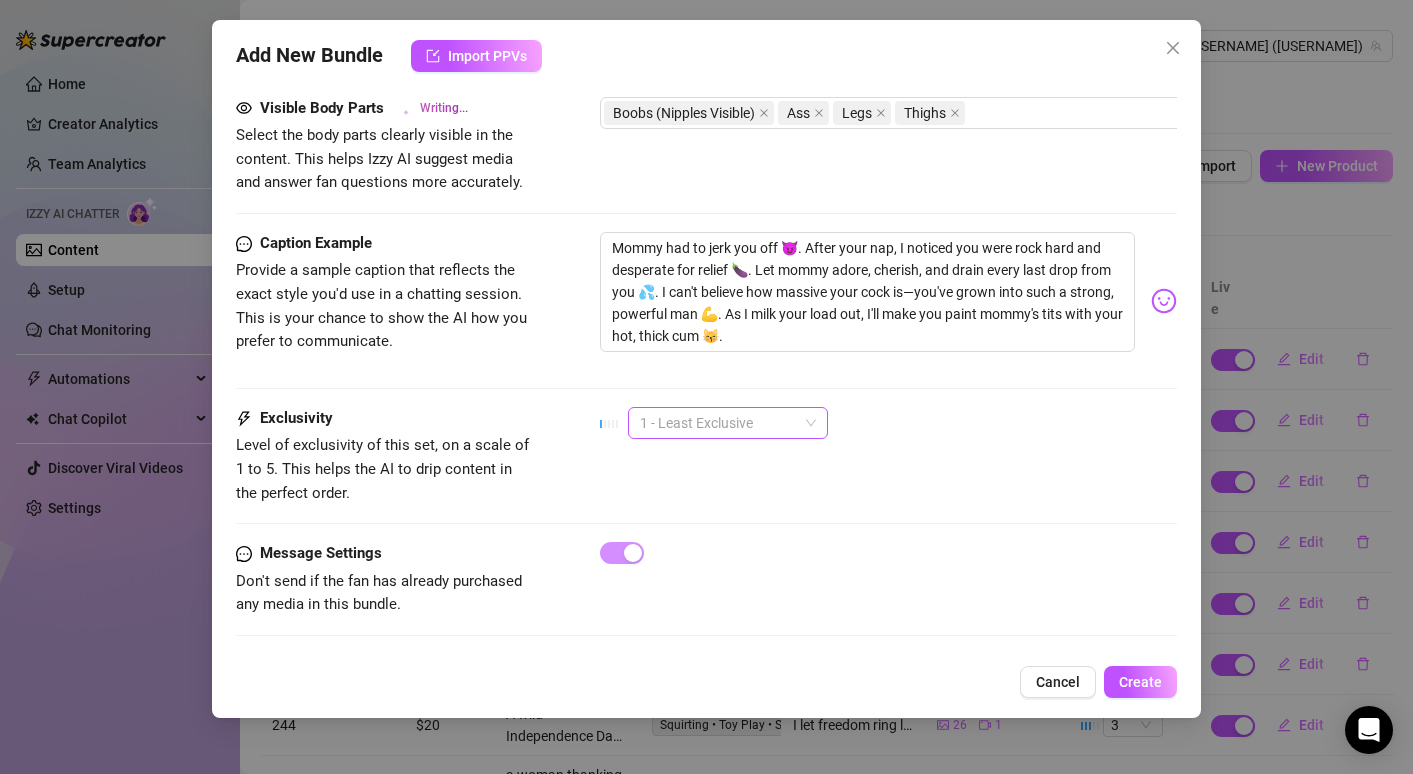 click on "1 - Least Exclusive" at bounding box center [728, 423] 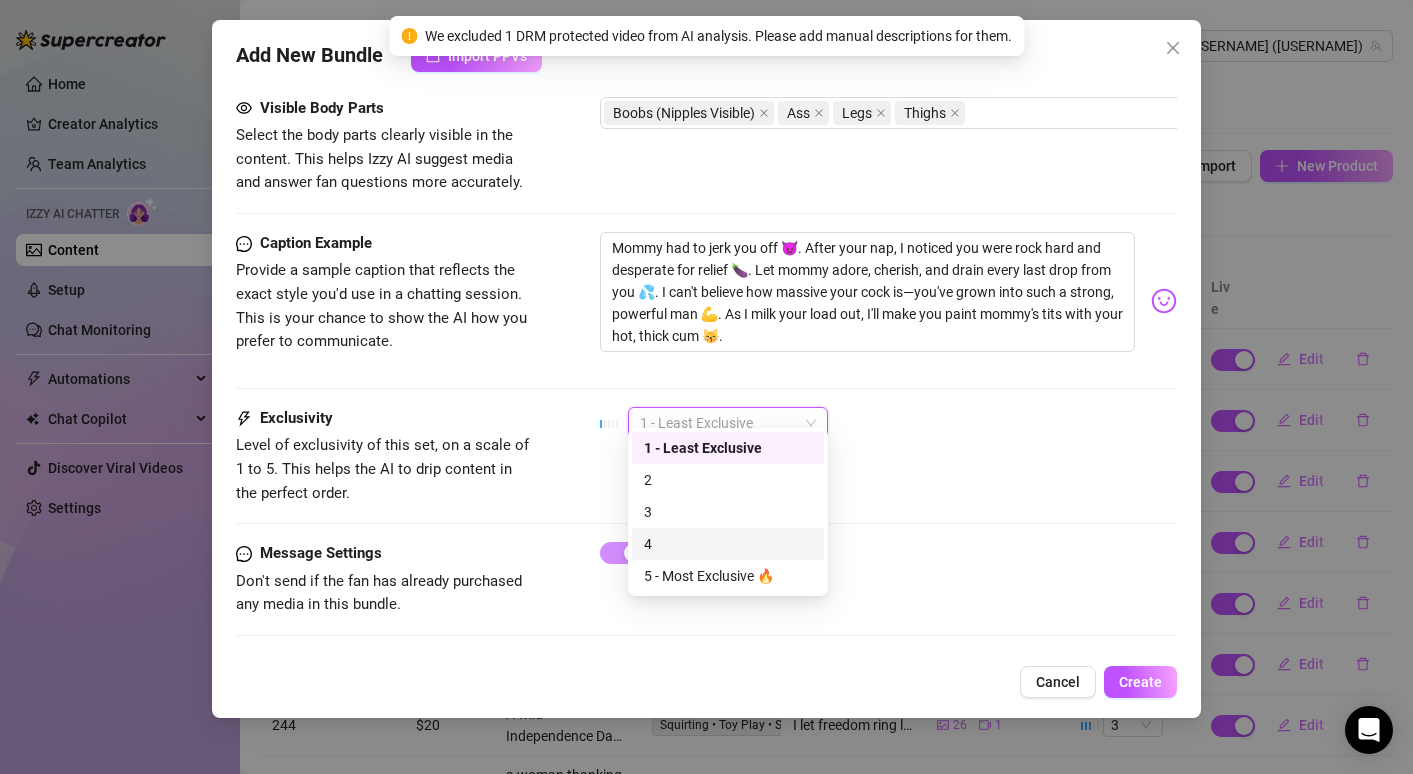 click on "4" at bounding box center (728, 544) 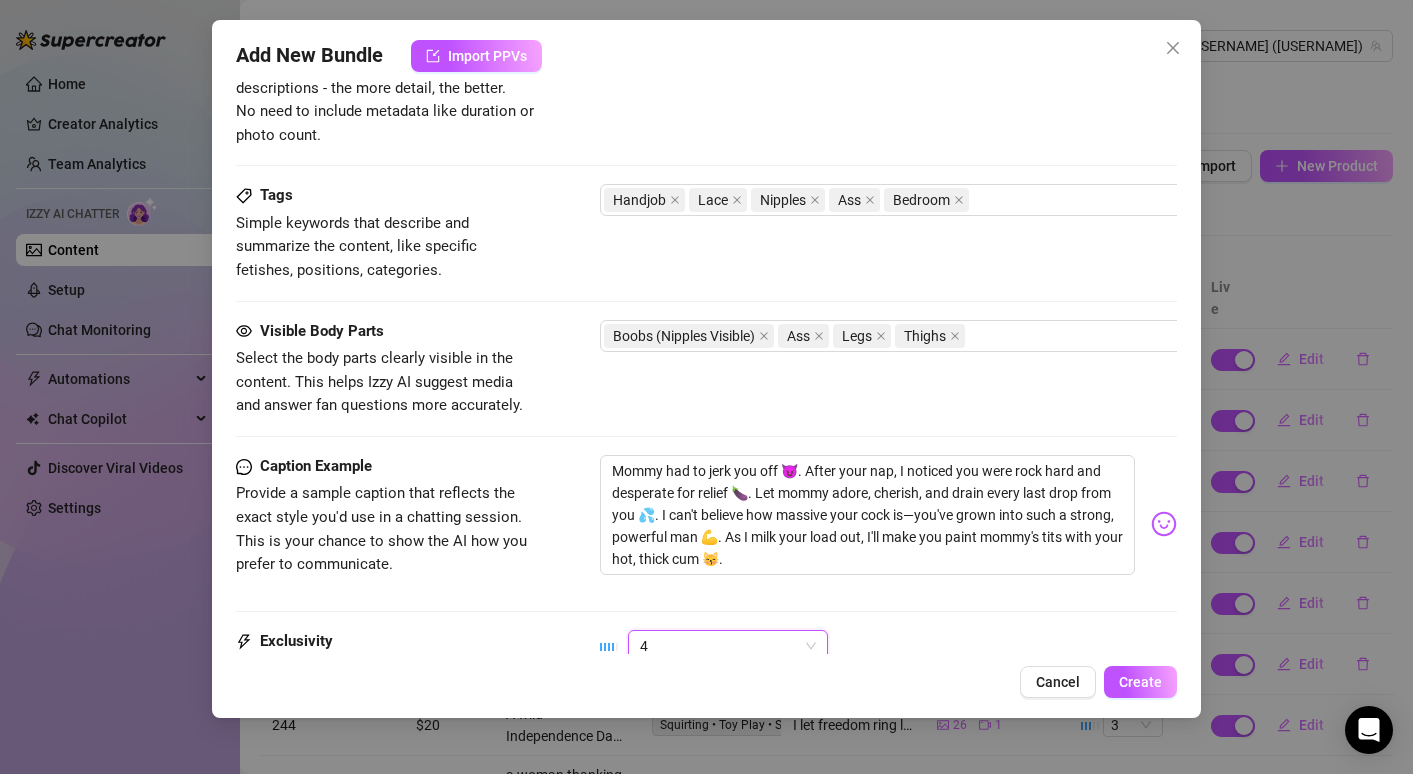 scroll, scrollTop: 1145, scrollLeft: 0, axis: vertical 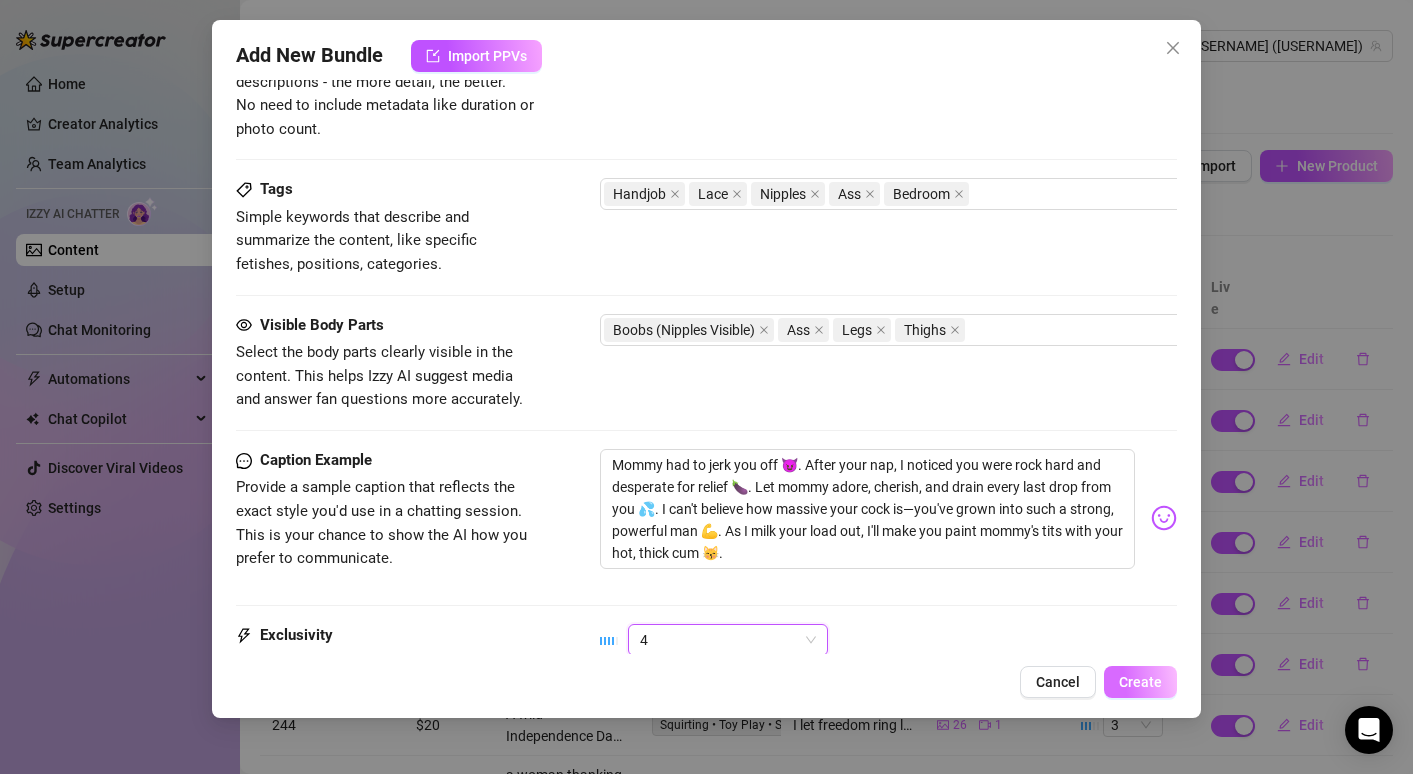 click on "Create" at bounding box center (1140, 682) 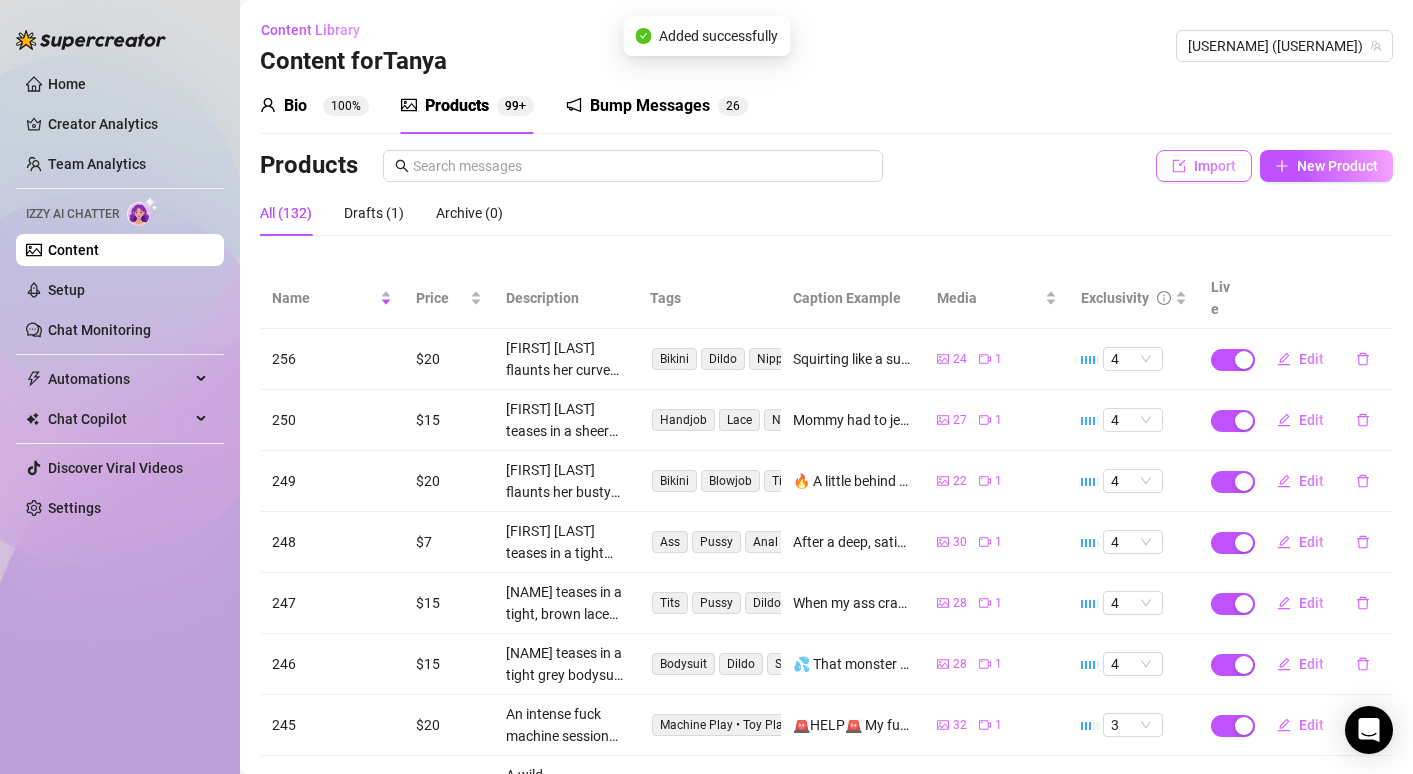 click on "Import" at bounding box center [1204, 166] 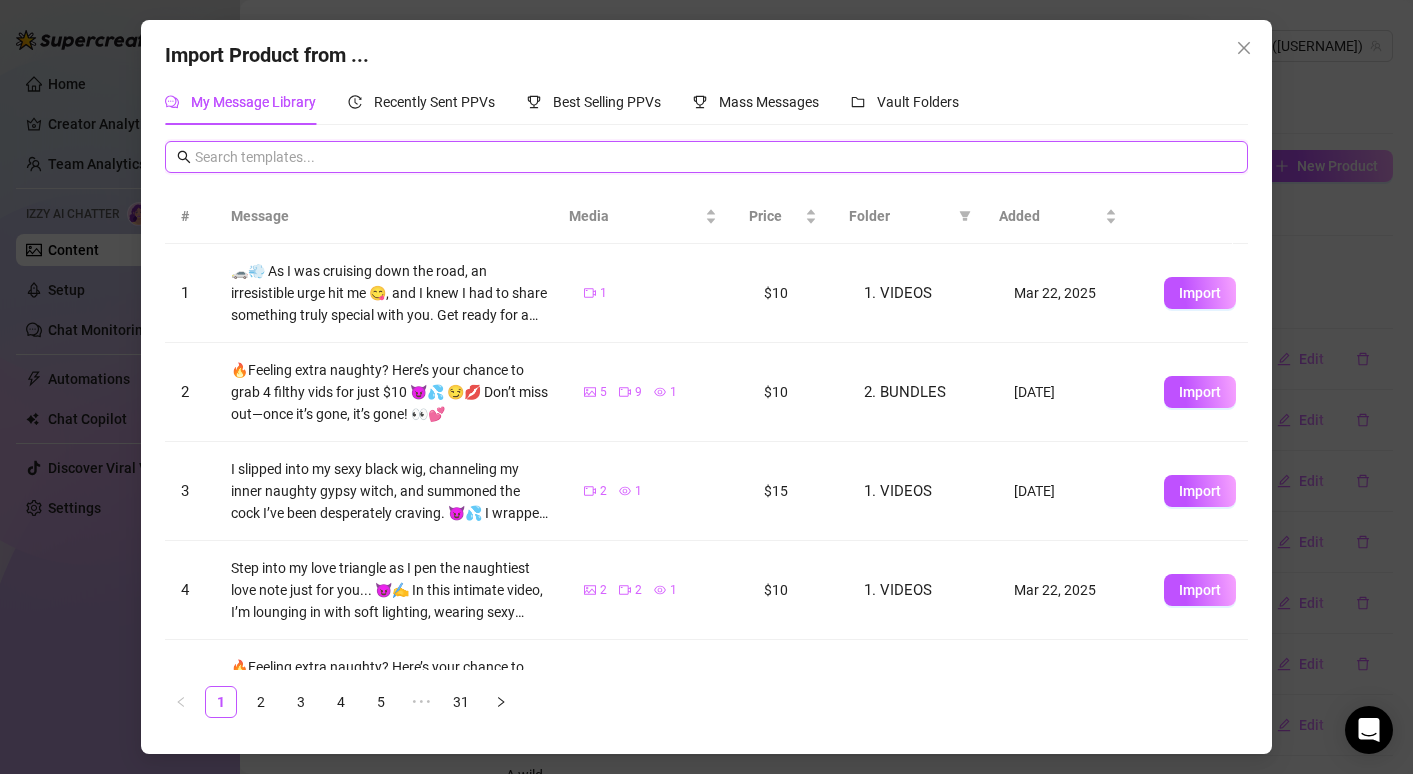 click at bounding box center (715, 157) 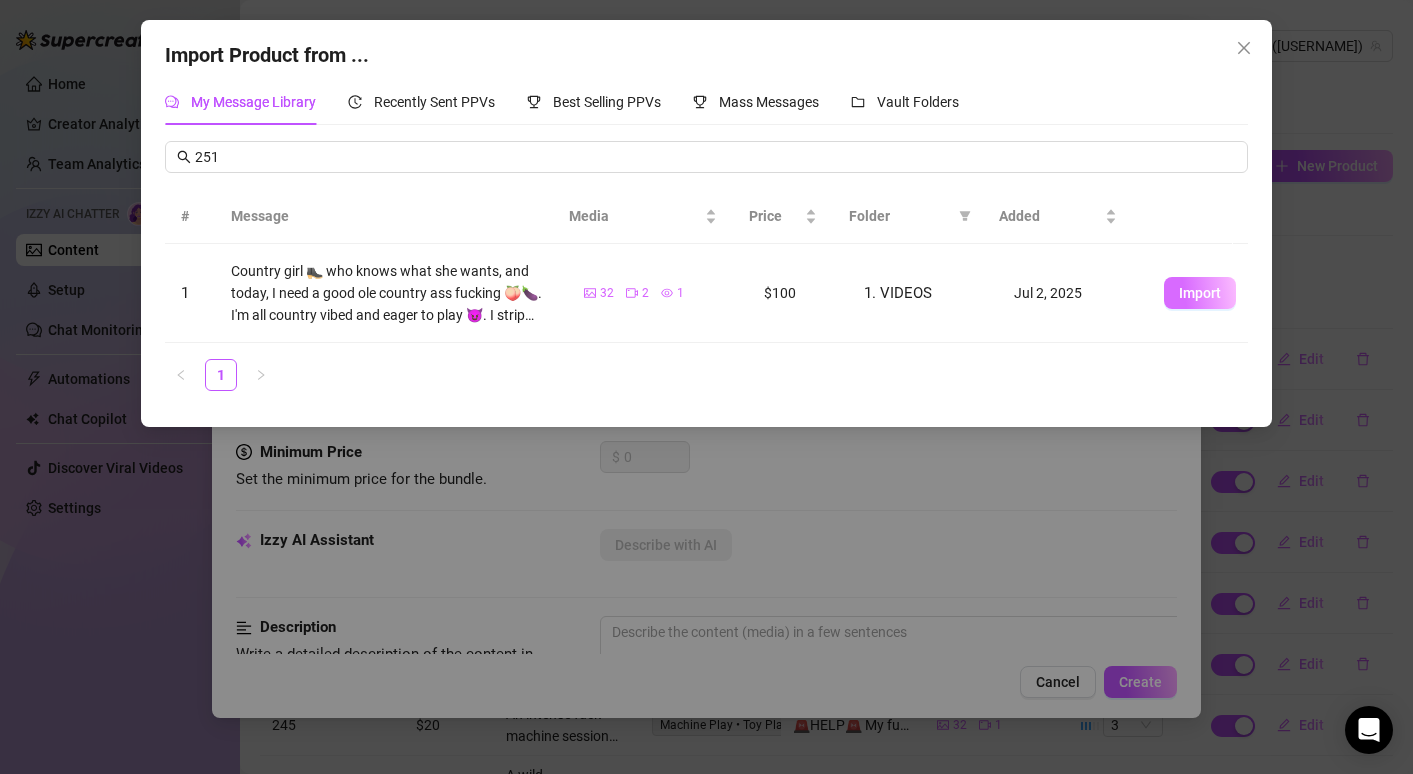 click on "Import" at bounding box center [1200, 293] 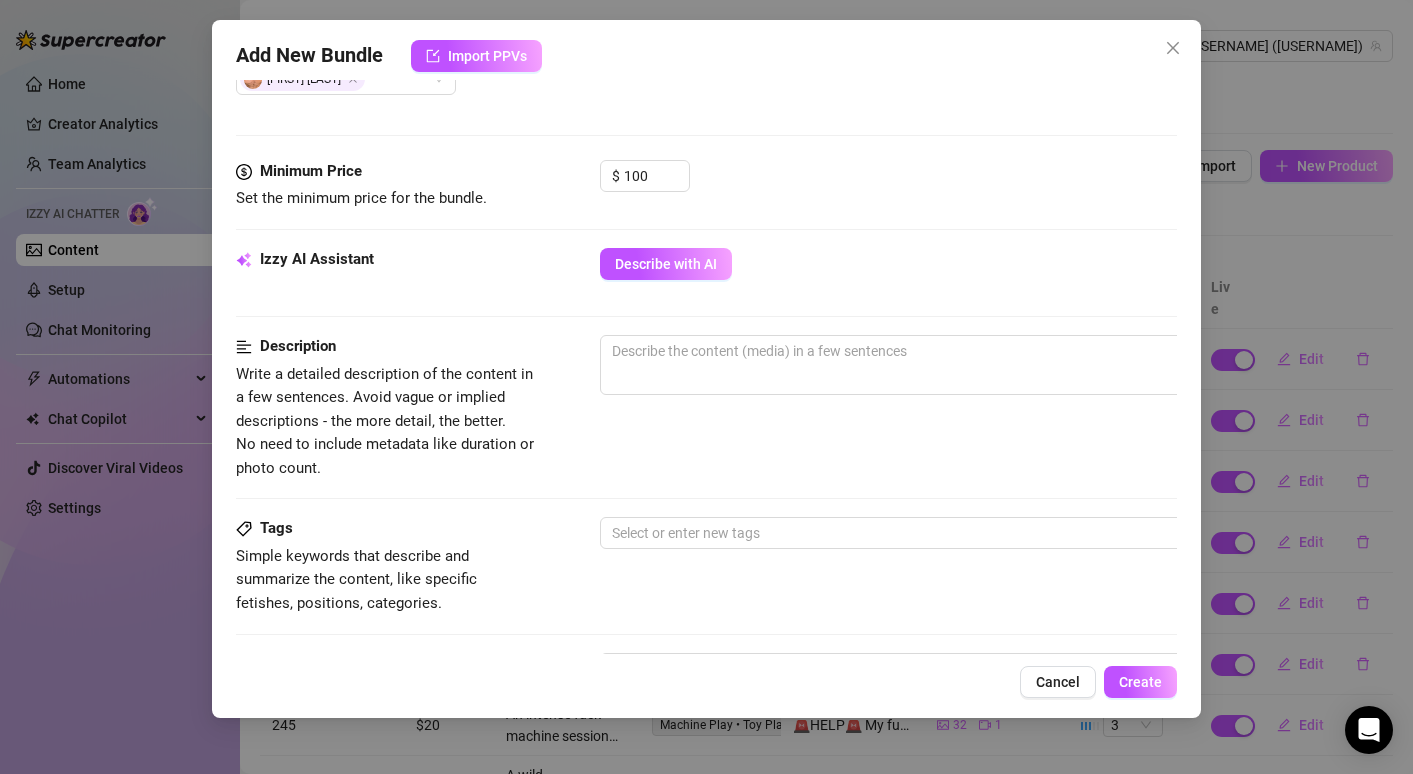 scroll, scrollTop: 689, scrollLeft: 0, axis: vertical 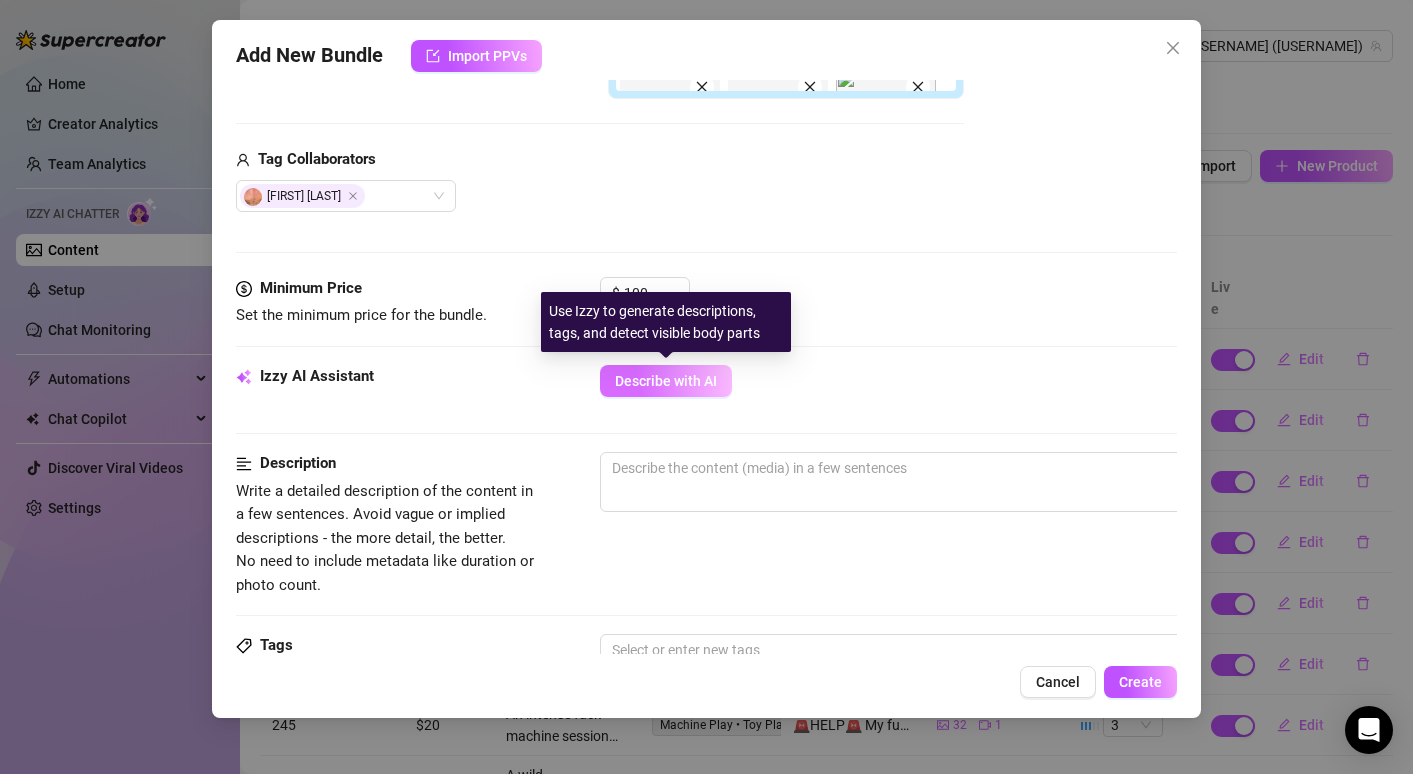 click on "Describe with AI" at bounding box center [666, 381] 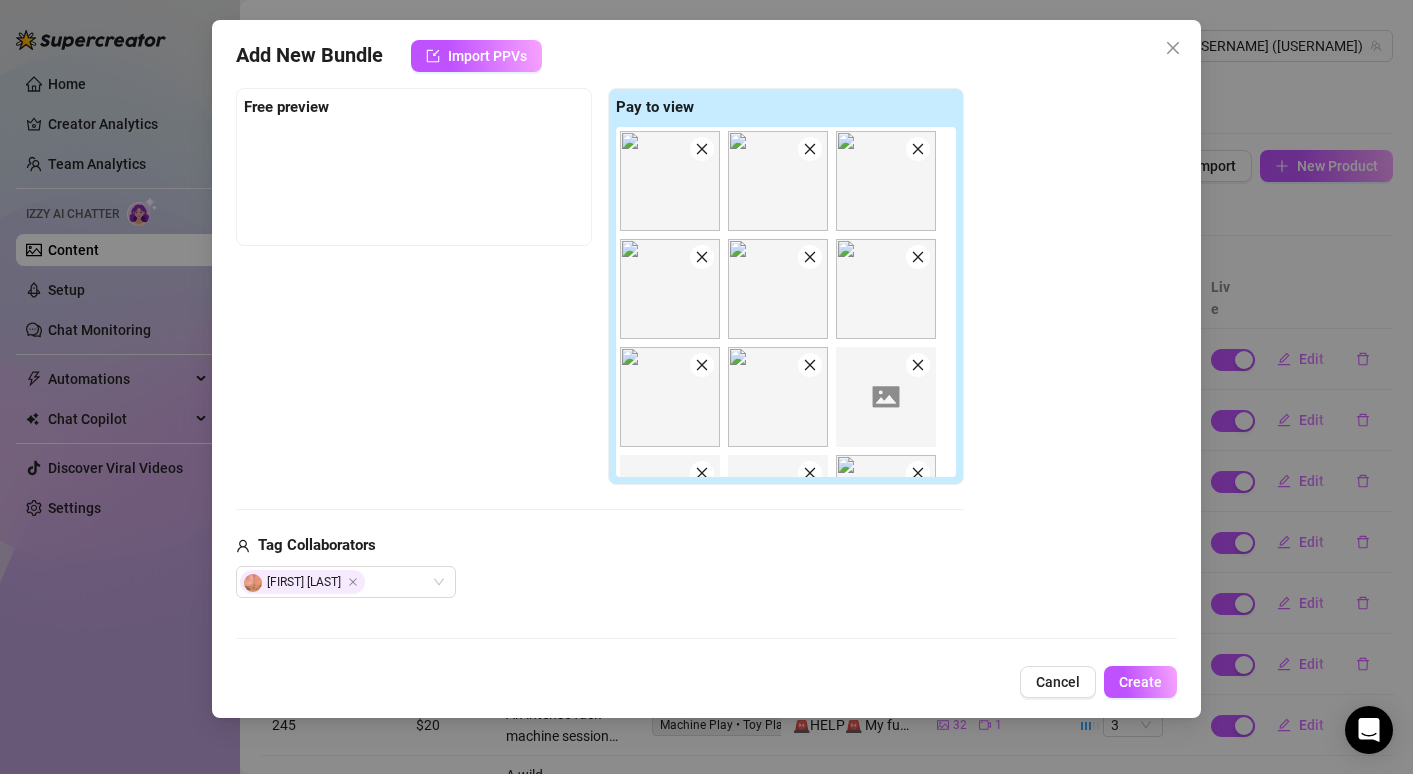 scroll, scrollTop: 294, scrollLeft: 0, axis: vertical 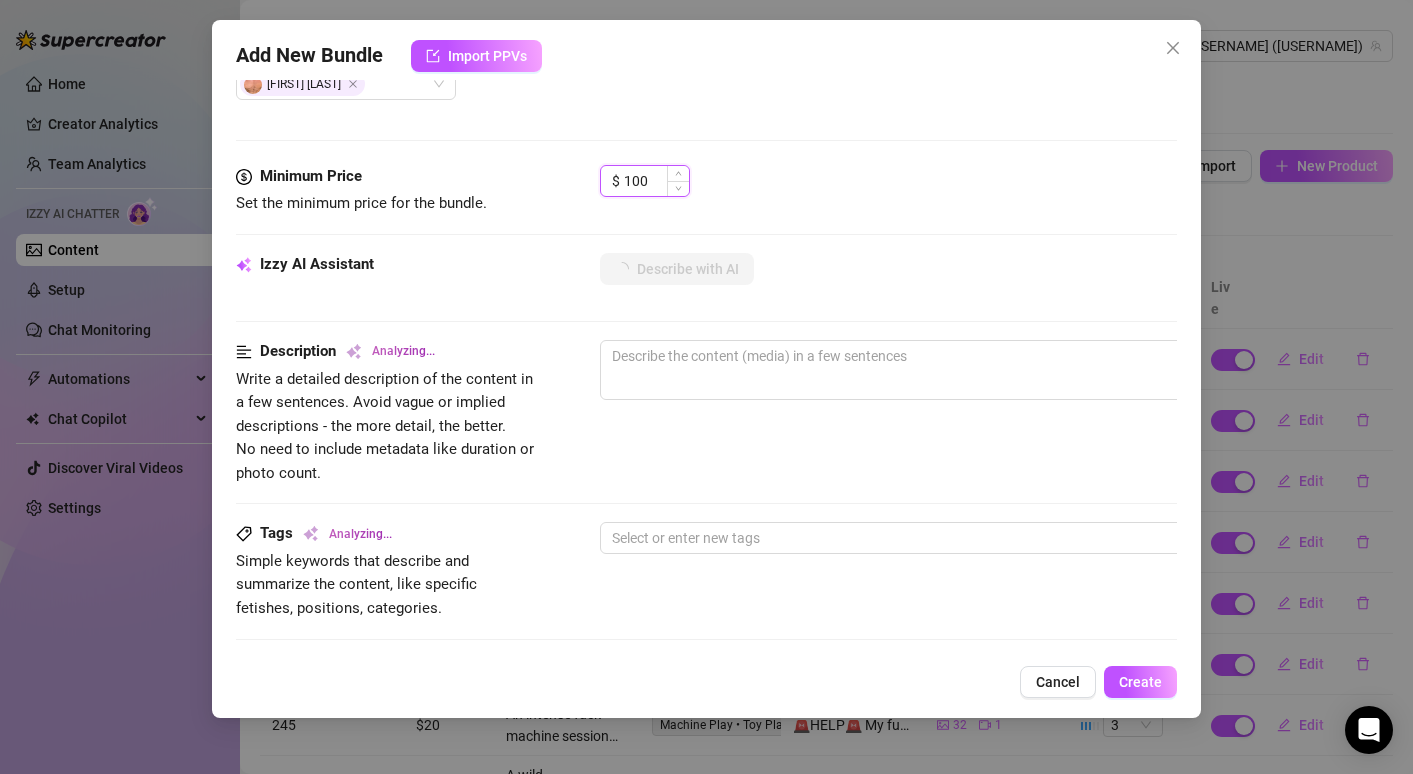 click on "100" at bounding box center [656, 181] 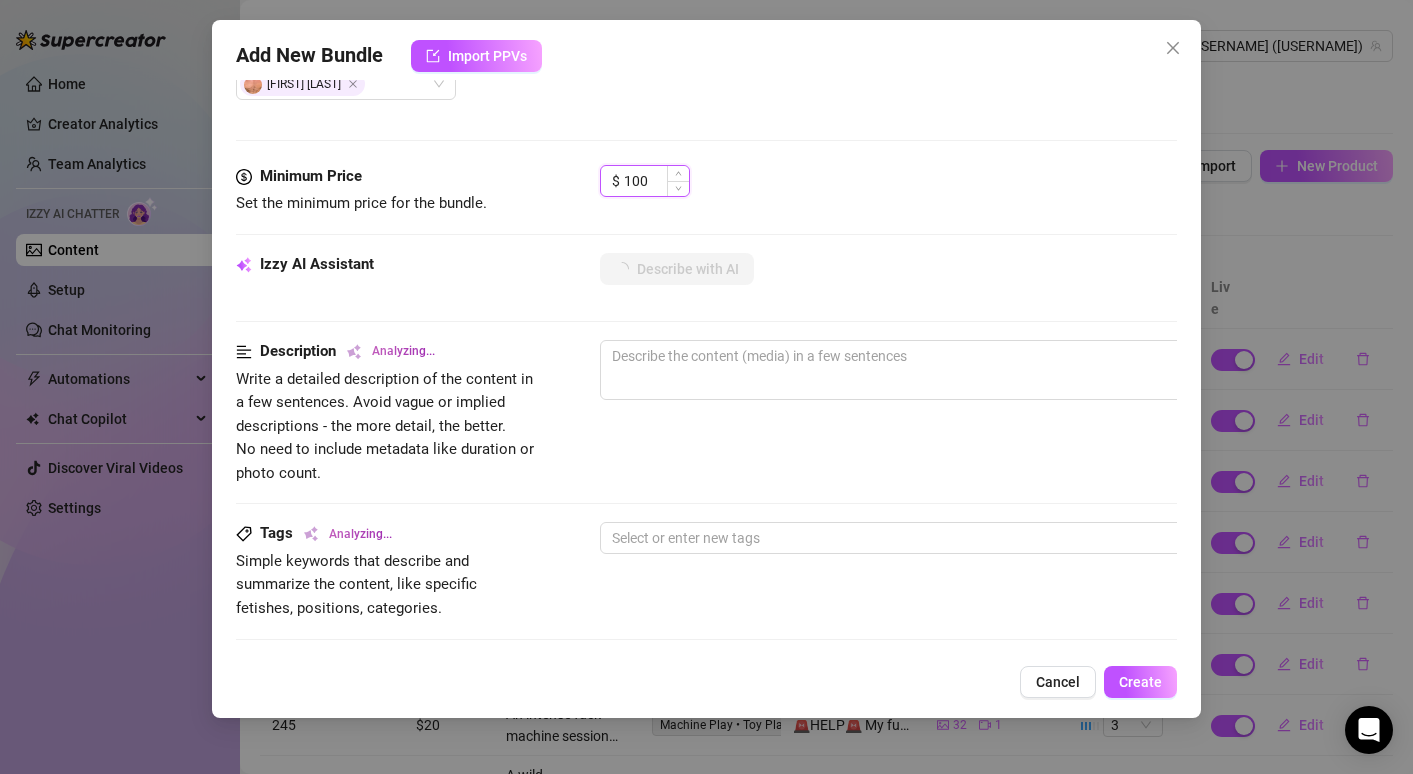 click on "100" at bounding box center (656, 181) 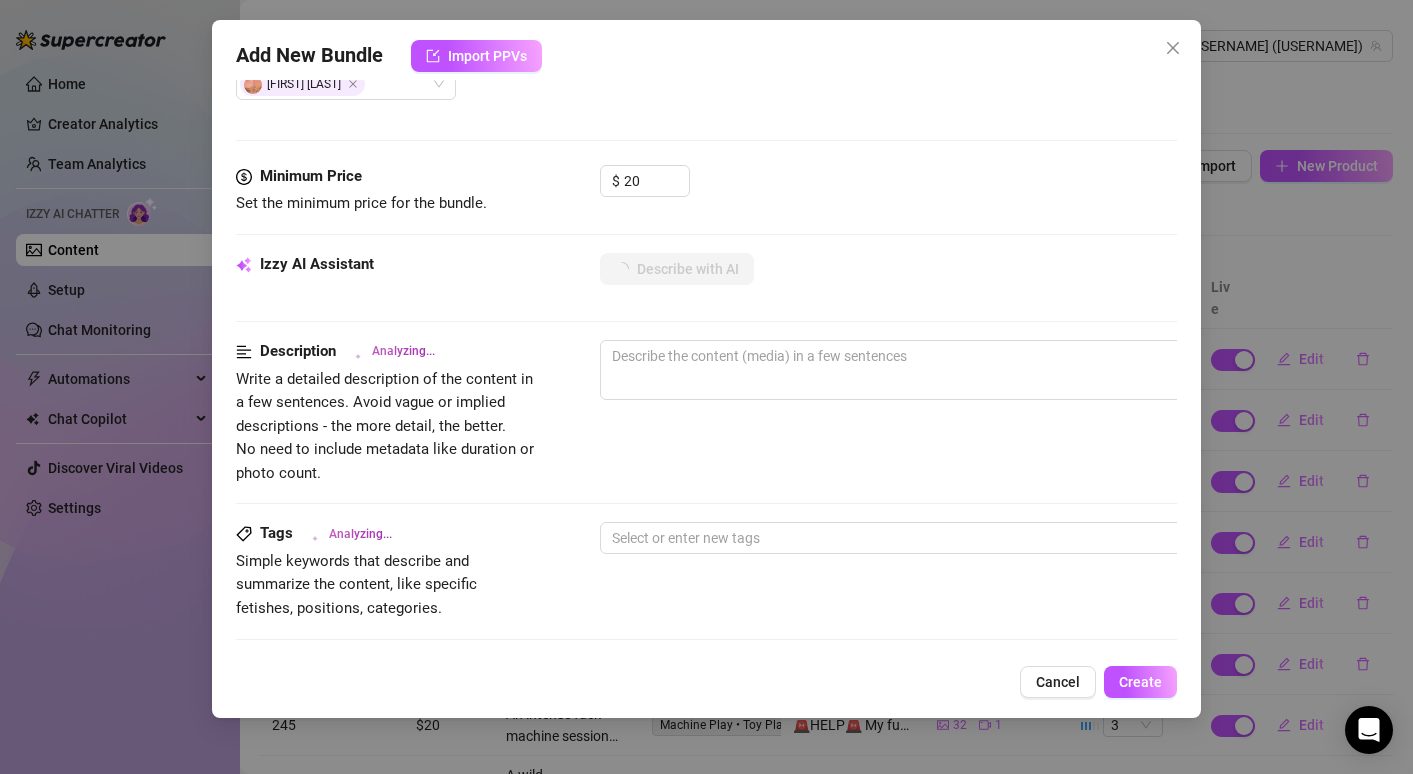 click on "$ 20" at bounding box center [888, 190] 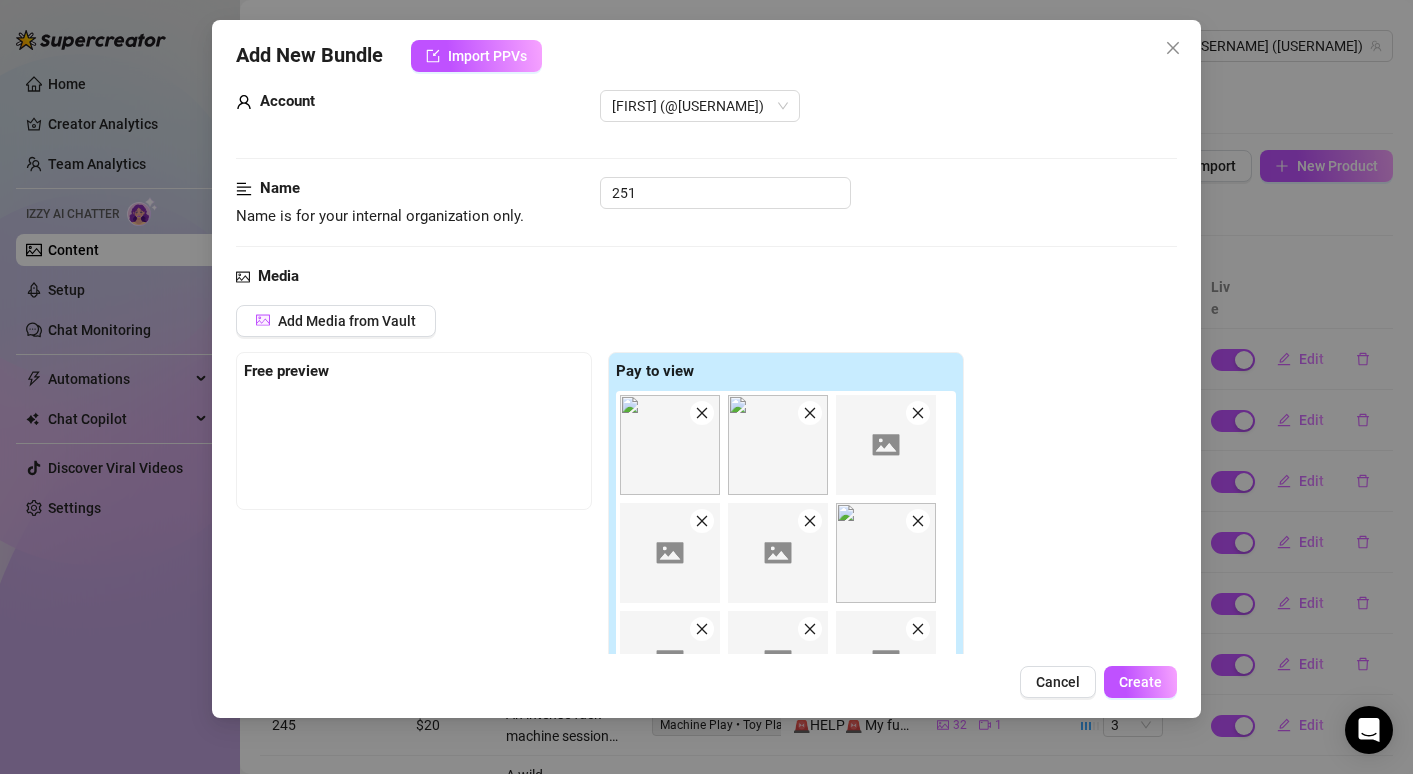scroll, scrollTop: 50, scrollLeft: 0, axis: vertical 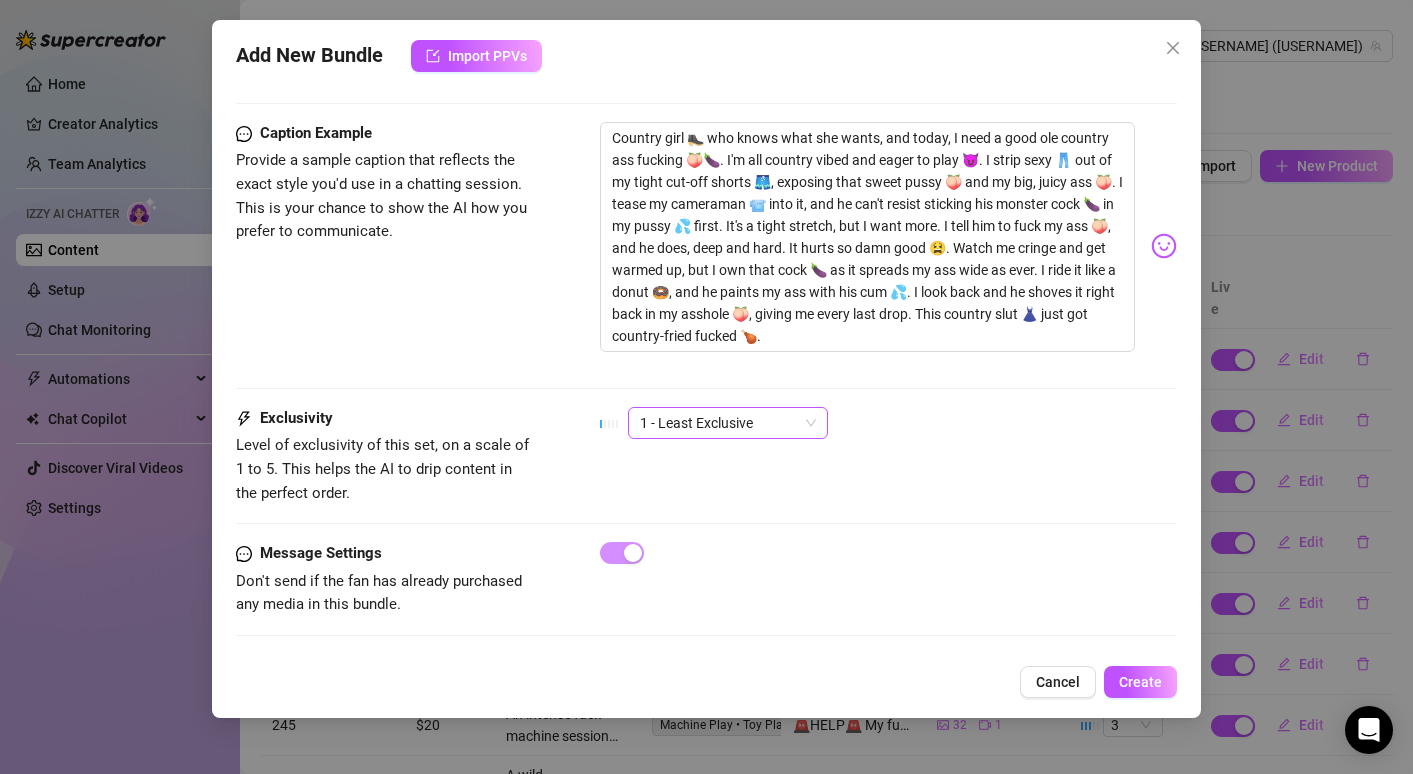 click on "1 - Least Exclusive" at bounding box center [728, 423] 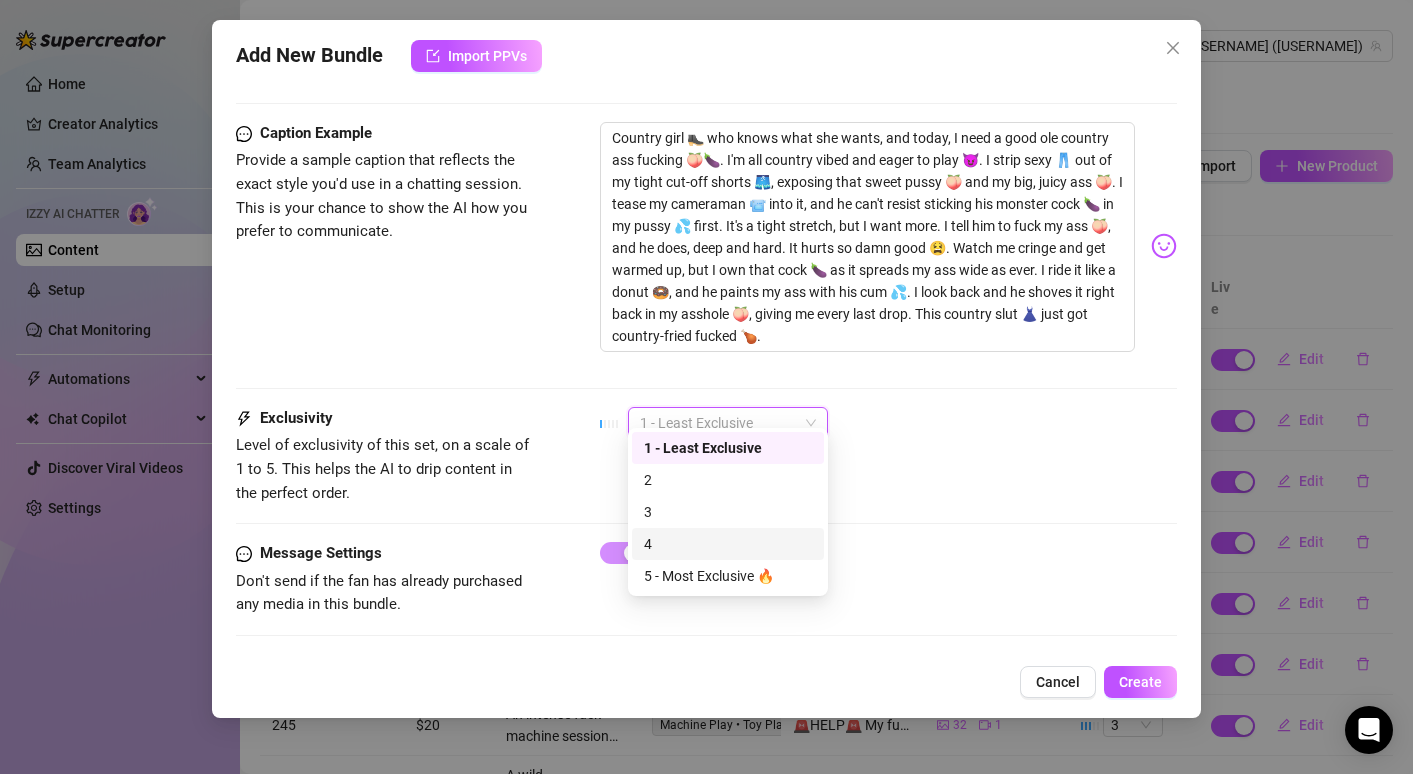 click on "4" at bounding box center [728, 544] 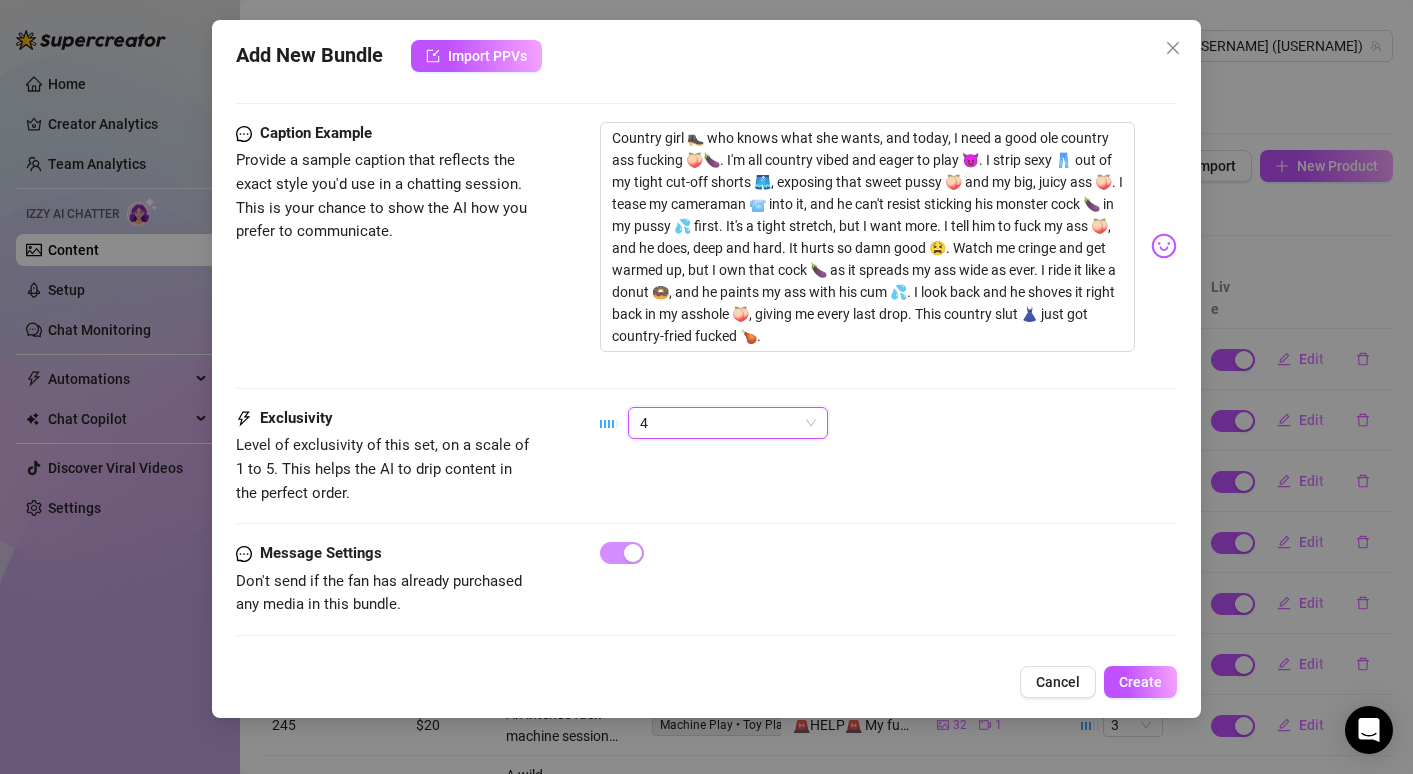 click on "Exclusivity Level of exclusivity of this set, on a scale of 1 to 5. This helps the AI to drip content in the perfect order. 4 4" at bounding box center [706, 456] 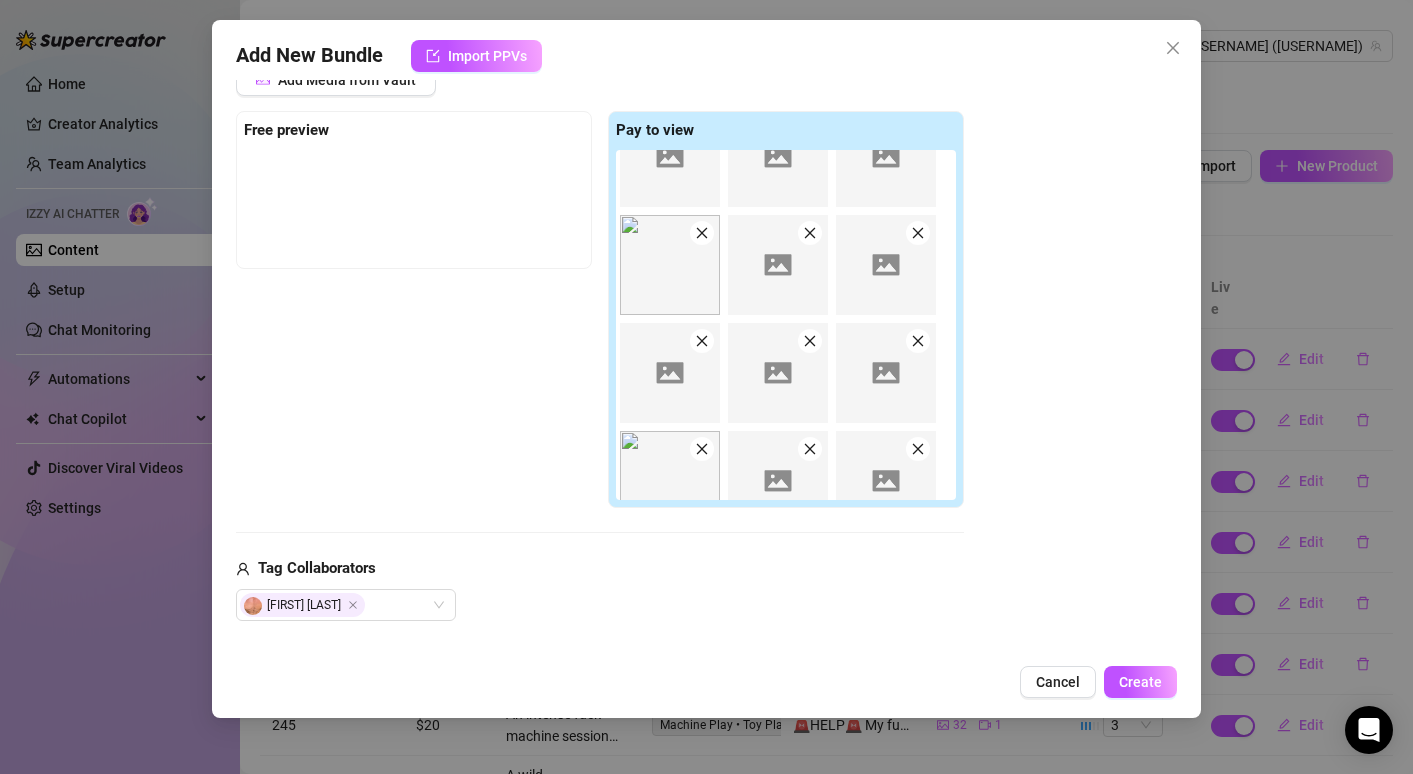 scroll, scrollTop: 284, scrollLeft: 0, axis: vertical 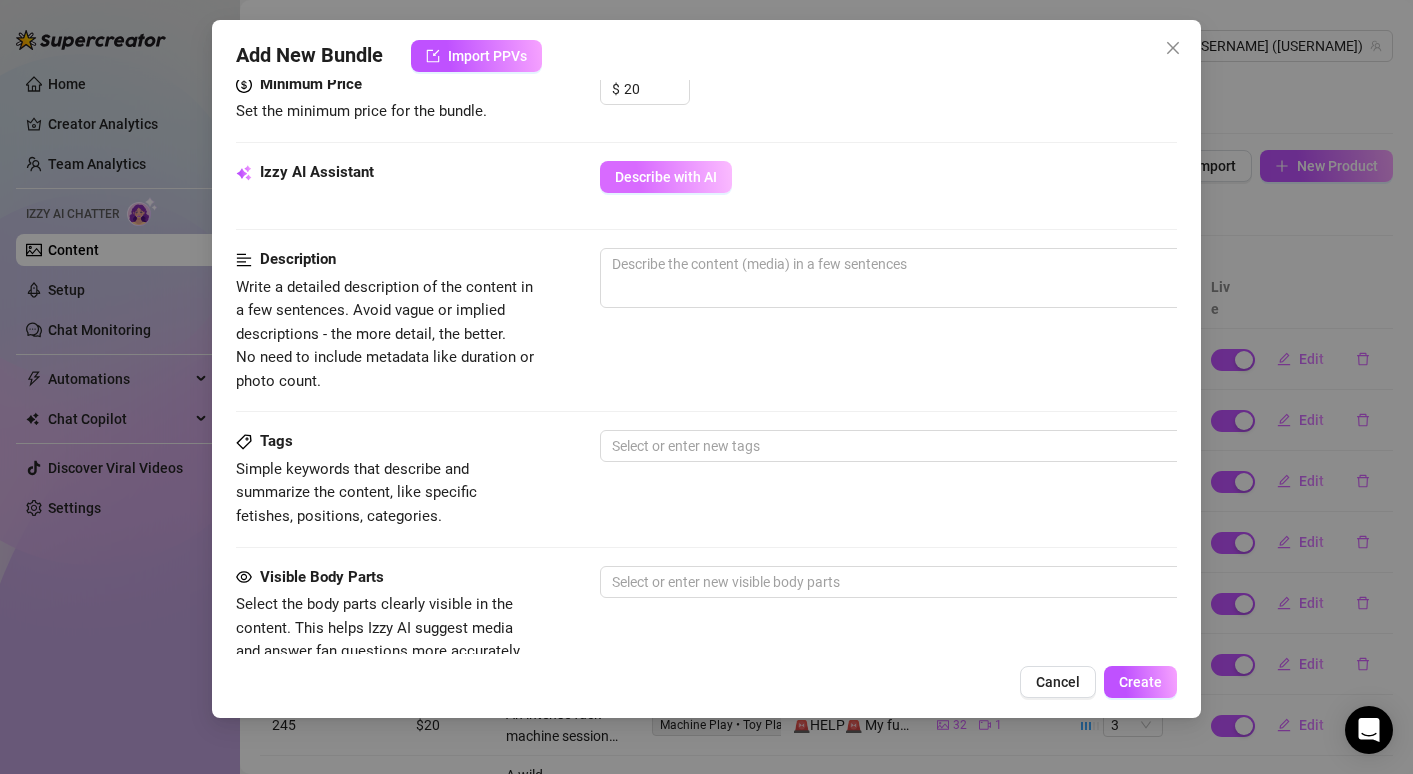 drag, startPoint x: 728, startPoint y: 188, endPoint x: 676, endPoint y: 179, distance: 52.773098 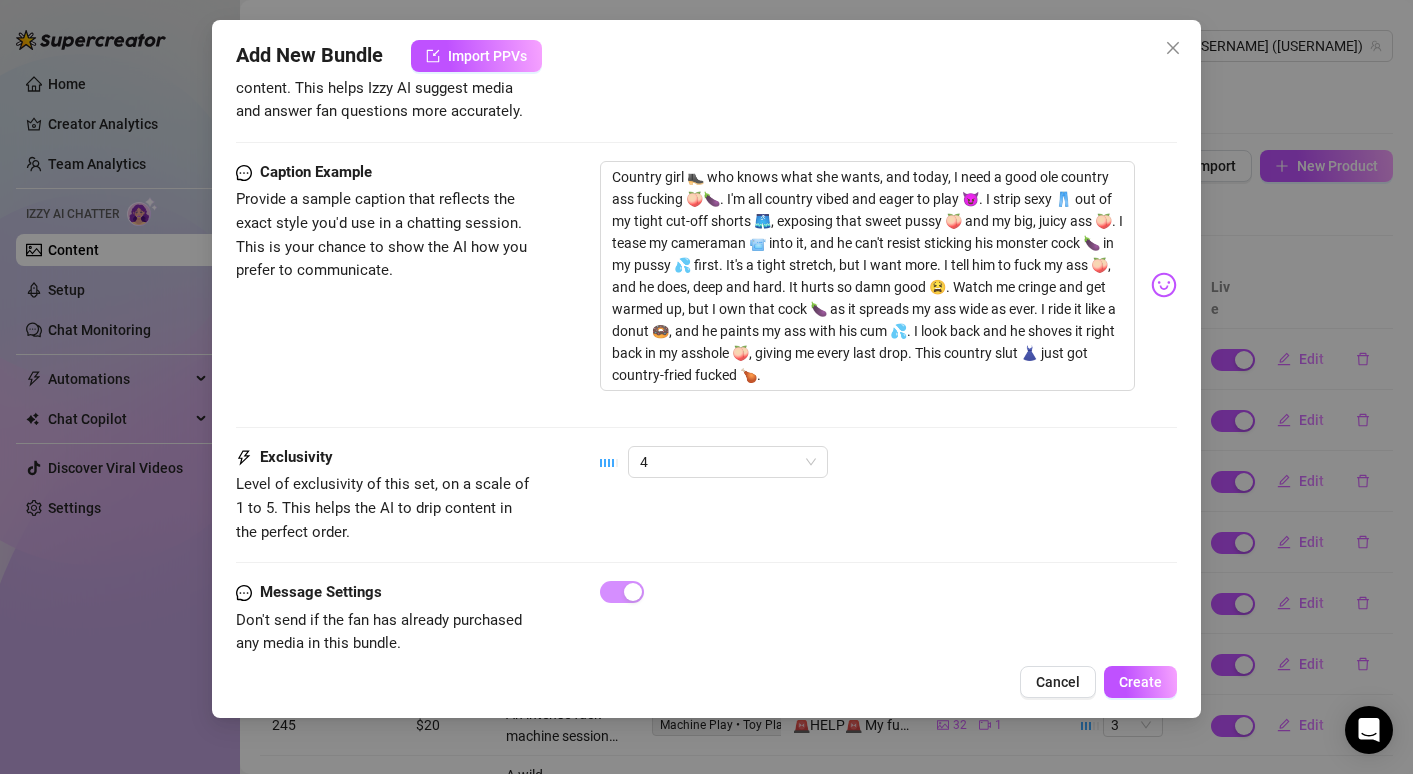scroll, scrollTop: 1423, scrollLeft: 0, axis: vertical 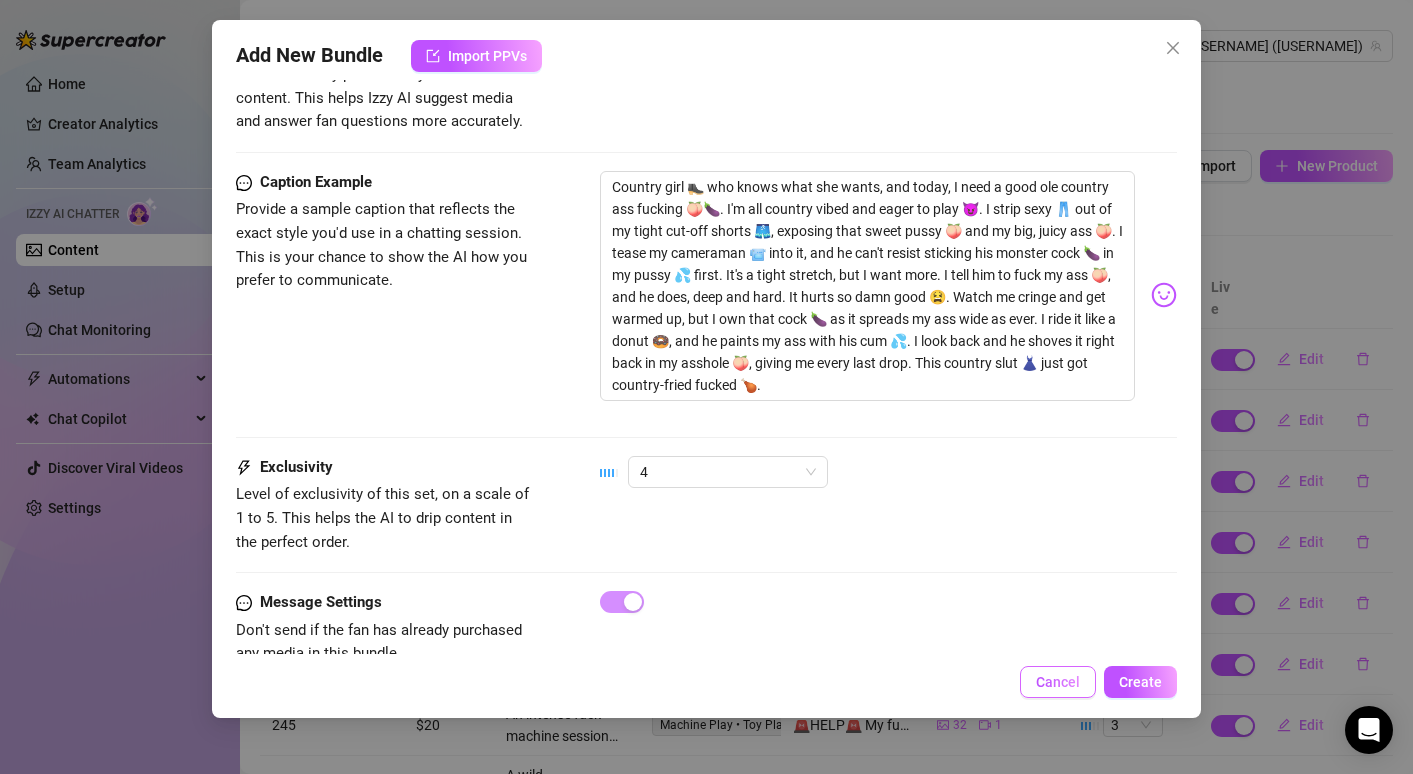 click on "Cancel" at bounding box center (1058, 682) 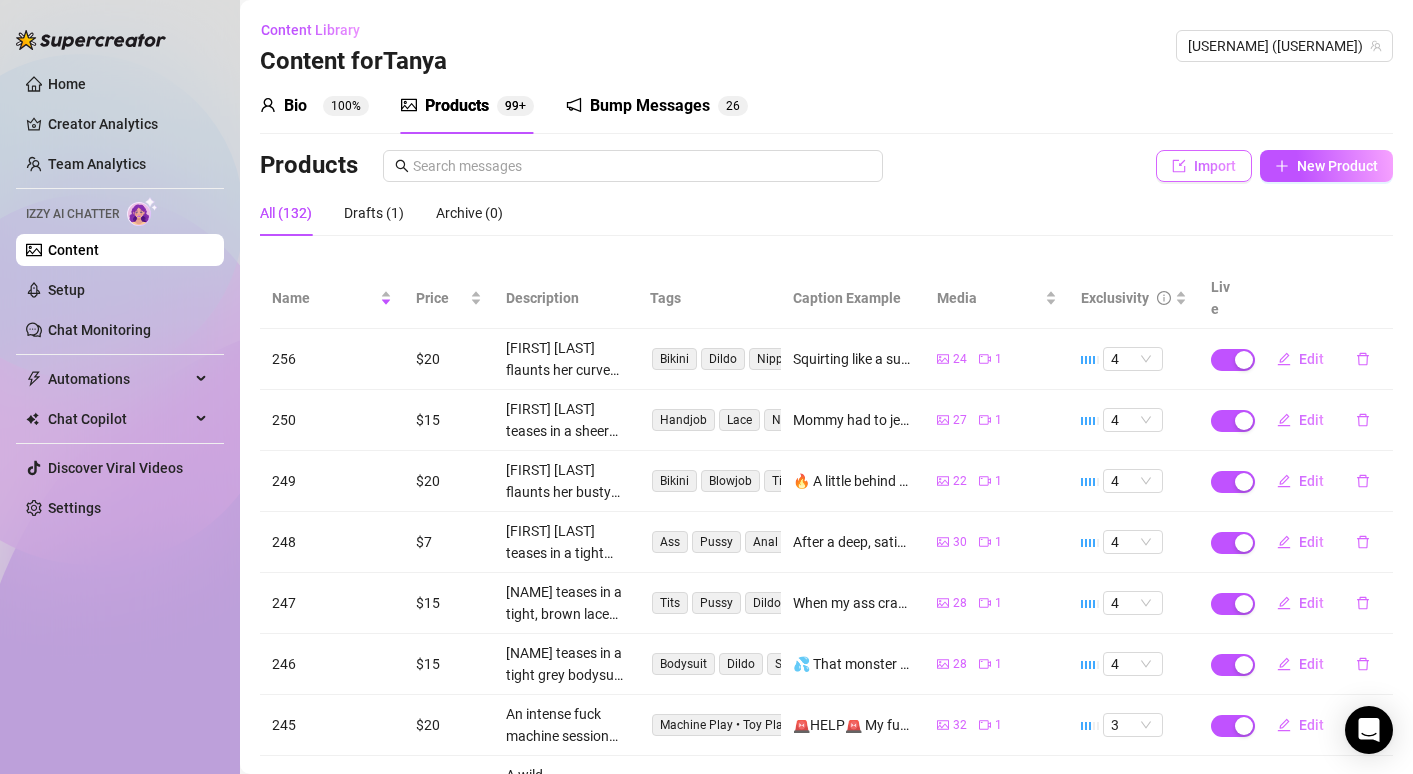 click on "Import" at bounding box center [1215, 166] 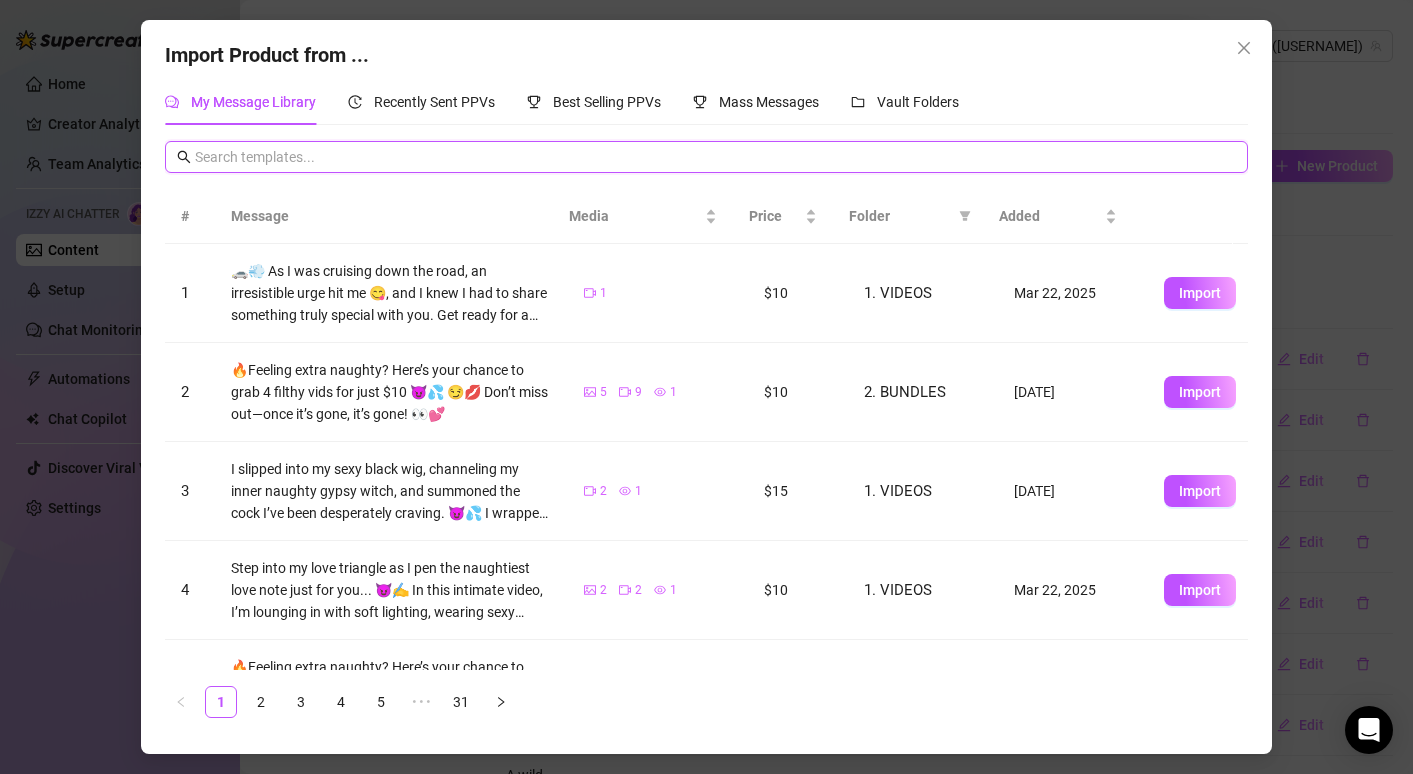 click at bounding box center (715, 157) 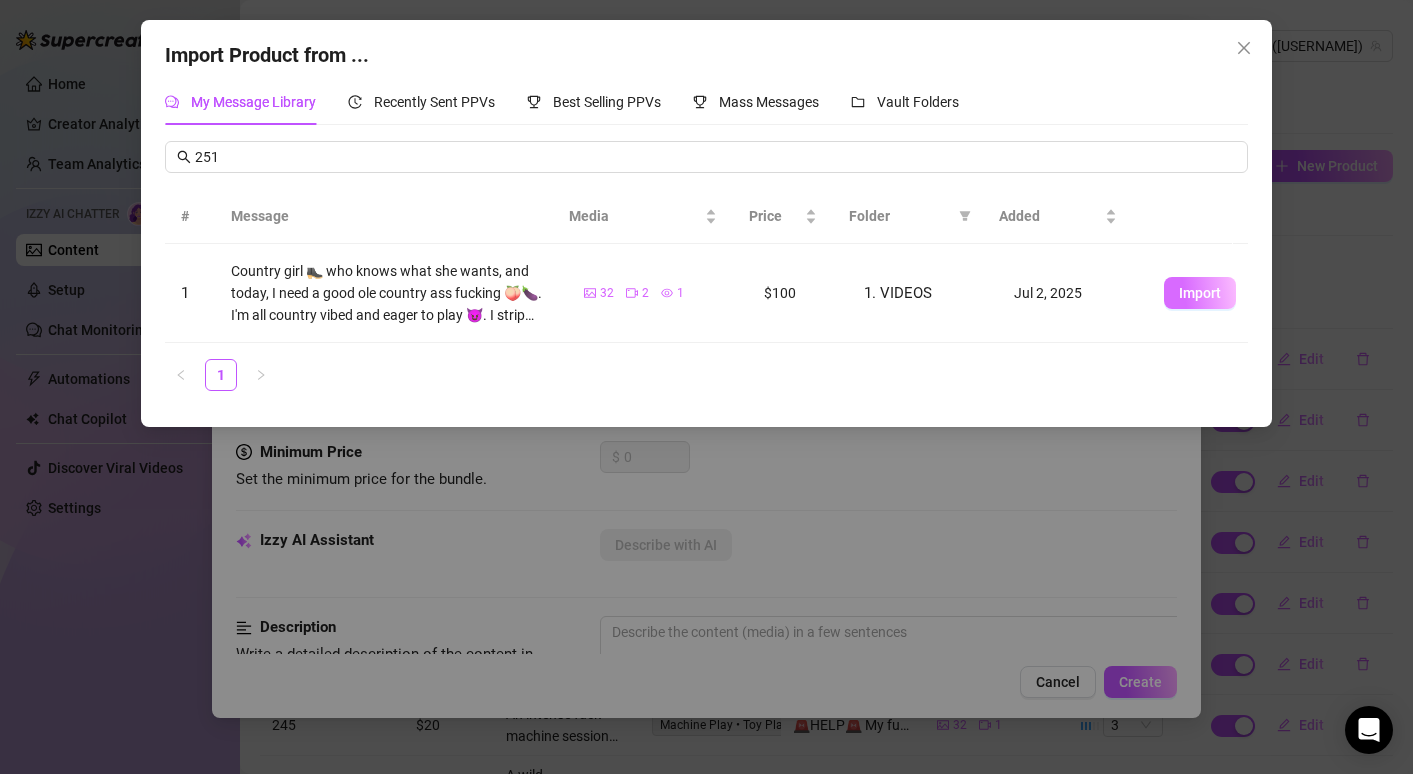 click on "Import" at bounding box center (1200, 293) 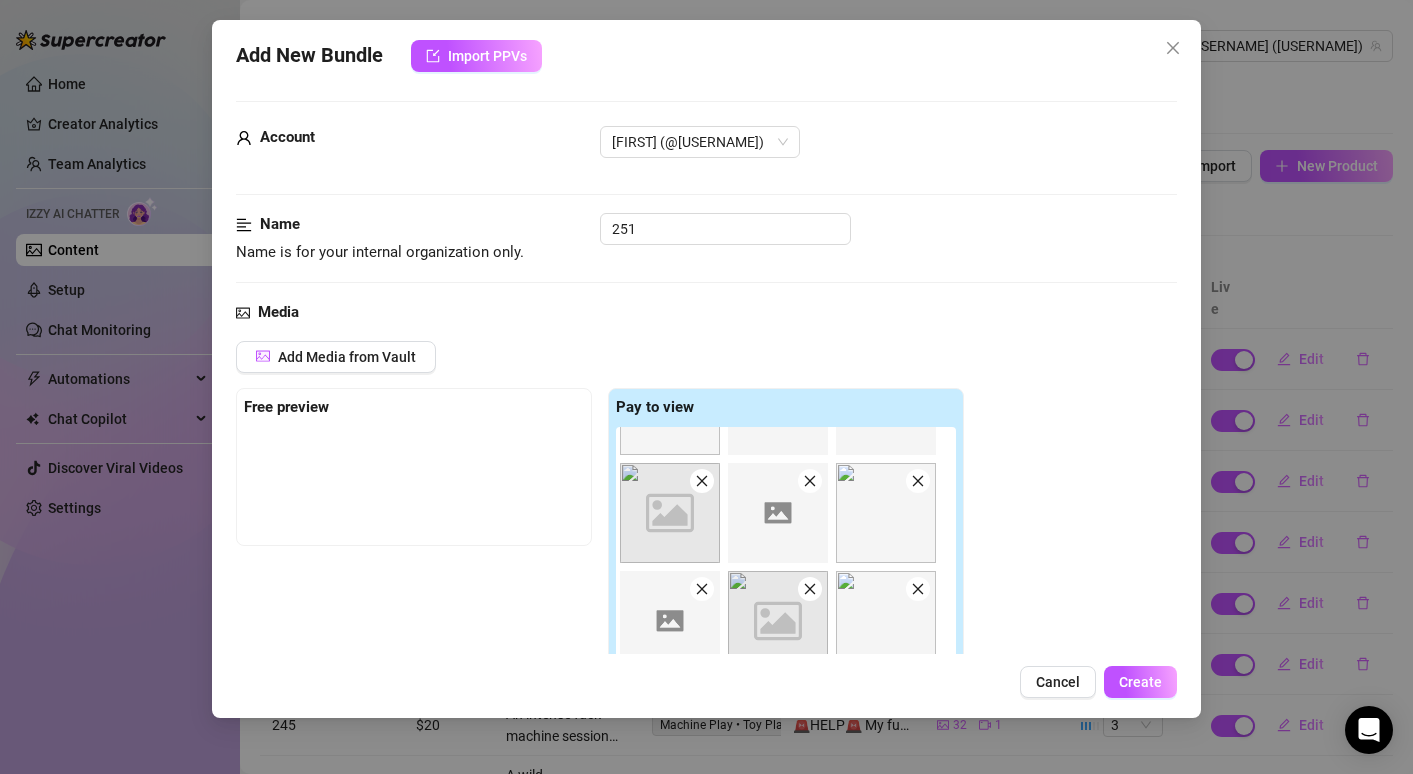 scroll, scrollTop: 838, scrollLeft: 0, axis: vertical 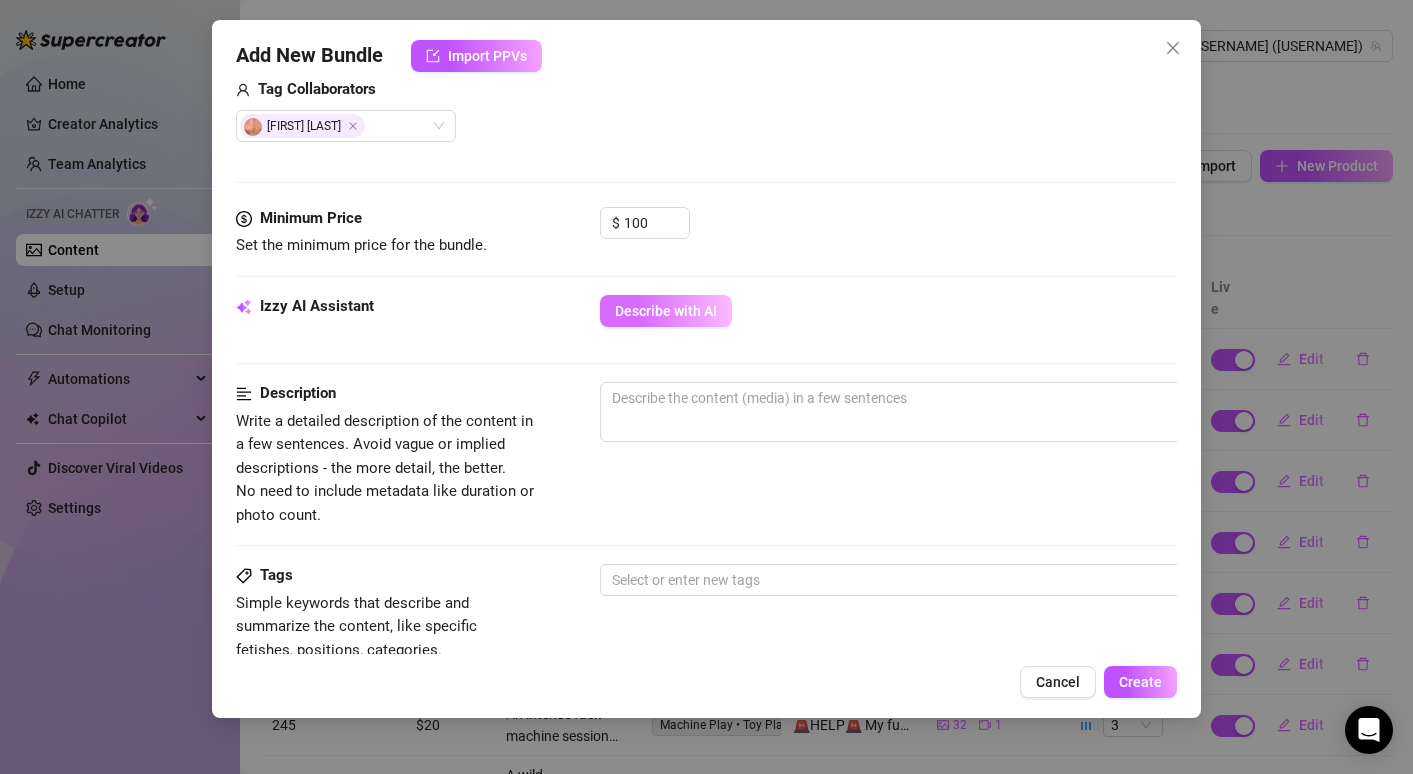 click on "Describe with AI" at bounding box center (666, 311) 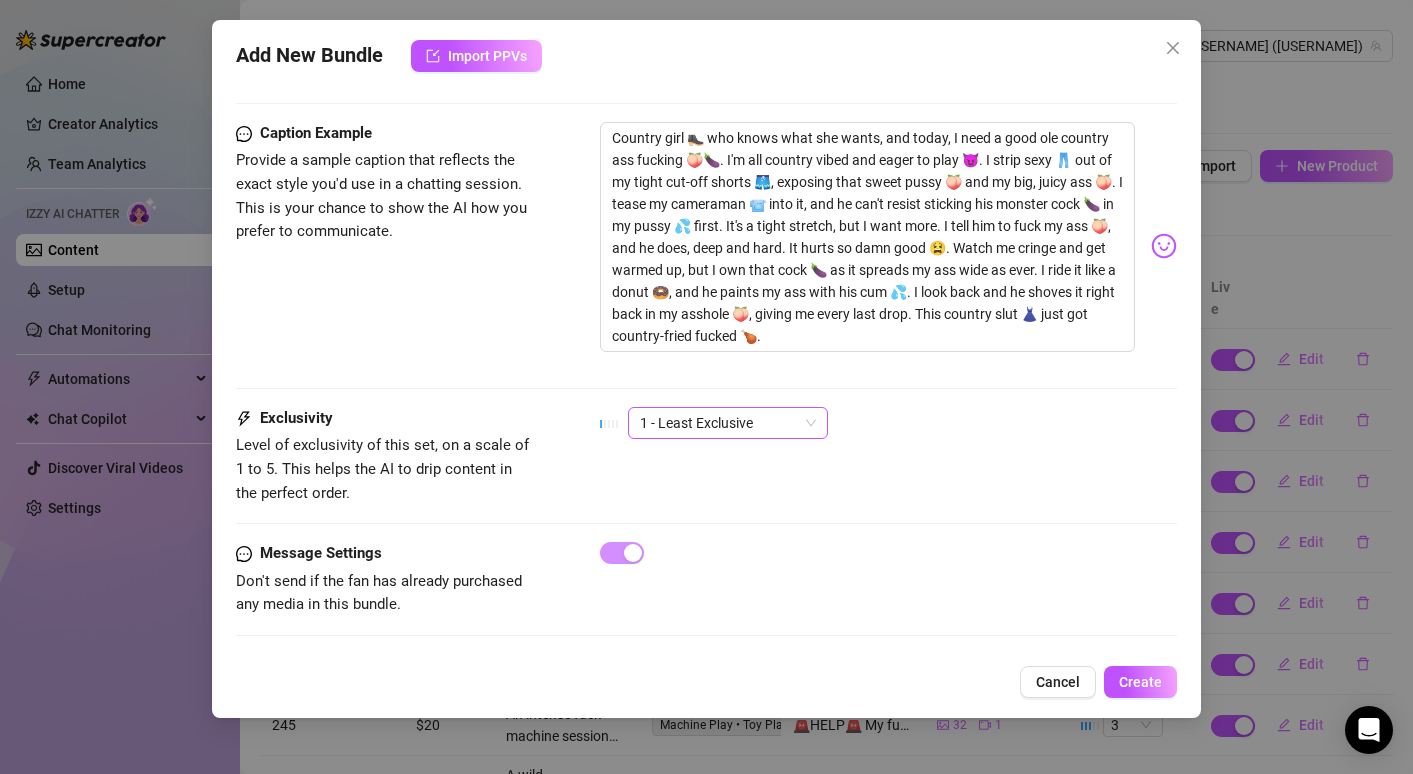 scroll, scrollTop: 1479, scrollLeft: 0, axis: vertical 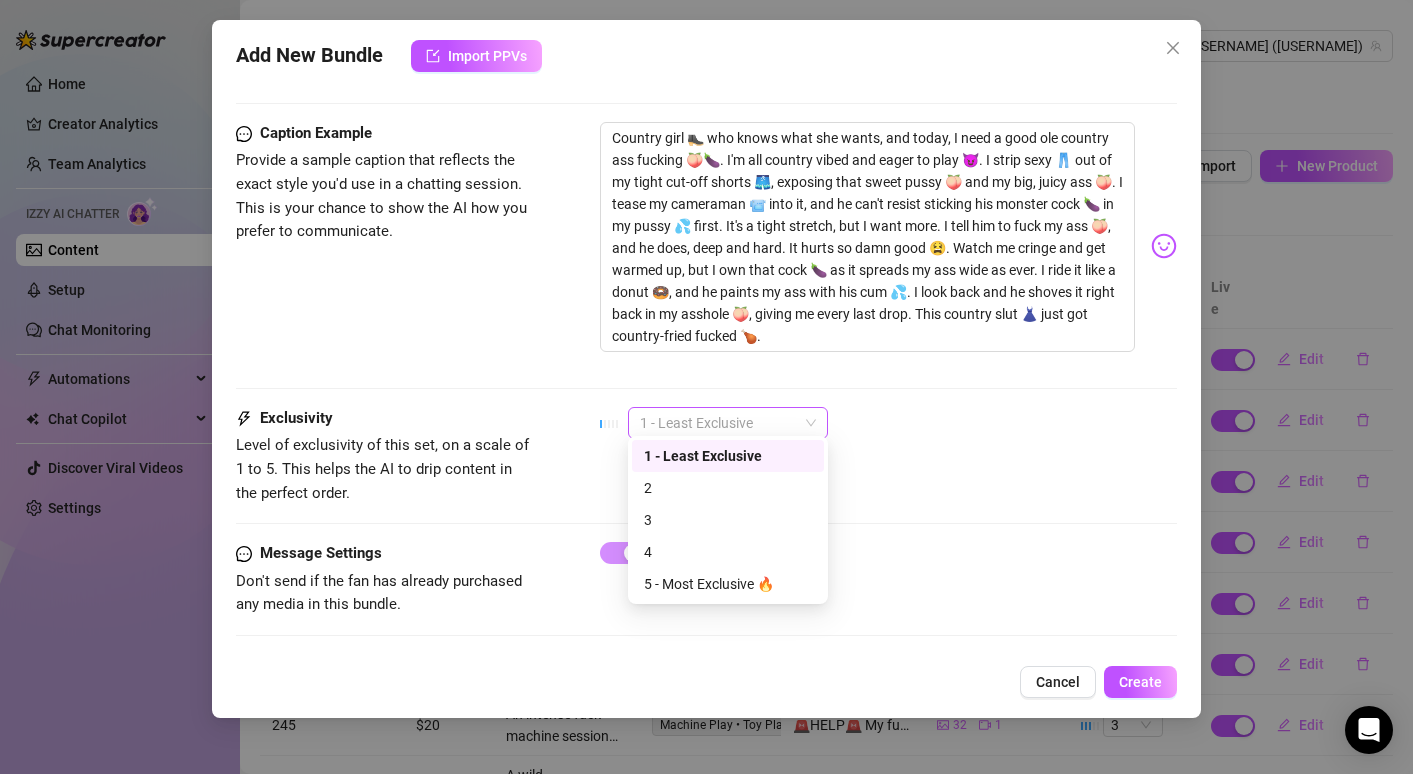 click on "1 - Least Exclusive" at bounding box center [728, 423] 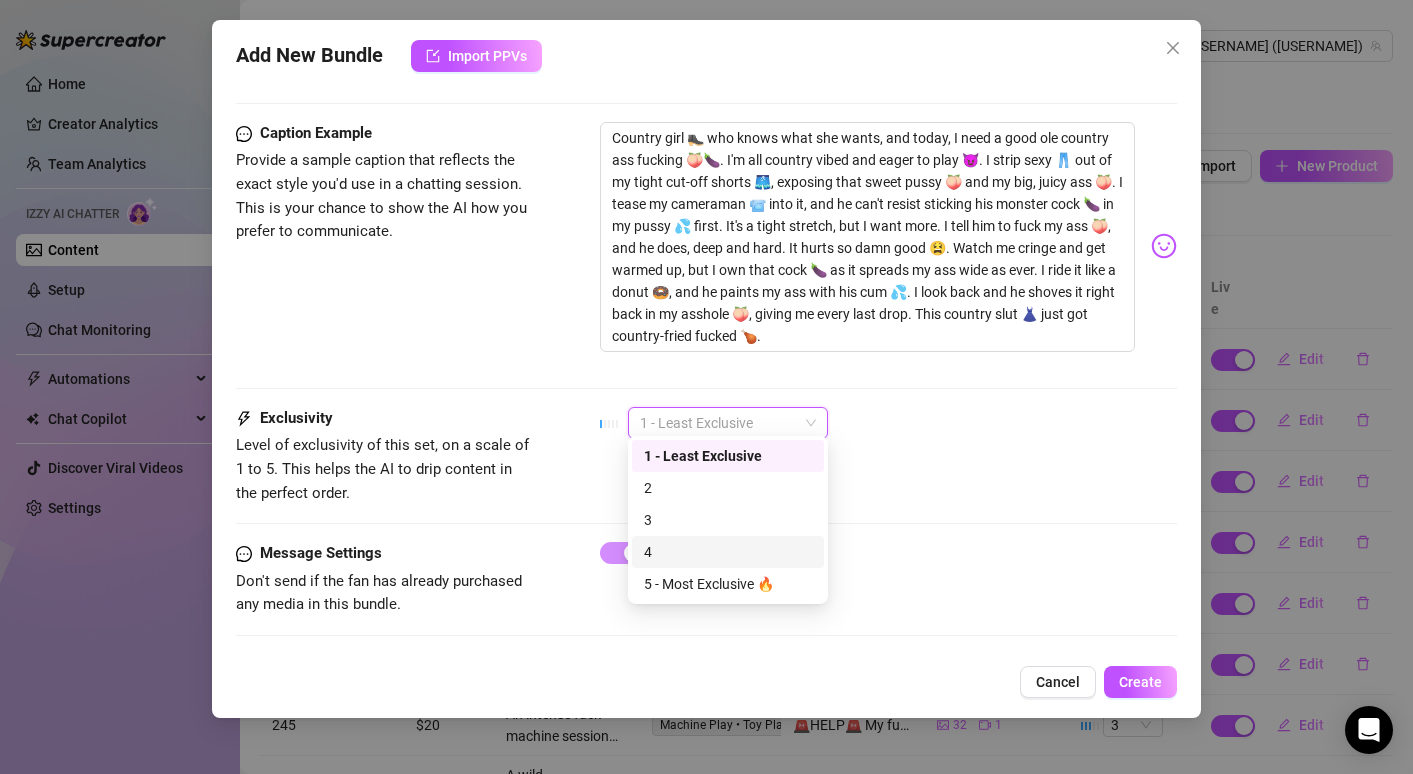 click on "4" at bounding box center (728, 552) 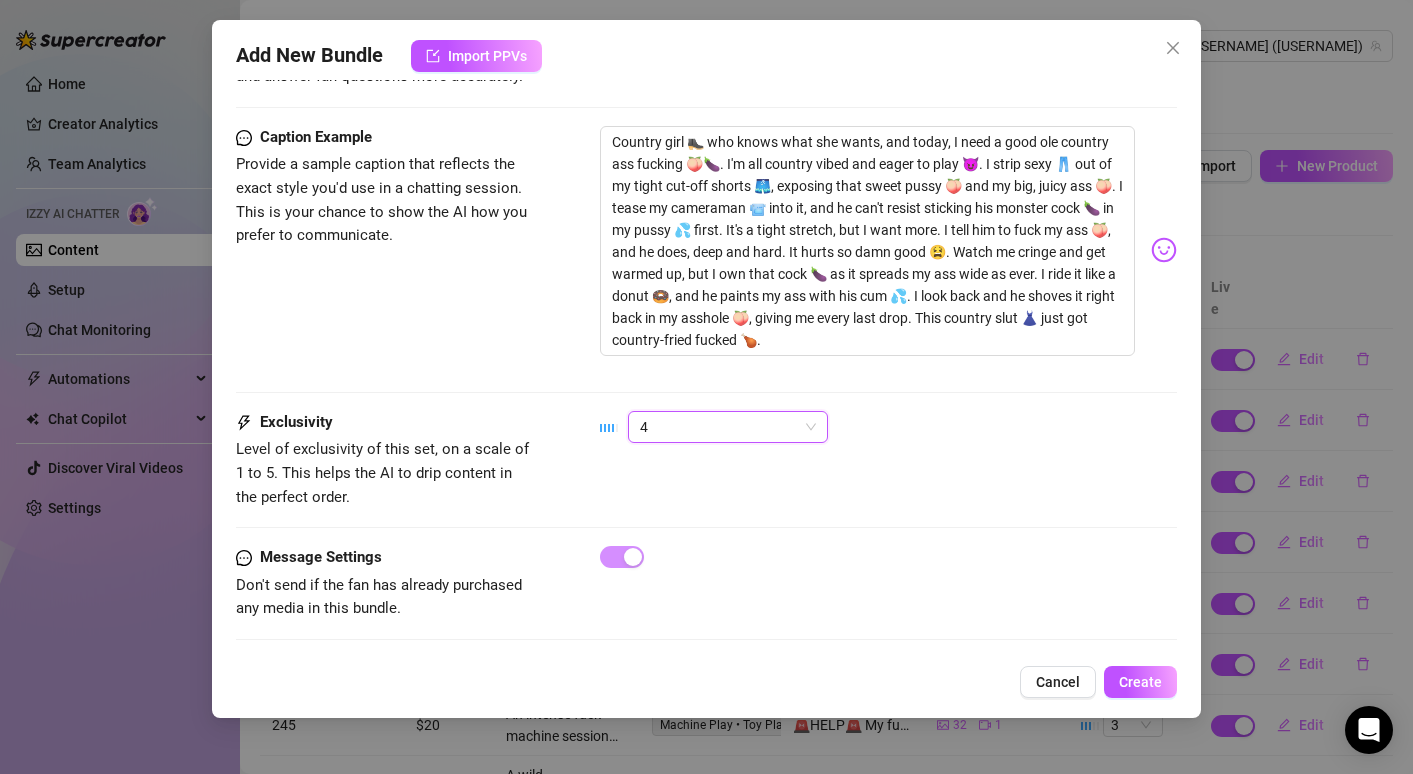 scroll, scrollTop: 1487, scrollLeft: 0, axis: vertical 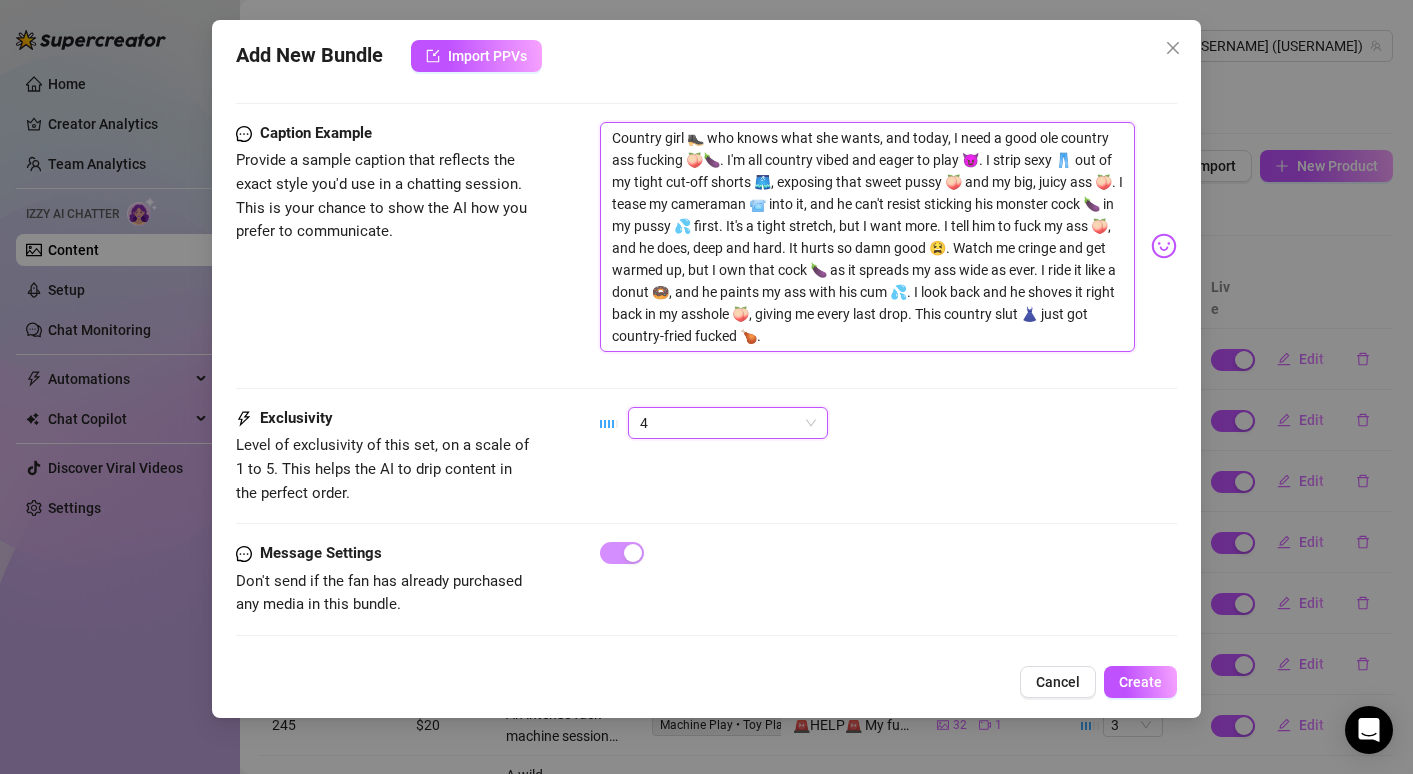 click on "Country girl 👢 who knows what she wants, and today, I need a good ole country ass fucking 🍑🍆. I'm all country vibed and eager to play 😈. I strip sexy 👖 out of my tight cut-off shorts 🩳, exposing that sweet pussy 🍑 and my big, juicy ass 🍑. I tease my cameraman 📹 into it, and he can't resist sticking his monster cock 🍆 in my pussy 💦 first. It's a tight stretch, but I want more. I tell him to fuck my ass 🍑, and he does, deep and hard. It hurts so damn good 😫. Watch me cringe and get warmed up, but I own that cock 🍆 as it spreads my ass wide as ever. I ride it like a donut 🍩, and he paints my ass with his cum 💦. I look back and he shoves it right back in my asshole 🍑, giving me every last drop. This country slut 👗 just got country-fried fucked 🍗." at bounding box center (867, 237) 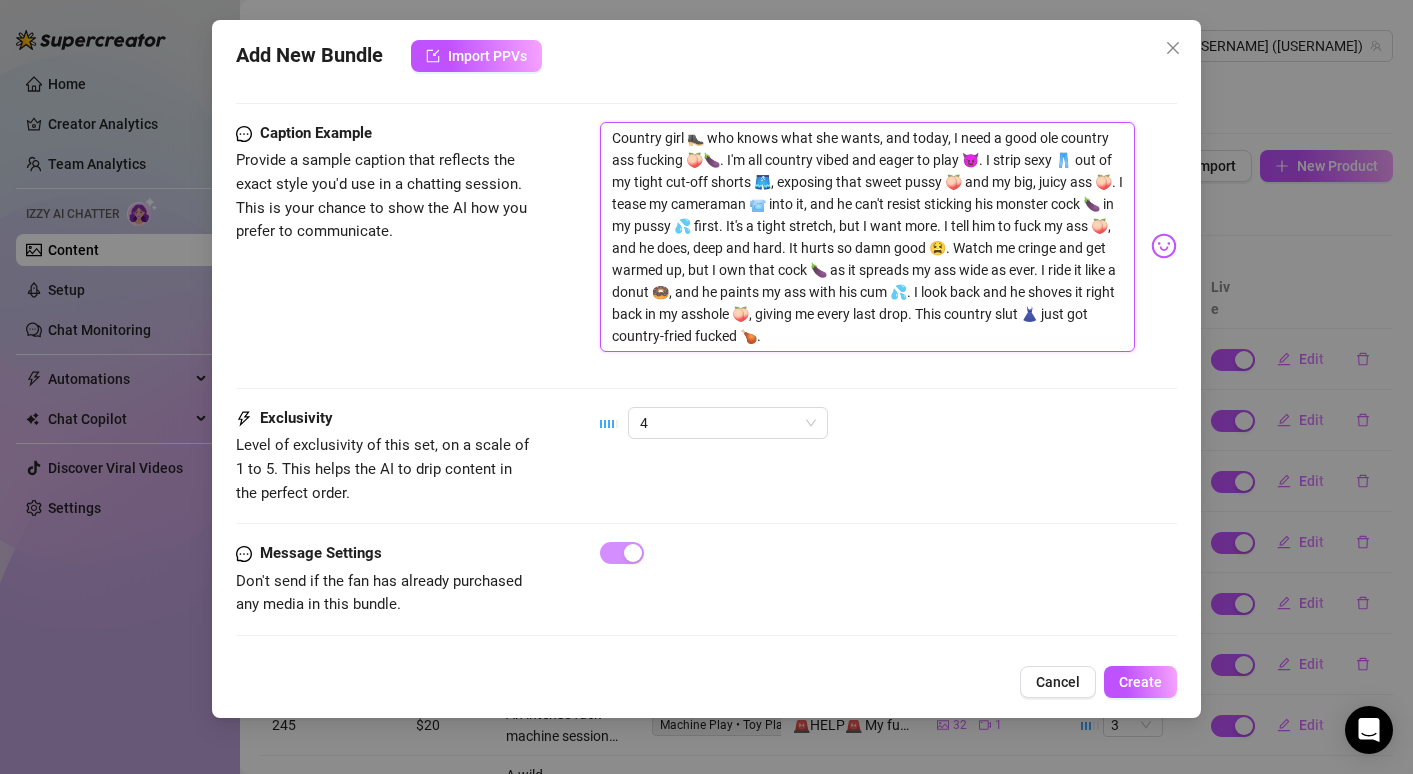 drag, startPoint x: 613, startPoint y: 120, endPoint x: 1058, endPoint y: 348, distance: 500.009 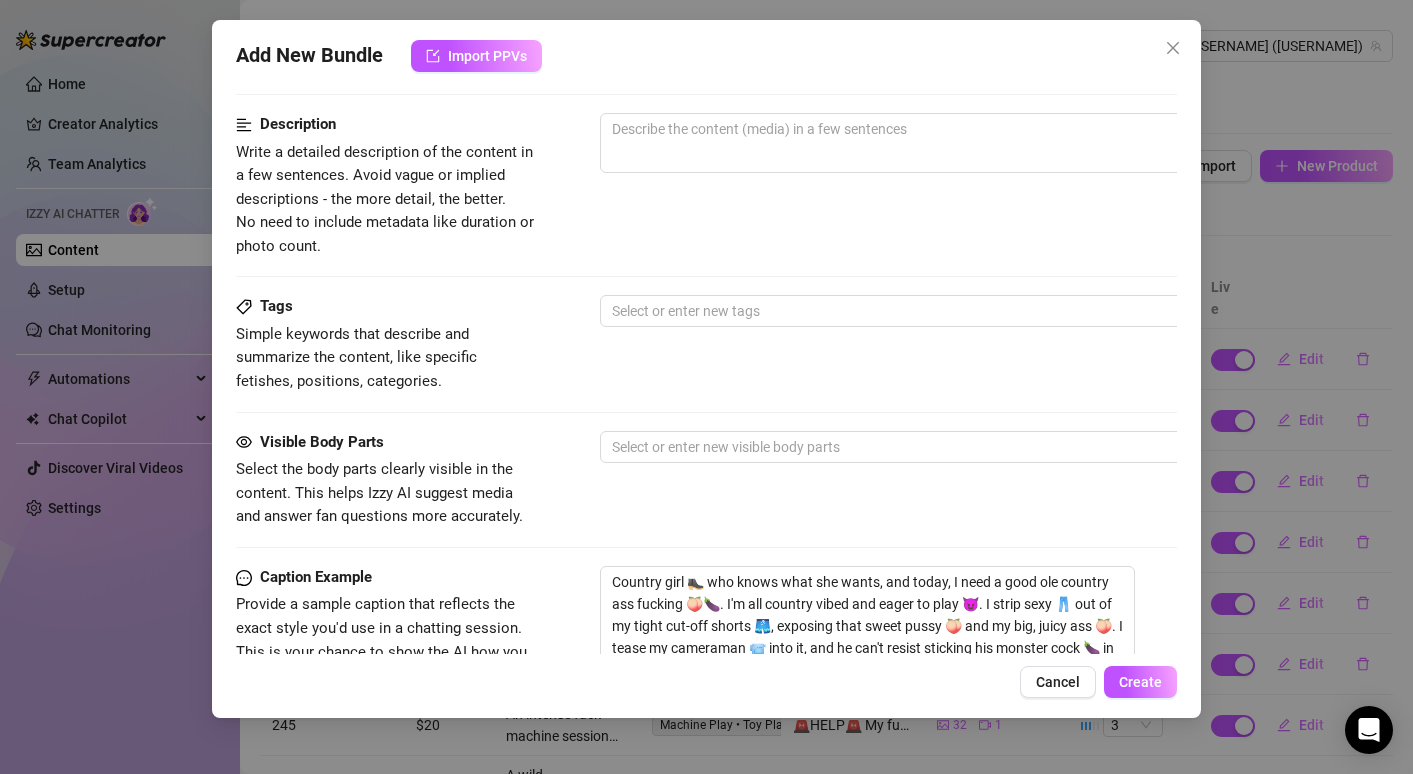 scroll, scrollTop: 686, scrollLeft: 0, axis: vertical 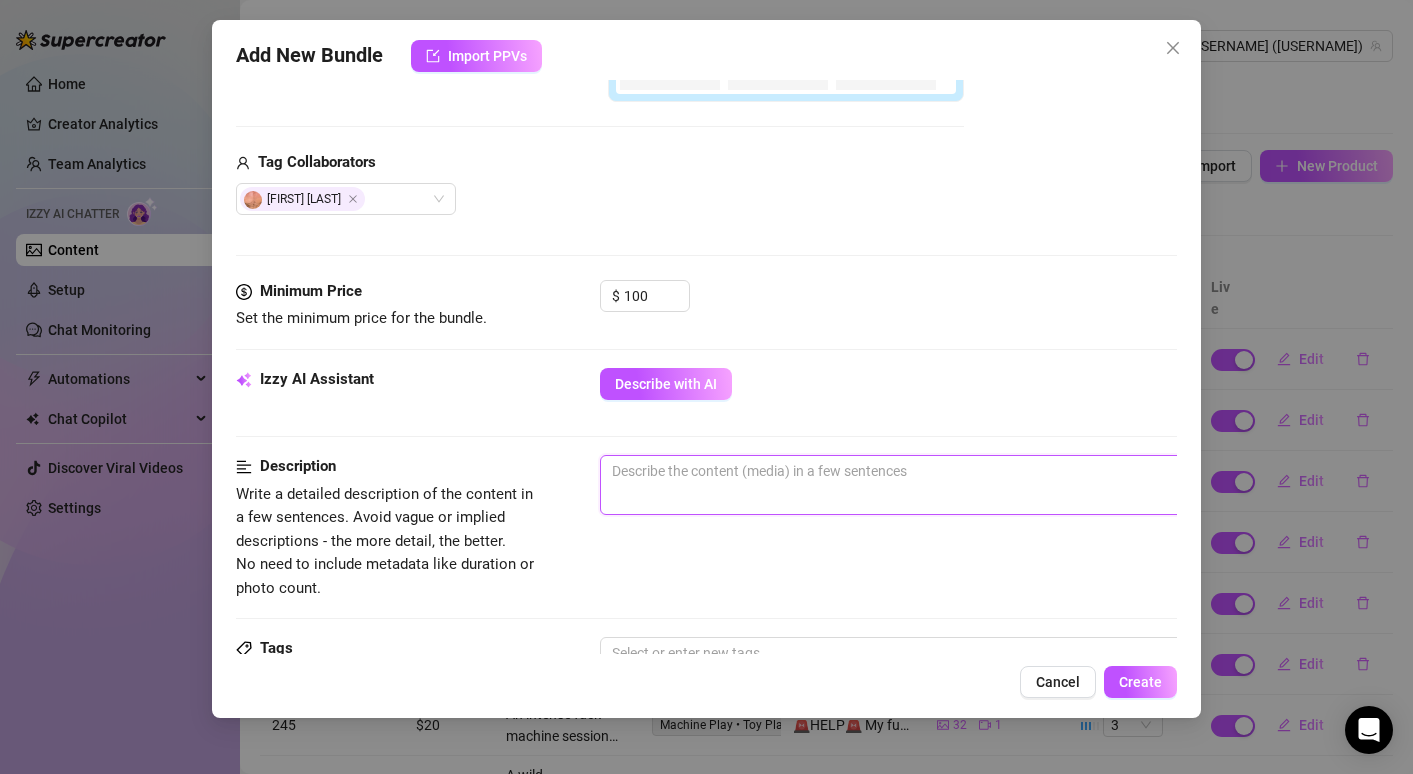 click at bounding box center [950, 485] 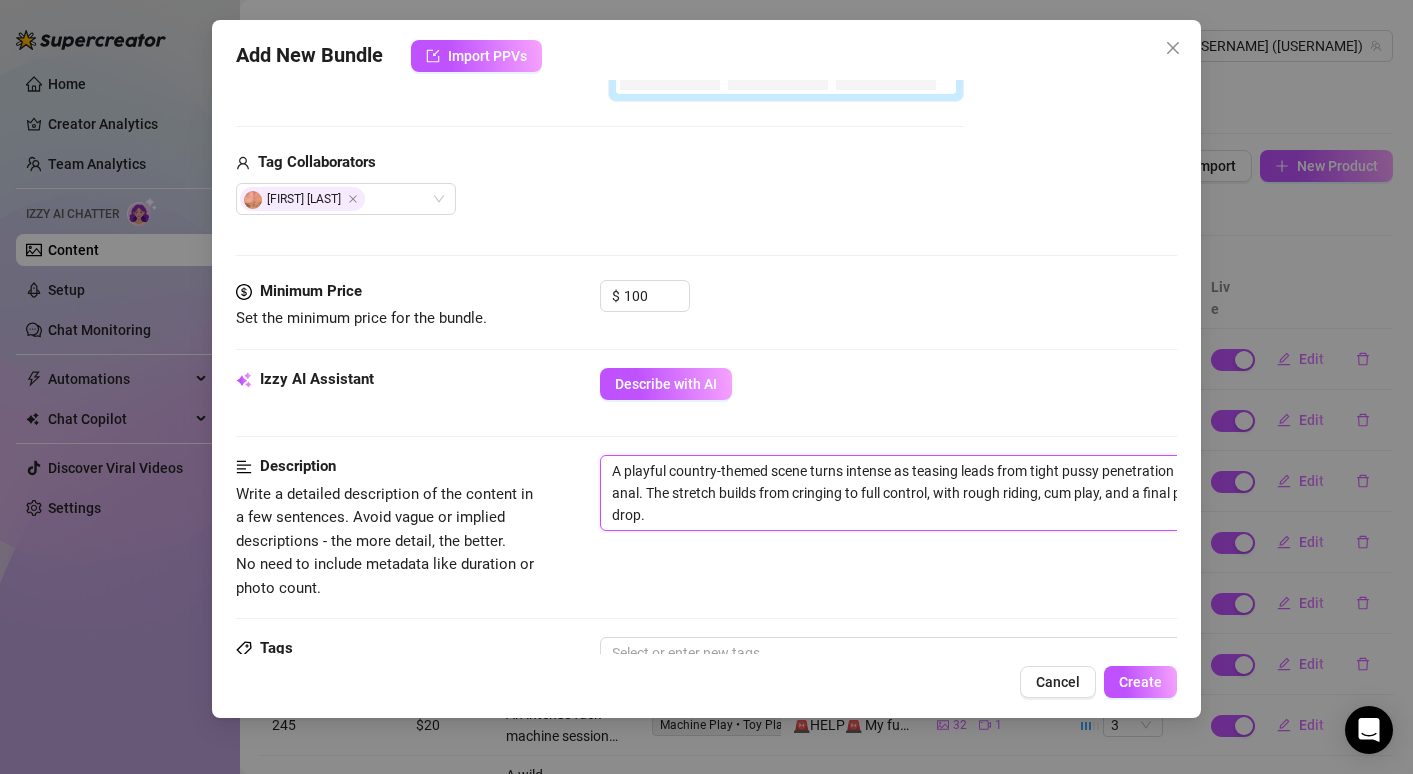 scroll, scrollTop: 0, scrollLeft: 0, axis: both 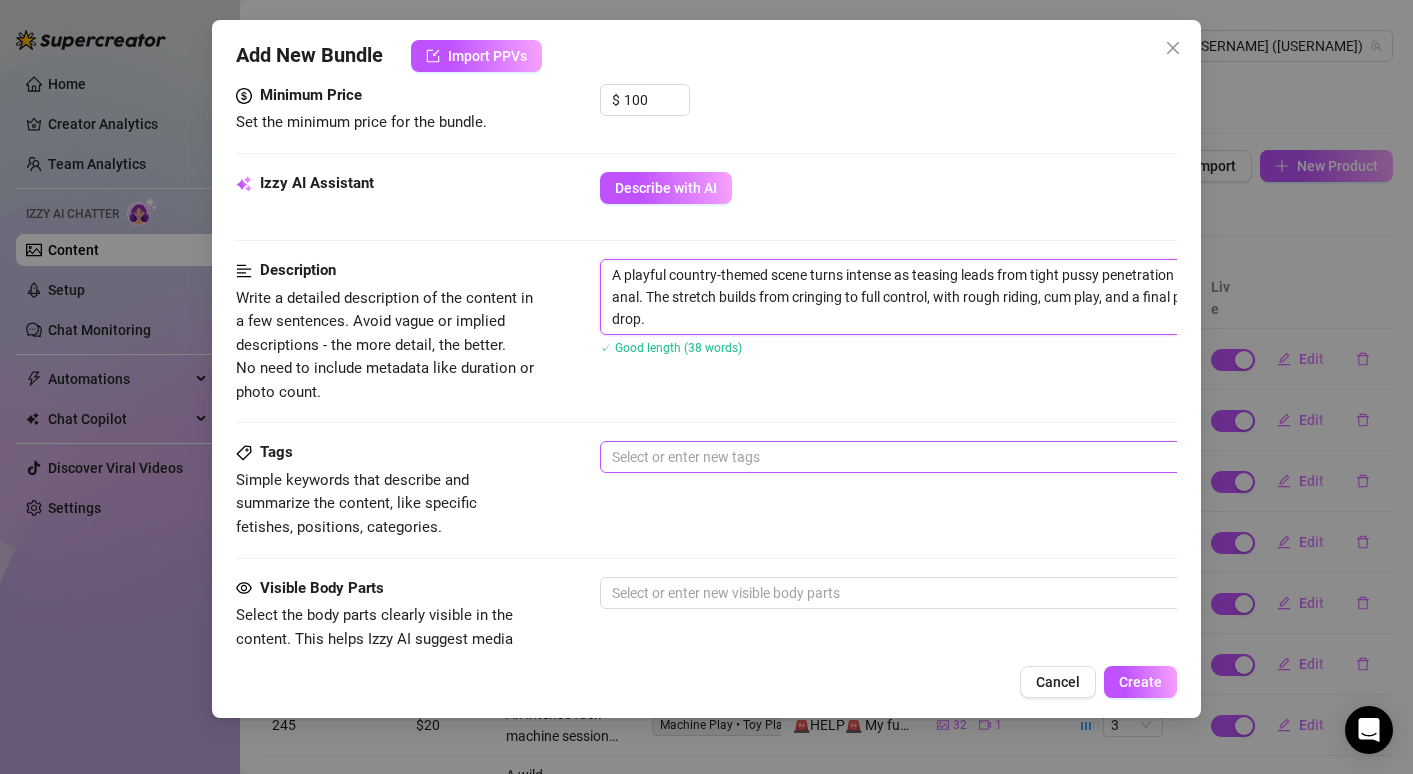 click at bounding box center [939, 457] 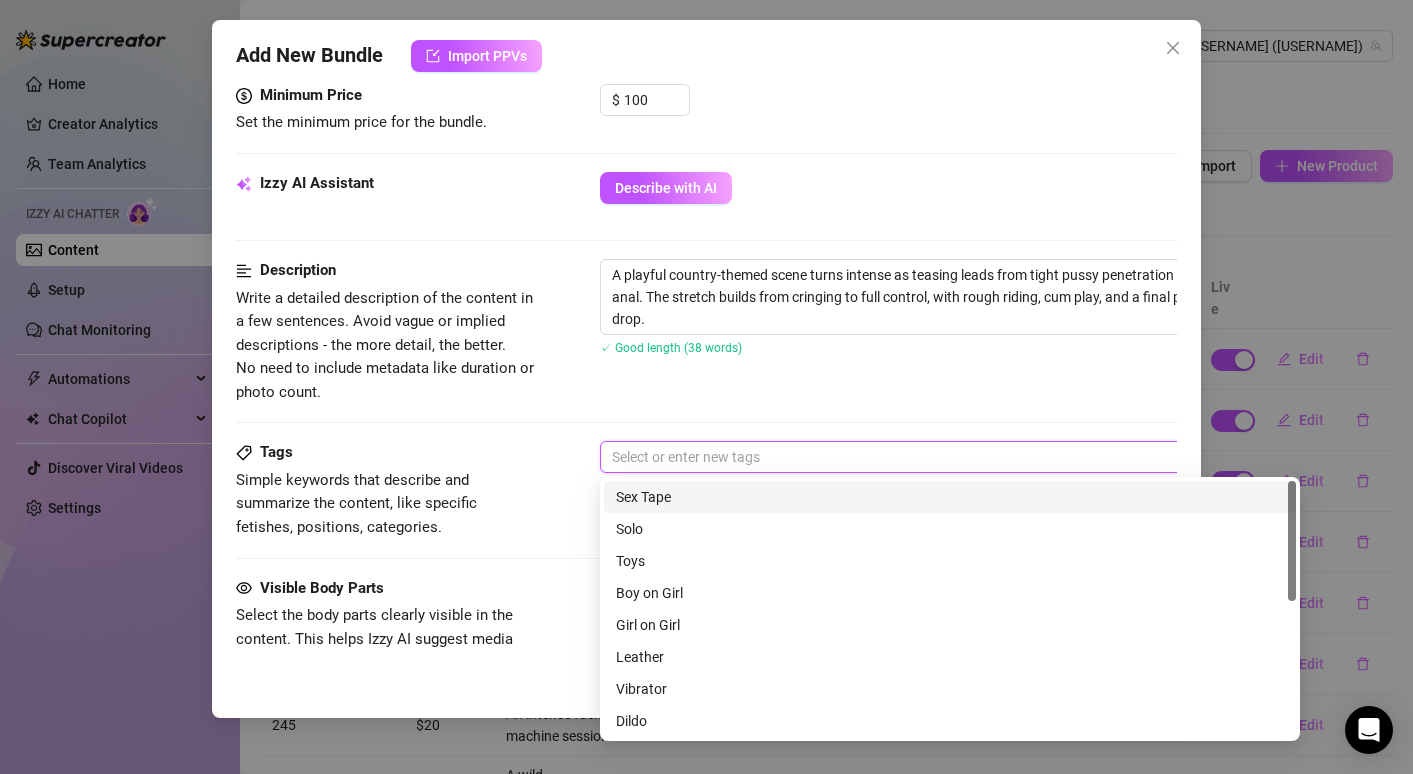 paste on "Anal • B/G Scene • Rough Play" 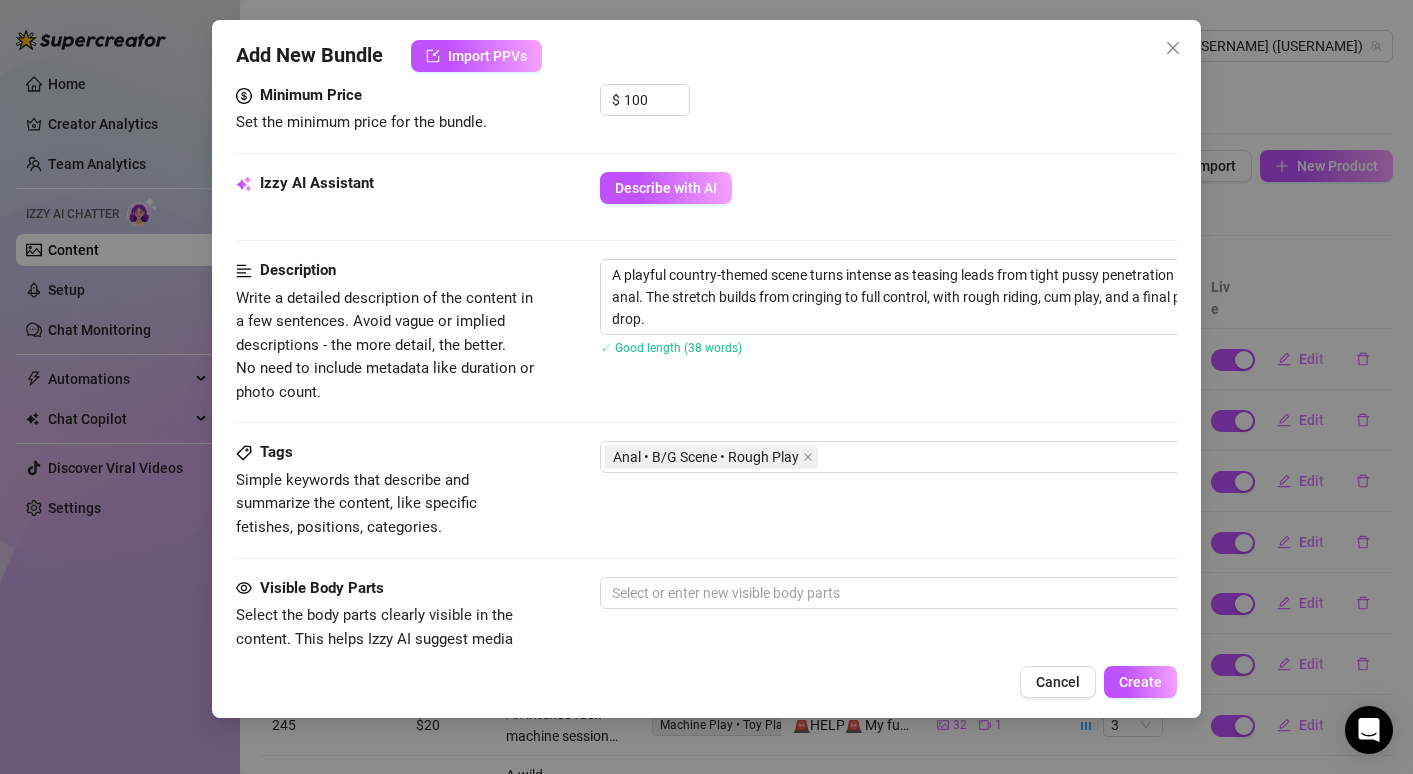 click on "Description Write a detailed description of the content in a few sentences. Avoid vague or implied descriptions - the more detail, the better. No need to include metadata like duration or photo count. A playful country-themed scene turns intense as teasing leads from tight pussy penetration to deep, hard anal. The stretch builds from cringing to full control, with rough riding, cum play, and a final push for every last drop. ✓ Good length (38 words)" at bounding box center [706, 331] 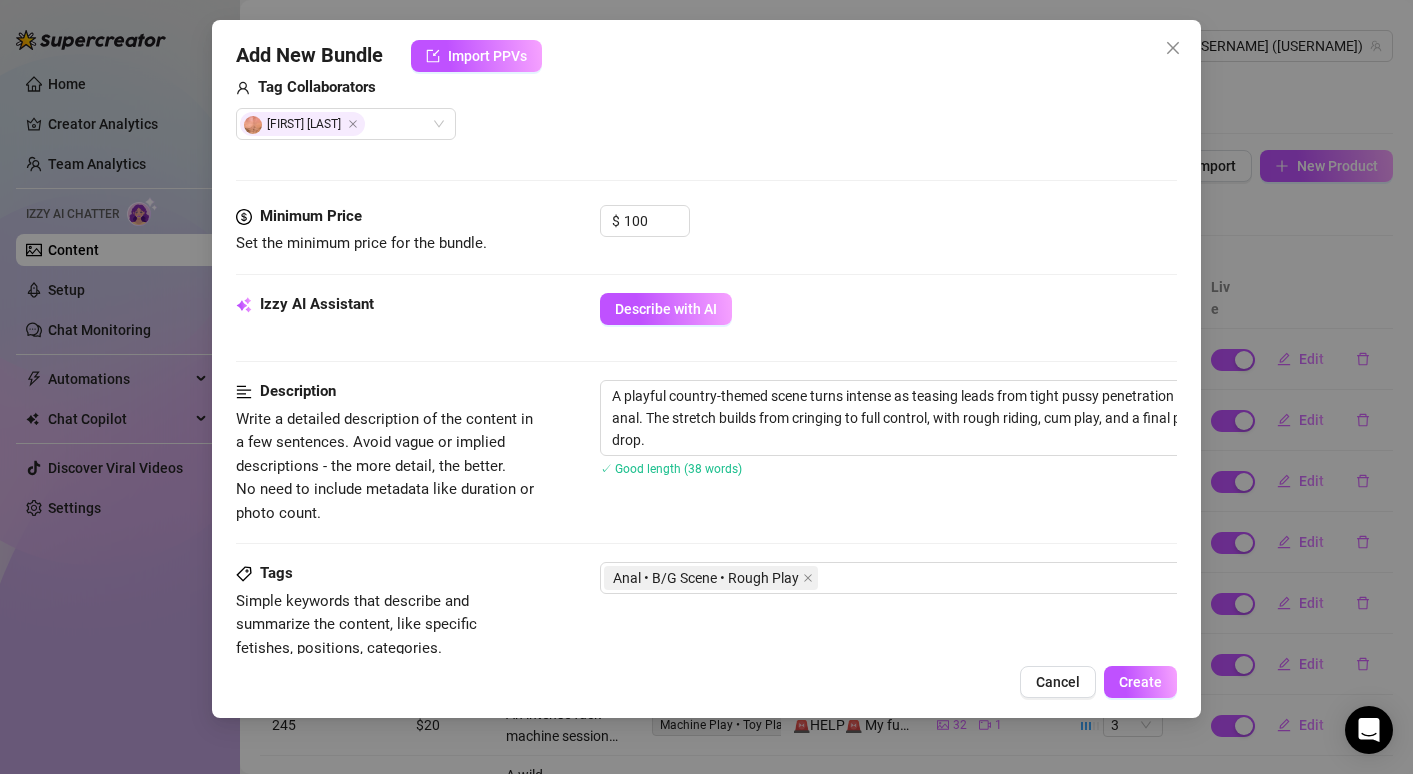 scroll, scrollTop: 754, scrollLeft: 0, axis: vertical 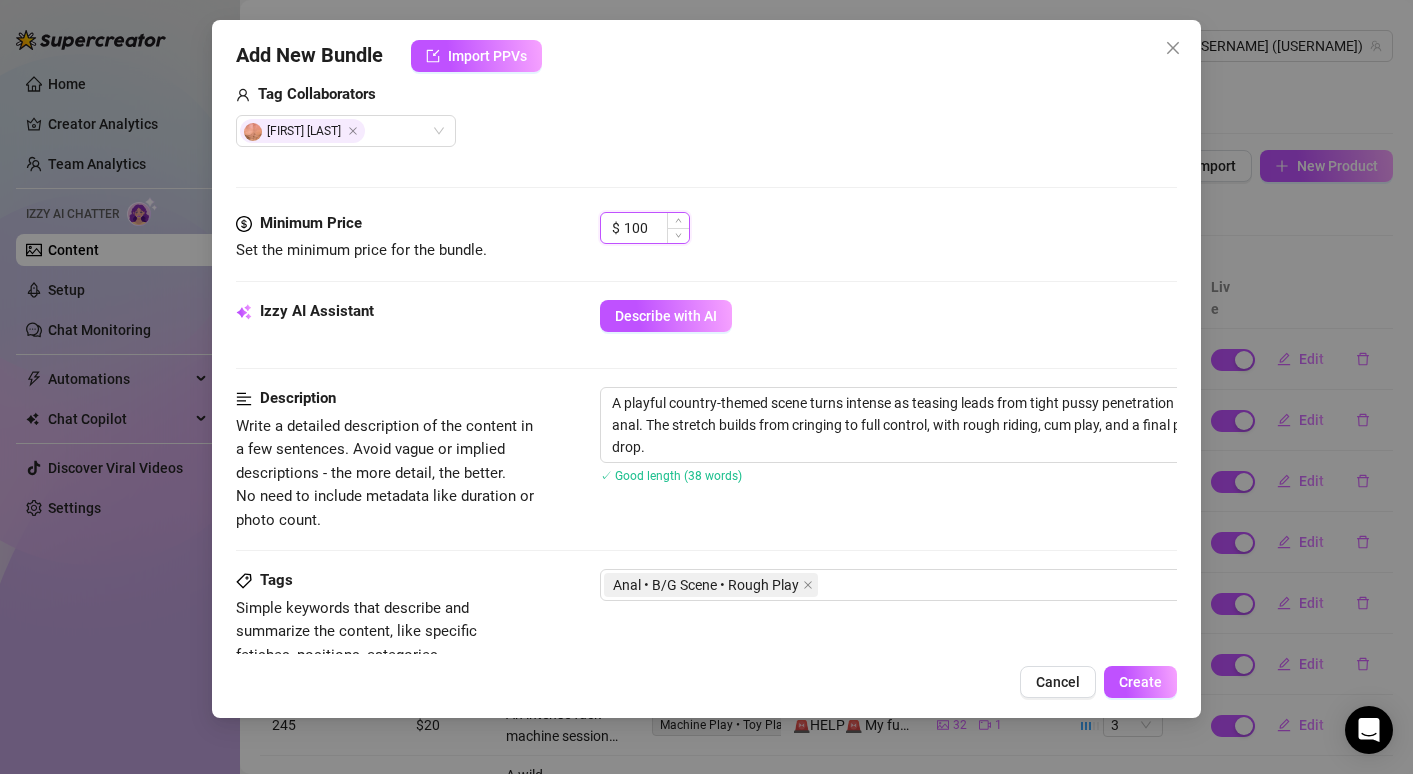 click on "100" at bounding box center (656, 228) 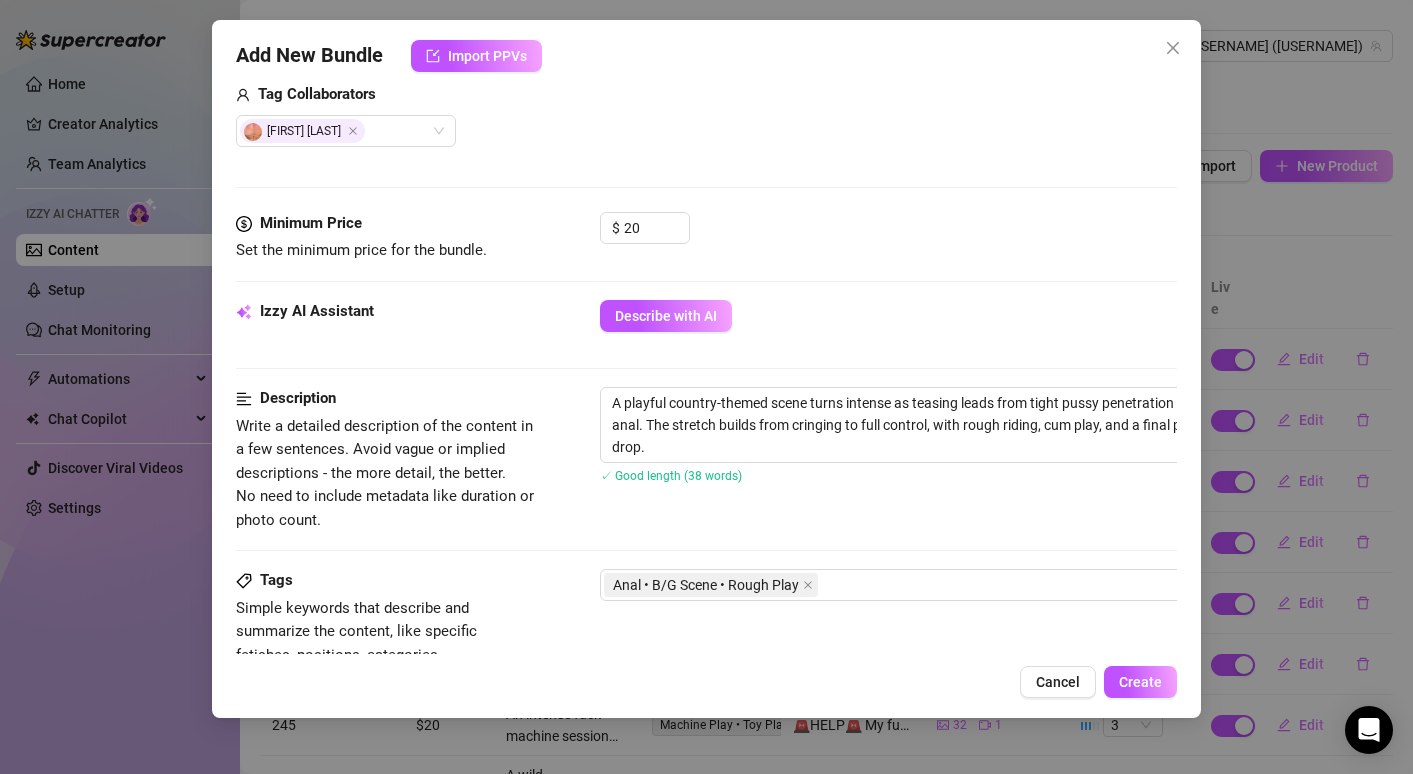 click on "$ 20" at bounding box center [888, 237] 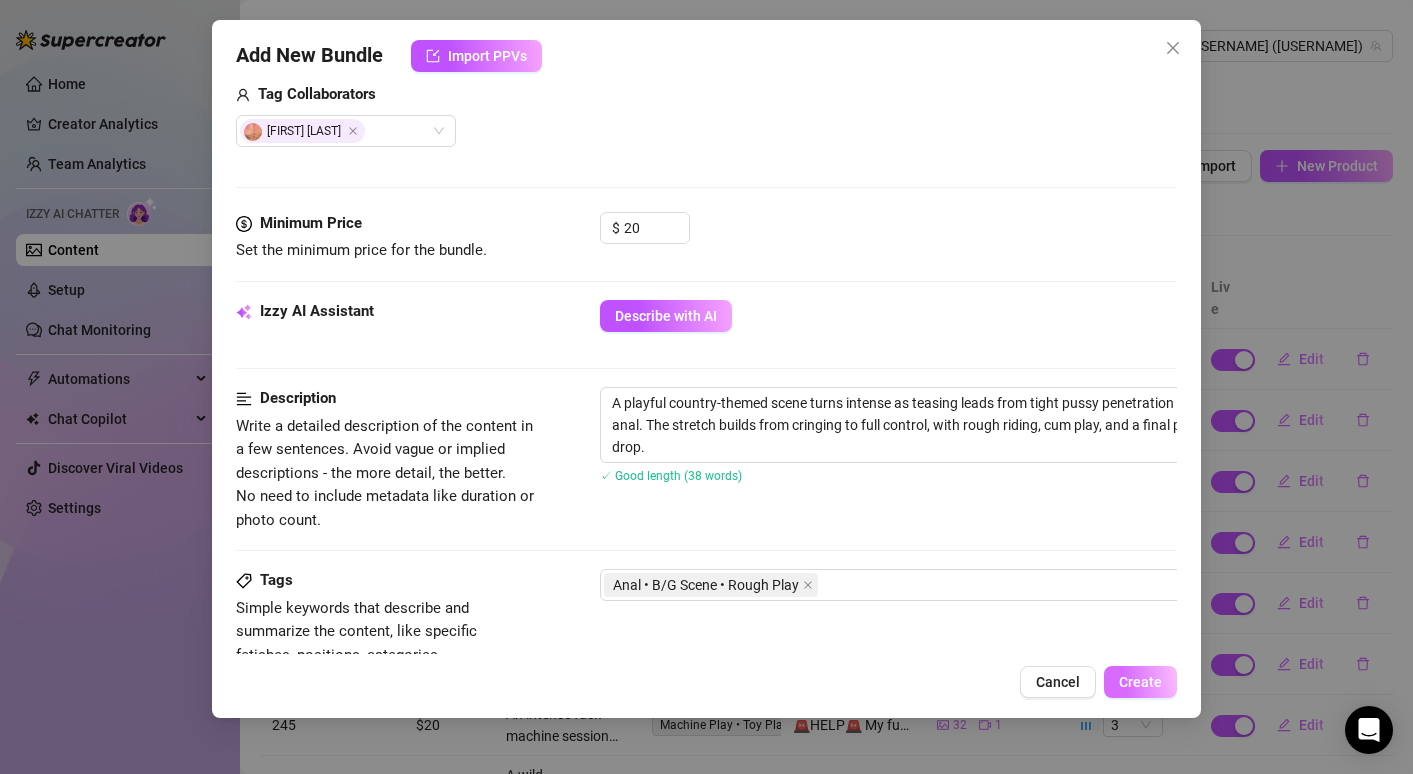 click on "Create" at bounding box center (1140, 682) 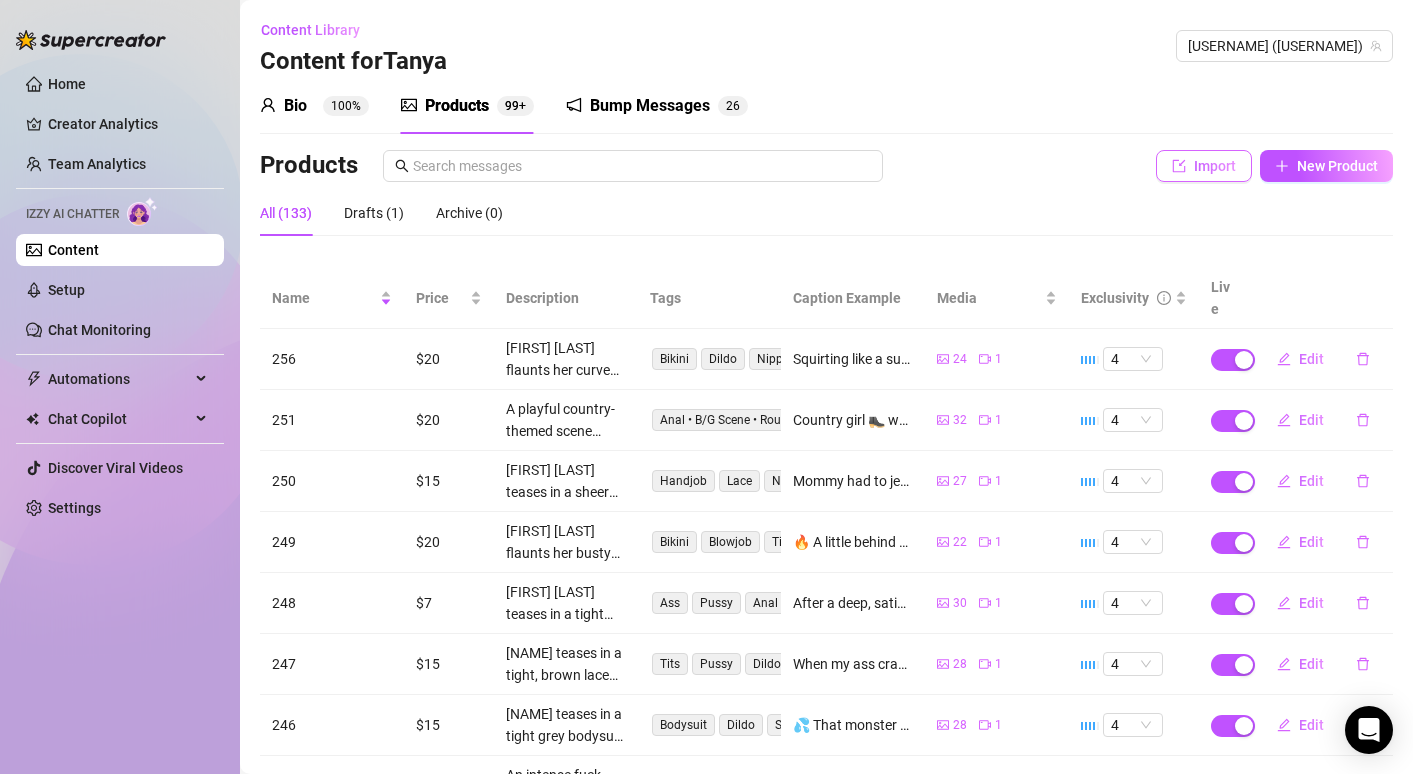 click 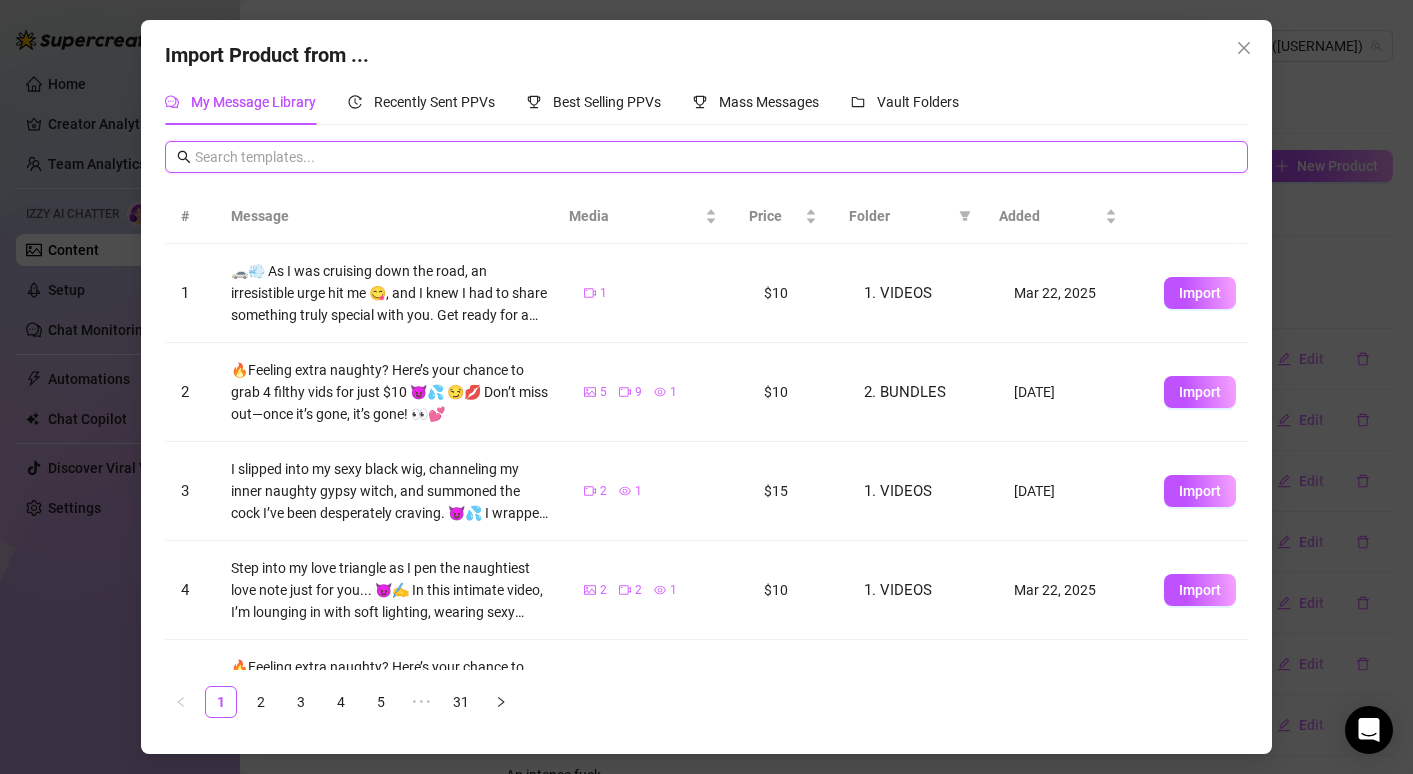 click at bounding box center [715, 157] 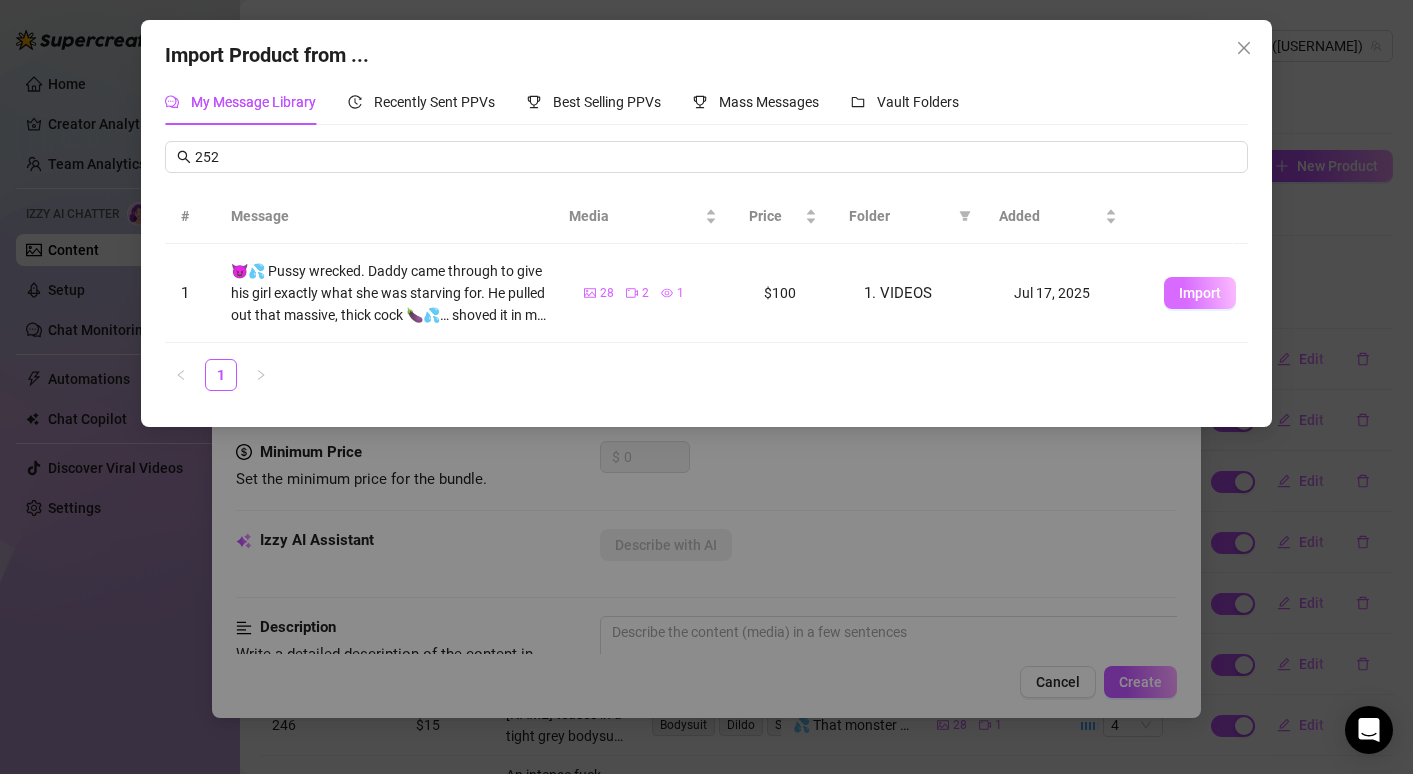 click on "Import" at bounding box center (1200, 293) 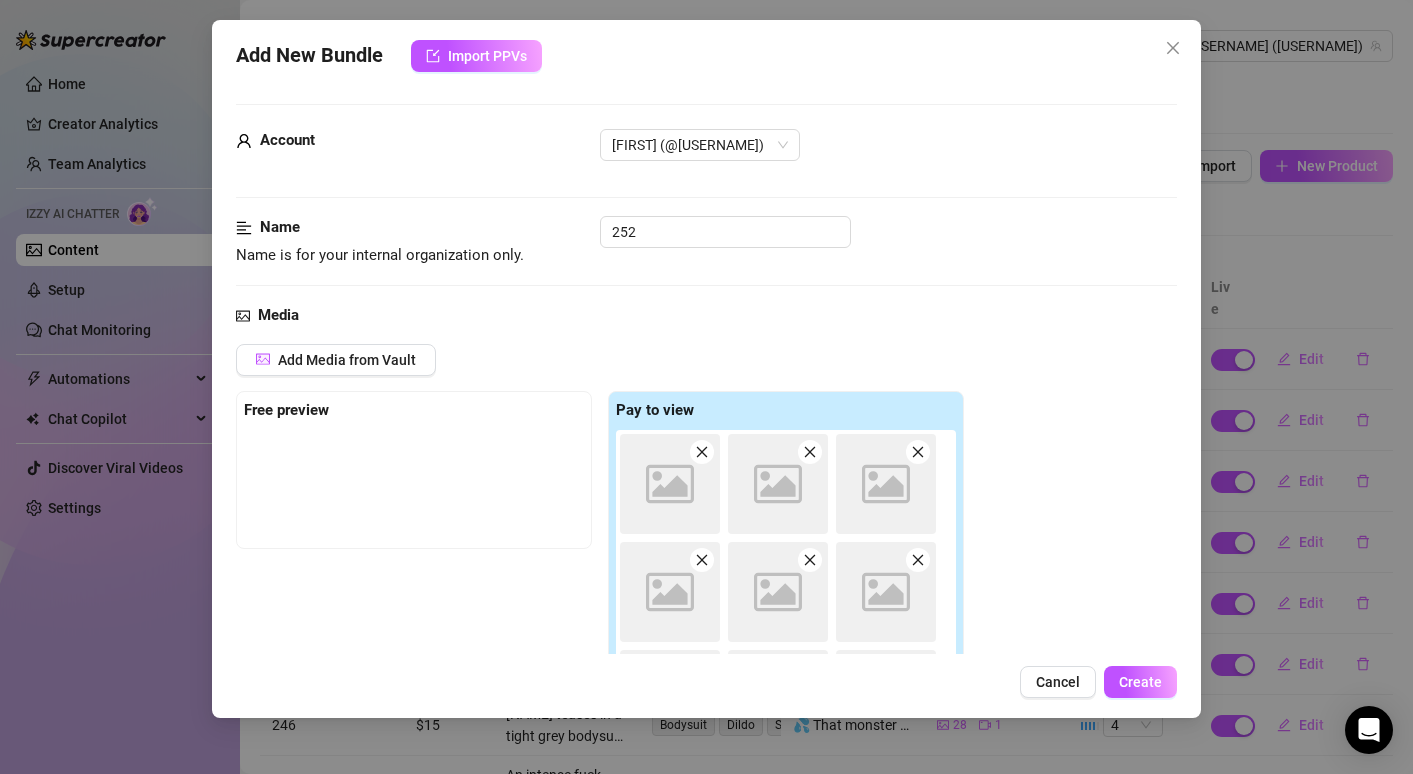 scroll, scrollTop: 3, scrollLeft: 0, axis: vertical 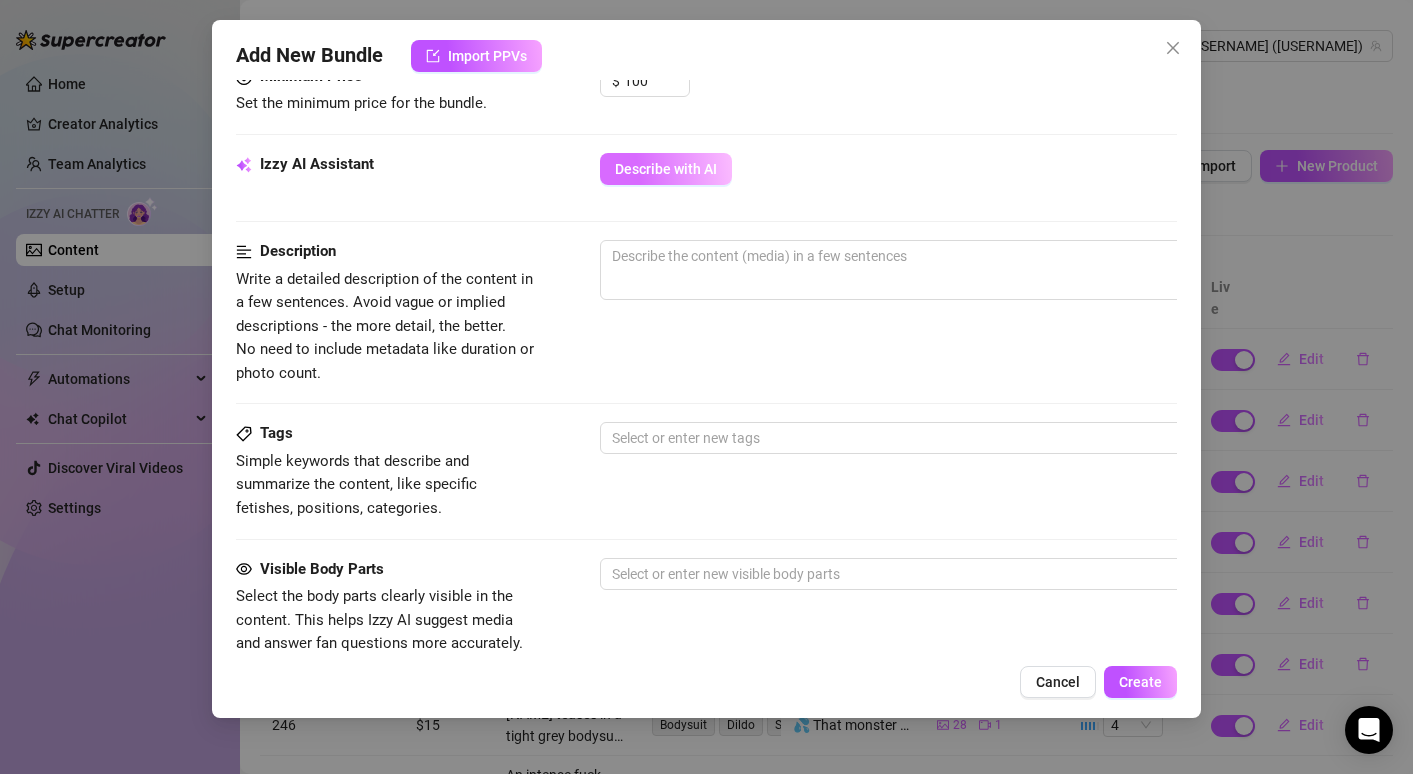 click on "Describe with AI" at bounding box center (666, 169) 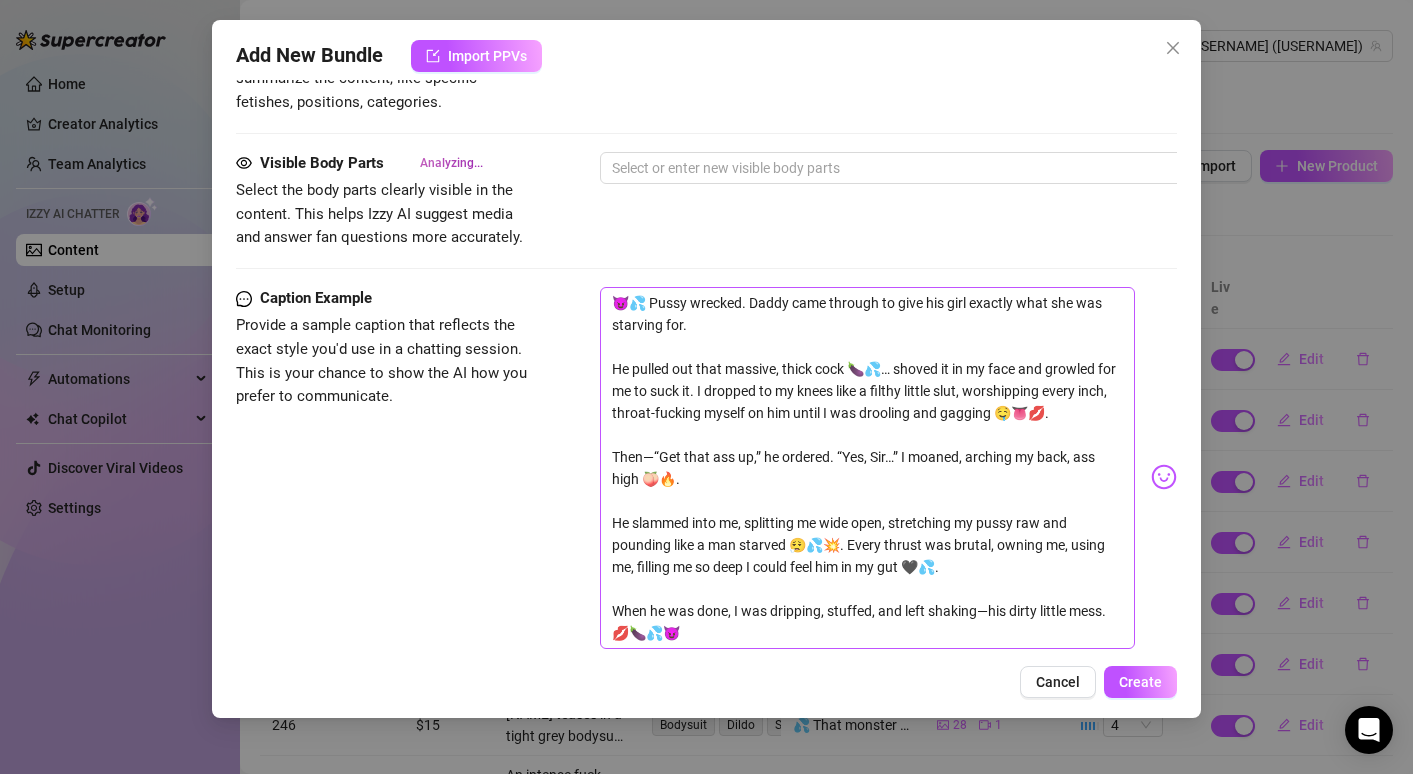 scroll, scrollTop: 1503, scrollLeft: 0, axis: vertical 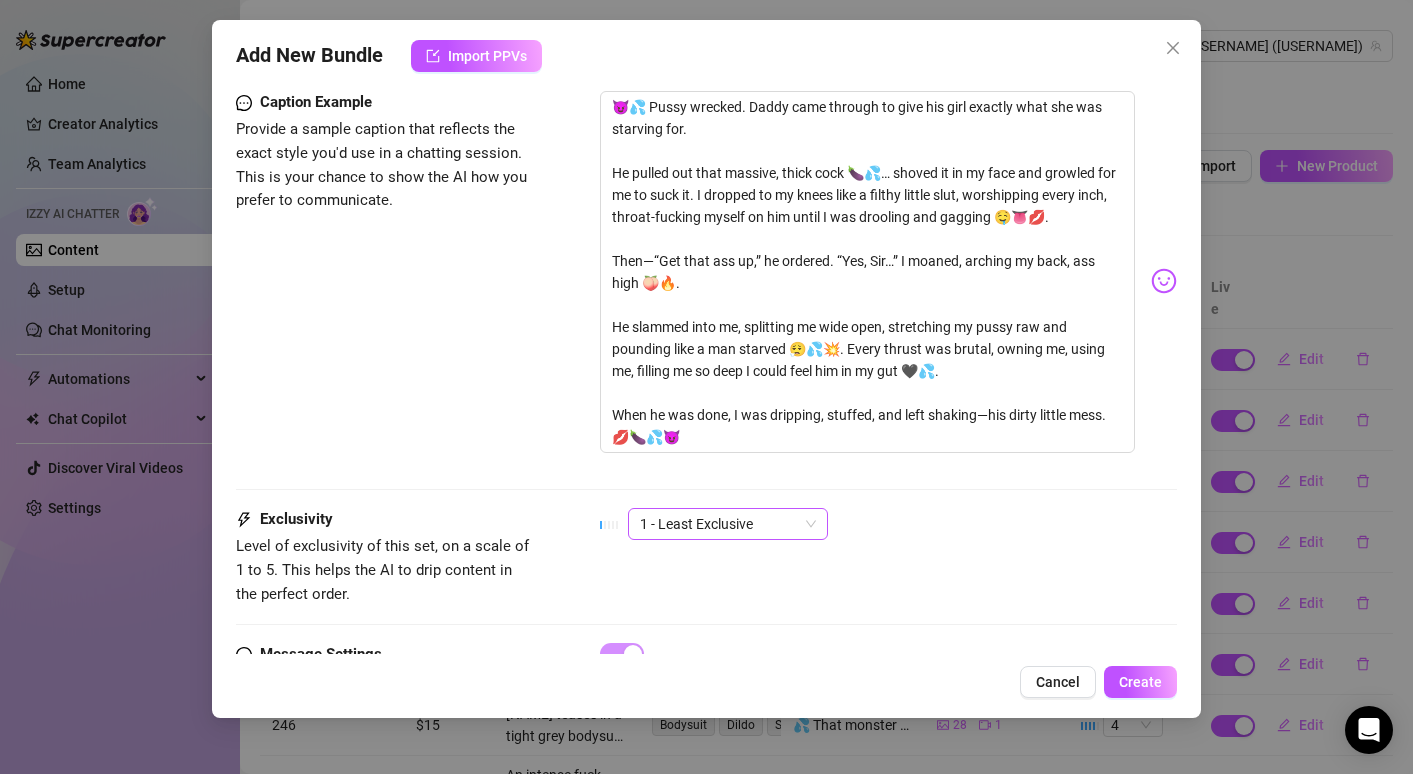 click on "1 - Least Exclusive" at bounding box center [728, 524] 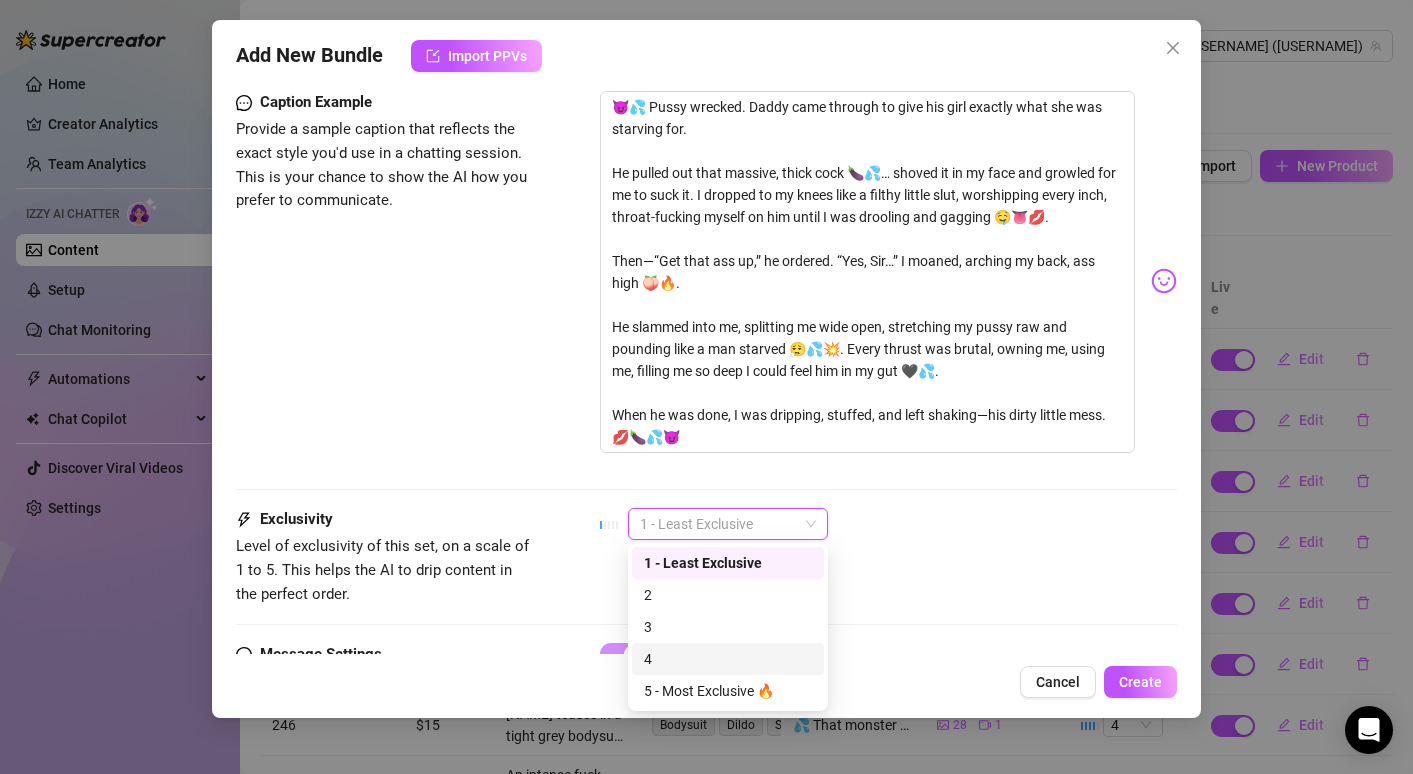 click on "4" at bounding box center [728, 659] 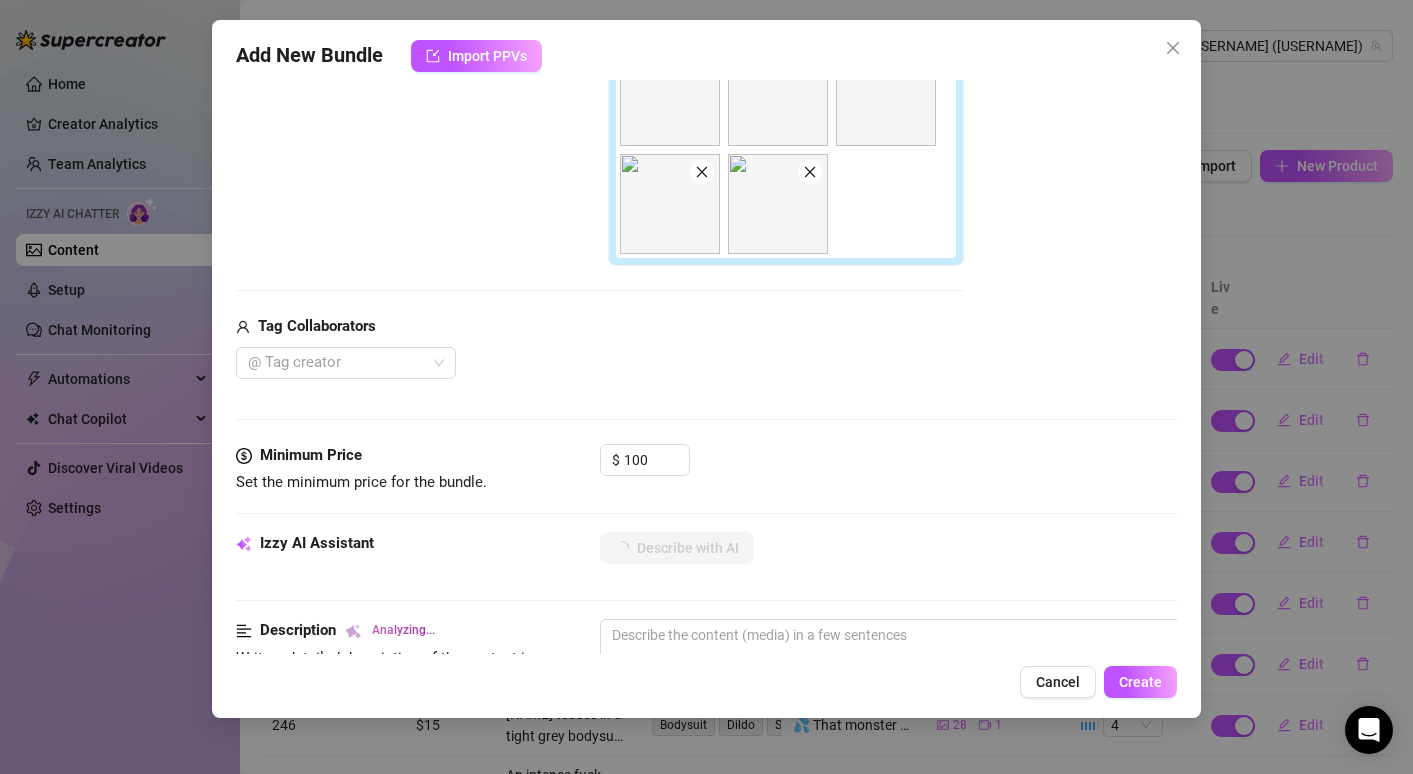 scroll, scrollTop: 518, scrollLeft: 0, axis: vertical 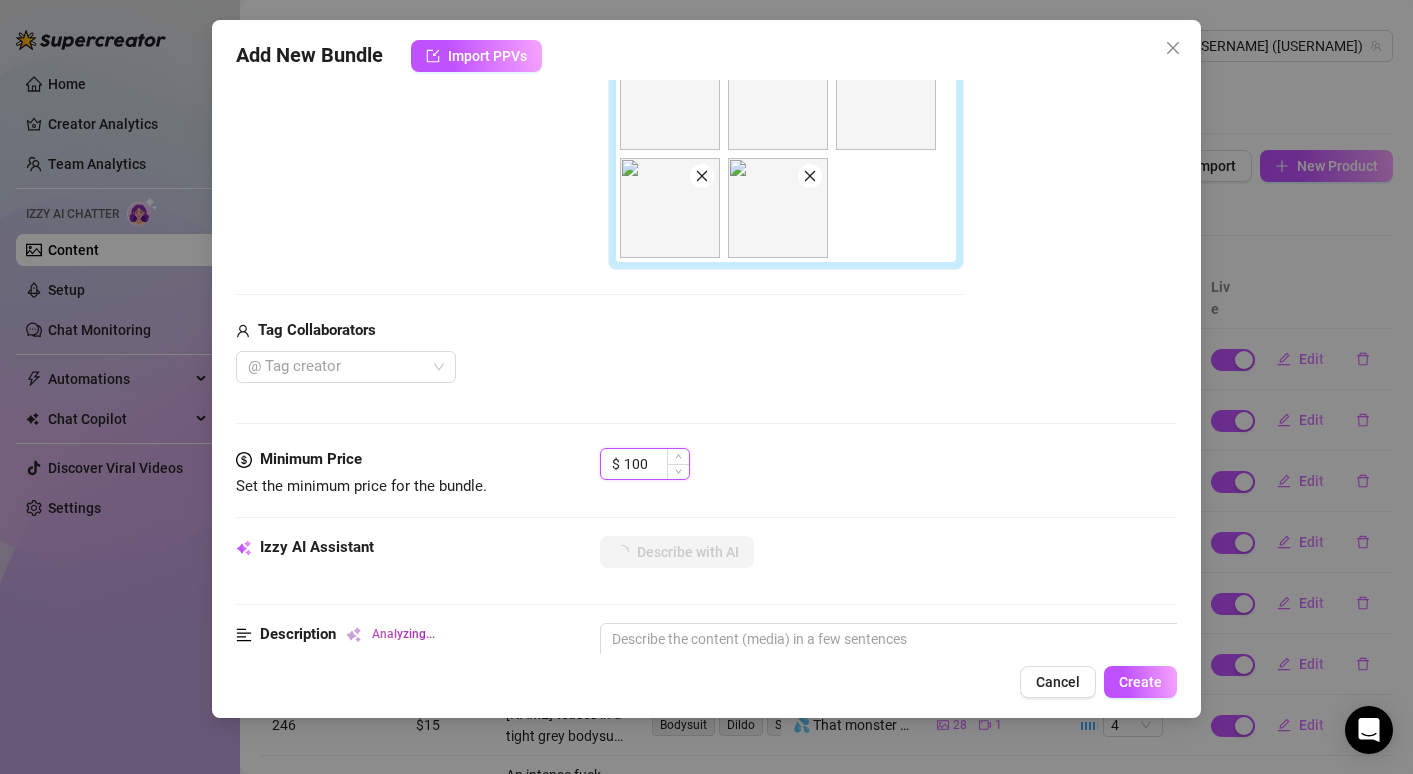 click on "100" at bounding box center (656, 464) 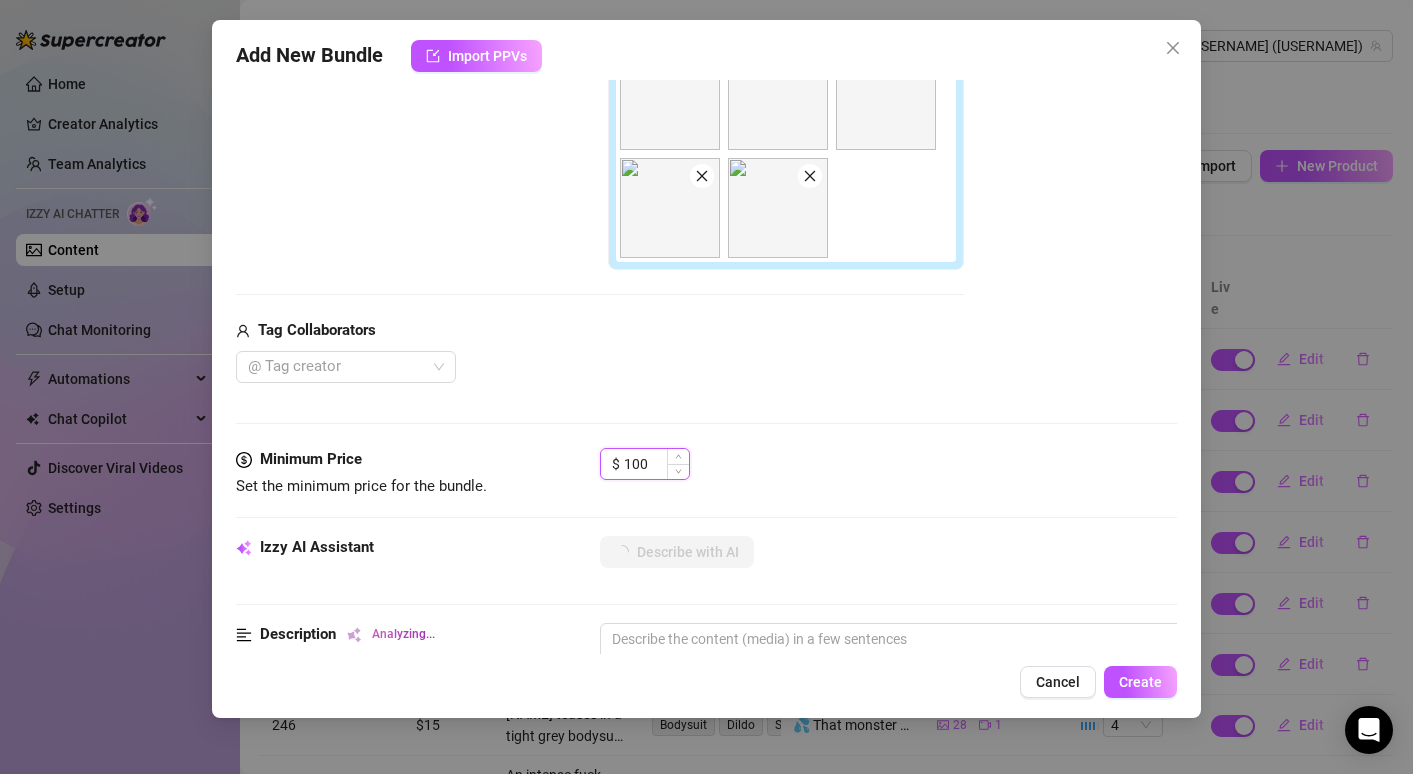 click on "100" at bounding box center [656, 464] 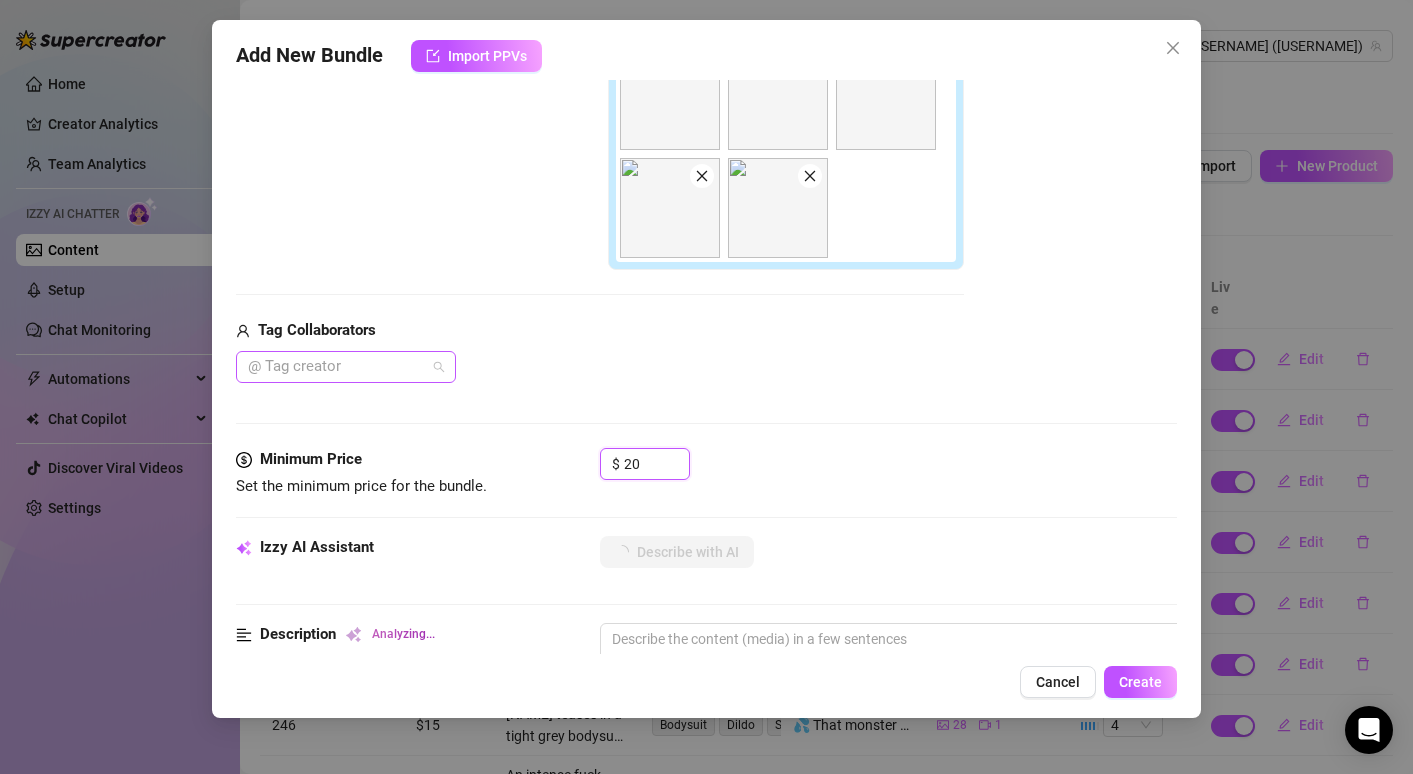 click at bounding box center (335, 367) 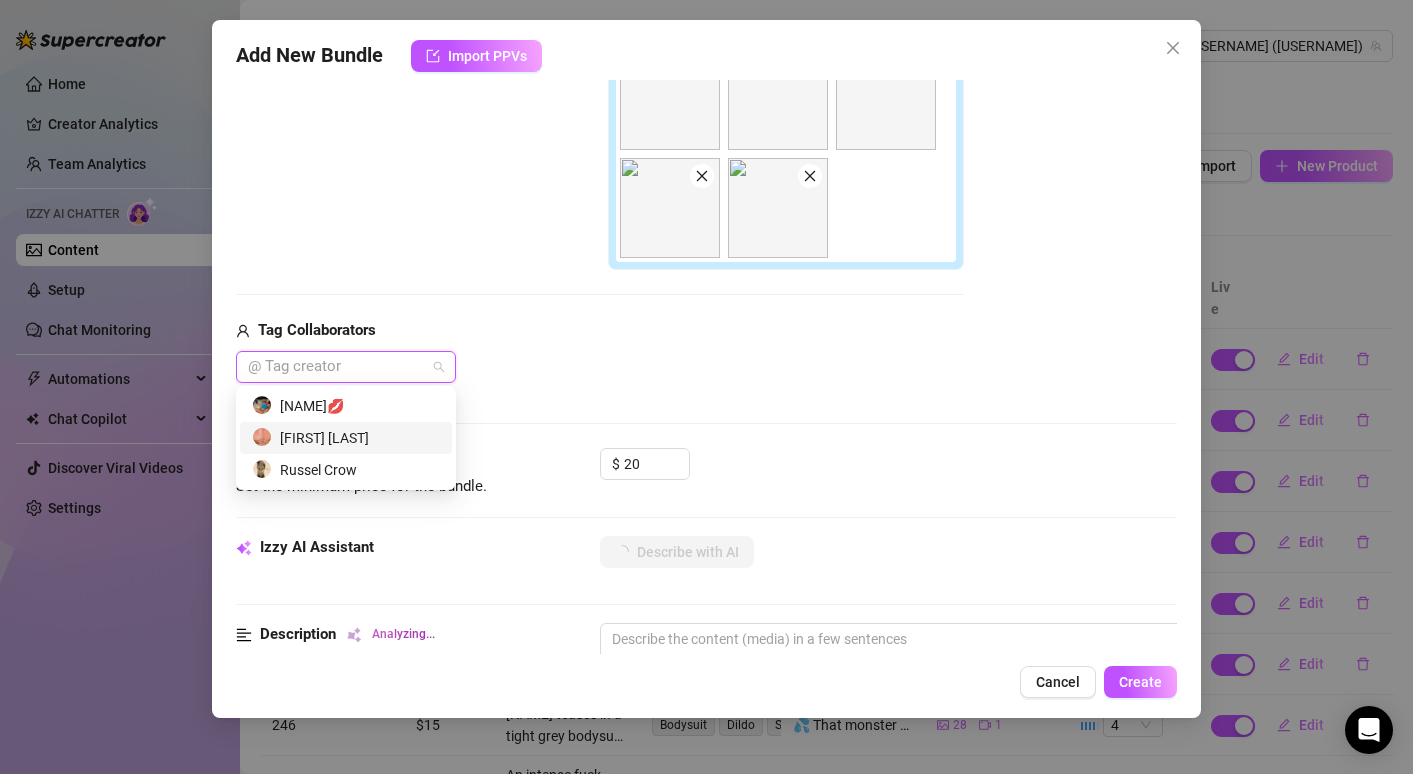 click on "[FIRST] [LAST]" at bounding box center (346, 438) 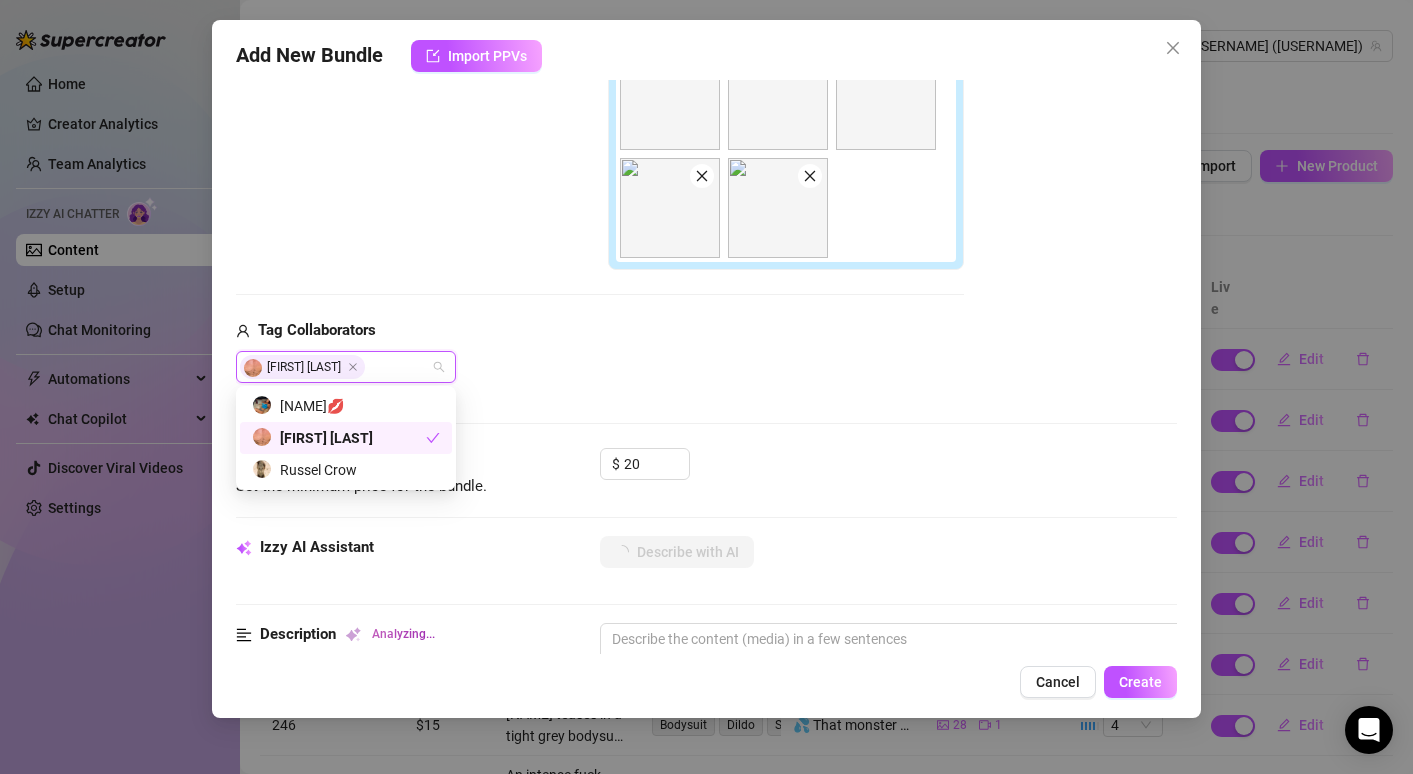 click on "Media Add Media from Vault Free preview Pay to view 09:03 Tag Collaborators [FIRST] [LAST]" at bounding box center [706, 117] 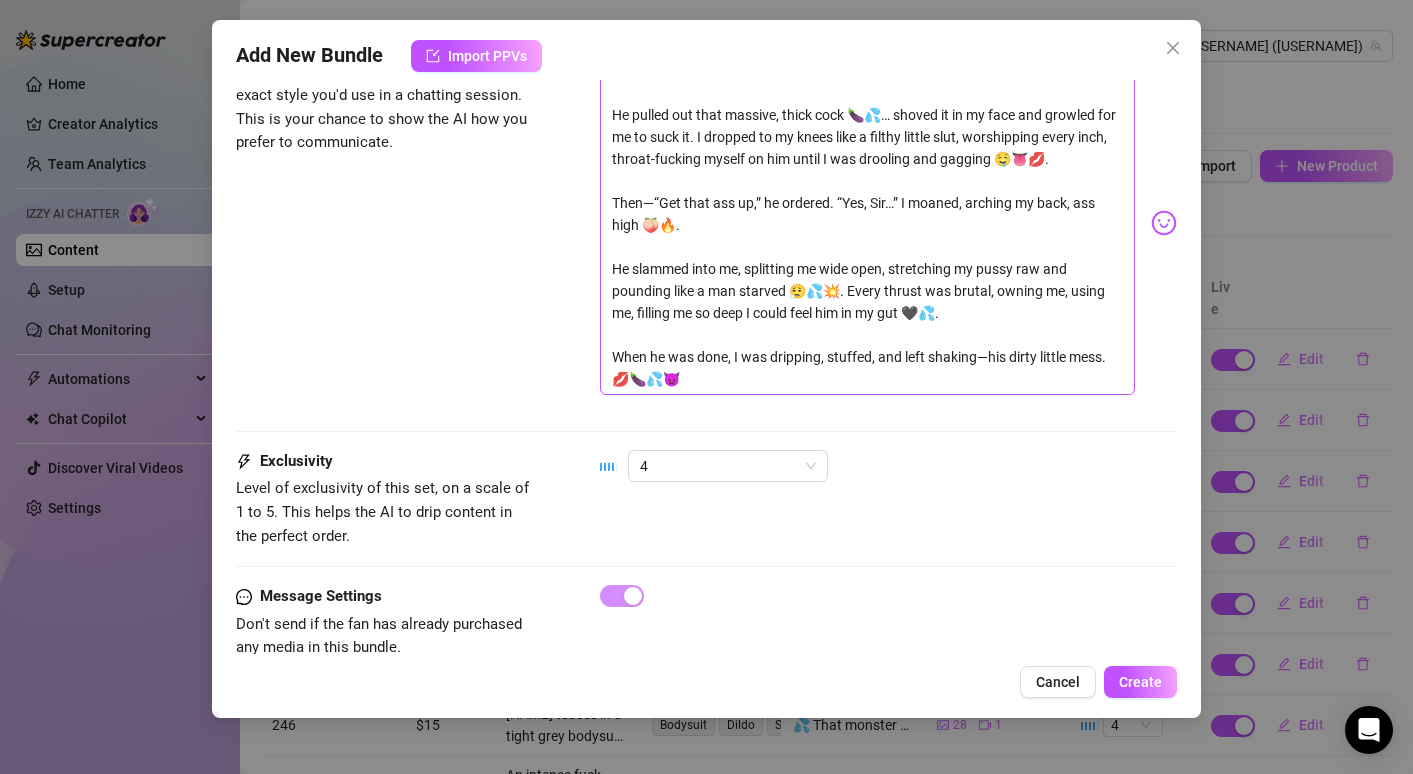 scroll, scrollTop: 1558, scrollLeft: 0, axis: vertical 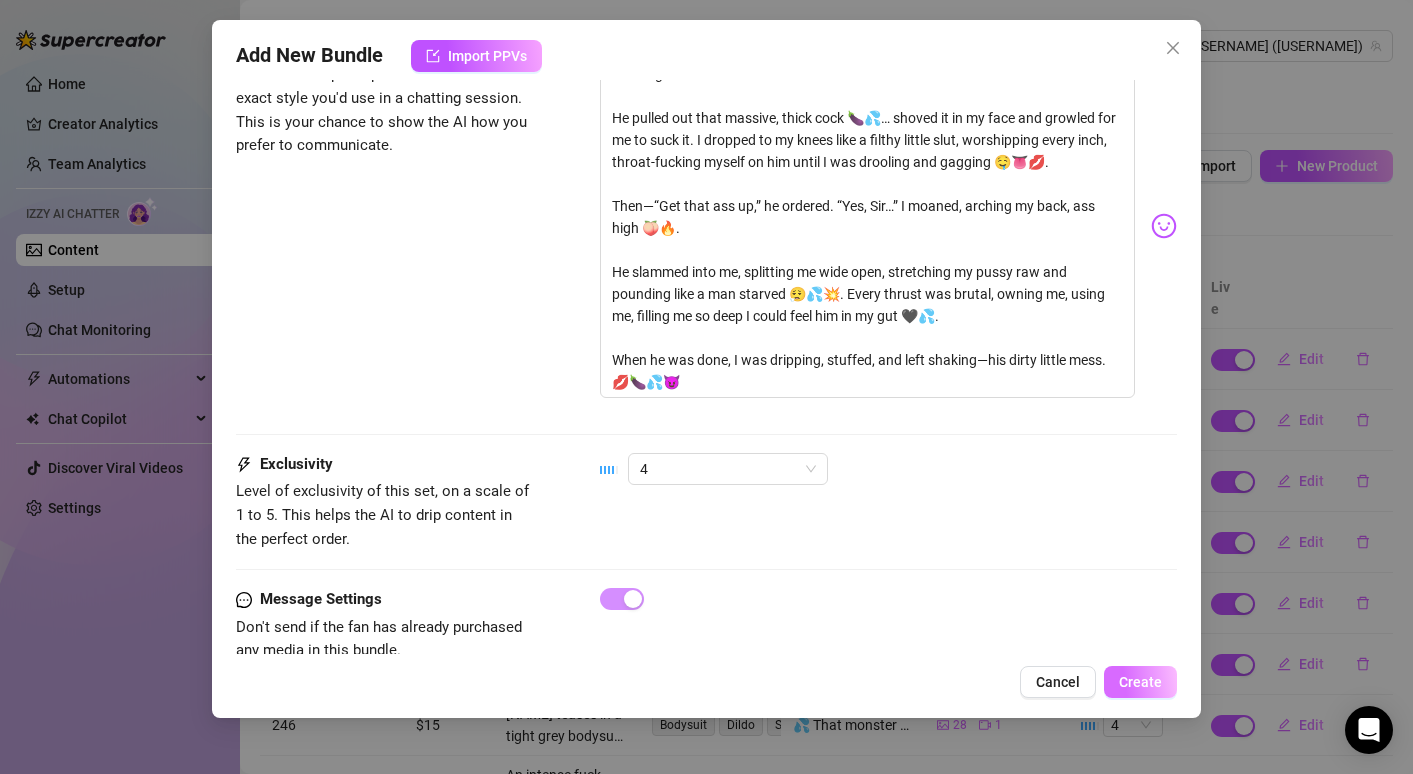 click on "Create" at bounding box center [1140, 682] 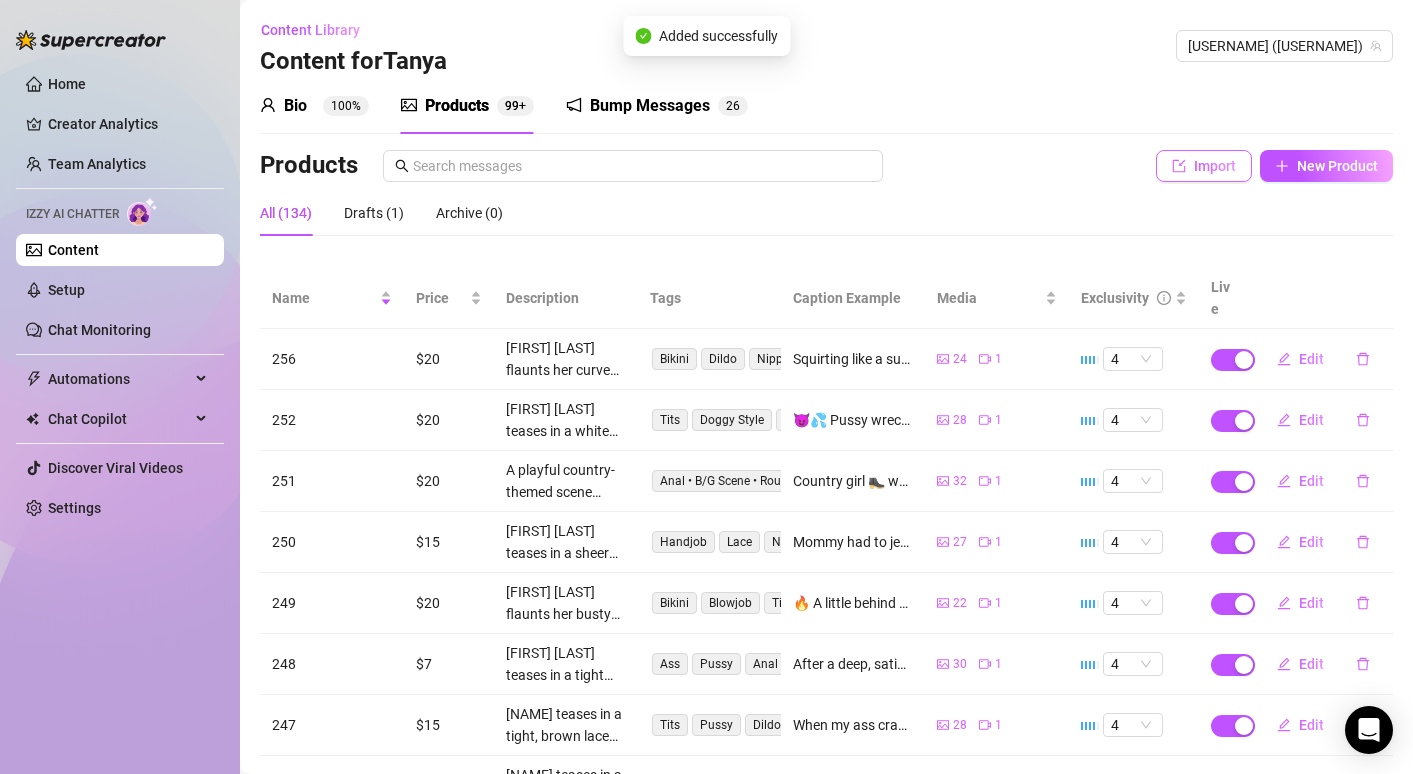 click 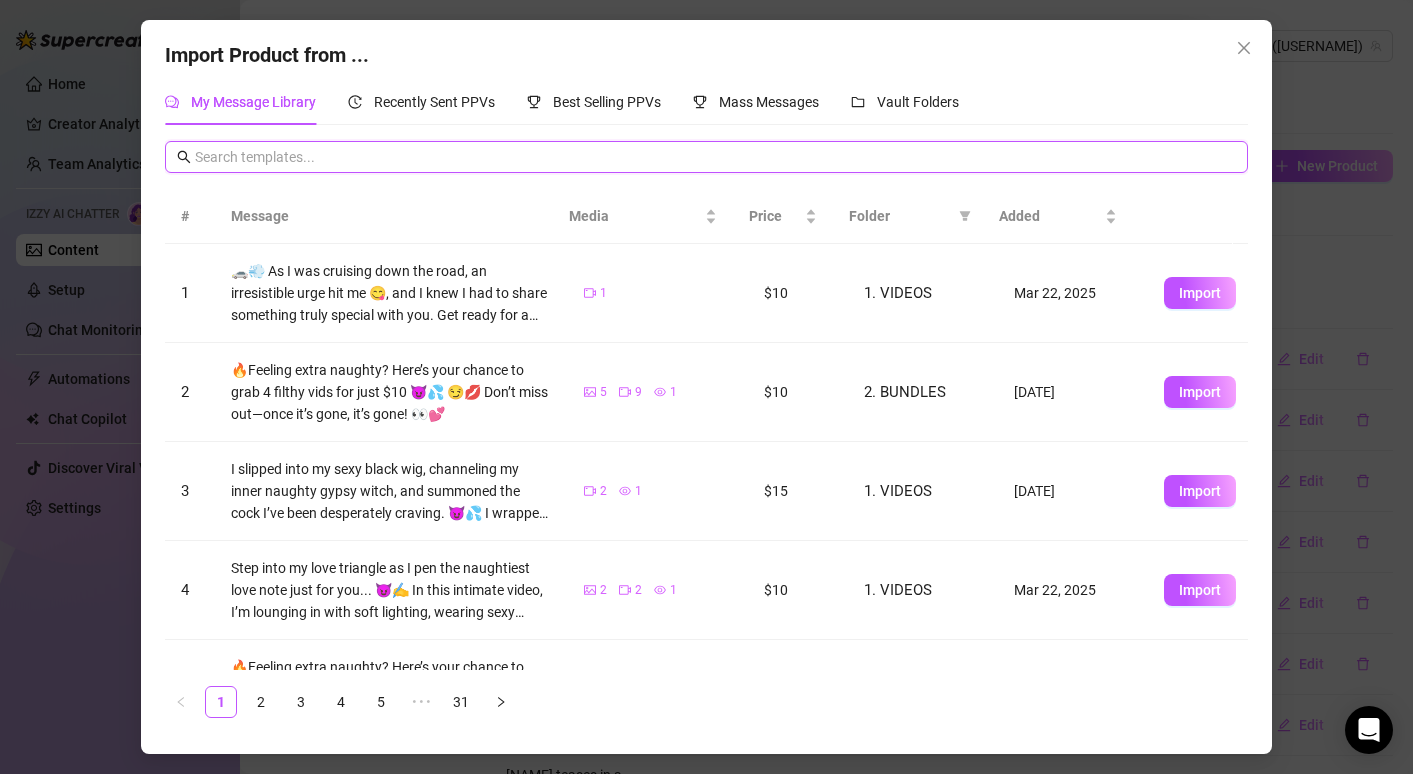 click at bounding box center [715, 157] 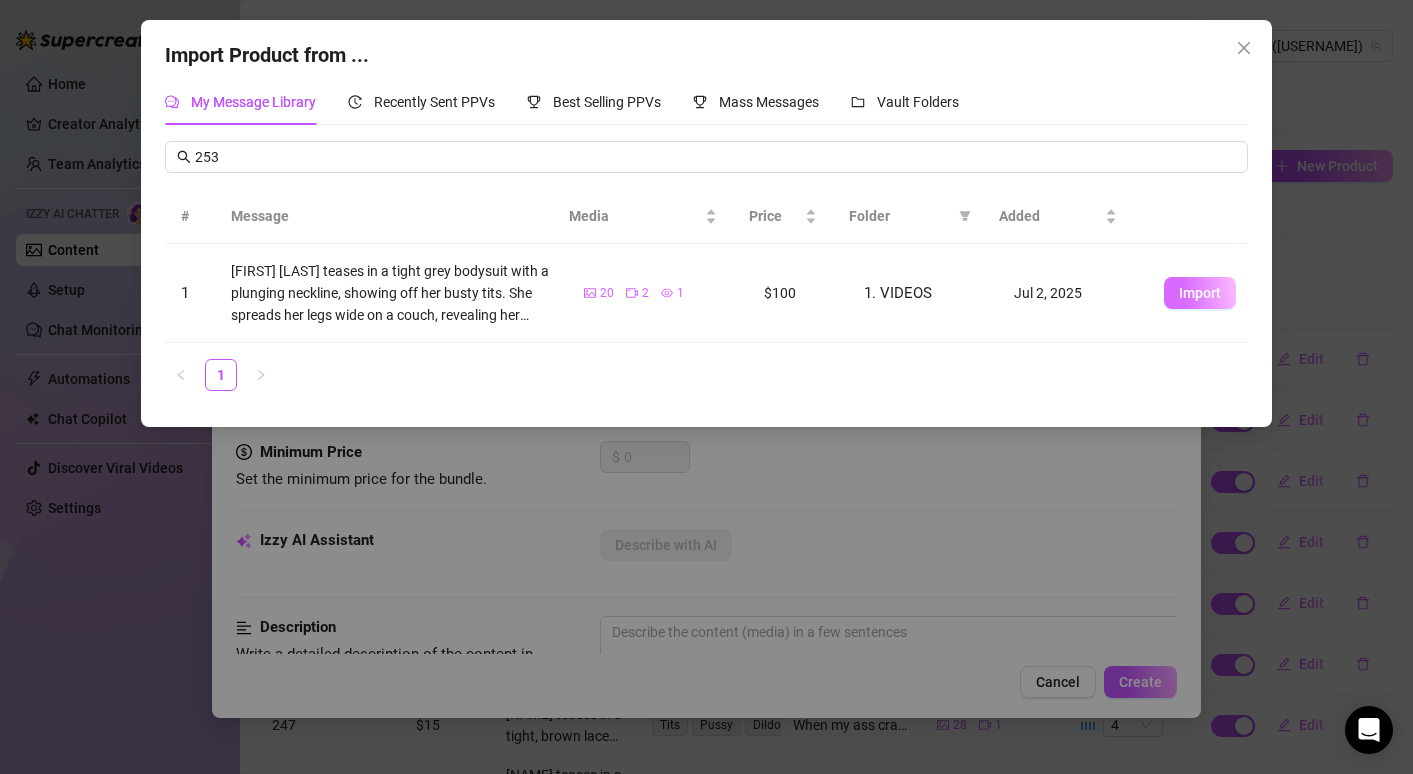 click on "Import" at bounding box center [1200, 293] 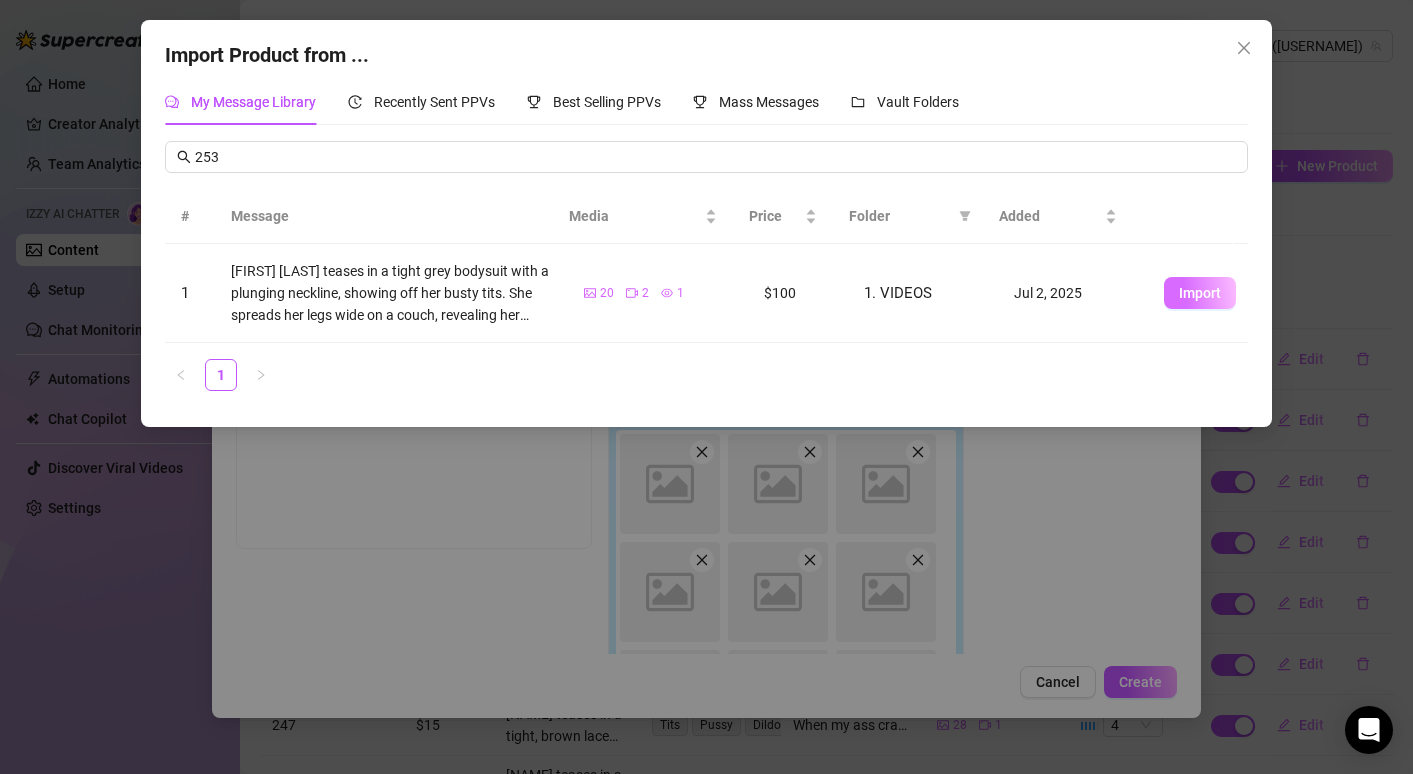 scroll, scrollTop: 3, scrollLeft: 0, axis: vertical 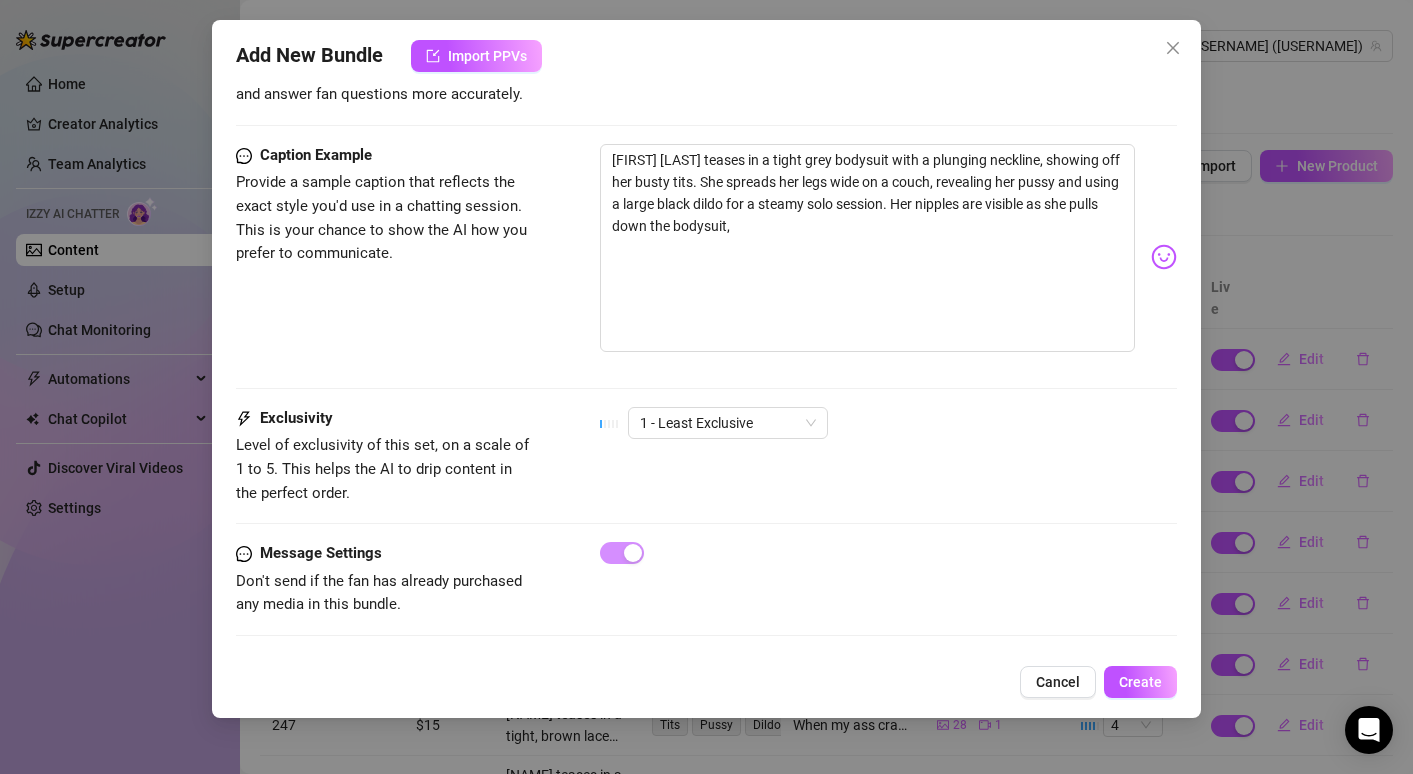 click on "Caption Example Provide a sample caption that reflects the exact style you'd use in a chatting session. This is your chance to show the AI how you prefer to communicate. The art of sucking cock and looking so damn good doing it always blows my mind 😏💋 But baby, I’m a cock-sucking slut through and through—and I love every second of it 😈👅 The way those thick veins feel against my tongue, the way the head of that massive cock presses on my lips and glides over my eager tongue, teasing that perfect ridge 🍆💦 I take it deeper… and deeper… until my spit’s dripping down the shaft, making it so slick and messy 🤤👄 Every stroke, every swirl of my tongue, building him up until he explodes—filling my mouth and painting my face in his hot cum 💦🔥 God, I’m such a good little cock-hungry slut 😇💦" at bounding box center (706, 275) 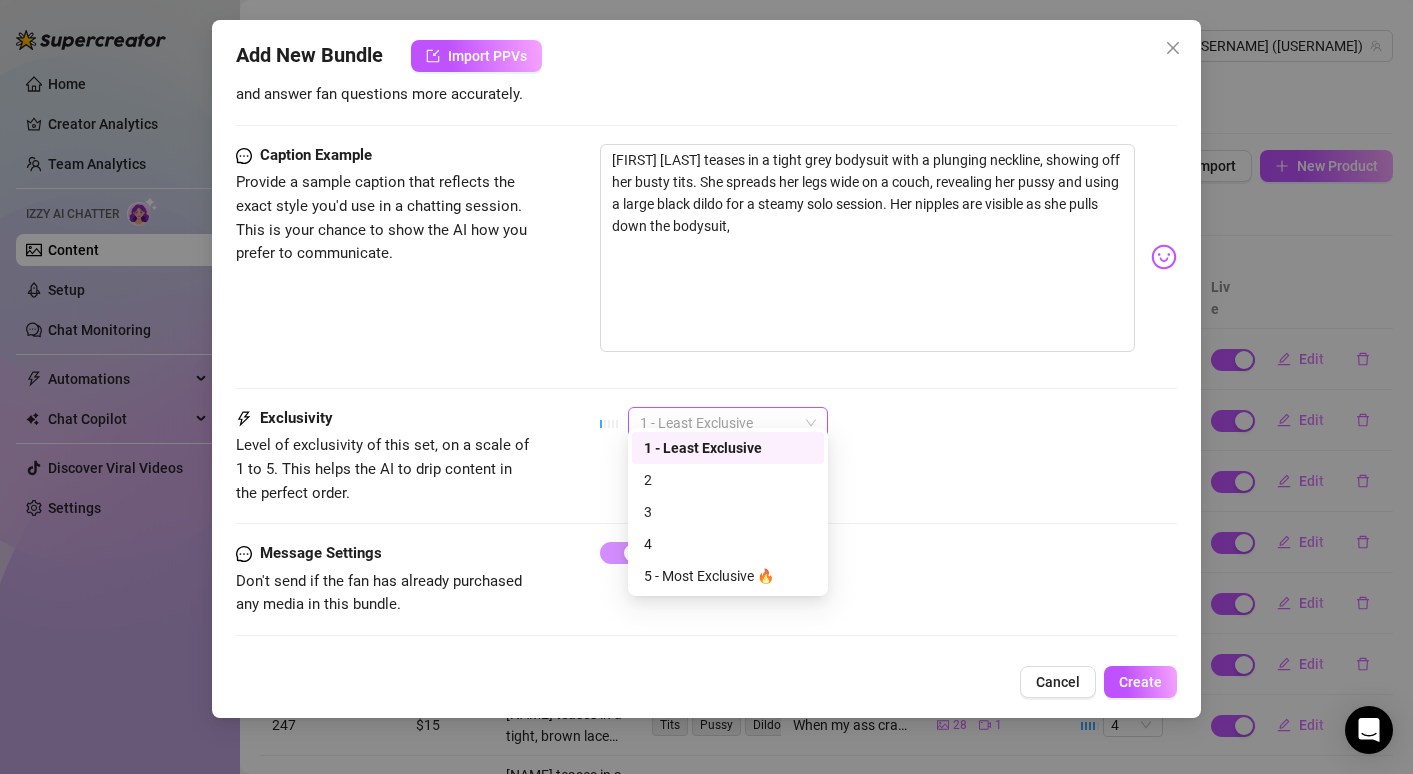 click on "1 - Least Exclusive" at bounding box center (728, 423) 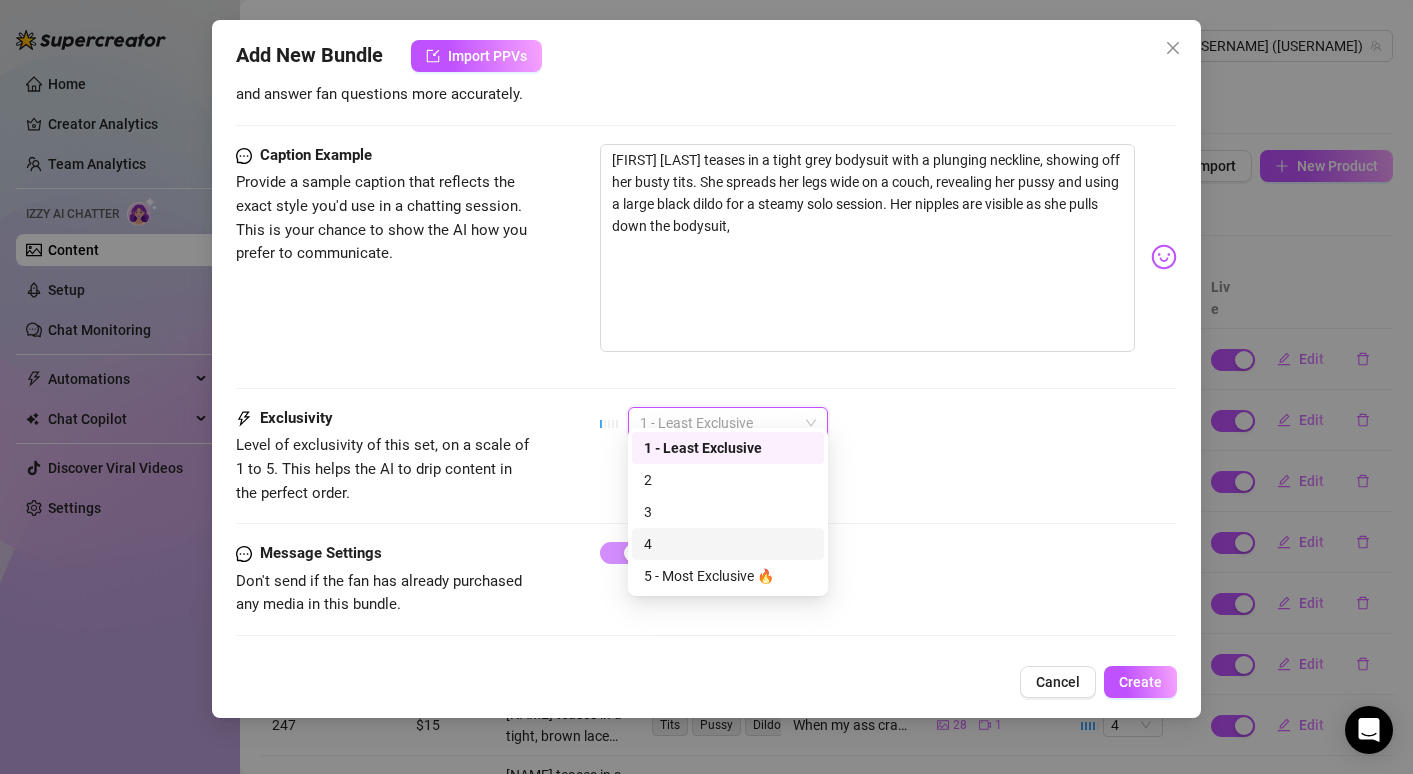 click on "4" at bounding box center [728, 544] 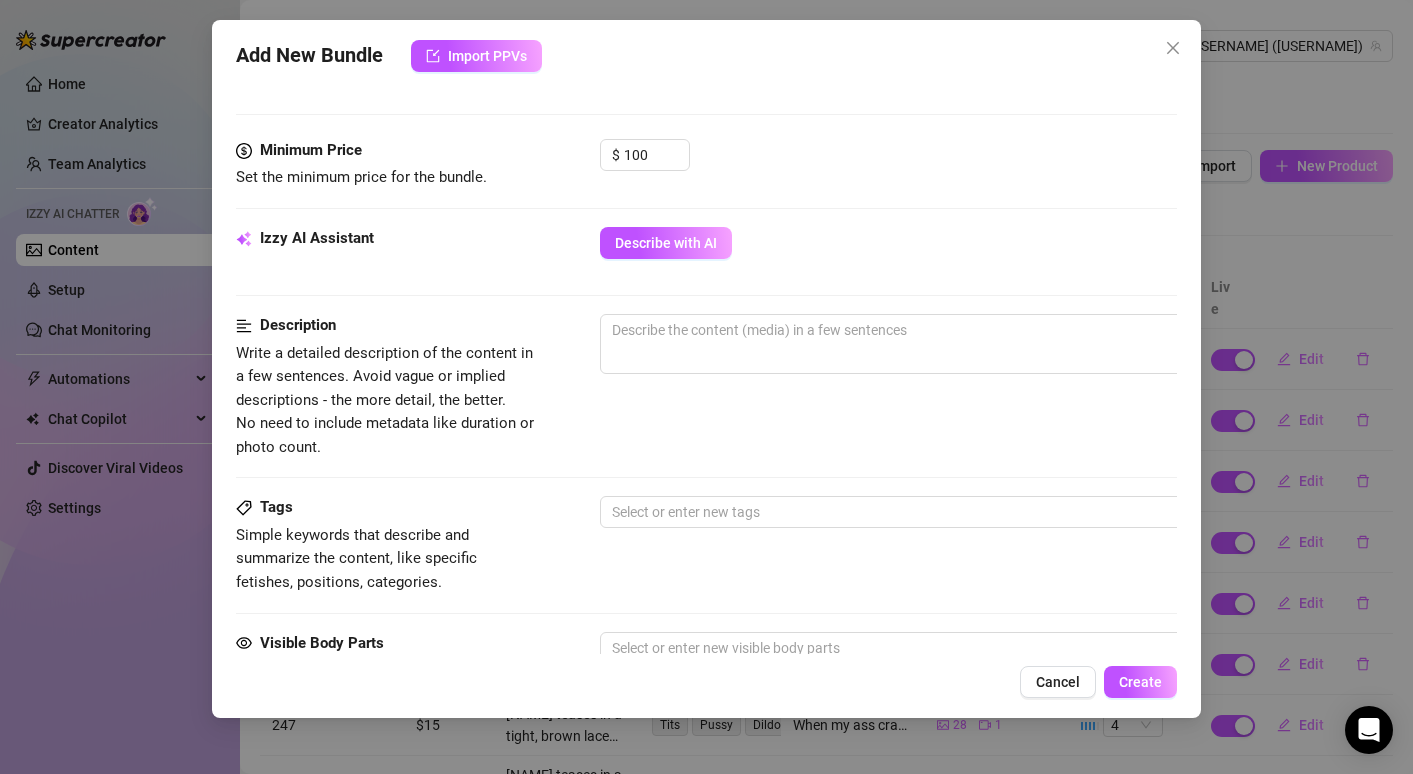 scroll, scrollTop: 815, scrollLeft: 0, axis: vertical 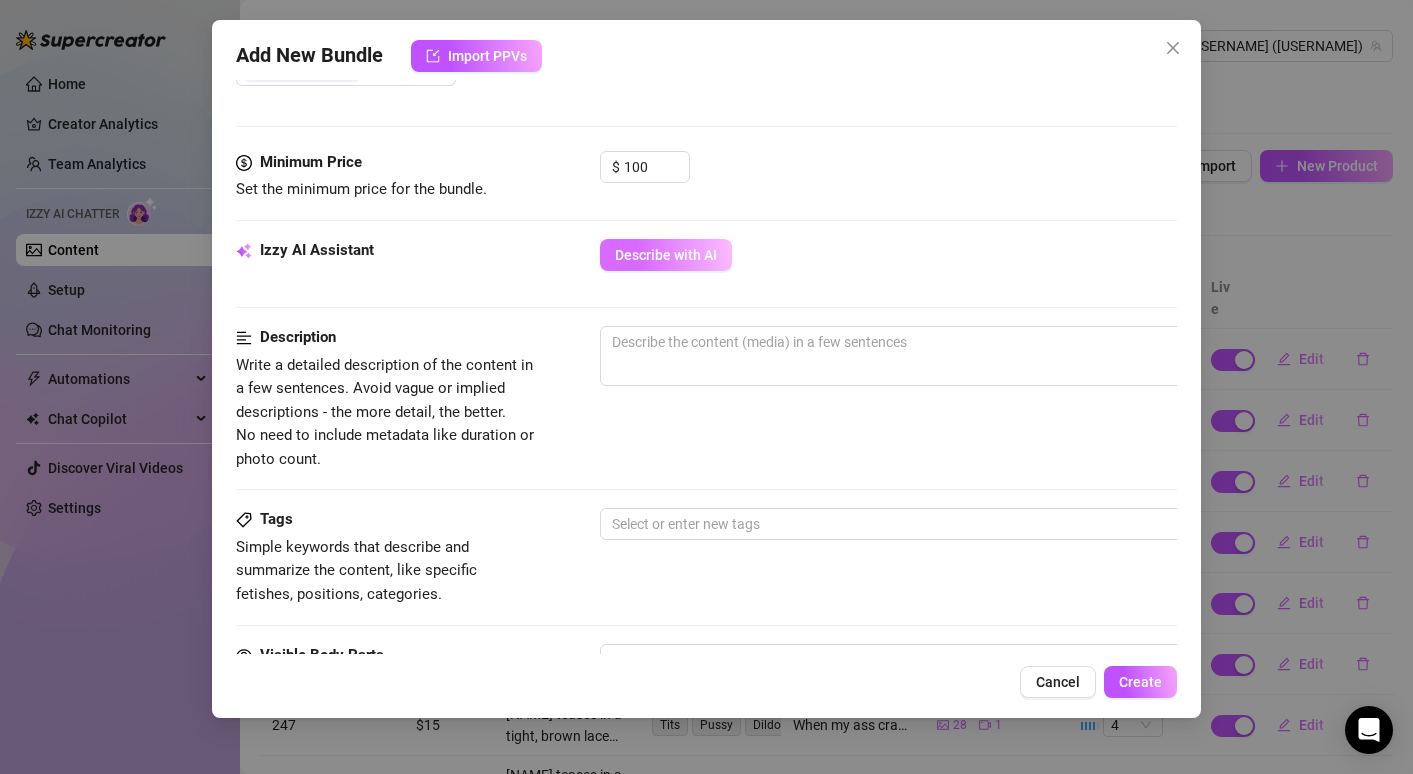 click on "Describe with AI" at bounding box center (666, 255) 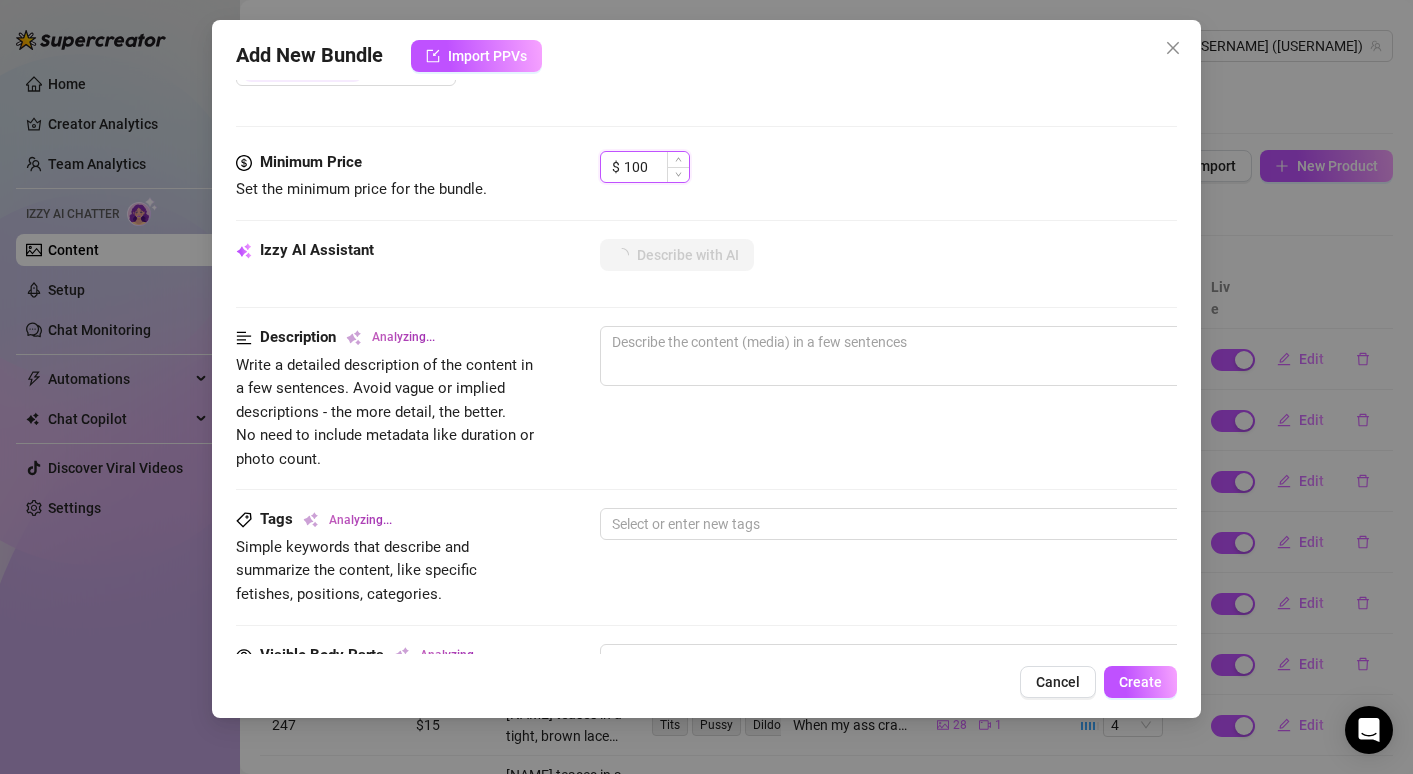 click on "100" at bounding box center [656, 167] 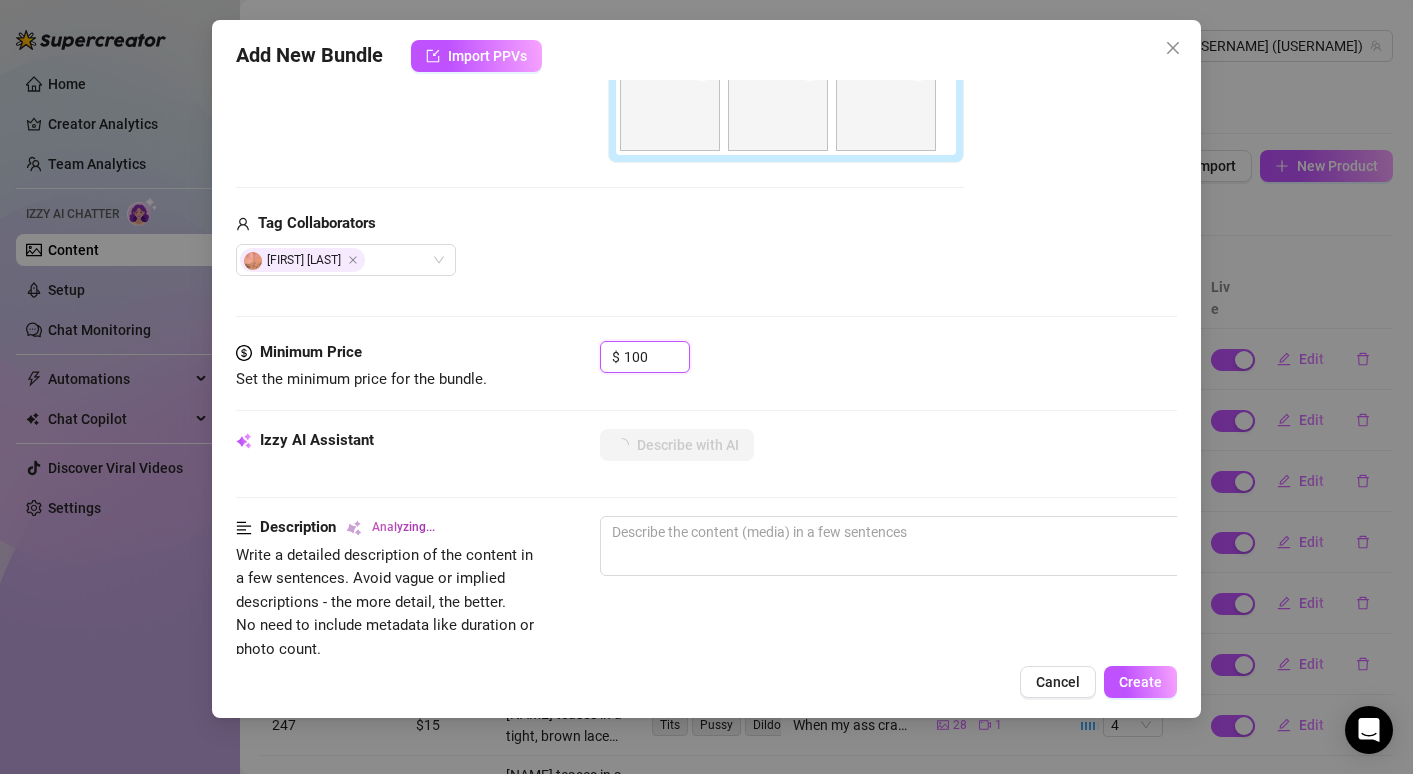 scroll, scrollTop: 467, scrollLeft: 0, axis: vertical 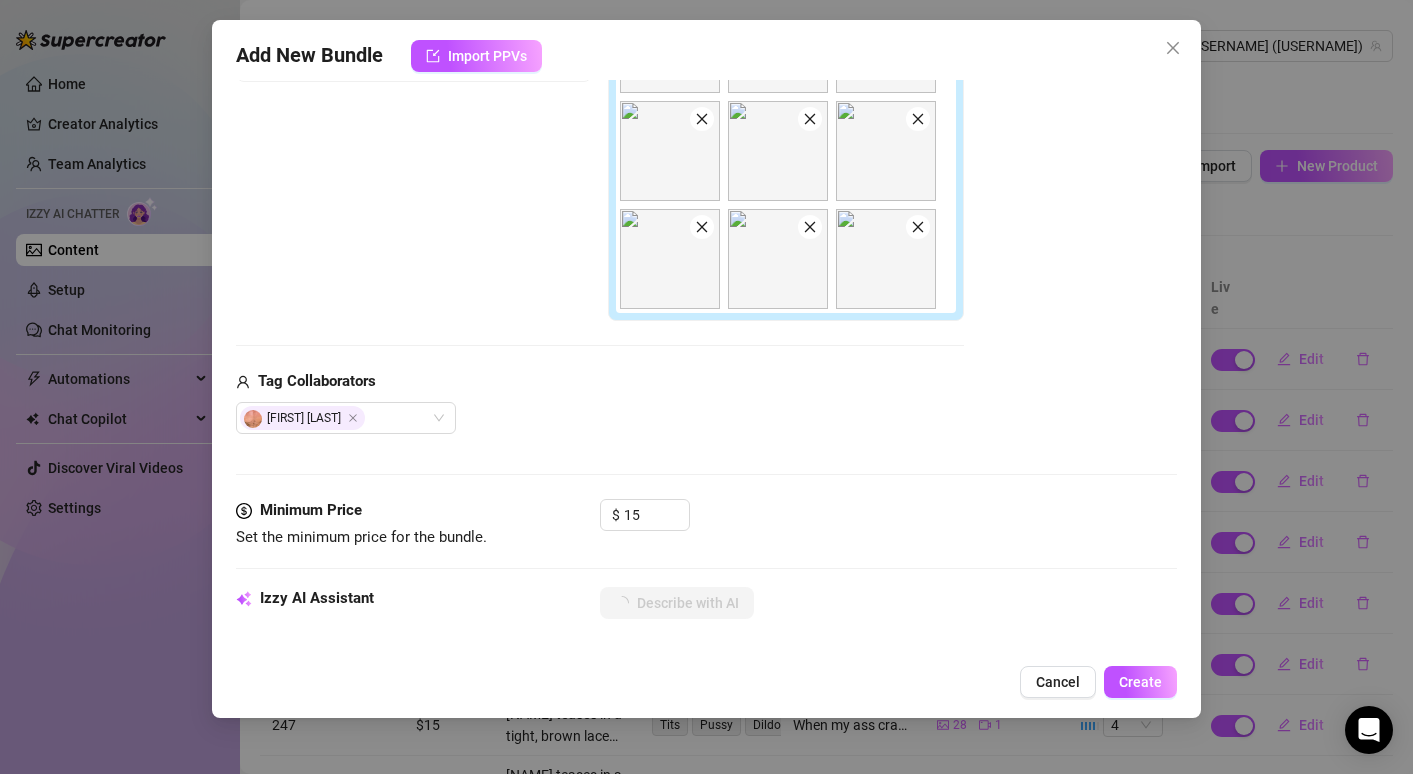 click on "Media Add Media from Vault Free preview Pay to view 08:29 Tag Collaborators [NAME]" at bounding box center [706, 168] 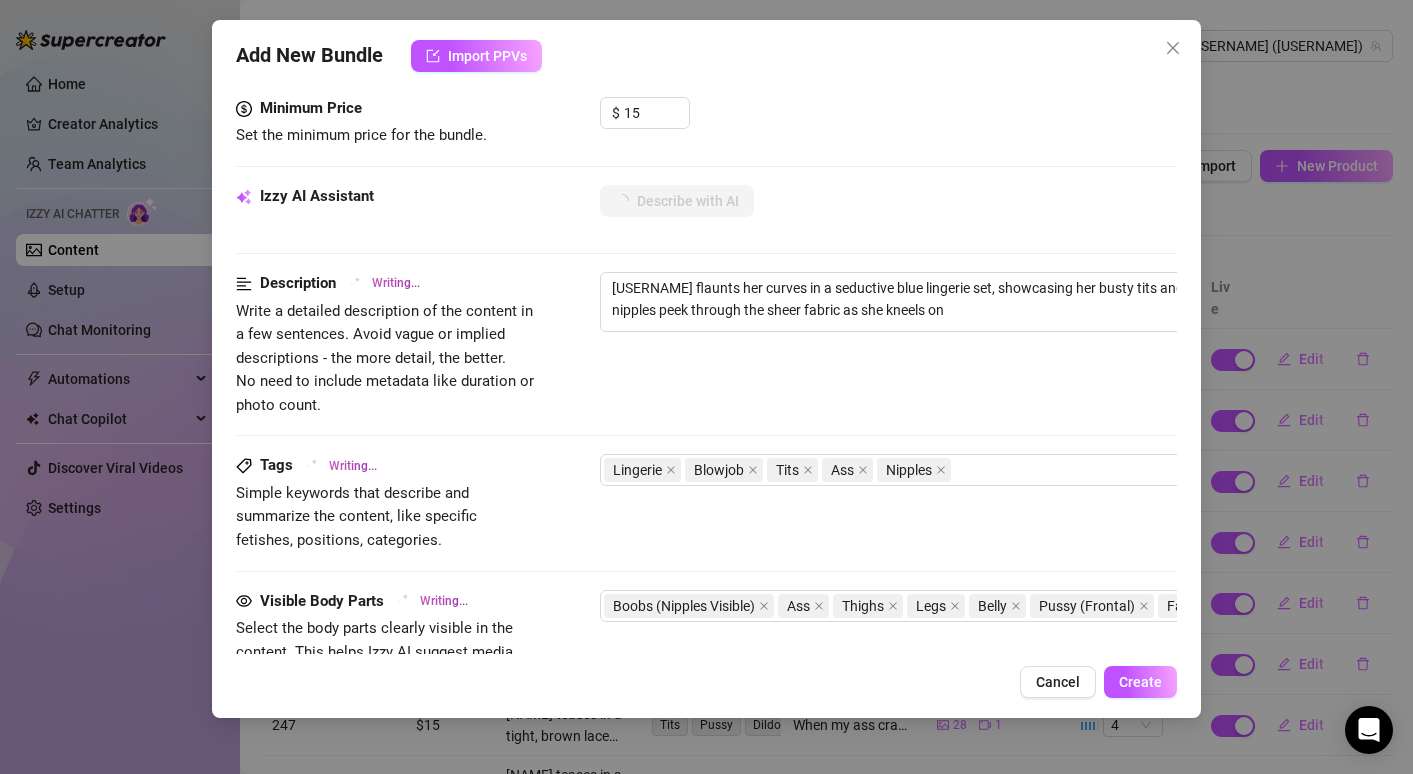 scroll, scrollTop: 671, scrollLeft: 0, axis: vertical 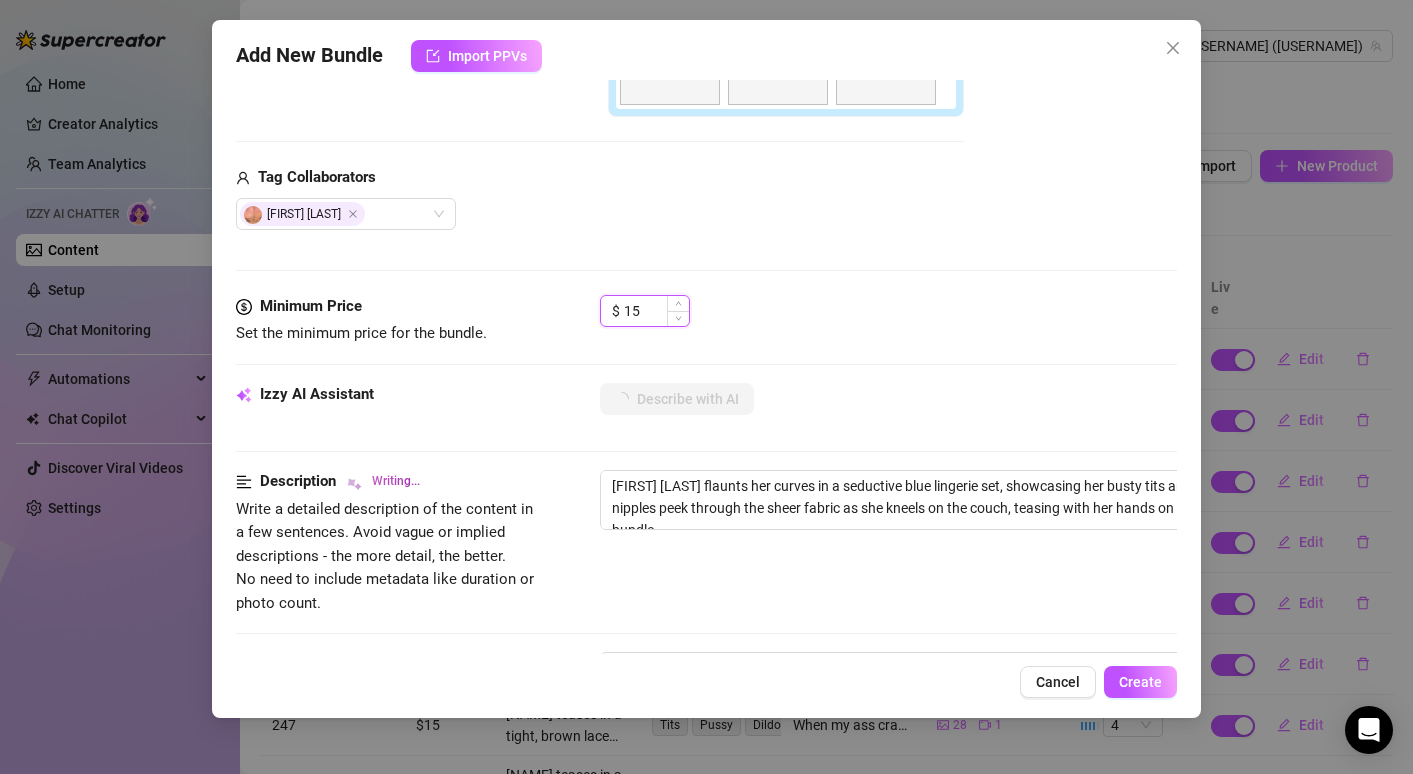 click on "15" at bounding box center (656, 311) 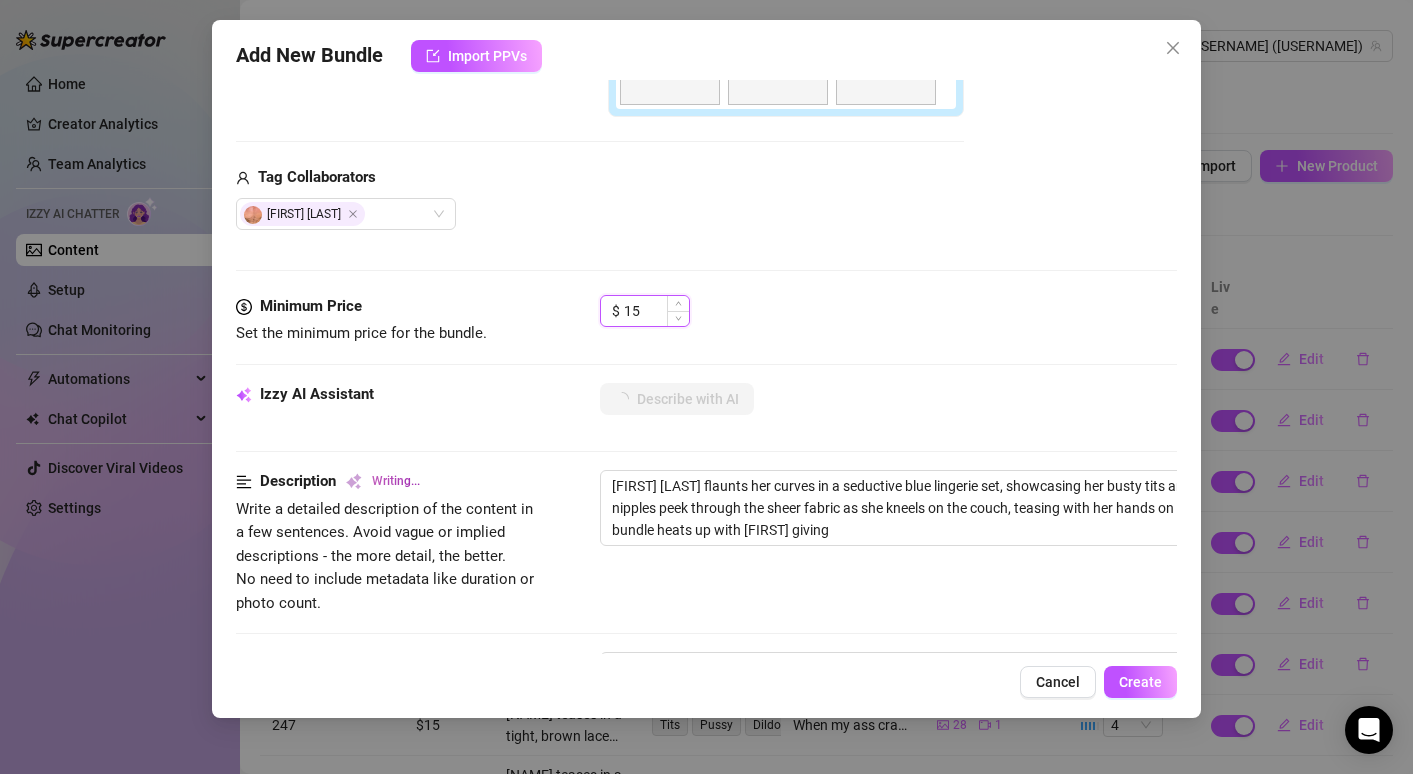 click on "15" at bounding box center (656, 311) 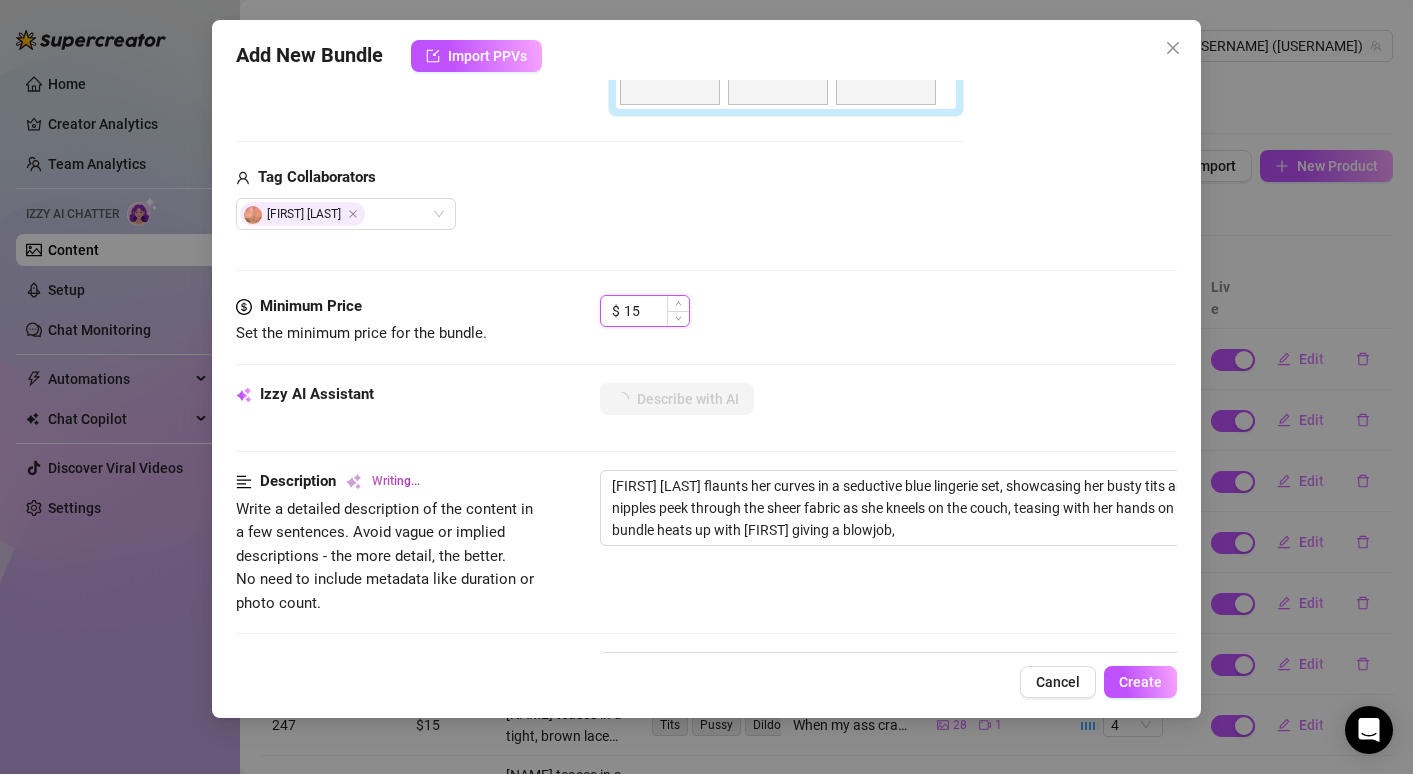 click on "15" at bounding box center [656, 311] 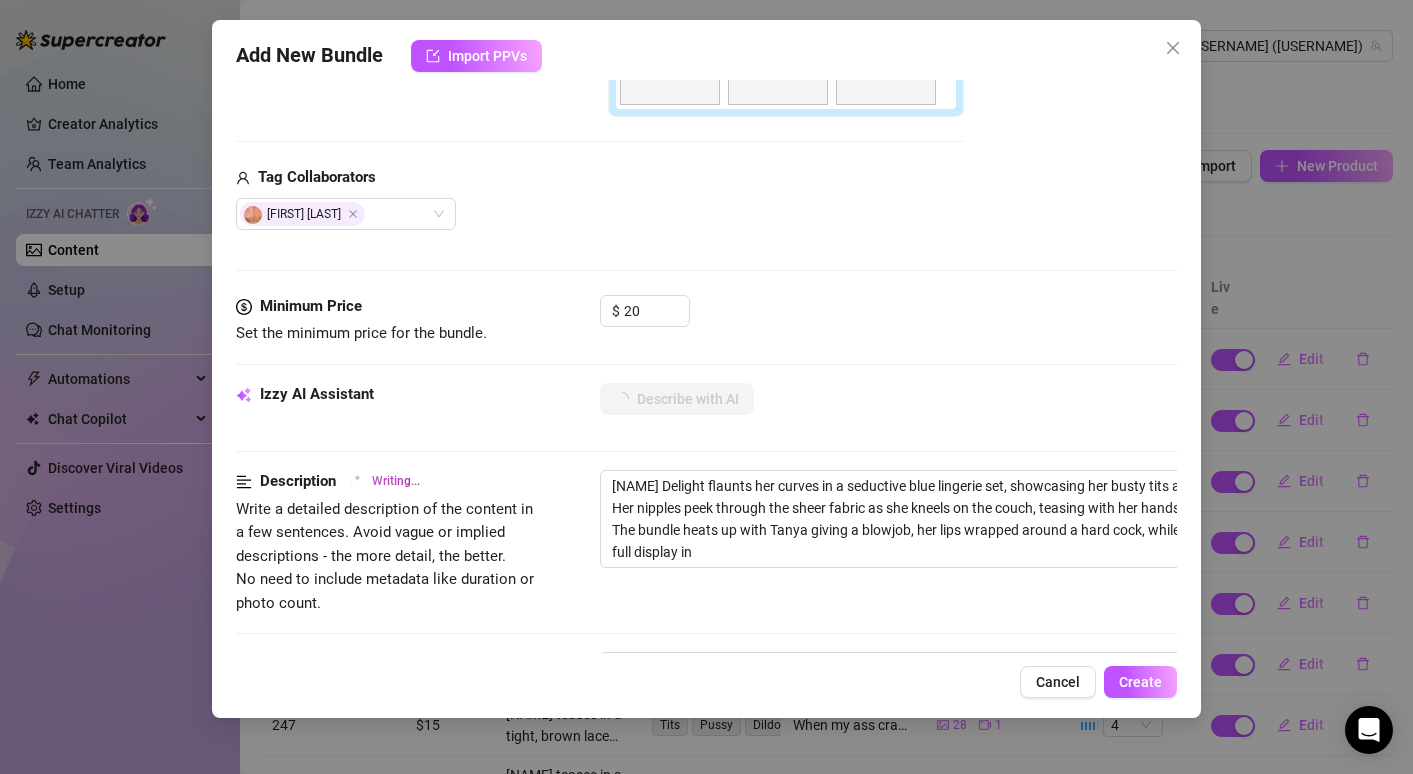 click on "Media Add Media from Vault Free preview Pay to view 08:29 Tag Collaborators [NAME]" at bounding box center [706, -36] 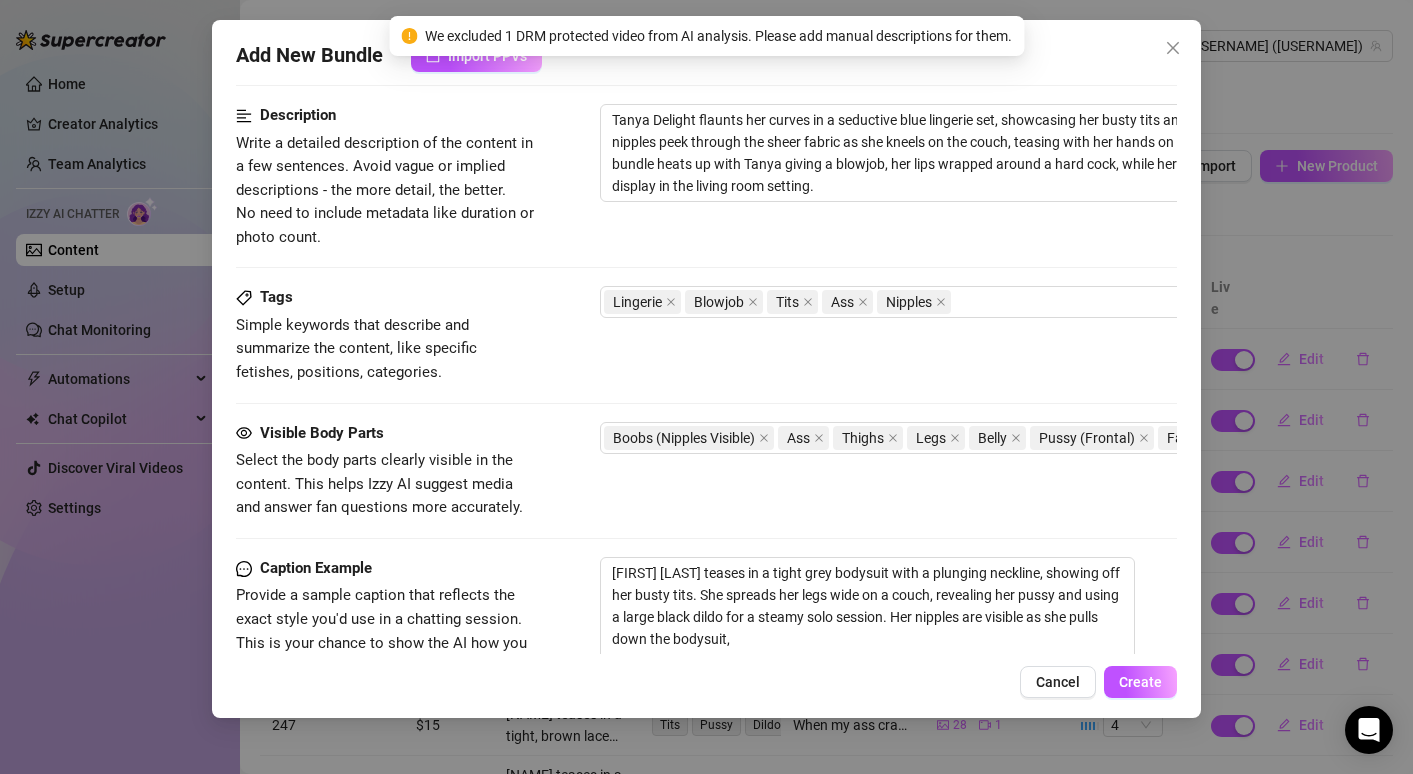 scroll, scrollTop: 1346, scrollLeft: 0, axis: vertical 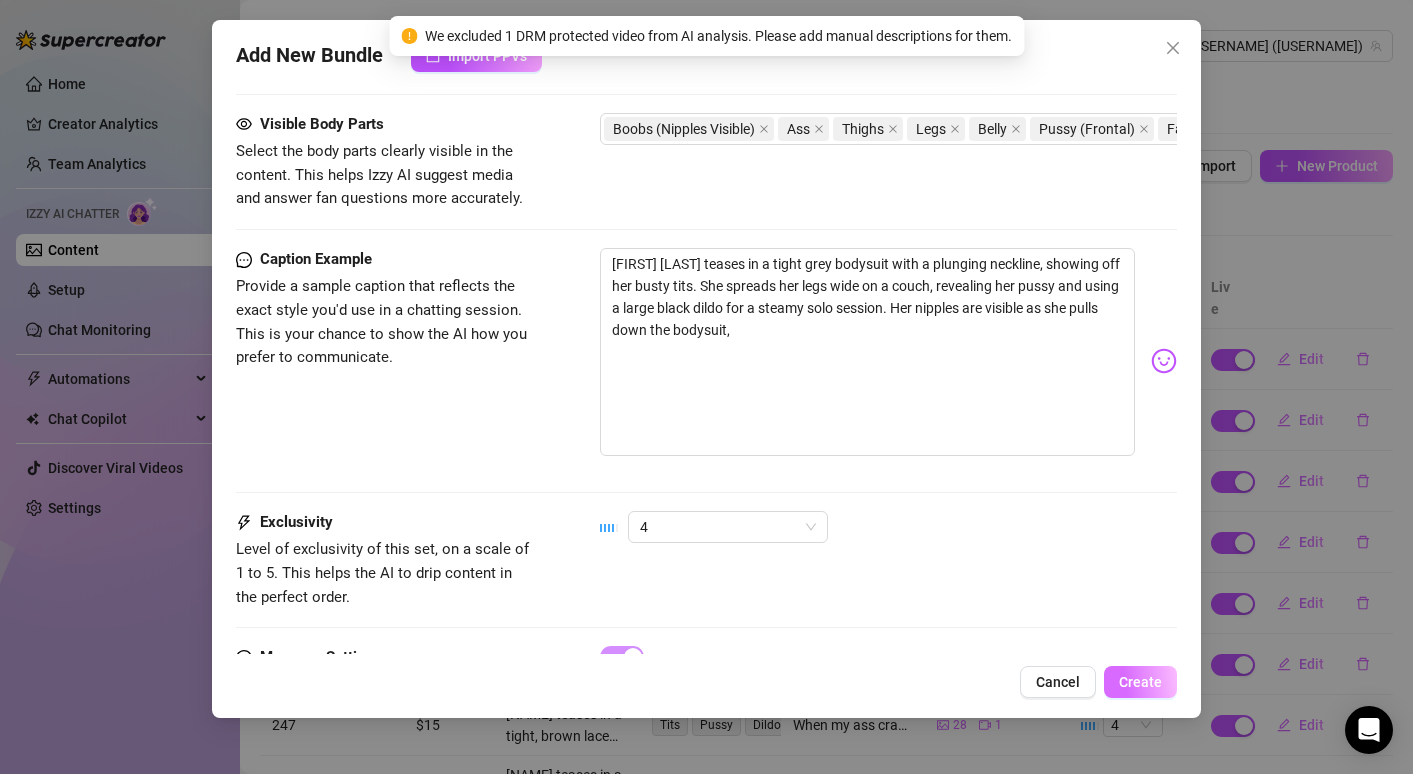 click on "Create" at bounding box center [1140, 682] 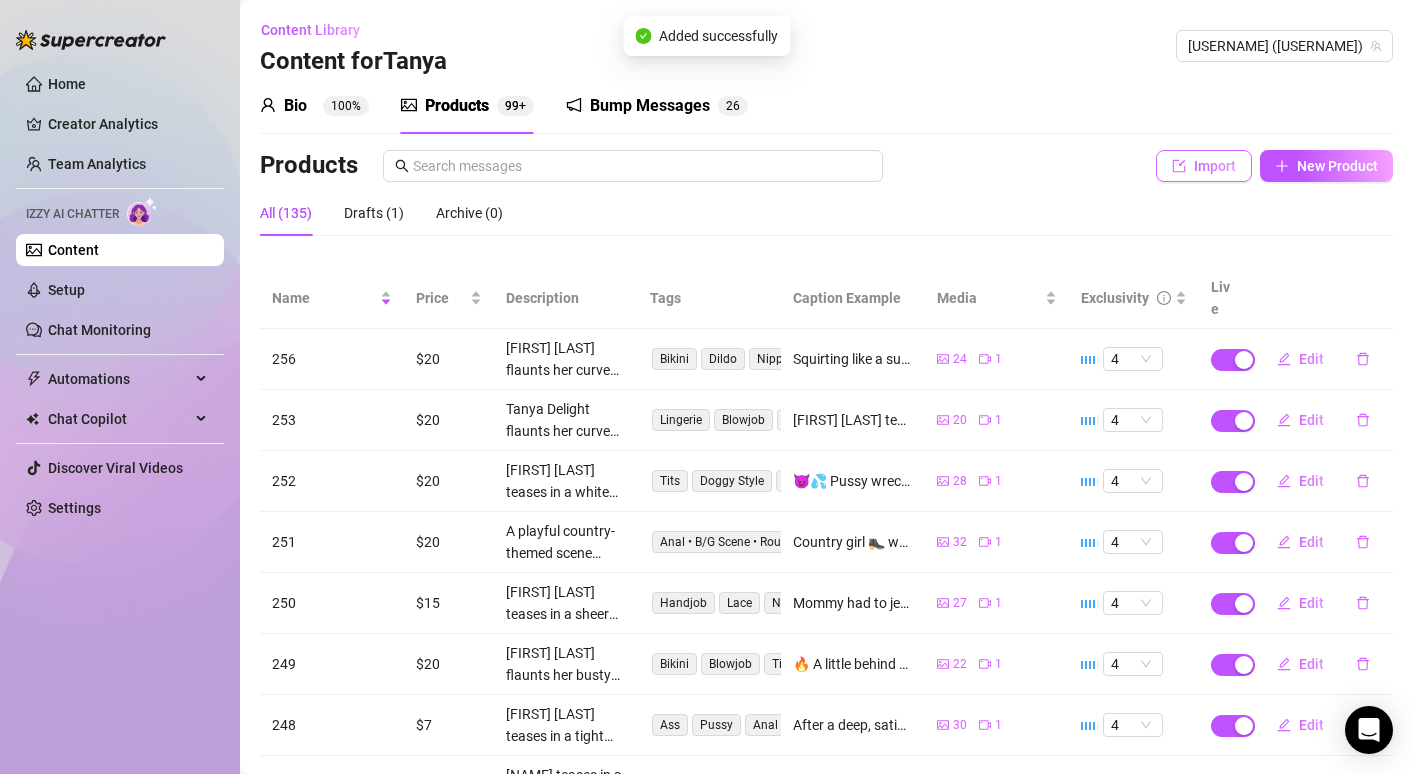 click on "Import" at bounding box center (1215, 166) 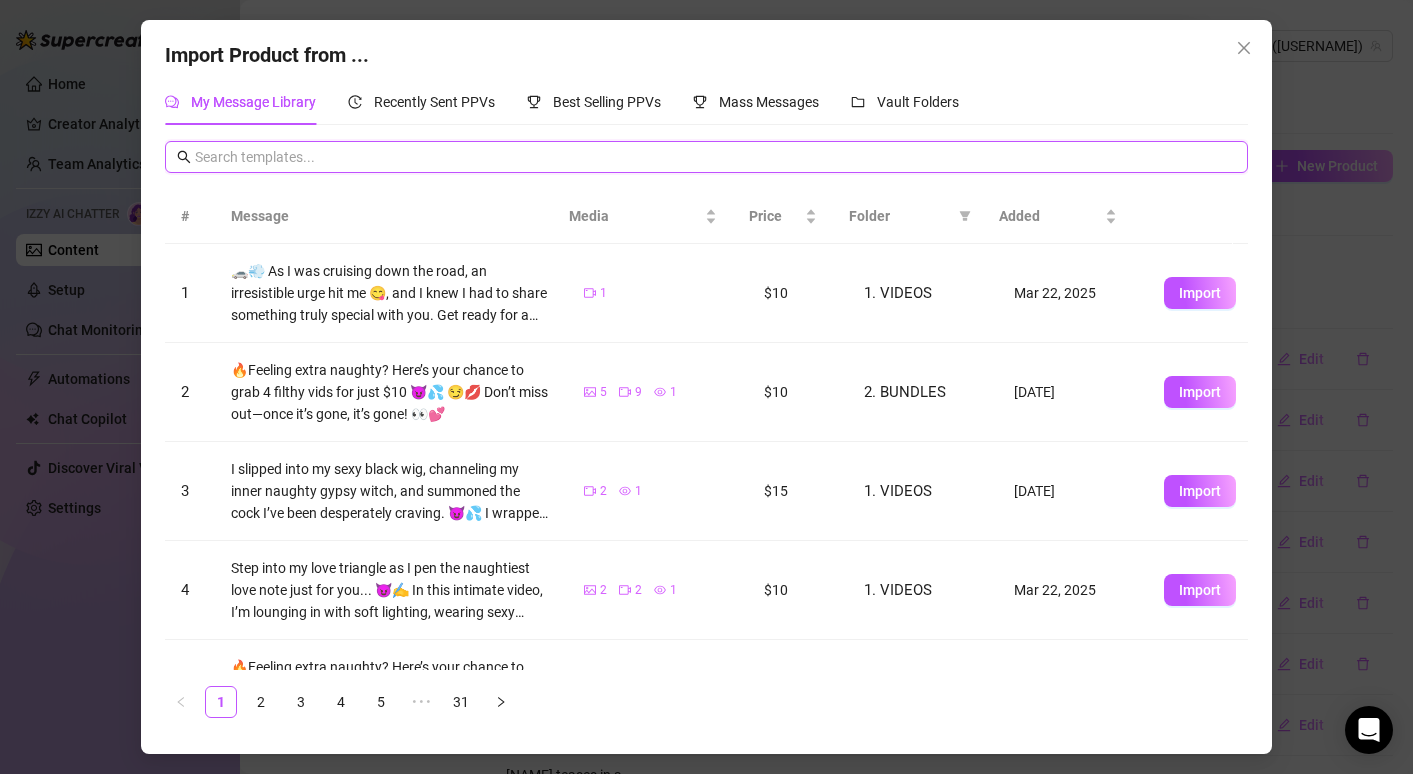 click at bounding box center (715, 157) 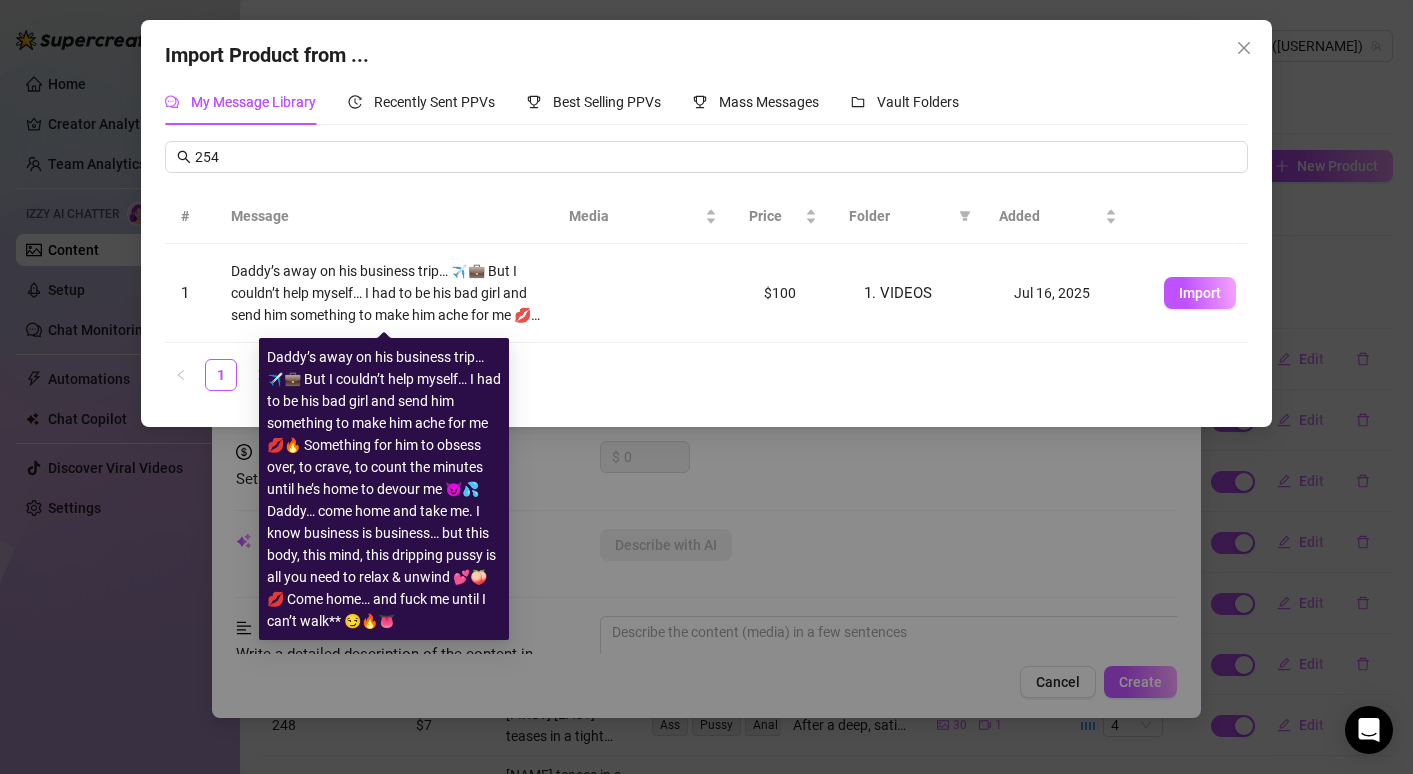 click on "Daddy’s away on his business trip… ✈️💼
But I couldn’t help myself… I had to be his bad girl and send him something to make him ache for me 💋🔥
Something for him to obsess over, to crave, to count the minutes until he’s home to devour me 😈💦
Daddy… come home and take me.
I know business is business… but this body, this mind, this dripping pussy is all you need to relax & unwind 💕🍑💋
Come home… and fuck me until I can’t walk** 😏🔥👅" at bounding box center [391, 293] 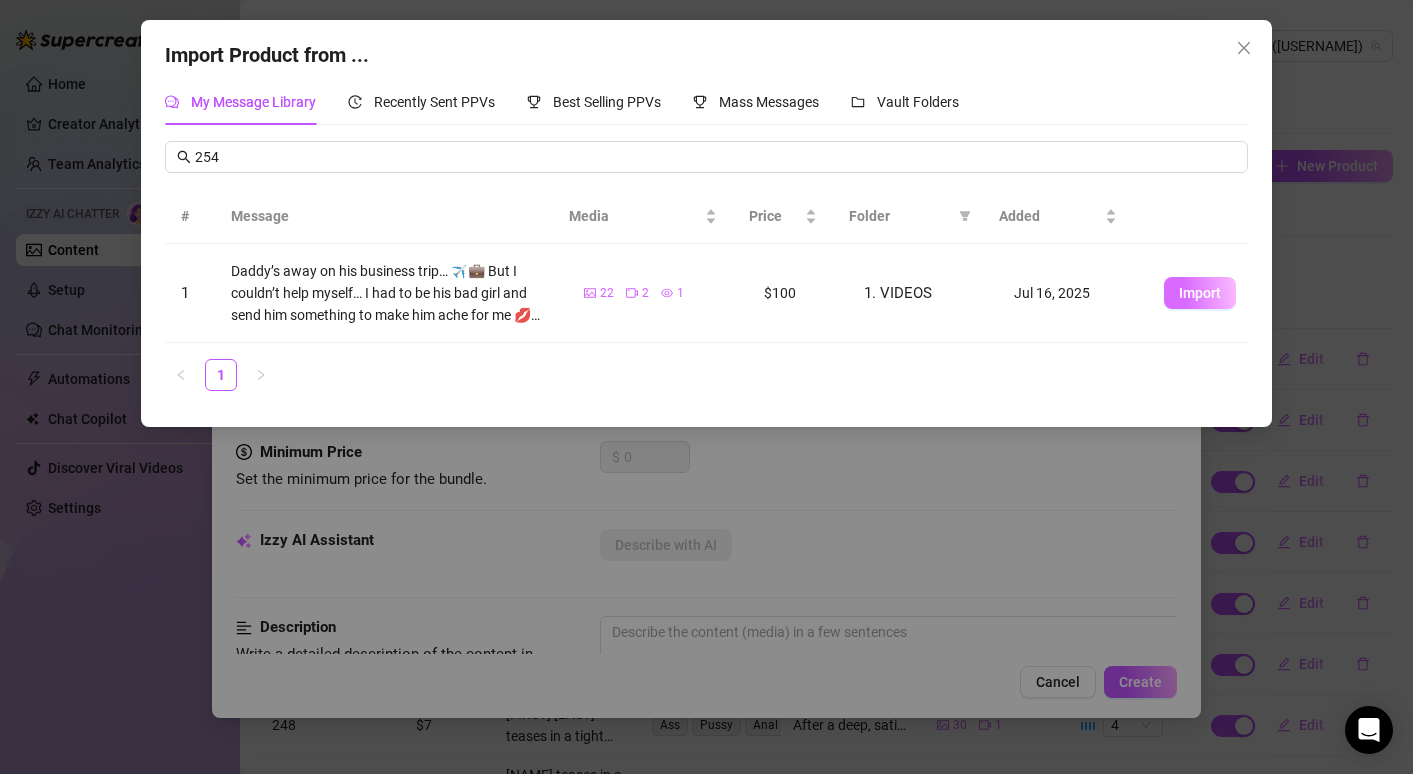 click on "Import" at bounding box center (1200, 293) 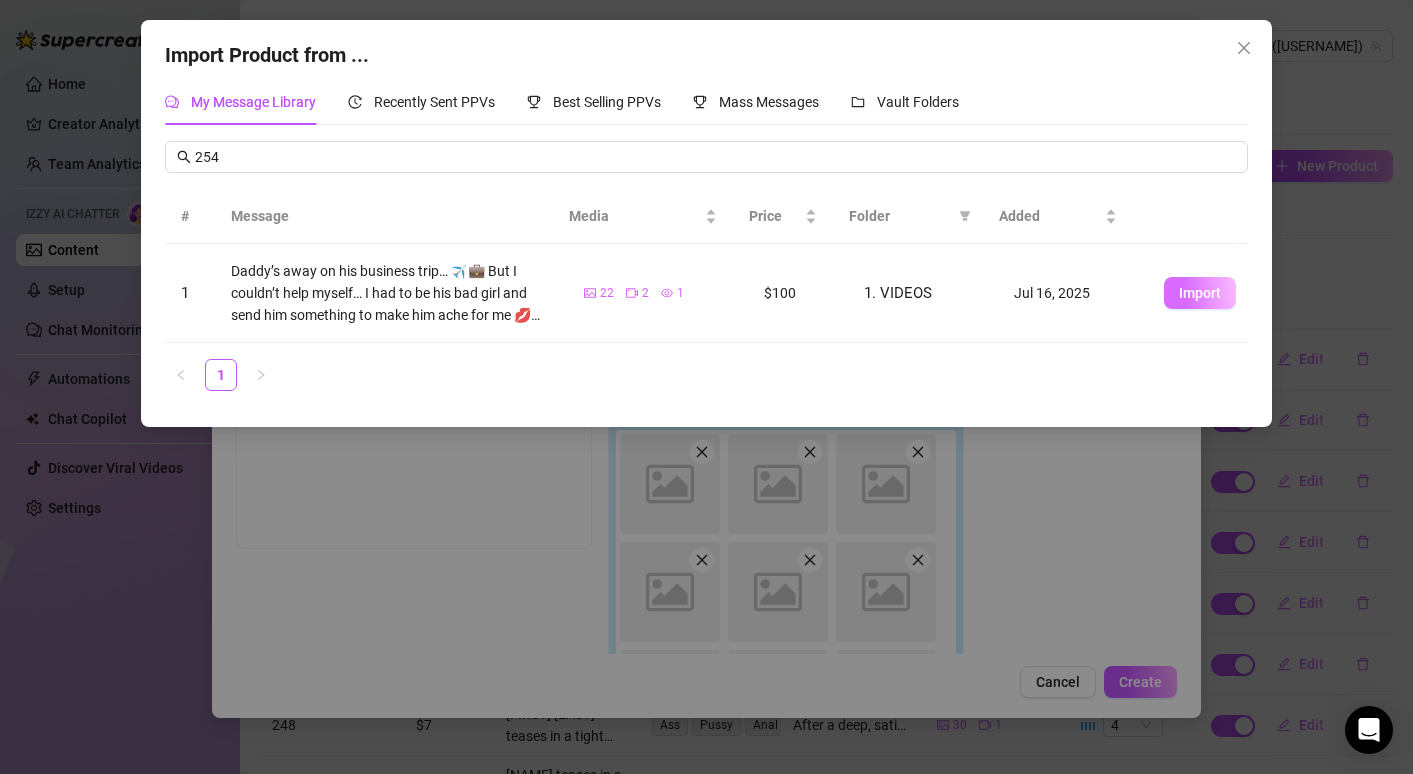 scroll, scrollTop: 3, scrollLeft: 0, axis: vertical 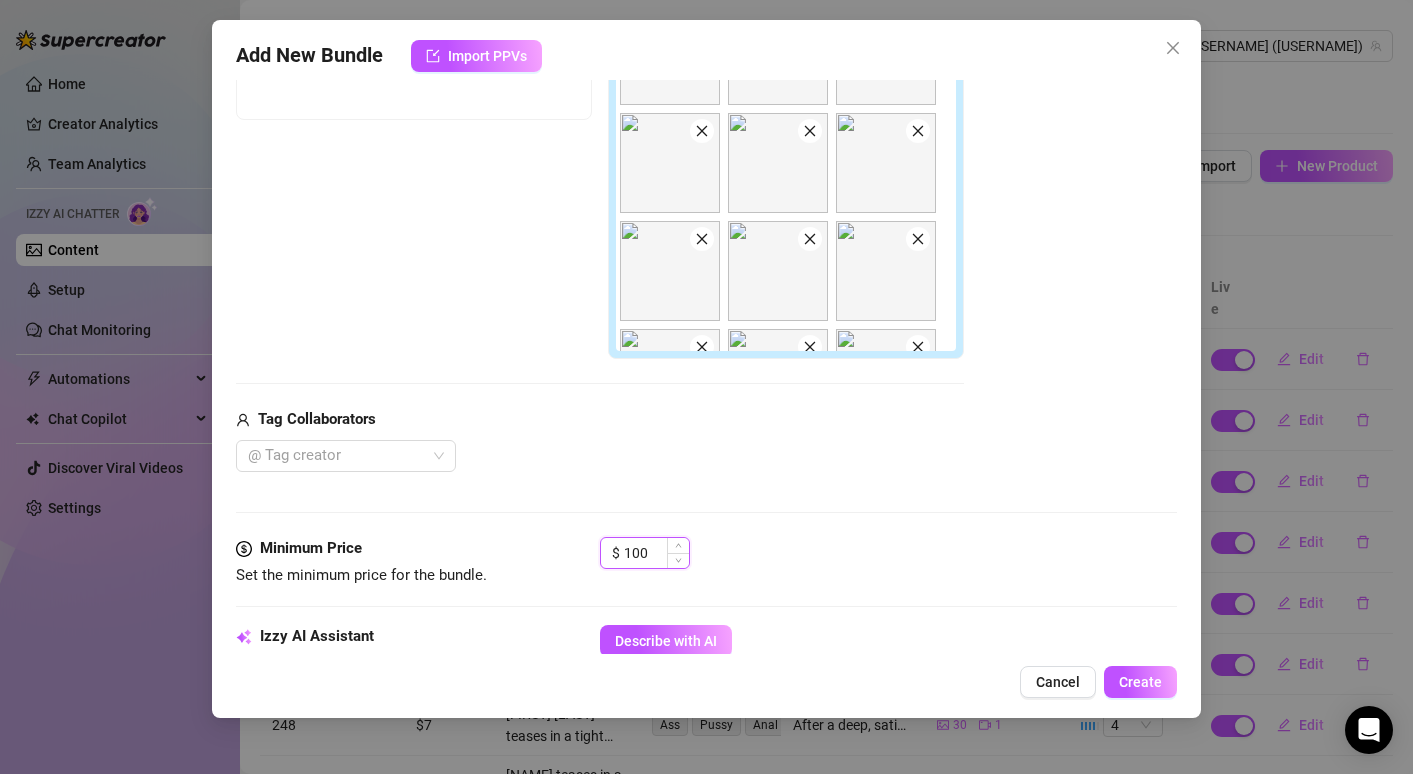 click on "100" at bounding box center [656, 553] 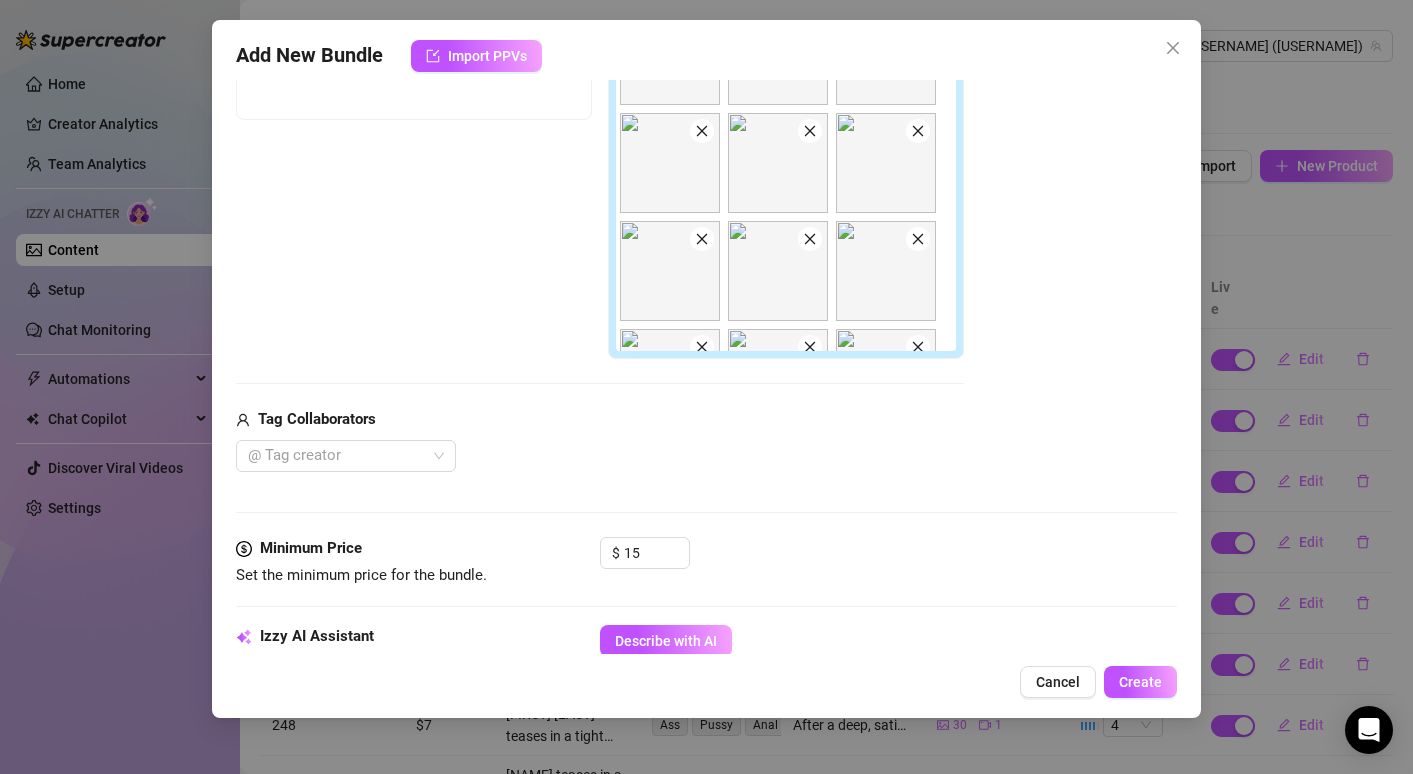 click on "Media Add Media from Vault Free preview Pay to view Tag Collaborators   @ Tag creator" at bounding box center (706, 206) 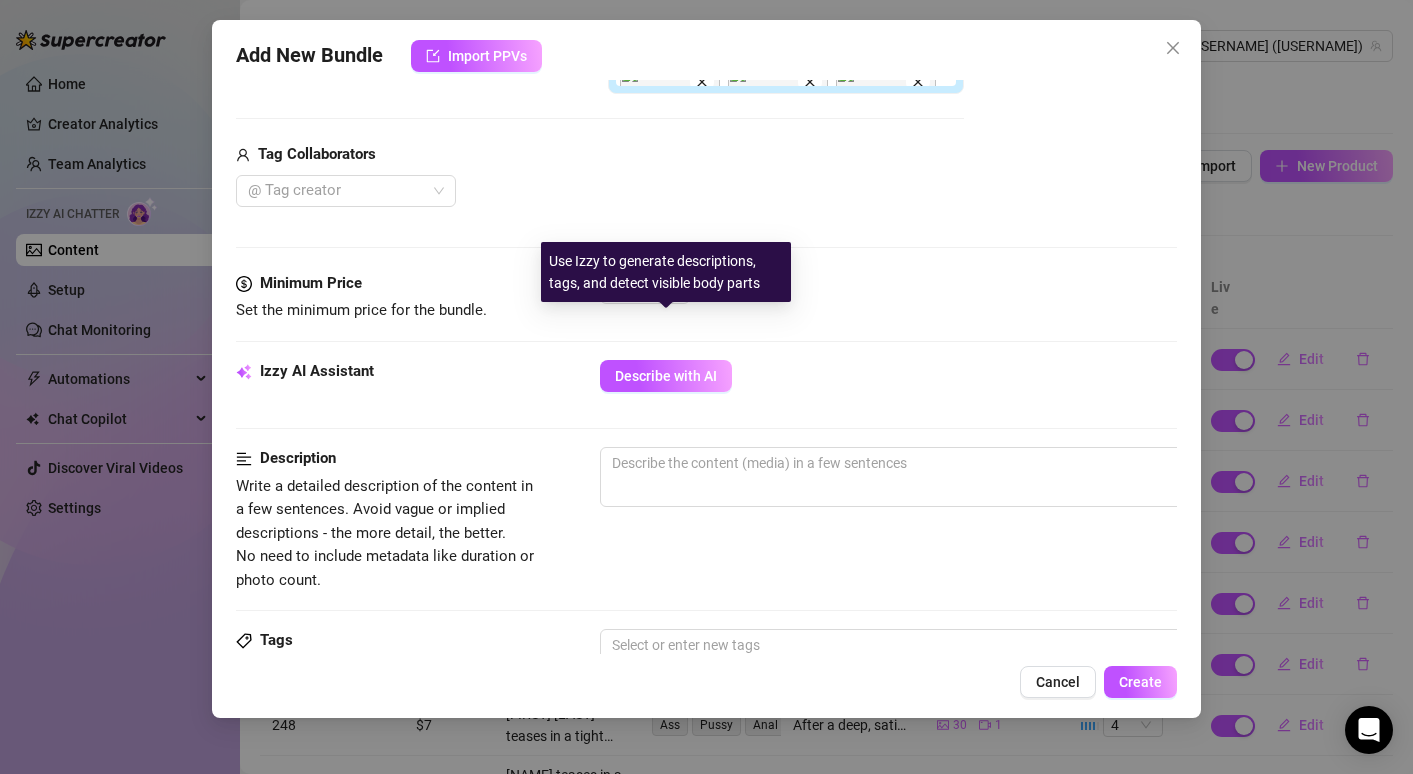 scroll, scrollTop: 690, scrollLeft: 0, axis: vertical 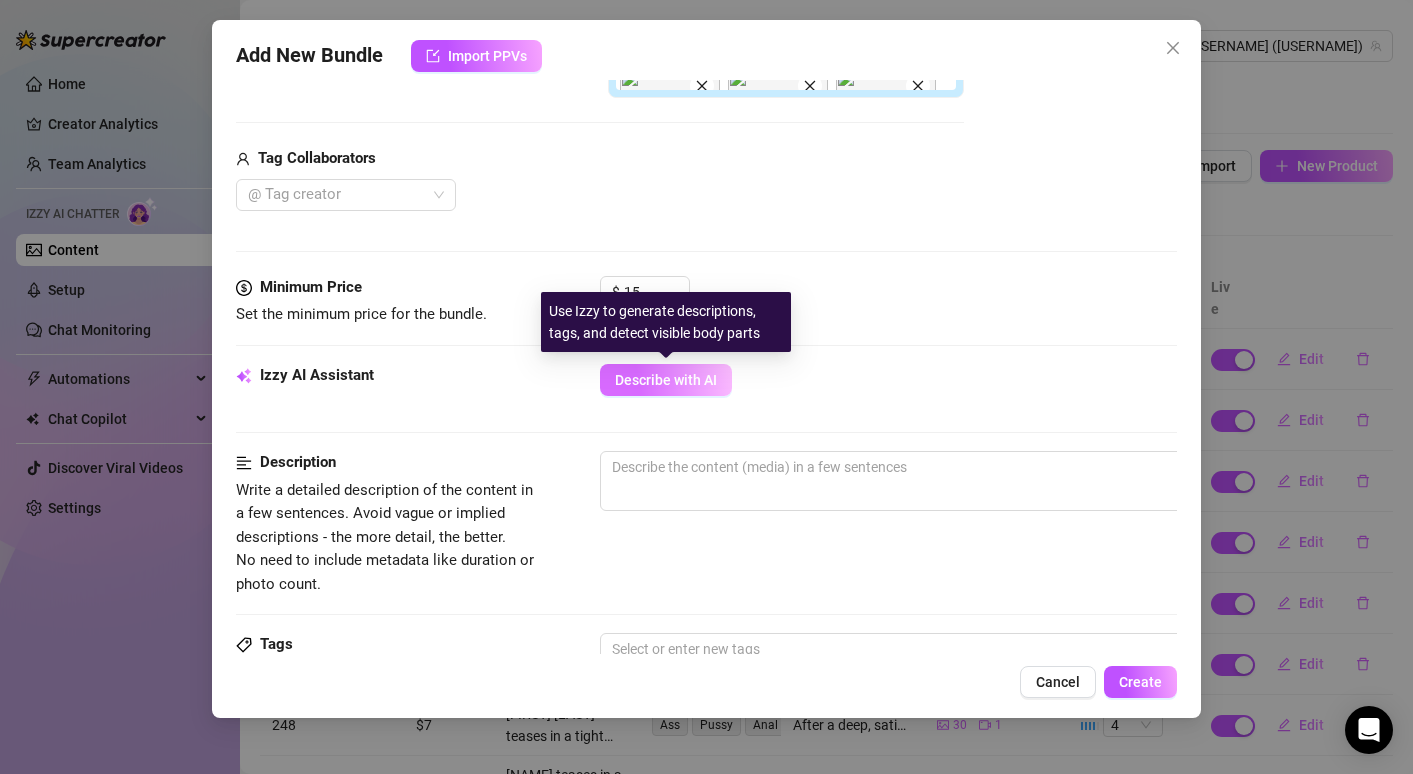 click on "Describe with AI" at bounding box center (666, 380) 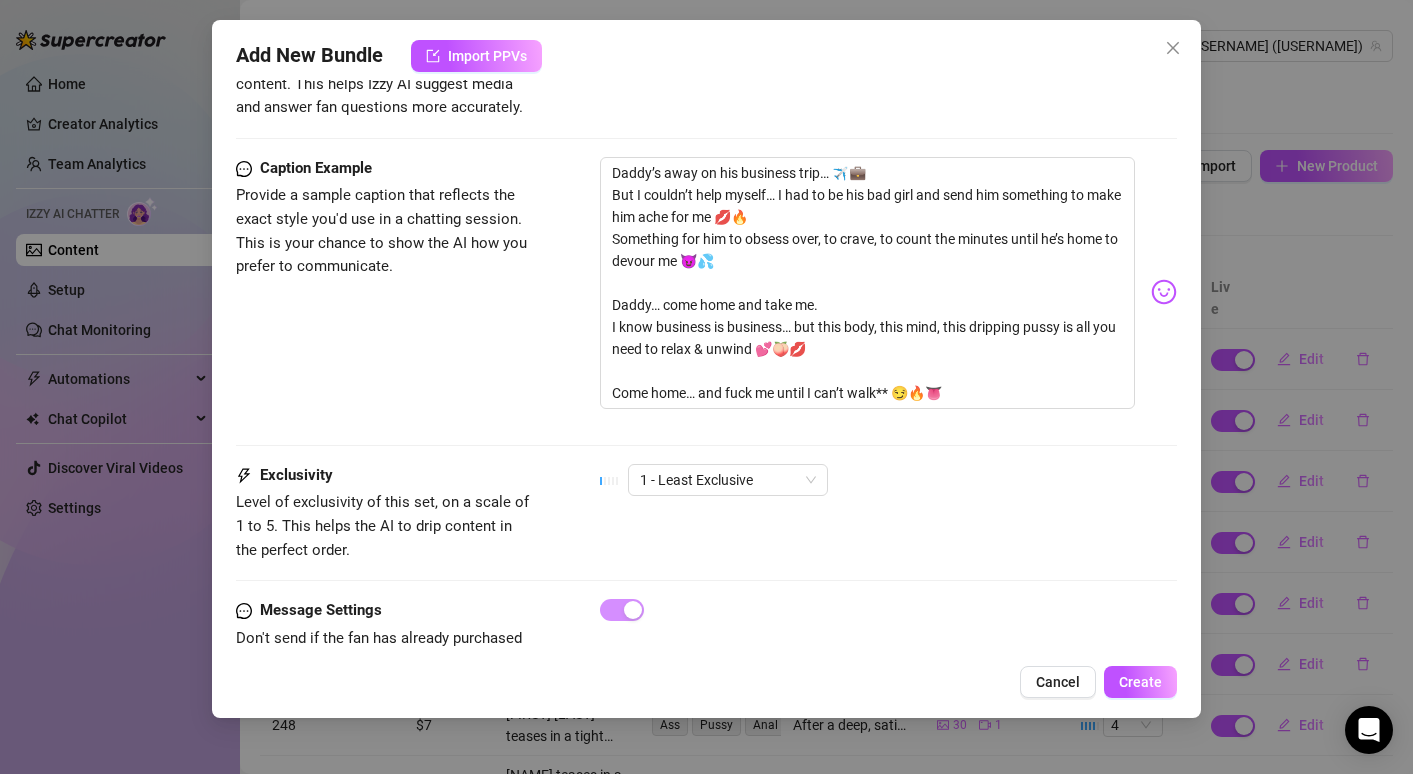 scroll, scrollTop: 1509, scrollLeft: 0, axis: vertical 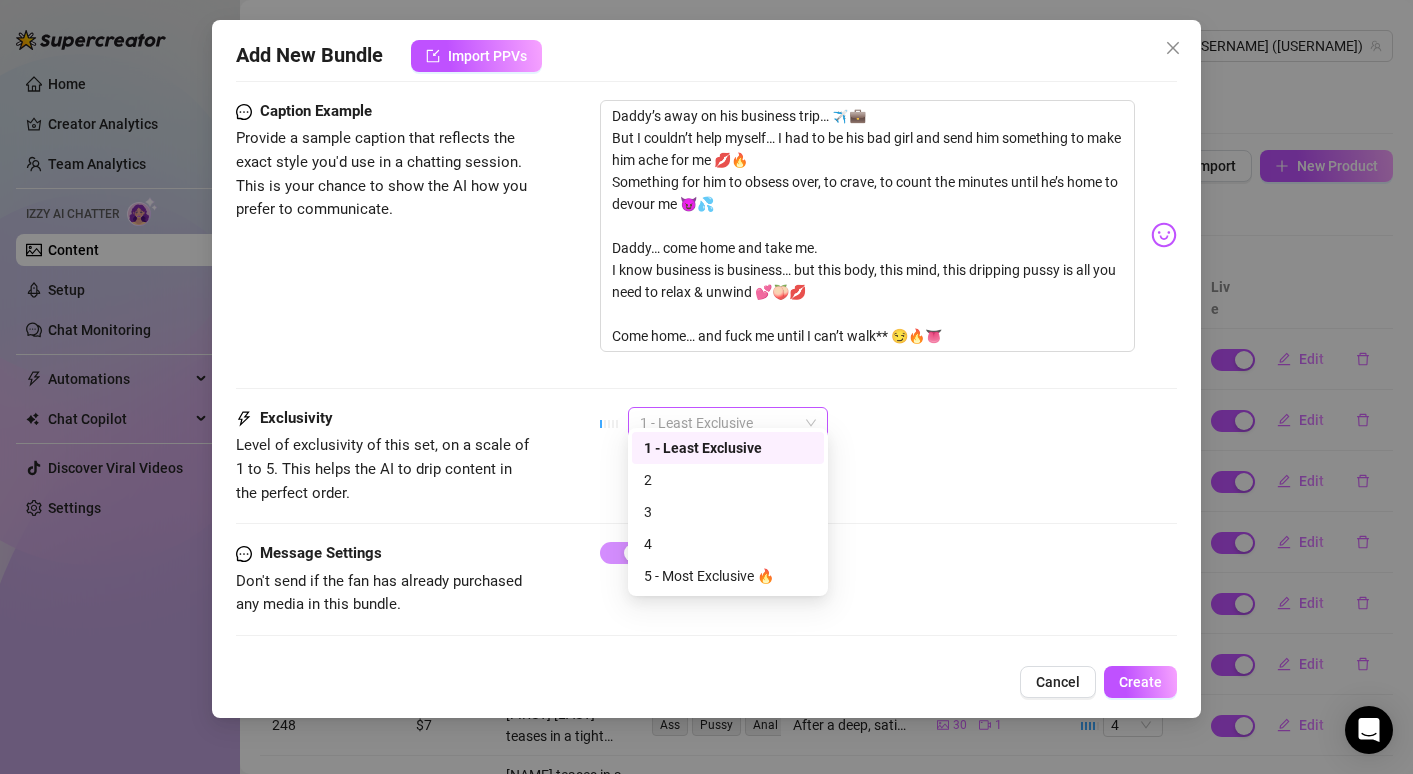 click on "1 - Least Exclusive" at bounding box center (728, 423) 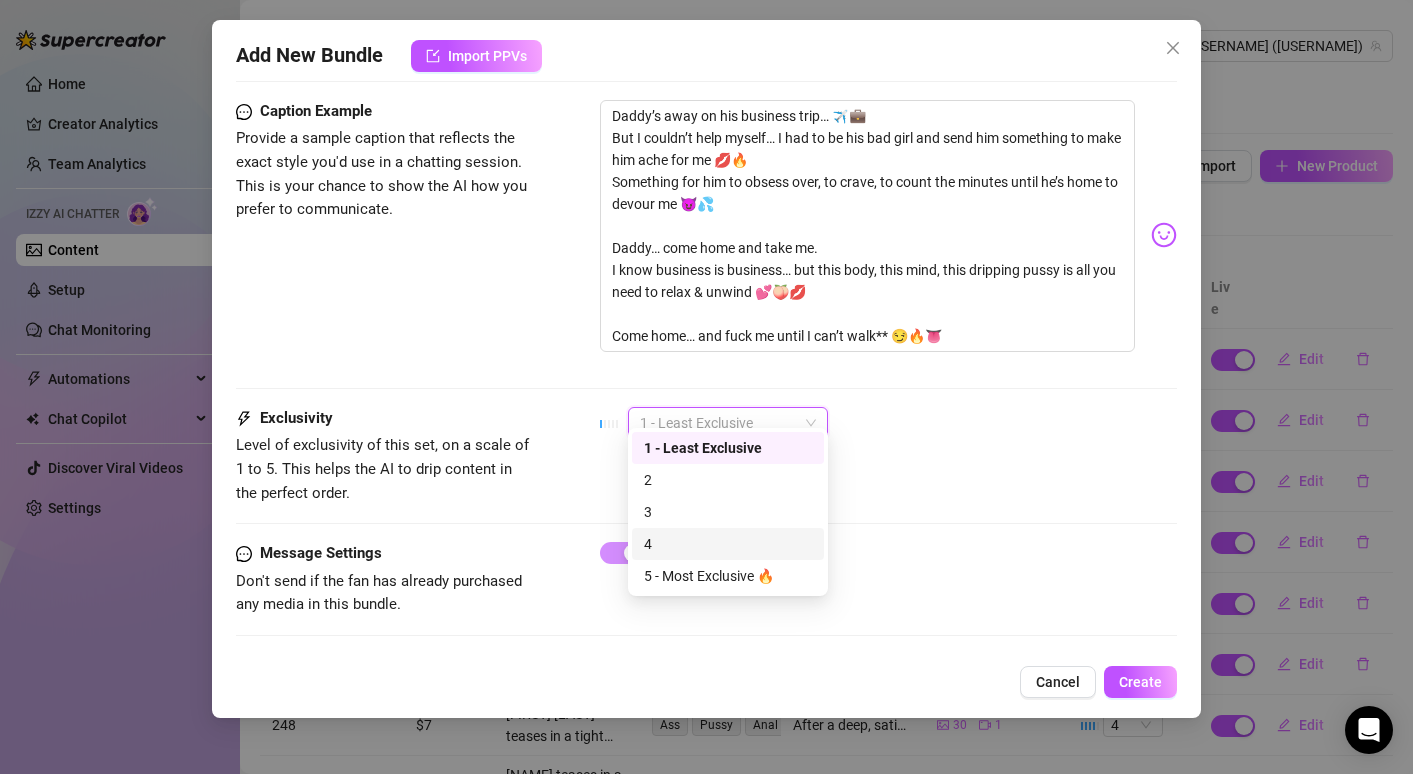 click on "4" at bounding box center (728, 544) 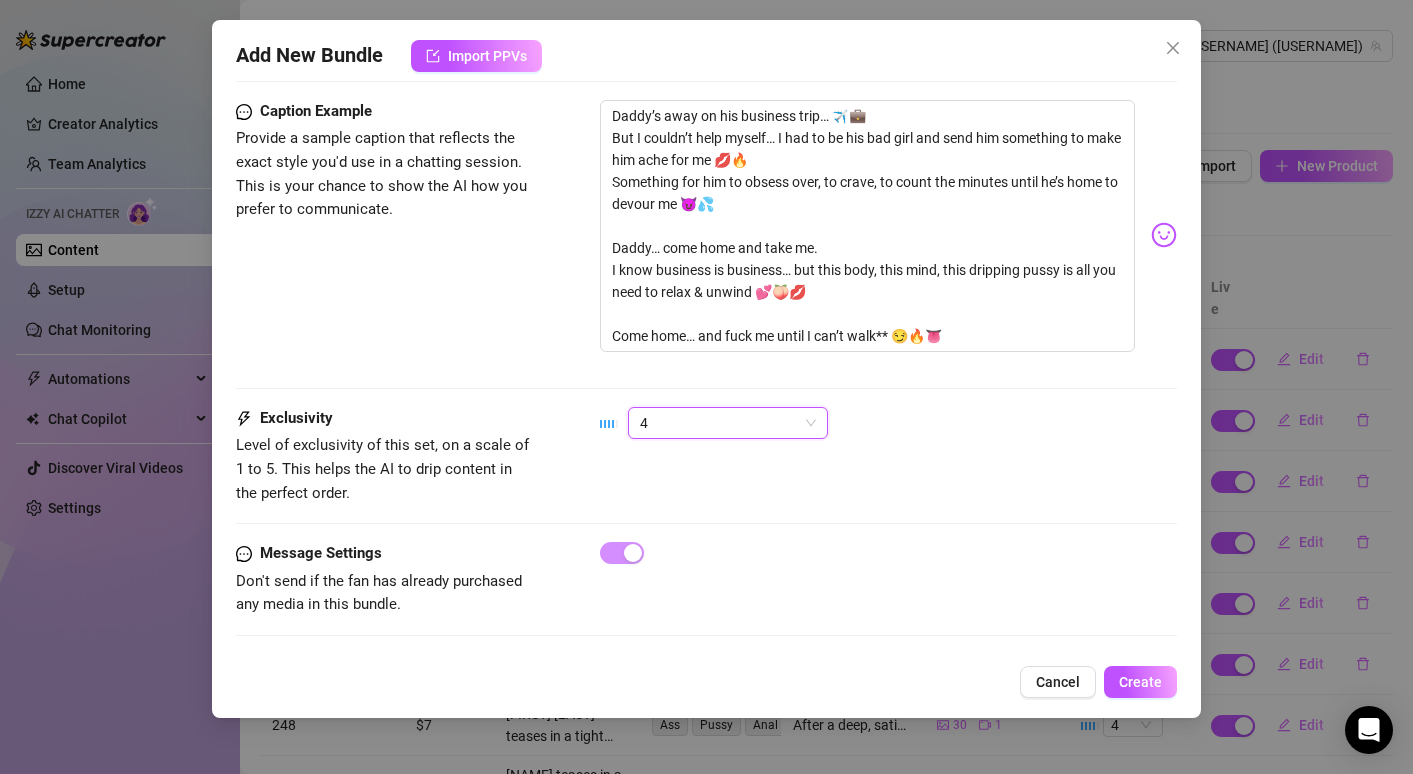 click on "Exclusivity Level of exclusivity of this set, on a scale of 1 to 5. This helps the AI to drip content in the perfect order. 4 4" at bounding box center (706, 456) 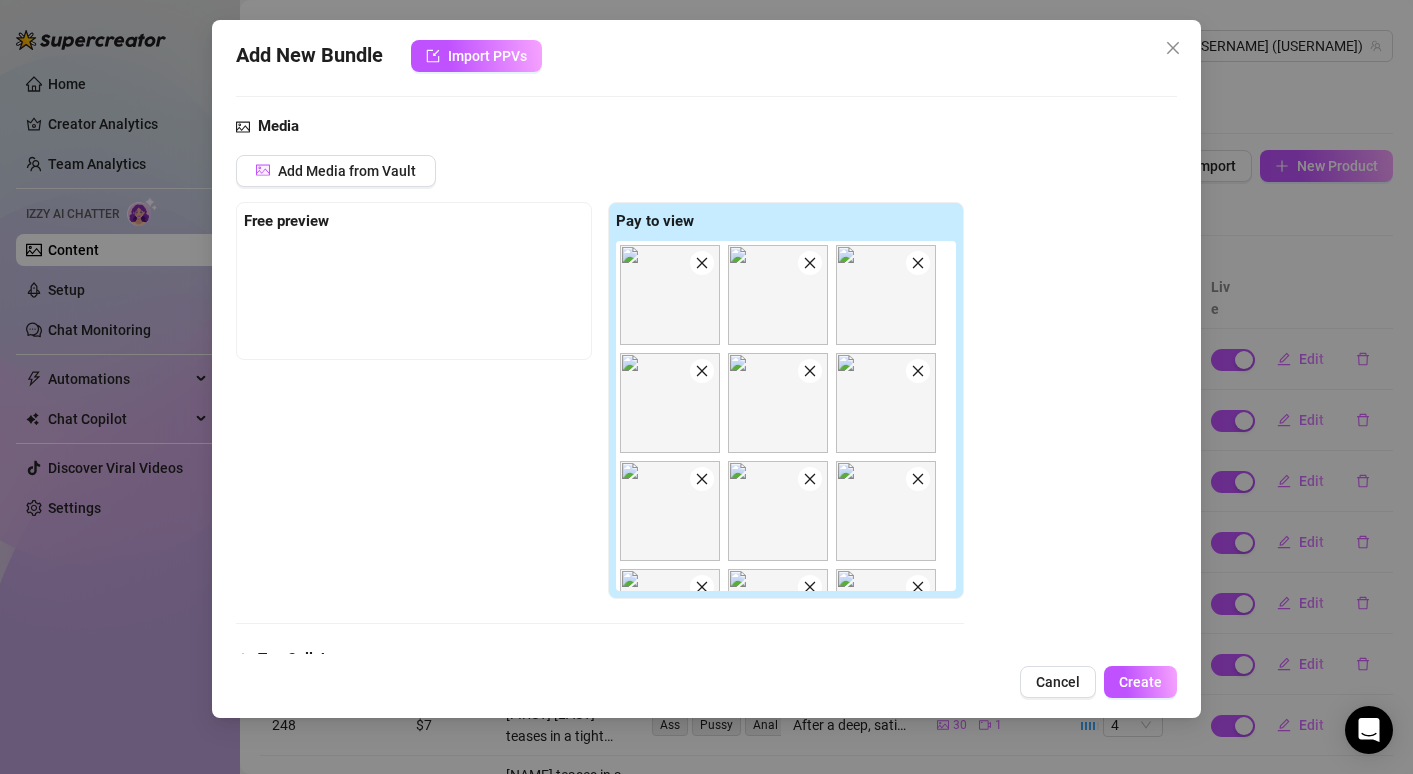 scroll, scrollTop: 0, scrollLeft: 0, axis: both 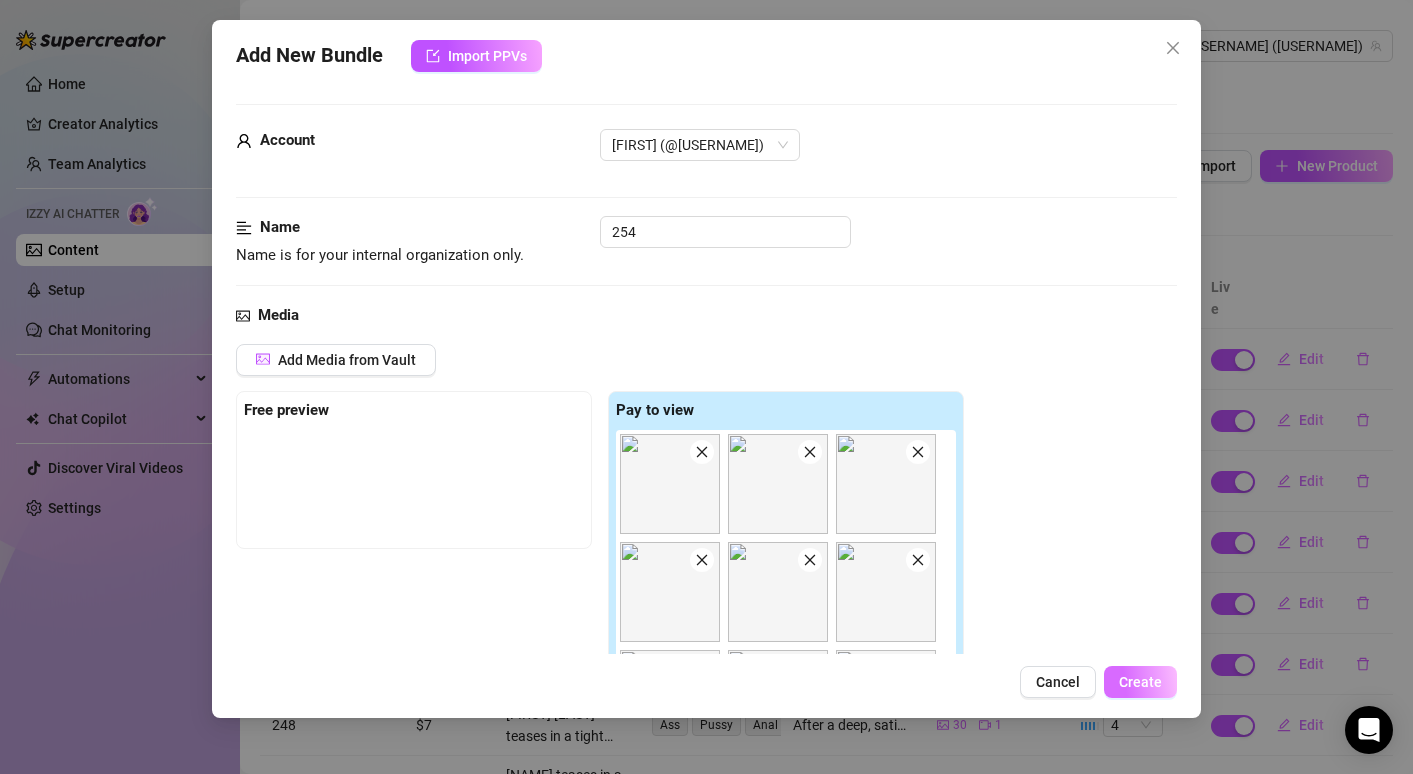 click on "Create" at bounding box center [1140, 682] 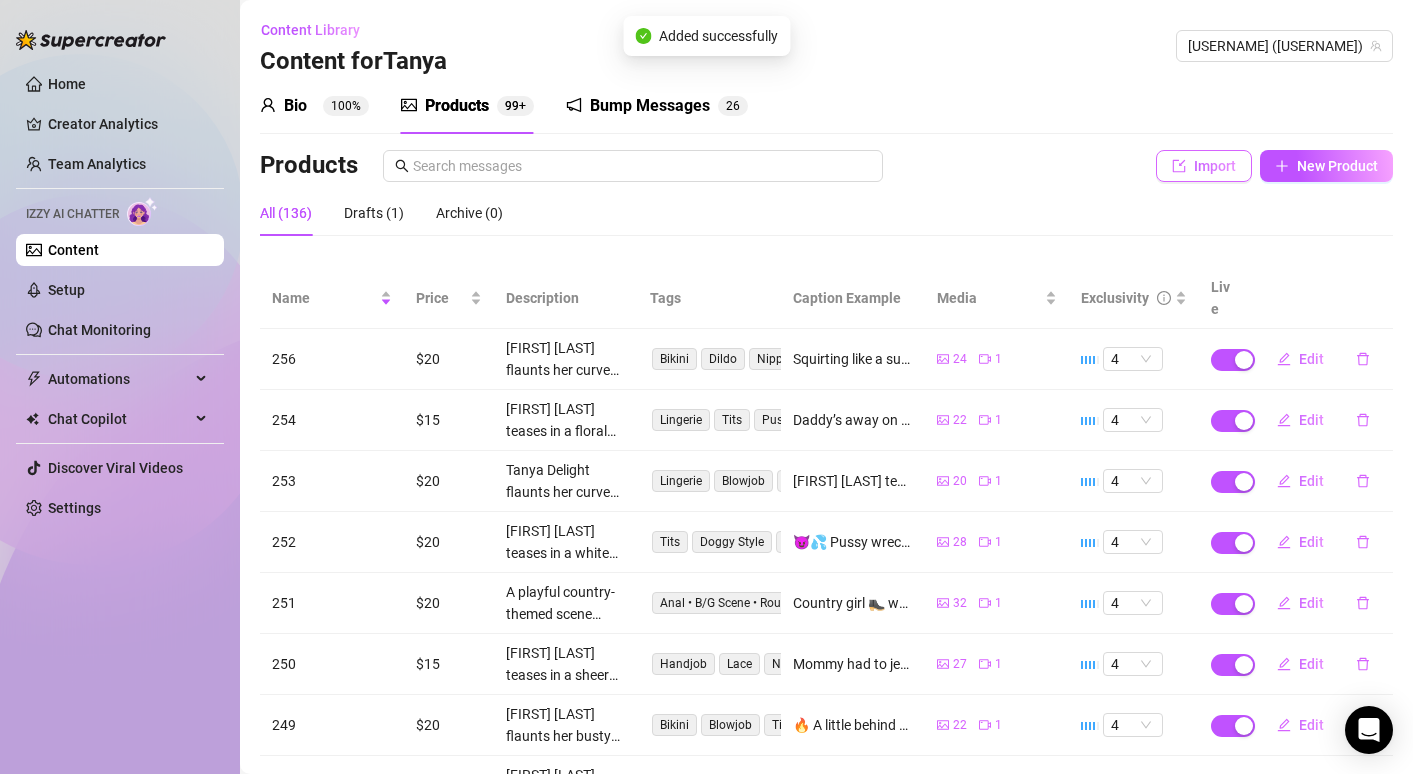 click on "Import" at bounding box center [1215, 166] 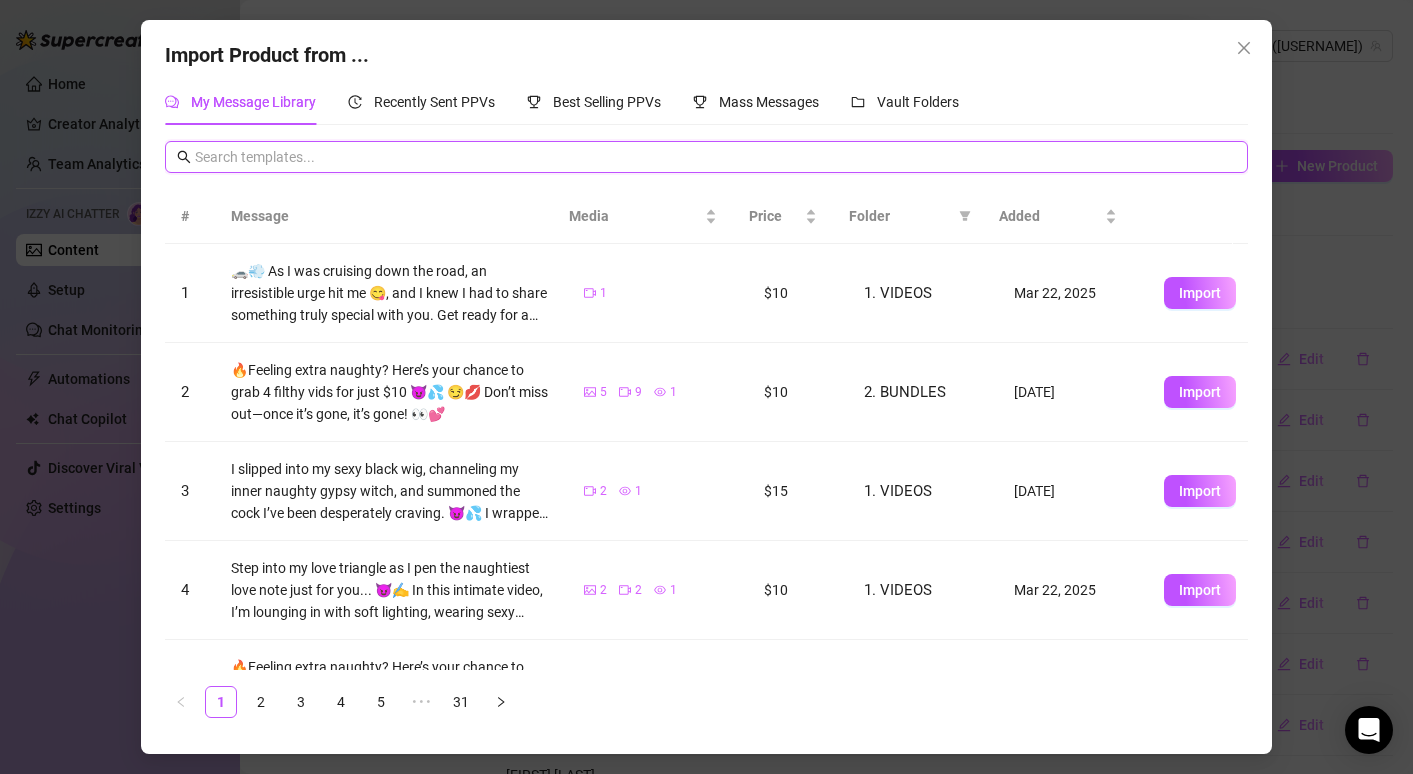 click at bounding box center [715, 157] 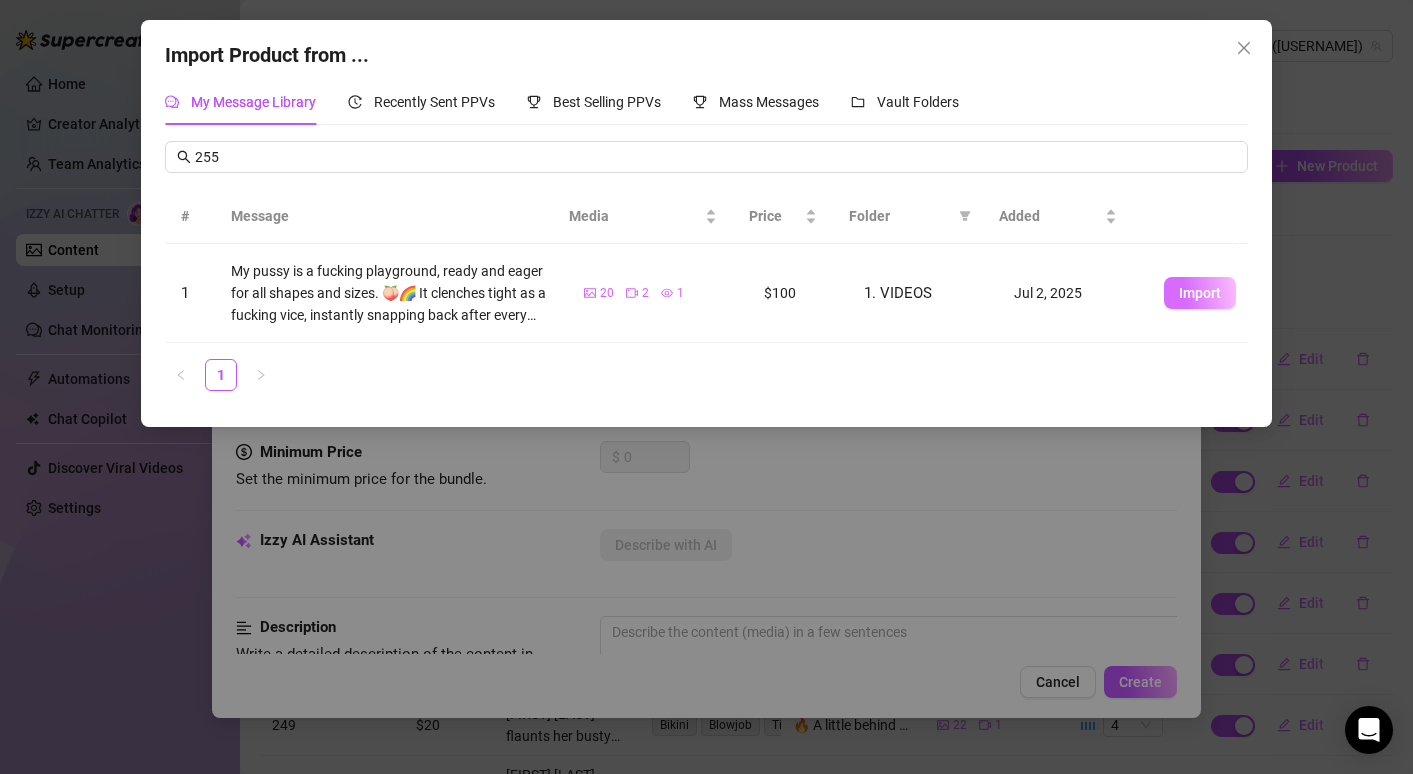 click on "Import" at bounding box center (1200, 293) 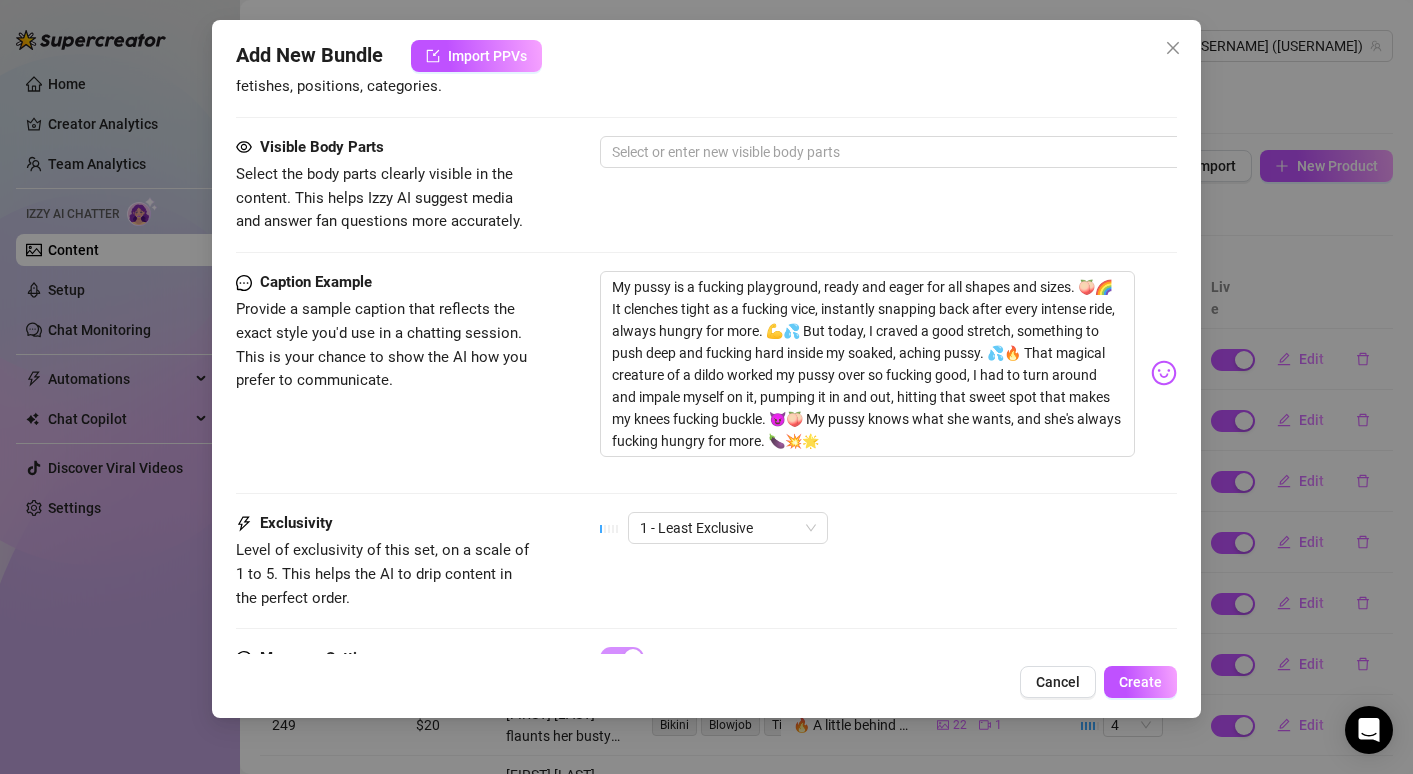 scroll, scrollTop: 1443, scrollLeft: 0, axis: vertical 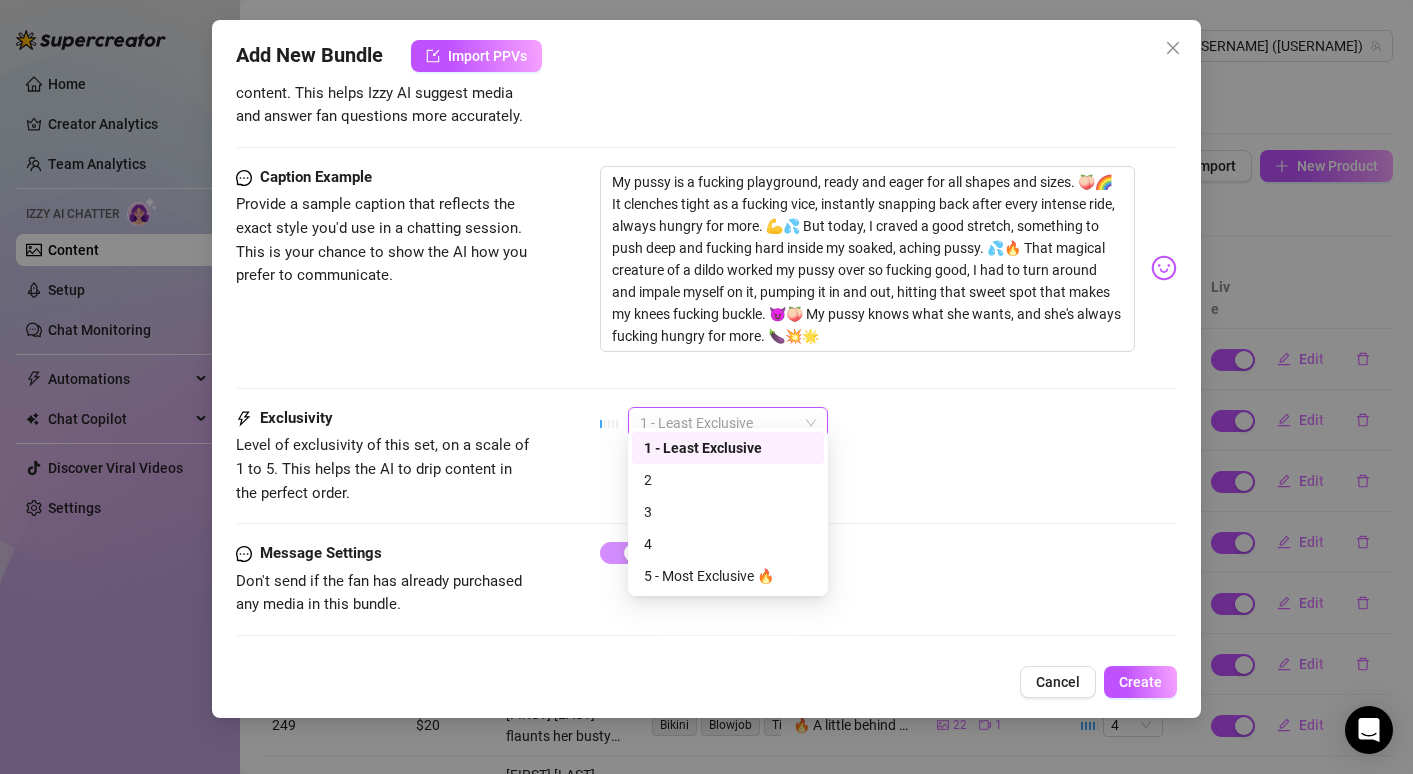 click on "1 - Least Exclusive" at bounding box center [728, 423] 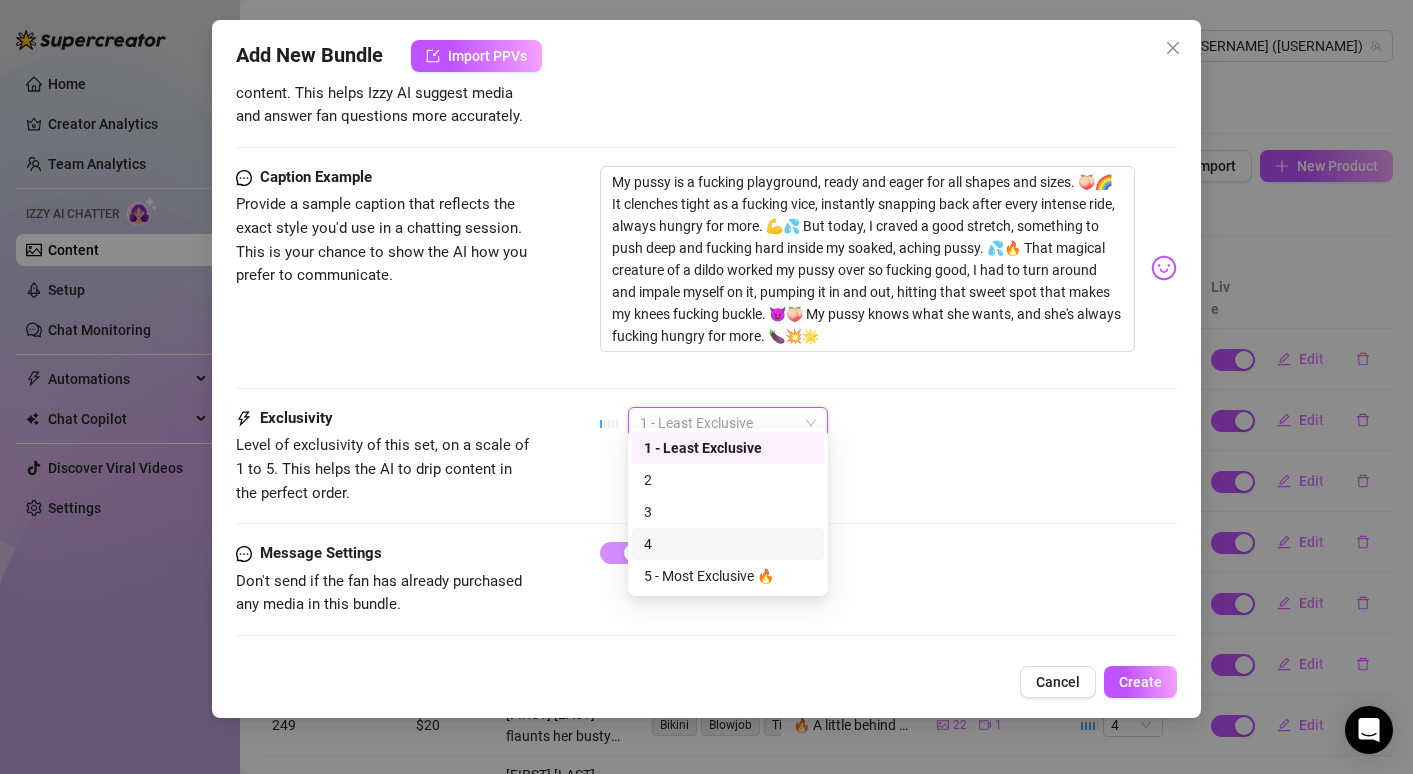 click on "4" at bounding box center (728, 544) 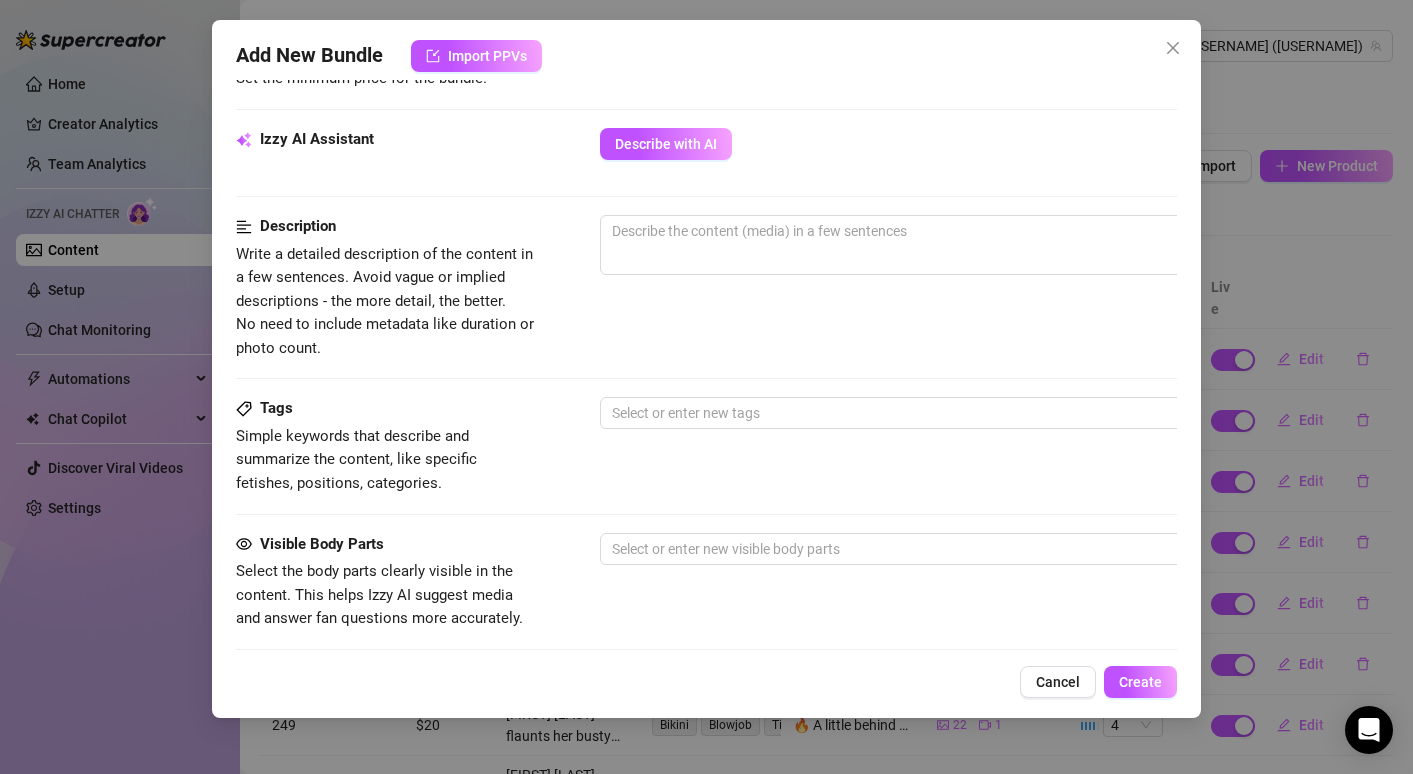 scroll, scrollTop: 920, scrollLeft: 0, axis: vertical 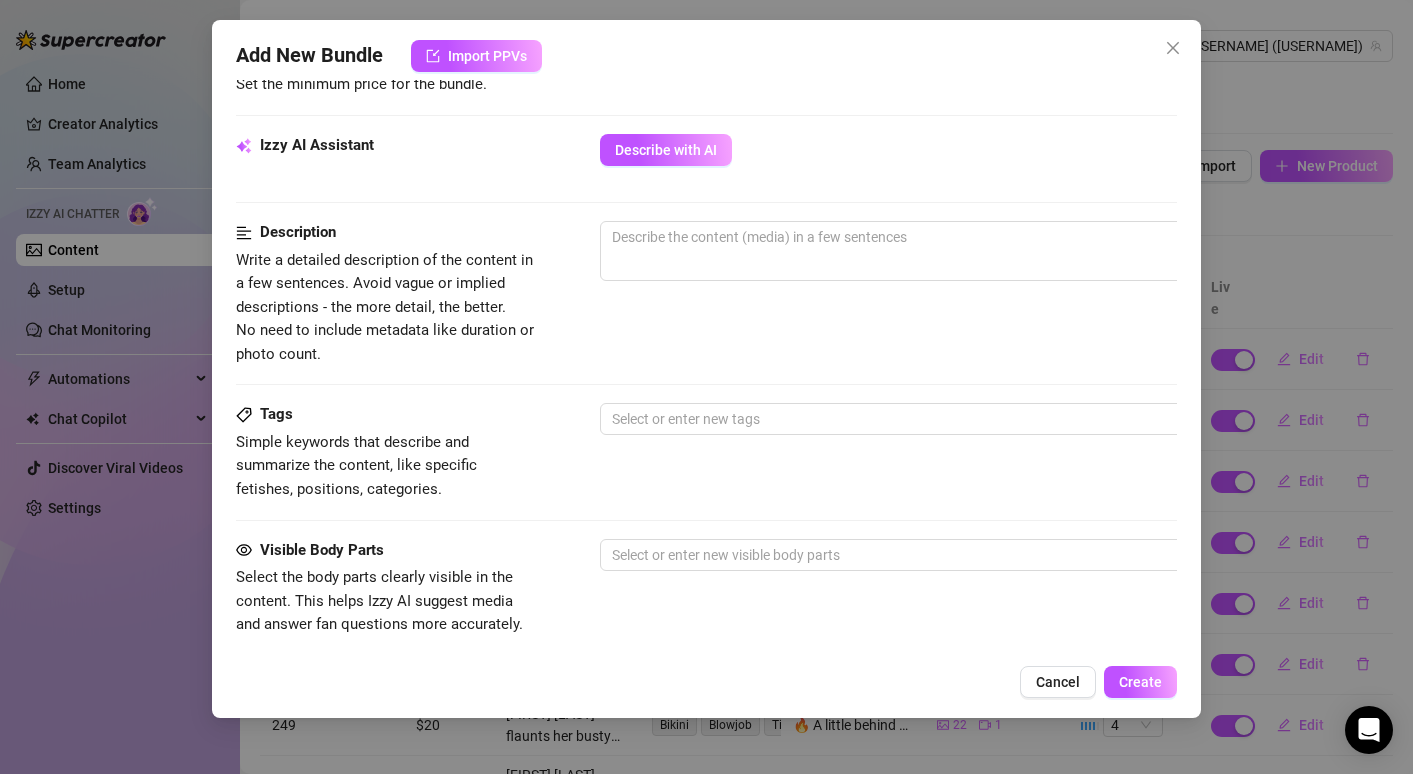 click on "Izzy AI Assistant Describe with AI" at bounding box center (706, 159) 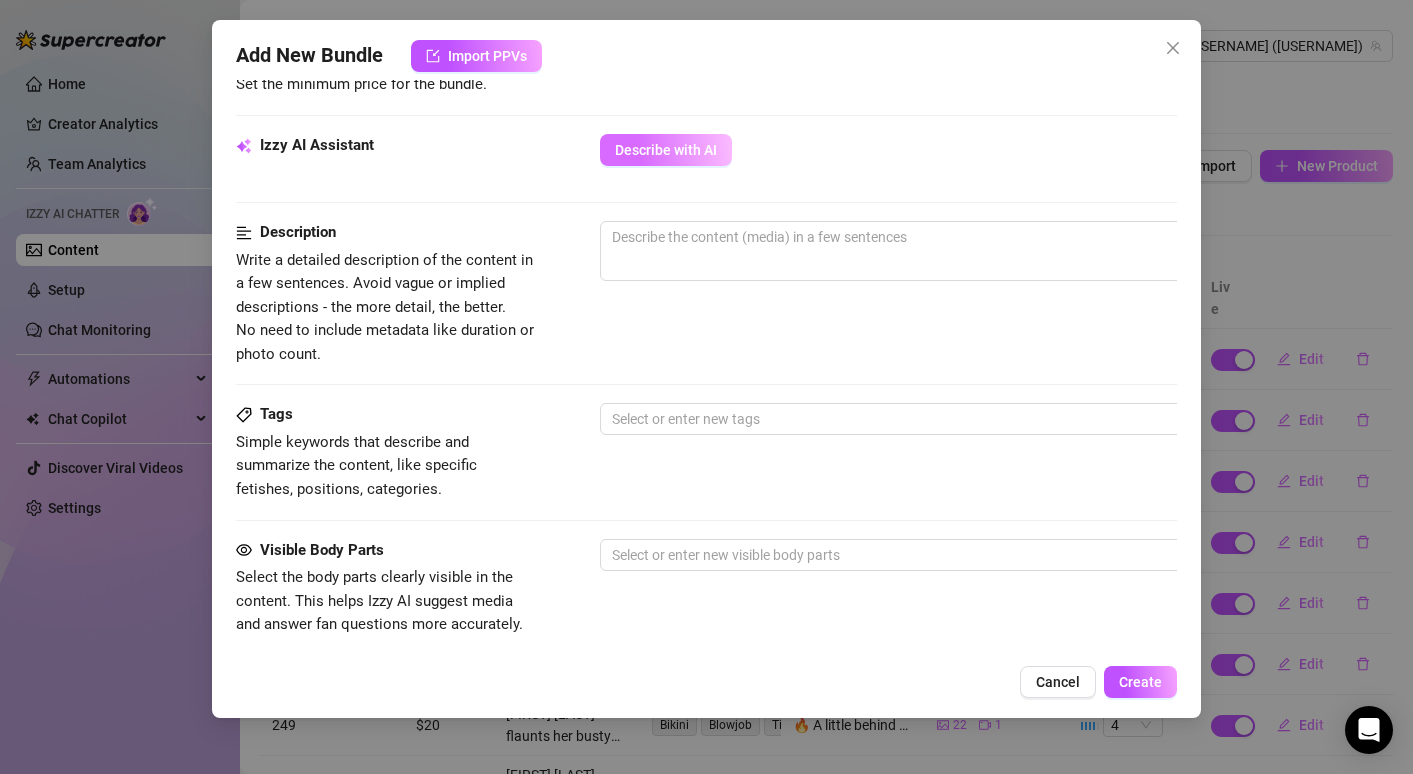 click on "Describe with AI" at bounding box center (666, 150) 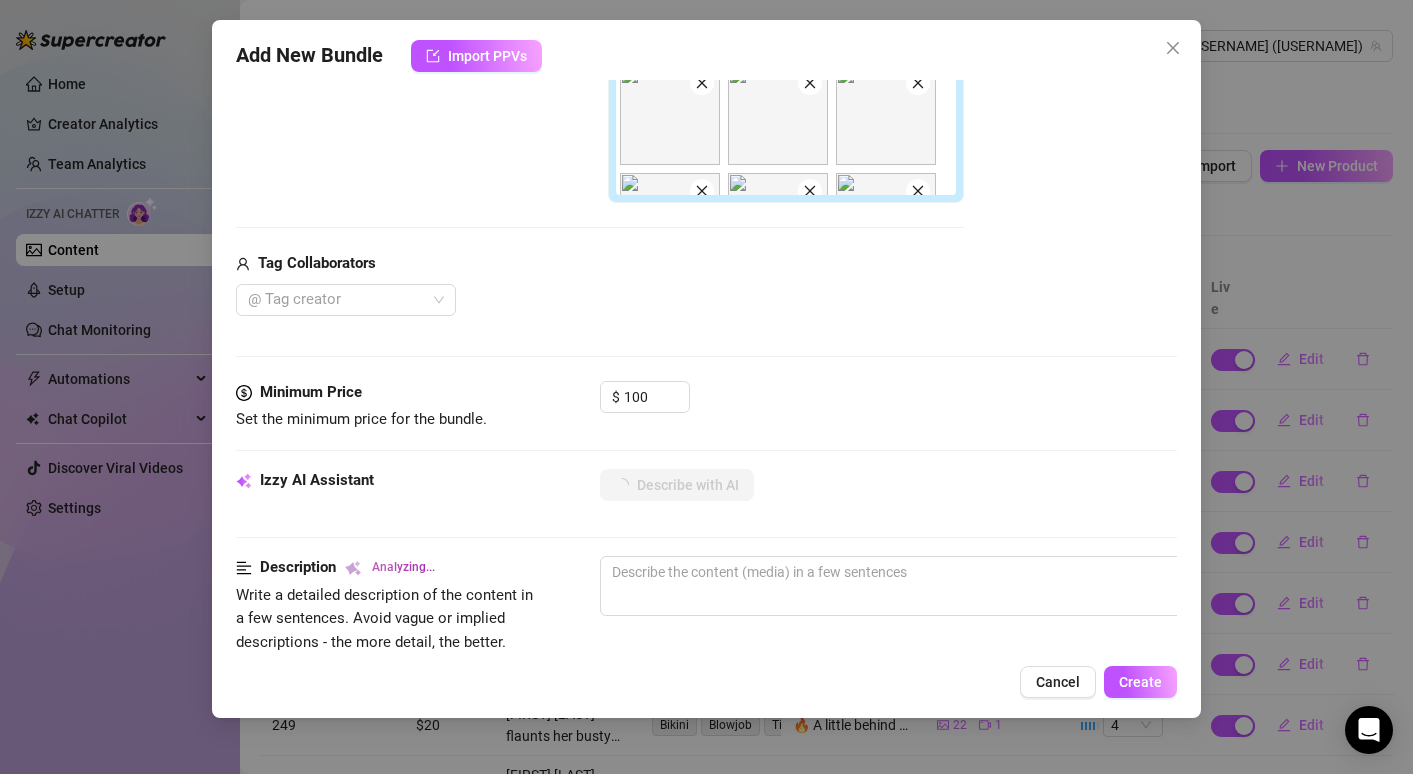 scroll, scrollTop: 577, scrollLeft: 0, axis: vertical 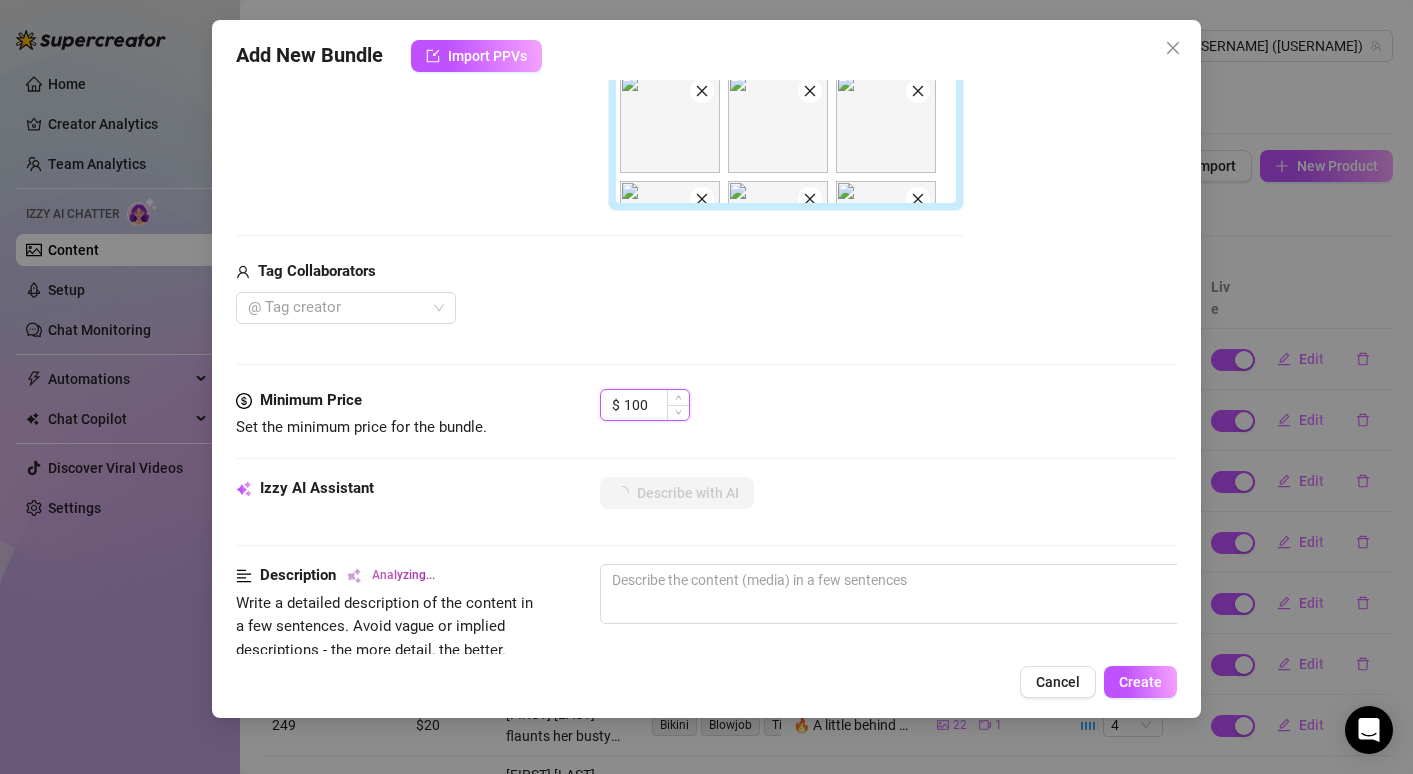 click on "100" at bounding box center (656, 405) 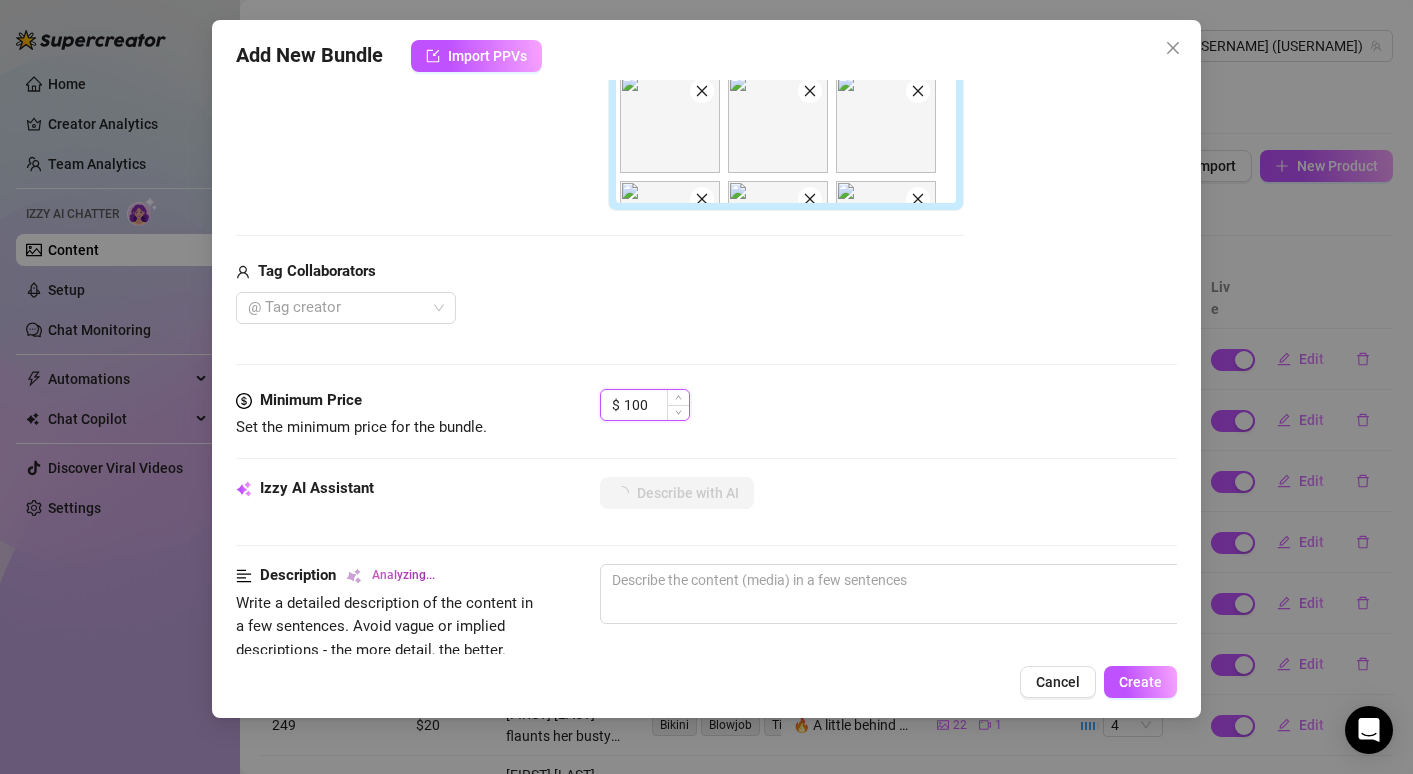 click on "100" at bounding box center (656, 405) 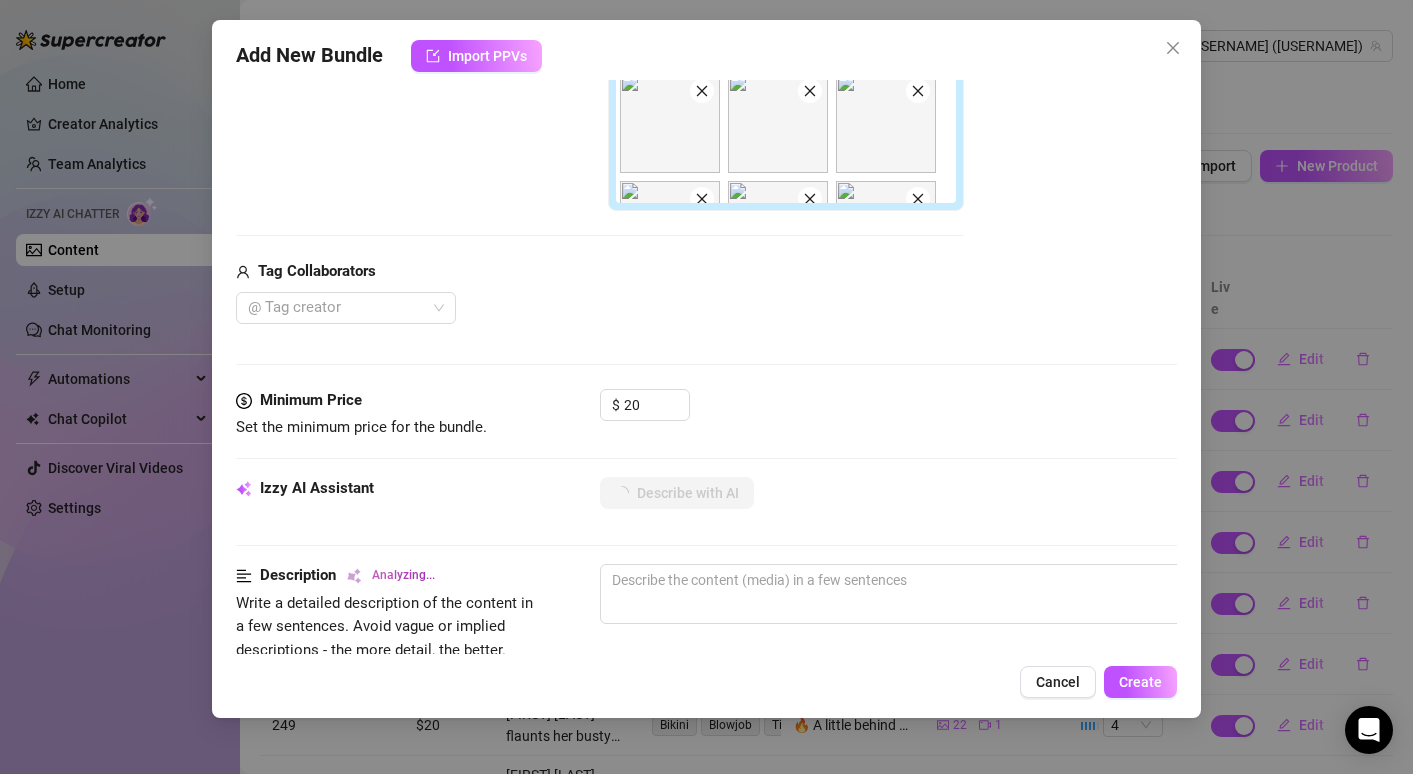 click on "@ Tag creator" at bounding box center [600, 308] 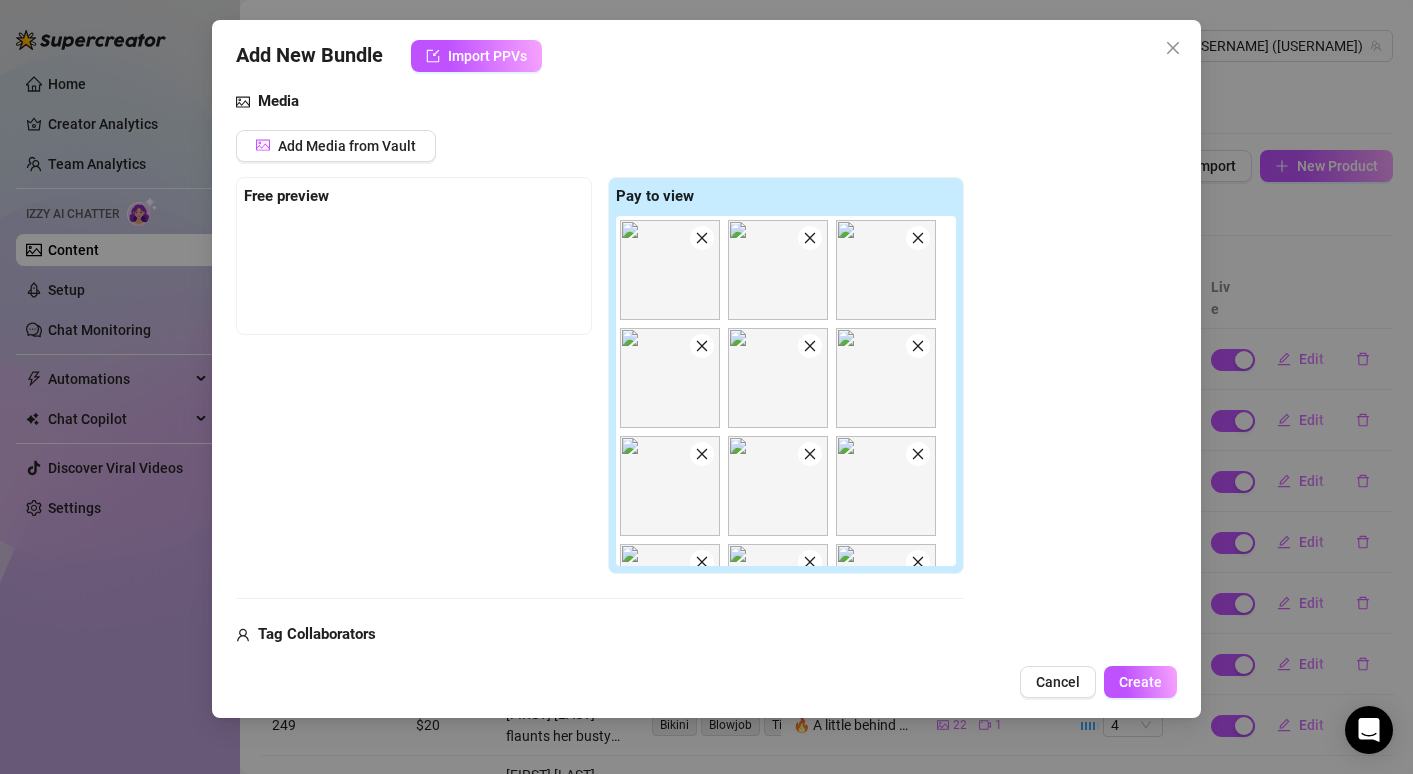 scroll, scrollTop: 208, scrollLeft: 0, axis: vertical 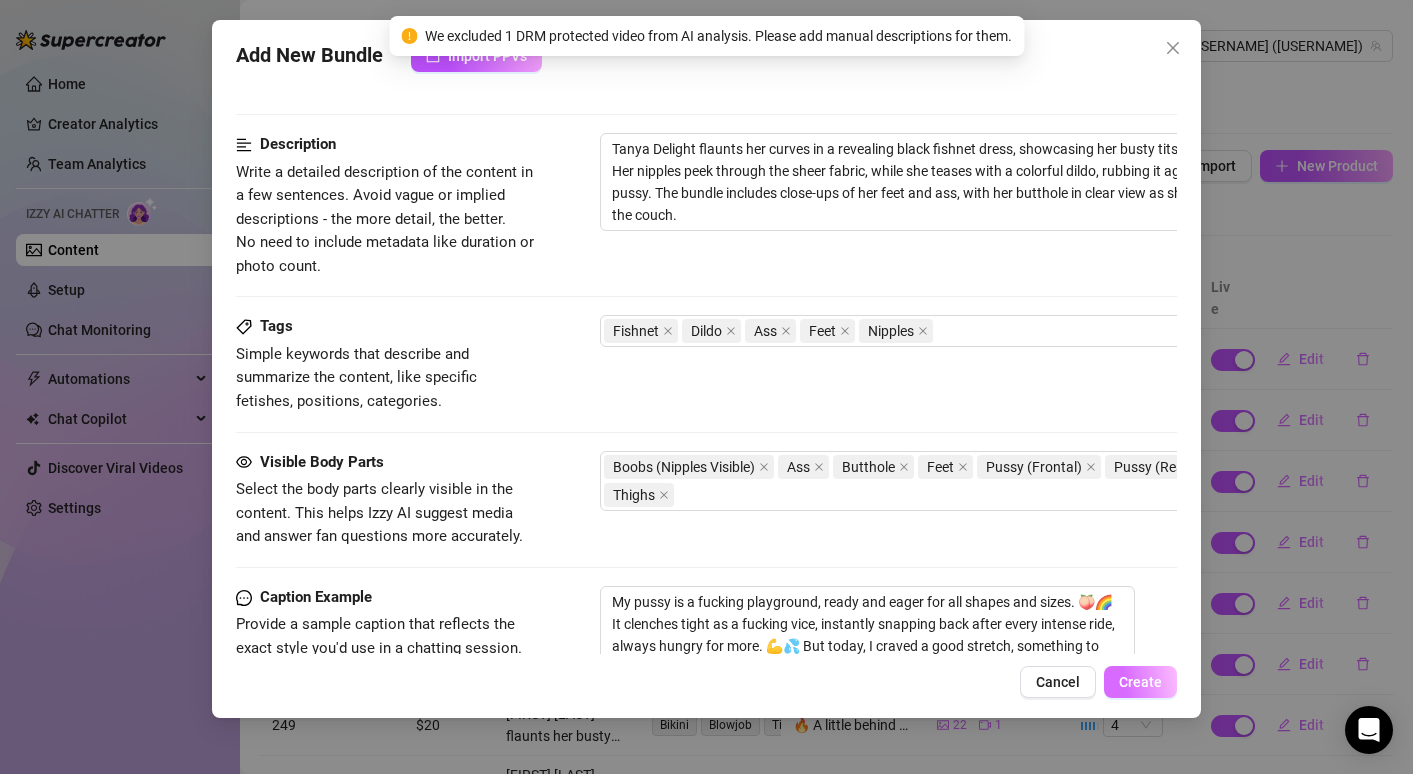 click on "Create" at bounding box center [1140, 682] 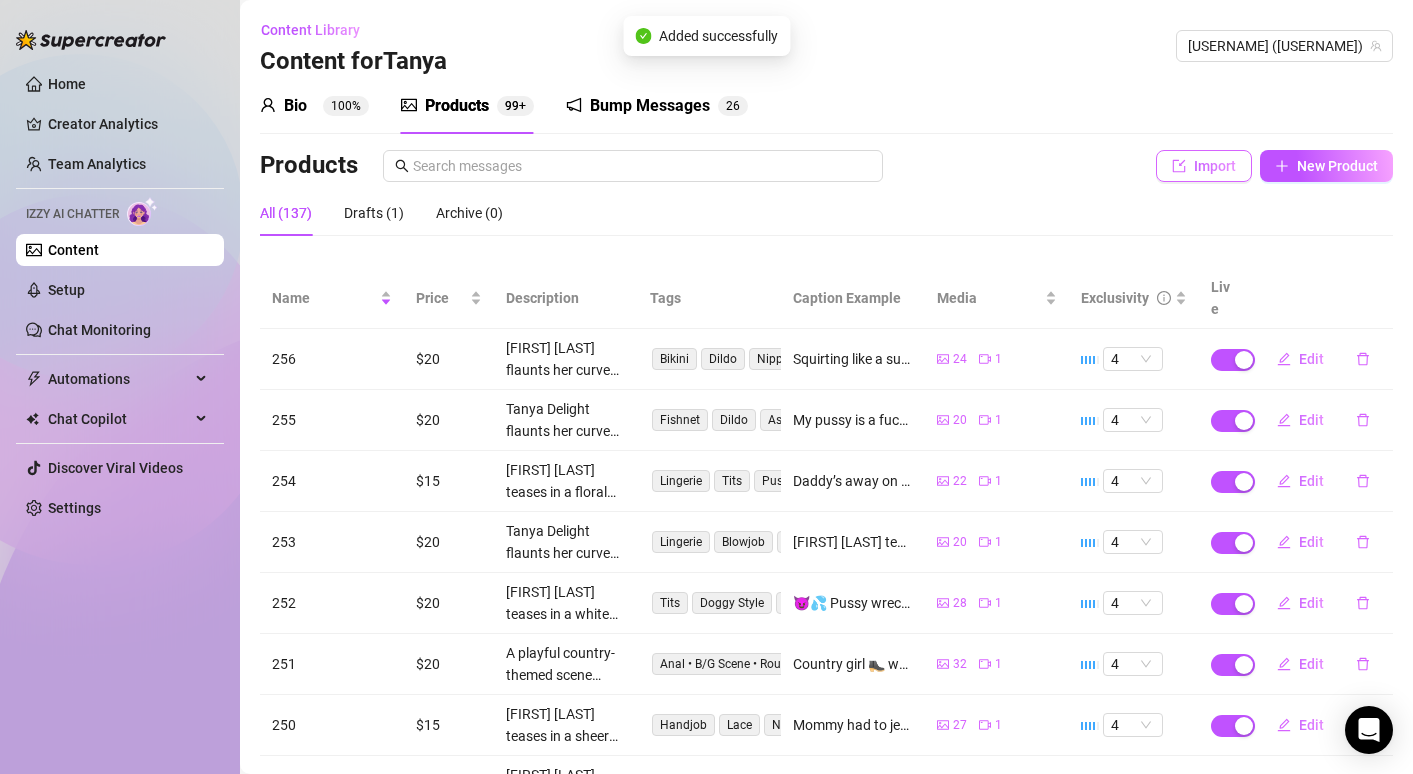 click on "Import" at bounding box center (1204, 166) 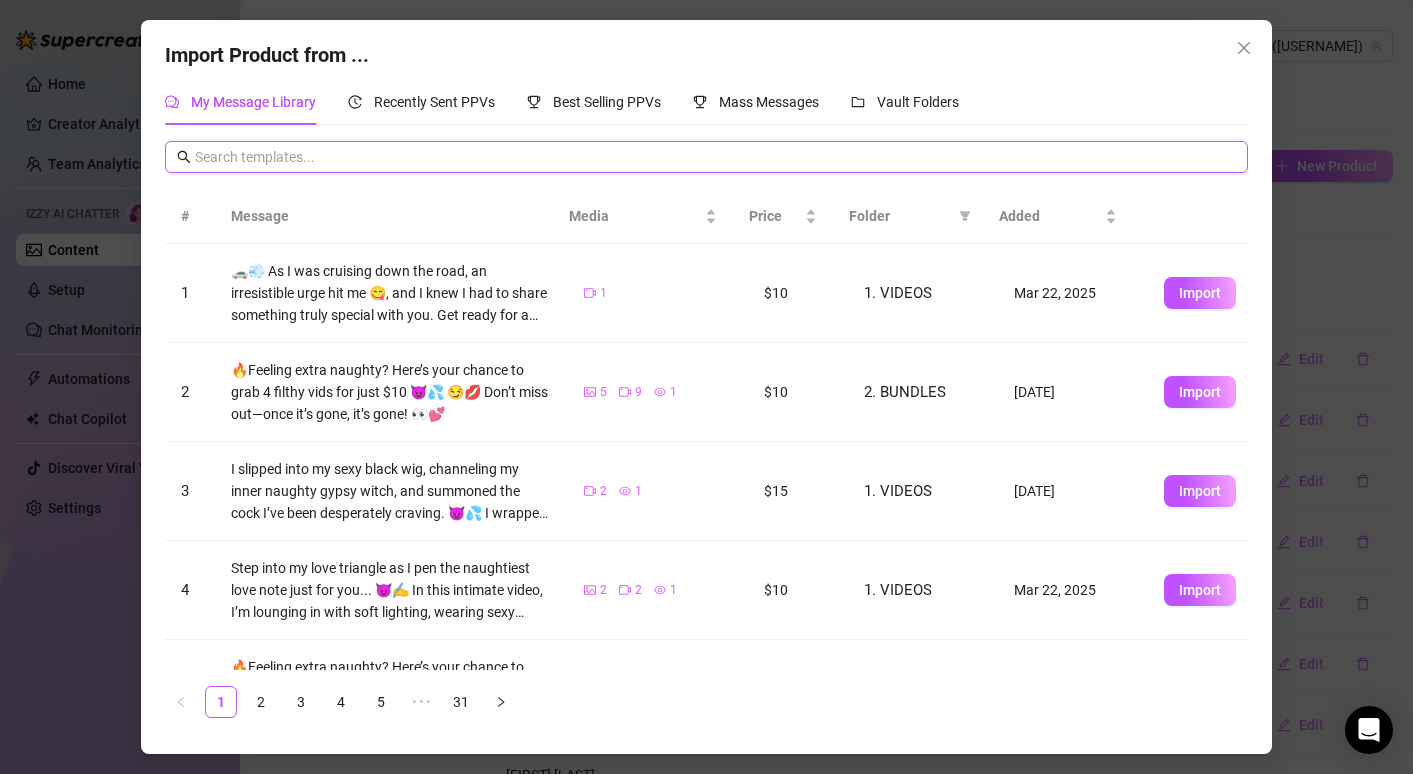 click at bounding box center (715, 157) 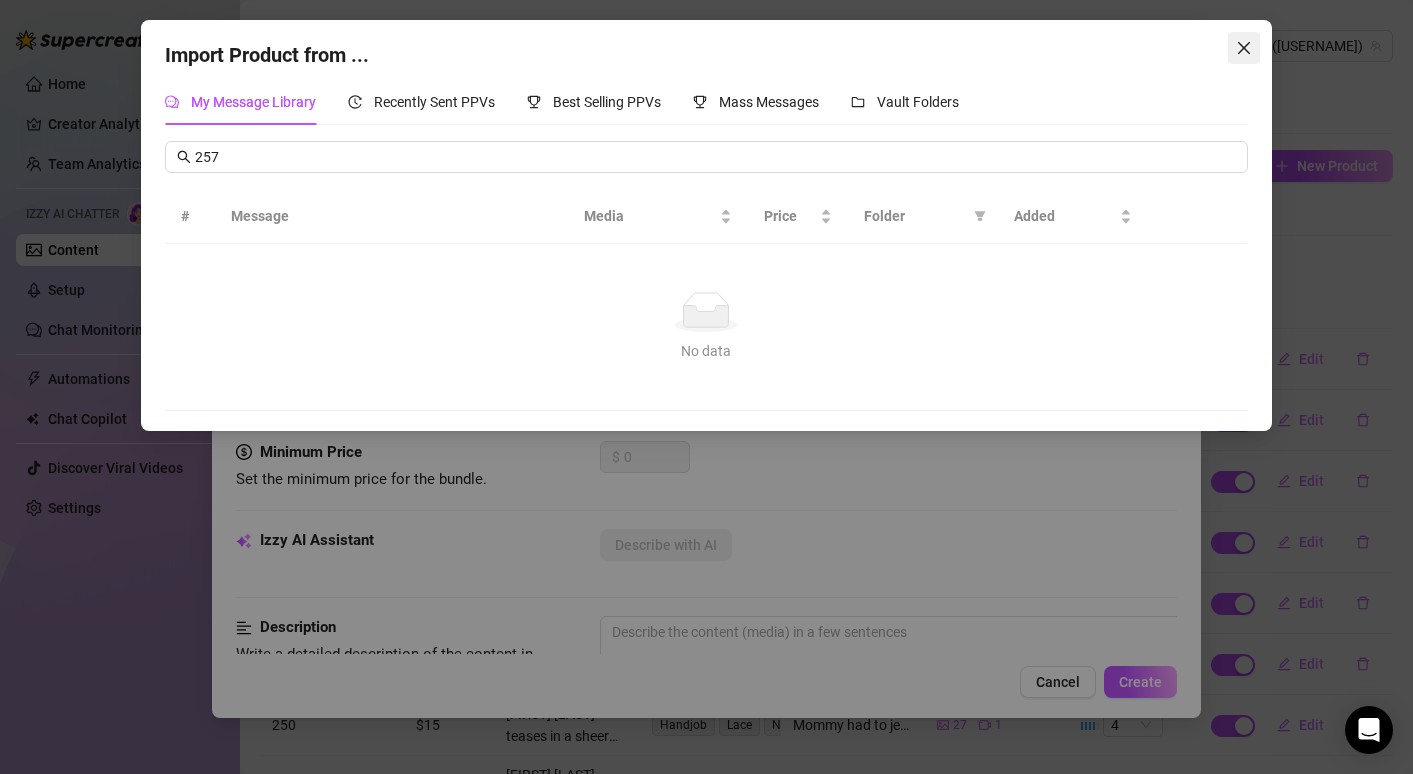 click 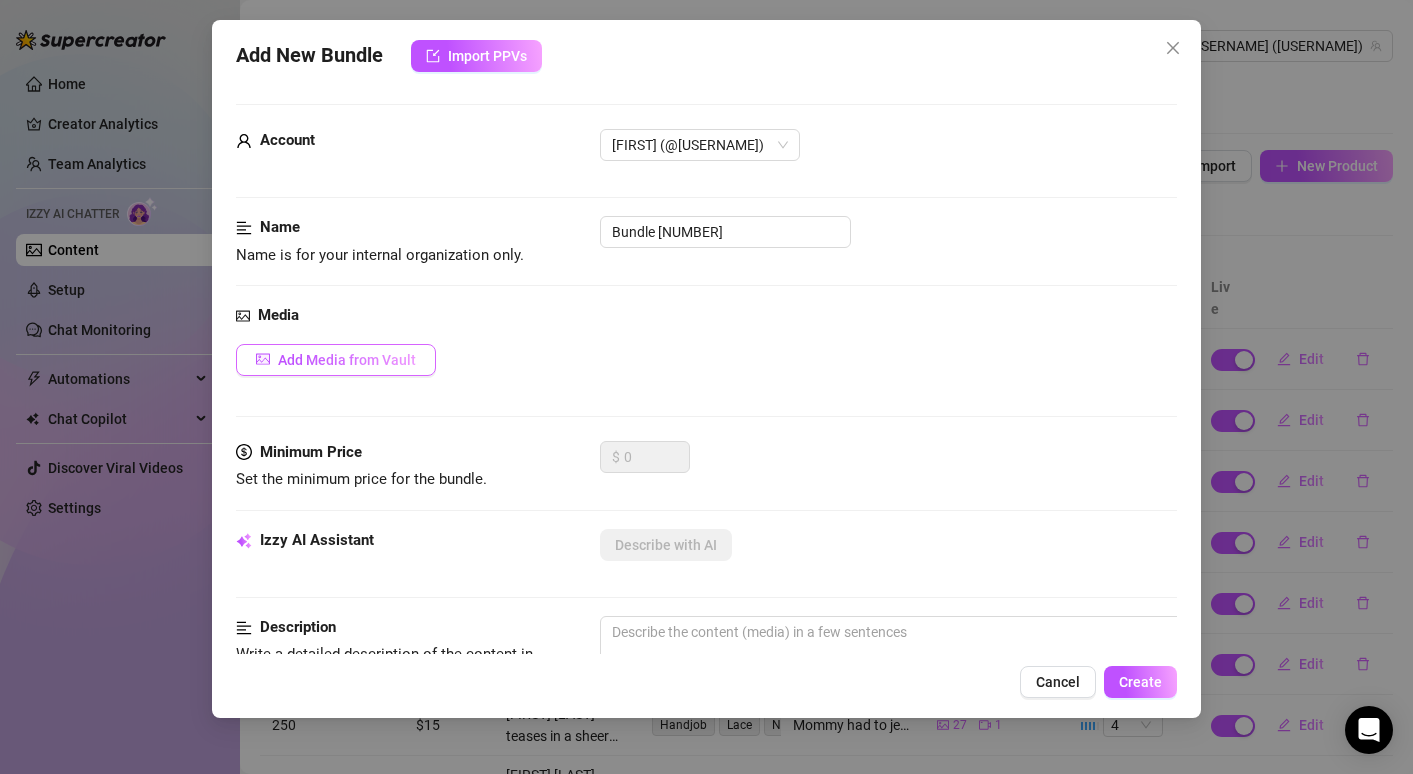 click on "Add Media from Vault" at bounding box center (347, 360) 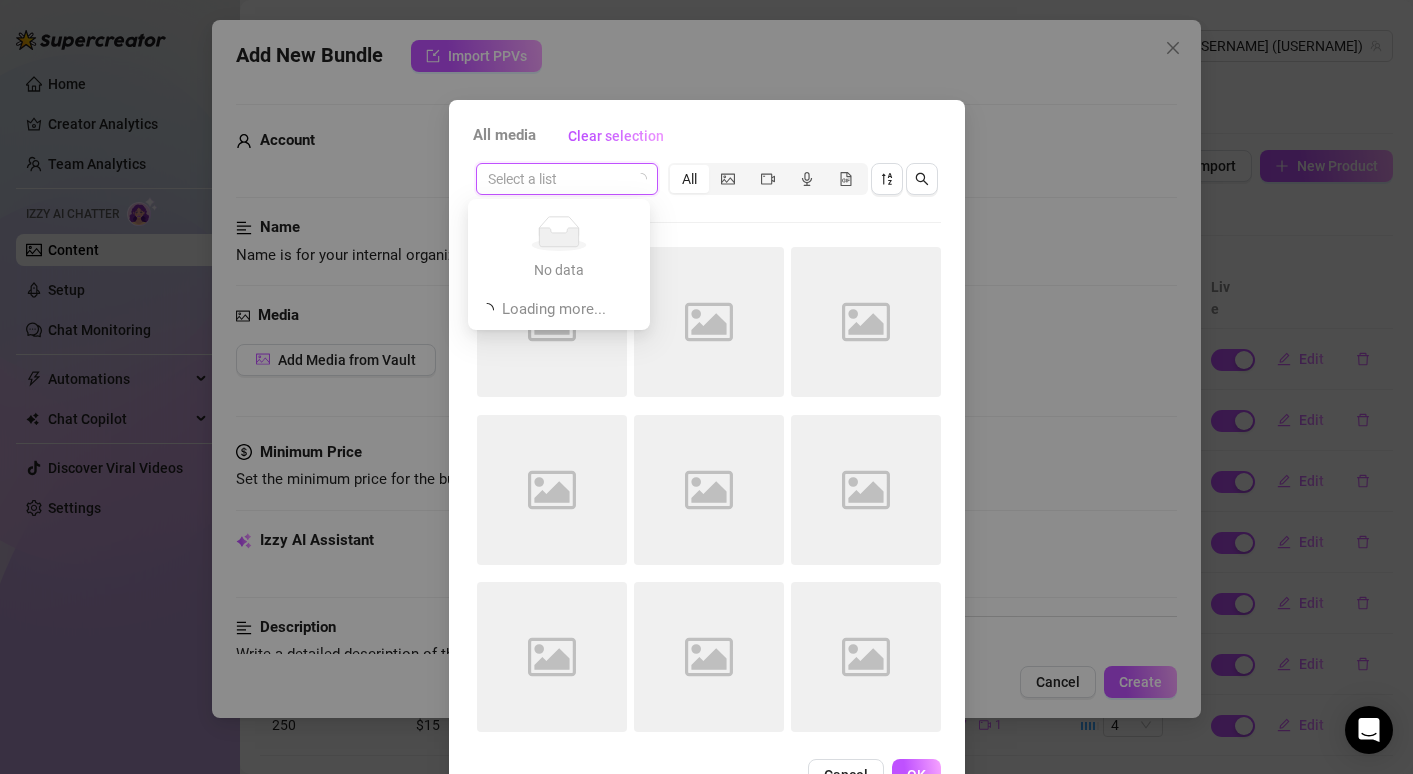 click at bounding box center [558, 179] 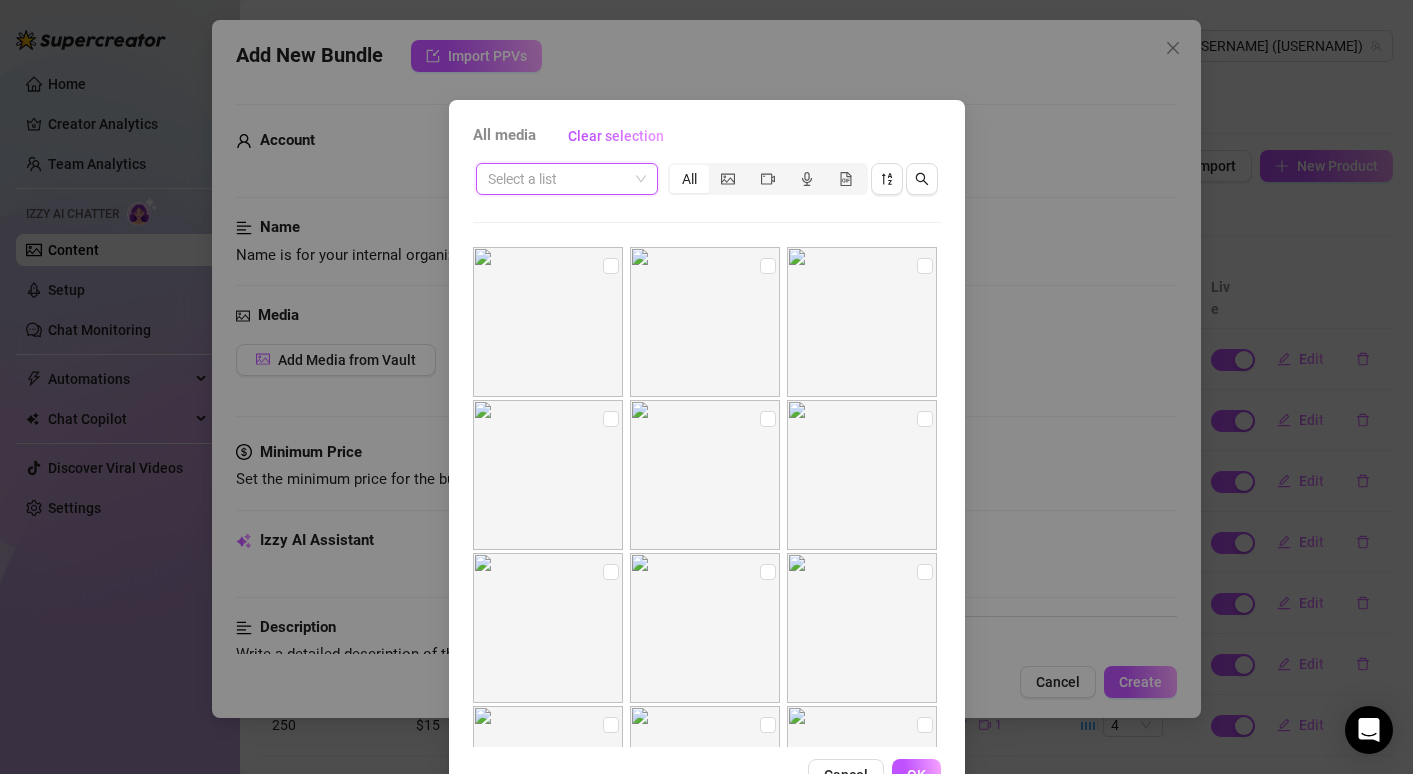 click at bounding box center [567, 179] 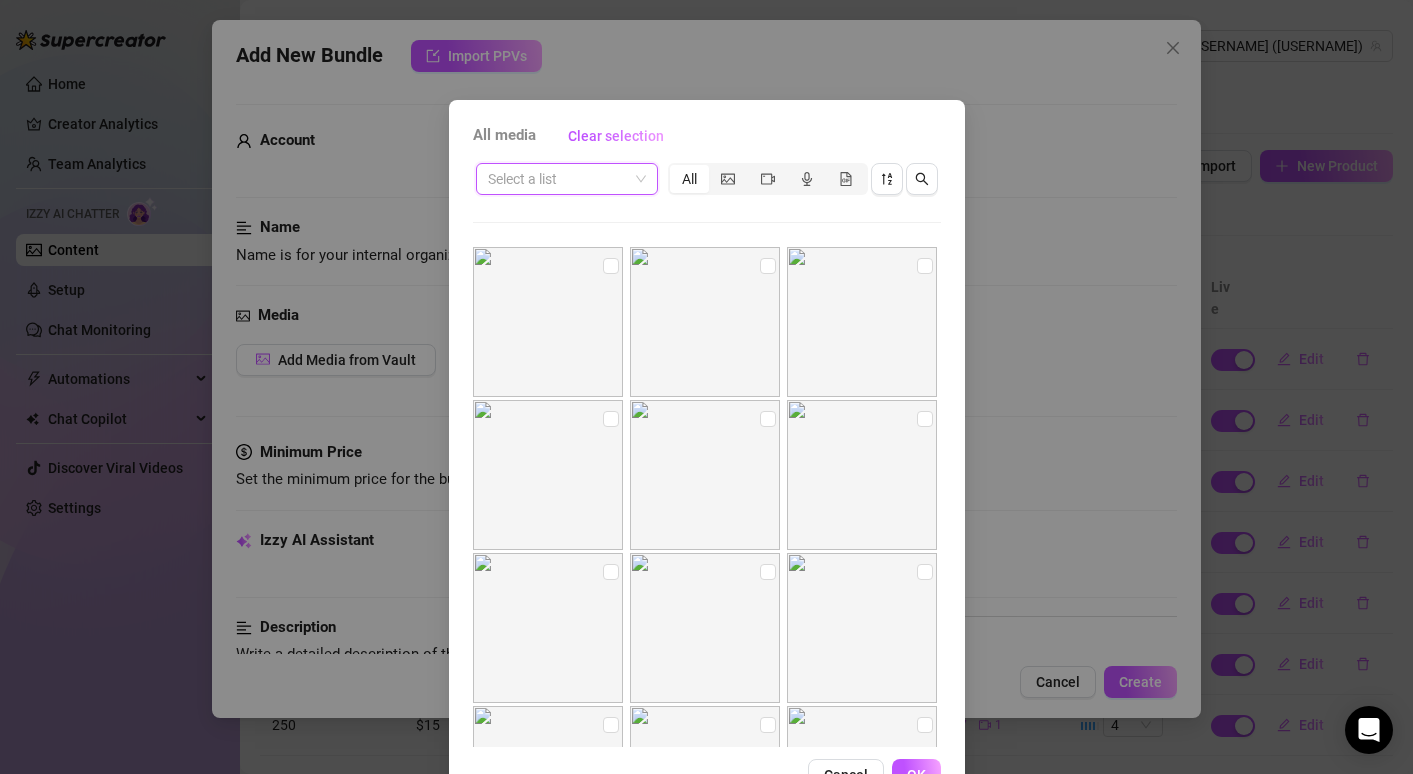 click on "All media Clear selection Select a list All Cancel OK" at bounding box center (707, 455) 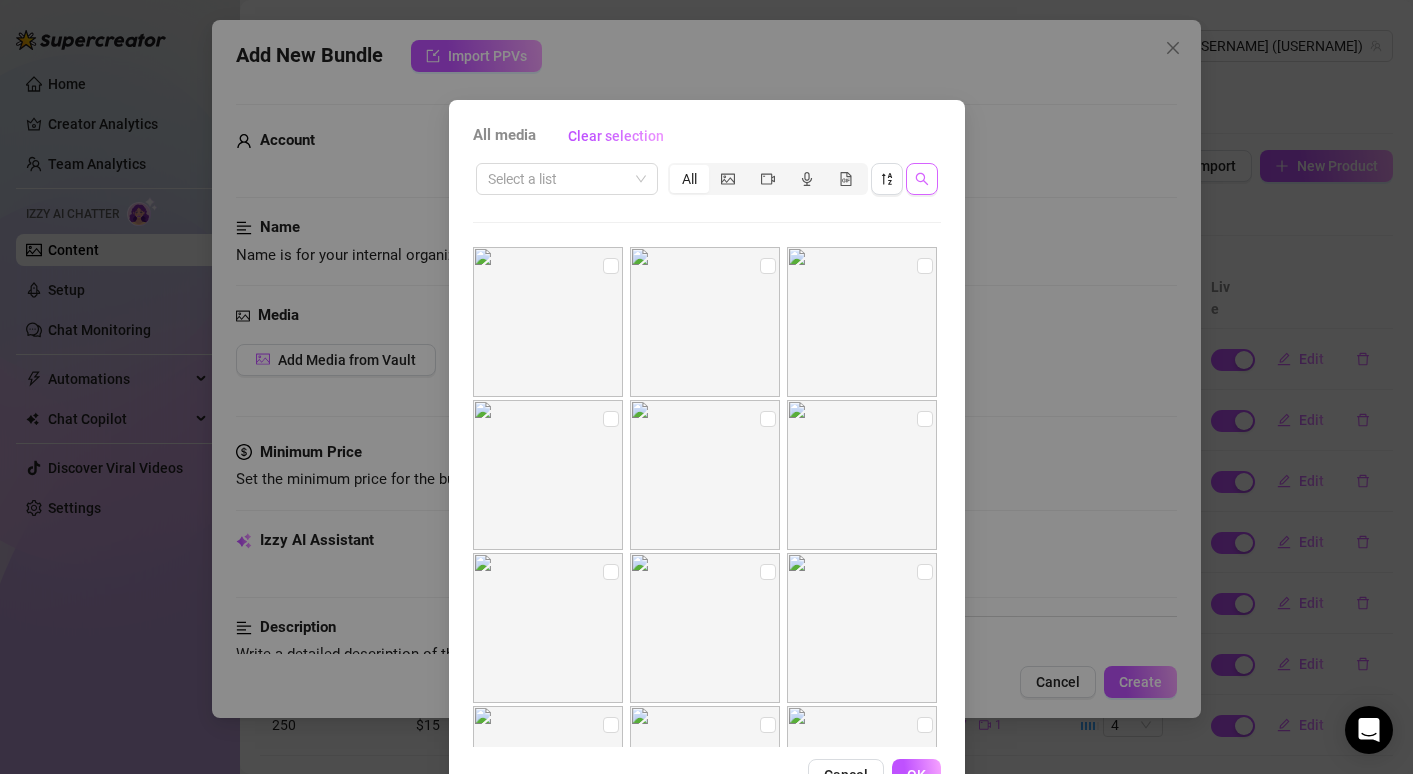 click at bounding box center (922, 179) 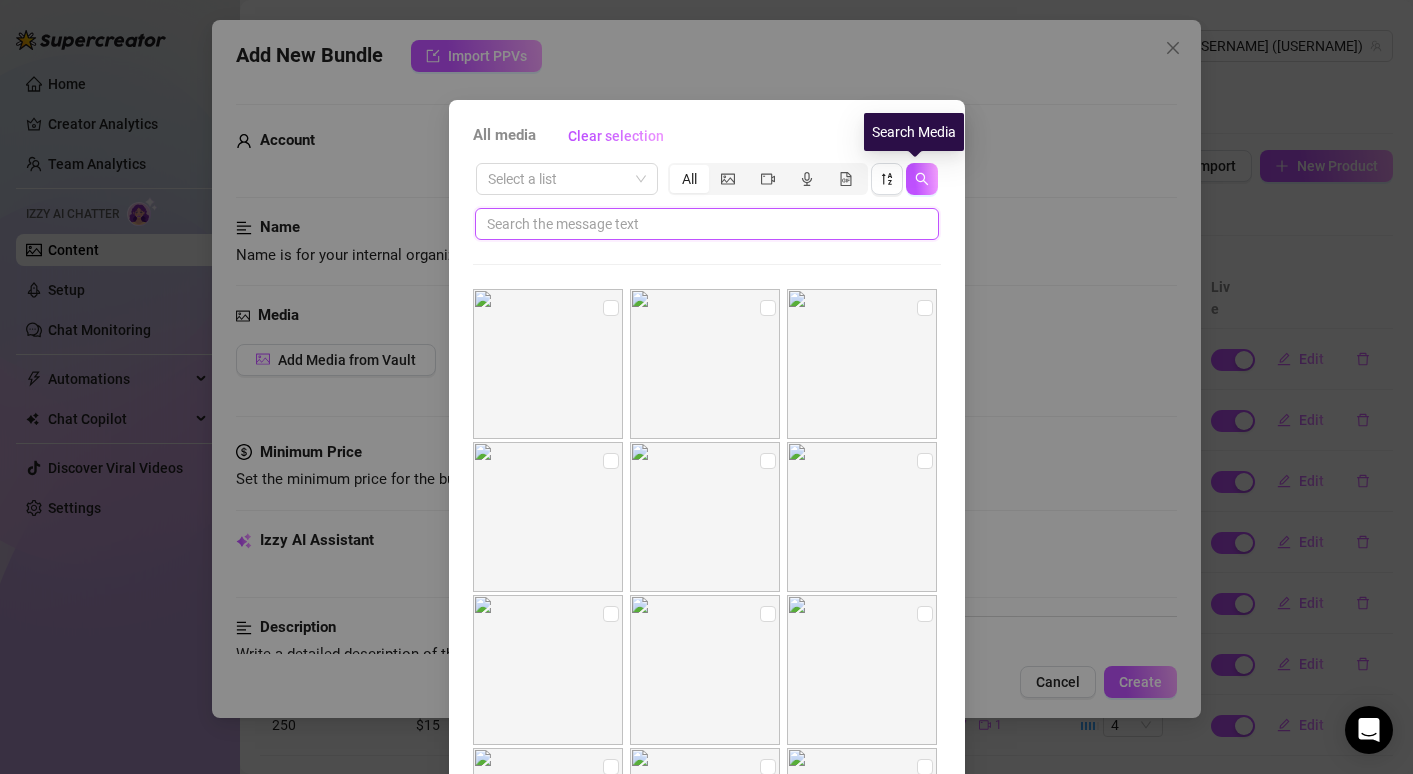 click at bounding box center [699, 224] 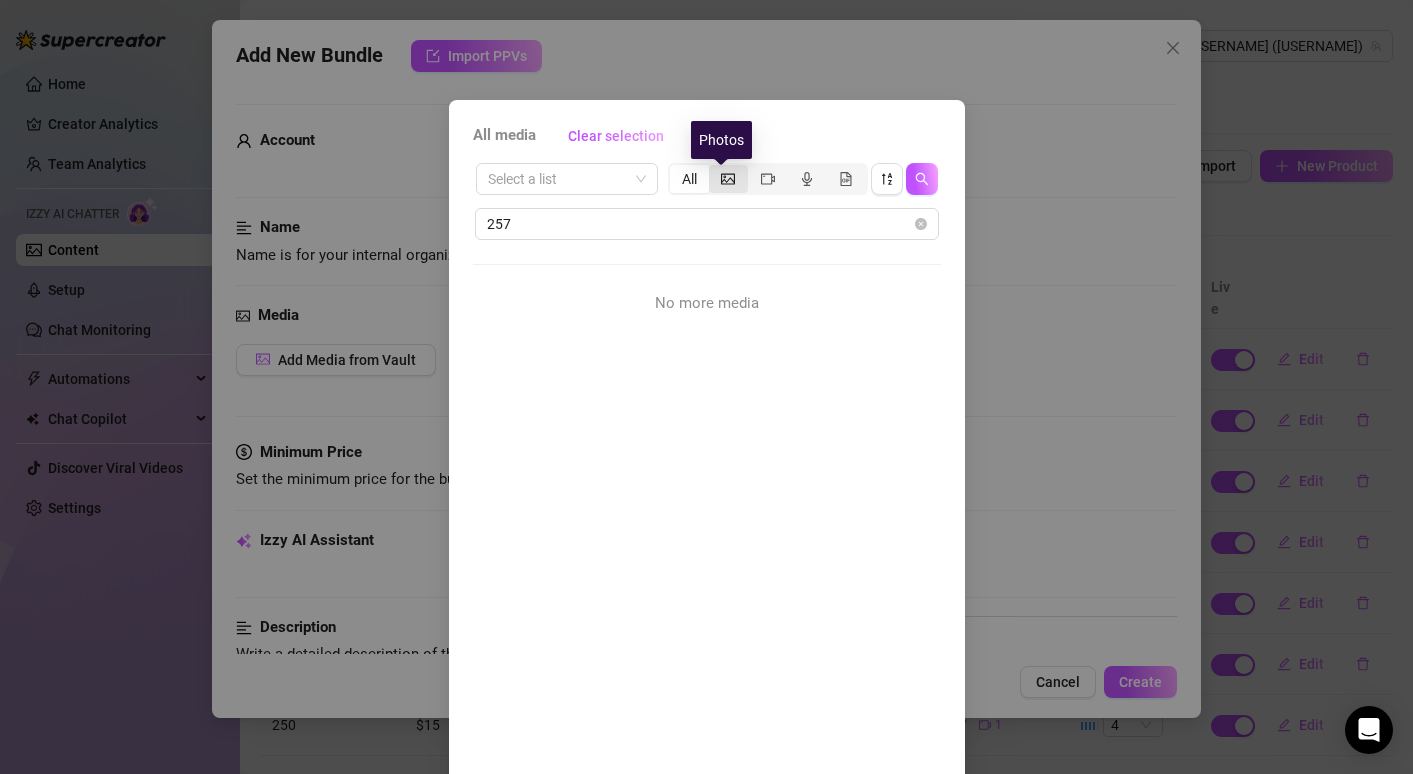click 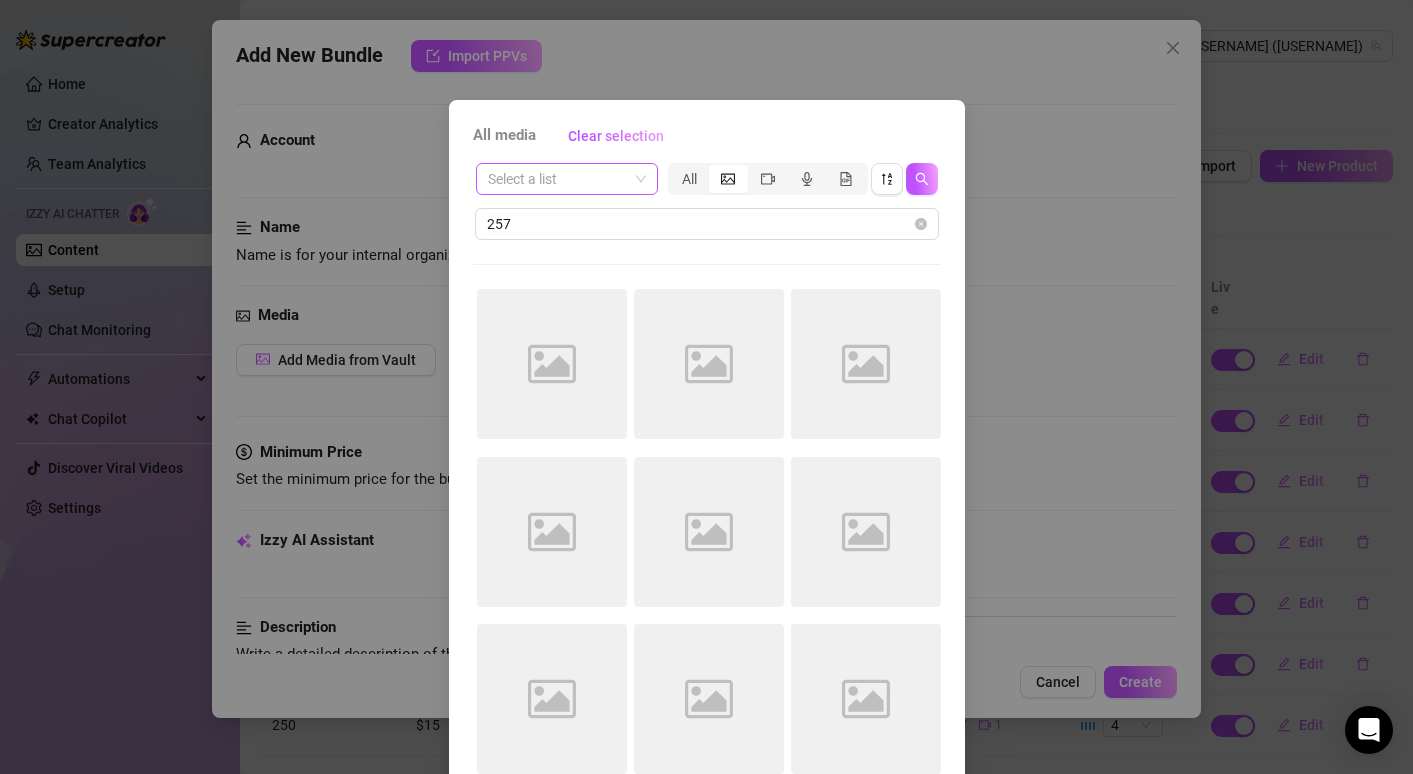 click at bounding box center [558, 179] 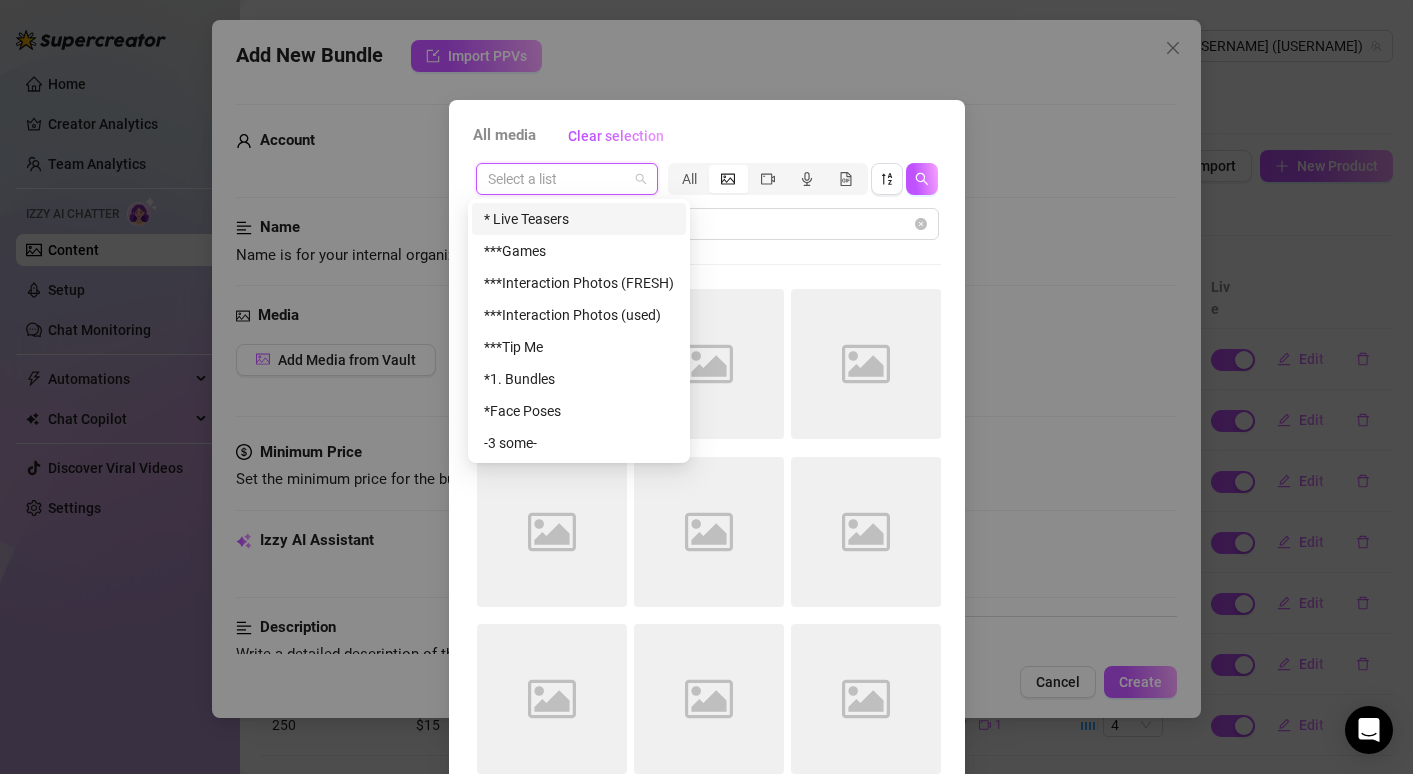 click at bounding box center [558, 179] 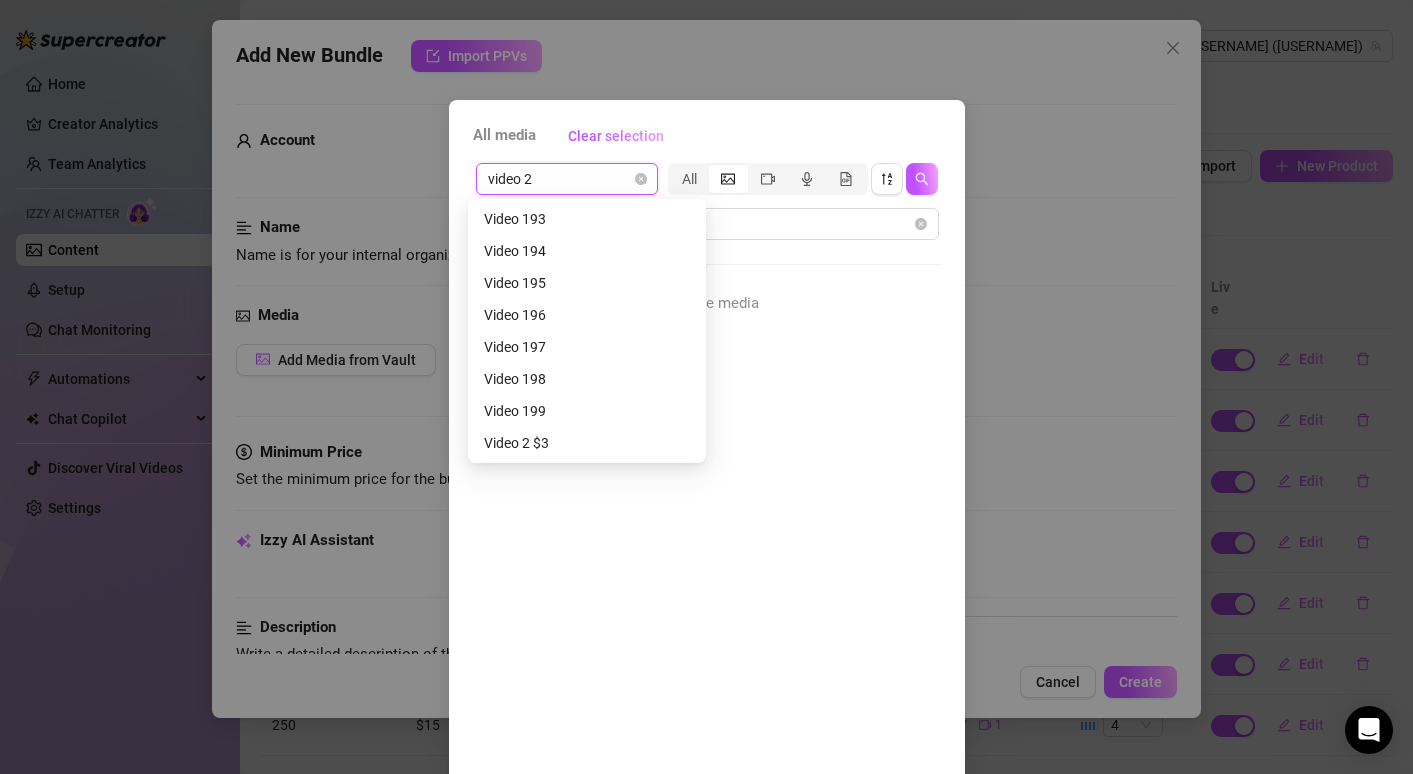 scroll, scrollTop: 128, scrollLeft: 0, axis: vertical 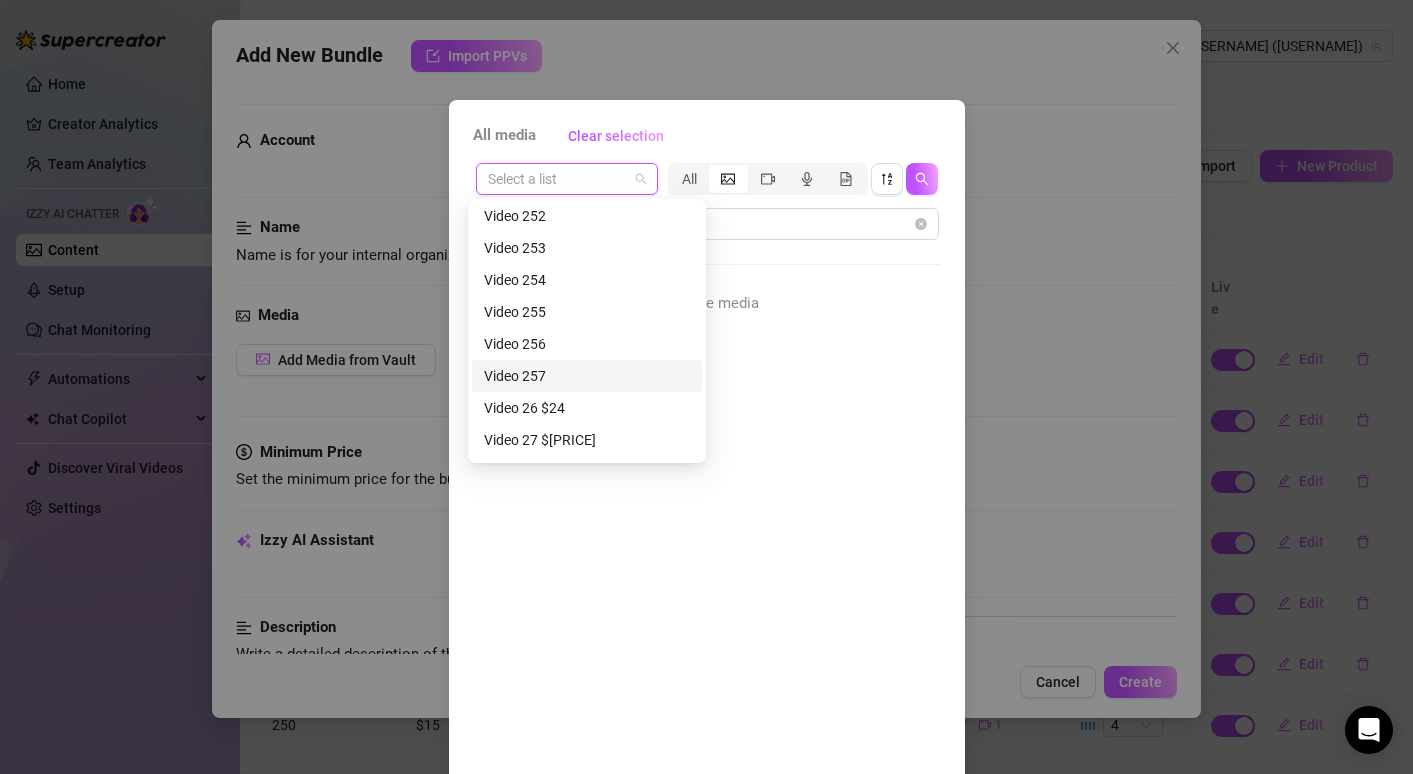 click on "Video 257" at bounding box center [587, 376] 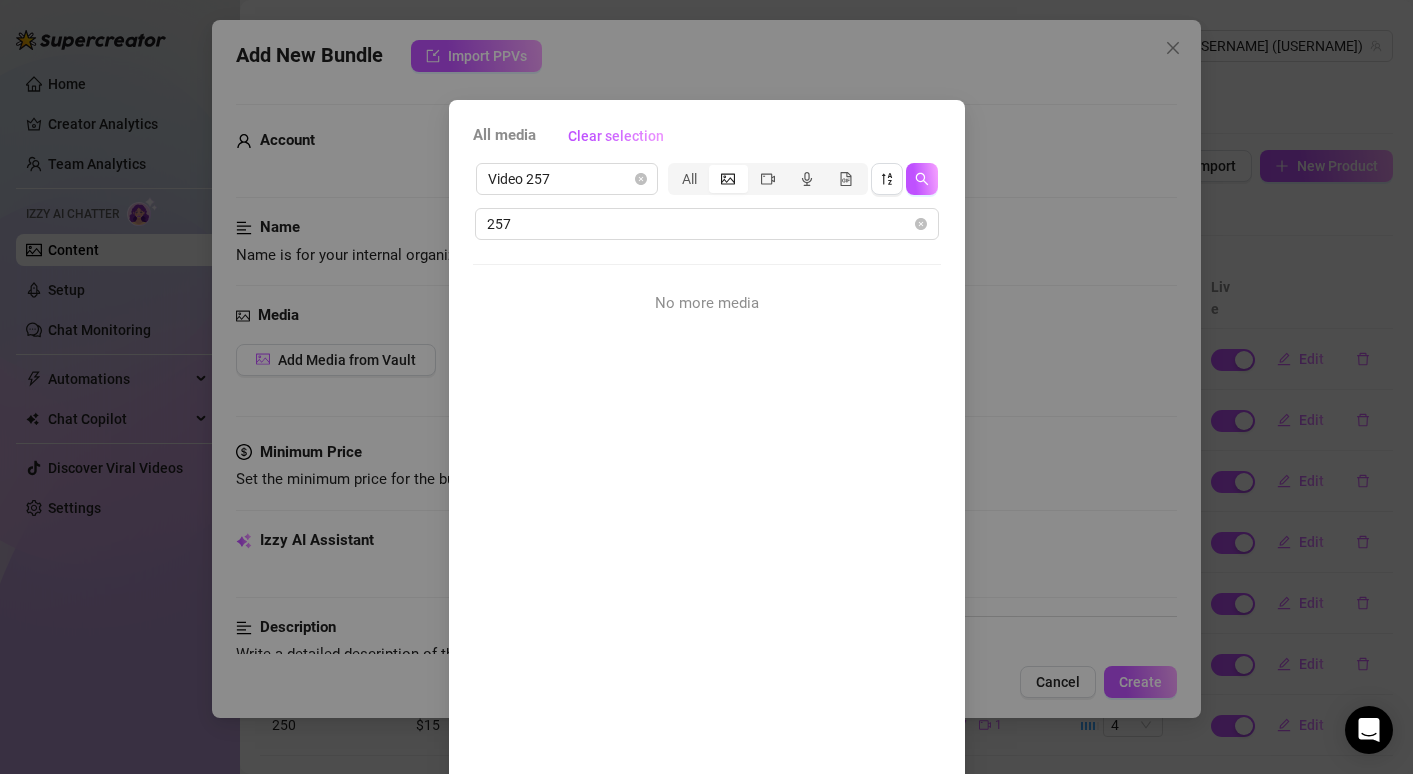click at bounding box center [728, 179] 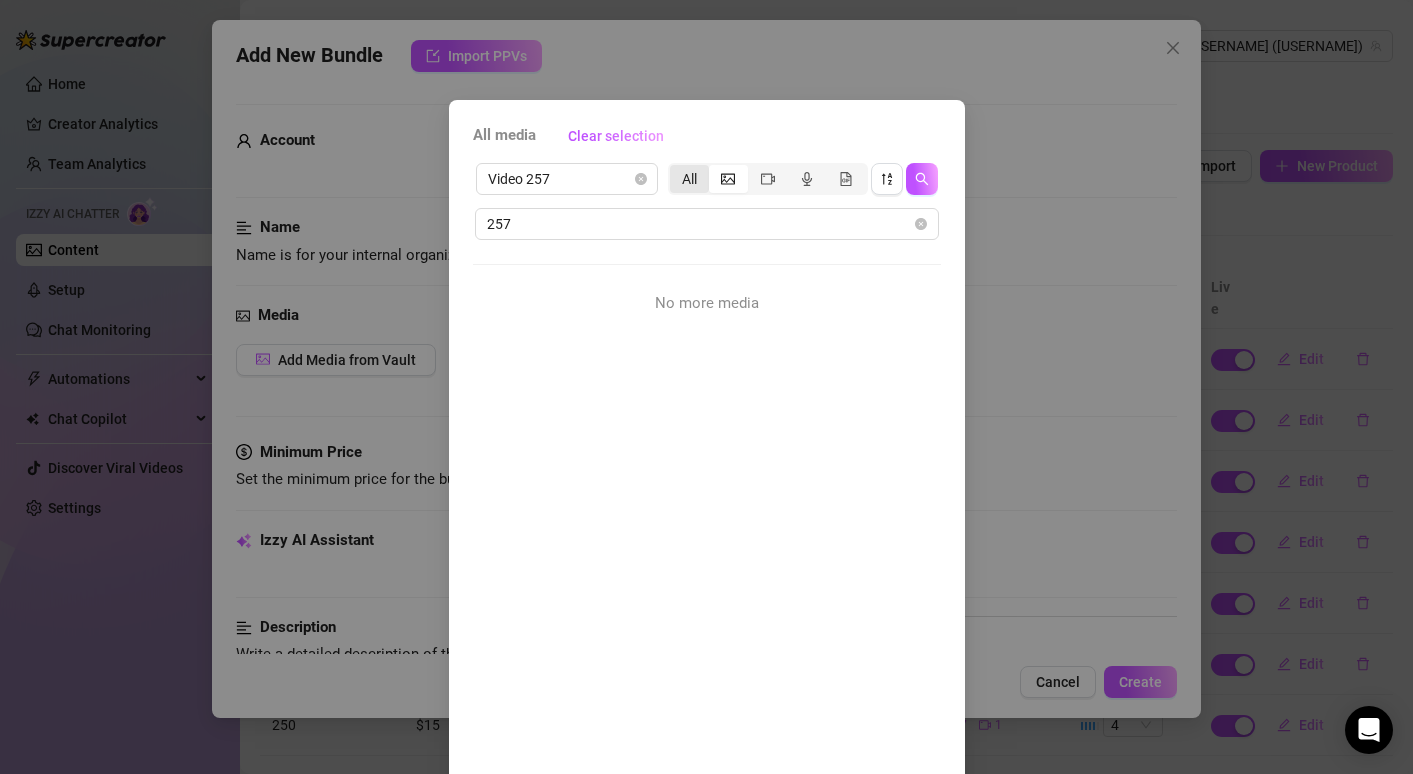 click on "All" at bounding box center [689, 179] 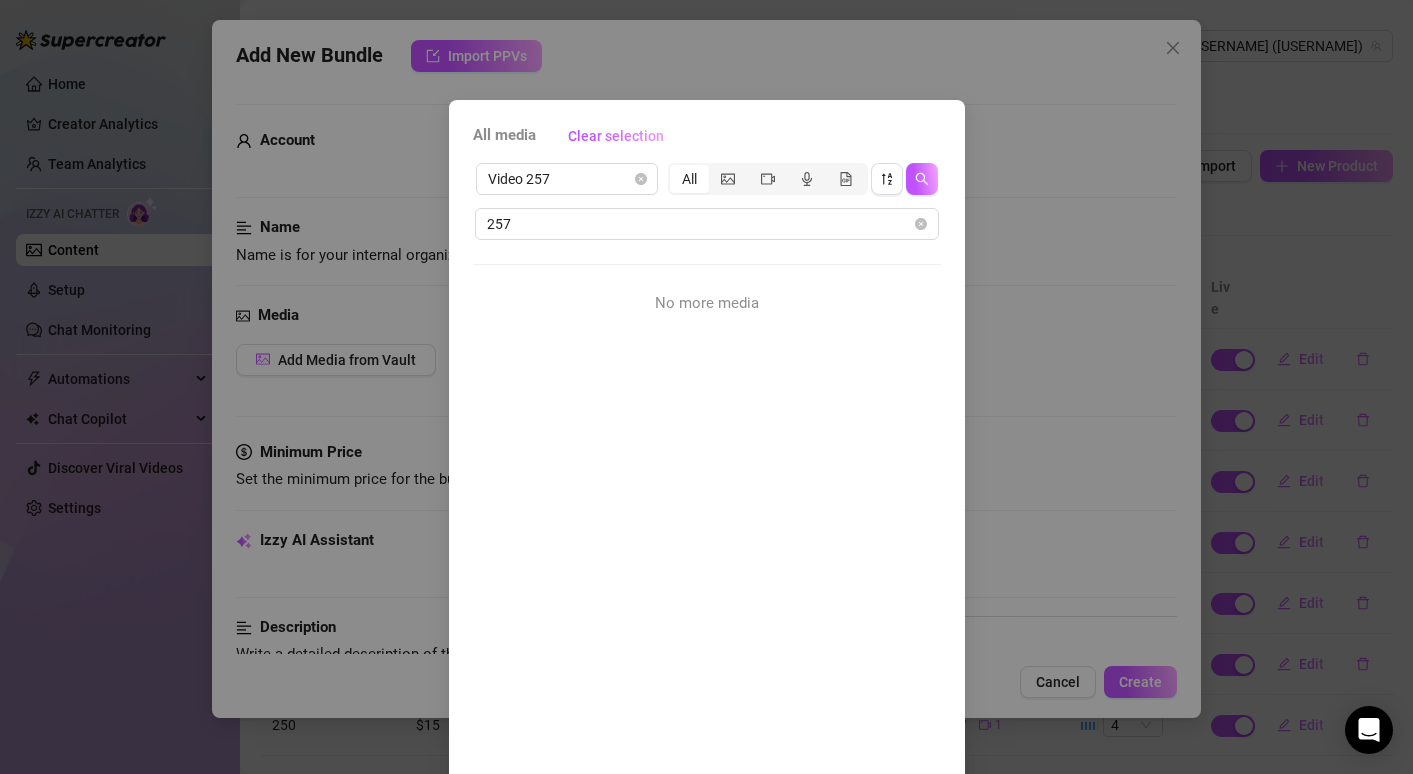 click on "All media Clear selection Video 257 All 257 No more media Cancel OK" at bounding box center (706, 387) 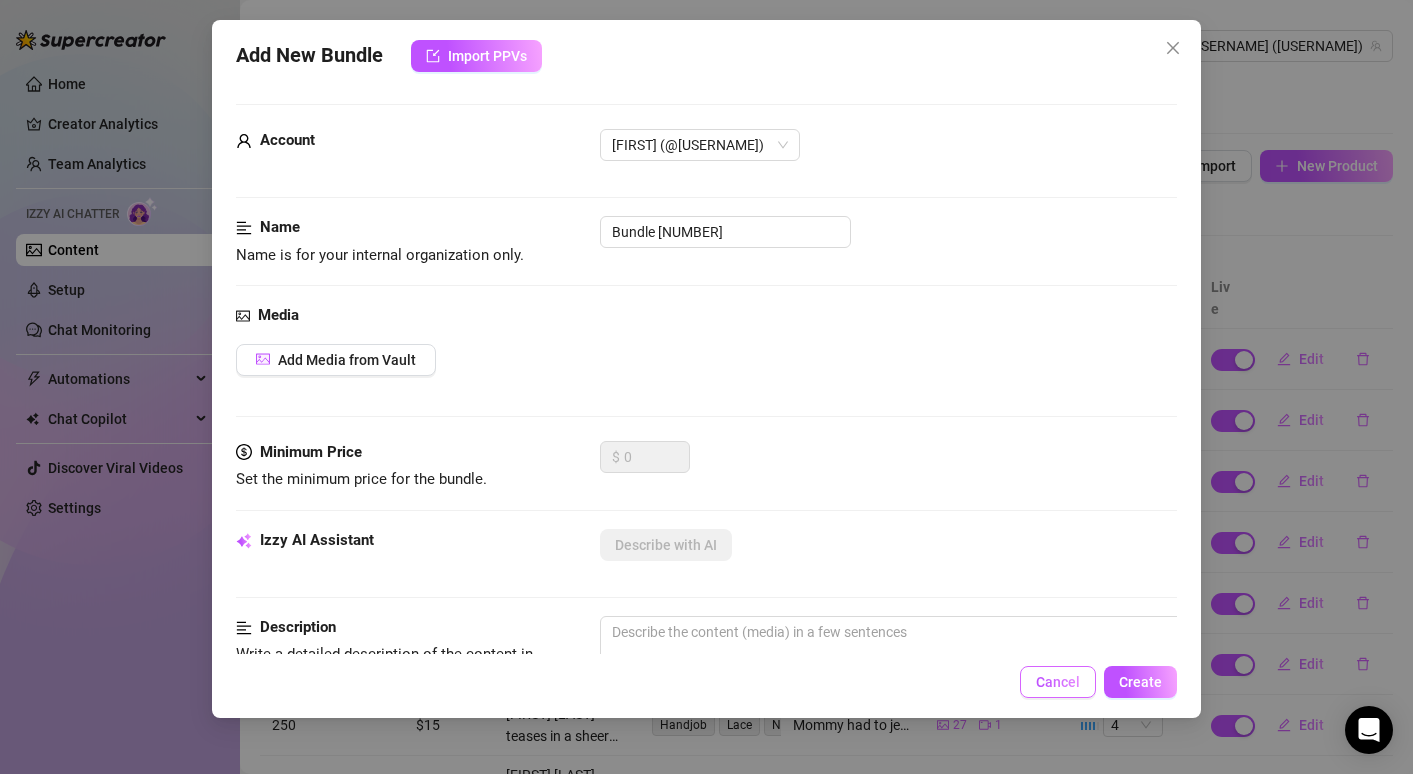 click on "Cancel" at bounding box center (1058, 682) 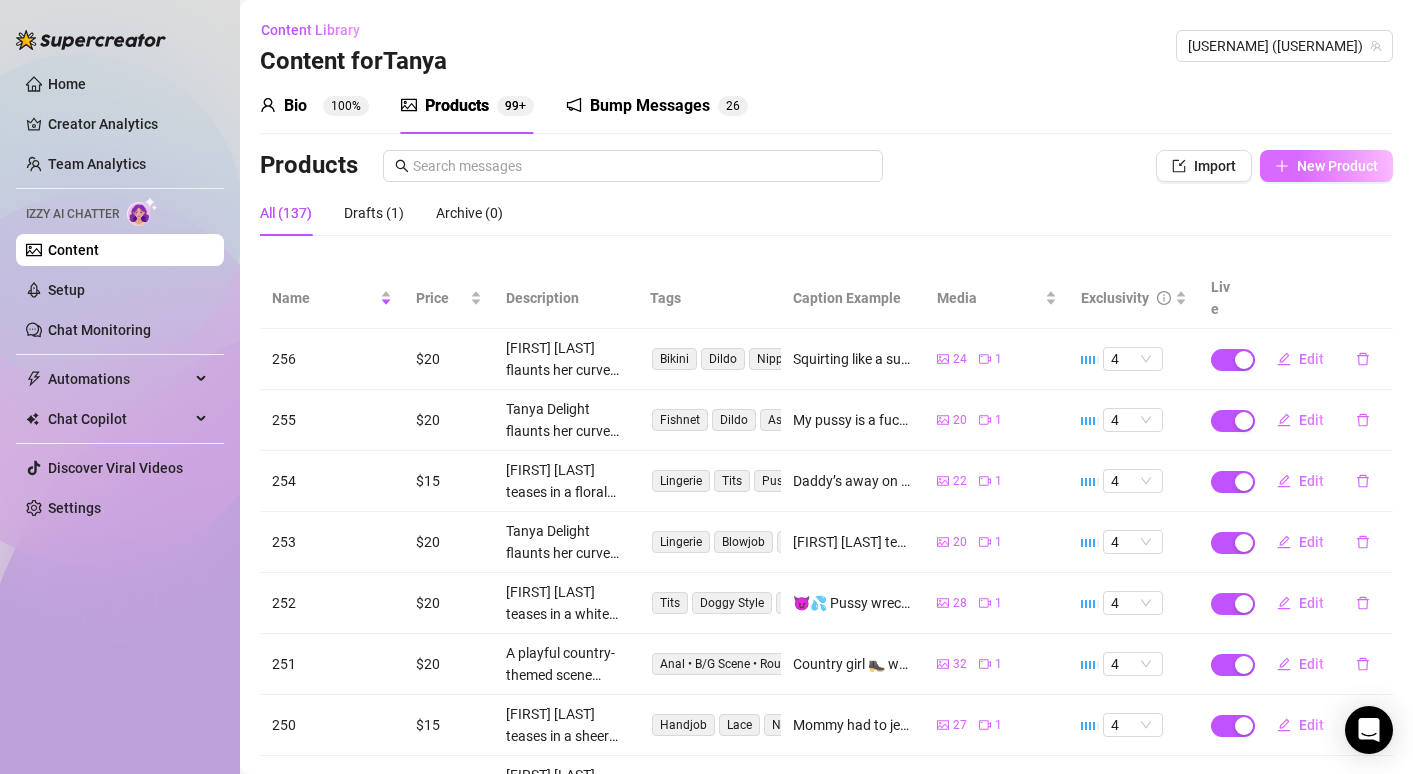 click on "New Product" at bounding box center (1326, 166) 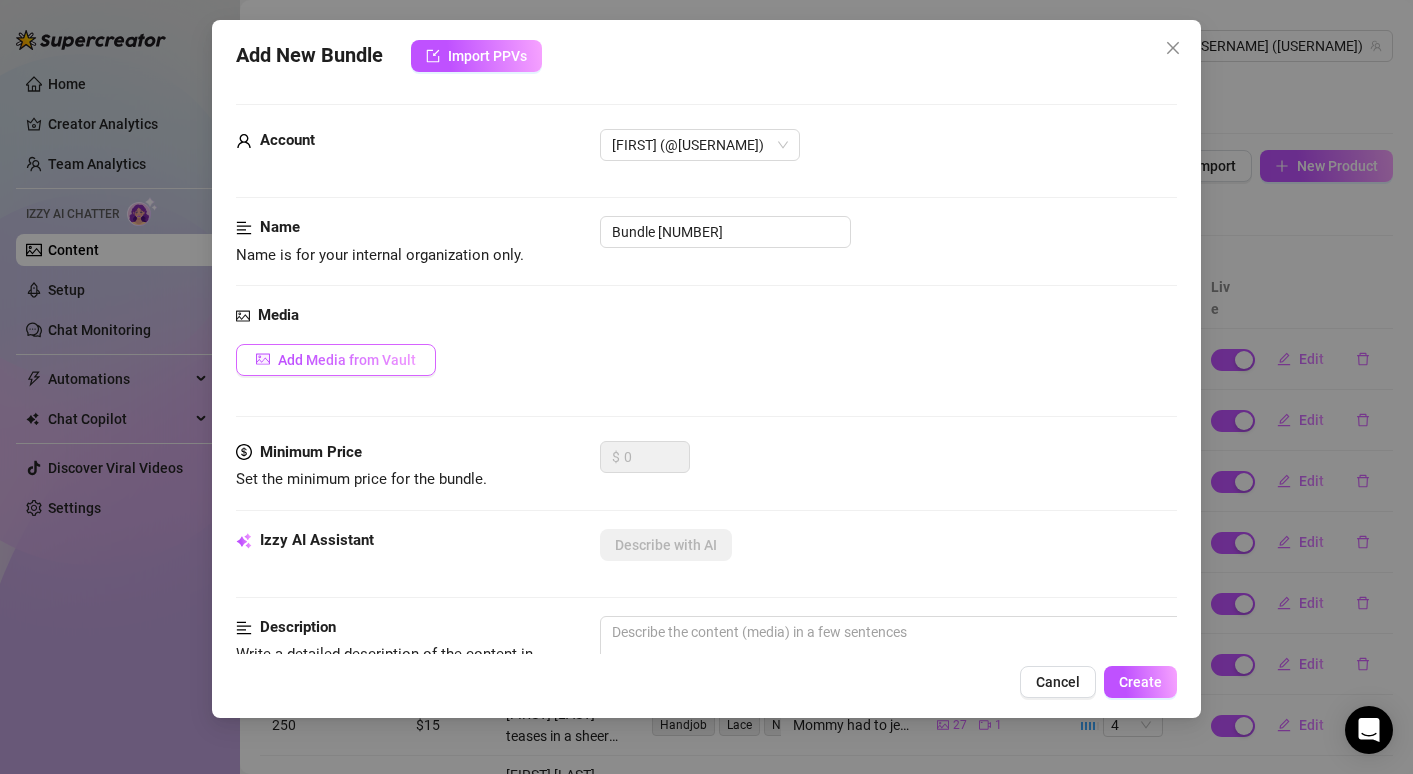 click on "Add Media from Vault" at bounding box center (336, 360) 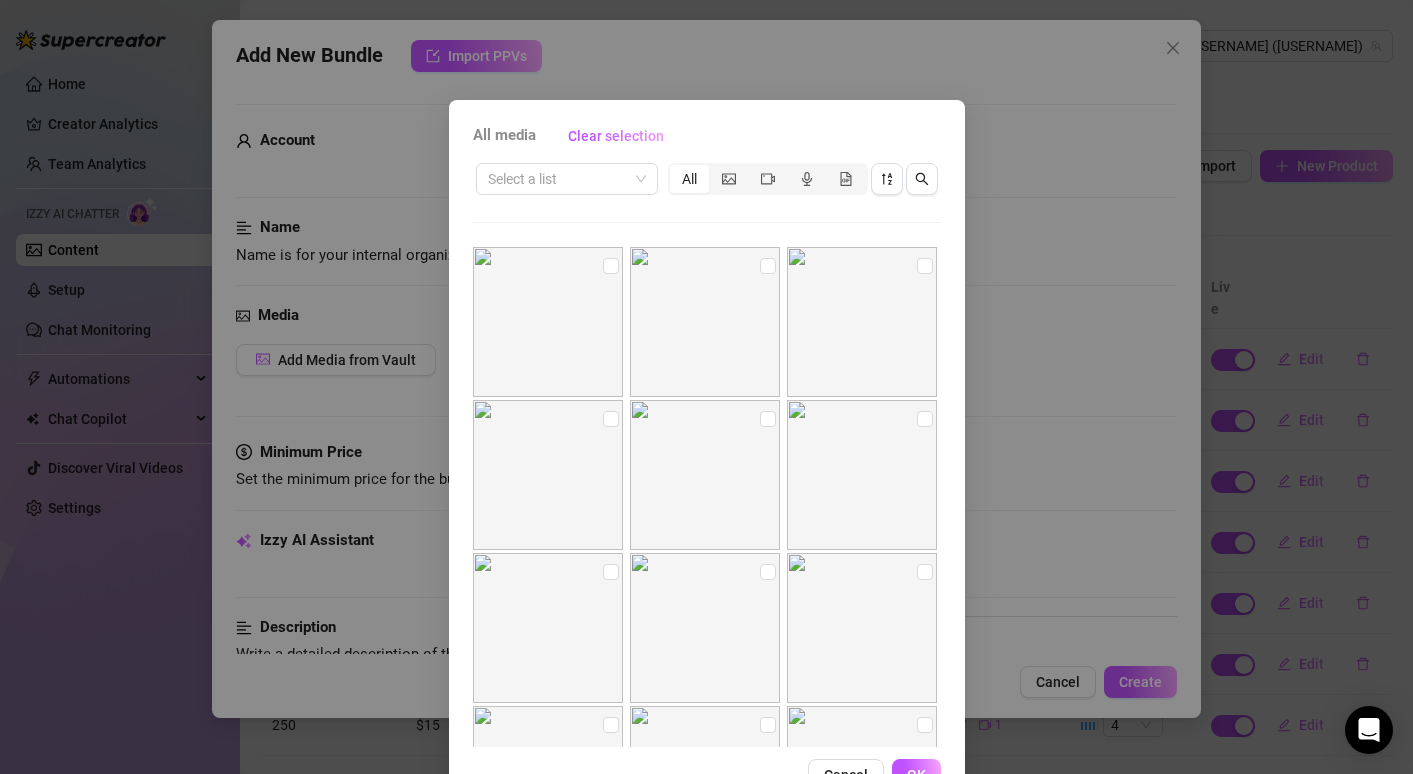 click on "All media Clear selection Select a list All Cancel OK" at bounding box center [706, 387] 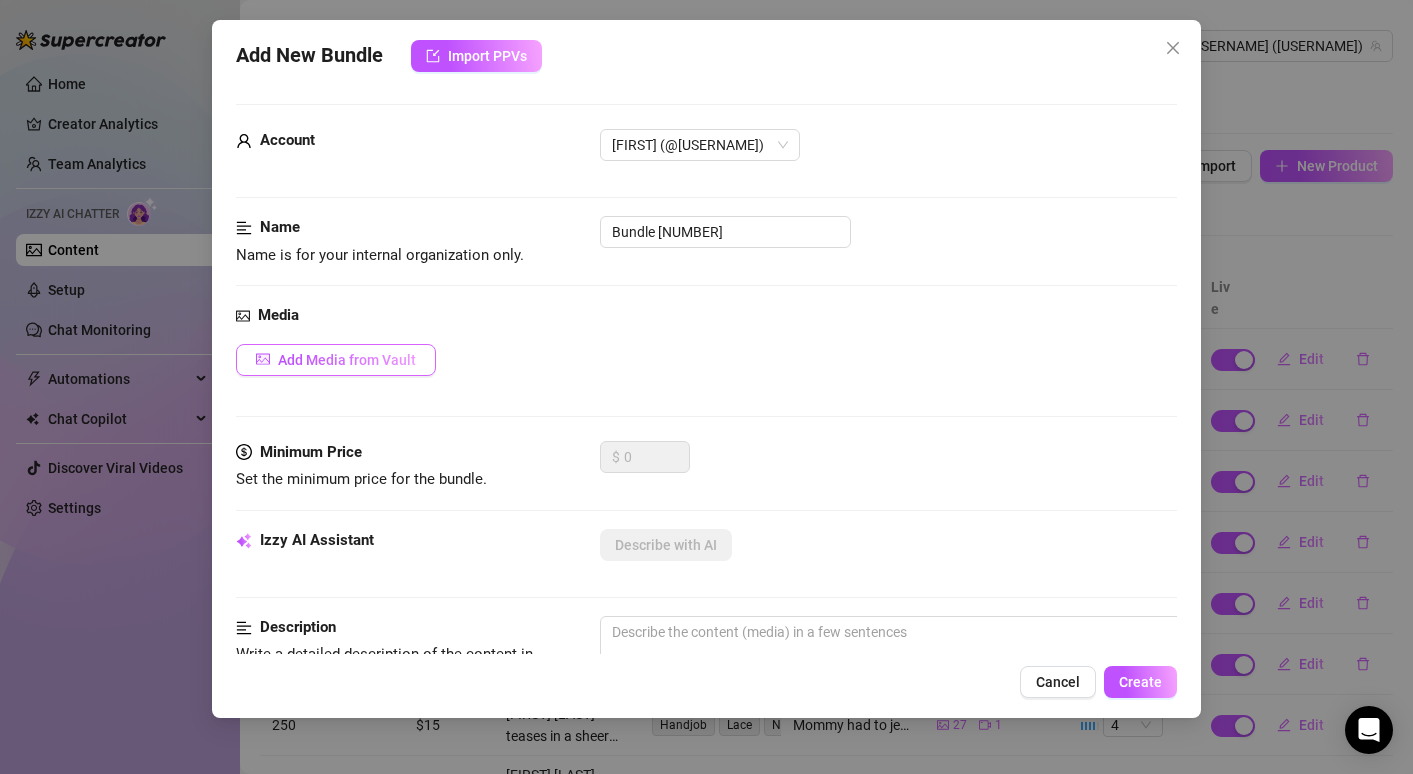 click on "Add Media from Vault" at bounding box center (347, 360) 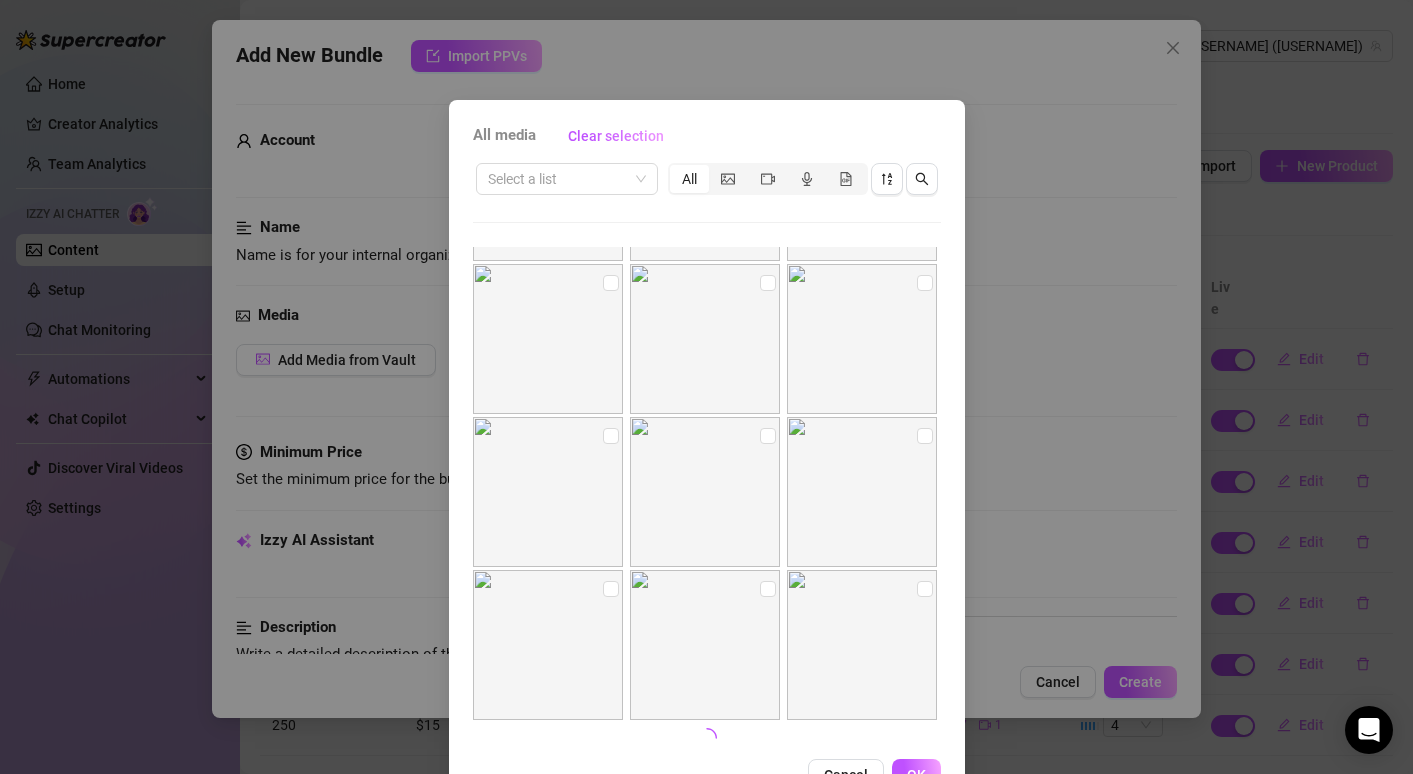 scroll, scrollTop: 754, scrollLeft: 0, axis: vertical 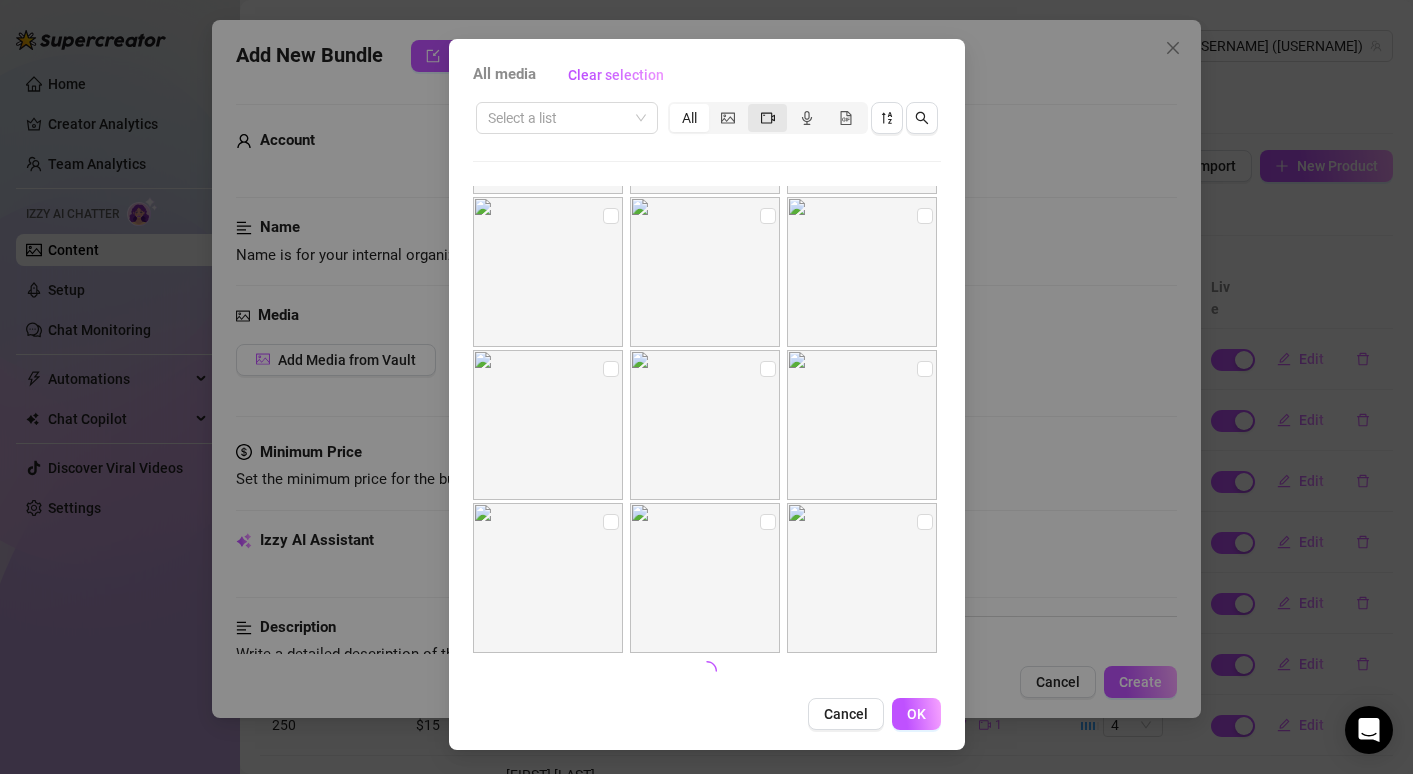 click 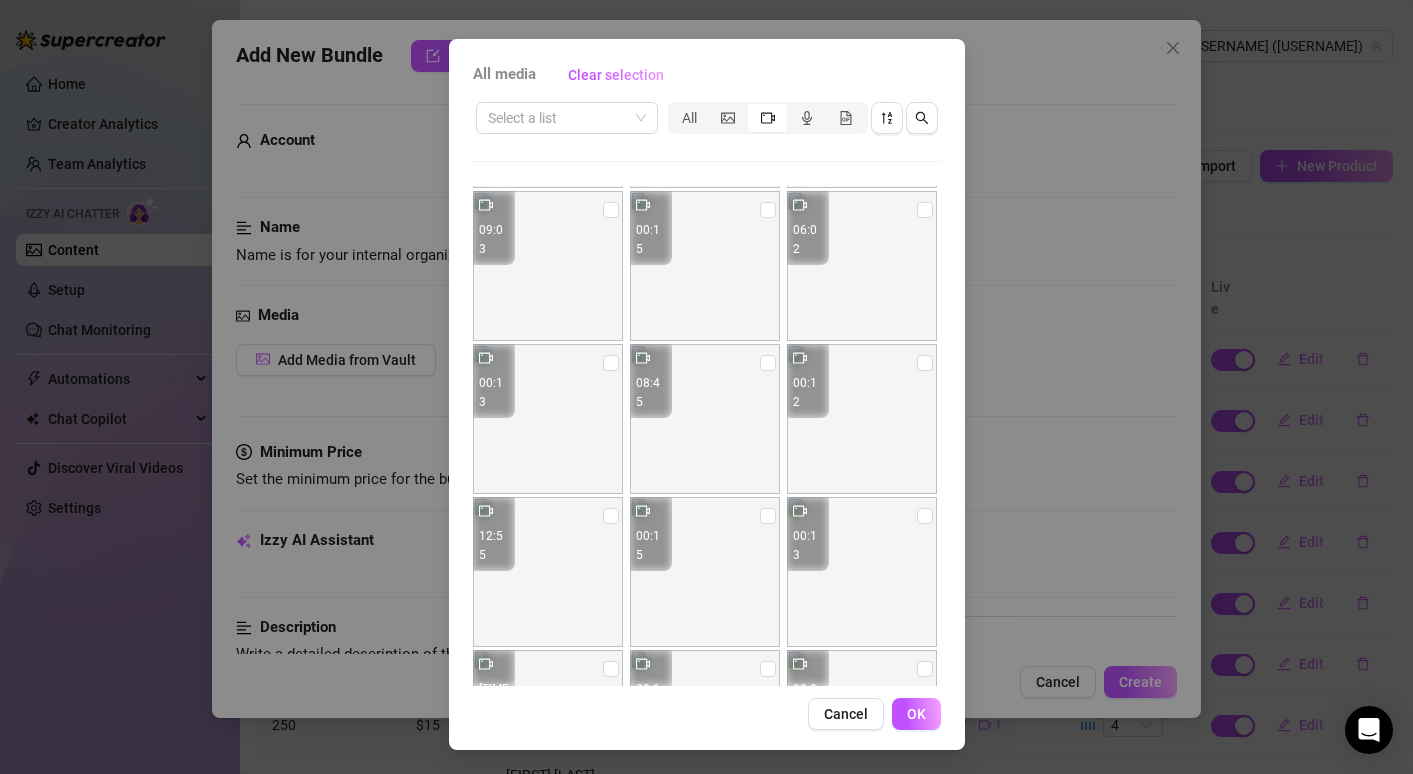 scroll, scrollTop: 914, scrollLeft: 0, axis: vertical 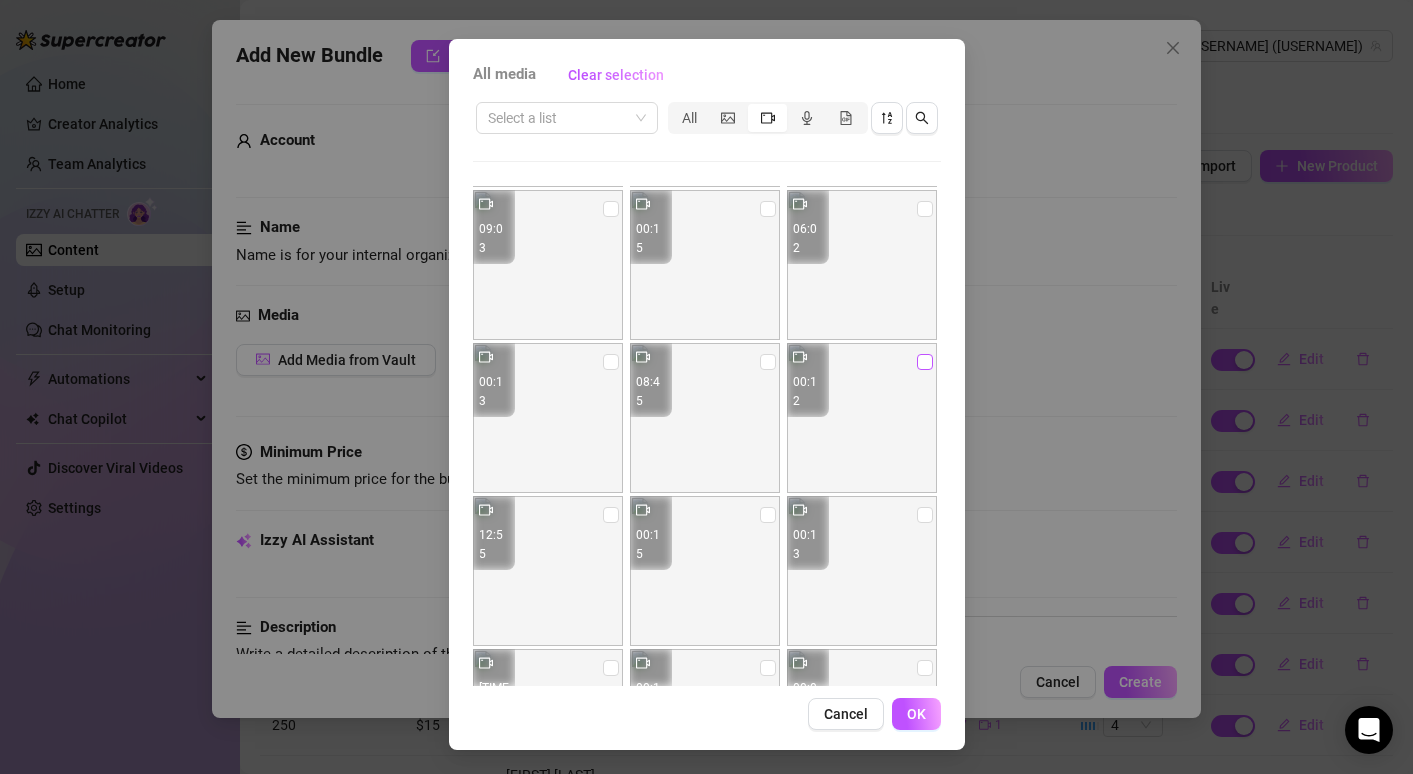 click at bounding box center [925, 362] 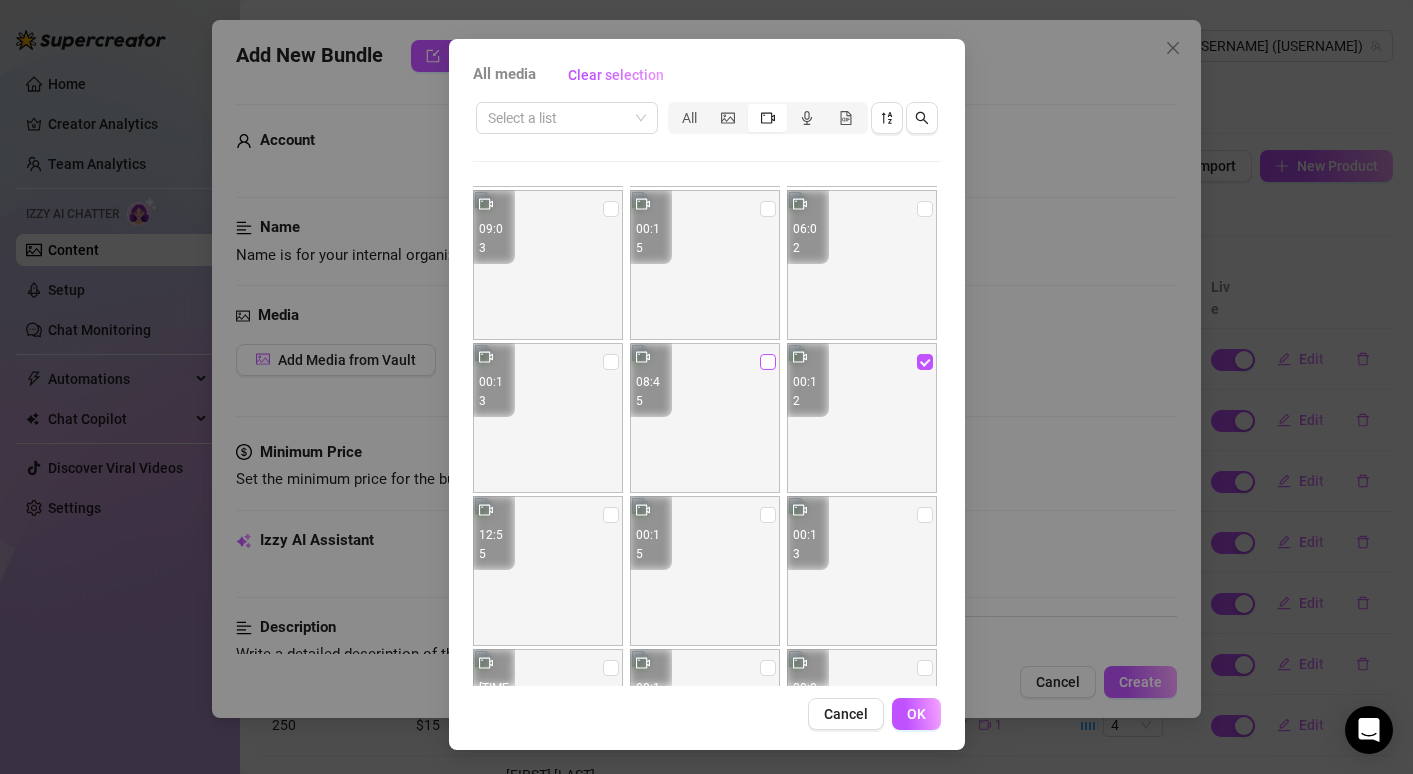 click at bounding box center (768, 362) 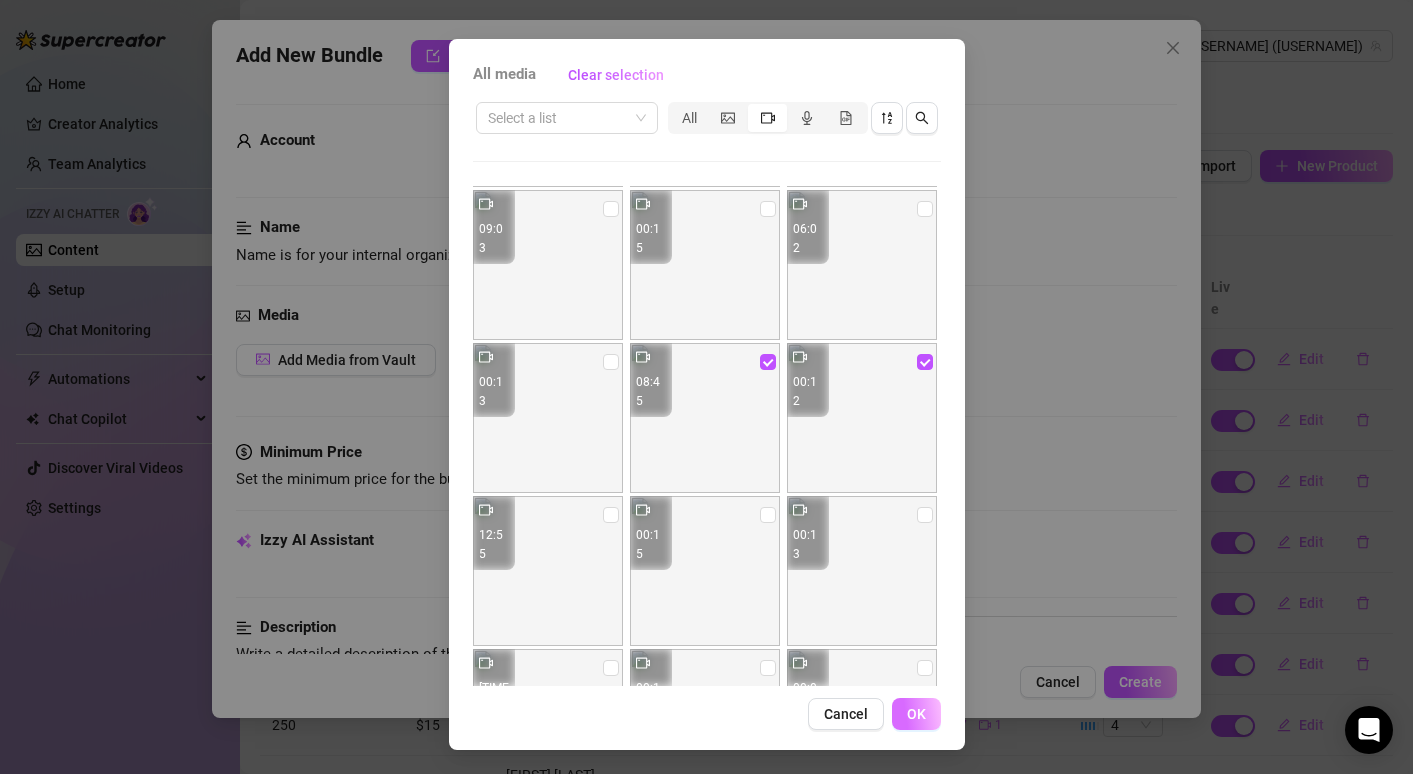 click on "OK" at bounding box center [916, 714] 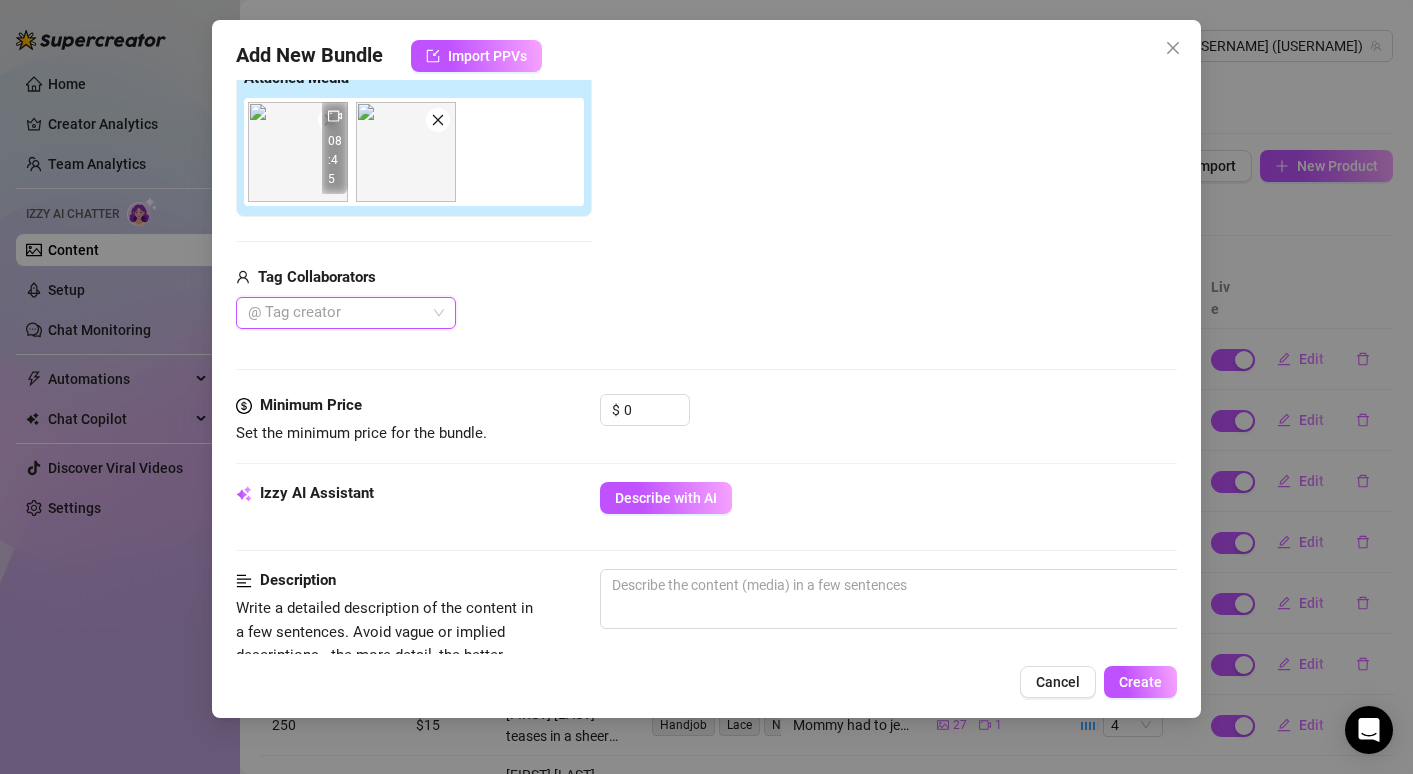 scroll, scrollTop: 549, scrollLeft: 0, axis: vertical 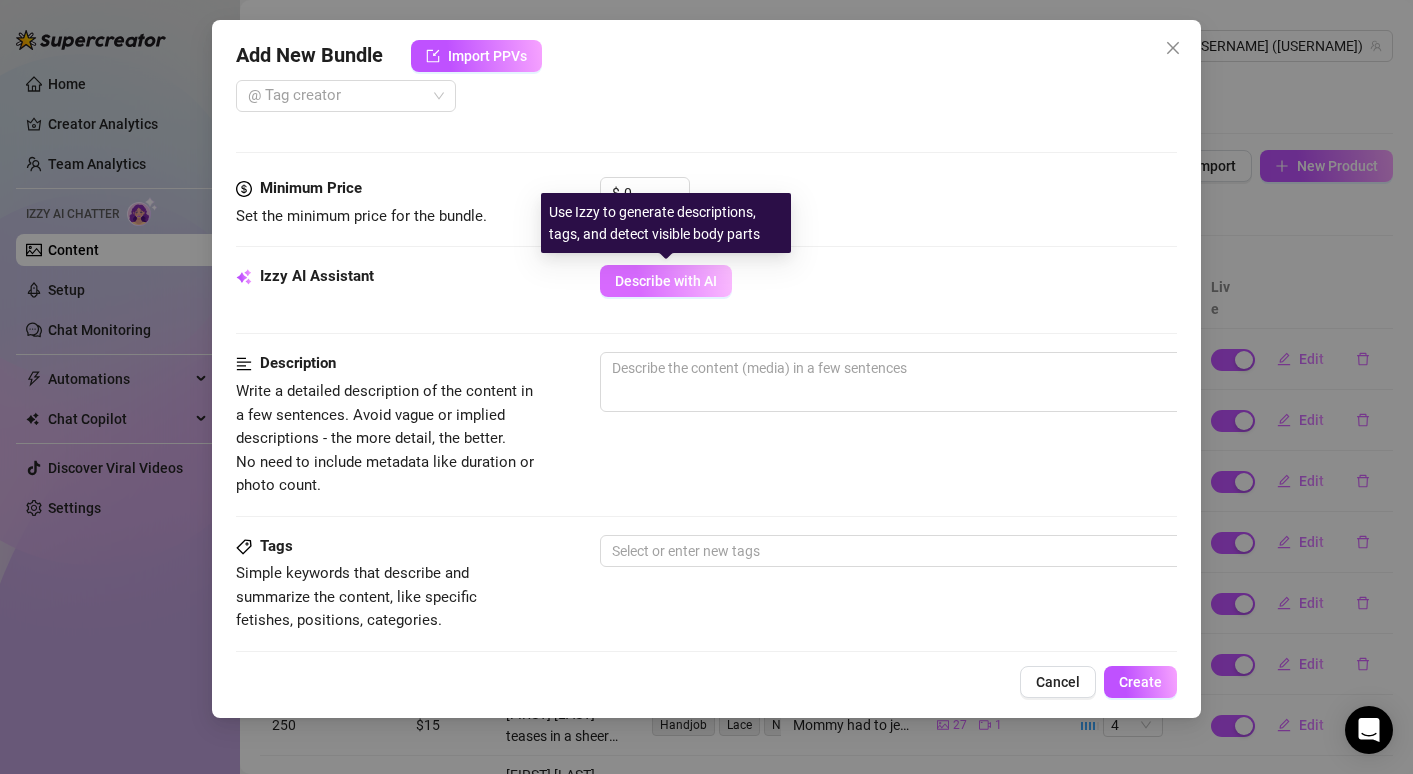 click on "Describe with AI" at bounding box center (666, 281) 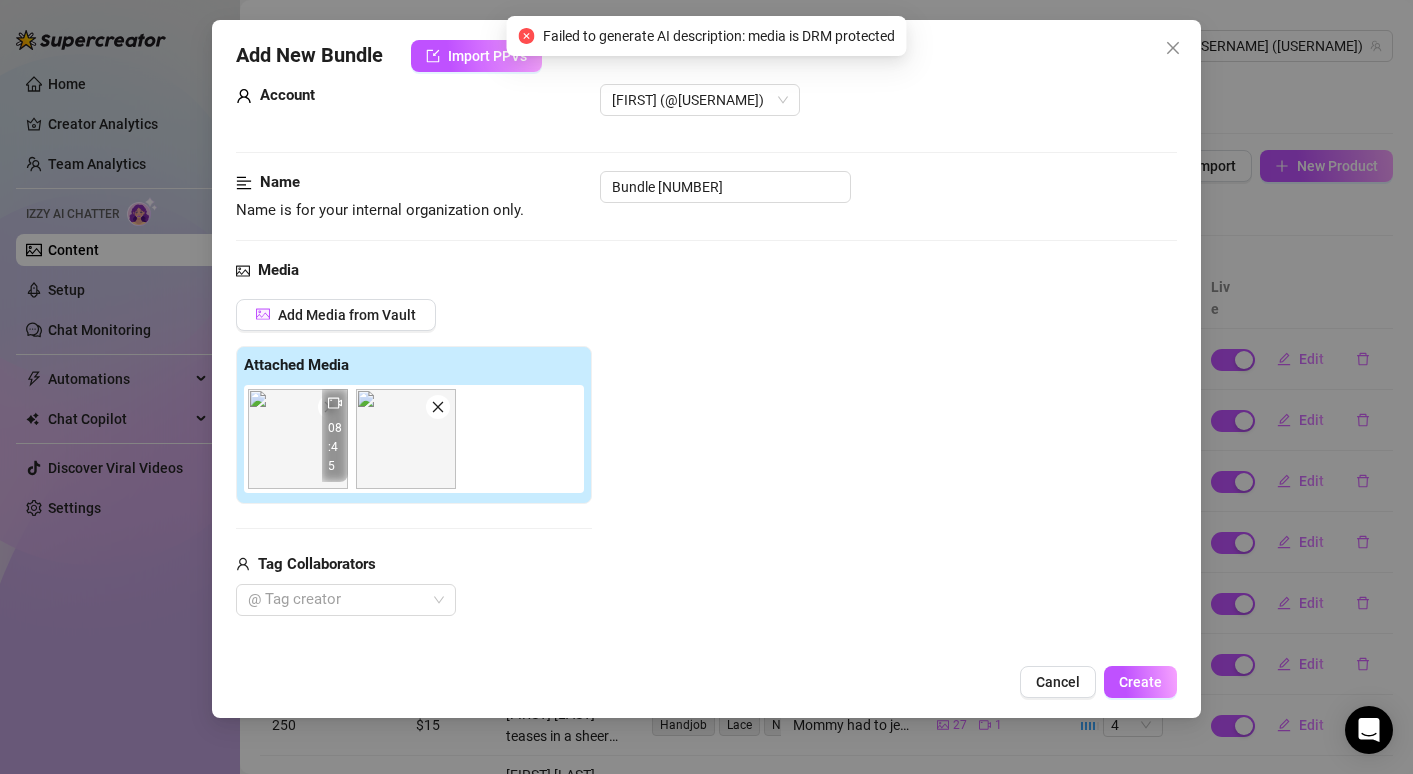 scroll, scrollTop: 41, scrollLeft: 0, axis: vertical 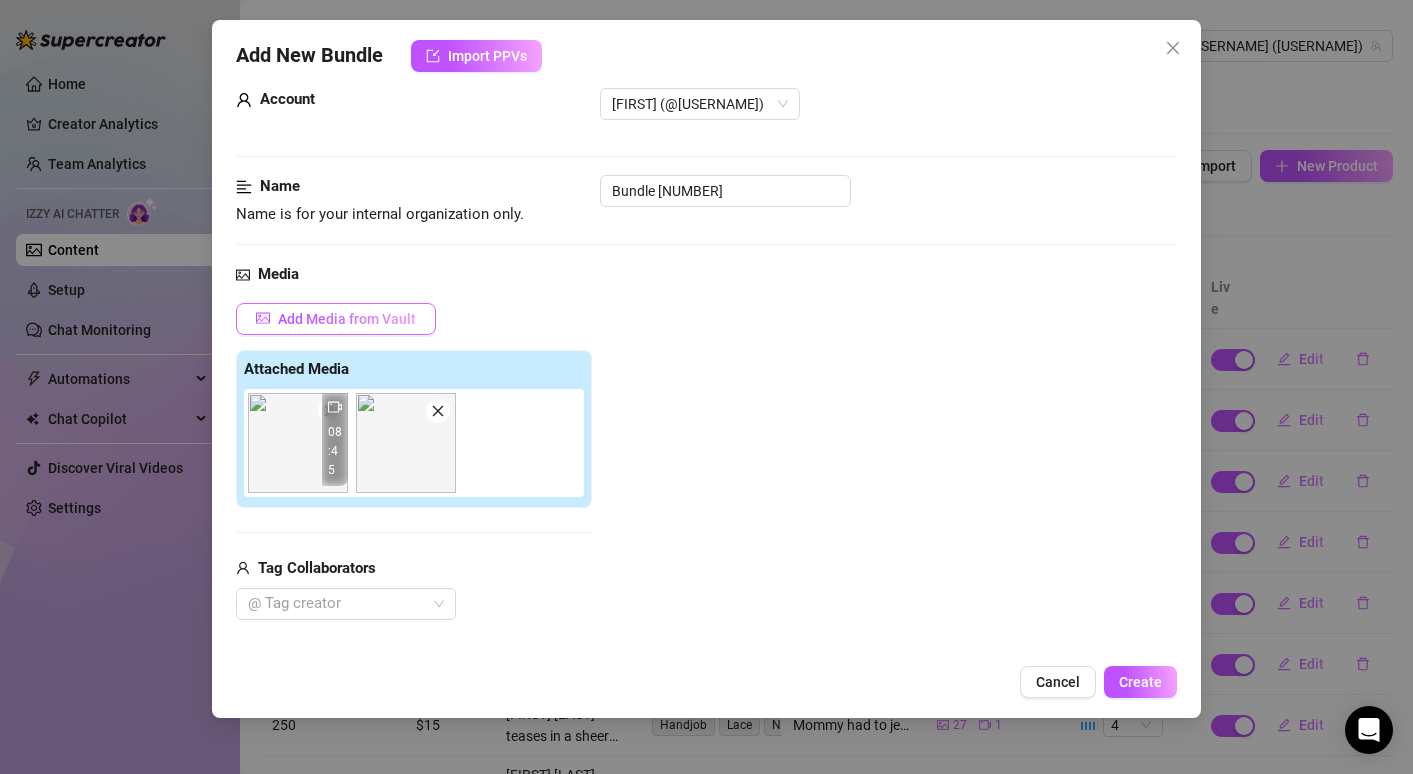 click on "Add Media from Vault" at bounding box center (347, 319) 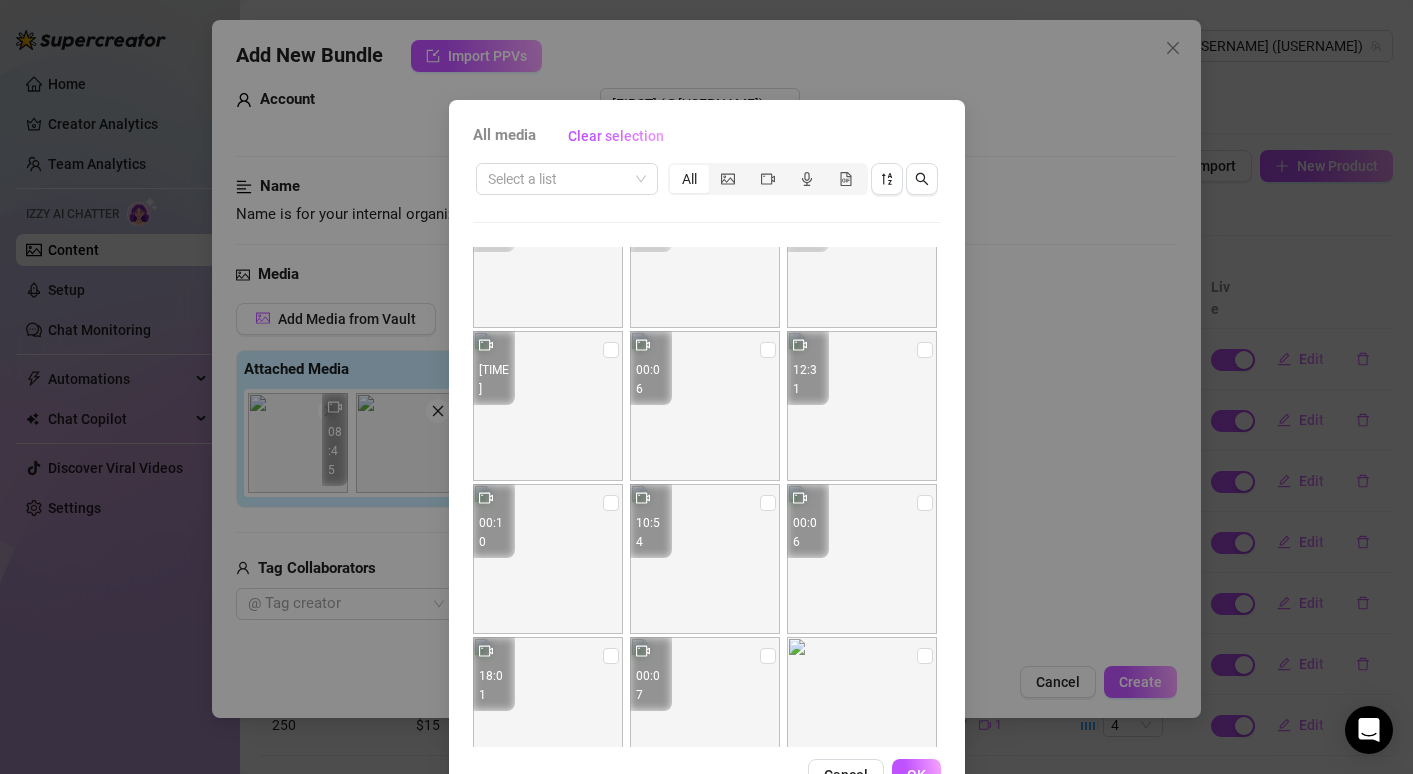 scroll, scrollTop: 1301, scrollLeft: 0, axis: vertical 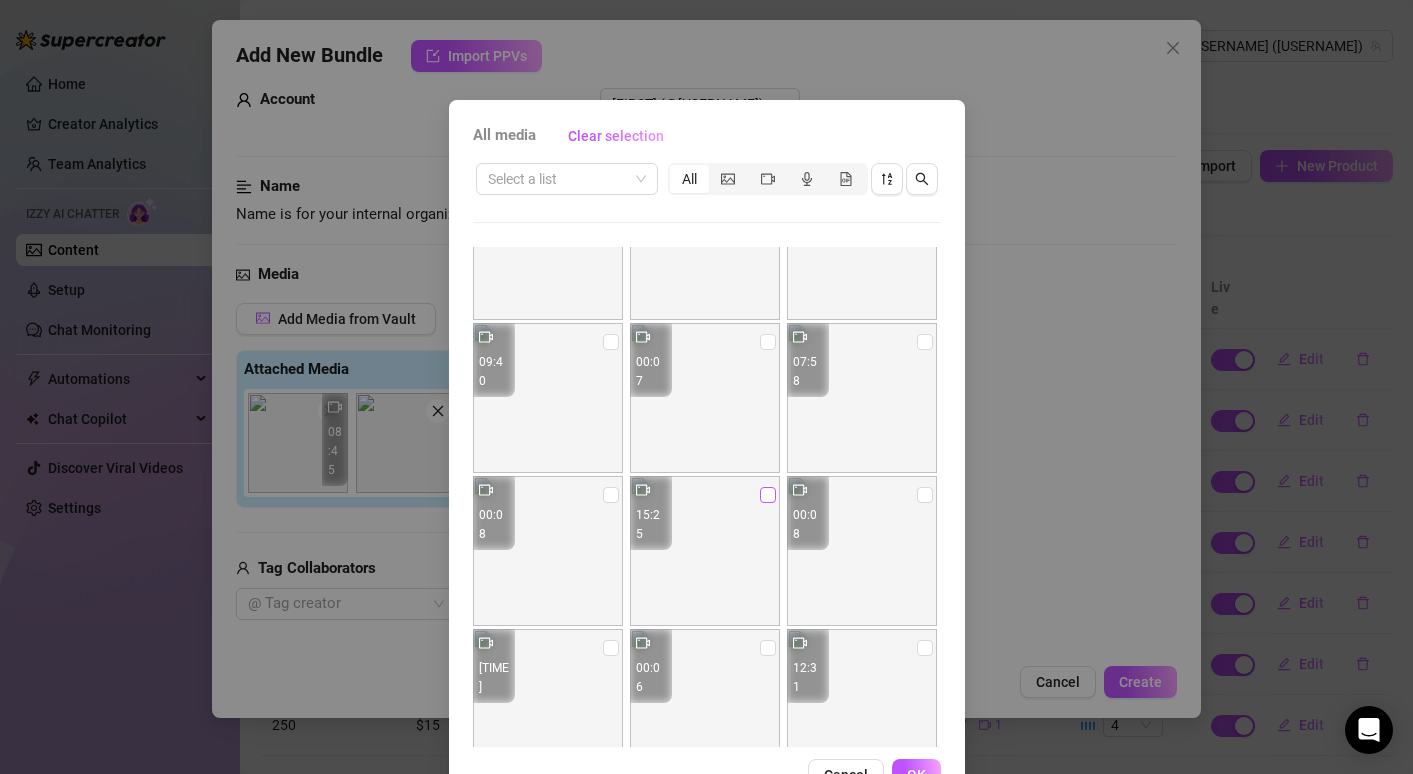 click at bounding box center (768, 495) 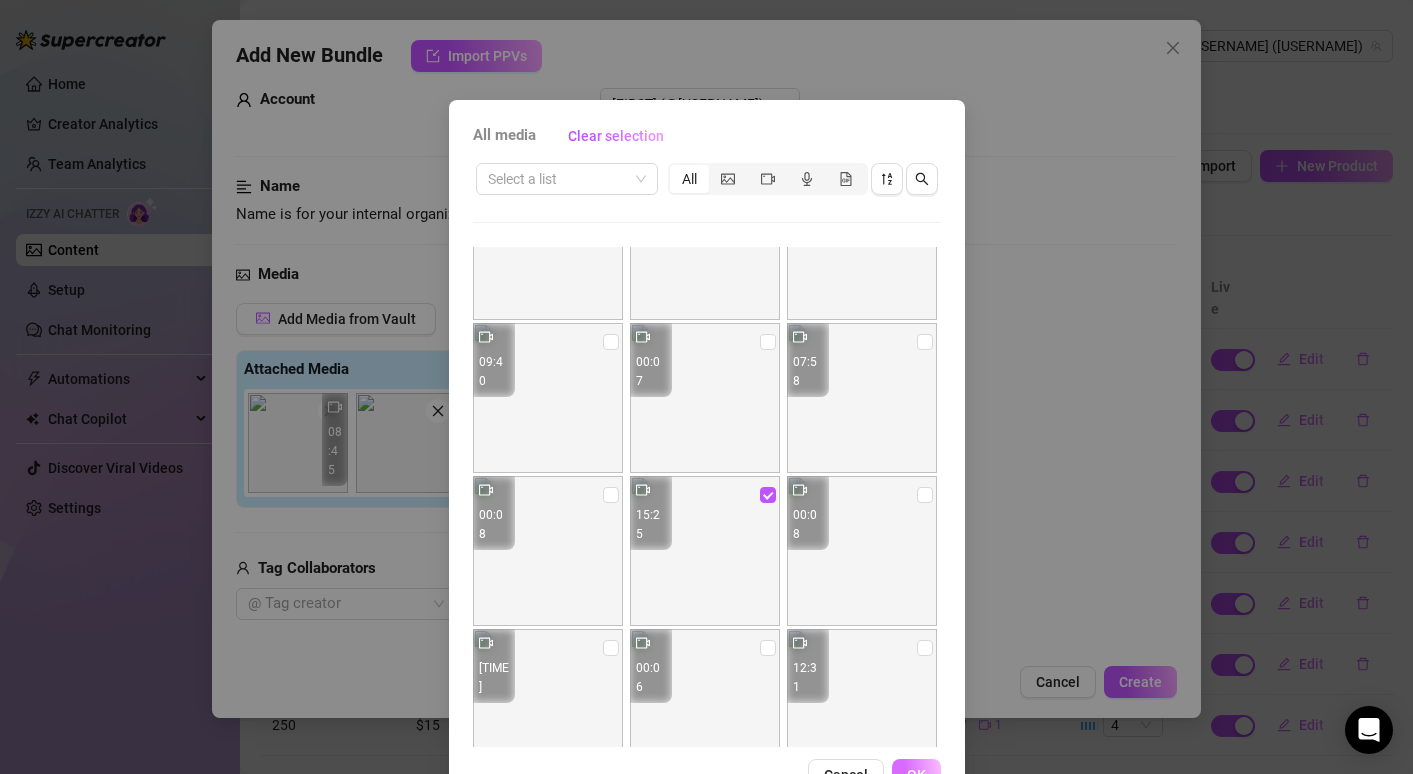 click on "OK" at bounding box center (916, 775) 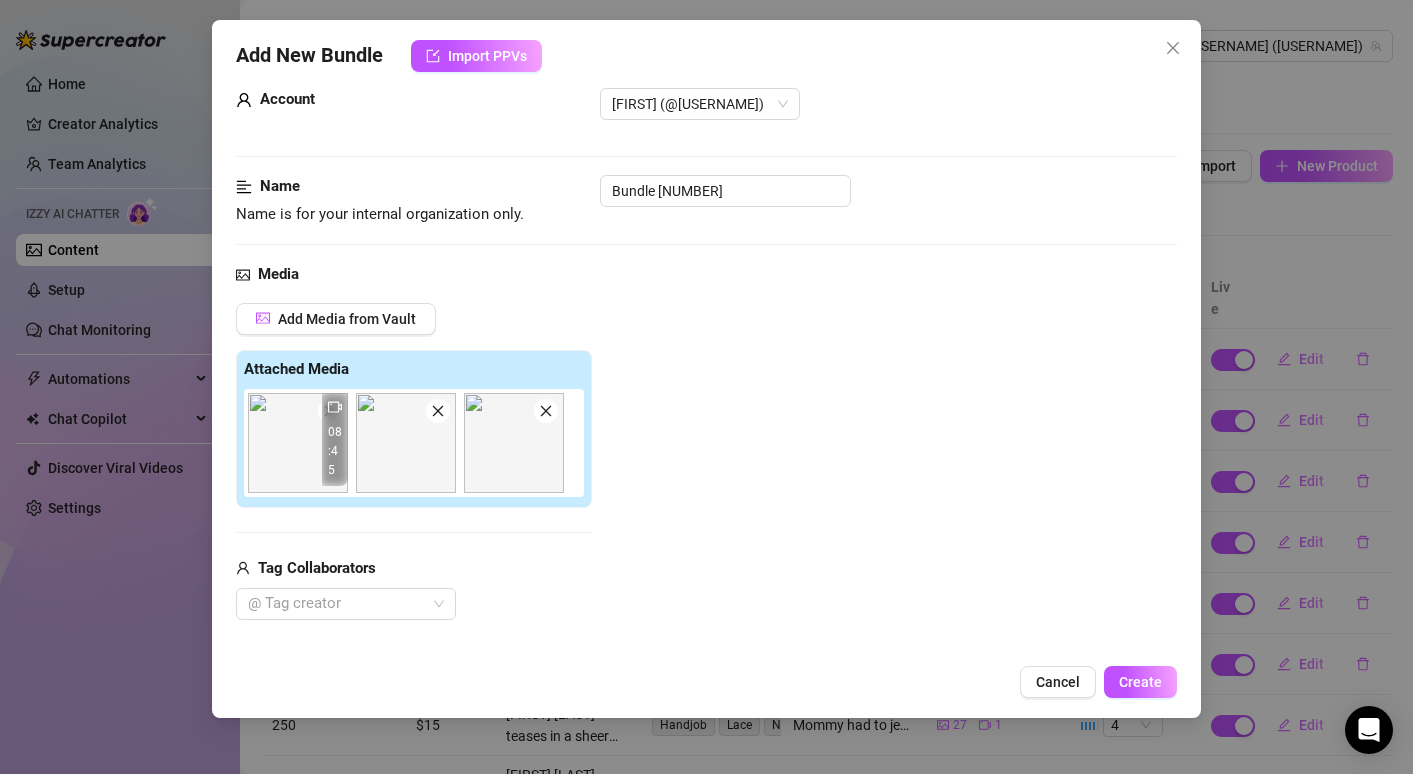 click at bounding box center (298, 443) 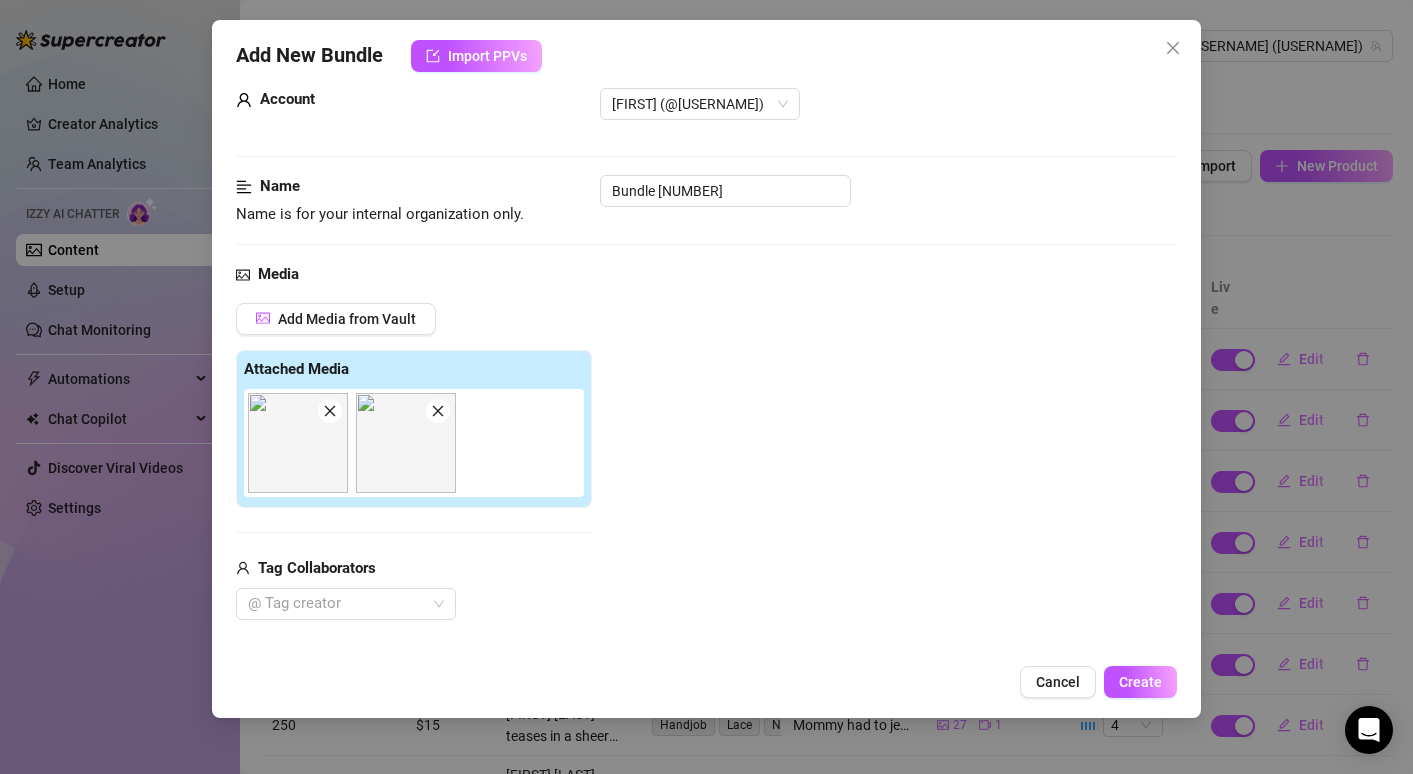 click 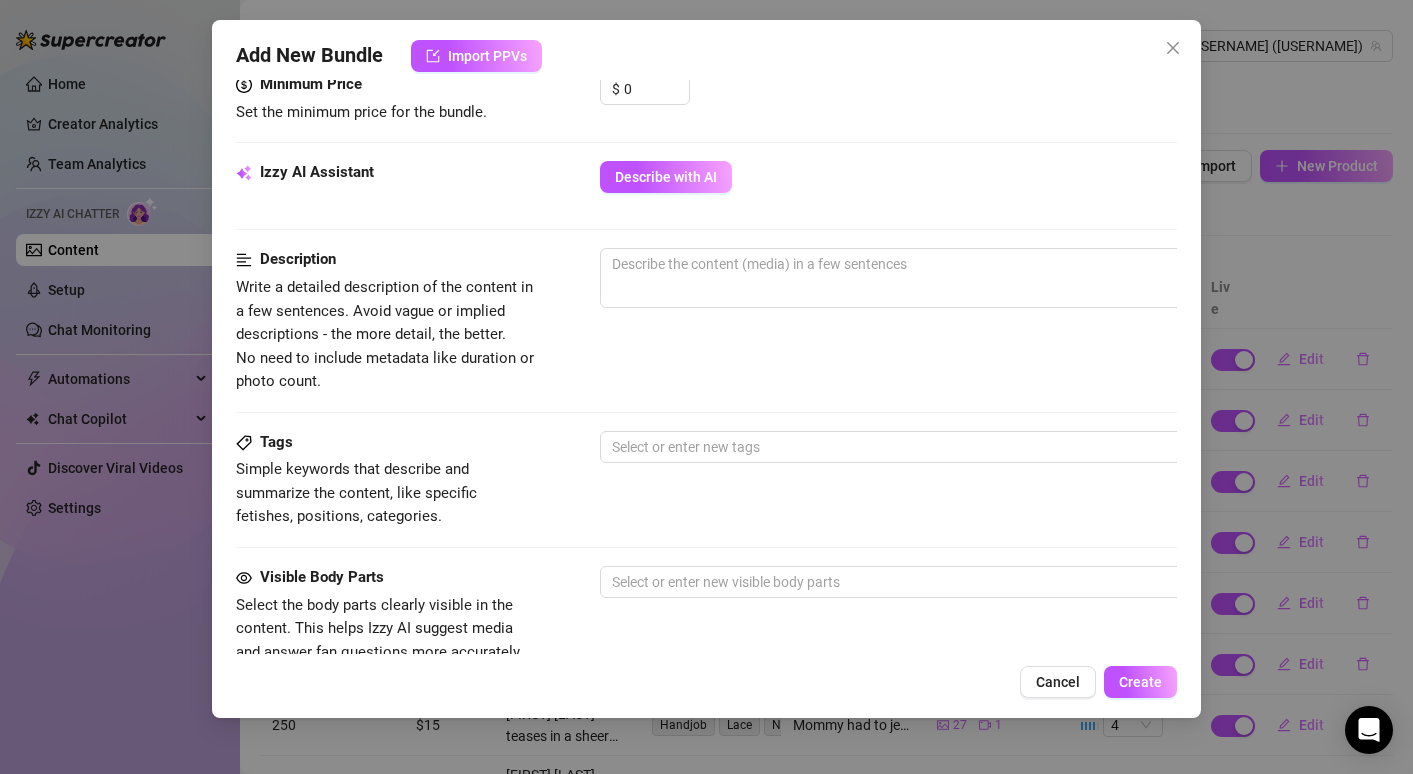 scroll, scrollTop: 490, scrollLeft: 0, axis: vertical 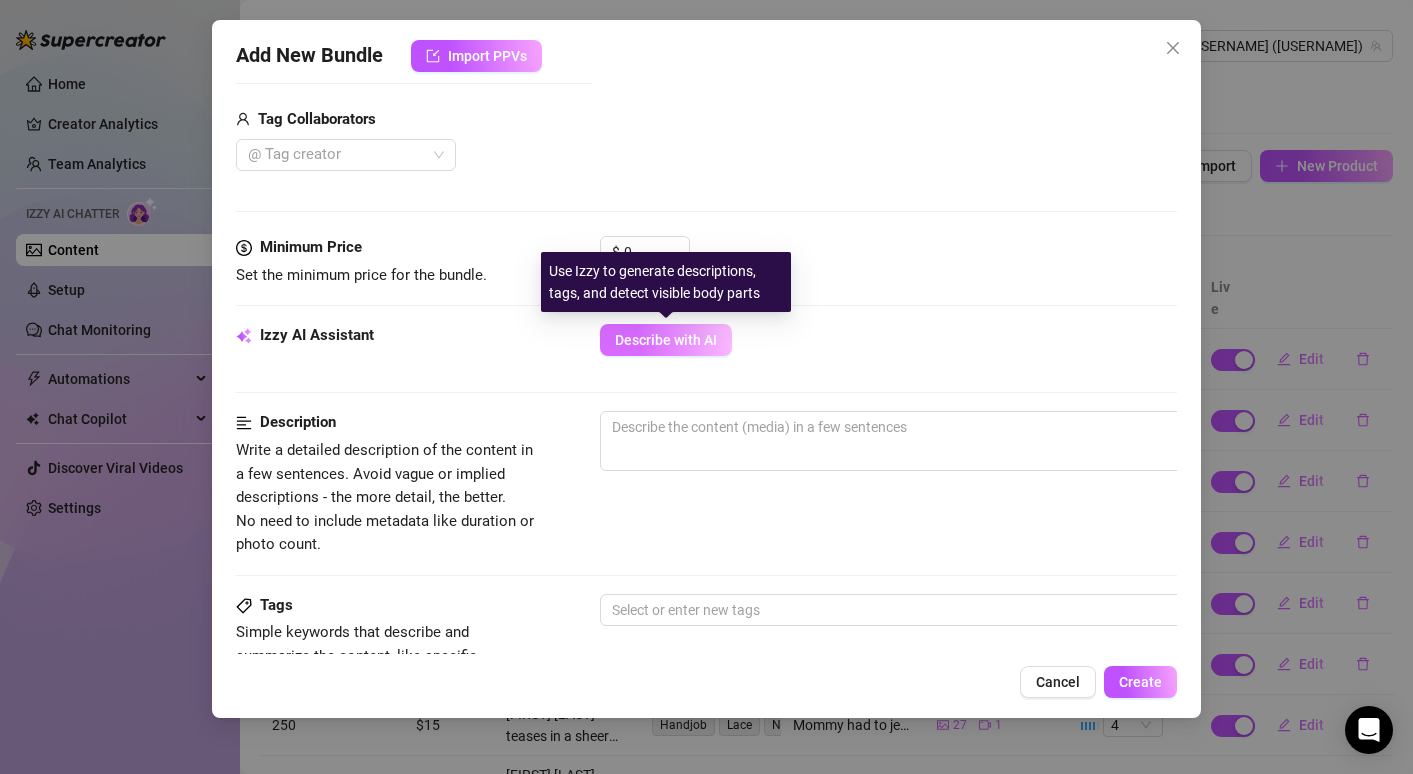 click on "Describe with AI" at bounding box center (666, 340) 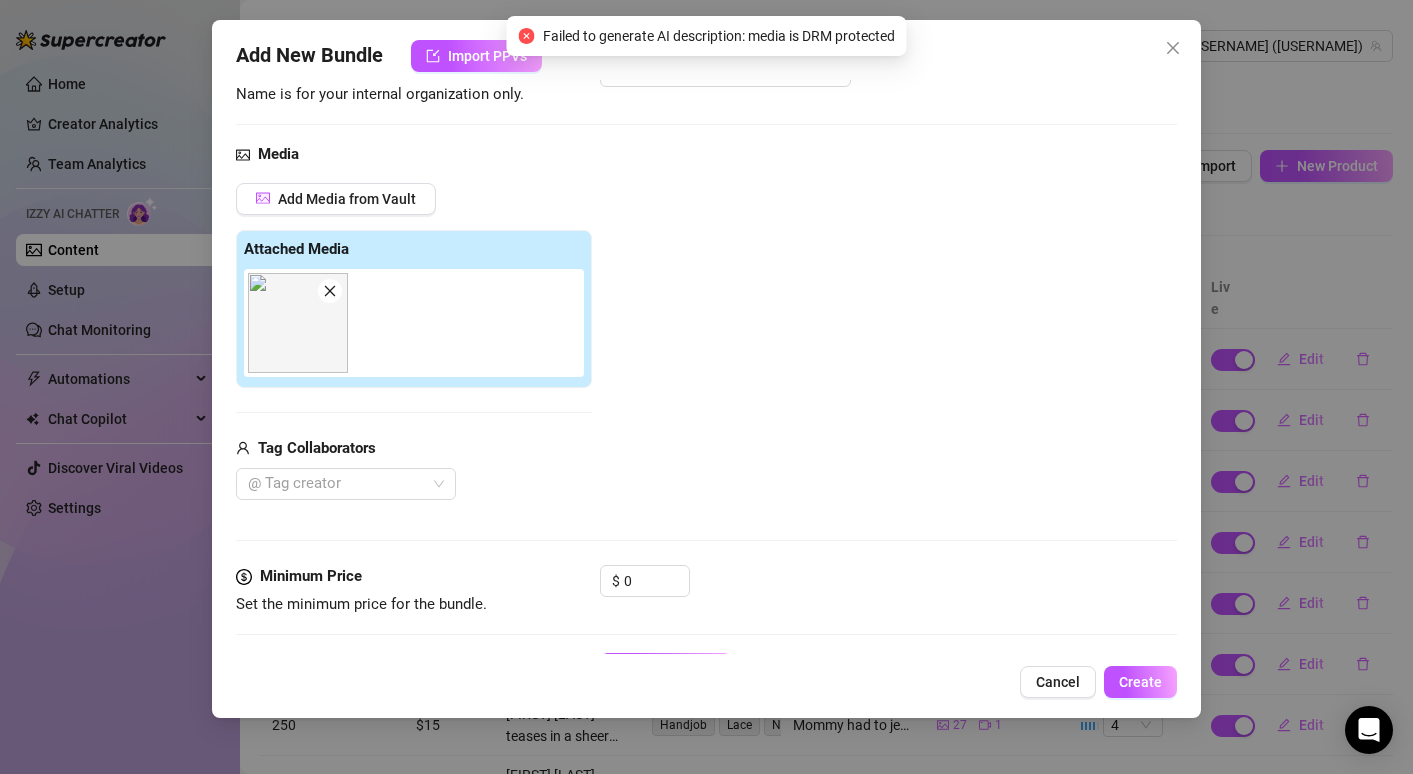 scroll, scrollTop: 155, scrollLeft: 0, axis: vertical 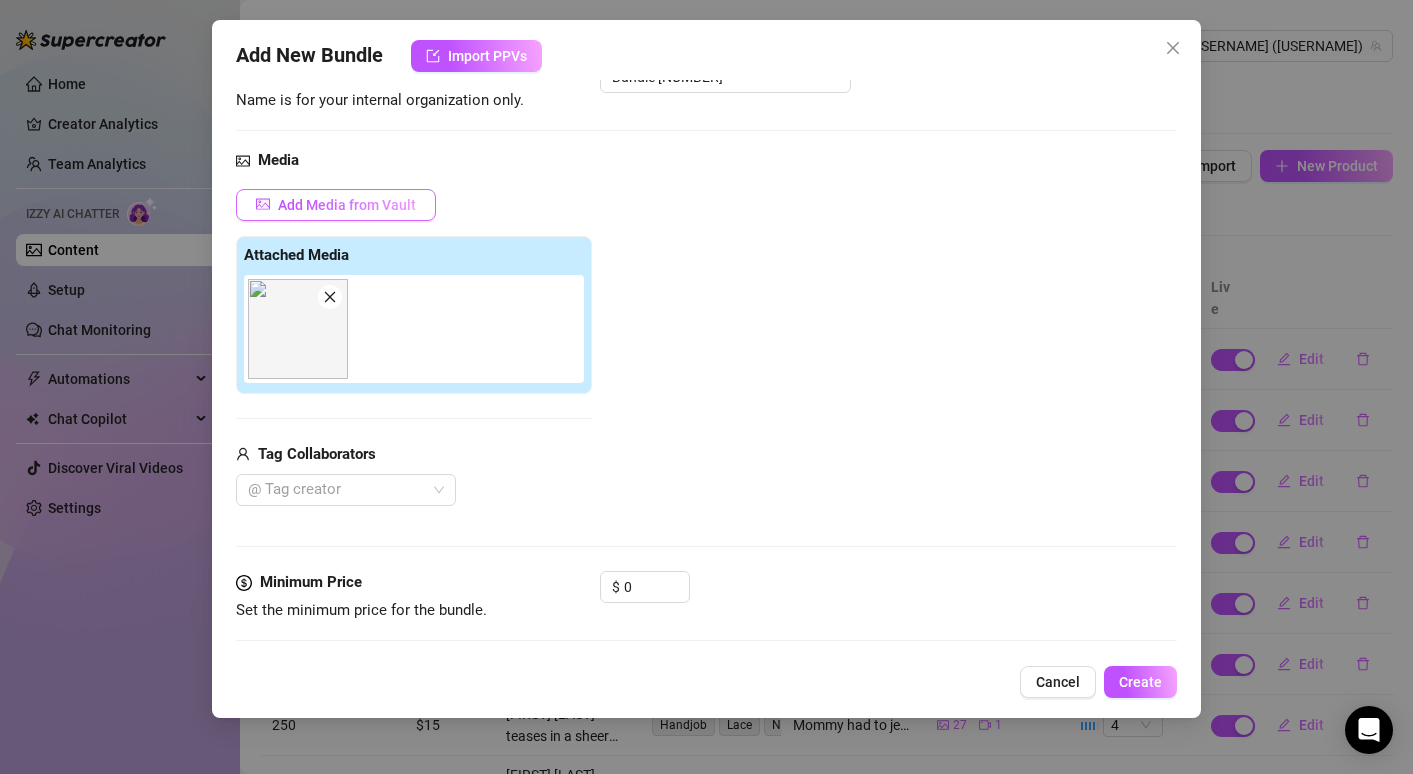 click on "Add Media from Vault" at bounding box center (347, 205) 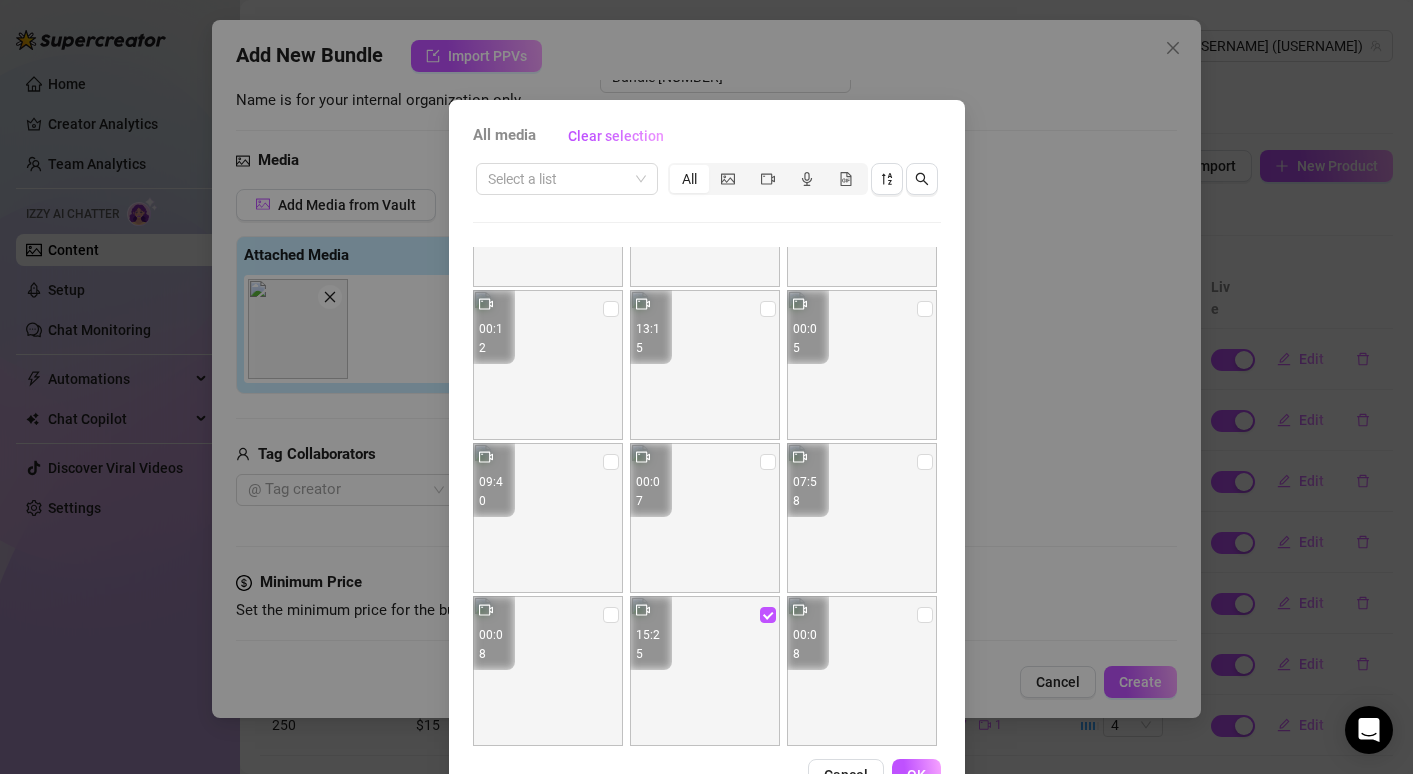 scroll, scrollTop: 1140, scrollLeft: 0, axis: vertical 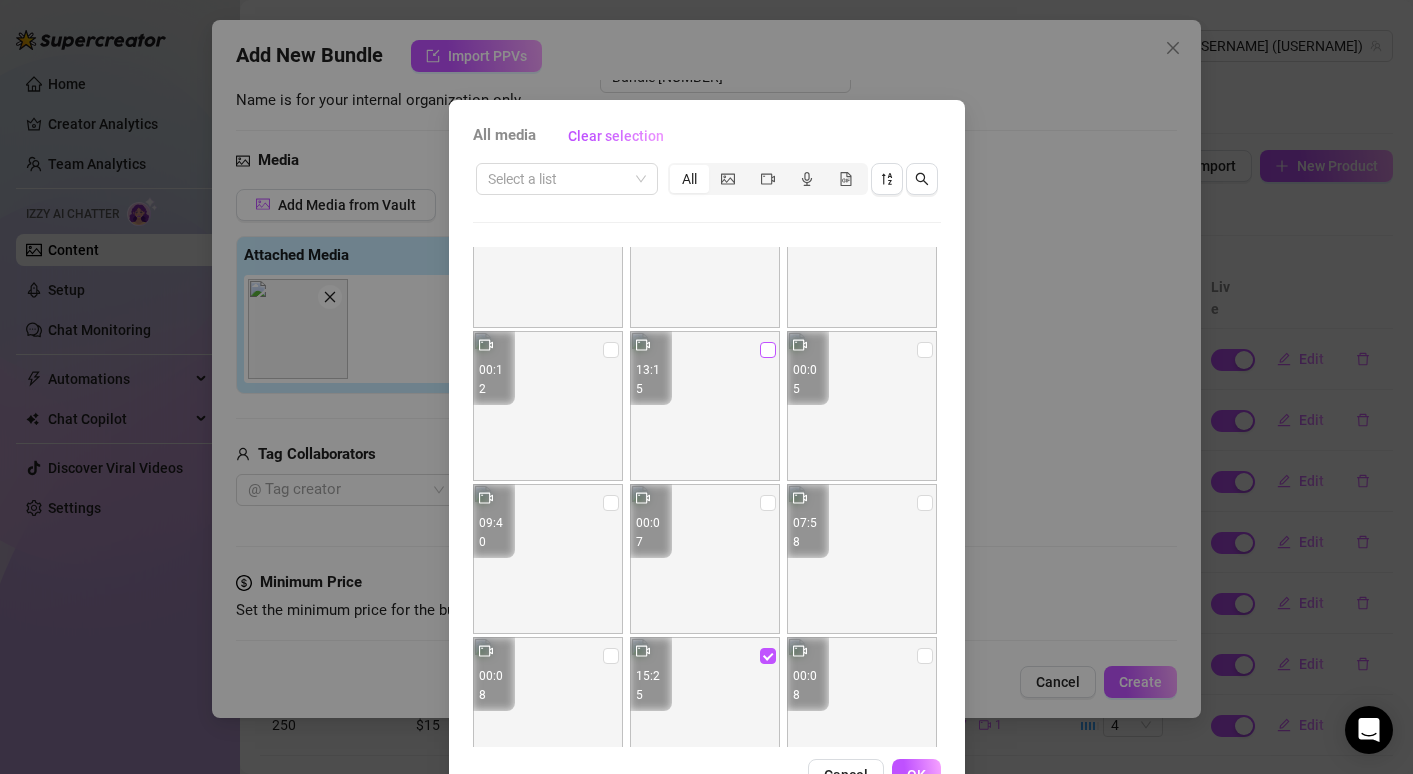 click at bounding box center [768, 350] 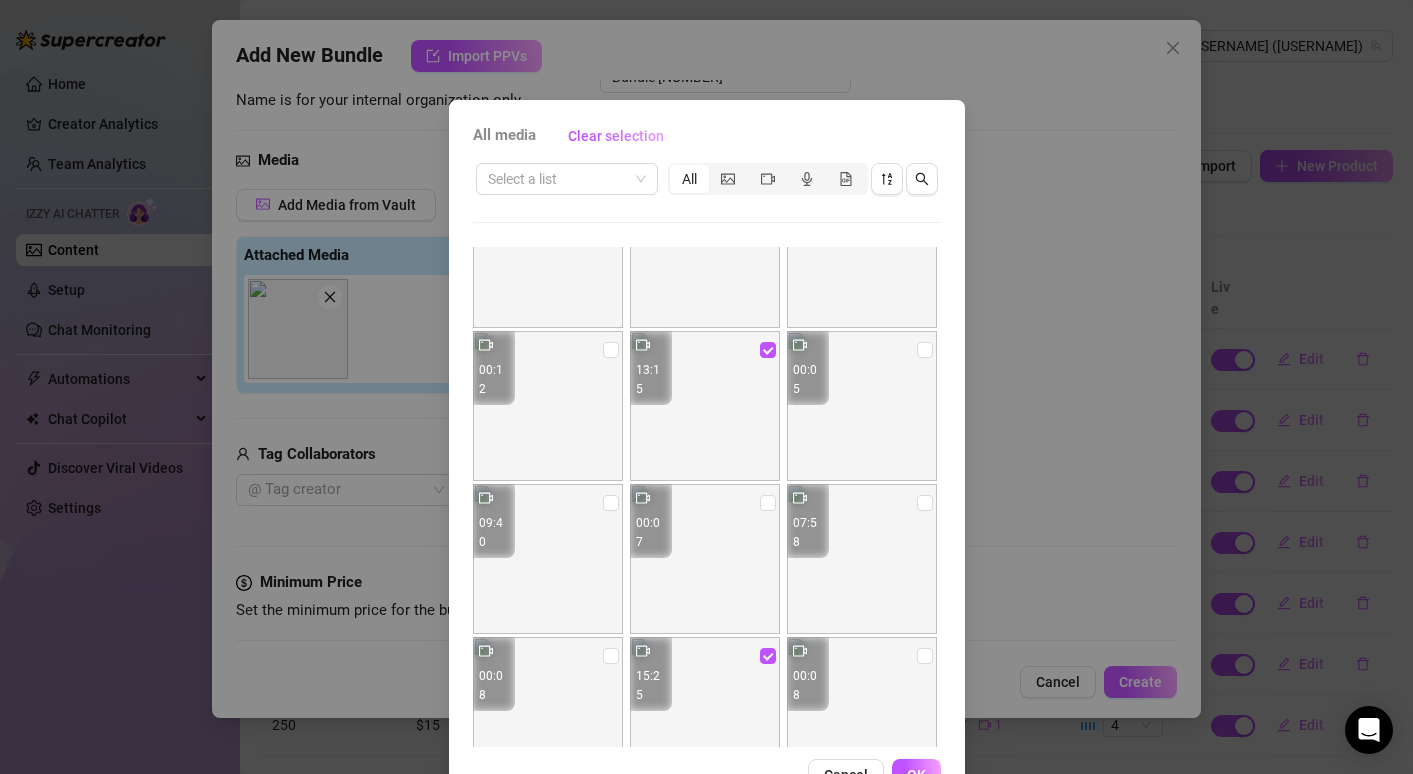 click on "OK" at bounding box center [916, 775] 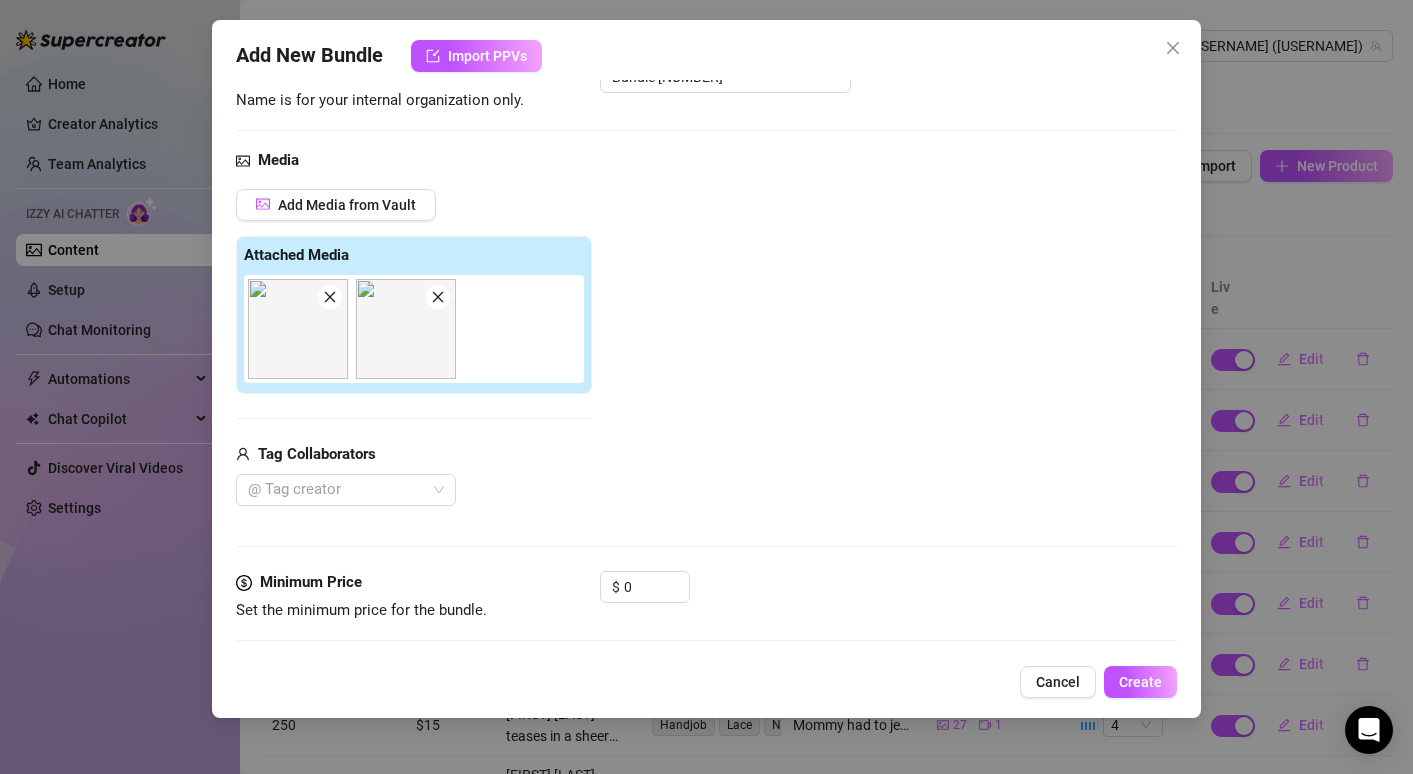 click at bounding box center (298, 329) 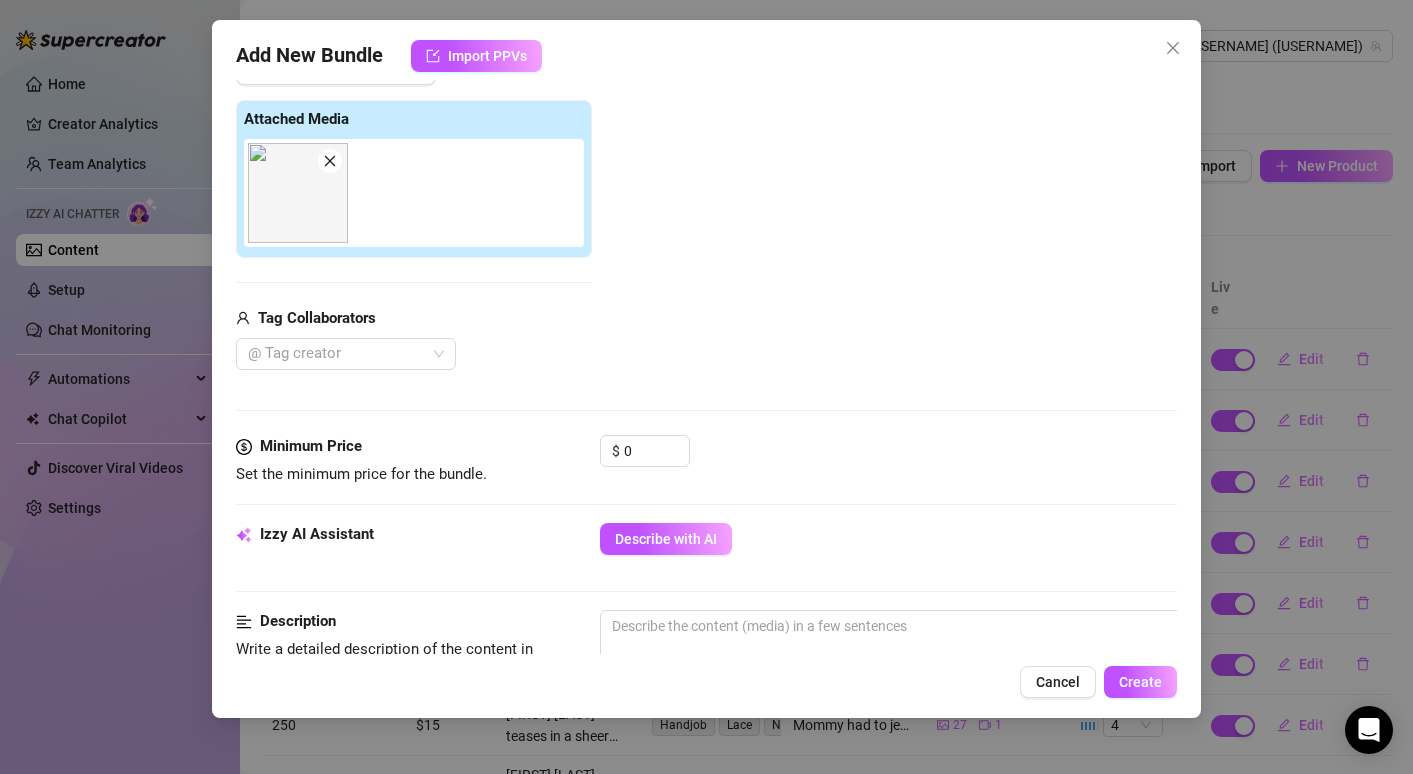 scroll, scrollTop: 510, scrollLeft: 0, axis: vertical 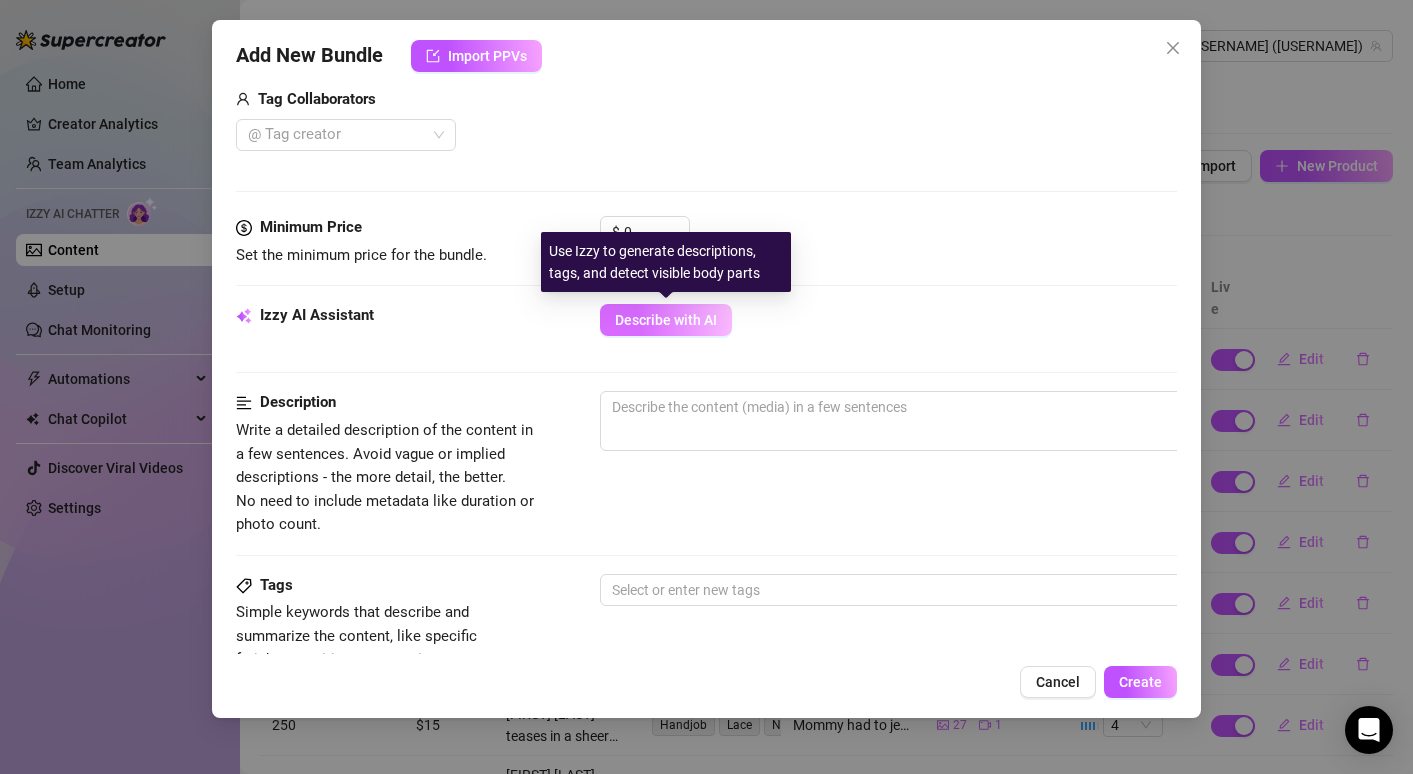 click on "Describe with AI" at bounding box center [666, 320] 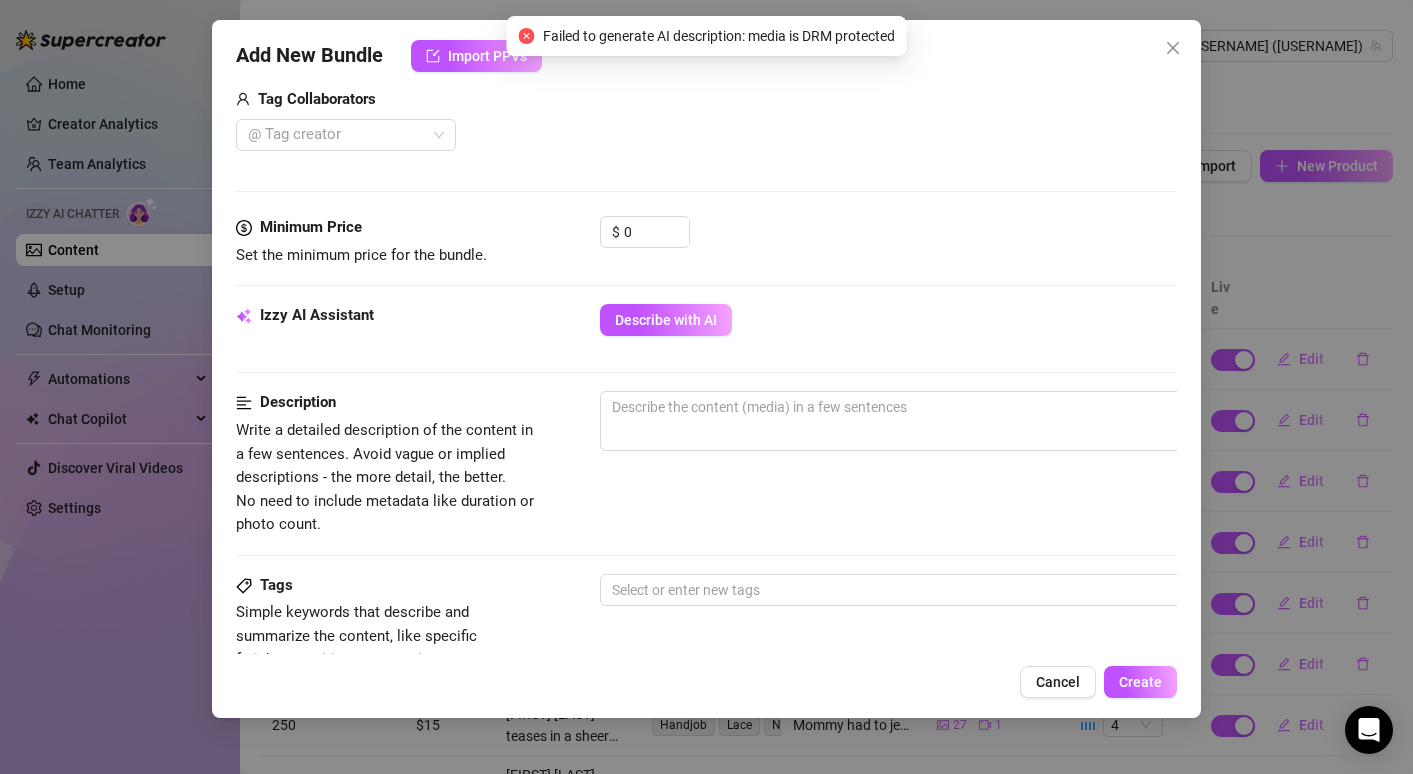 click on "Cancel" at bounding box center (1058, 682) 